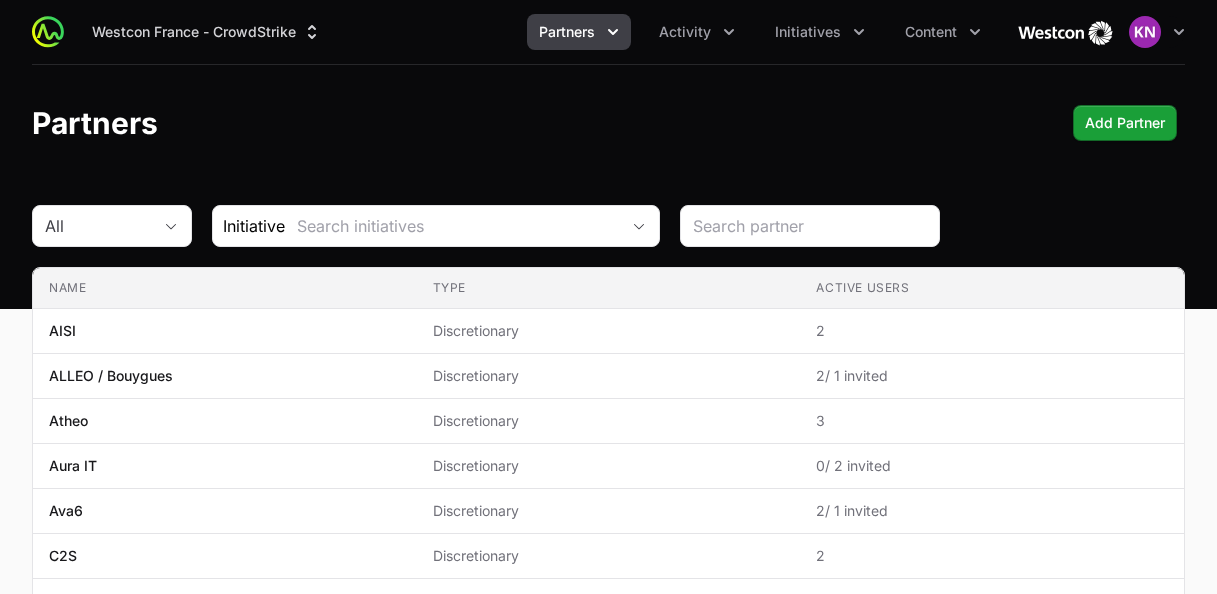 scroll, scrollTop: 0, scrollLeft: 0, axis: both 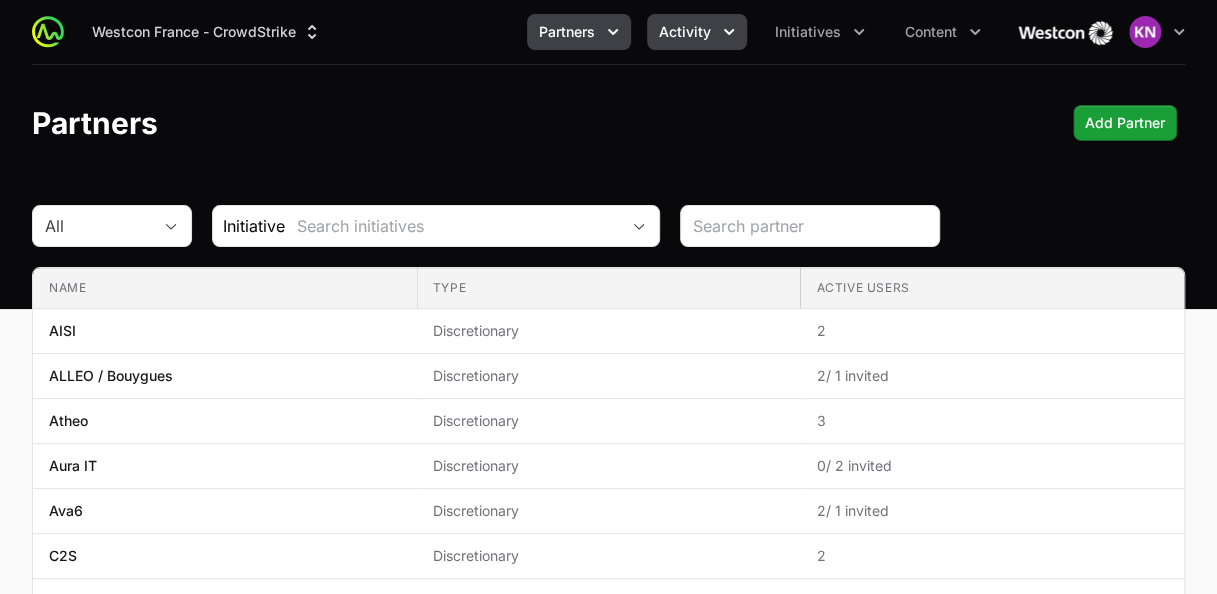click on "Activity" 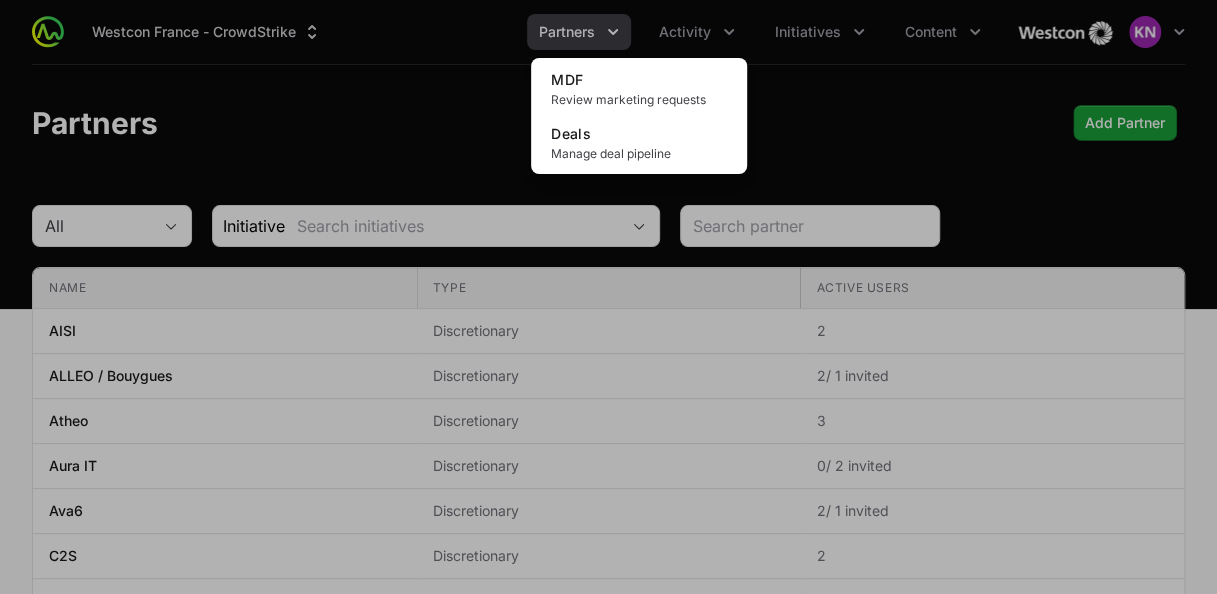 click 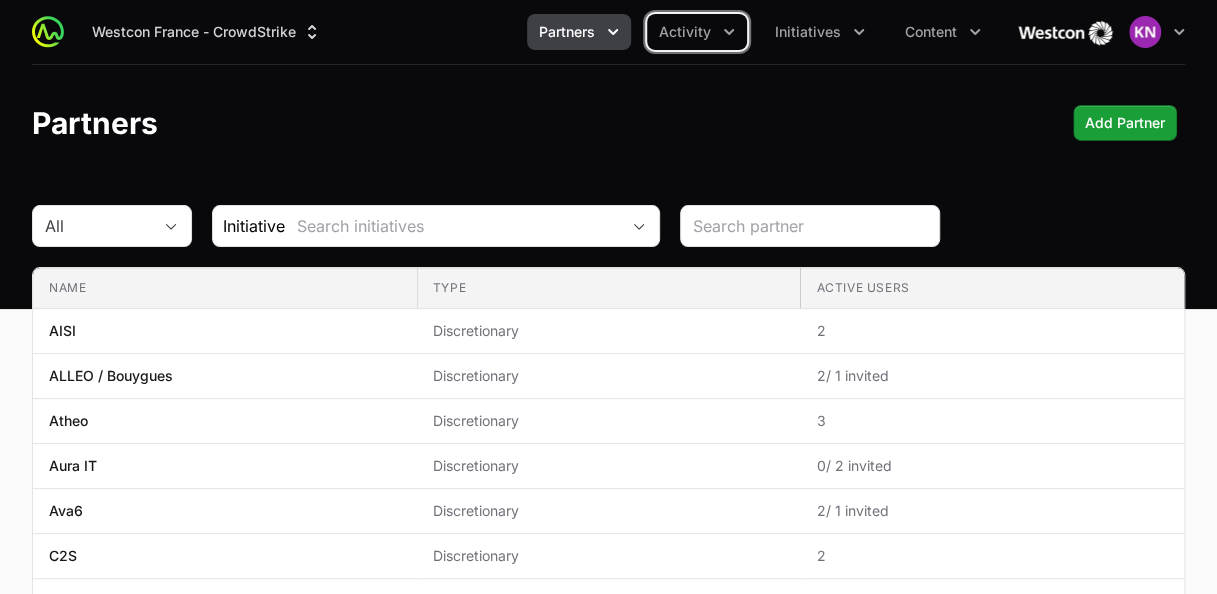 click on "Partners" 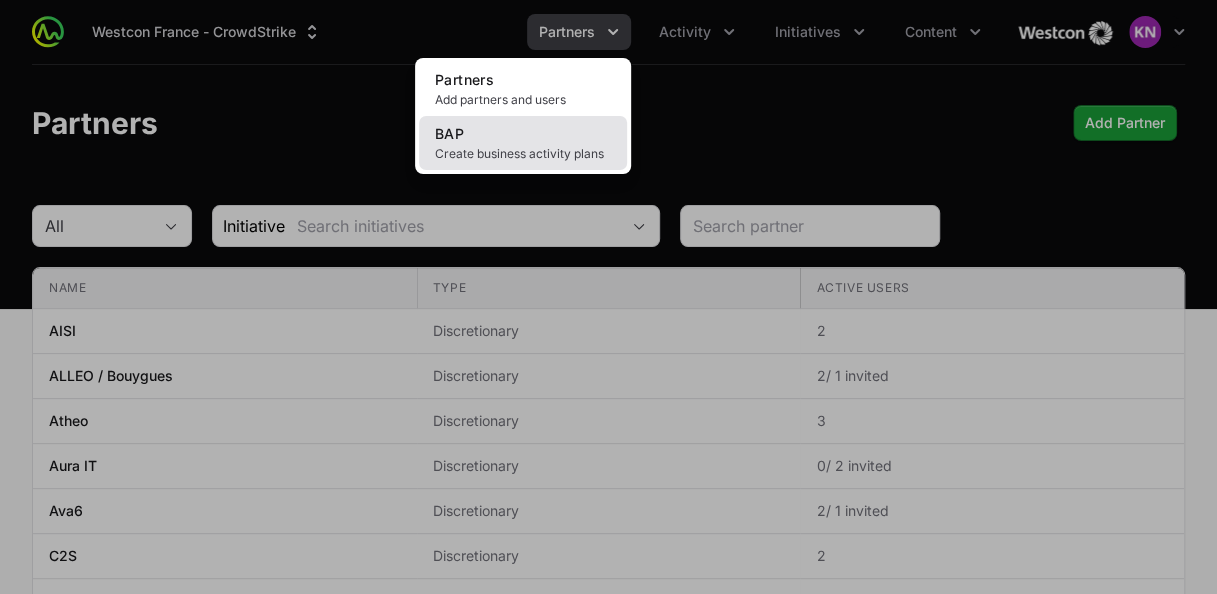 click on "Create business activity plans" 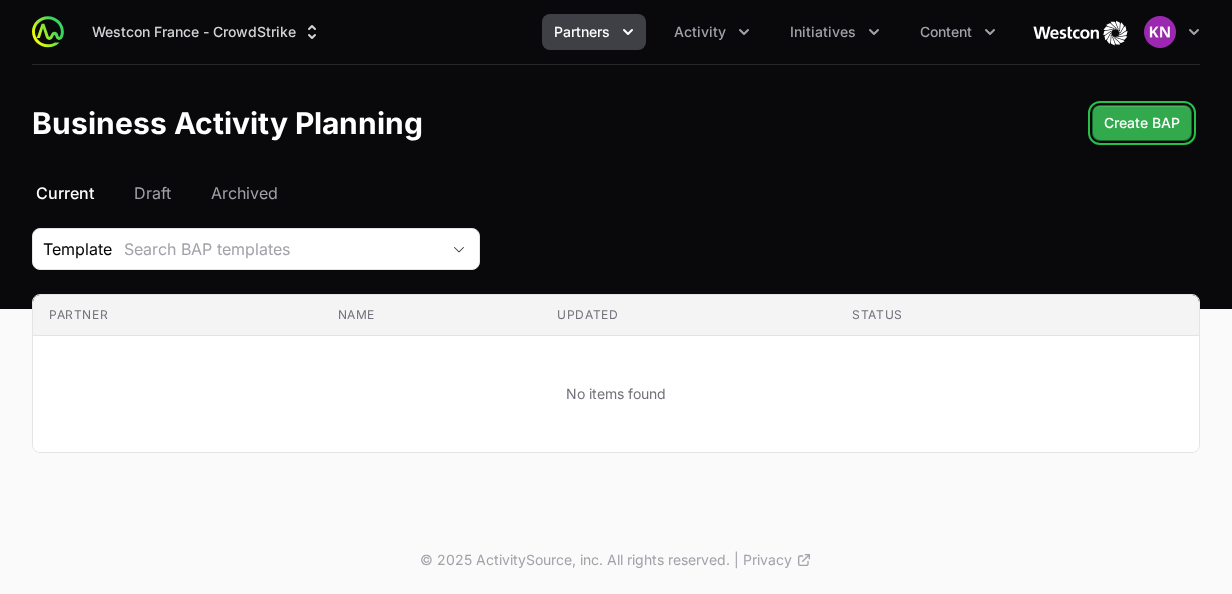 click on "Create BAP" 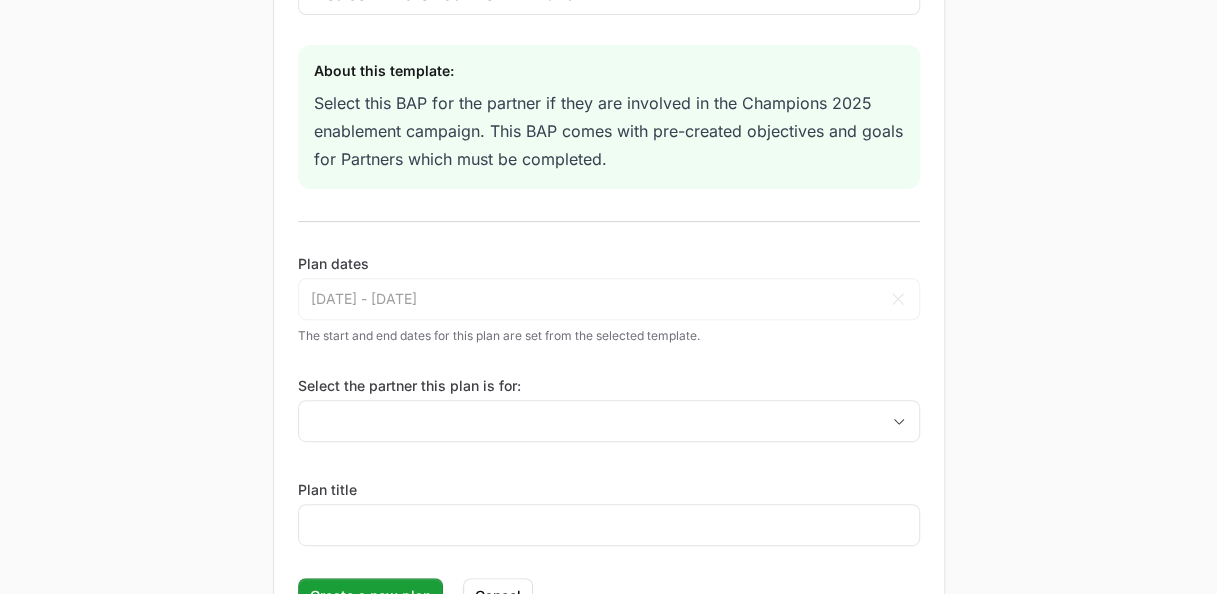 scroll, scrollTop: 260, scrollLeft: 0, axis: vertical 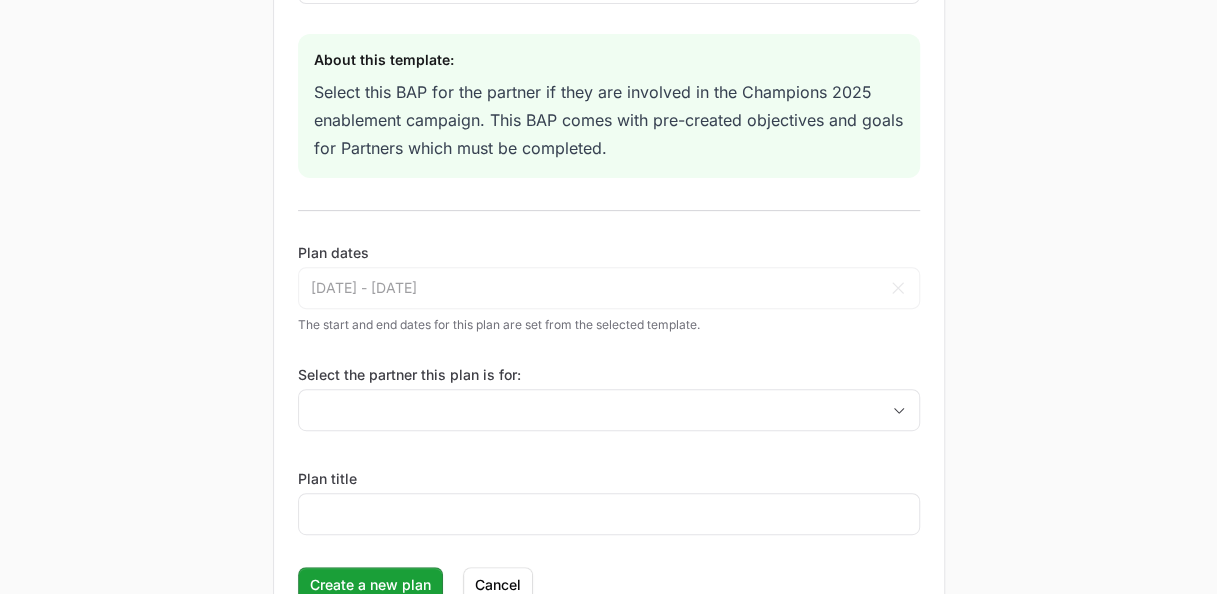 click on "[DATE] - [DATE] May [DATE] Feb Mar Apr May Jun [DATE] Aug Sep Oct Nov [DATE] 2026 2027 2028 2029 2030 2031 2032 2033 2034 2035 2036 Sun Mon Tue Wed Thu Fri Sat 27 28 29 30 1 2 3 4 5 6 7 8 9 10 11 12 13 14 15 16 17 18 19 20 21 22 23 24 25 26 27 28 29 30 31 1 2 3 4 5 6 [DATE] Jan Feb Mar Apr May Jun [DATE] Aug Sep Oct Nov [DATE] 2027 2028 2029 2030 2031 2032 2033 2034 2035 2036 2037 Sun Mon Tue Wed Thu Fri Sat 26 27 28 29 30 1 2 3 4 5 6 7 8 9 10 11 12 13 14 15 16 17 18 19 20 21 22 23 24 25 26 27 28 29 30 31 1 2 3 4 5 6 Cancel" 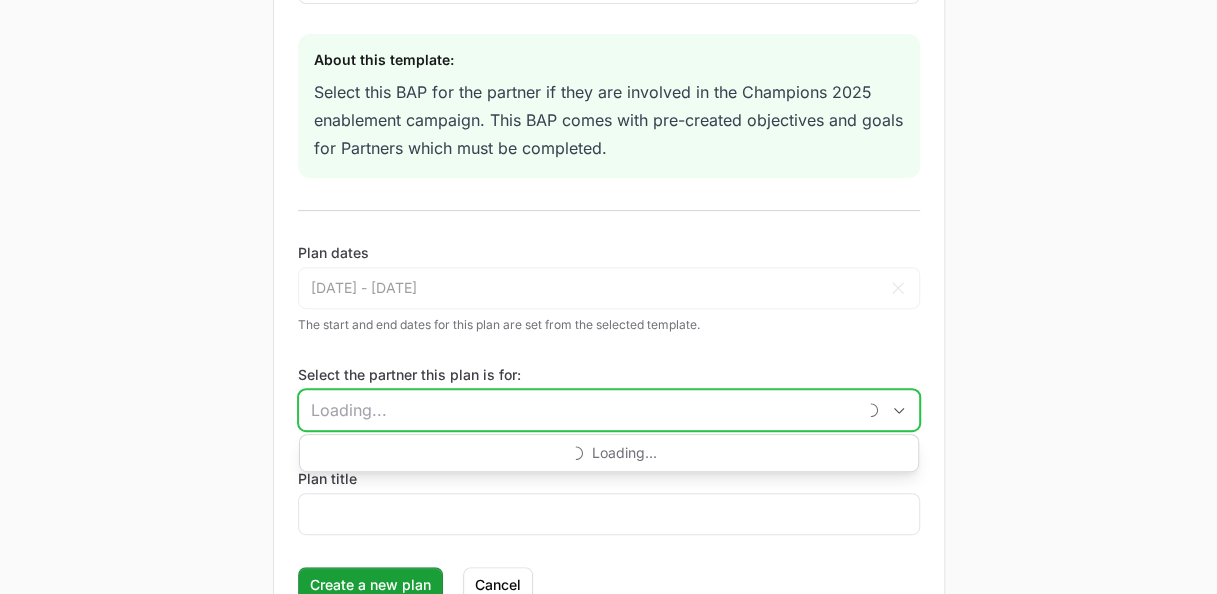 click on "Select the partner this plan is for:" 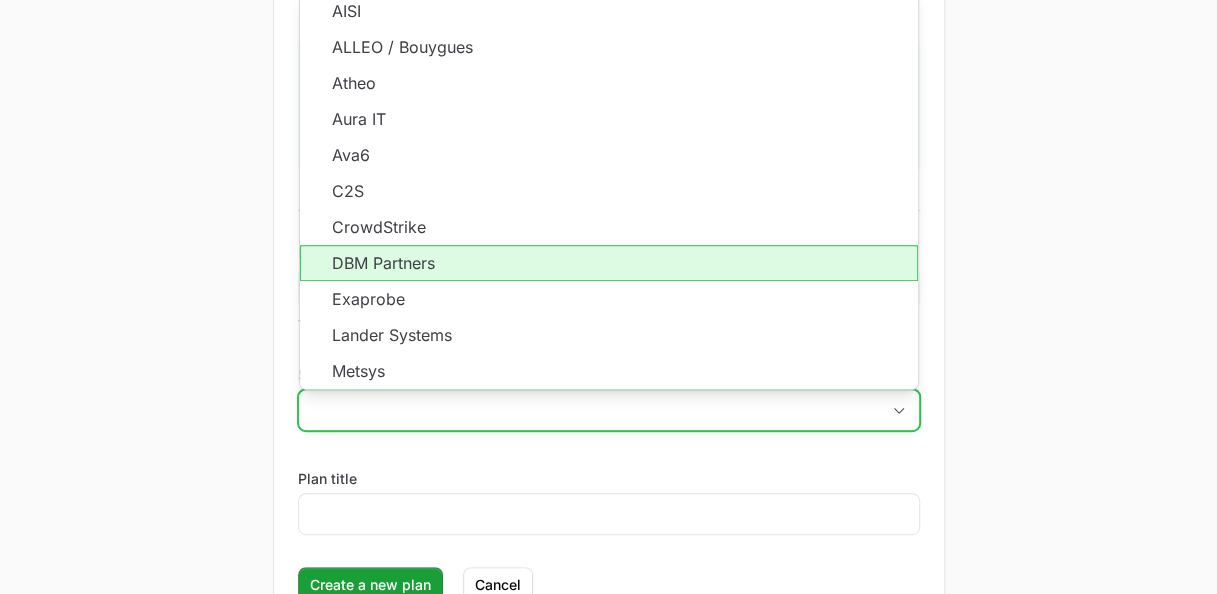 click on "DBM Partners" 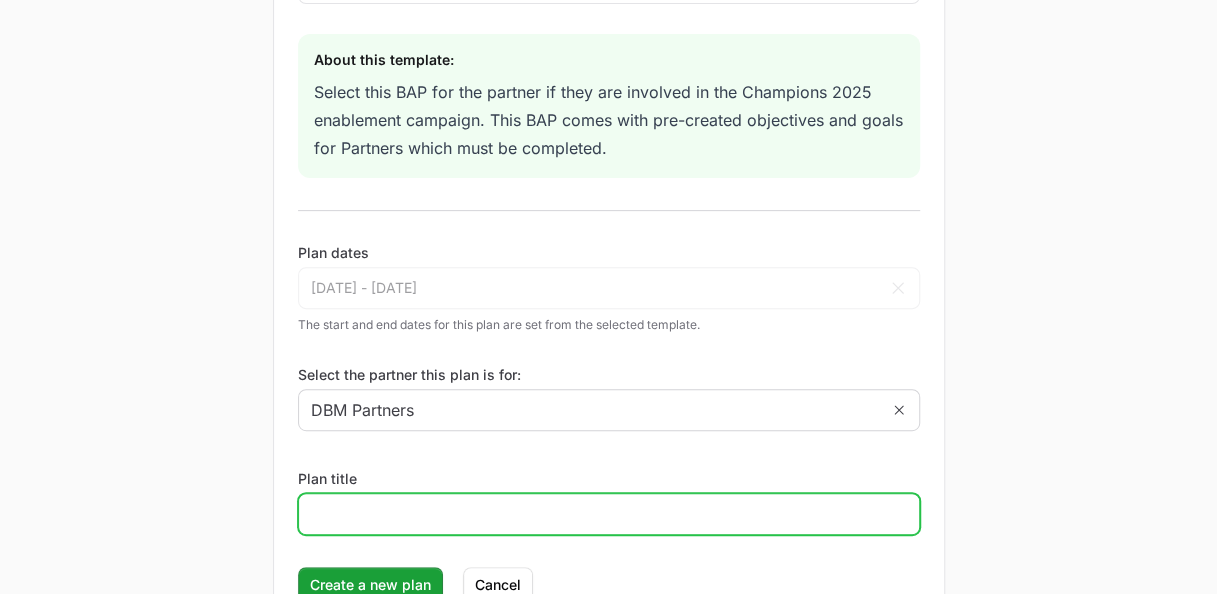 click on "Plan title" 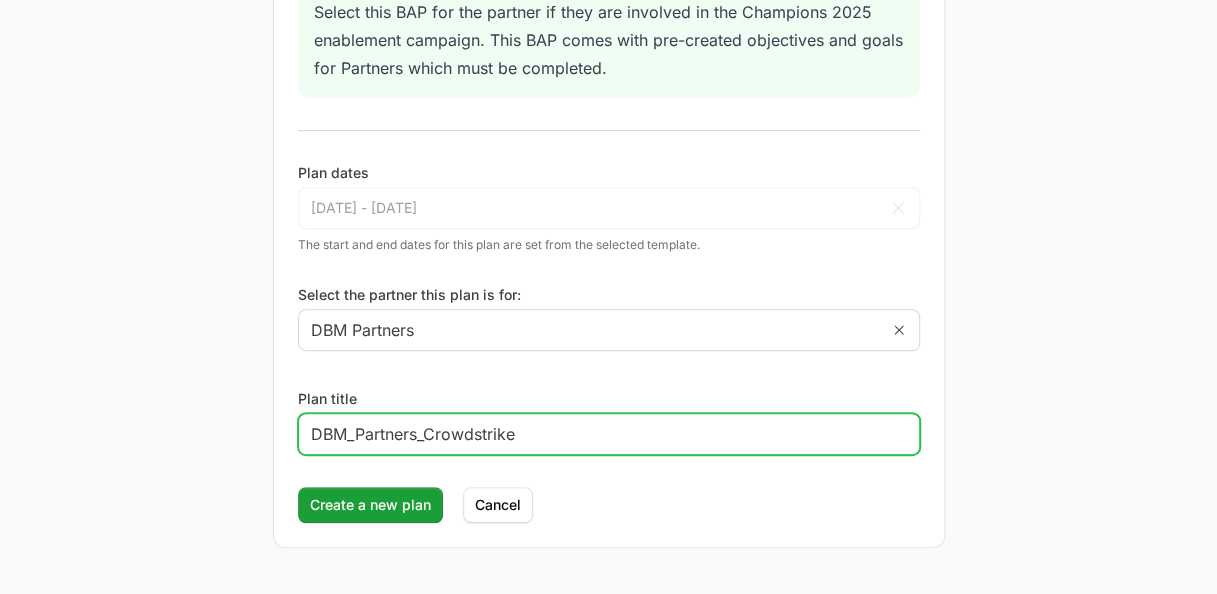 scroll, scrollTop: 398, scrollLeft: 0, axis: vertical 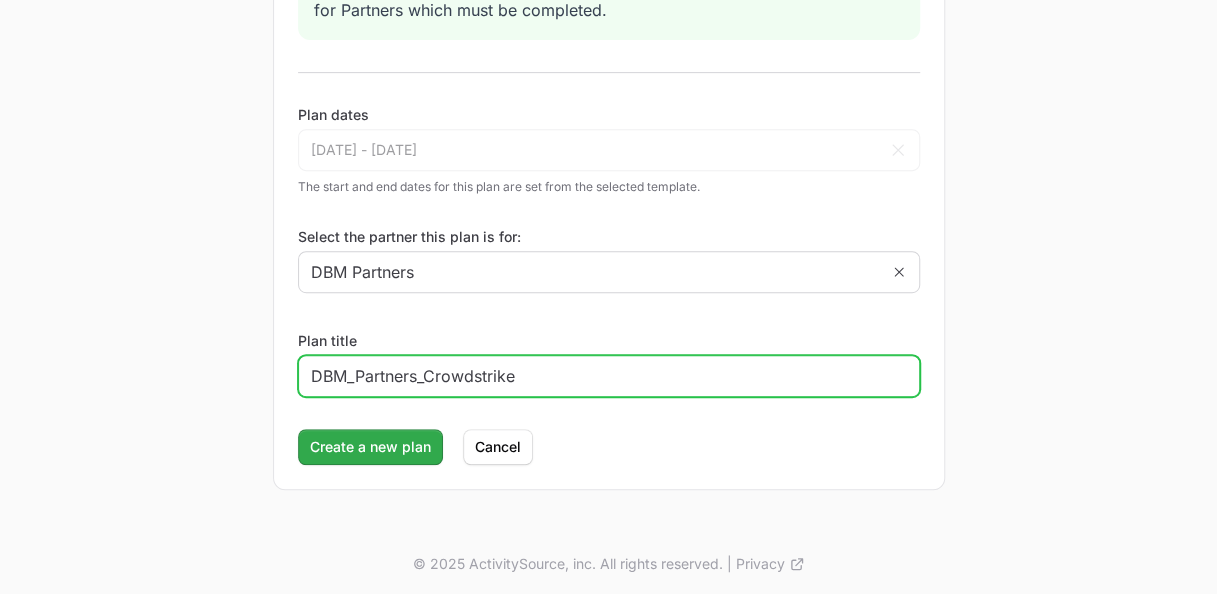 type on "DBM_Partners_Crowdstrike" 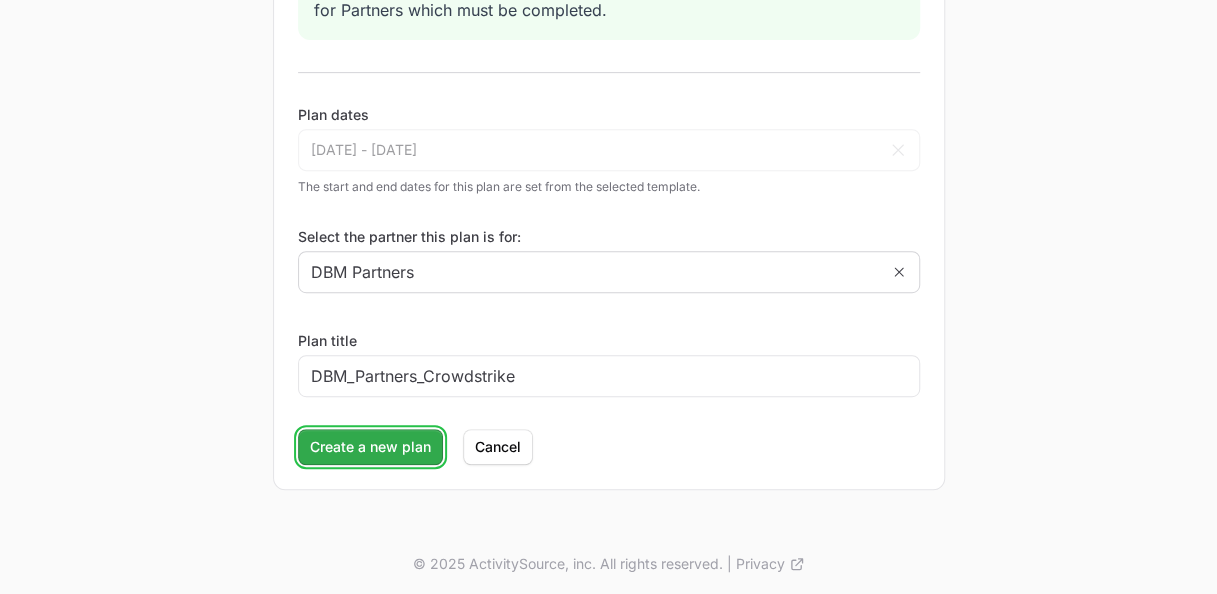 click on "Create a new plan" 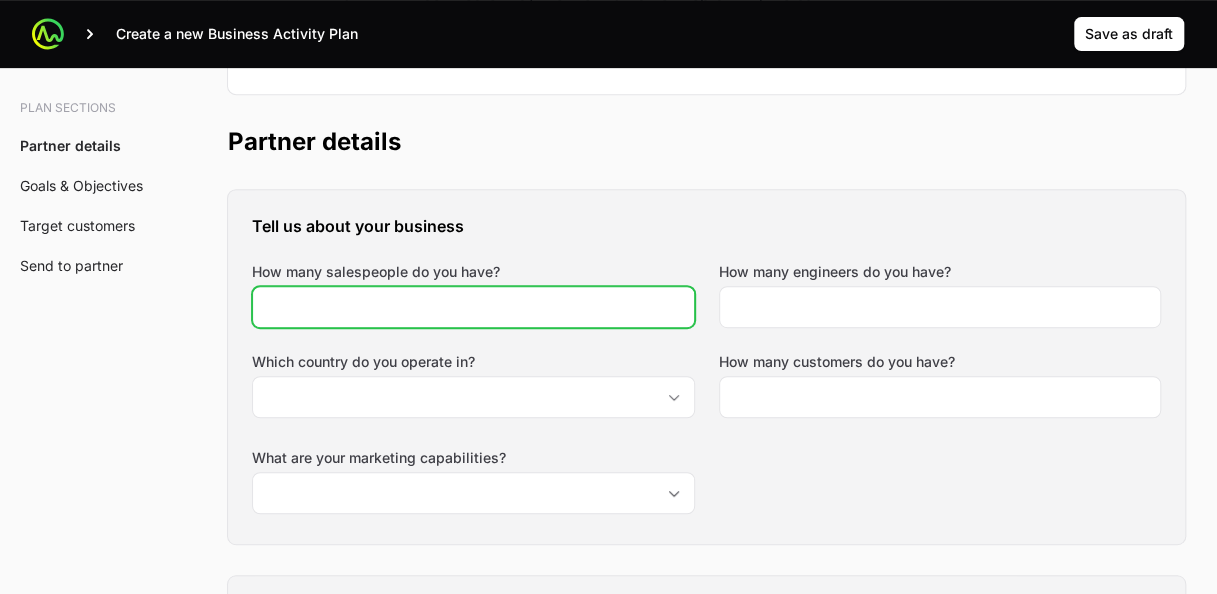 click on "How many salespeople do you have?" 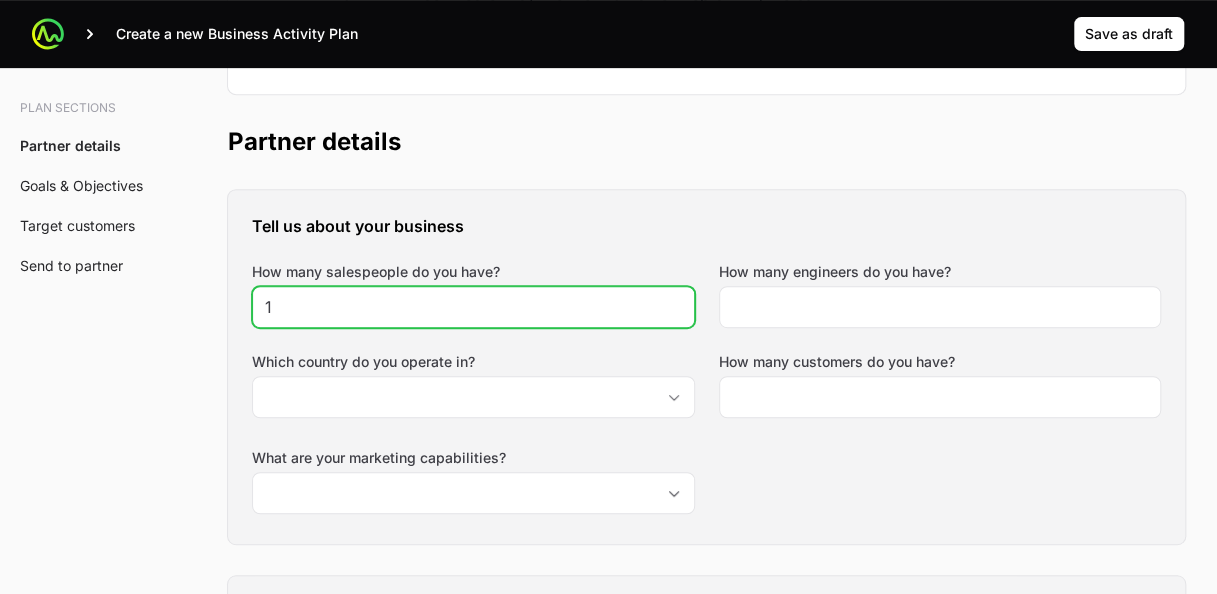 click on "1" 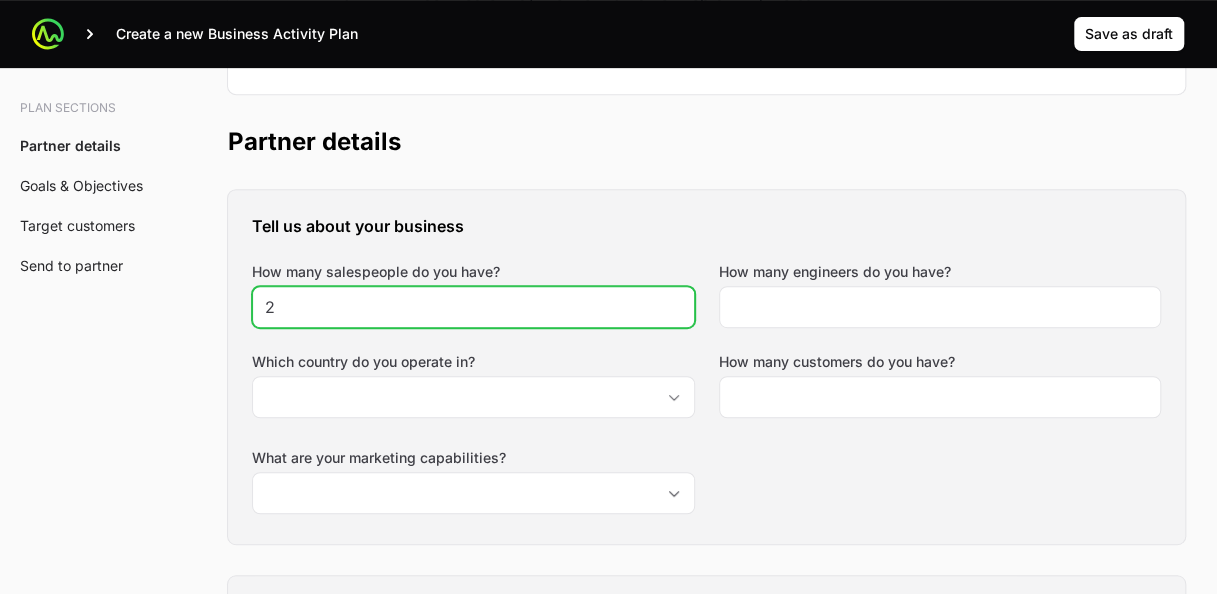 click on "2" 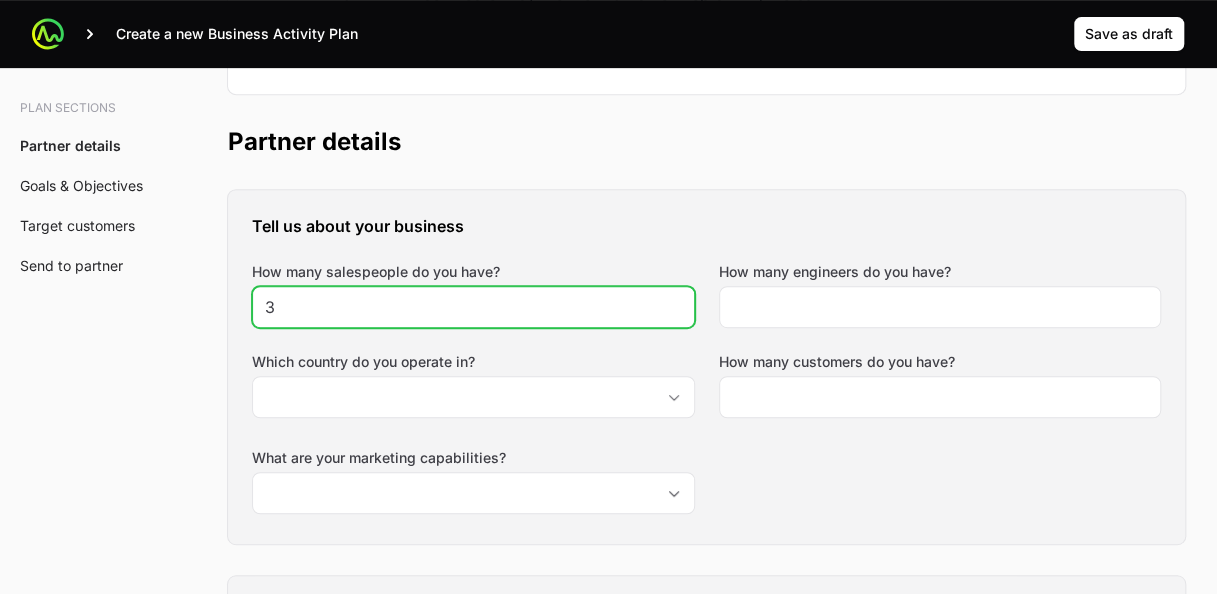 click on "3" 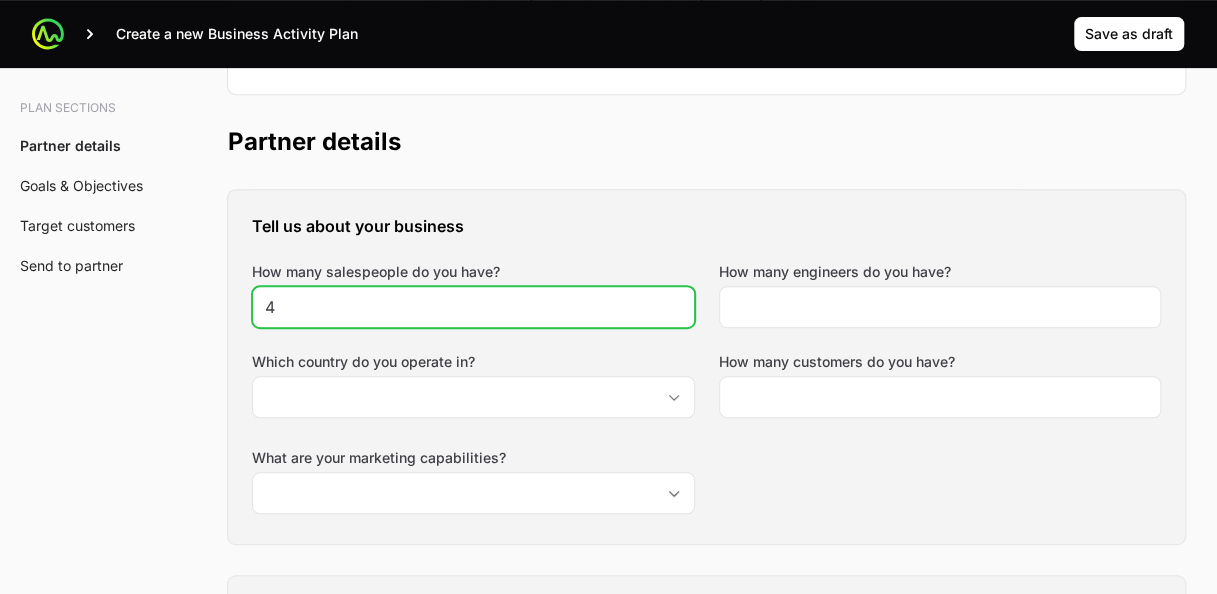 type on "4" 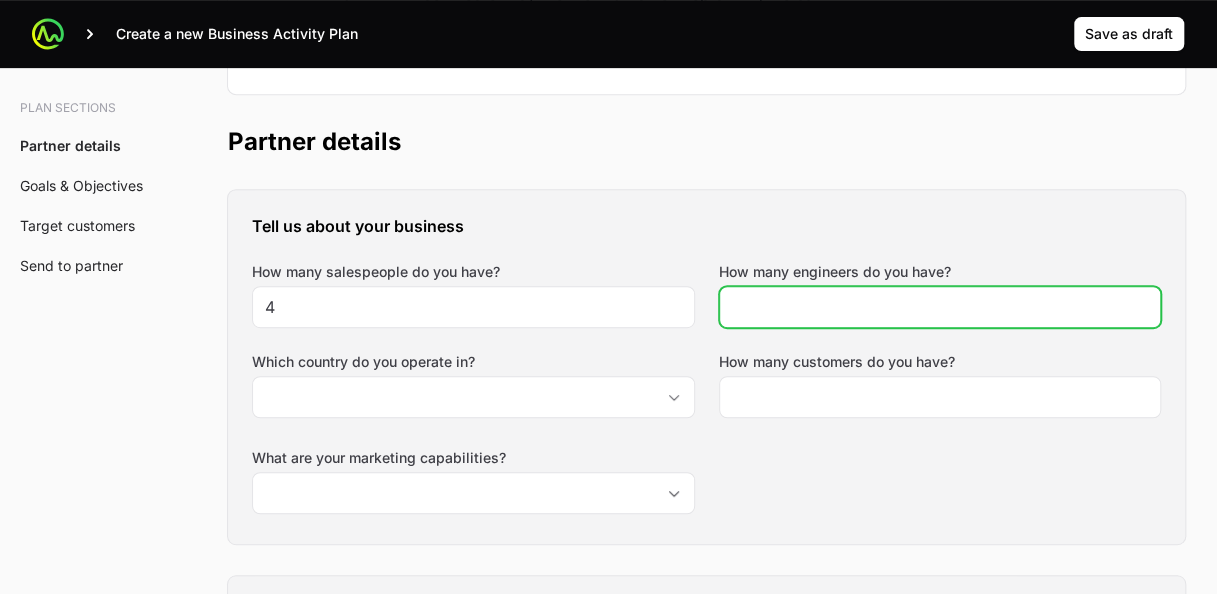 click on "How many engineers do you have?" 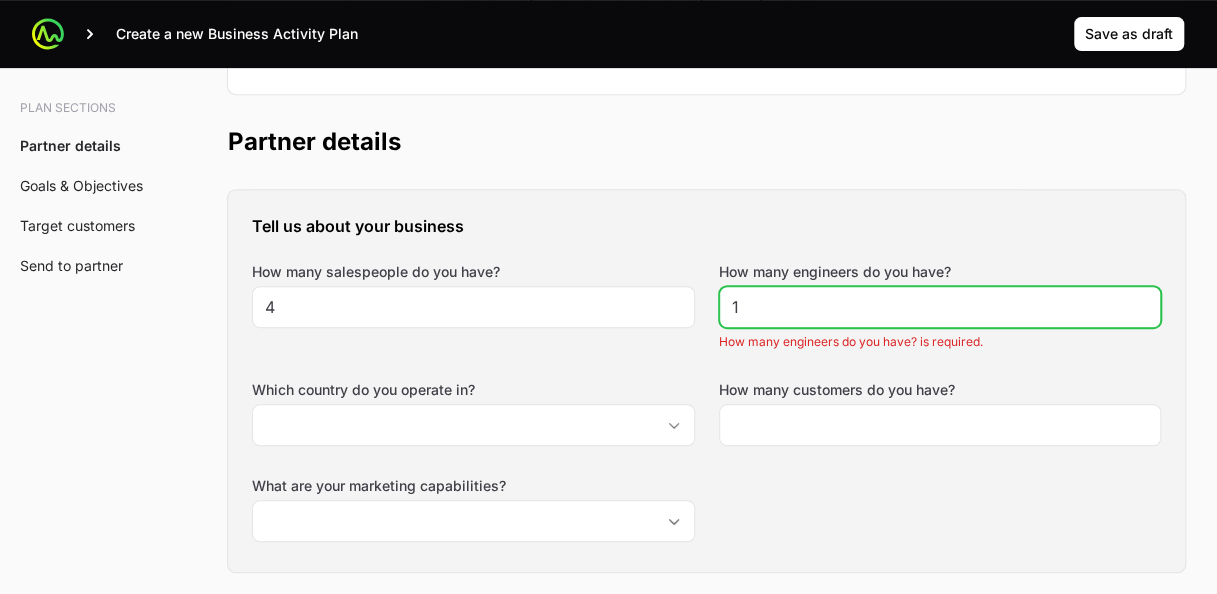 click on "1" 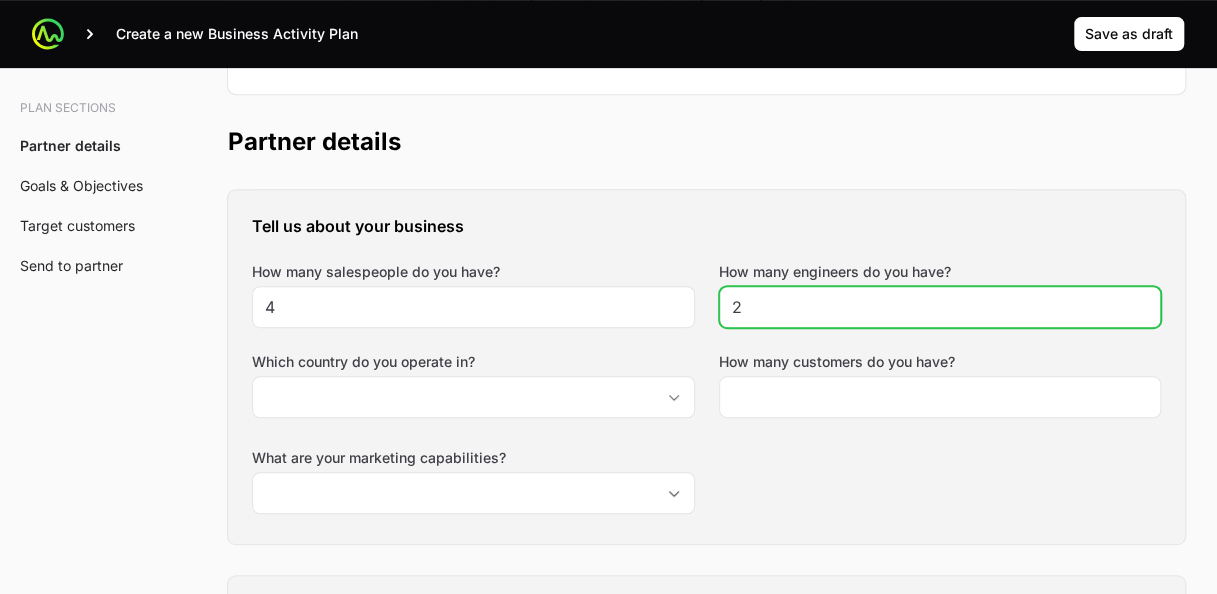 click on "2" 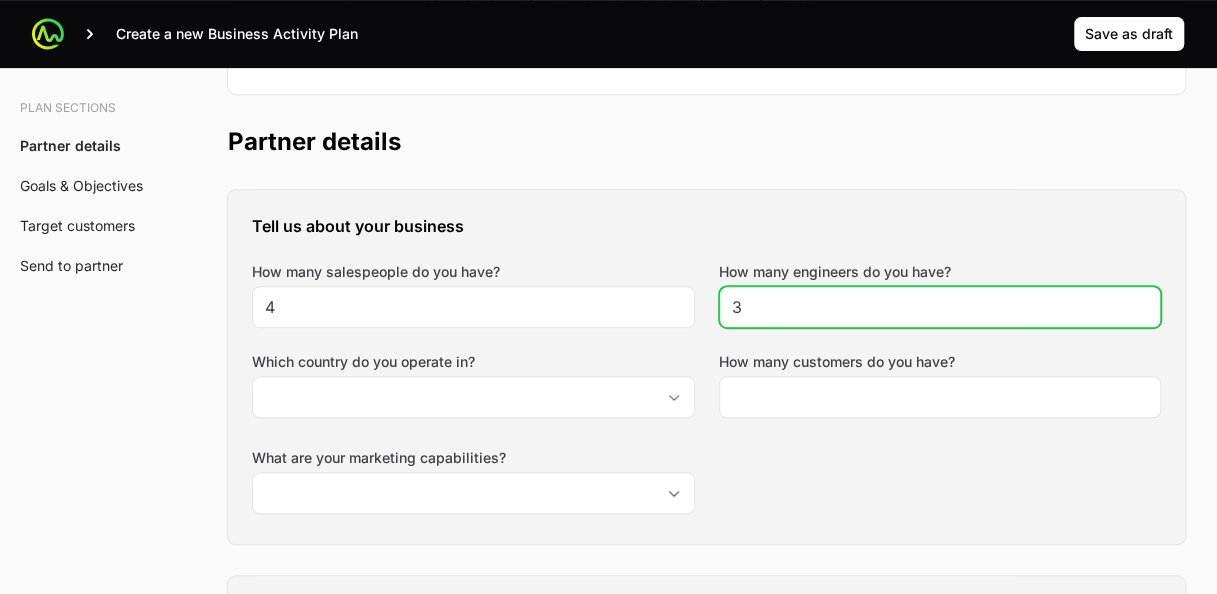 click on "3" 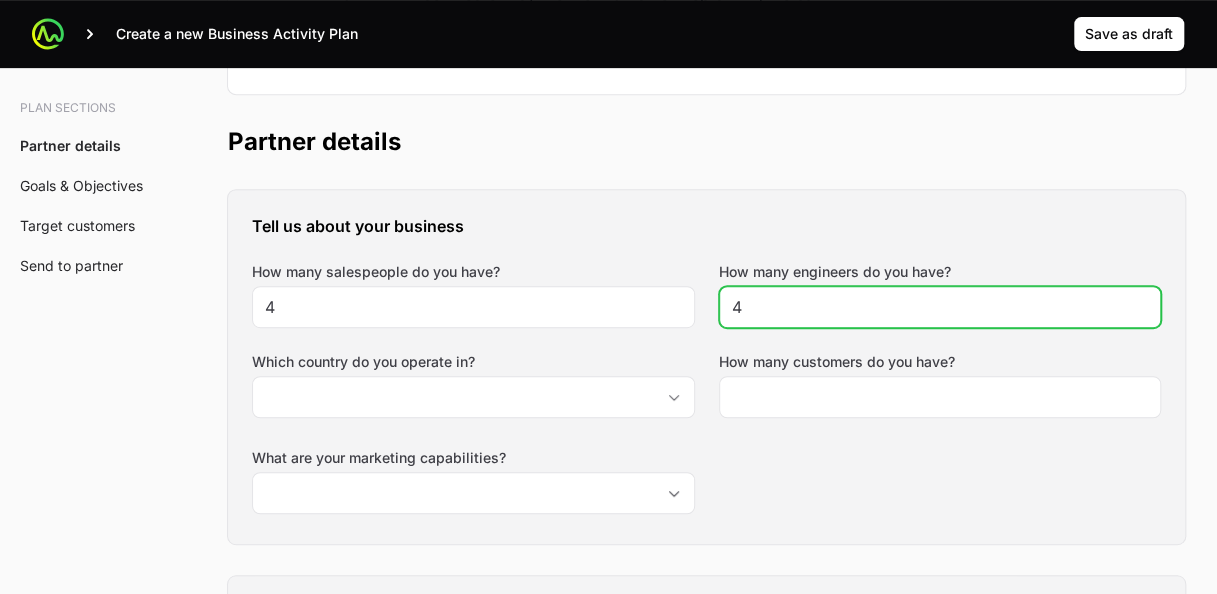 click on "4" 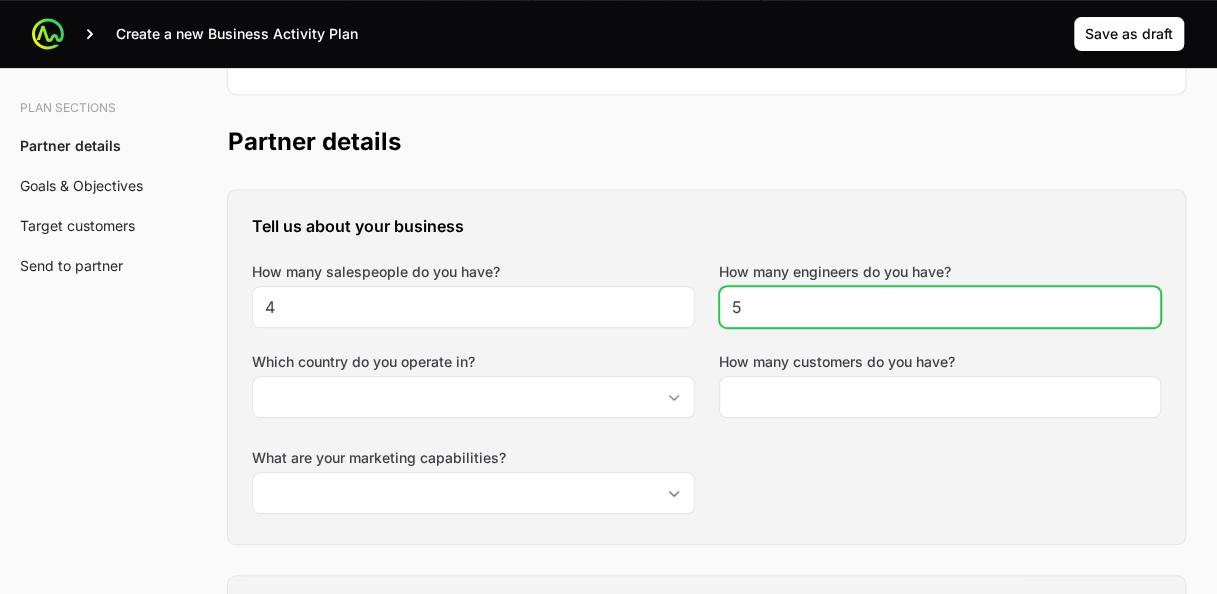 type on "5" 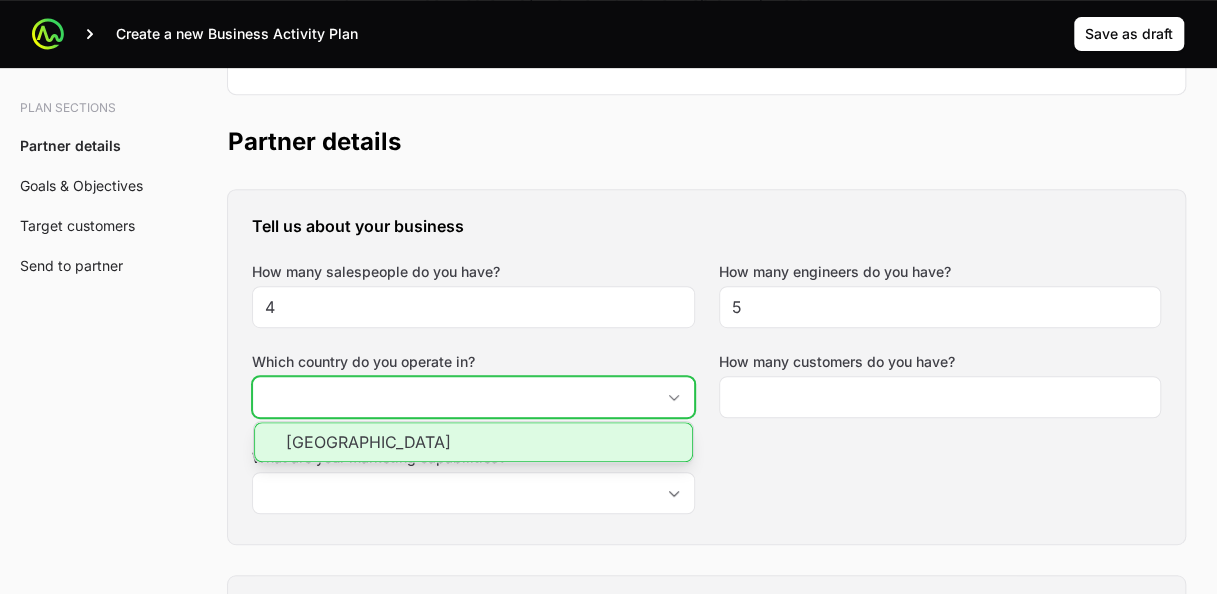 click on "Which country do you operate in?" 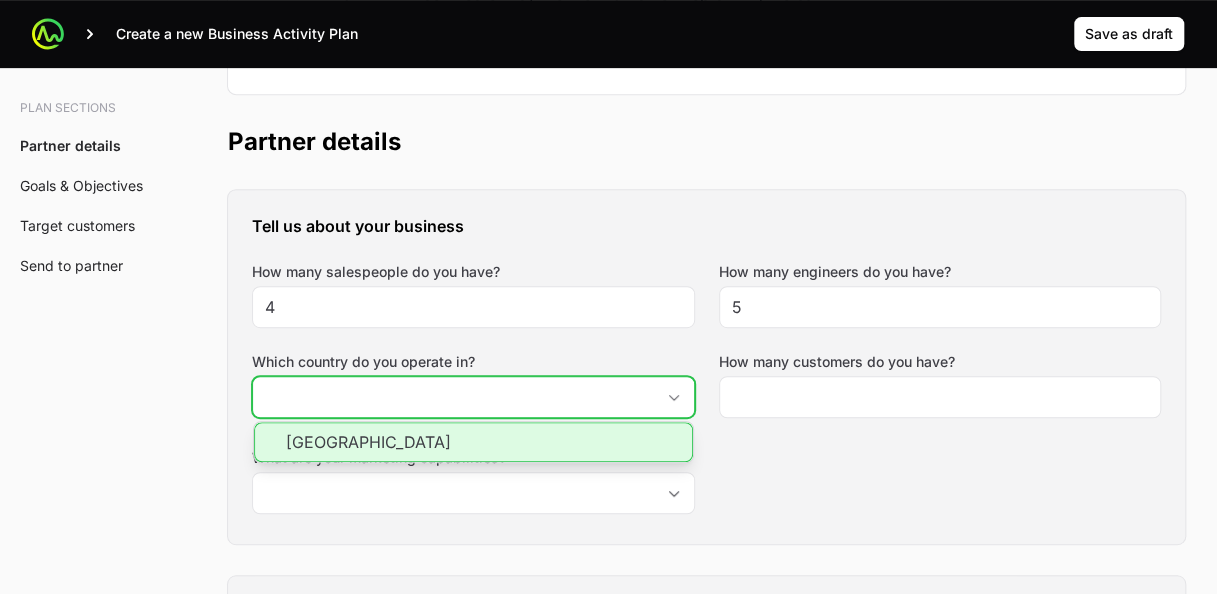 click on "[GEOGRAPHIC_DATA]" 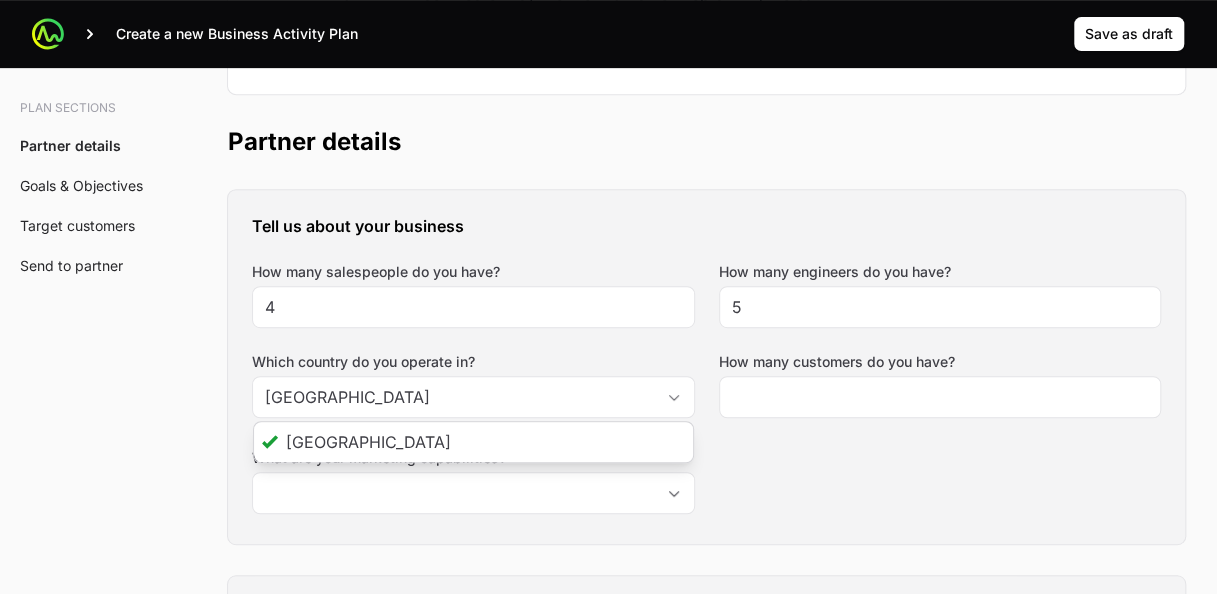 click on "Tell us about your business How many salespeople do you have? 4 How many engineers do you have? 5 Which country do you operate in? France France How many customers do you have? What are your marketing capabilities?" 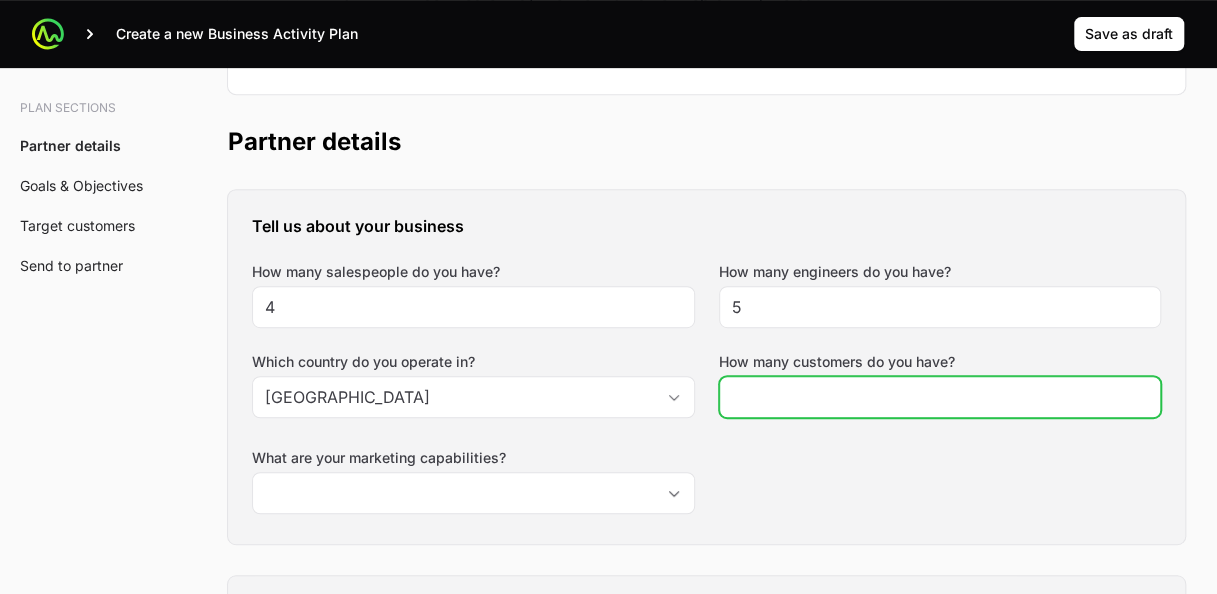 click on "How many customers do you have?" 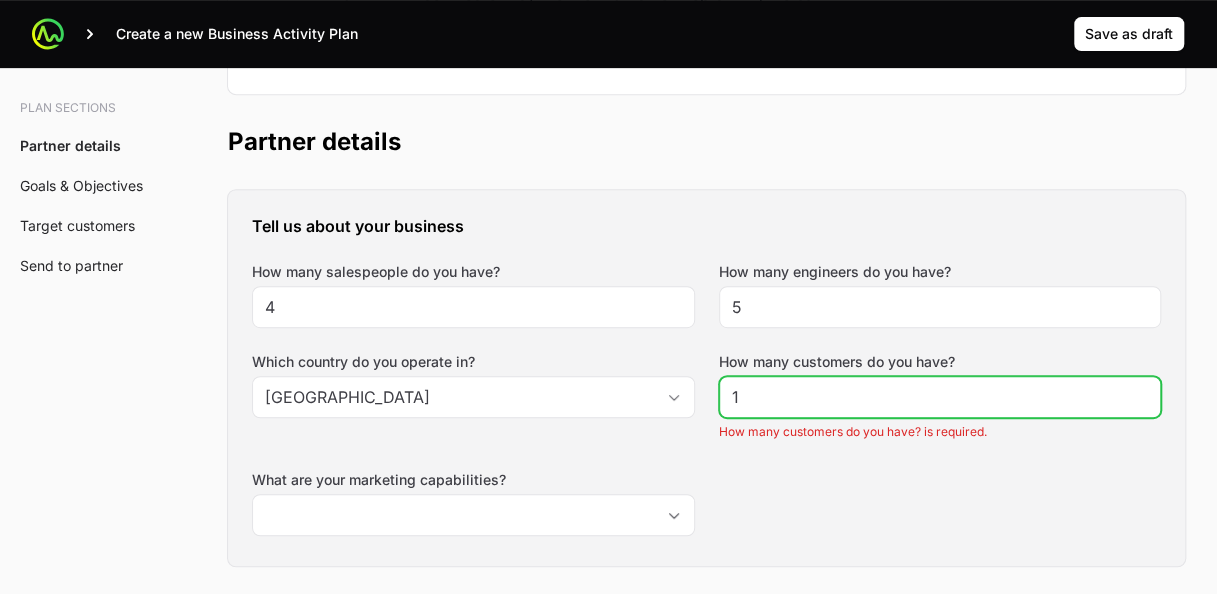 click on "1" 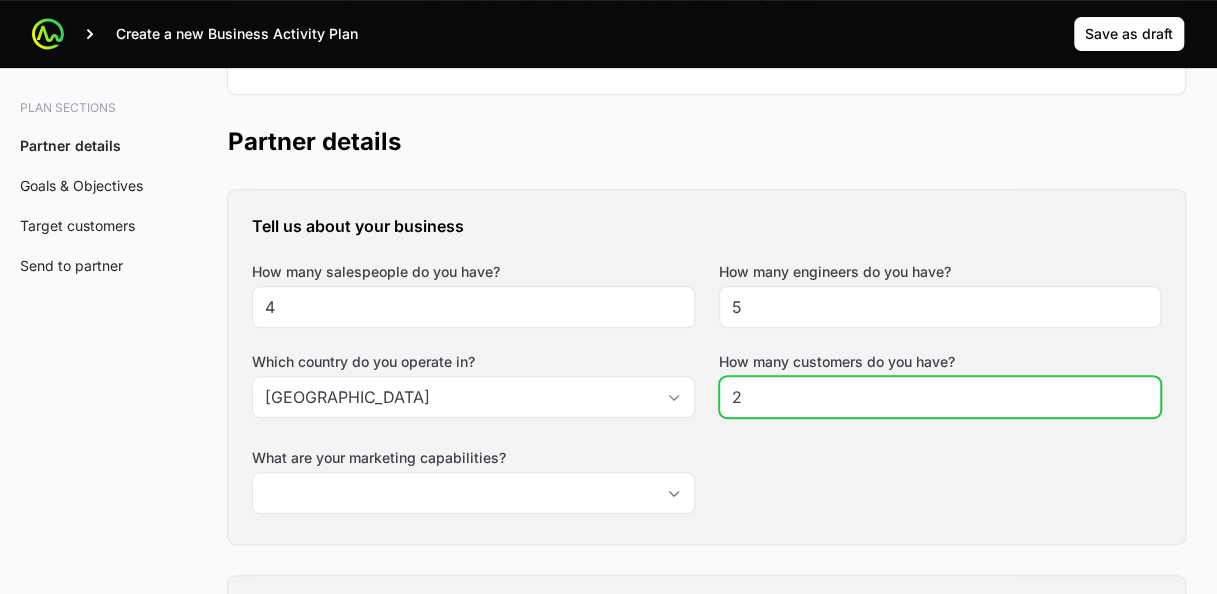 type on "2" 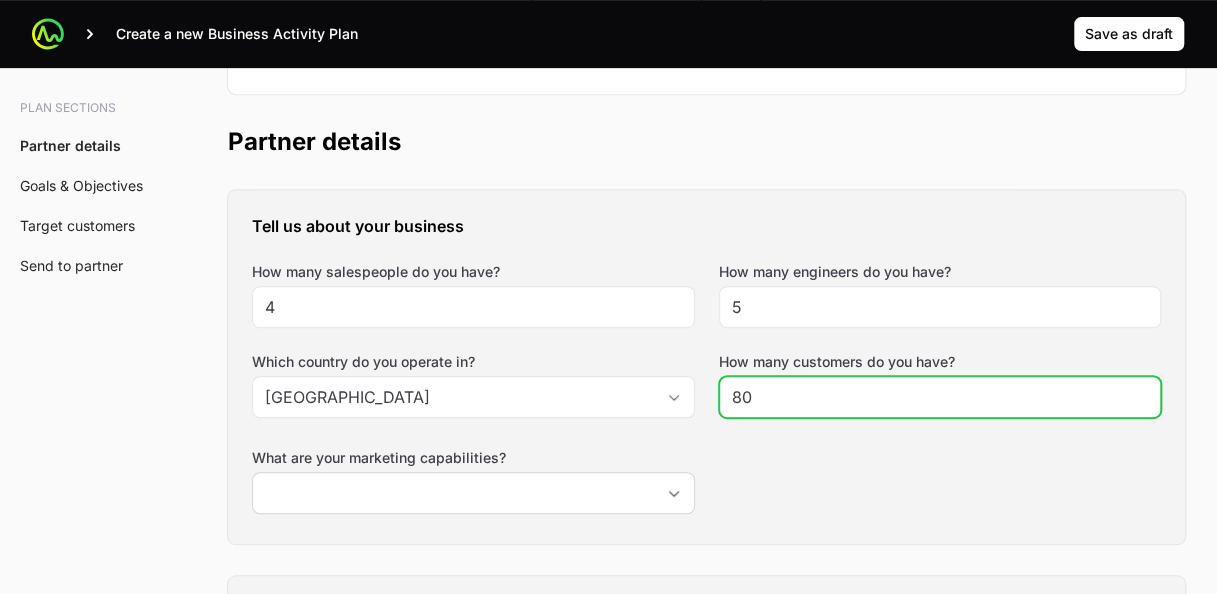 type on "80" 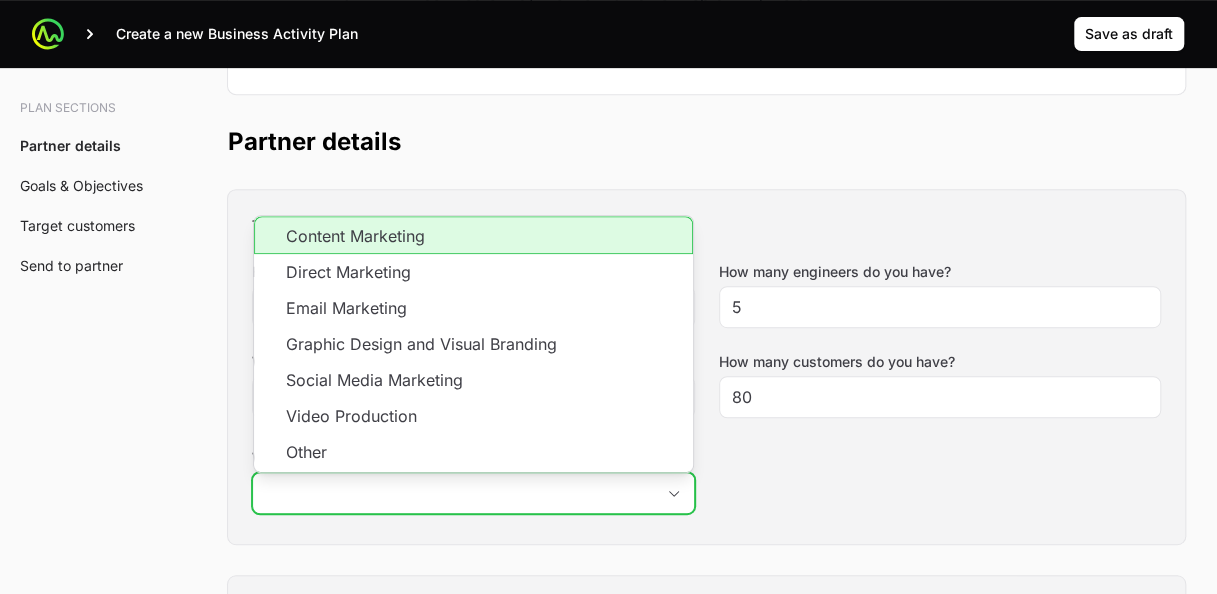 click on "What are your marketing capabilities?" 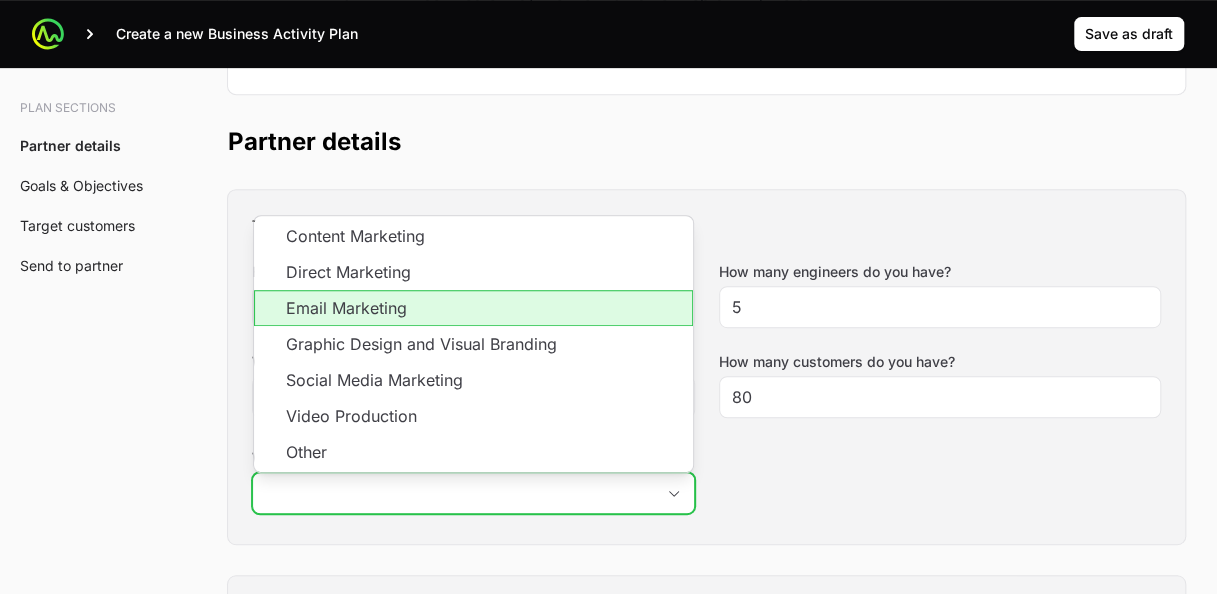 click on "Email Marketing" 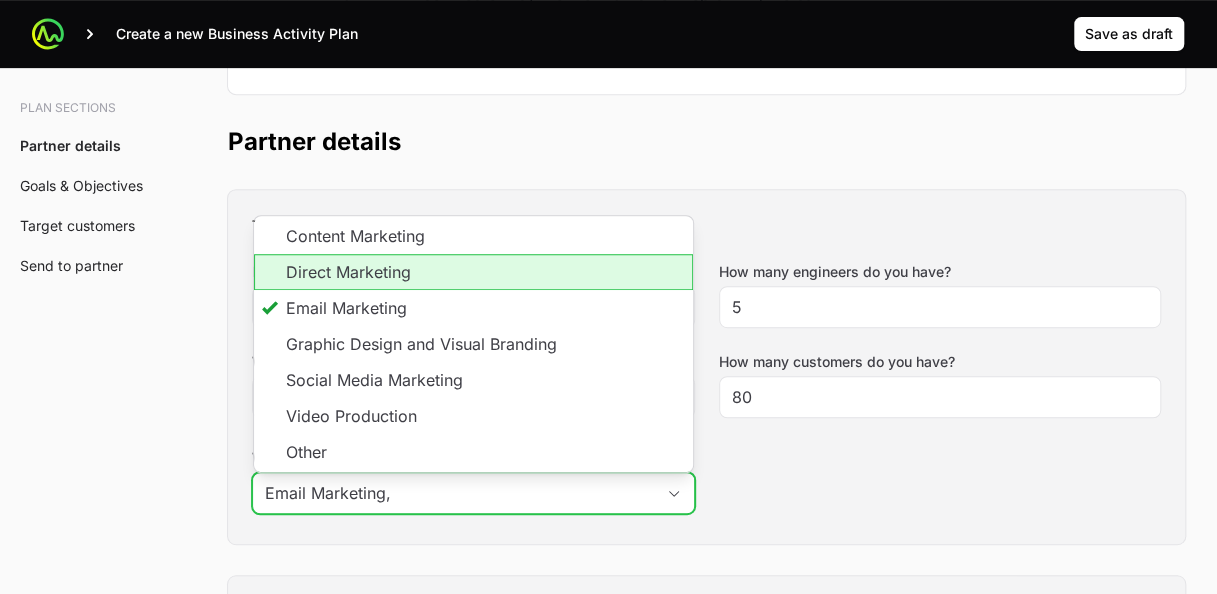 click on "Direct Marketing" 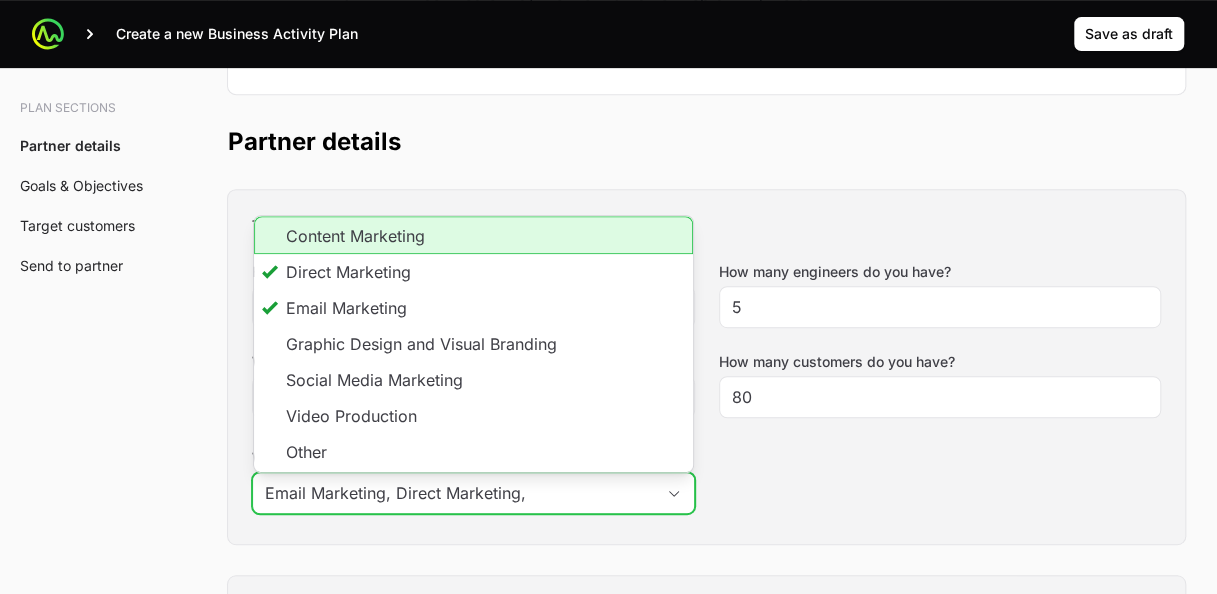 click on "Content Marketing" 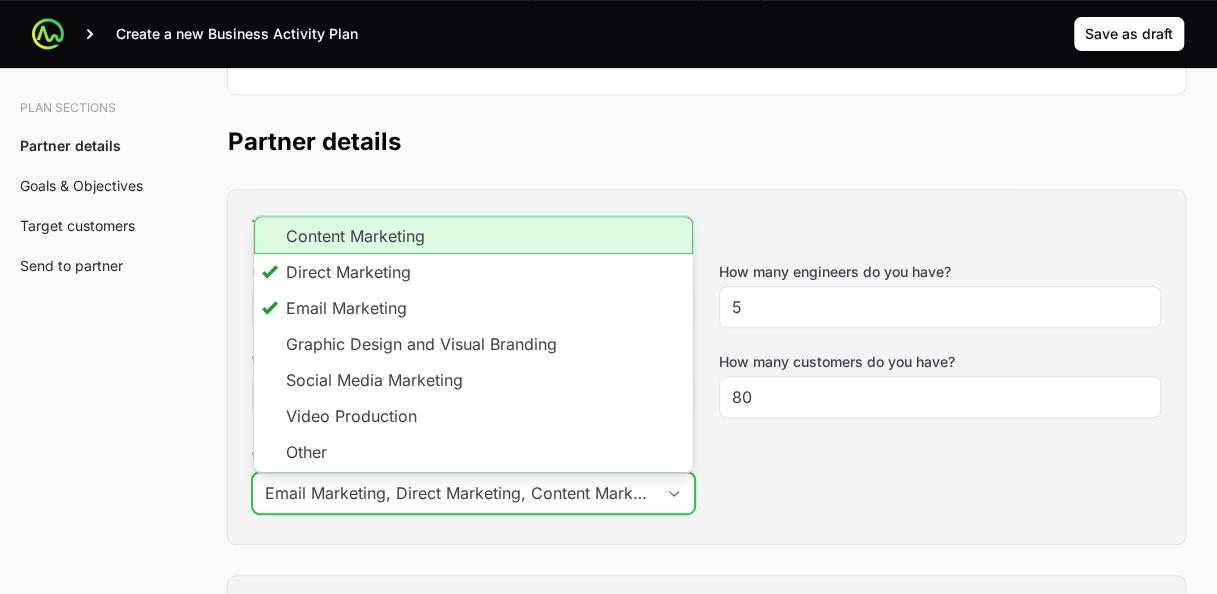 scroll, scrollTop: 0, scrollLeft: 24, axis: horizontal 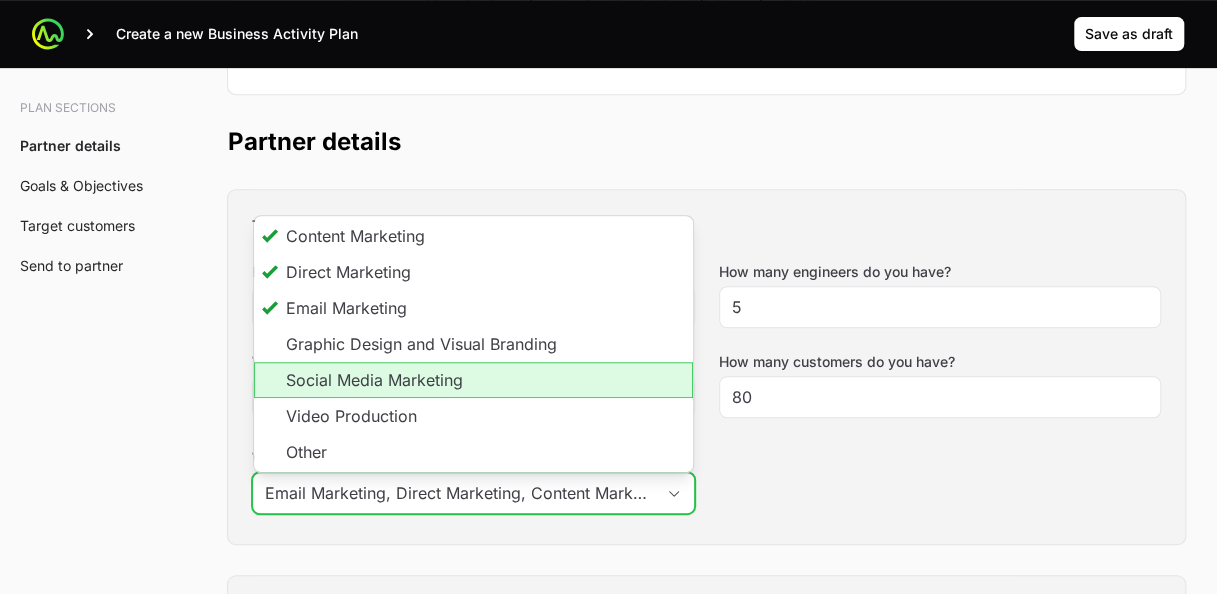 click on "Social Media Marketing" 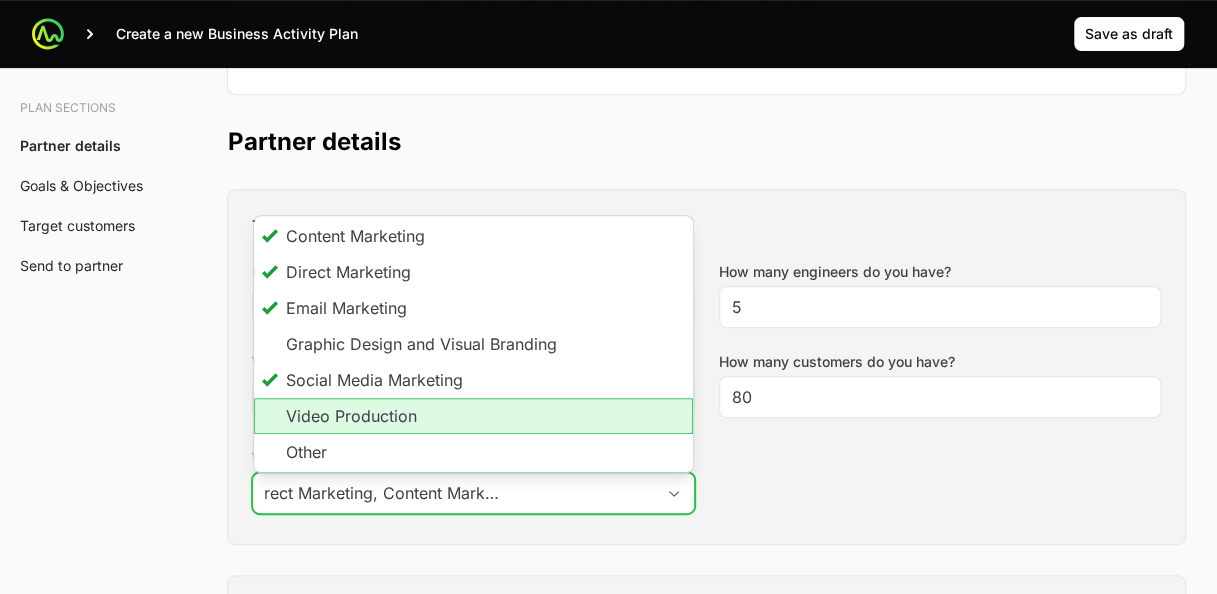 scroll, scrollTop: 0, scrollLeft: 210, axis: horizontal 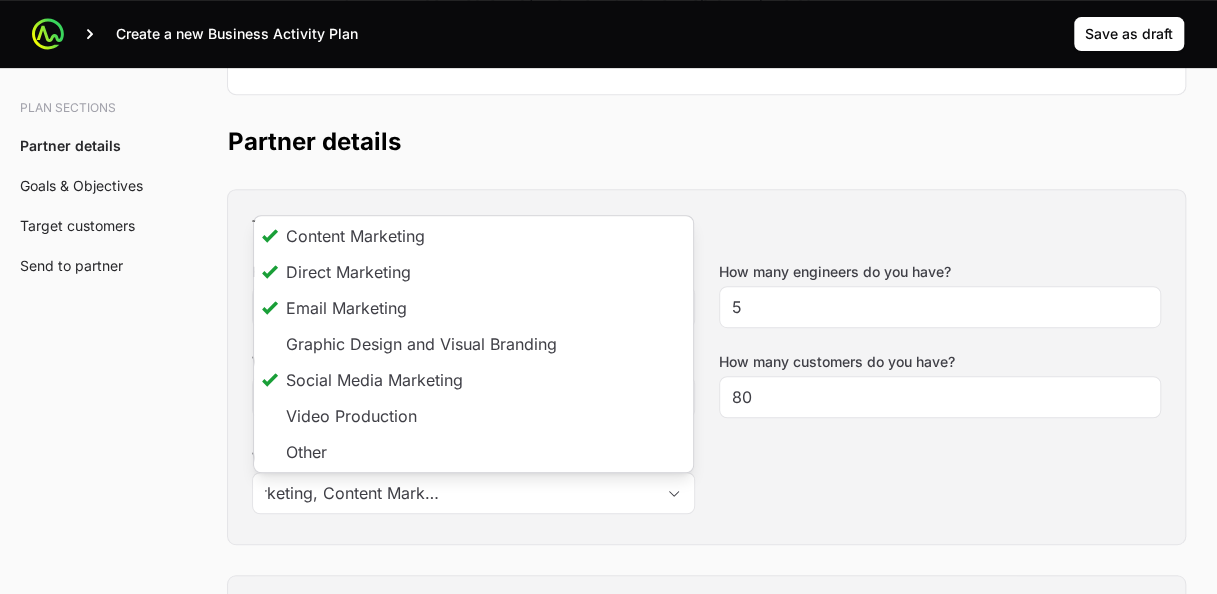 type on "Email Marketing, Direct Marketing, Content Marketing, Social Media Marketing" 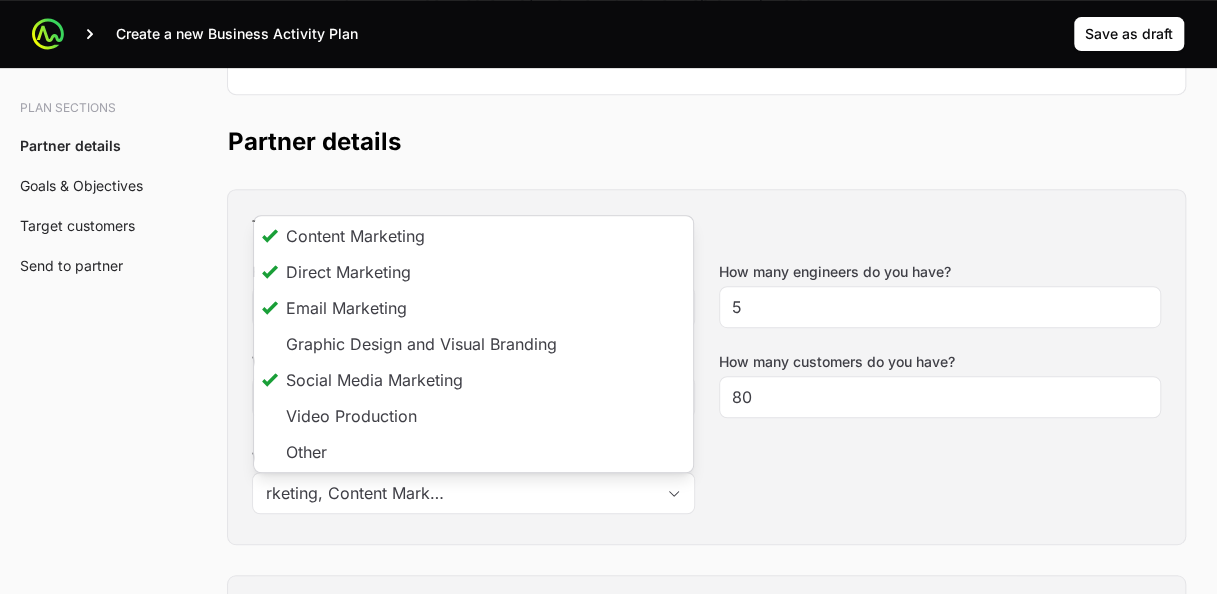 scroll, scrollTop: 0, scrollLeft: 0, axis: both 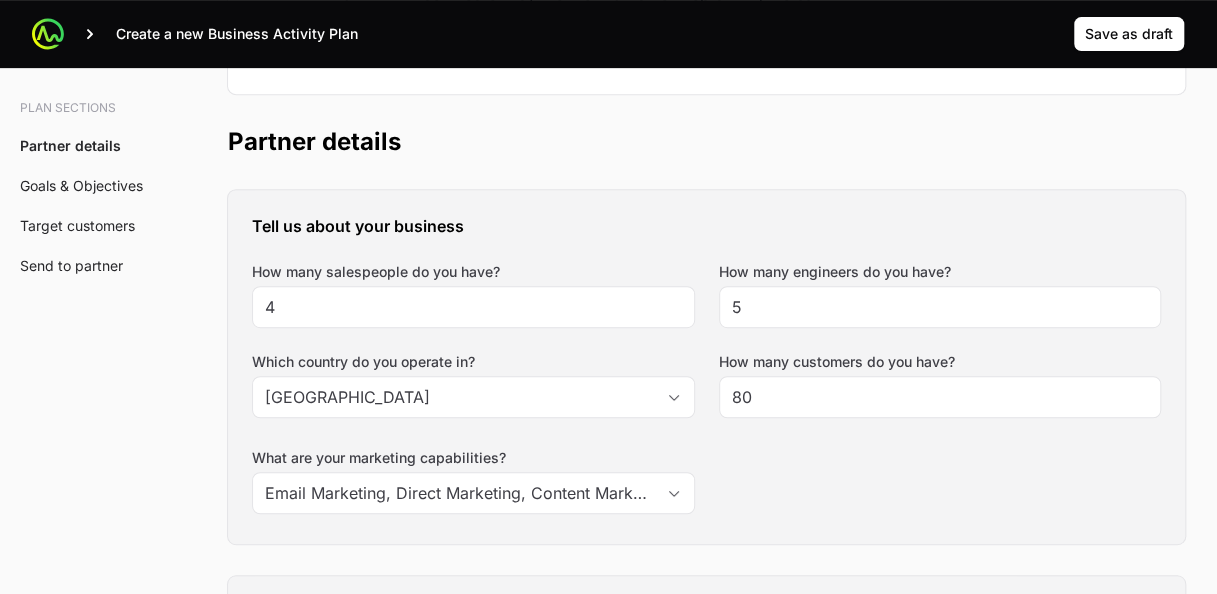 click on "Plan sections Partner details Goals & Objectives Target customers Send to partner A  Business Activity Plan  is an agreement between the partner and the distributor about the targets they will aim for and the activities they will run to hit those targets. The Distributor will arrange a meeting to talk through the business activity plan below. This BAP will be filled out by the the Distributor Rep during the call. The BAP will be assigned to the Partner to review on the portal. Partner will then accept the BAP in the portal. Partner details Tell us about your business How many salespeople do you have? 4 How many engineers do you have? 5 Which country do you operate in? France How many customers do you have? 80 What are your marketing capabilities? Email Marketing, Direct Marketing, Content Marketing, Social Media Marketing What are your goals for the APEX initiative? How many new deals will you register? (Minimum 10) How many Championship points will you earn? Other notes on your team’s plan for APEX , or" 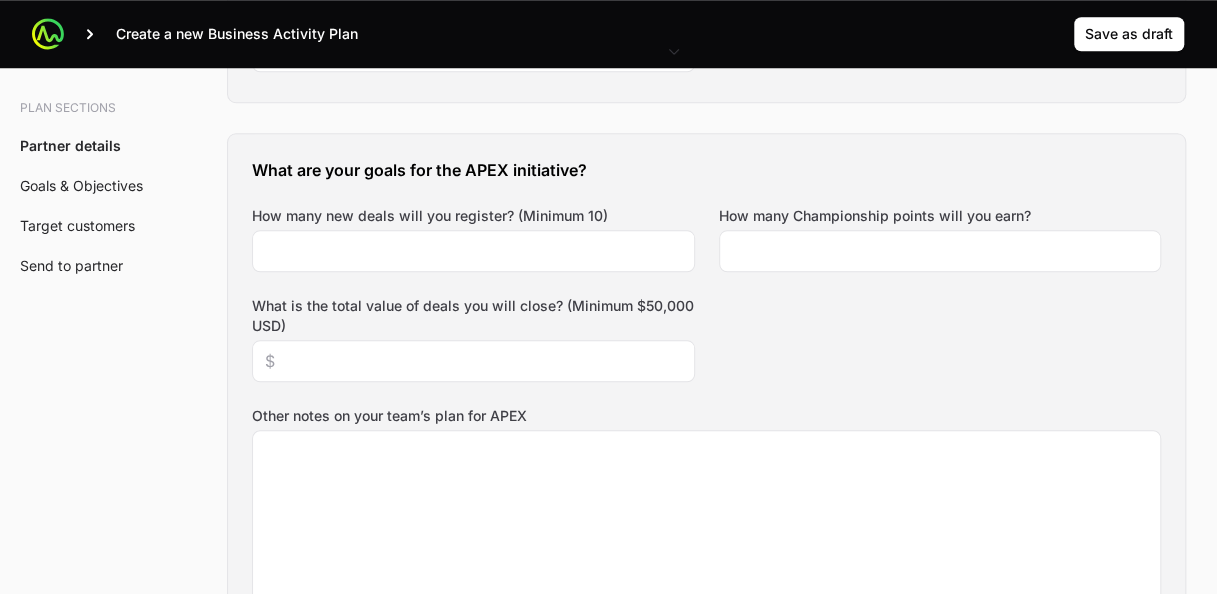 scroll, scrollTop: 838, scrollLeft: 0, axis: vertical 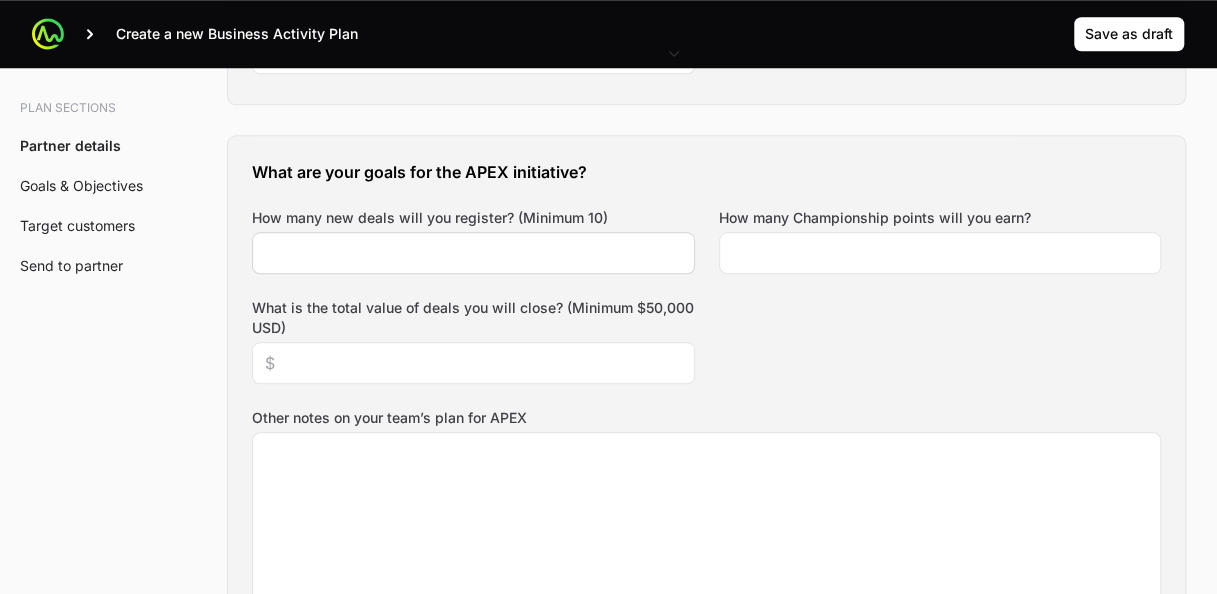 click 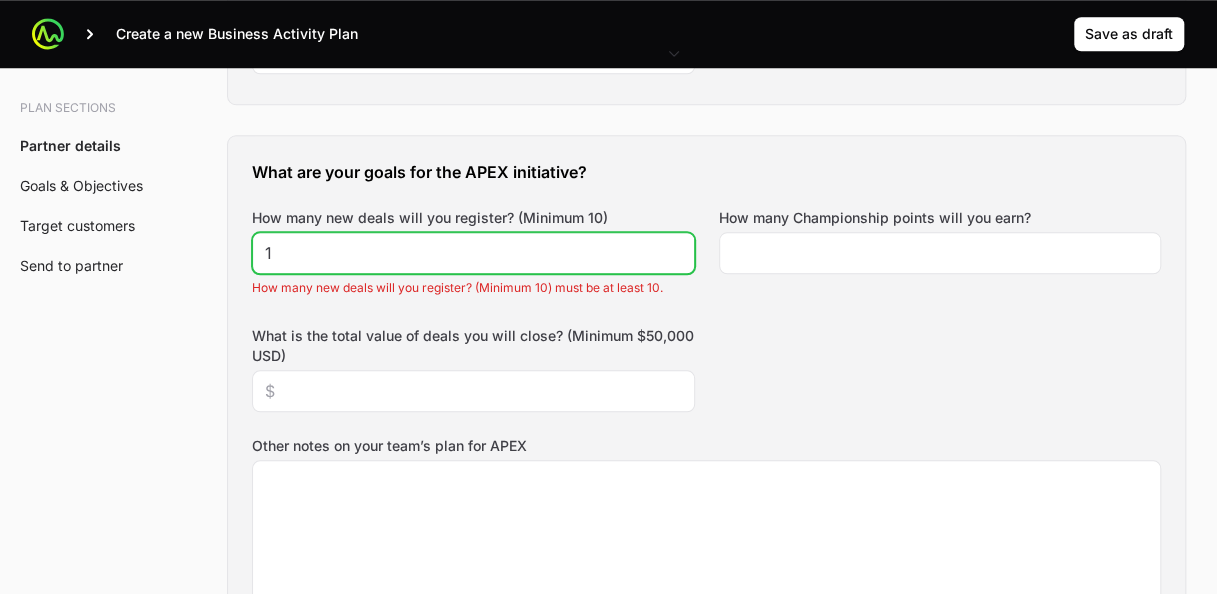 click on "1" 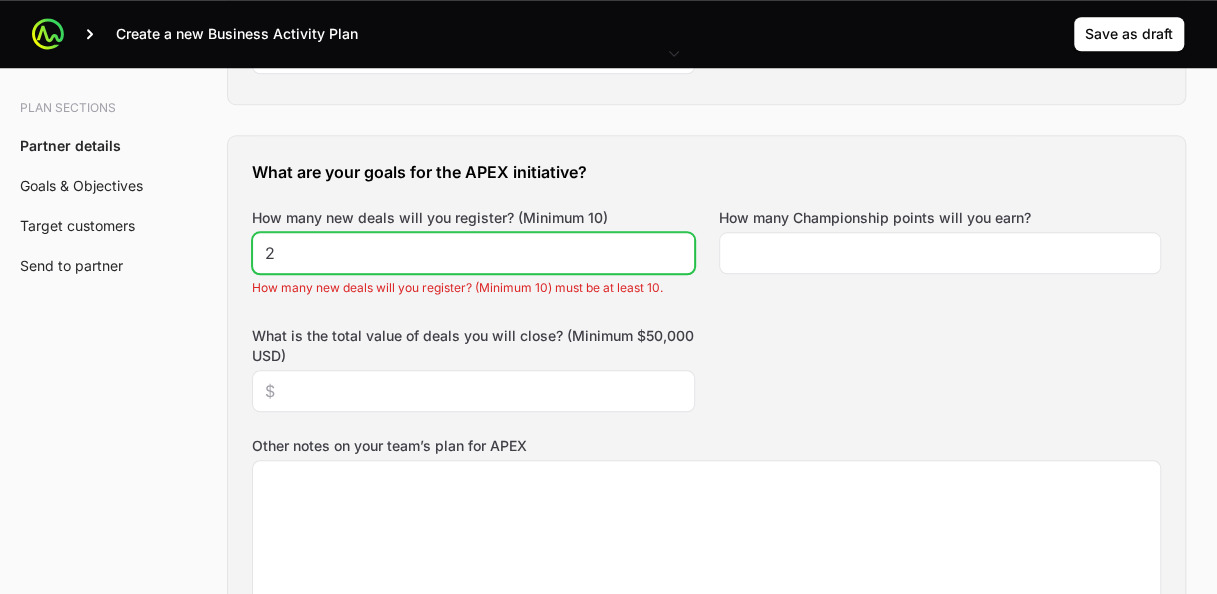 click on "2" 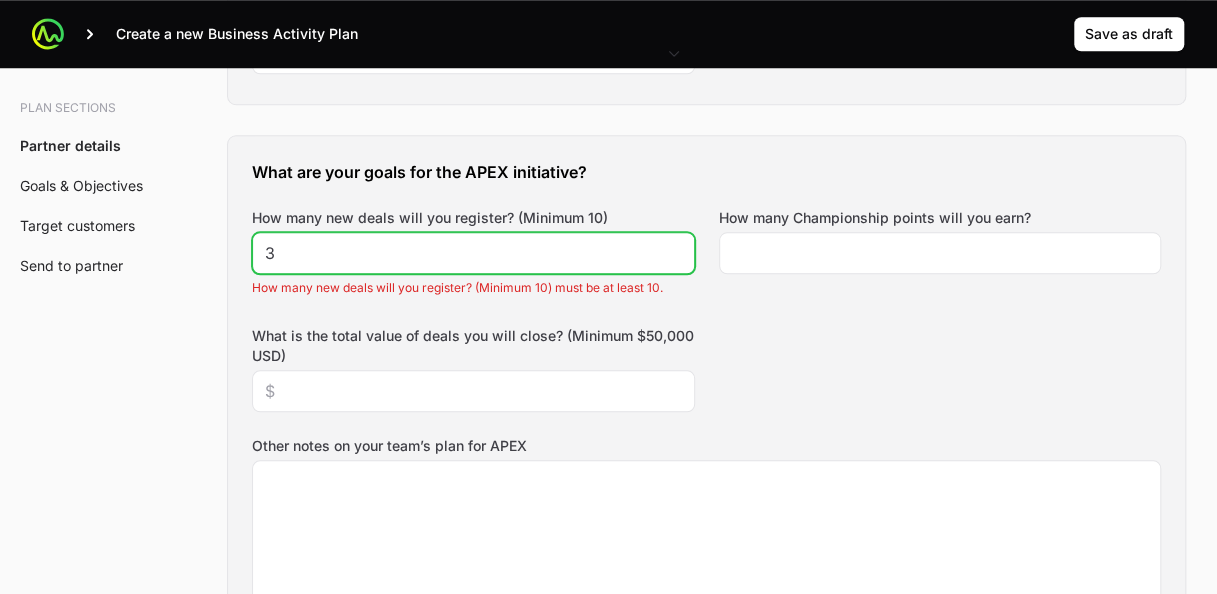click on "3" 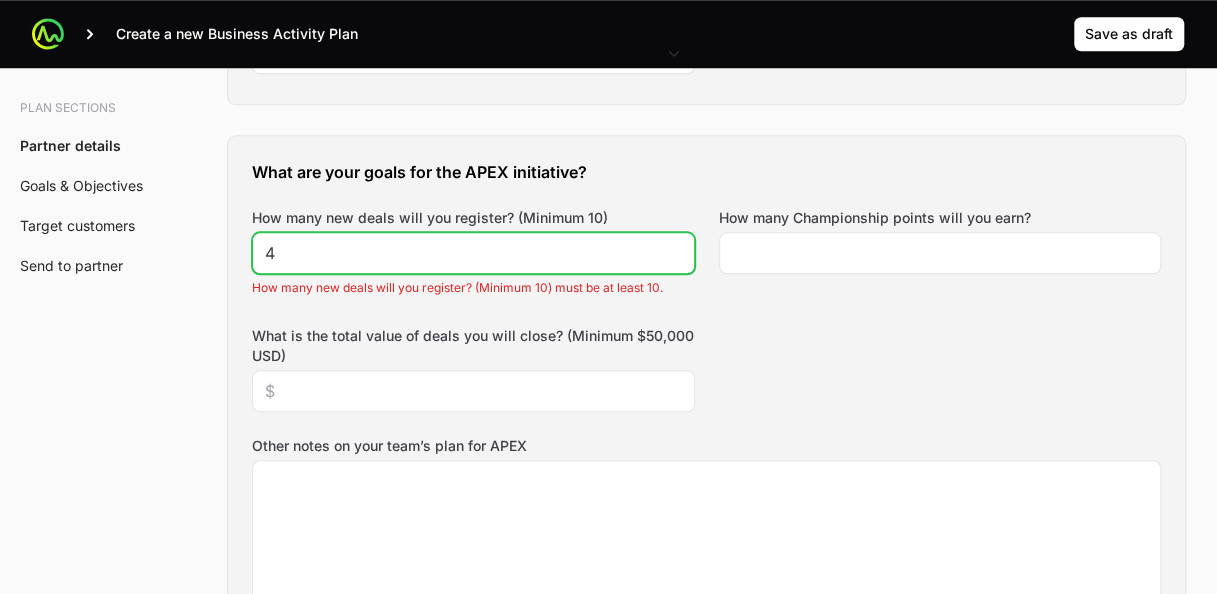 click on "4" 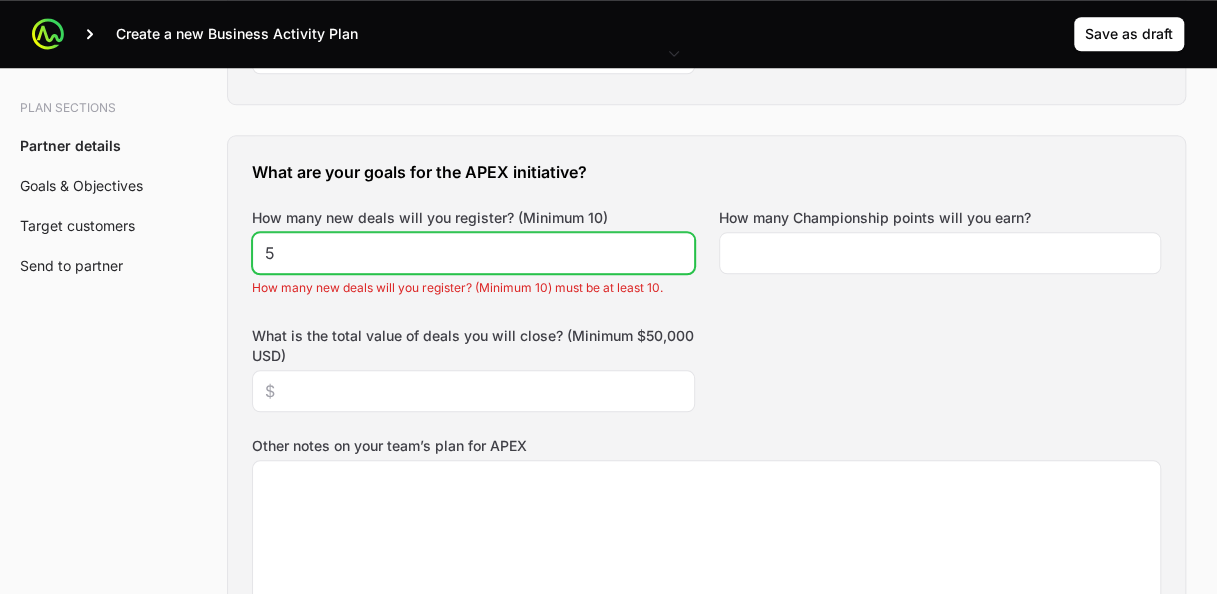 click on "5" 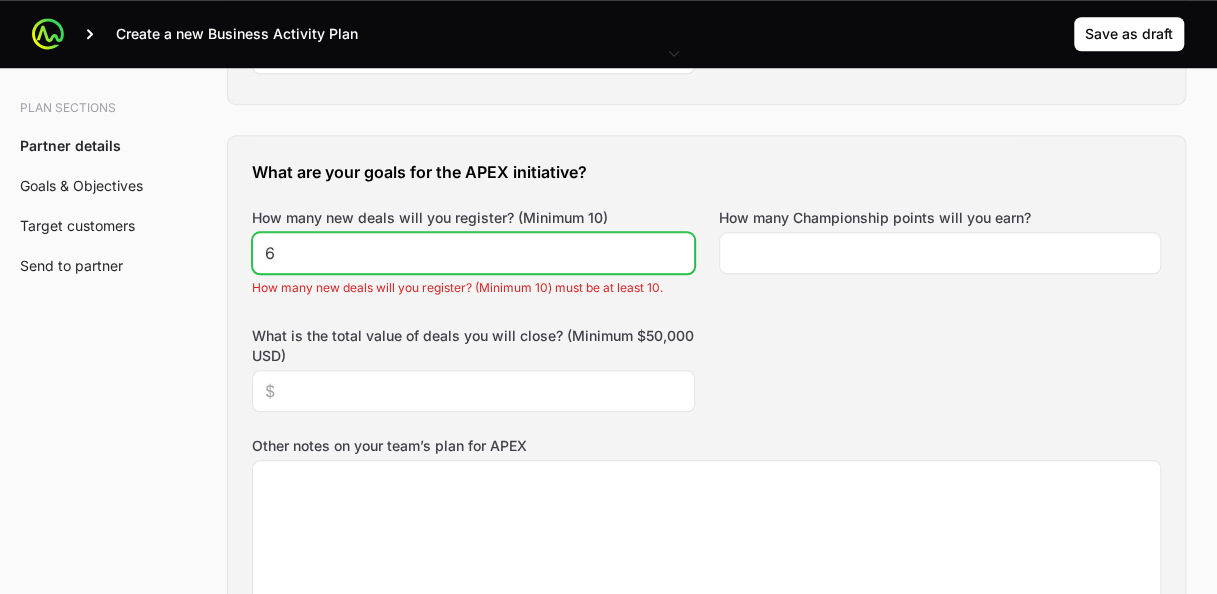 click on "6" 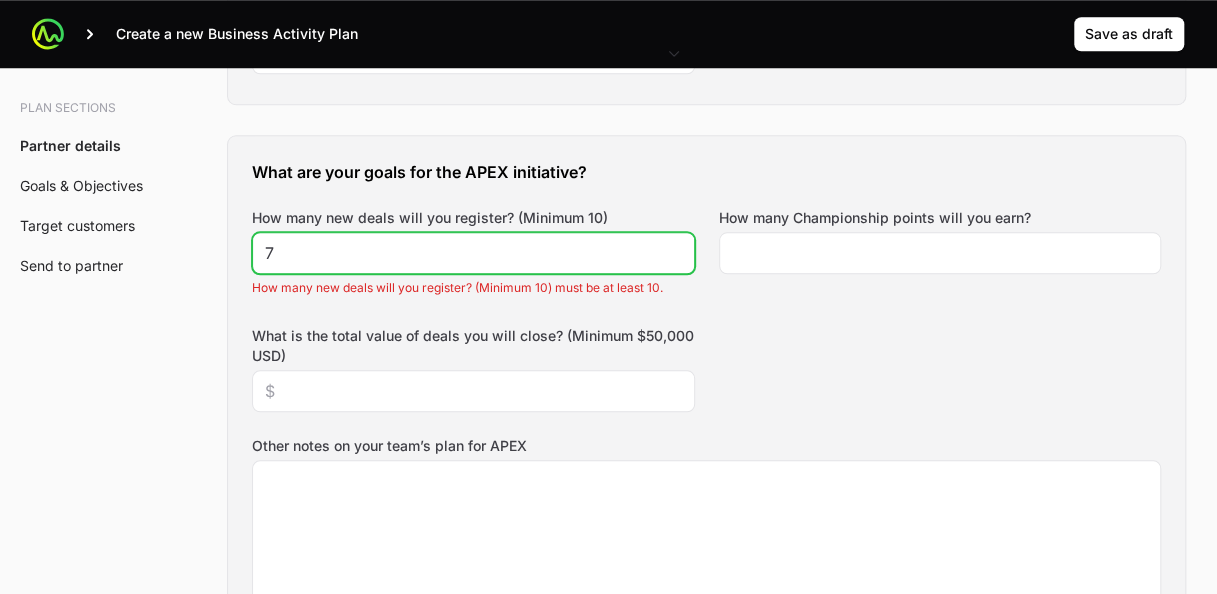 click on "7" 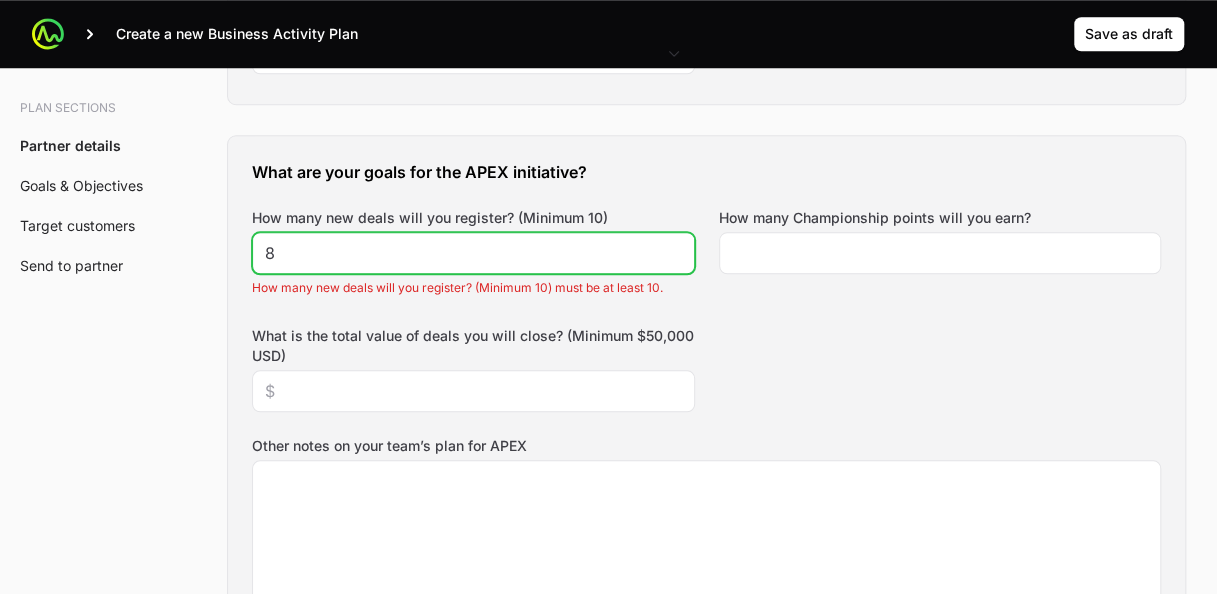 click on "8" 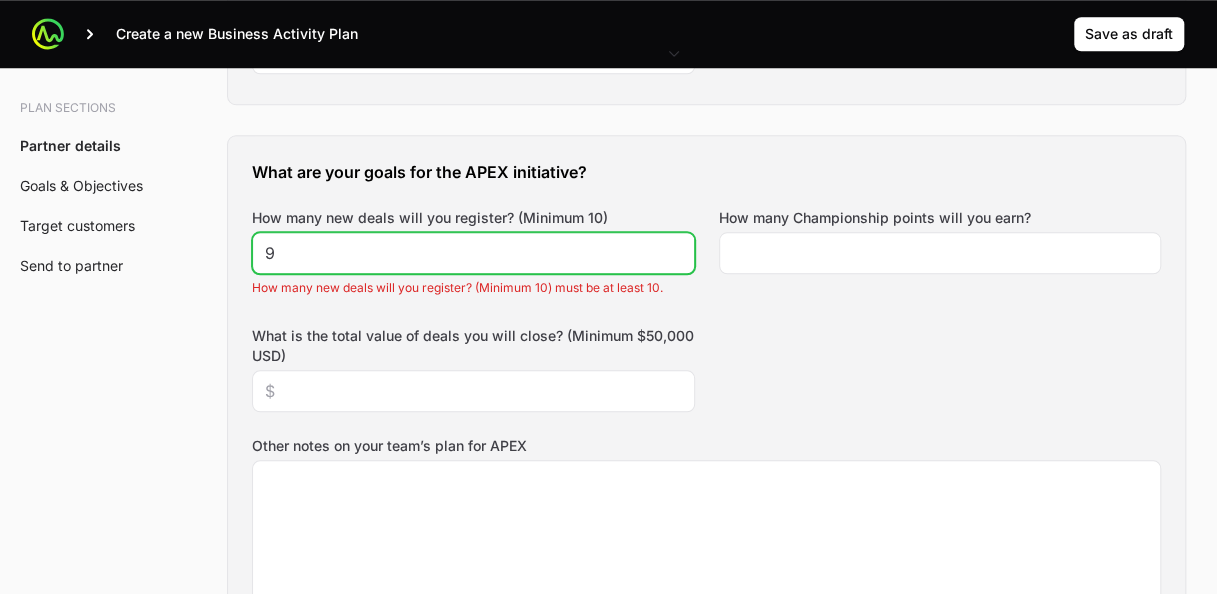 click on "9" 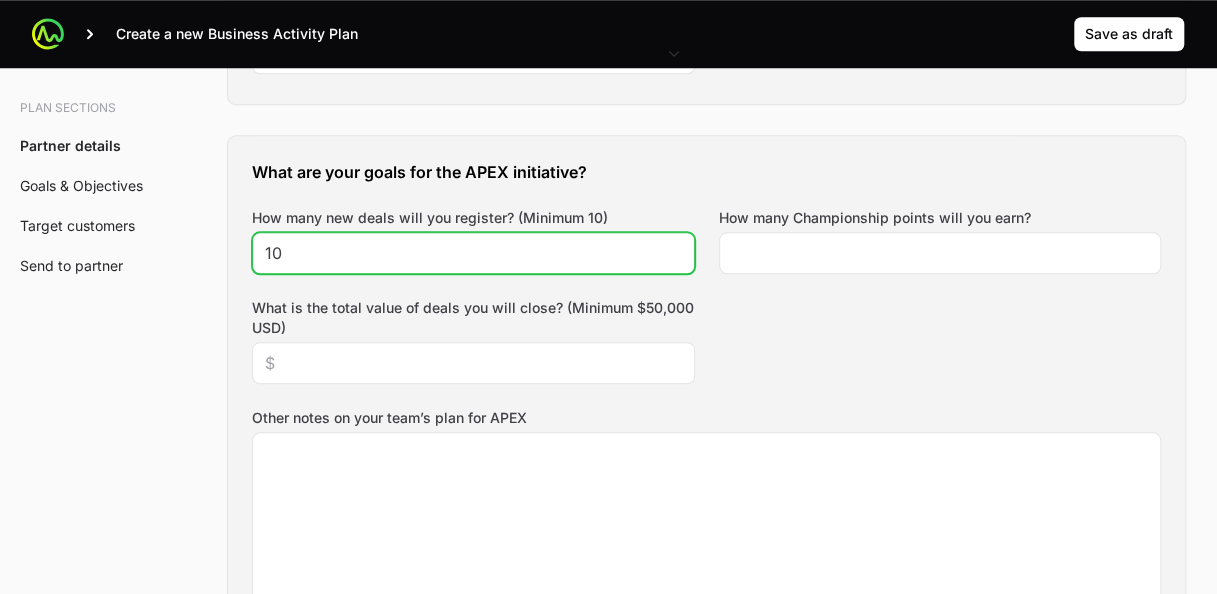 click on "10" 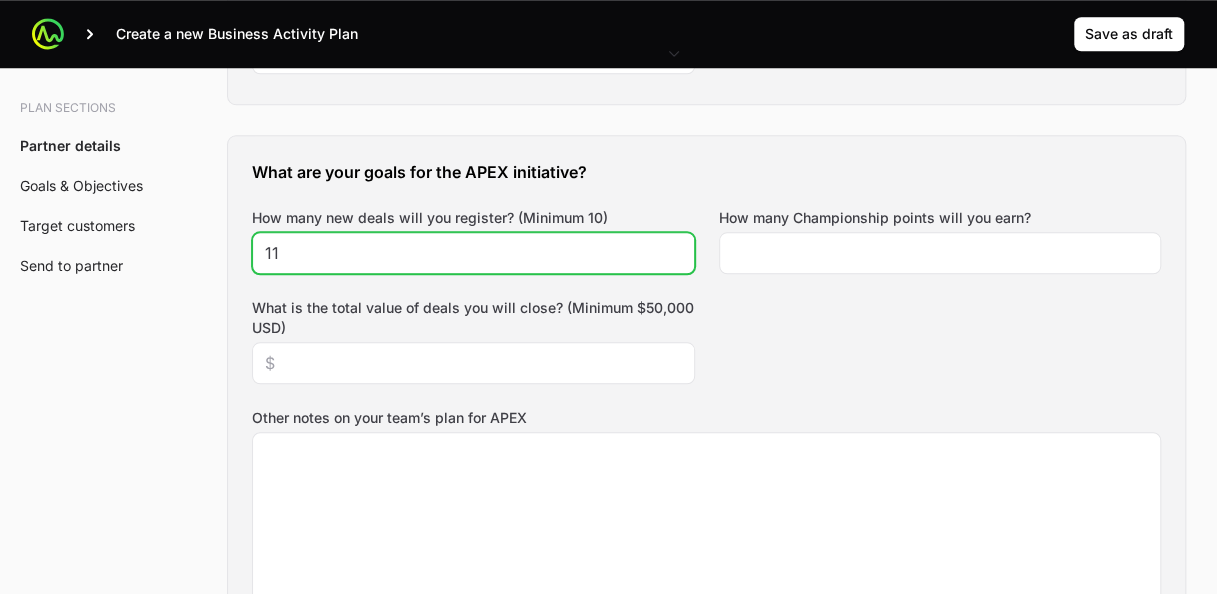 type on "11" 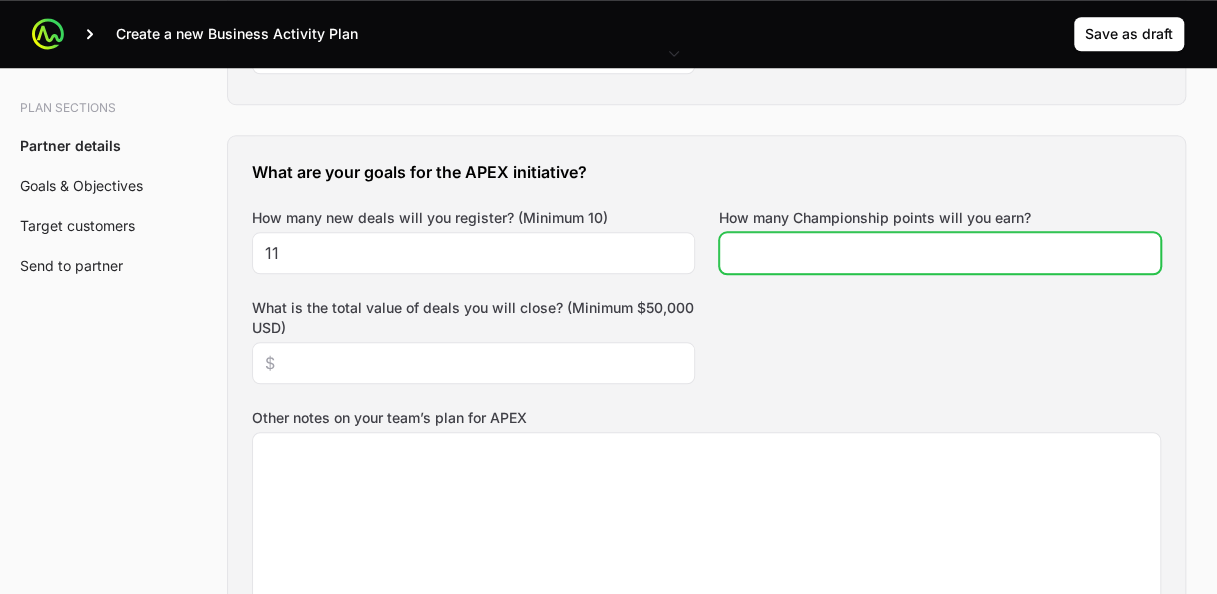 click on "How many Championship points will you earn?" 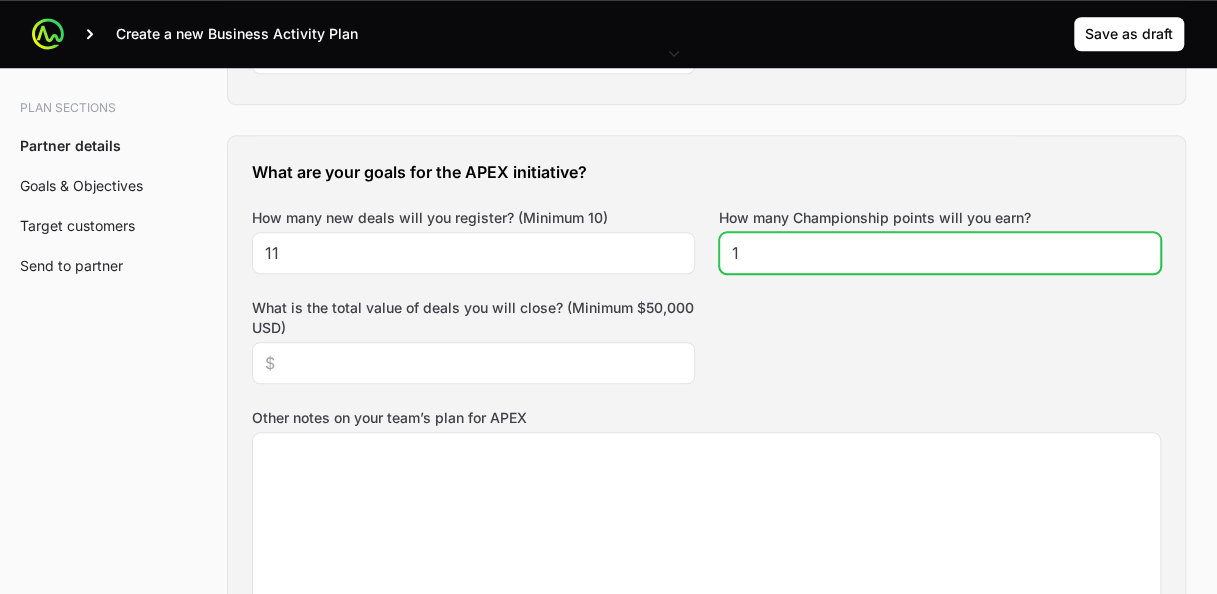 click on "1" 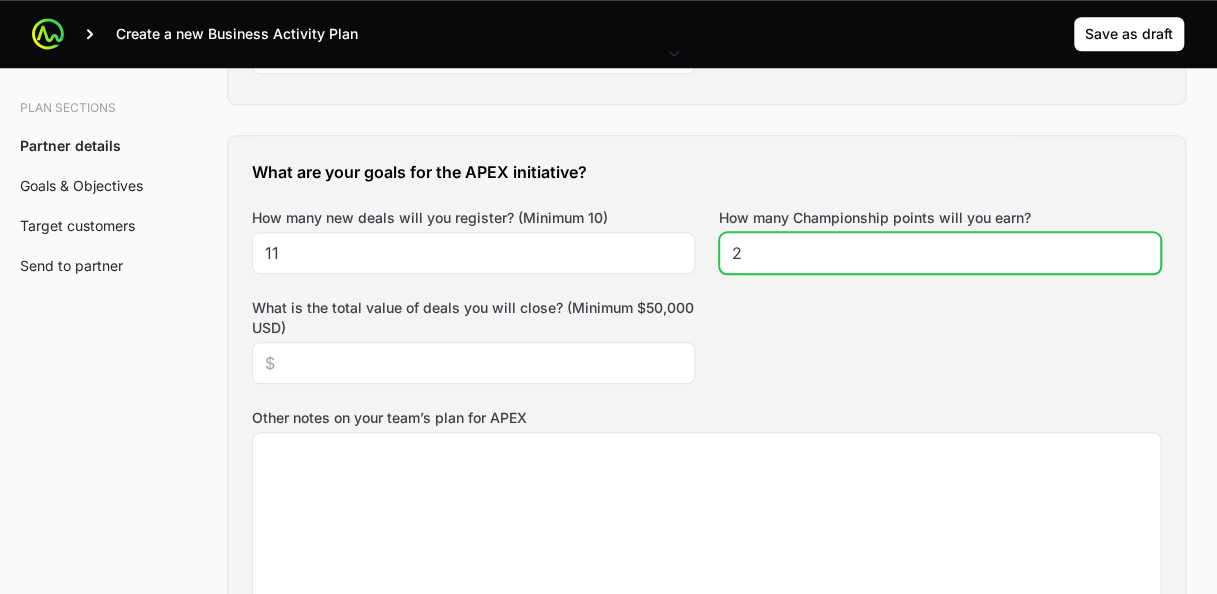 click on "2" 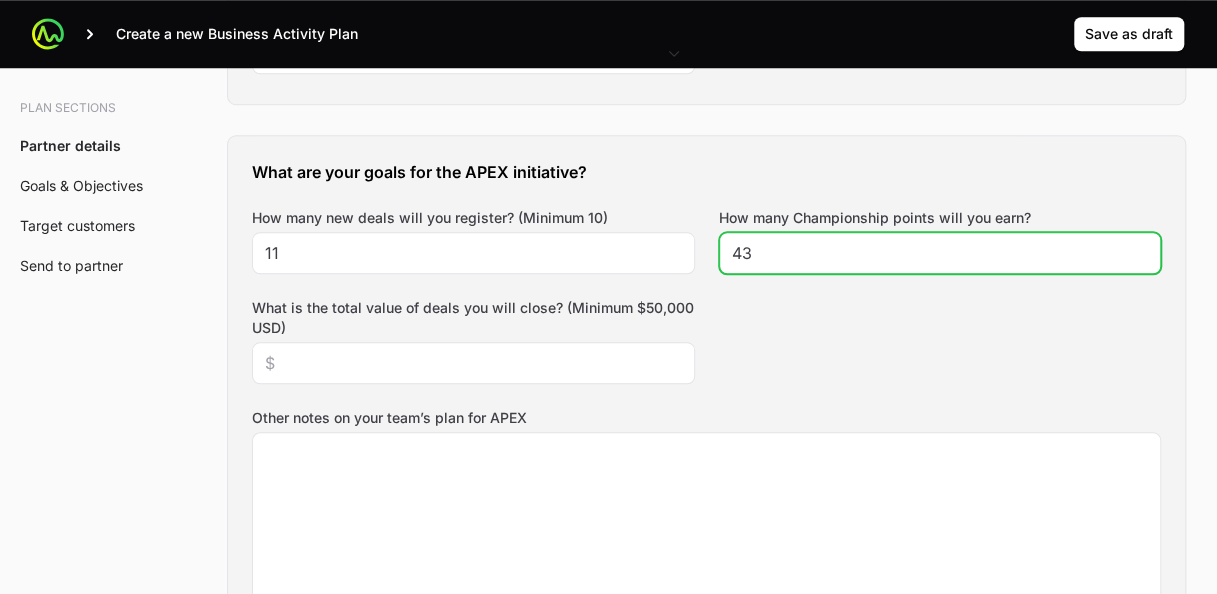 click on "43" 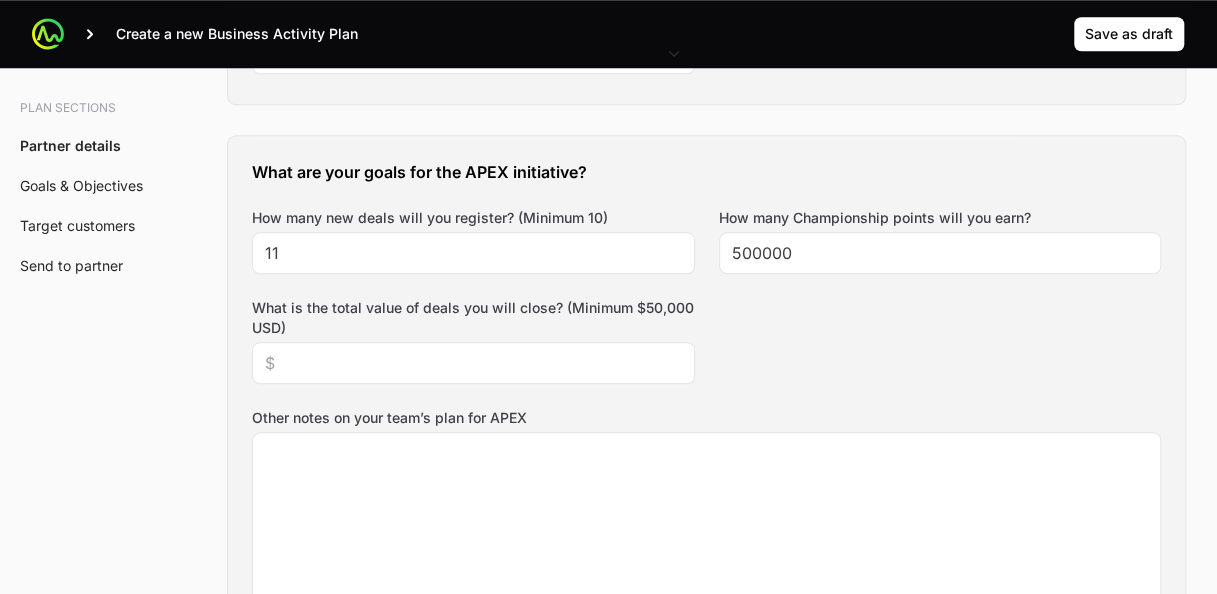 click on "What are your goals for the APEX initiative? How many new deals will you register? (Minimum 10) 11 How many Championship points will you earn? 500000 What is the total value of deals you will close? (Minimum $50,000 USD) Other notes on your team’s plan for APEX" 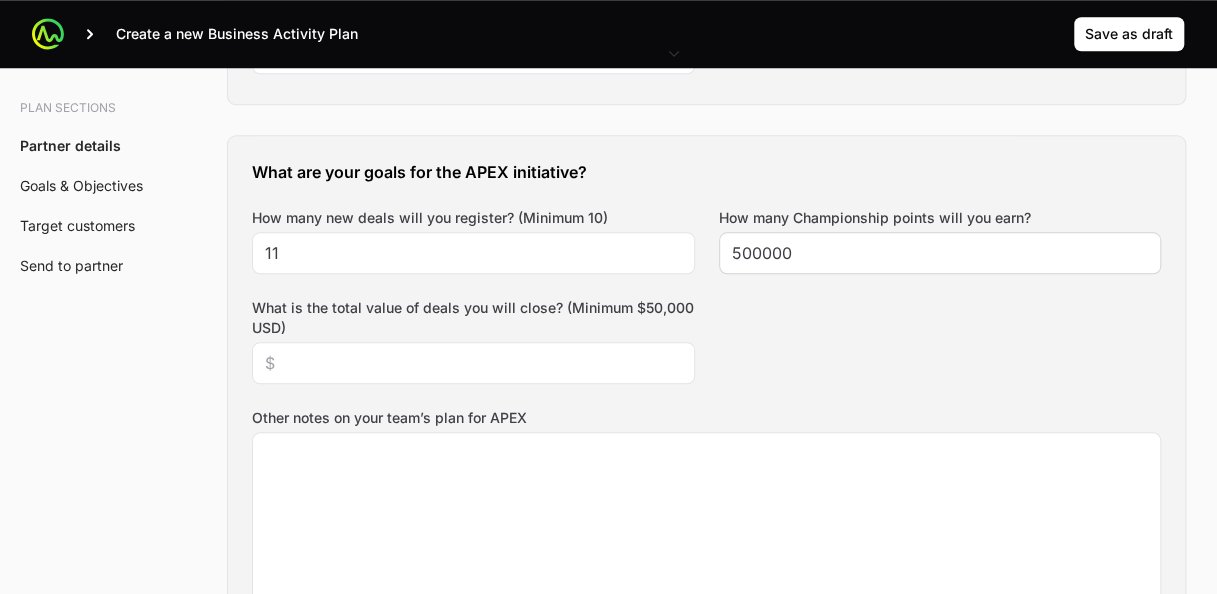 click on "500000" 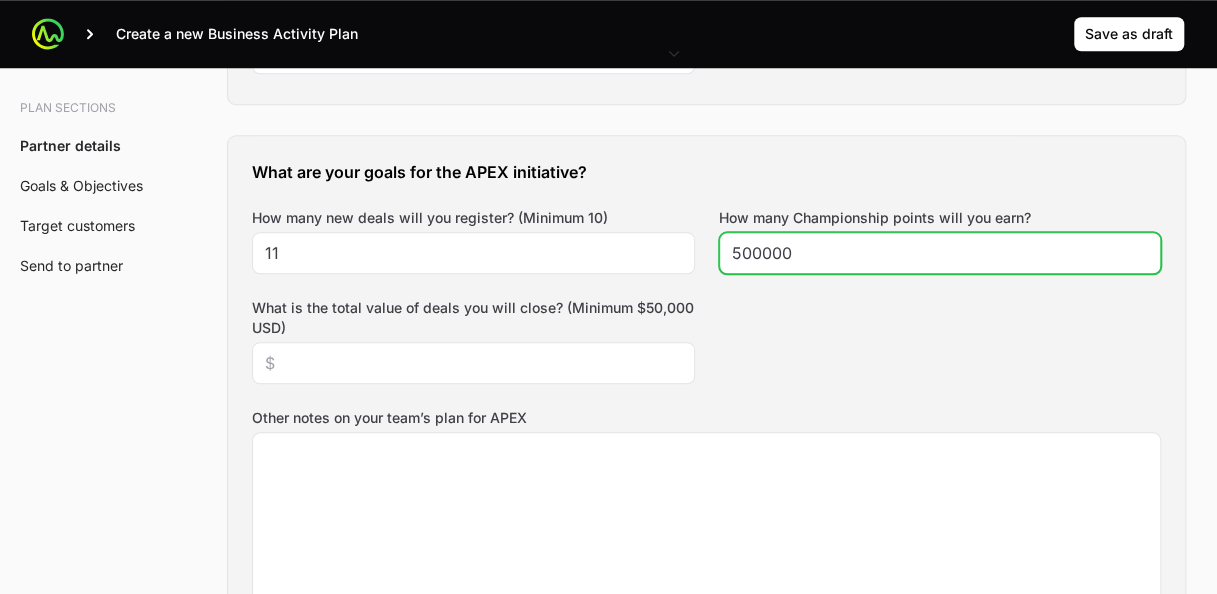 click on "500000" 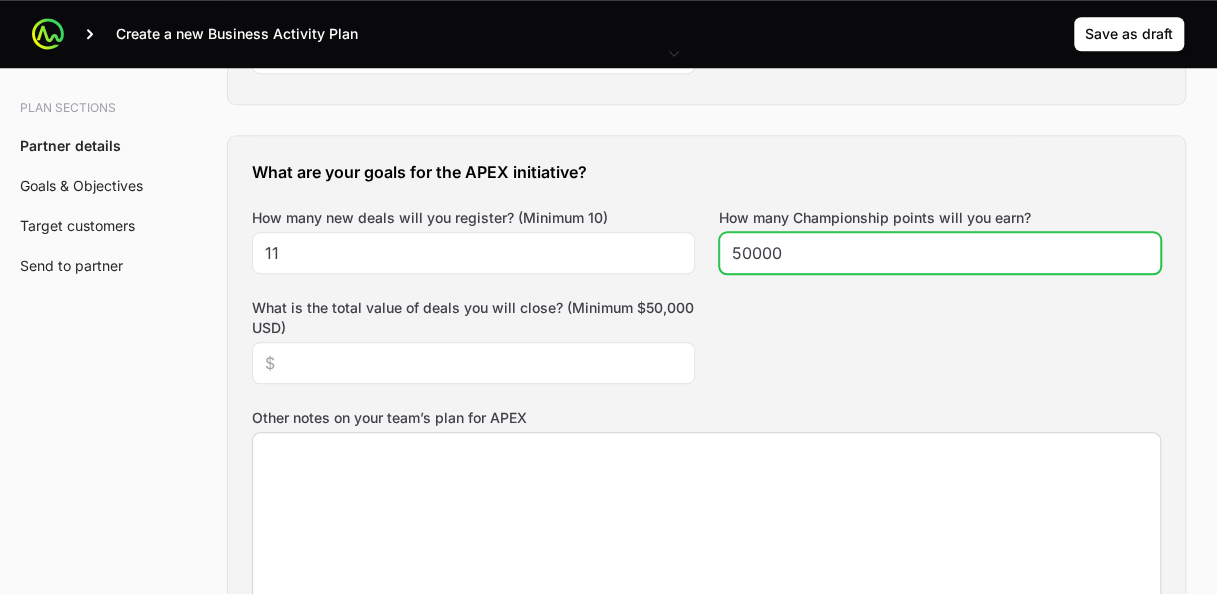type on "50000" 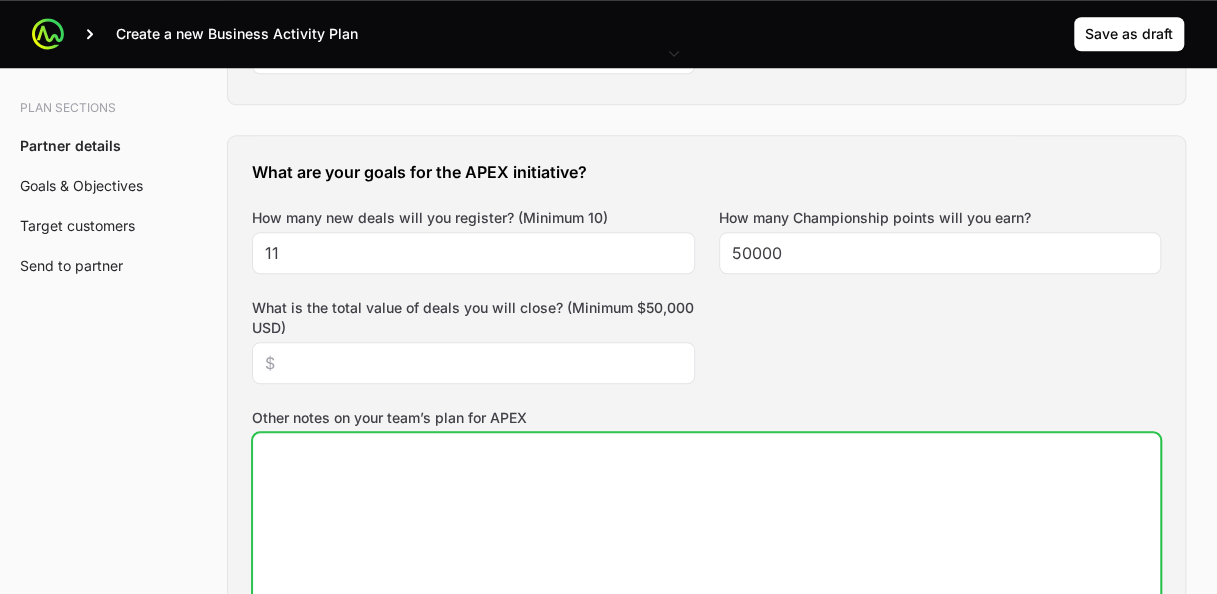 click on "Other notes on your team’s plan for APEX" 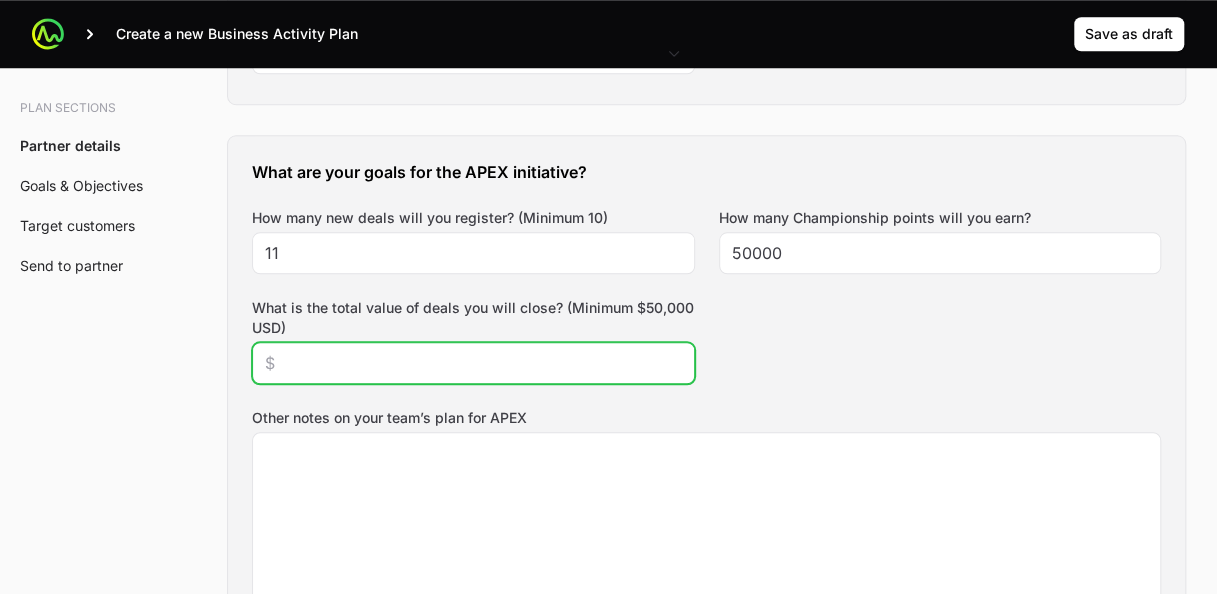 click on "What is the total value of deals you will close? (Minimum $50,000 USD)" 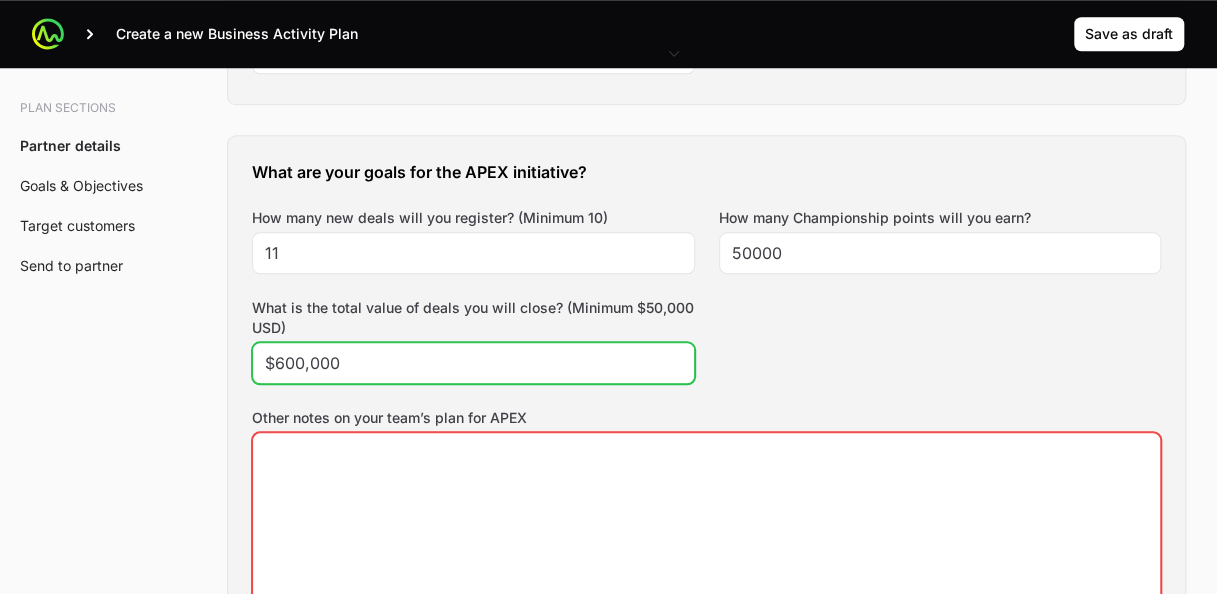 type on "$600,000" 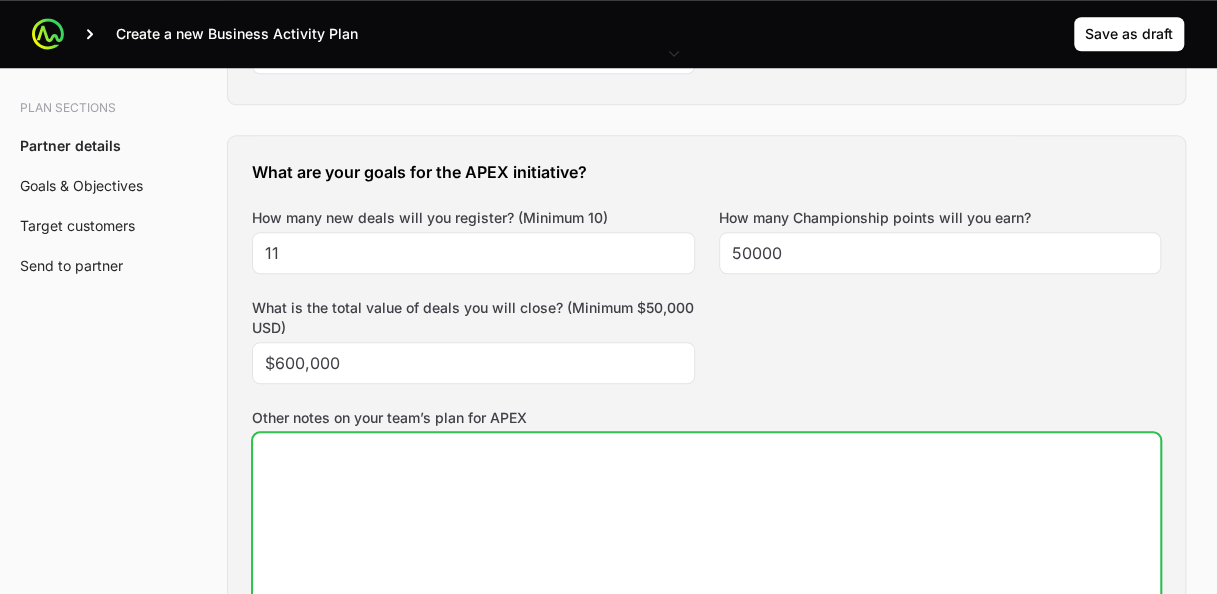 click on "Other notes on your team’s plan for APEX" 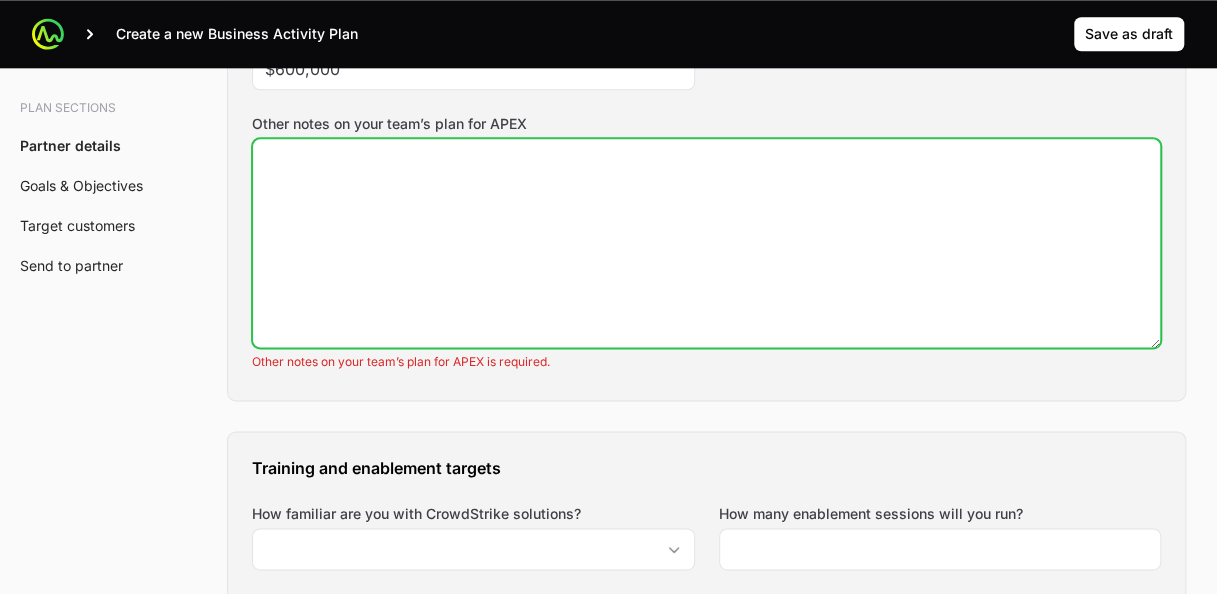 scroll, scrollTop: 1081, scrollLeft: 0, axis: vertical 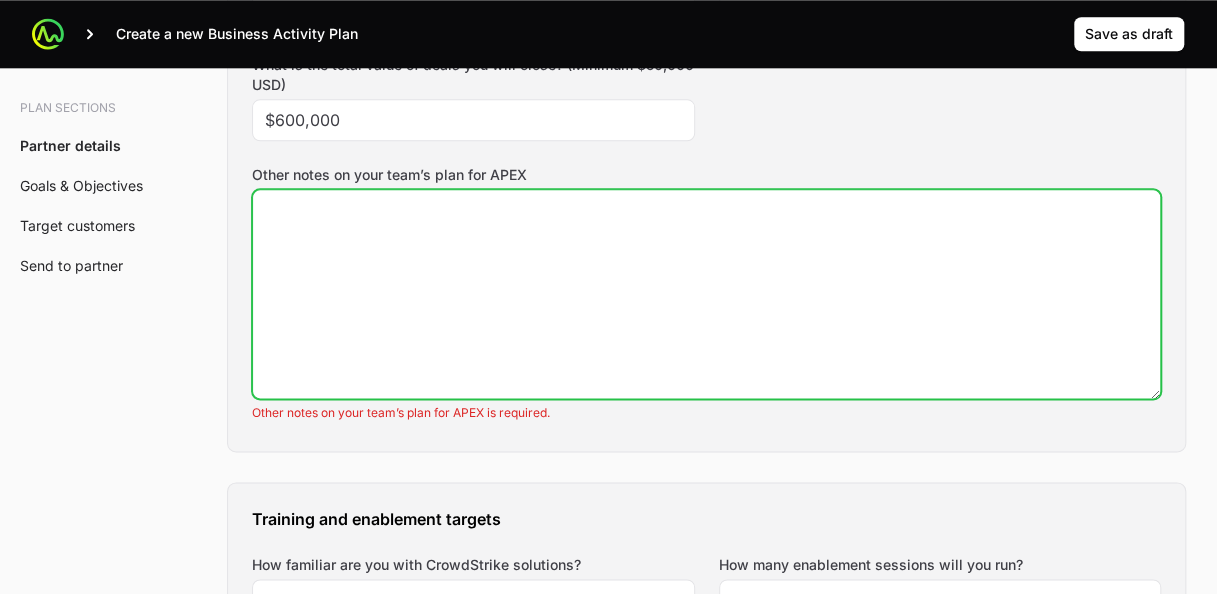 click on "Other notes on your team’s plan for APEX" 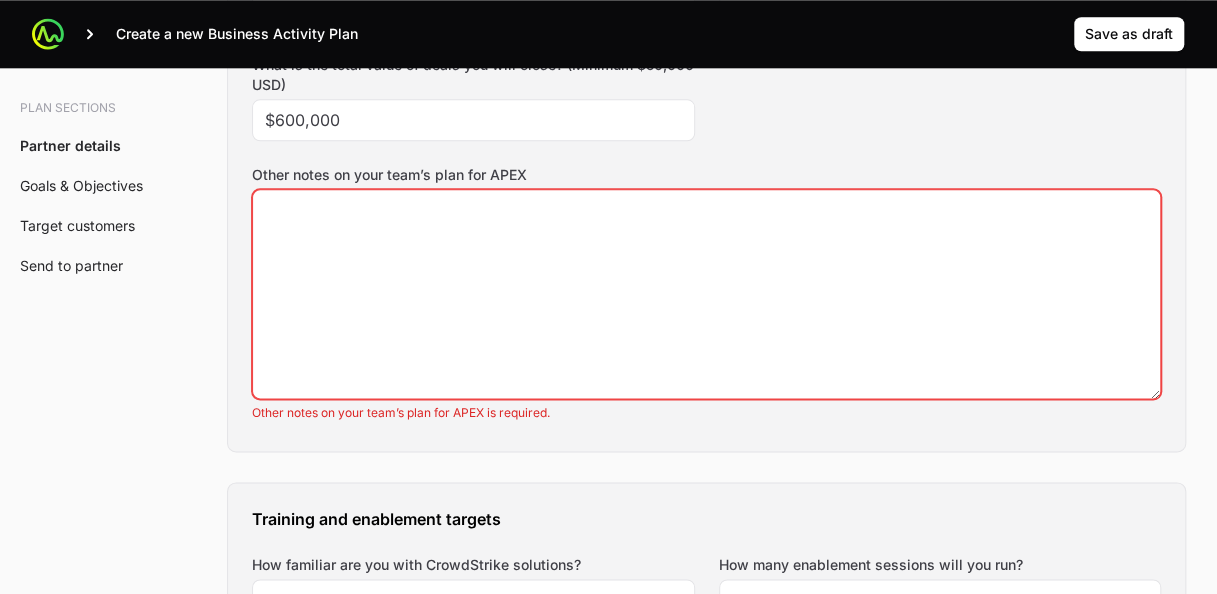 click on "Plan sections Partner details Goals & Objectives Target customers Send to partner A  Business Activity Plan  is an agreement between the partner and the distributor about the targets they will aim for and the activities they will run to hit those targets. The Distributor will arrange a meeting to talk through the business activity plan below. This BAP will be filled out by the the Distributor Rep during the call. The BAP will be assigned to the Partner to review on the portal. Partner will then accept the BAP in the portal. Partner details Tell us about your business How many salespeople do you have? 4 How many engineers do you have? 5 Which country do you operate in? France How many customers do you have? 80 What are your marketing capabilities? Email Marketing, Direct Marketing, Content Marketing, Social Media Marketing What are your goals for the APEX initiative? How many new deals will you register? (Minimum 10) 11 How many Championship points will you earn? 50000 $600,000 Training and enablement targets" 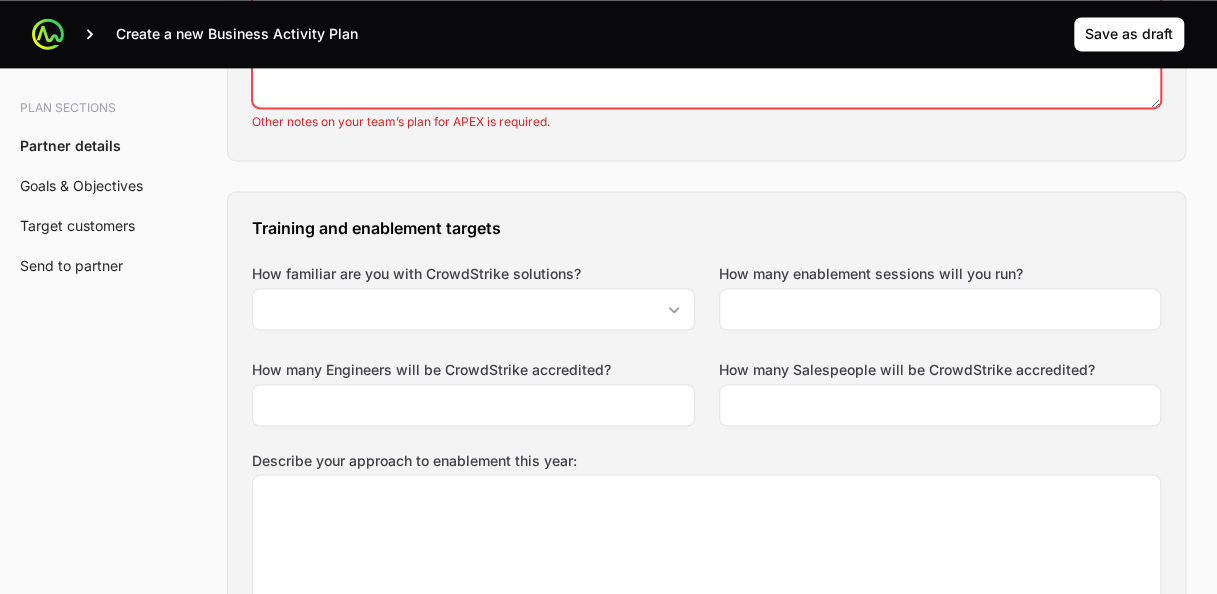 scroll, scrollTop: 1401, scrollLeft: 0, axis: vertical 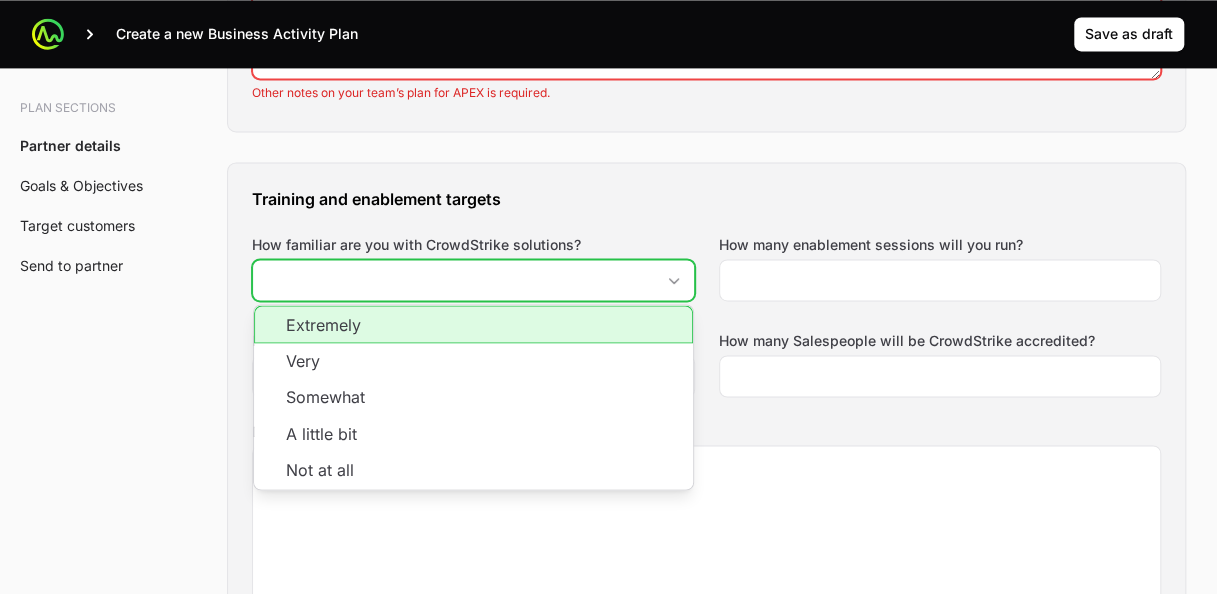 click on "How familiar are you with CrowdStrike solutions?" 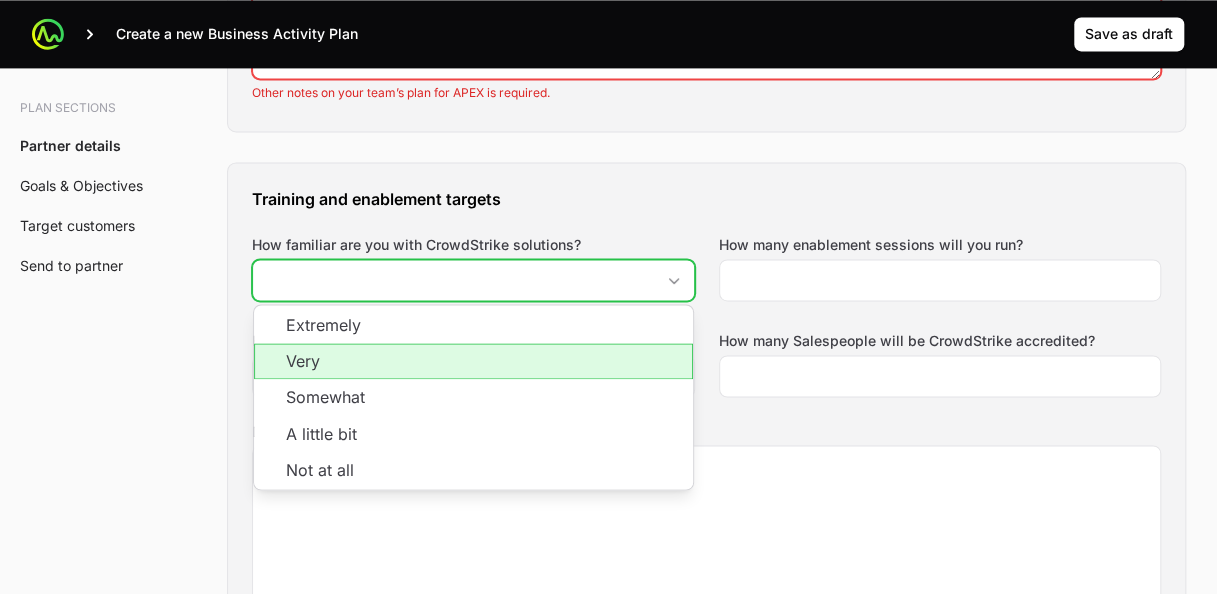 click on "Very" 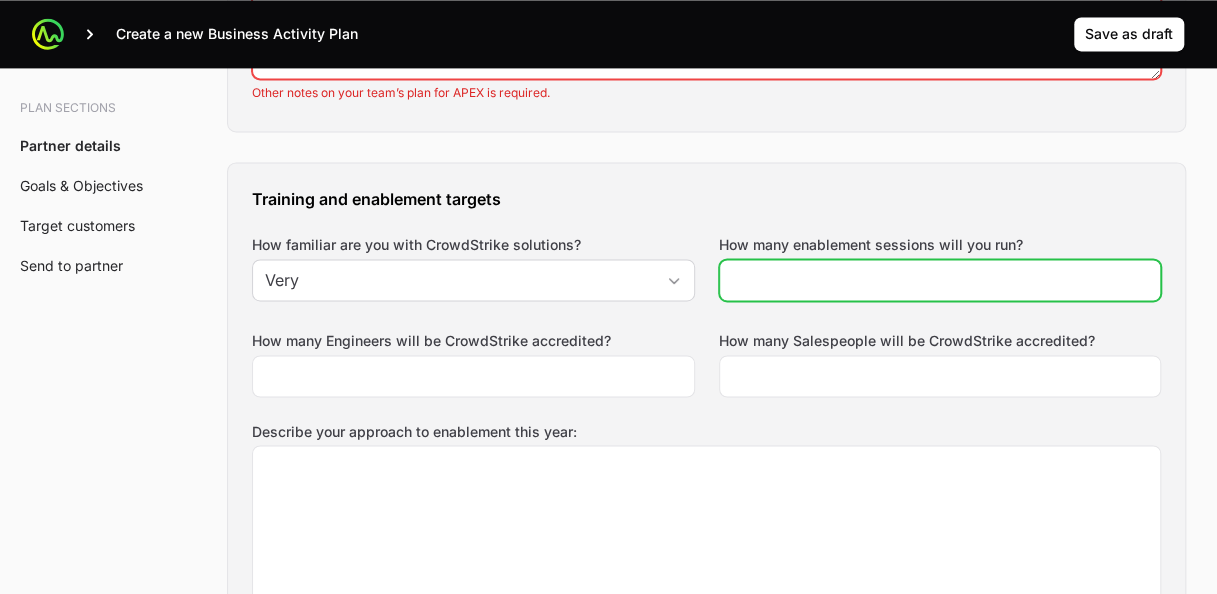 click on "How many enablement sessions will you run?" 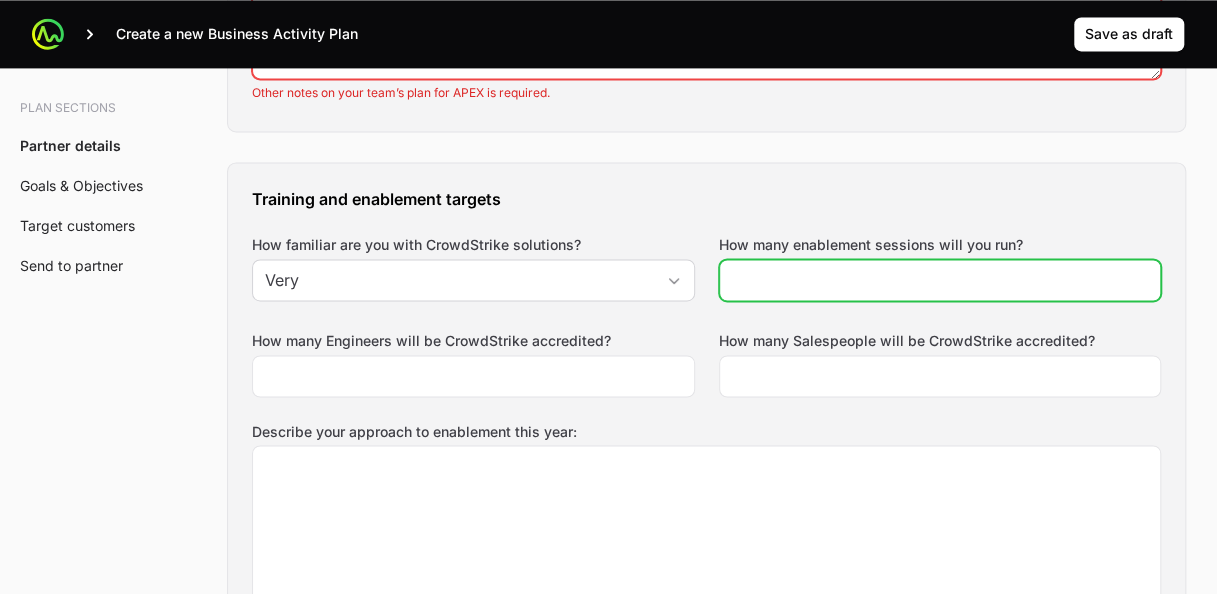 click on "How many enablement sessions will you run?" 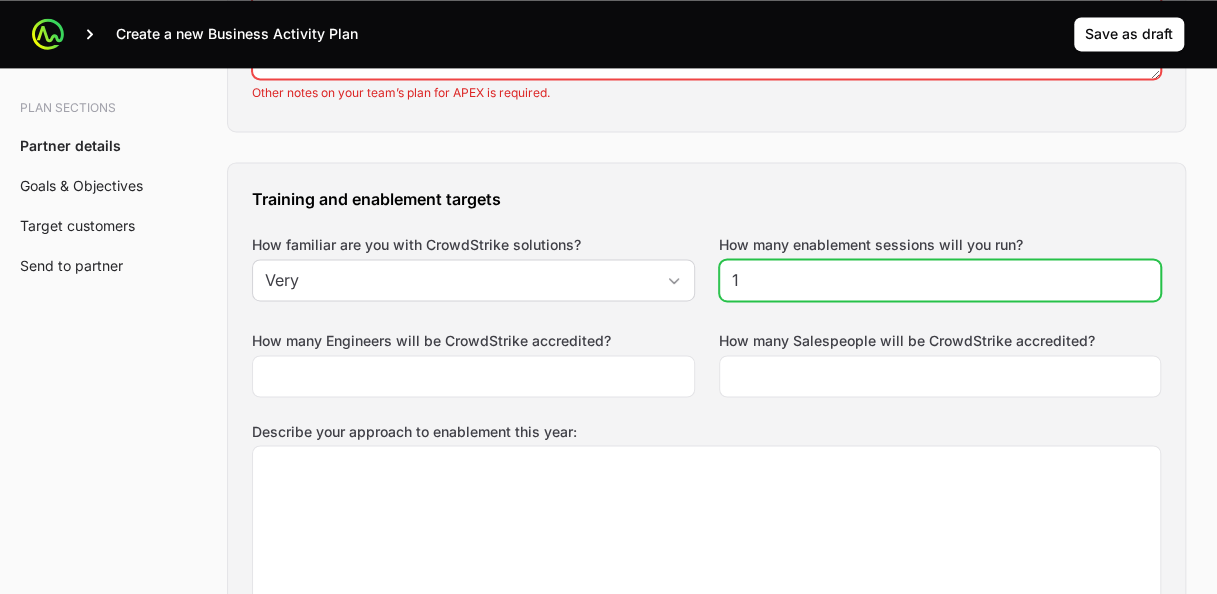 click on "1" 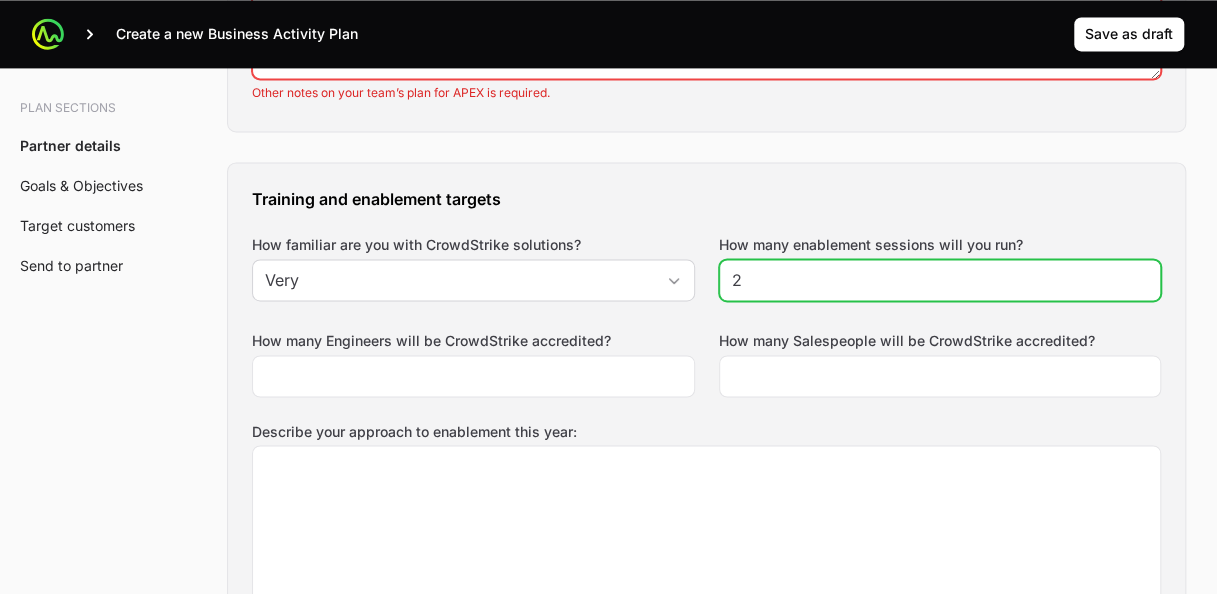 type on "2" 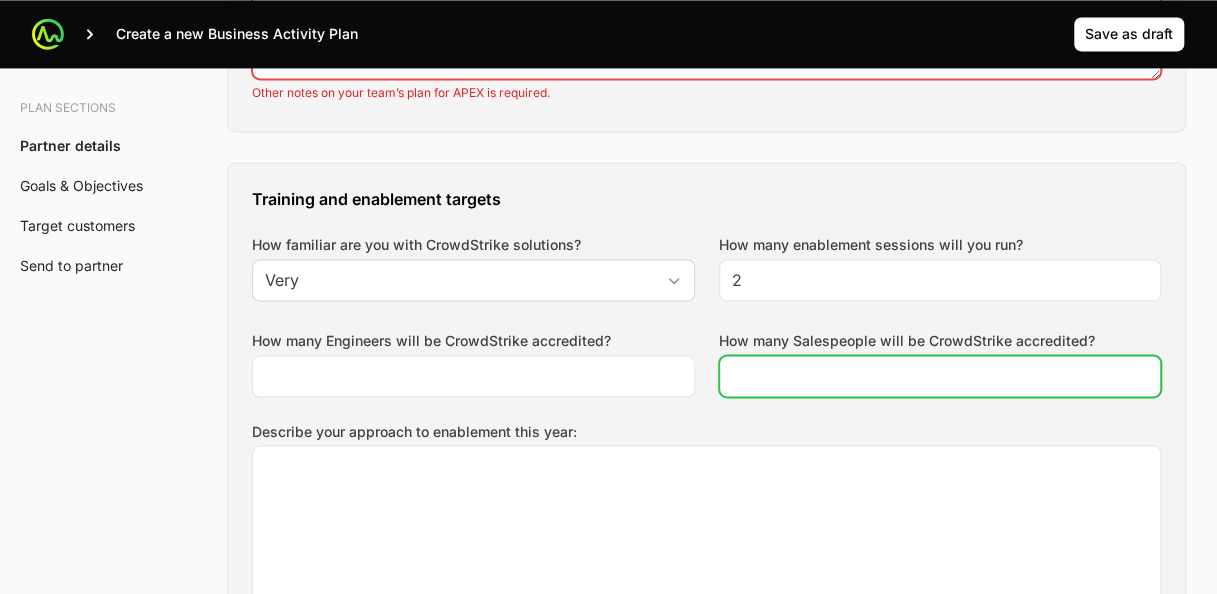 click on "How many Salespeople will be CrowdStrike accredited?" 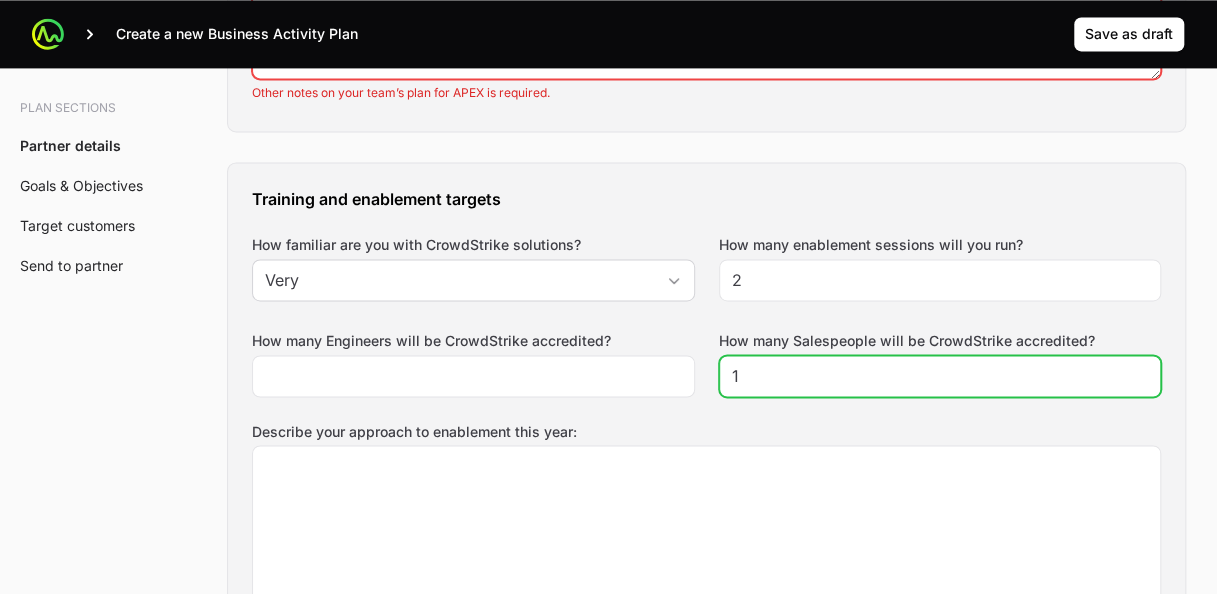 click on "1" 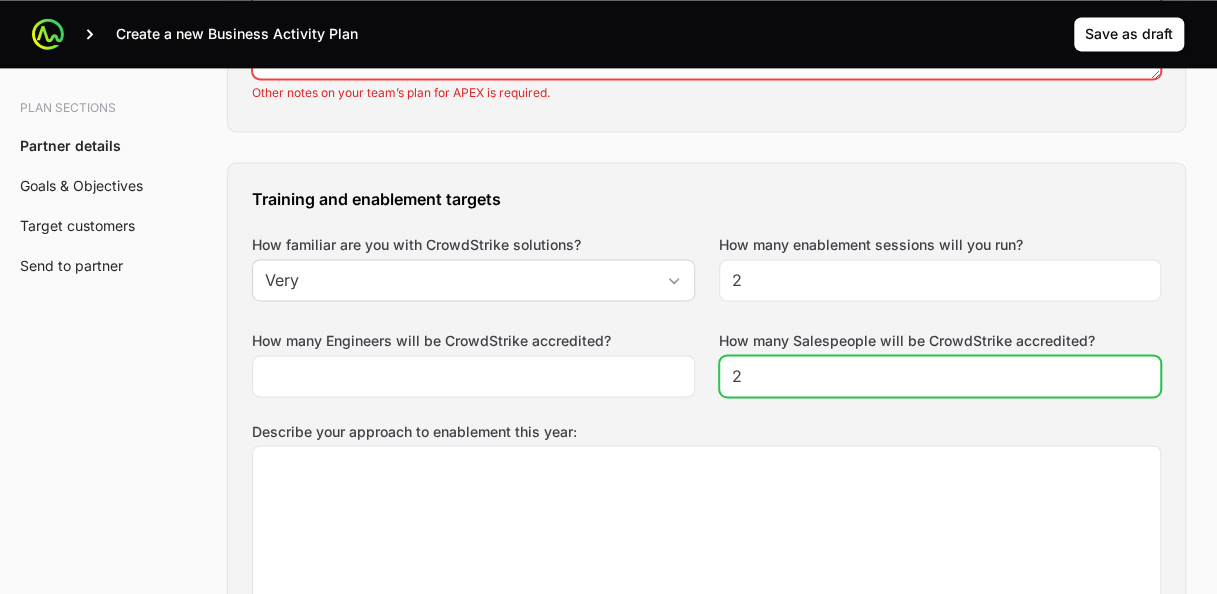 type on "2" 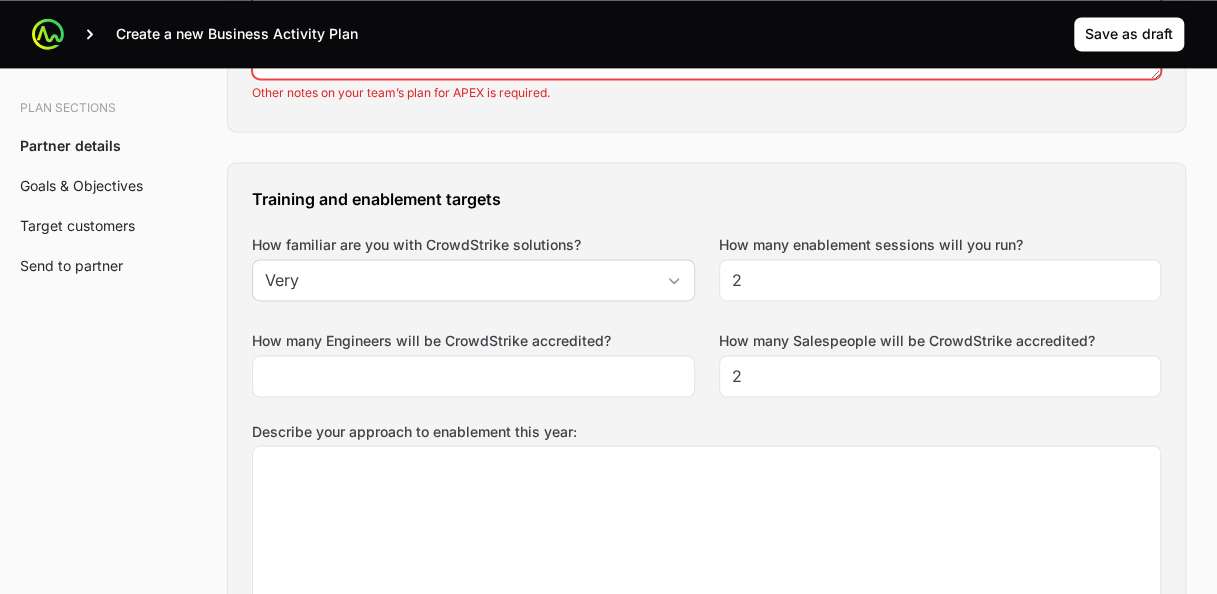 click on "Training and enablement targets How familiar are you with CrowdStrike solutions? Very How many enablement sessions will you run? 2 How many Engineers will be CrowdStrike accredited? How many Salespeople will be CrowdStrike accredited? 2 Describe your approach to enablement this year:" 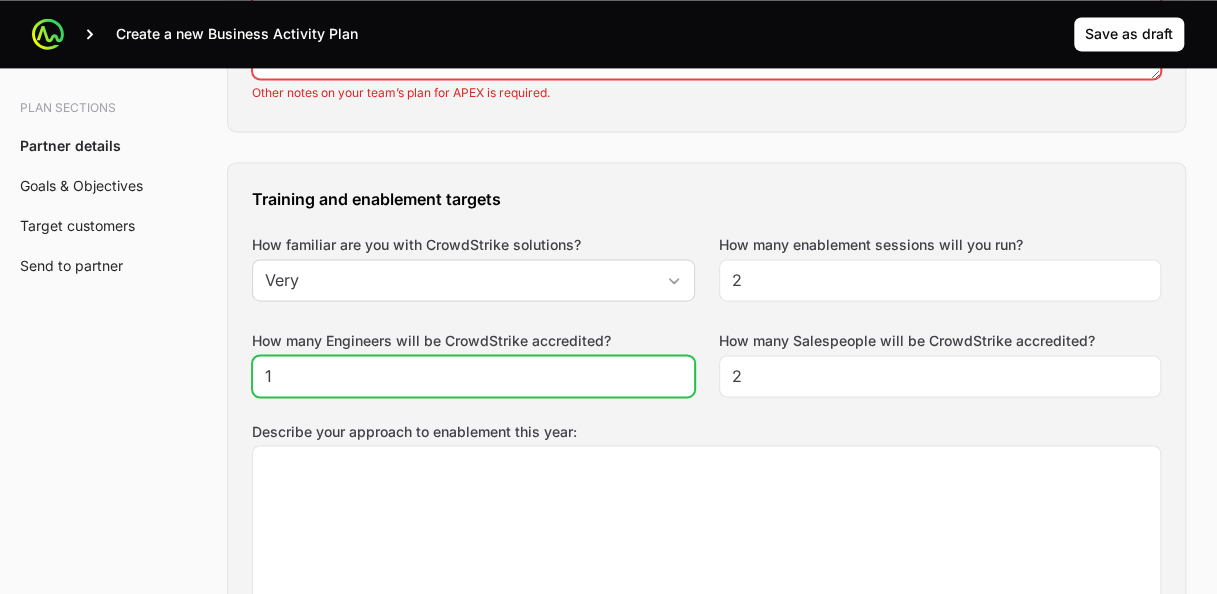 click on "1" 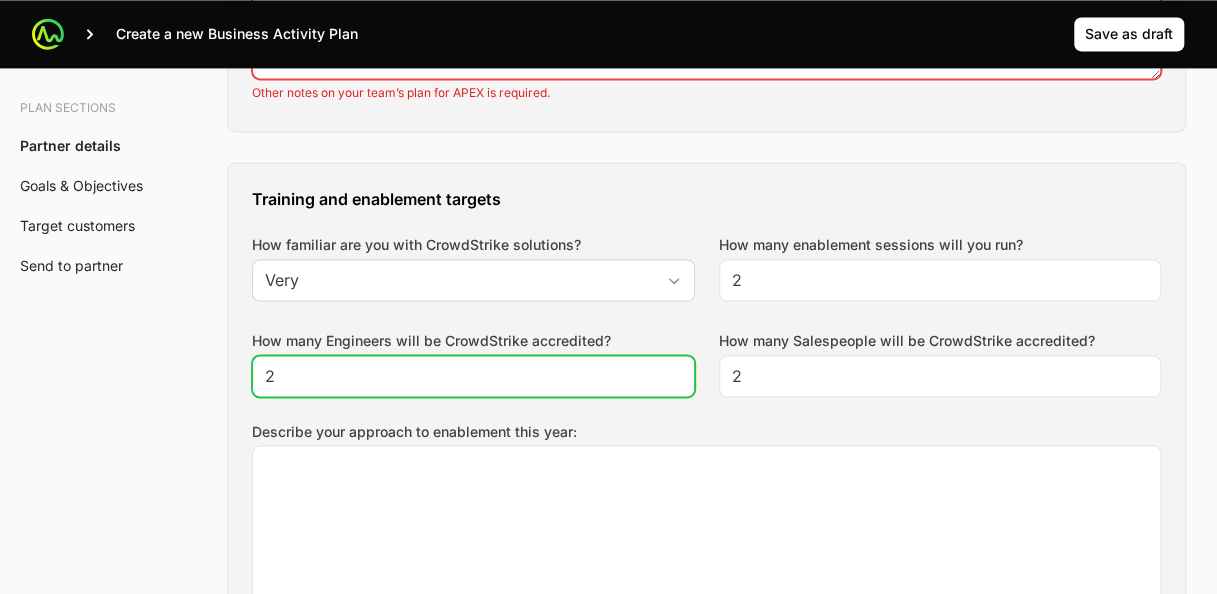 click on "2" 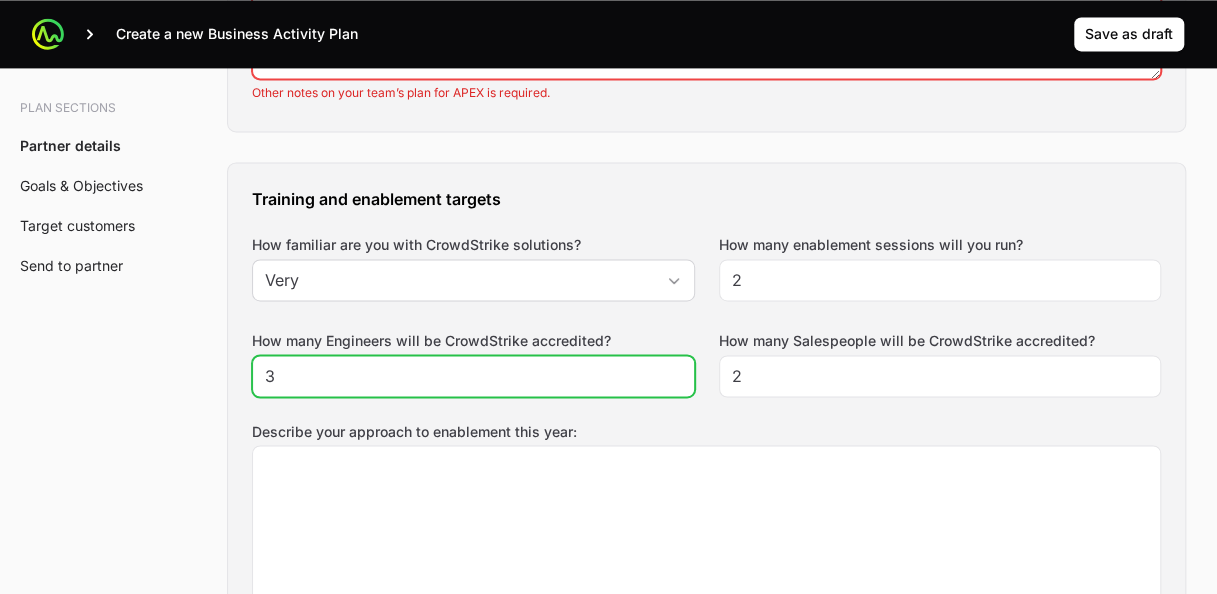 click on "3" 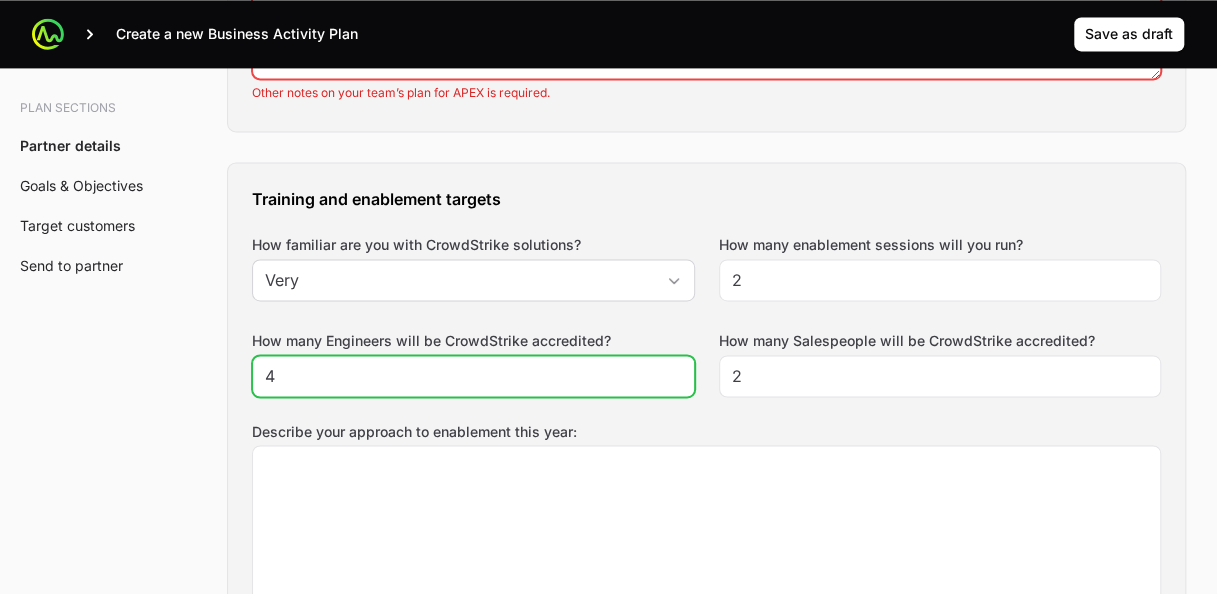 type on "4" 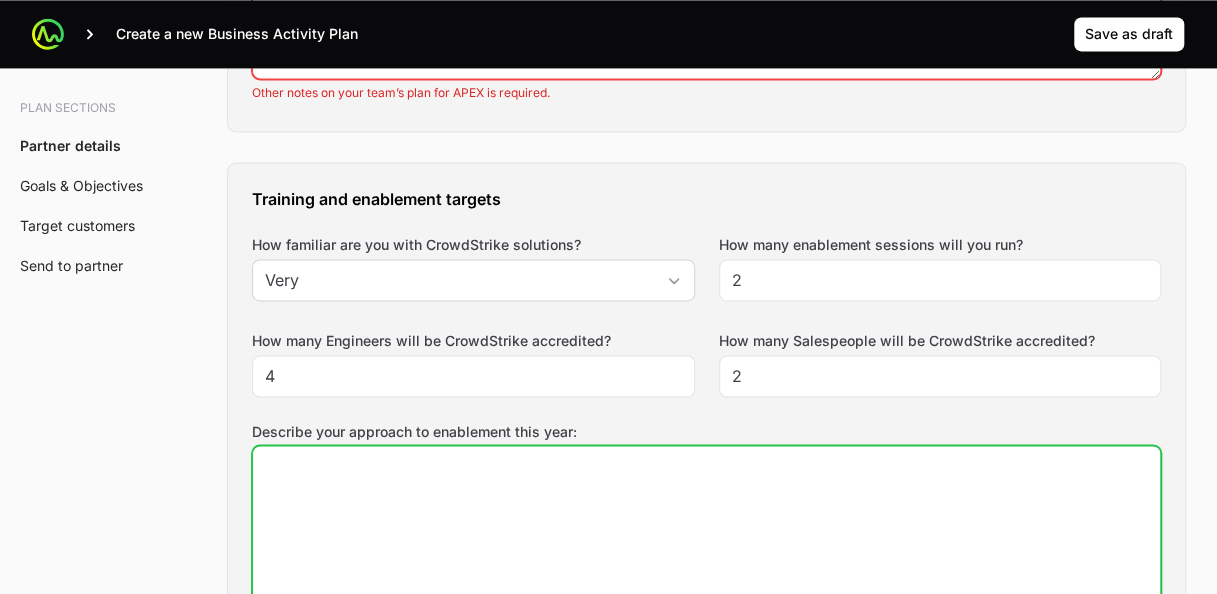 click on "Describe your approach to enablement this year:" 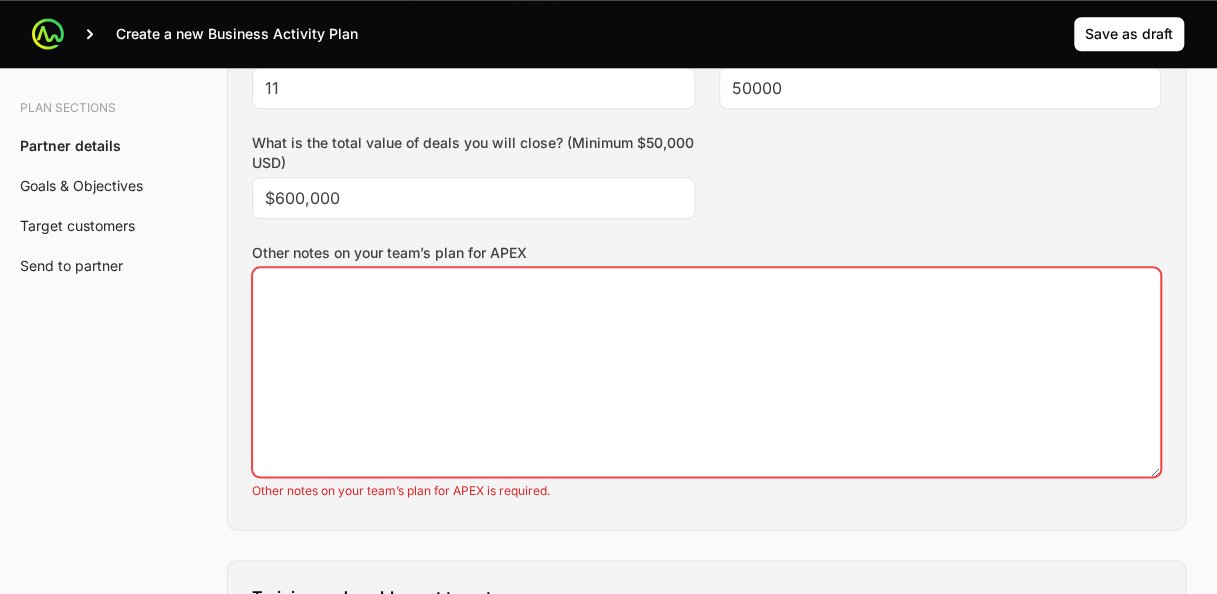 scroll, scrollTop: 996, scrollLeft: 0, axis: vertical 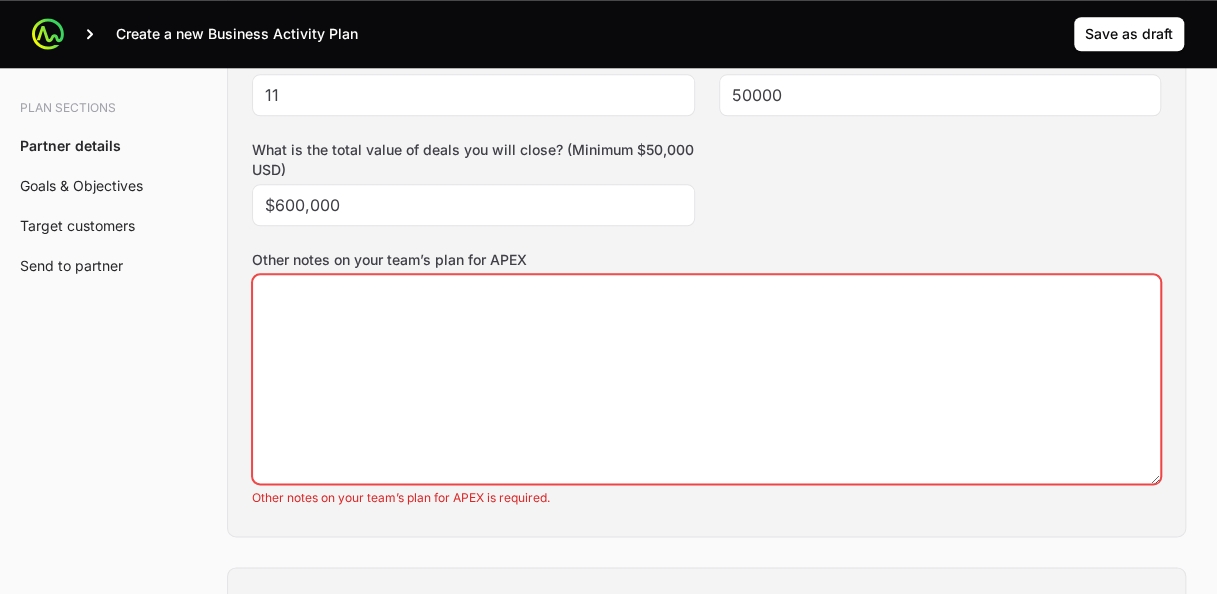 type on "Cloud idp cnapp" 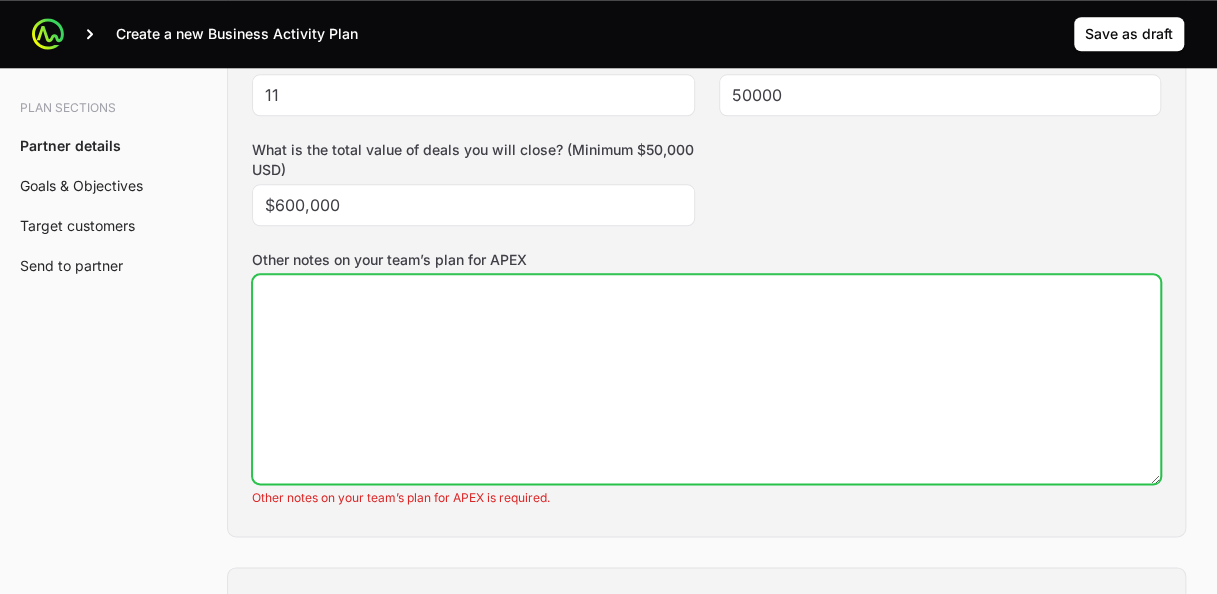 click on "Other notes on your team’s plan for APEX" 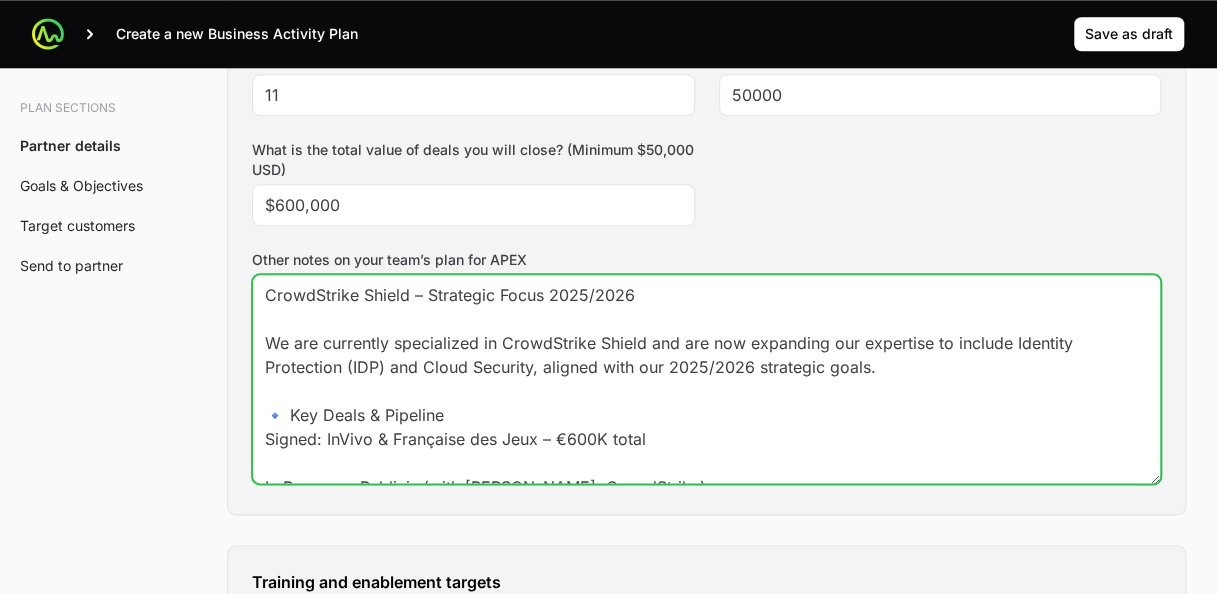 scroll, scrollTop: 709, scrollLeft: 0, axis: vertical 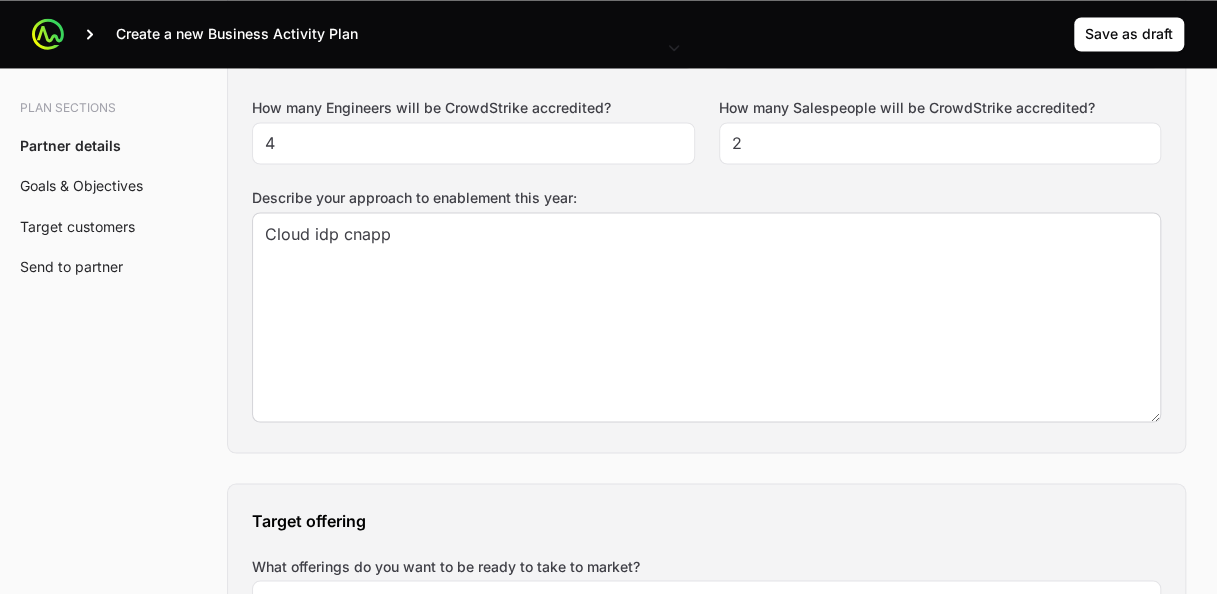 type on "CrowdStrike Shield – Strategic Focus 2025/2026
We are currently specialized in CrowdStrike Shield and are now expanding our expertise to include Identity Protection (IDP) and Cloud Security, aligned with our 2025/2026 strategic goals.
🔹 Key Deals & Pipeline
Signed: InVivo & Française des Jeux – €600K total
In Progress: Publicis (with [PERSON_NAME], CrowdStrike)
Identified Opportunities:
KARAVEL – 1,000 users
ELP – strong interest
🔹 Sales Enablement – July
Training sessions on platform positioning, sales process, and key value levers
Deliverables:
Module overviews (Shield, IDP, Cloud)
Use cases & competitive positioning
Tech enablement includes Zscaler integration
🔹 Module Focus
Module	Sales	Tech
FalconShield	✅	–
Identity Protection	✅	✅
Cloud Security	✅	✅
🔹 Engagement & Events
We’re planning a CrowdStrike-focused roundtable with clients/prospects, followed by a networking afterwork with CrowdStrike teams." 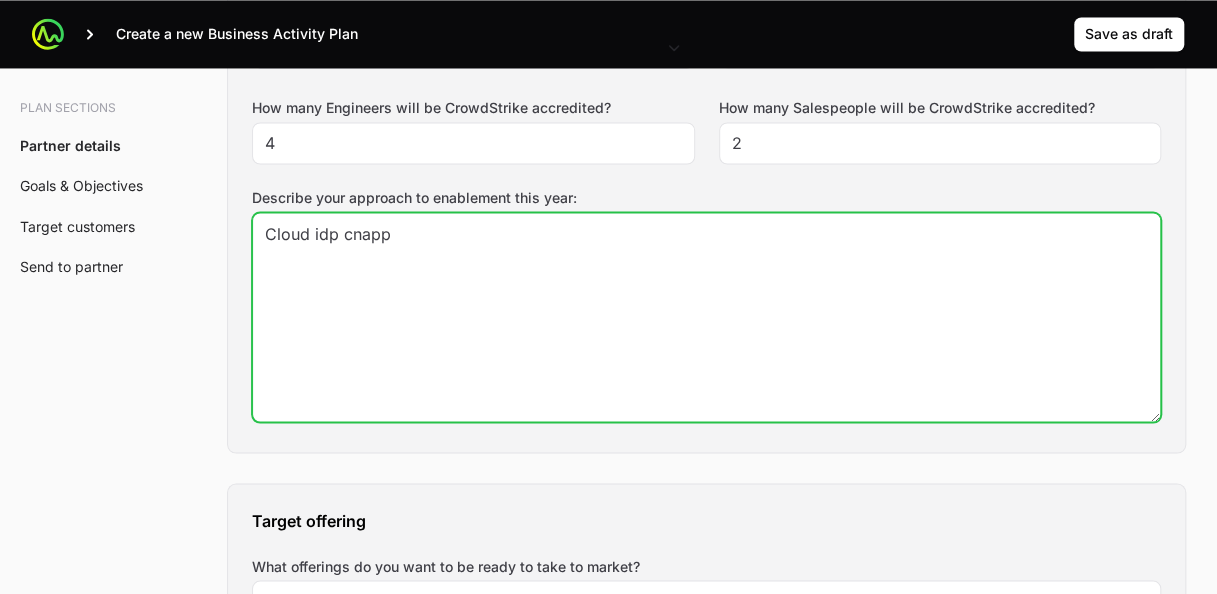 drag, startPoint x: 273, startPoint y: 231, endPoint x: 211, endPoint y: 235, distance: 62.1289 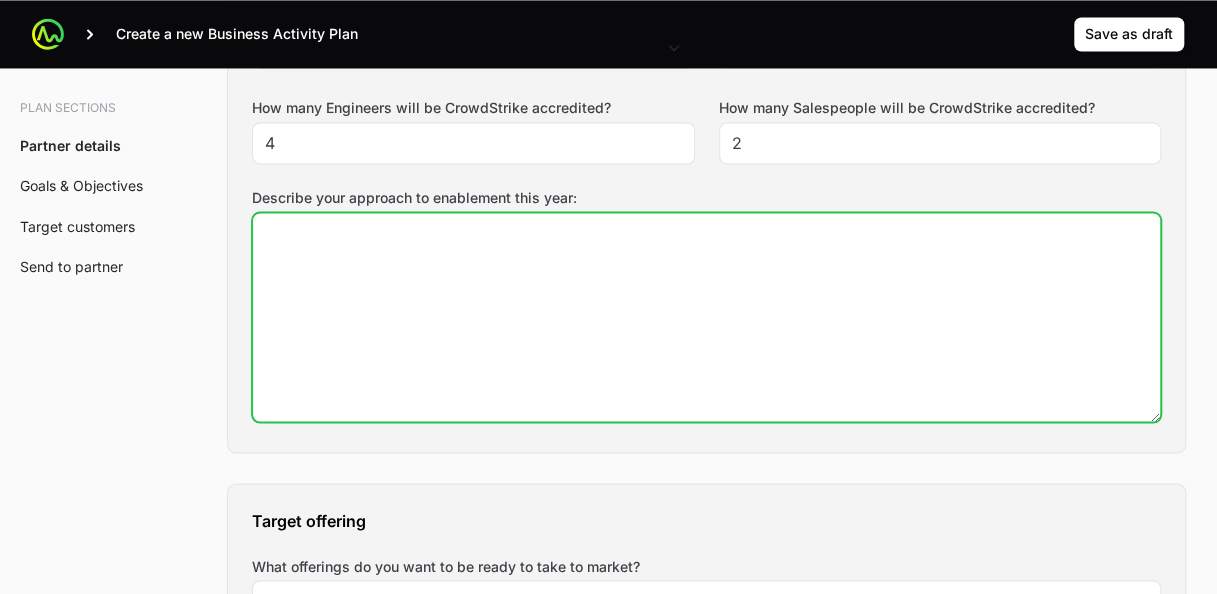 paste on "Sales & Technical Enablement
In July, we are rolling out targeted sales and technical trainings to accelerate adoption and positioning of CrowdStrike’s advanced modules:
Sales training will cover:
Falcon platform positioning
Use cases and value-based selling
Sales process, stakeholder mapping, and objection handling
Technical training will focus on:
Identity Protection and Cloud Security architecture
Integration with Zscaler
Demo and PoC readiness
These sessions aim to strengthen both go-to-market efficiency and technical credibility across our teams." 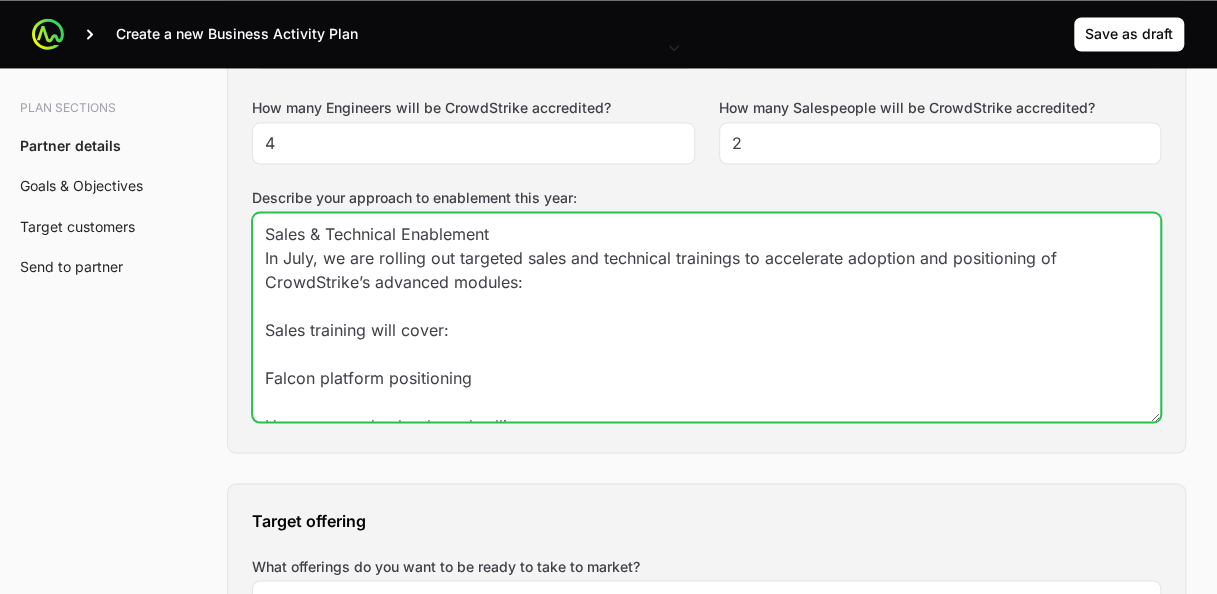 scroll, scrollTop: 349, scrollLeft: 0, axis: vertical 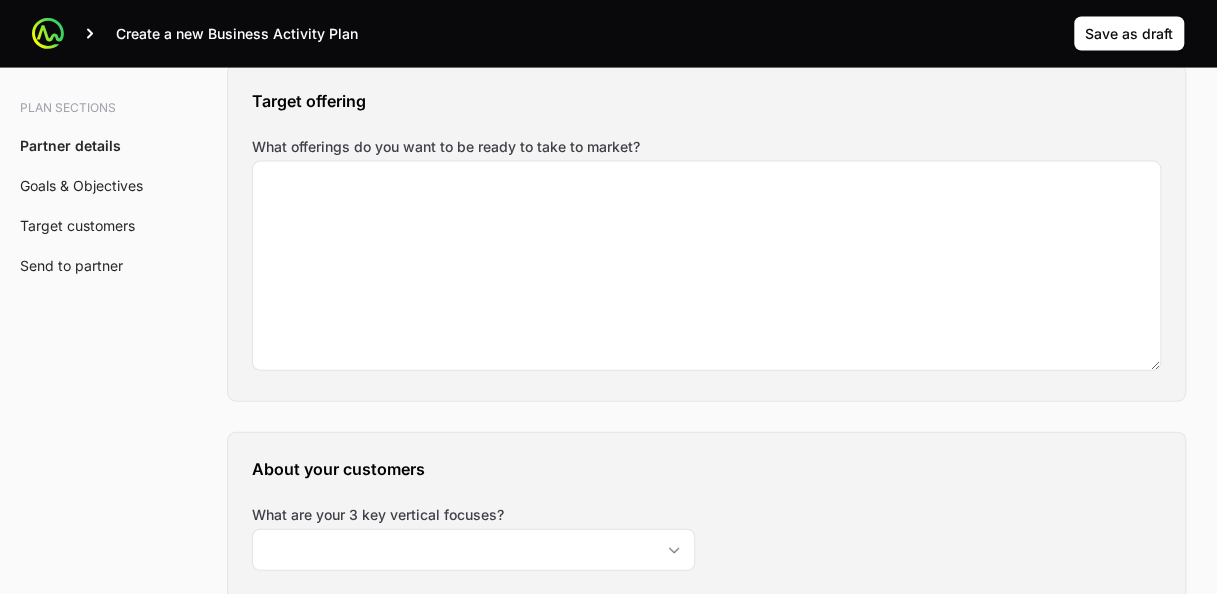 type on "Sales & Technical Enablement
In July, we are rolling out targeted sales and technical trainings to accelerate adoption and positioning of CrowdStrike’s advanced modules:
Sales training will cover:
Falcon platform positioning
Use cases and value-based selling
Sales process, stakeholder mapping, and objection handling
Technical training will focus on:
Identity Protection and Cloud Security architecture
Integration with Zscaler
Demo and PoC readiness
These sessions aim to strengthen both go-to-market efficiency and technical credibility across our teams." 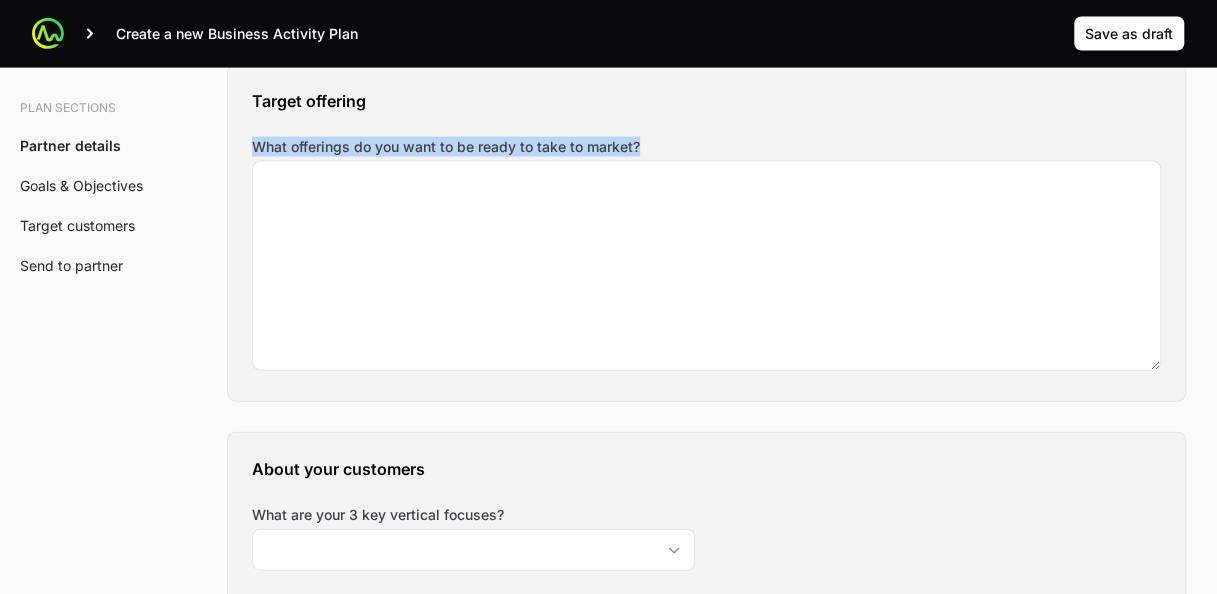 drag, startPoint x: 644, startPoint y: 135, endPoint x: 232, endPoint y: 130, distance: 412.03033 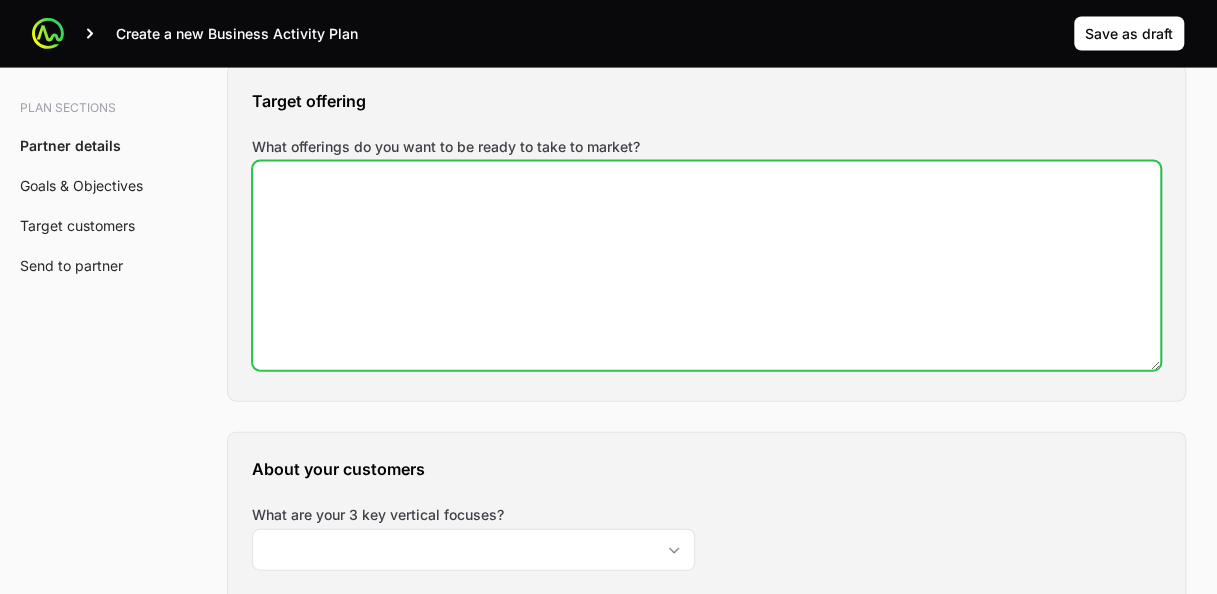 click on "What offerings do you want to be ready to take to market?" 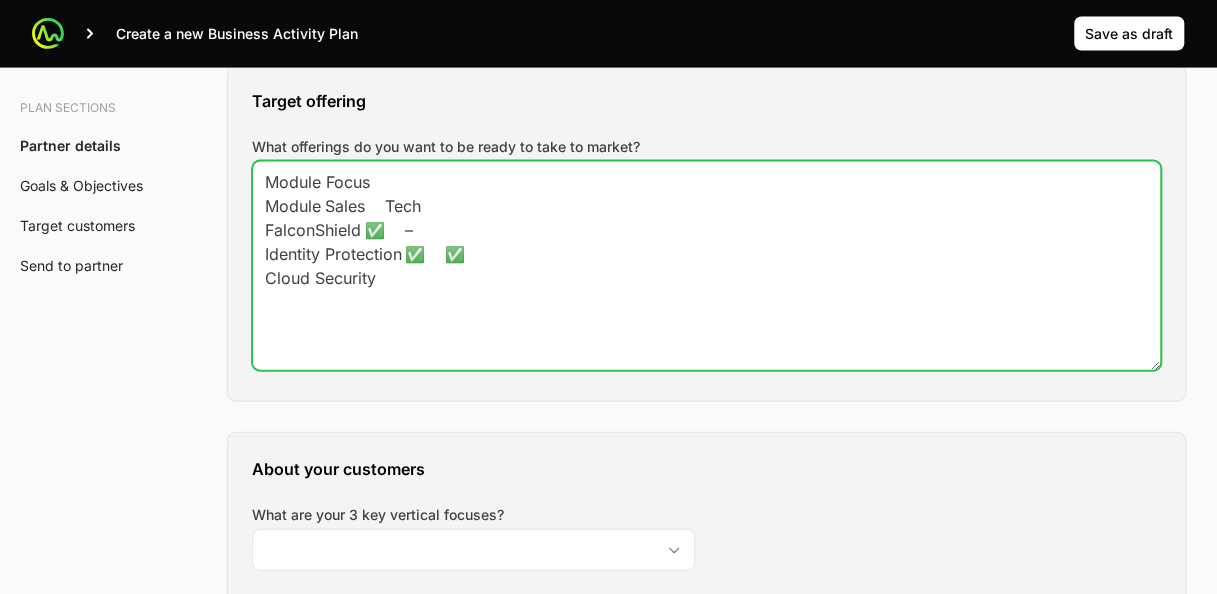 click on "Module Focus
Module	Sales	Tech
FalconShield	✅	–
Identity Protection	✅	✅
Cloud Security" 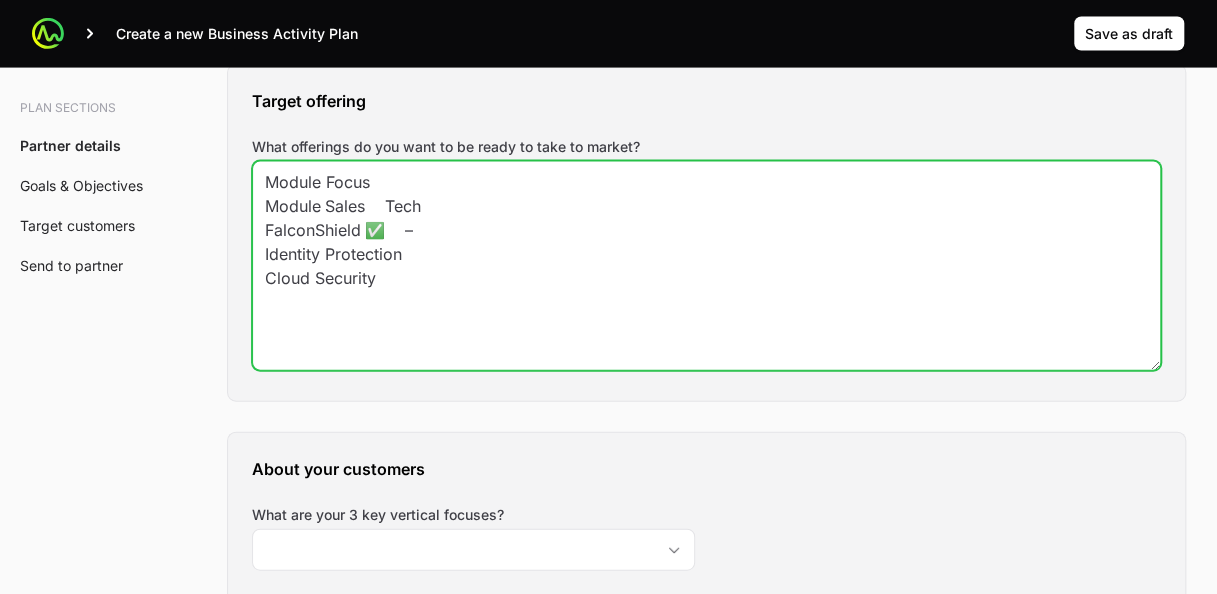 click on "Module Focus
Module	Sales	Tech
FalconShield	✅	–
Identity Protection
Cloud Security" 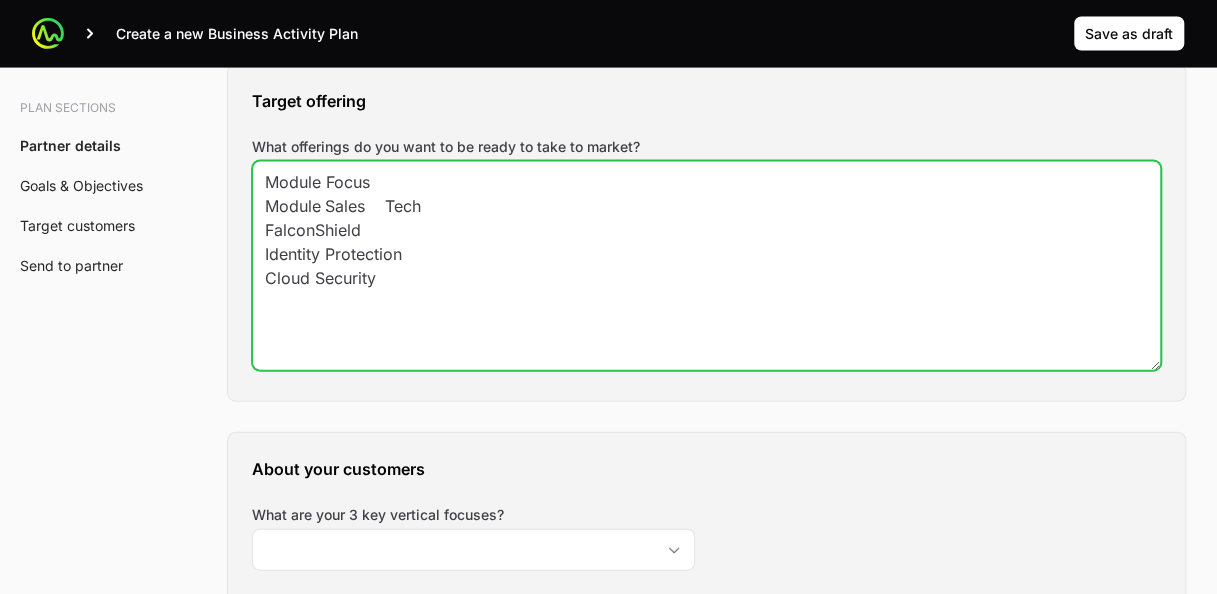 drag, startPoint x: 450, startPoint y: 195, endPoint x: 219, endPoint y: 164, distance: 233.0708 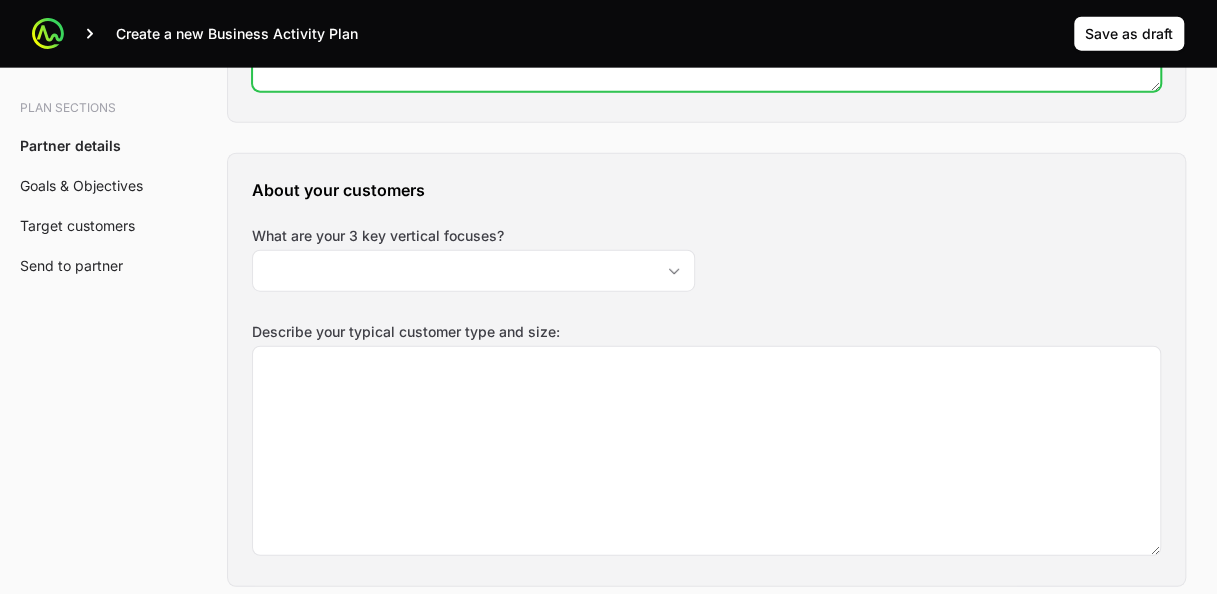 scroll, scrollTop: 2302, scrollLeft: 0, axis: vertical 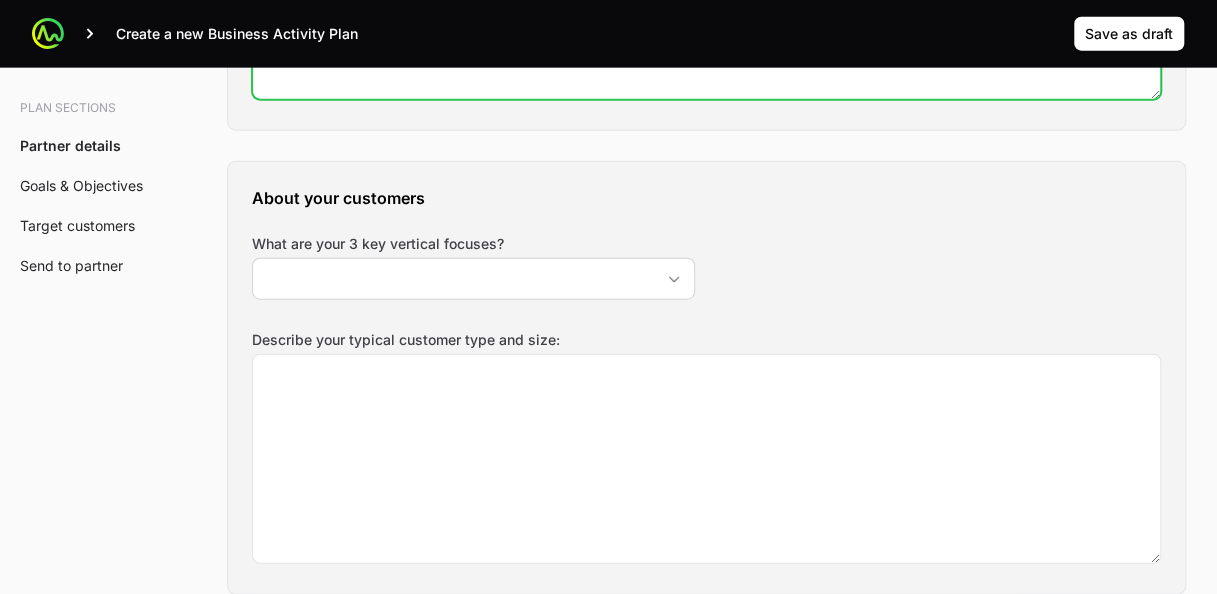 type on "FalconShield
Identity Protection
Cloud Security" 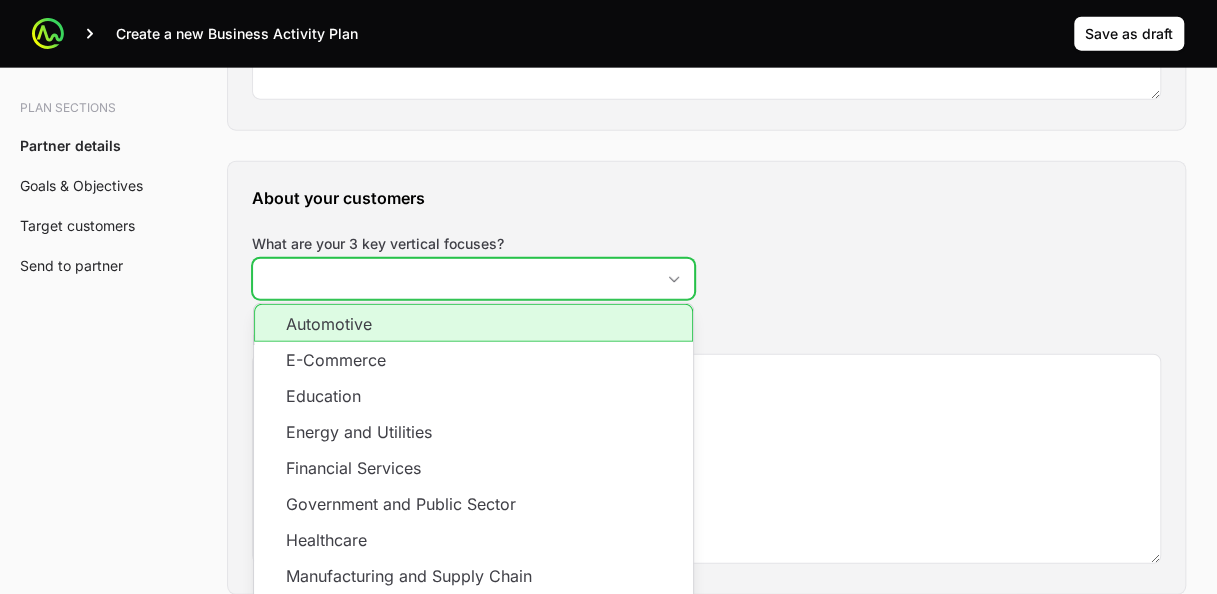 click on "What are your 3 key vertical focuses?" 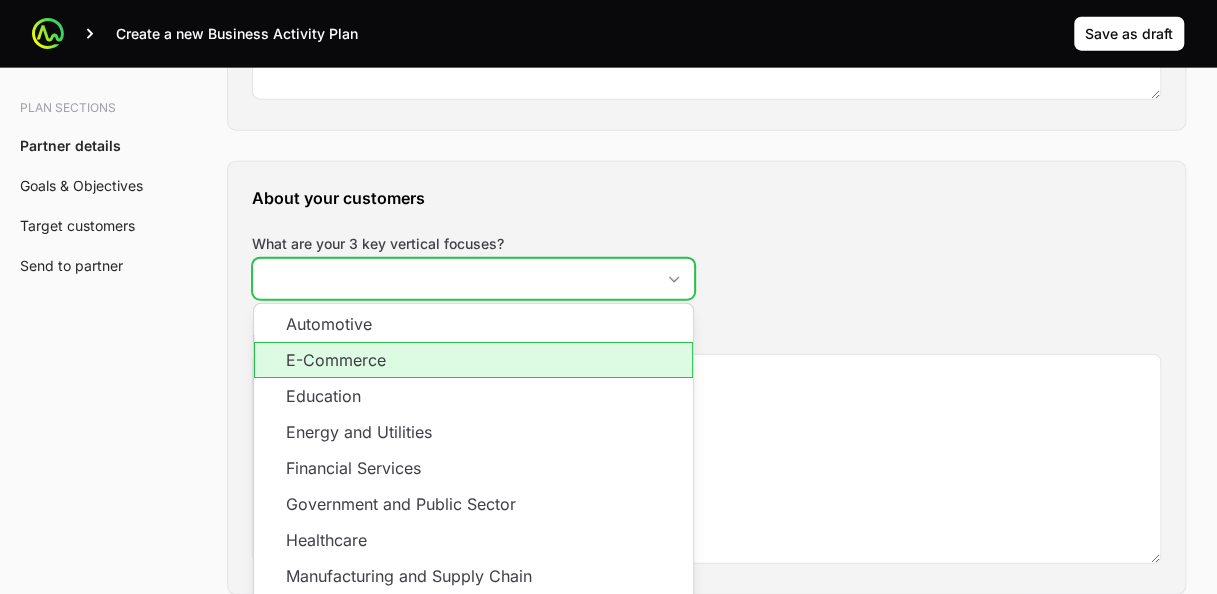 click on "E-Commerce" 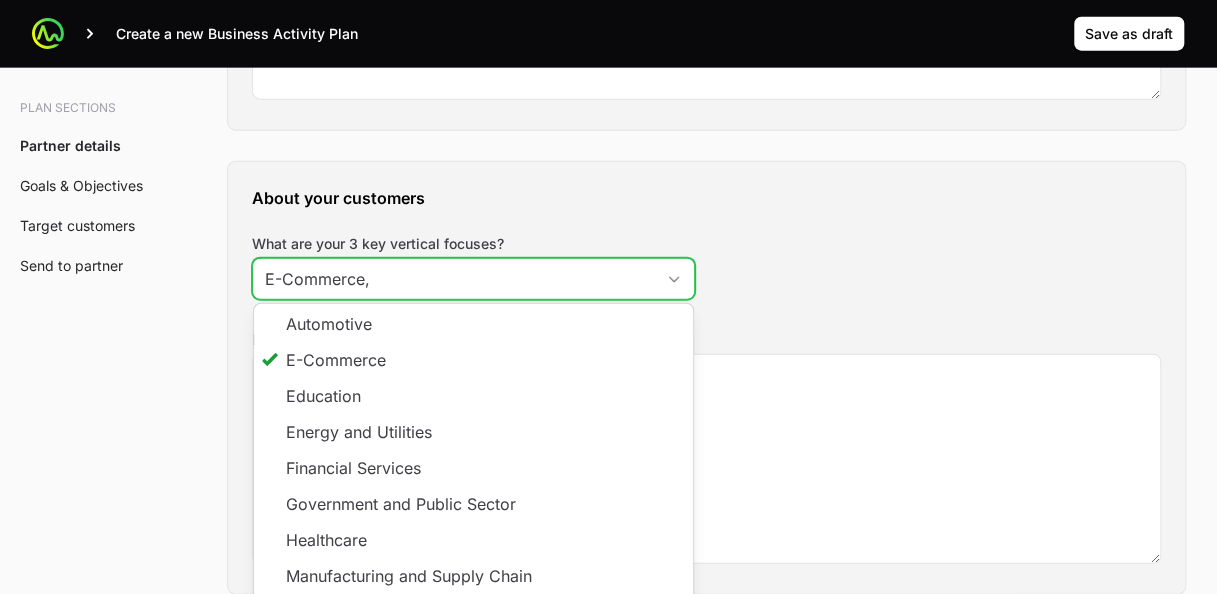 type on "E-Commerce" 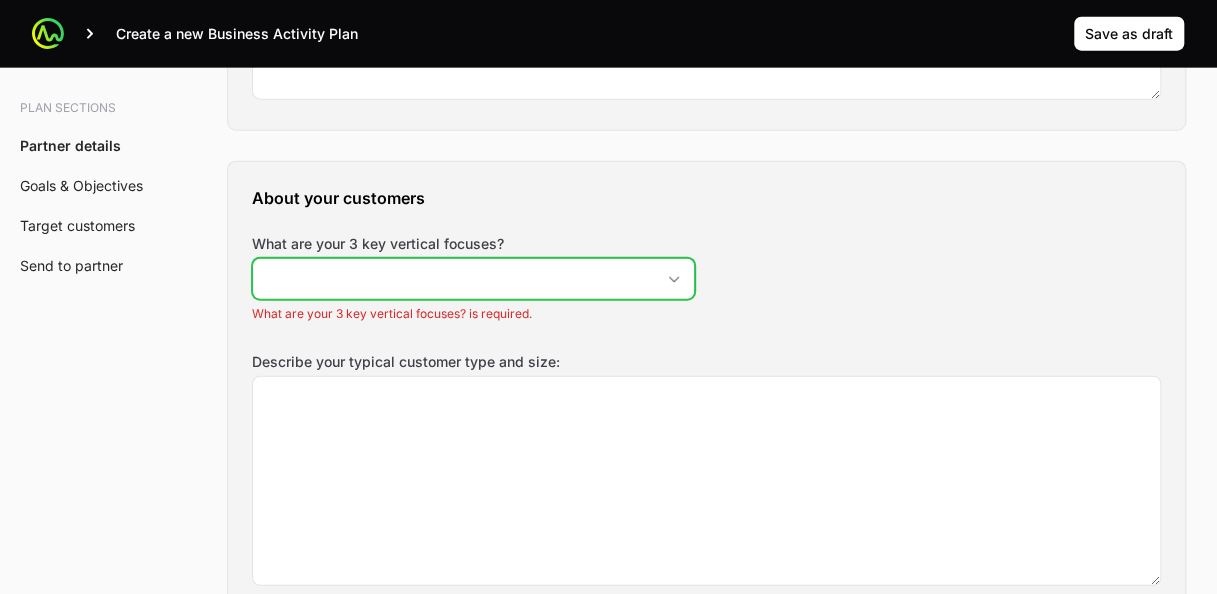 drag, startPoint x: 457, startPoint y: 288, endPoint x: 386, endPoint y: 270, distance: 73.24616 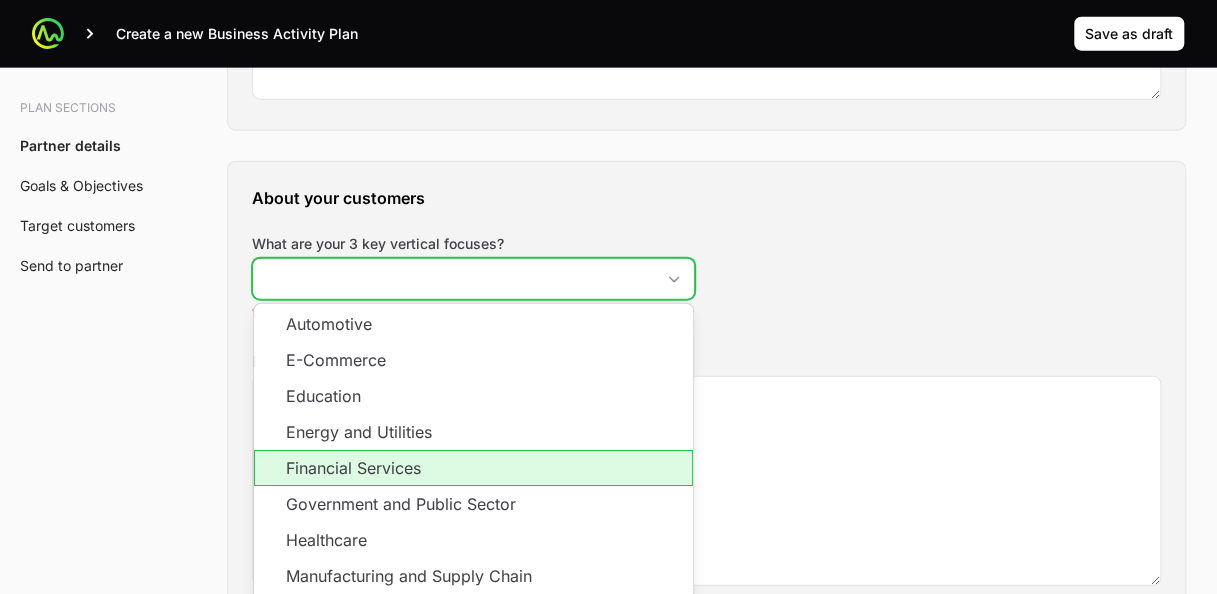 click on "Financial Services" 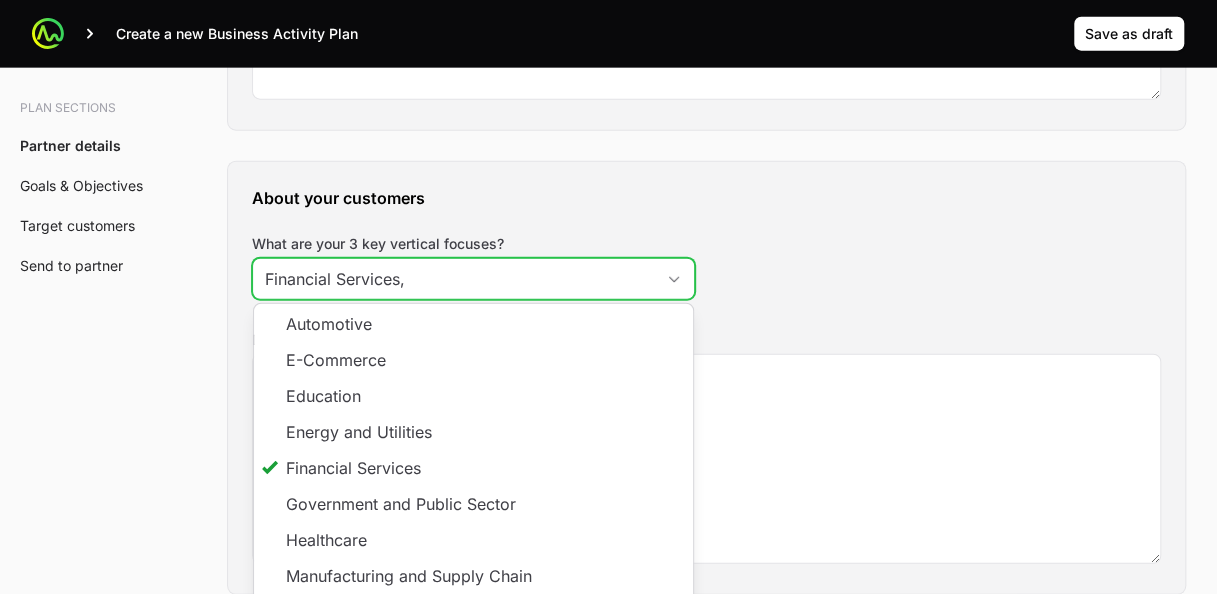 scroll, scrollTop: 37, scrollLeft: 0, axis: vertical 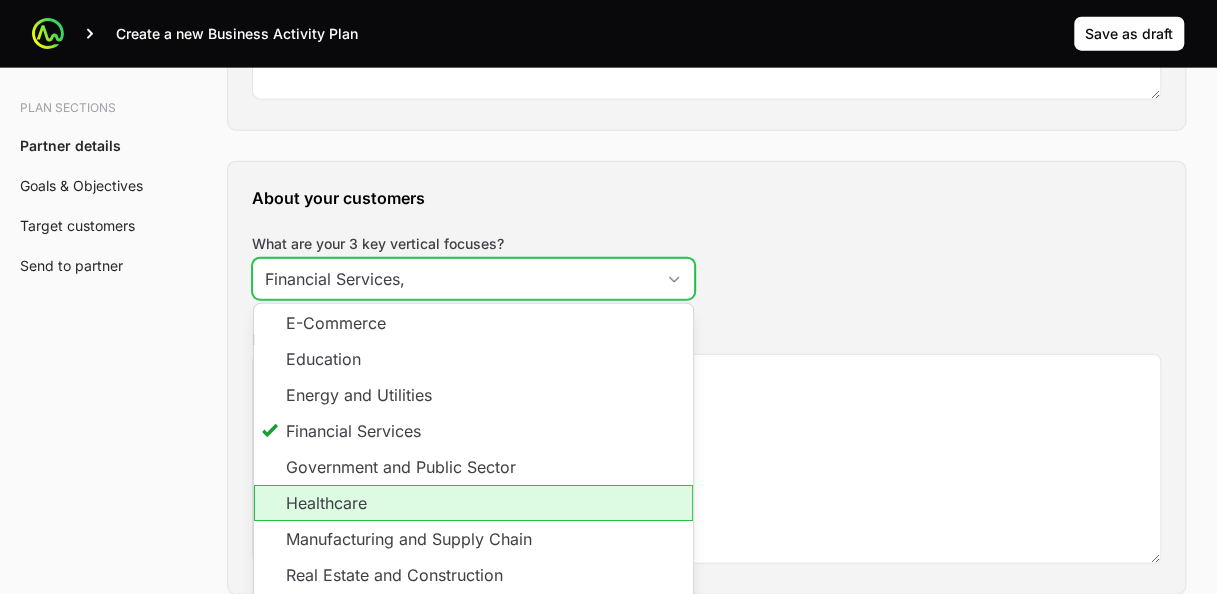click on "Healthcare" 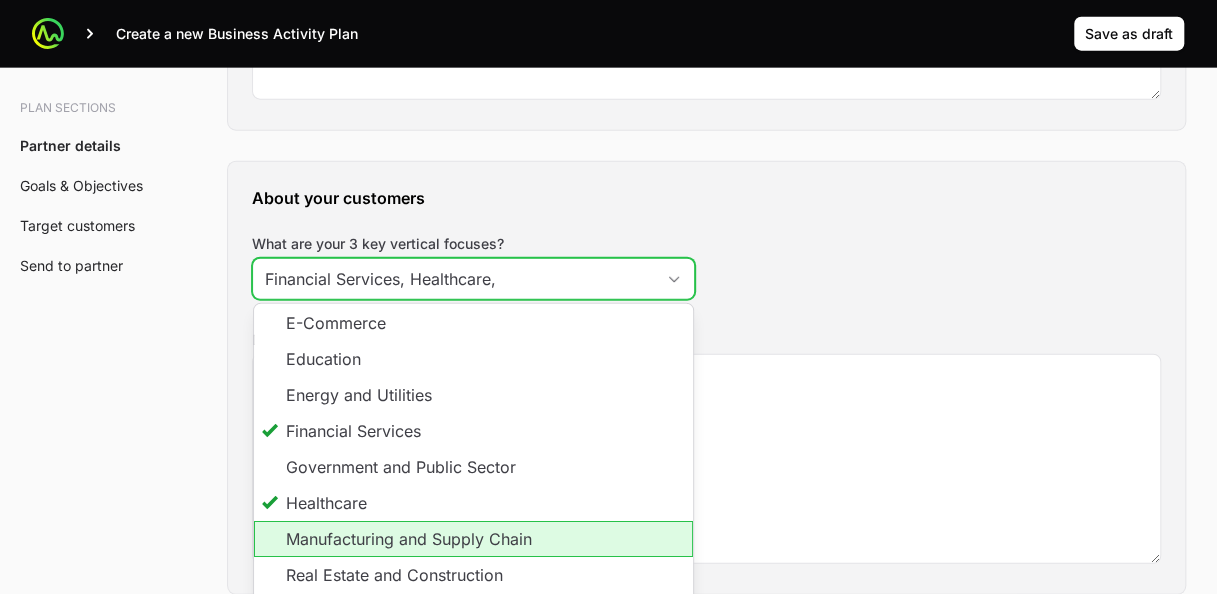 click on "Manufacturing and Supply Chain" 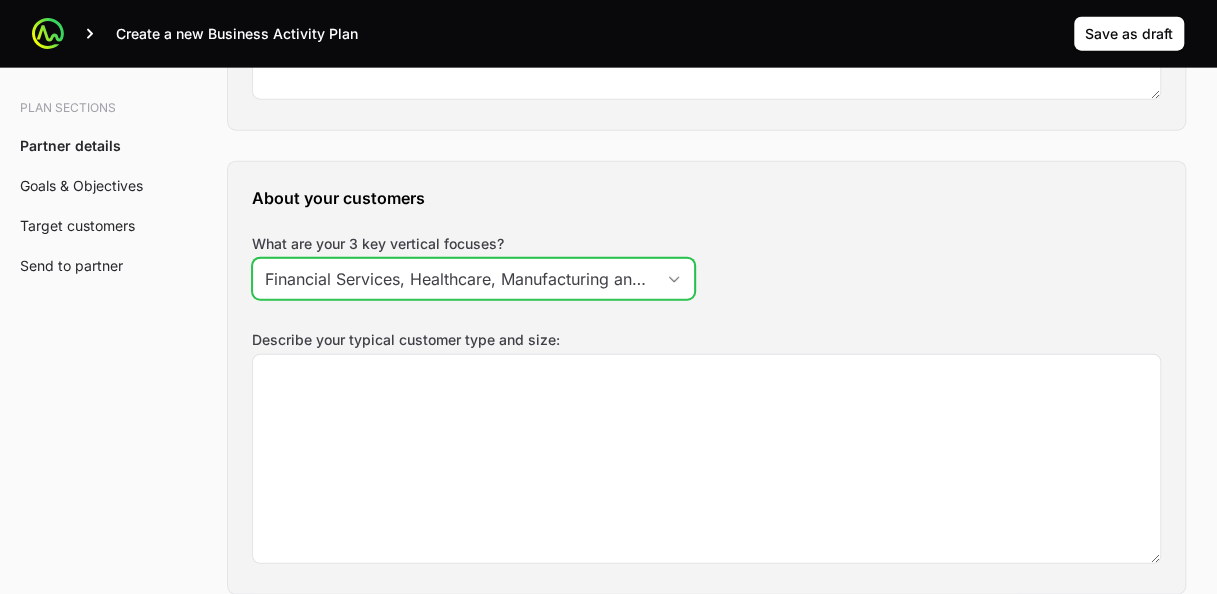 scroll, scrollTop: 0, scrollLeft: 100, axis: horizontal 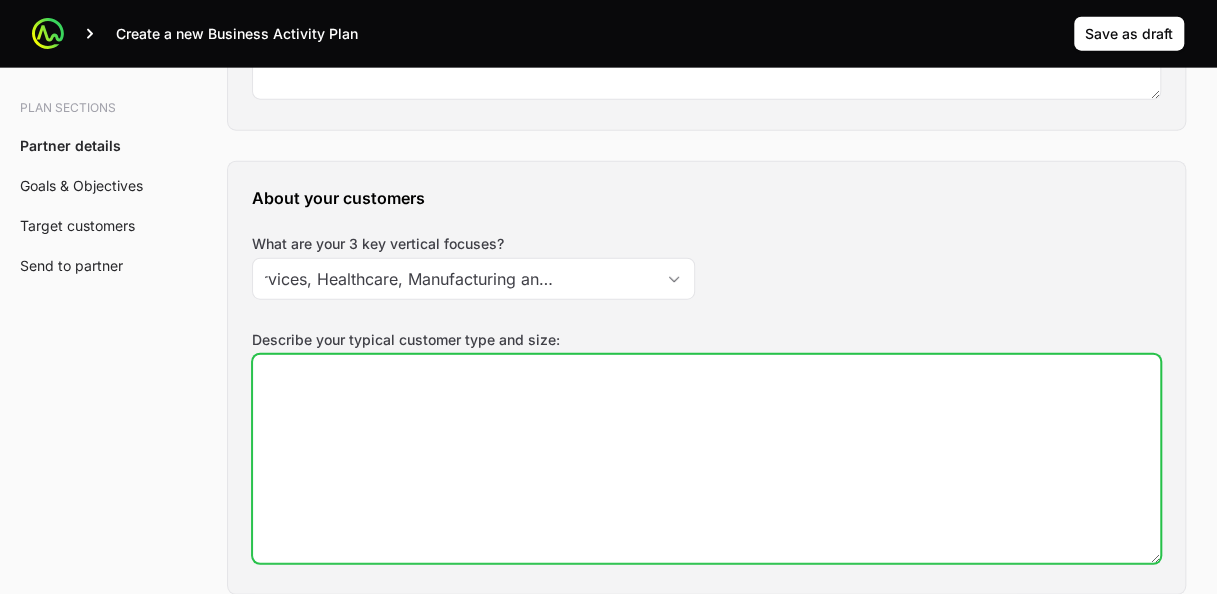 type on "Financial Services, Healthcare, Manufacturing and Supply Chain" 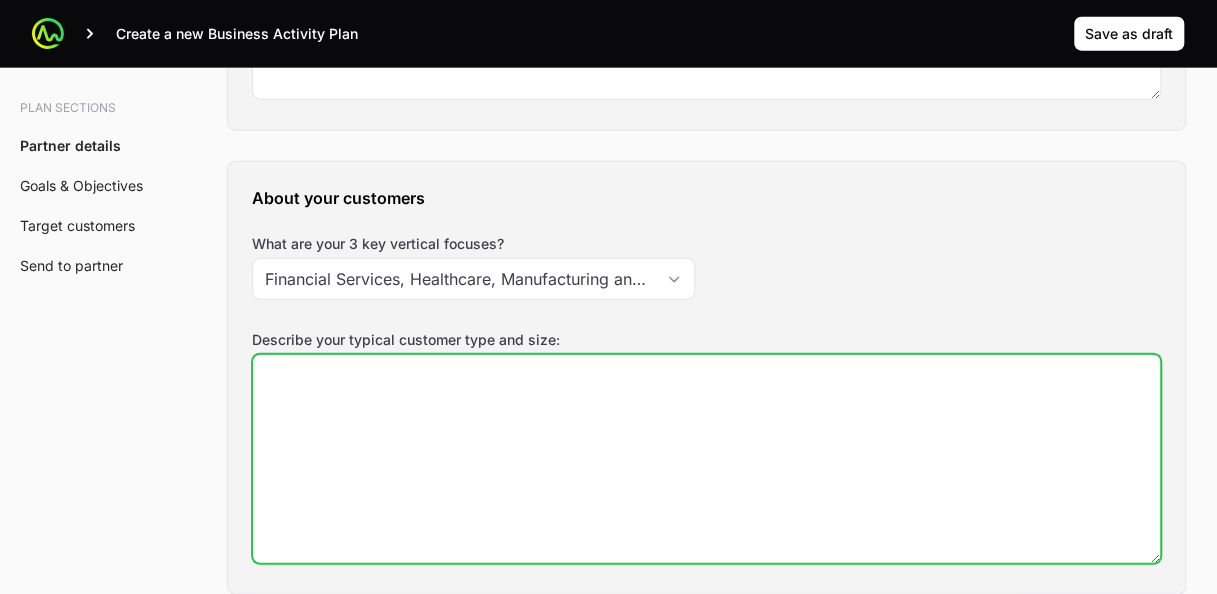 click on "Describe your typical customer type and size:" 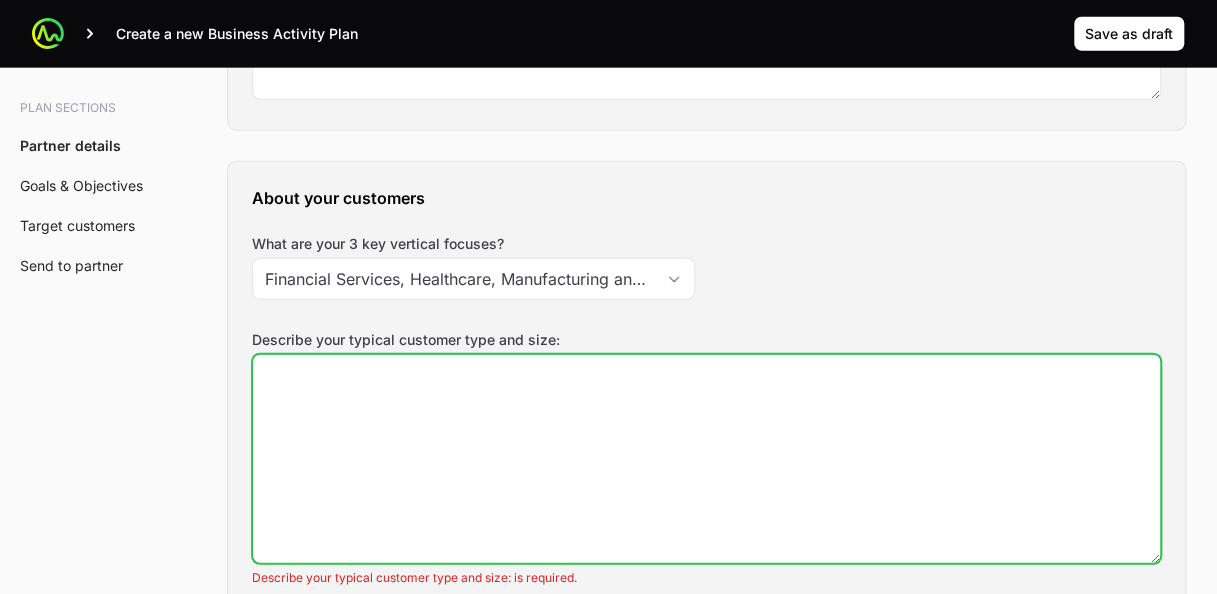 click on "Describe your typical customer type and size:" 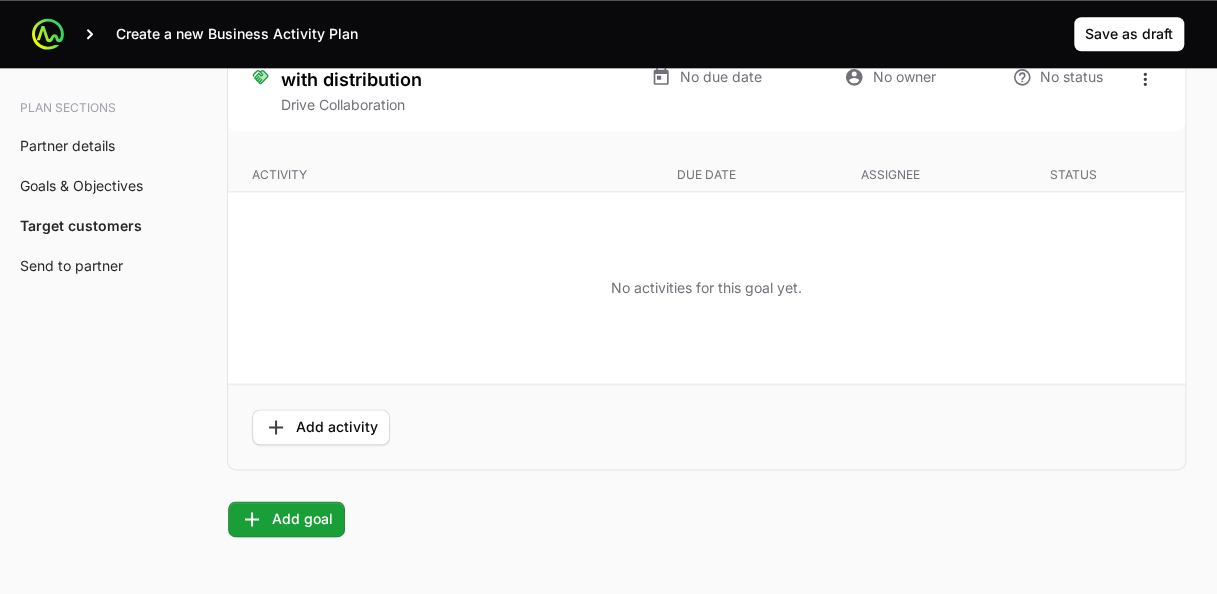 scroll, scrollTop: 4850, scrollLeft: 0, axis: vertical 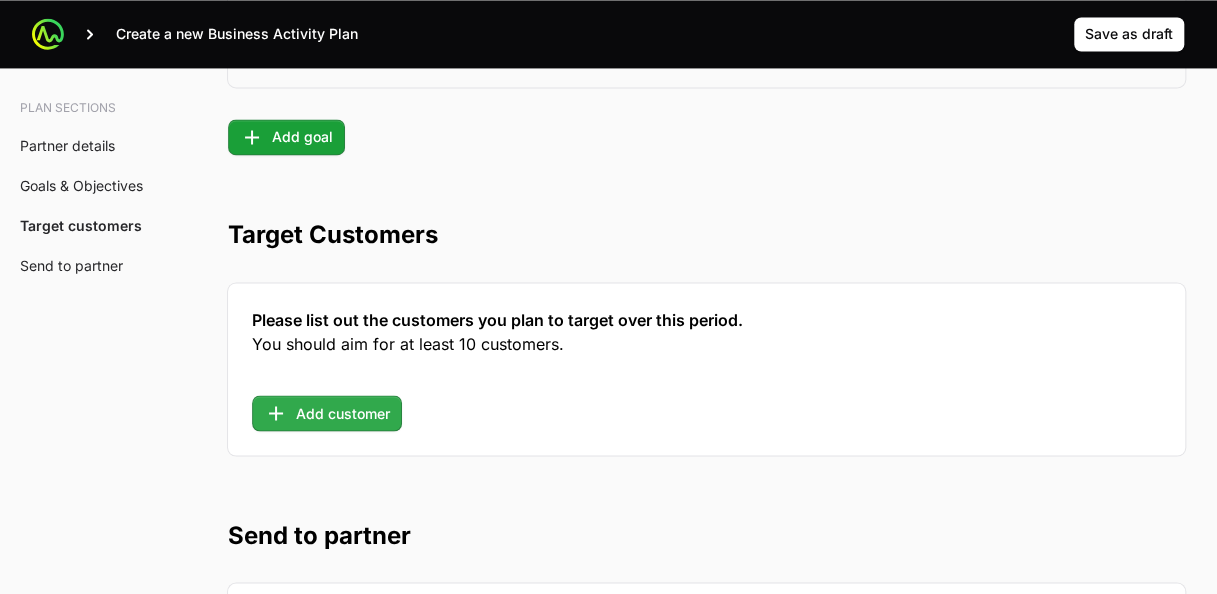 type on "DBM-PARTNERS primarily targets mid-sized to strategic accounts, focusing on regulated sectors such as insurance, finance, and gaming, as well as companies undergoing significant IT transformation (cloud, security, infrastructure modernization).
The company typically engages with organizations ranging from 1,000 to 10,000 users, with high cybersecurity potential." 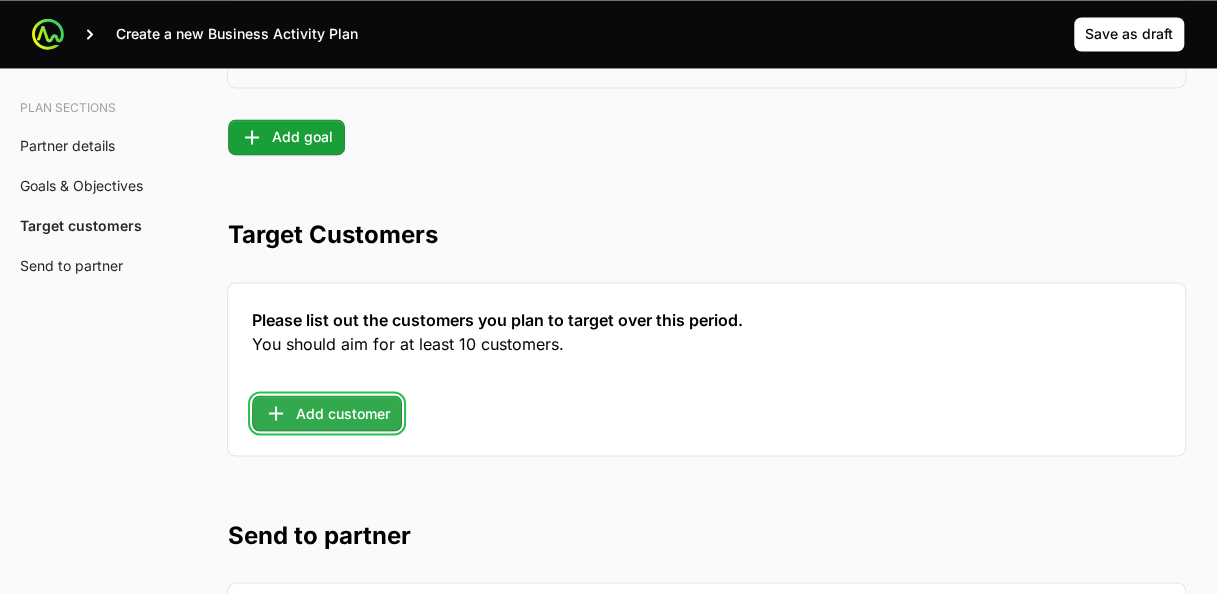 click on "Add customer" 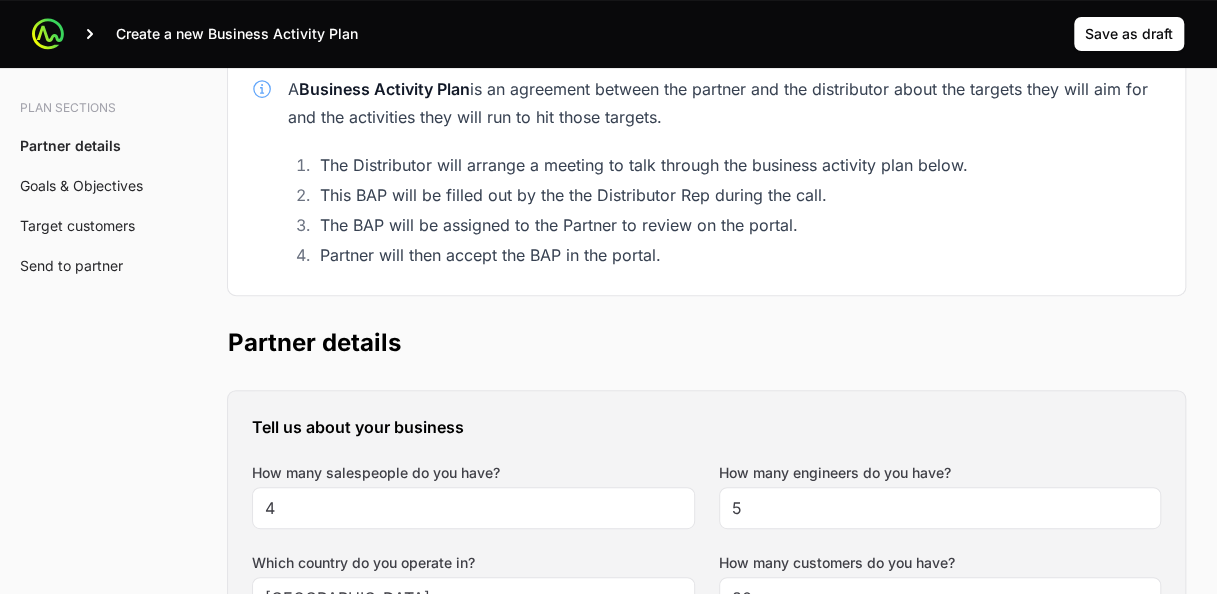 scroll, scrollTop: 0, scrollLeft: 0, axis: both 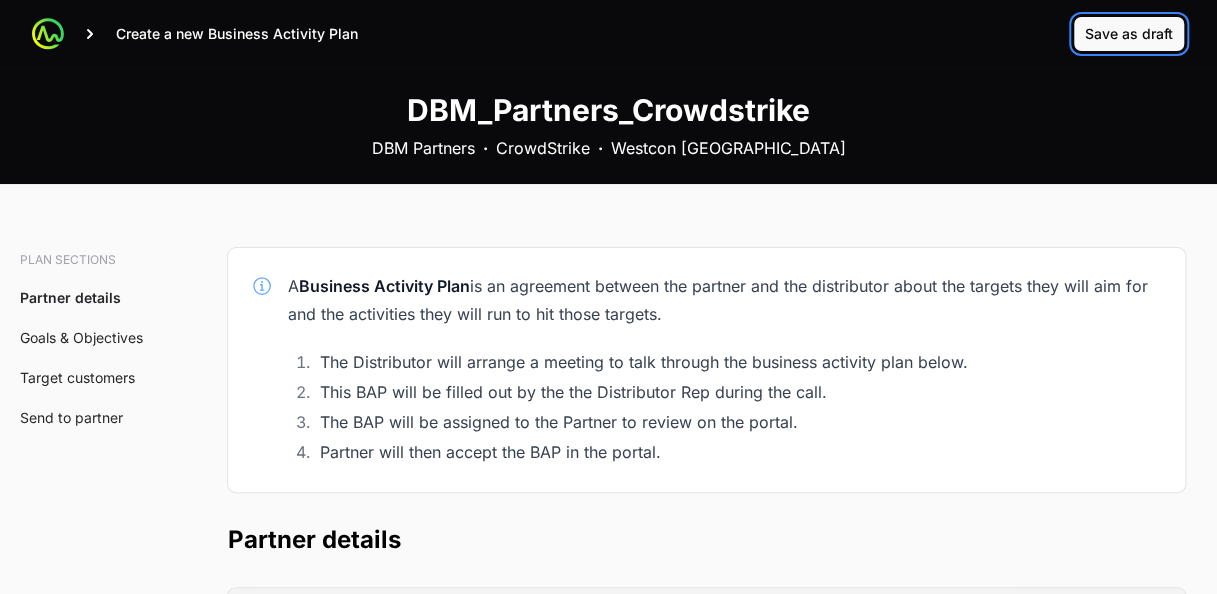 click on "Save as draft" 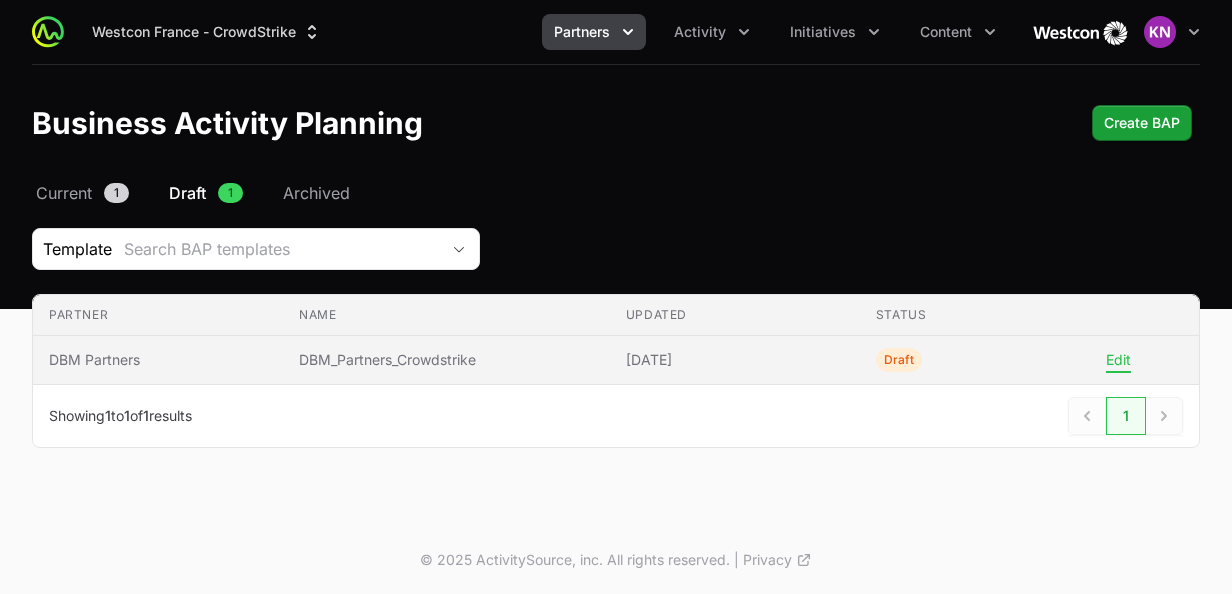 click on "Edit" 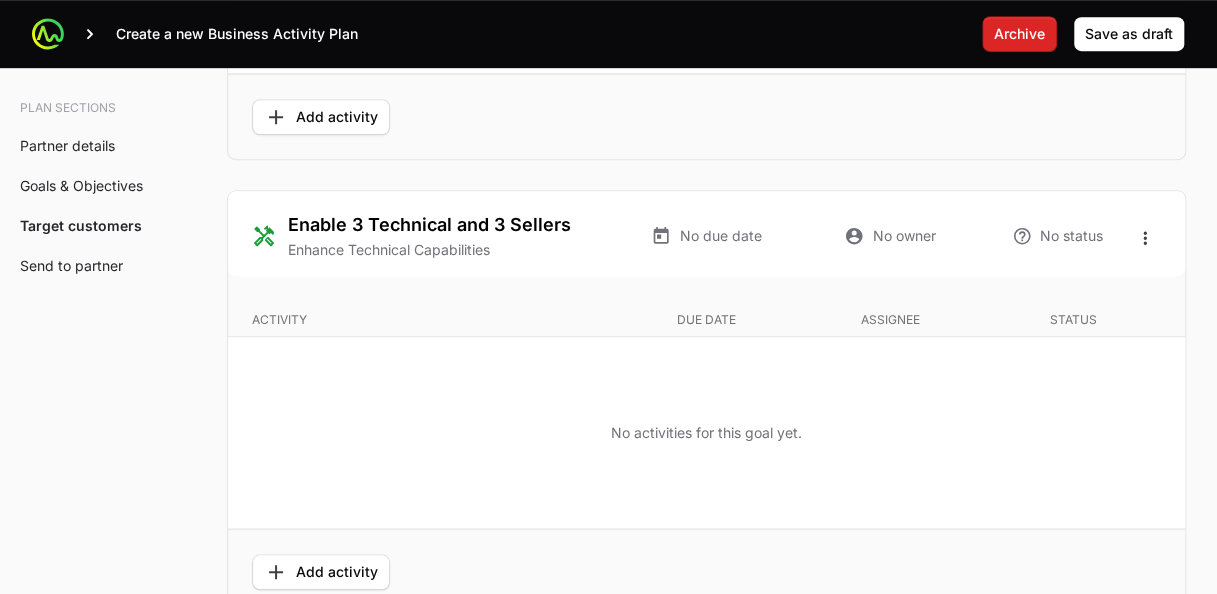 scroll, scrollTop: 4200, scrollLeft: 0, axis: vertical 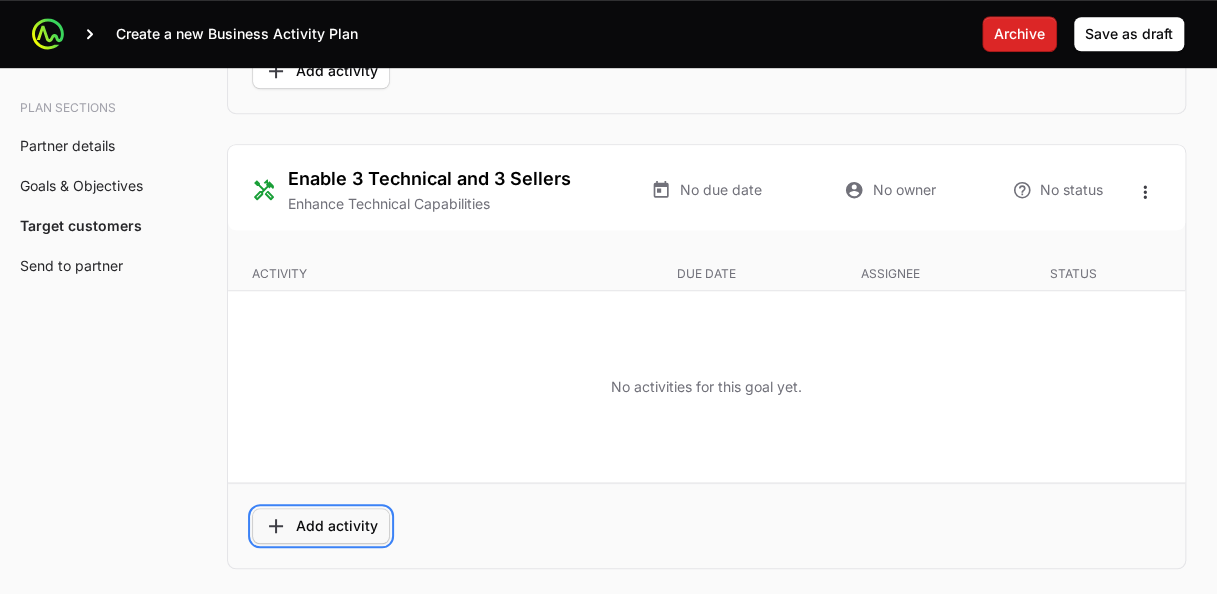 click on "Add activity" 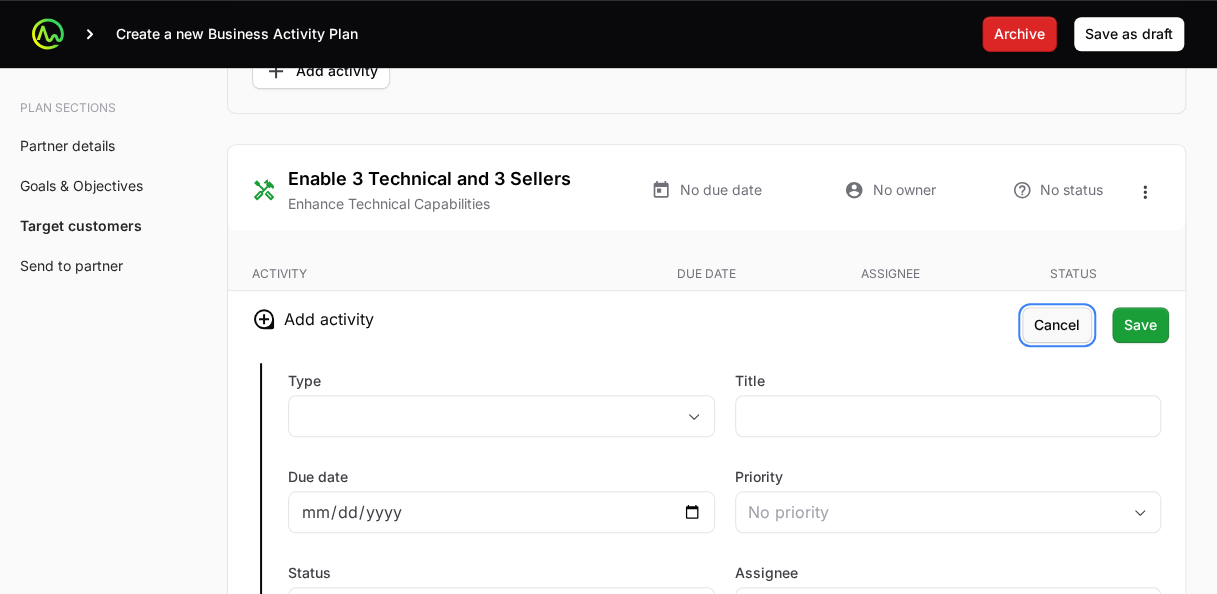 click on "Cancel" 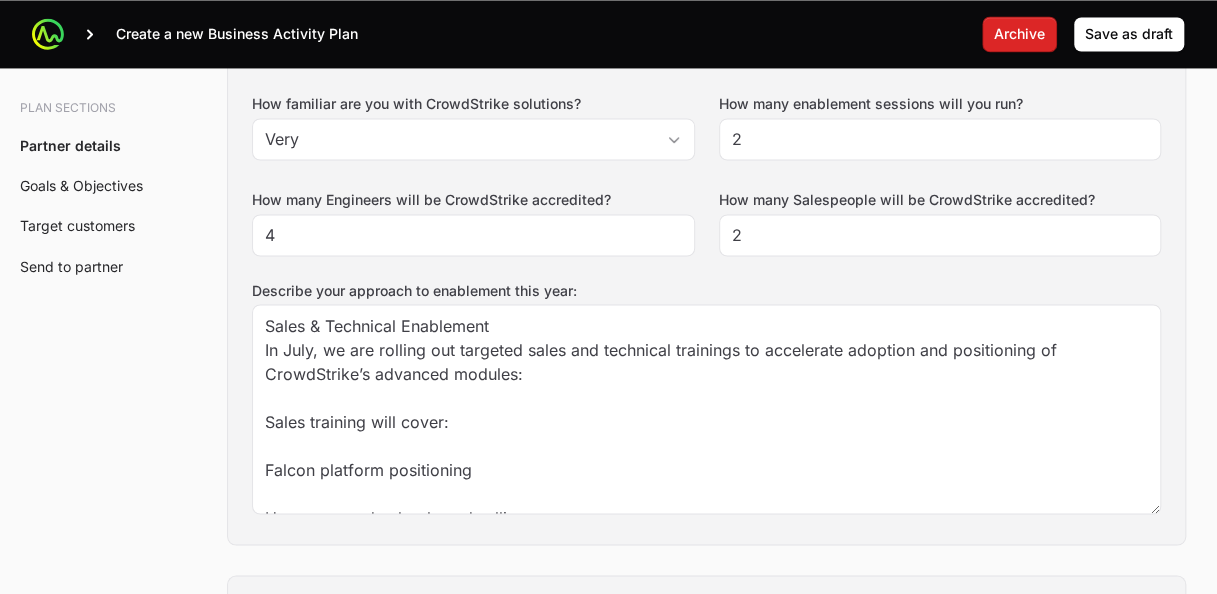 scroll, scrollTop: 0, scrollLeft: 0, axis: both 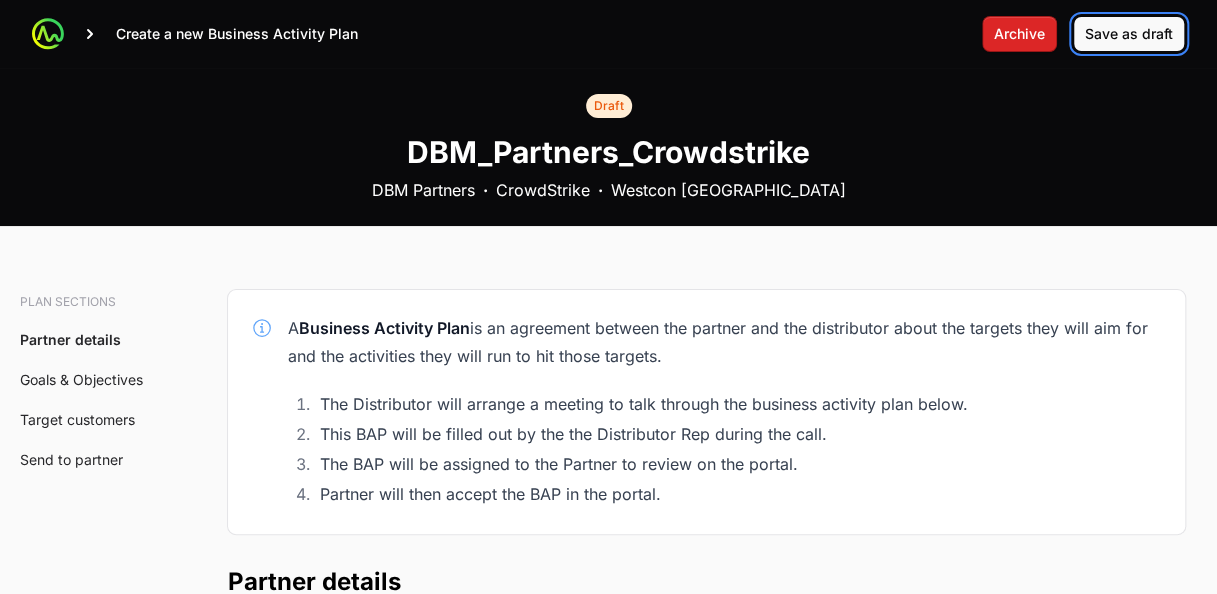 click on "Save as draft" 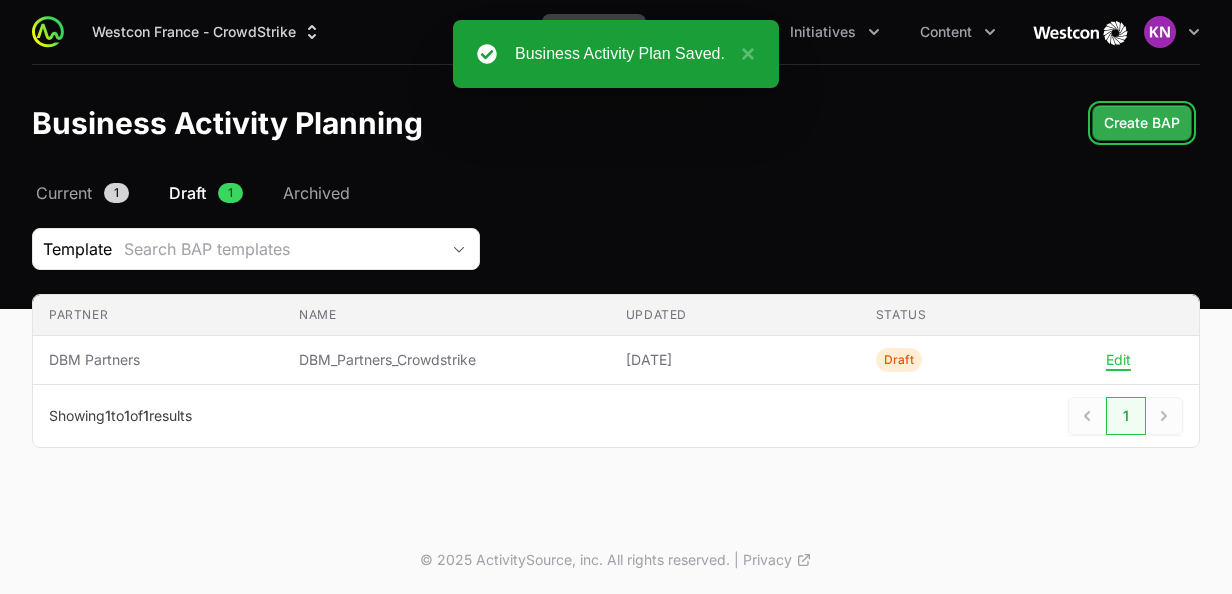 click on "Create BAP" 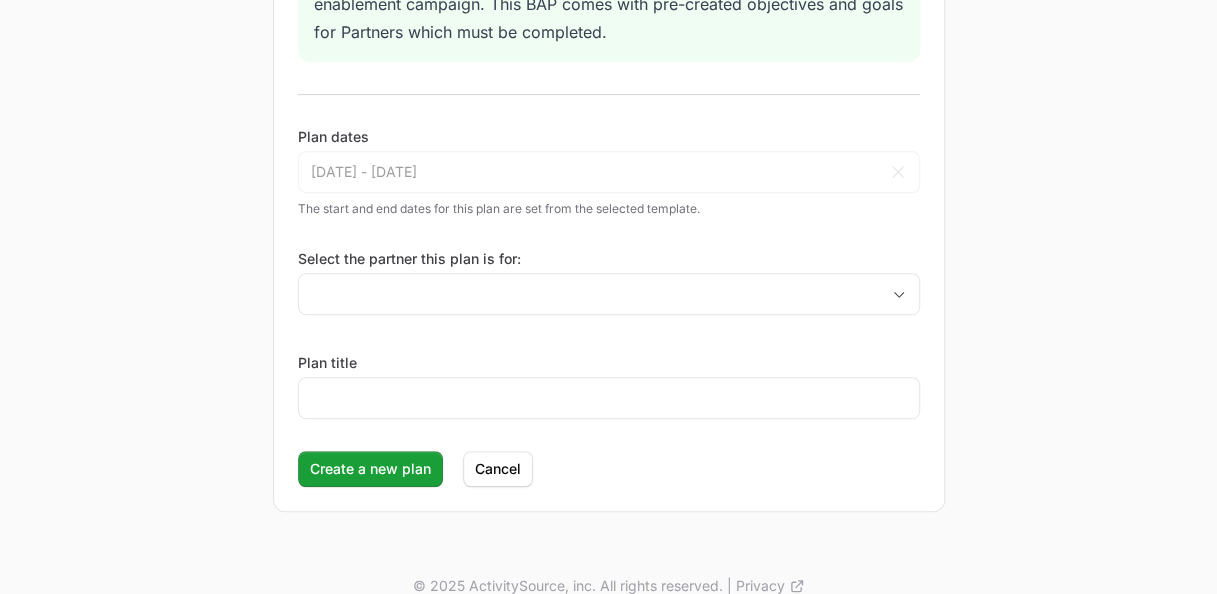 scroll, scrollTop: 362, scrollLeft: 0, axis: vertical 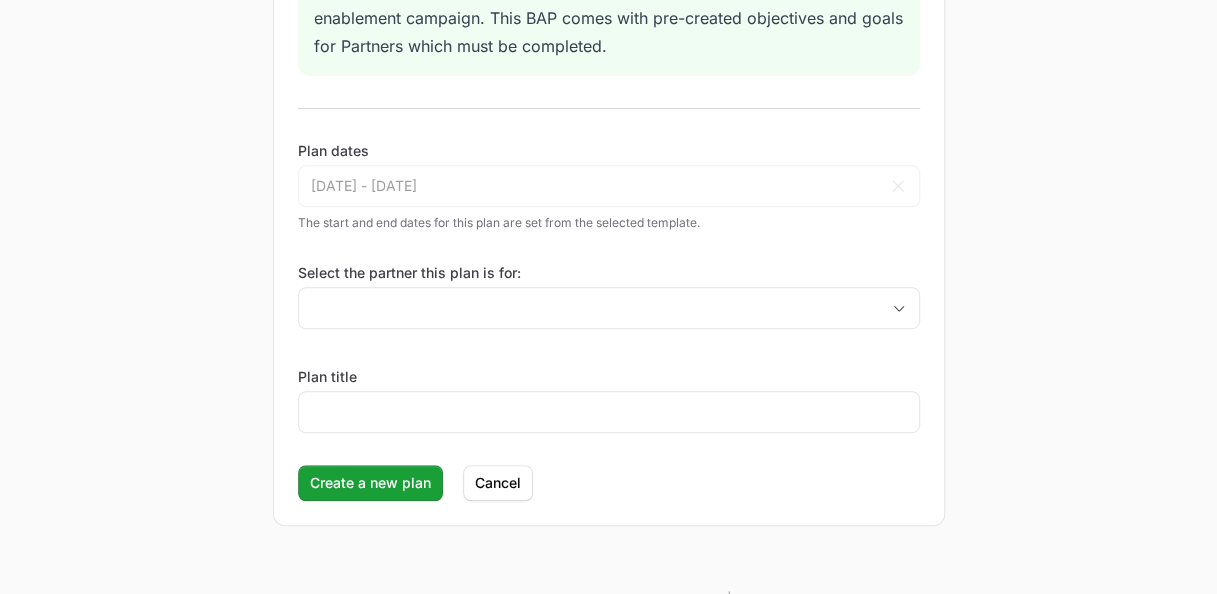 click on "[DATE] - [DATE] May [DATE] Feb Mar Apr May Jun [DATE] Aug Sep Oct Nov [DATE] 2026 2027 2028 2029 2030 2031 2032 2033 2034 2035 2036 Sun Mon Tue Wed Thu Fri Sat 27 28 29 30 1 2 3 4 5 6 7 8 9 10 11 12 13 14 15 16 17 18 19 20 21 22 23 24 25 26 27 28 29 30 31 1 2 3 4 5 6 [DATE] Jan Feb Mar Apr May Jun [DATE] Aug Sep Oct Nov [DATE] 2027 2028 2029 2030 2031 2032 2033 2034 2035 2036 2037 Sun Mon Tue Wed Thu Fri Sat 26 27 28 29 30 1 2 3 4 5 6 7 8 9 10 11 12 13 14 15 16 17 18 19 20 21 22 23 24 25 26 27 28 29 30 31 1 2 3 4 5 6 Cancel" 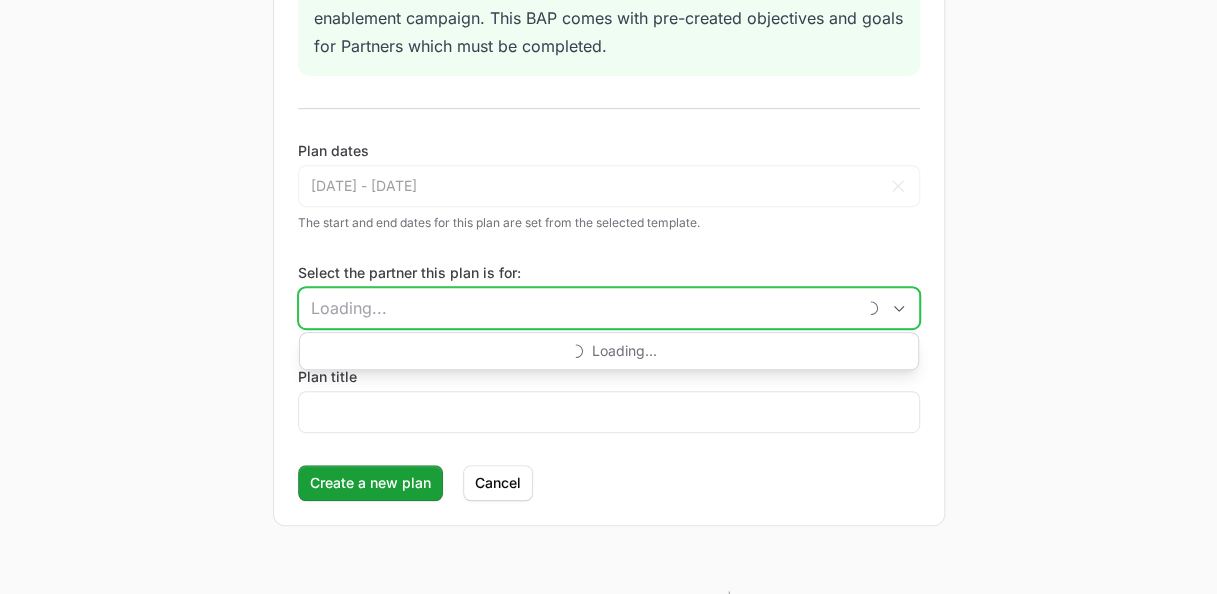 click on "Select the partner this plan is for:" 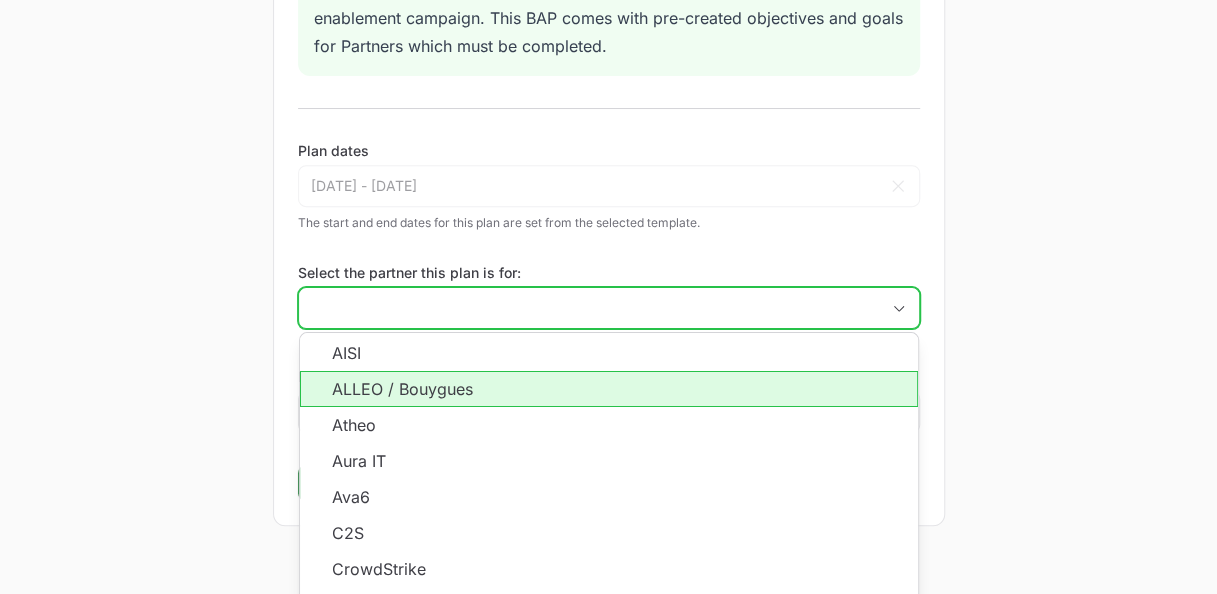 click on "ALLEO / Bouygues" 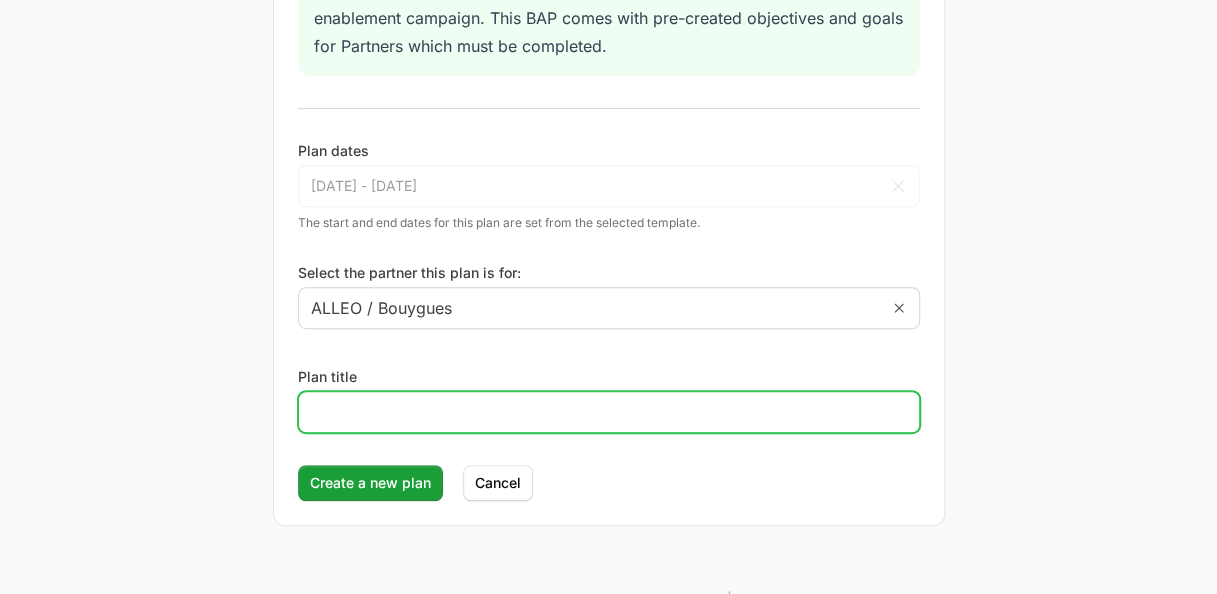 click on "Plan title" 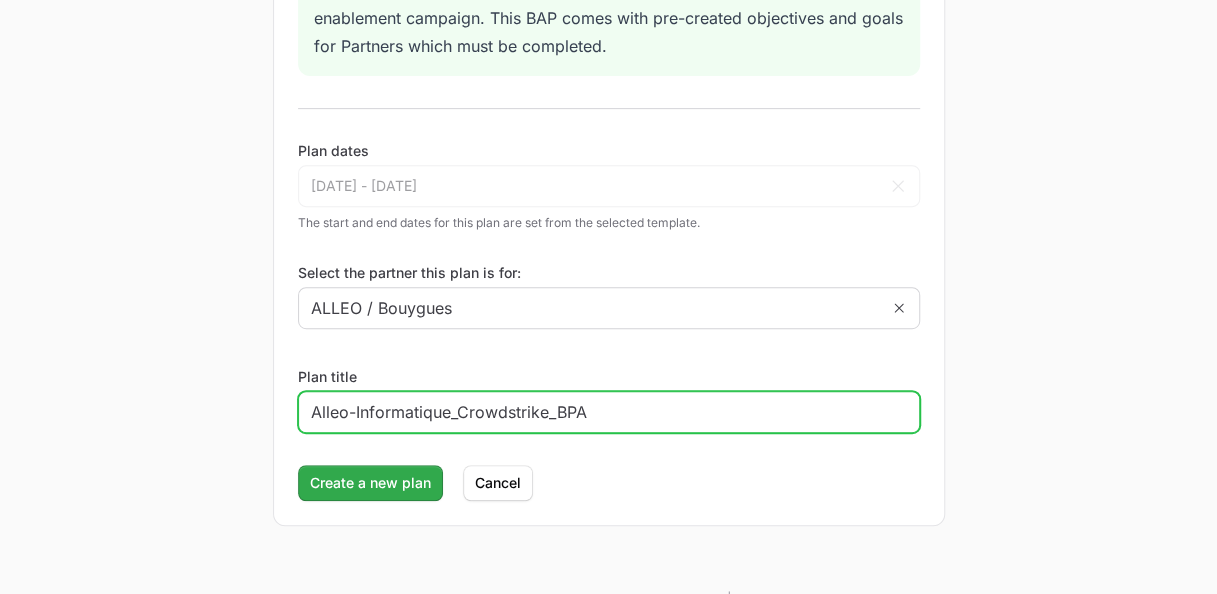 type on "Alleo-Informatique_Crowdstrike_BPA" 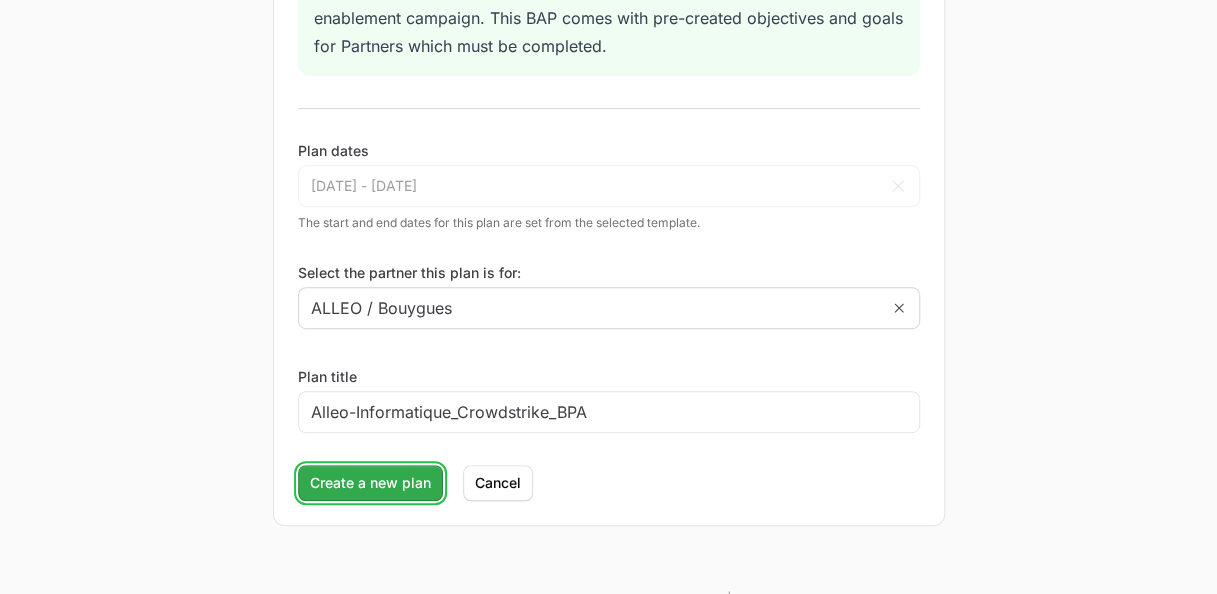 click on "Create a new plan" 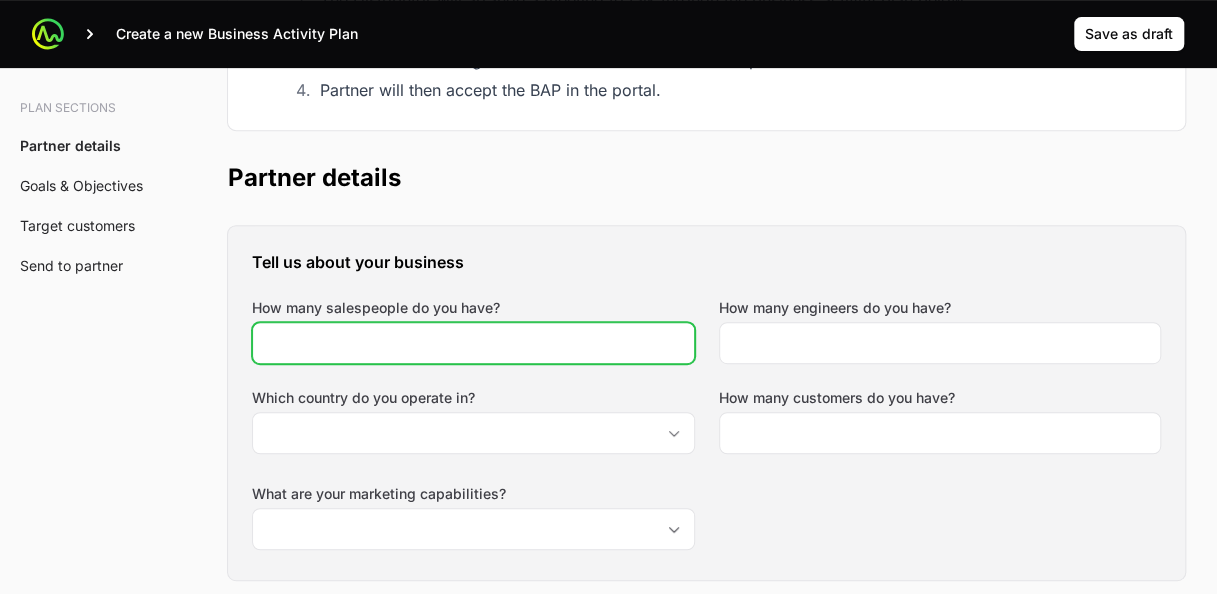 click on "How many salespeople do you have?" 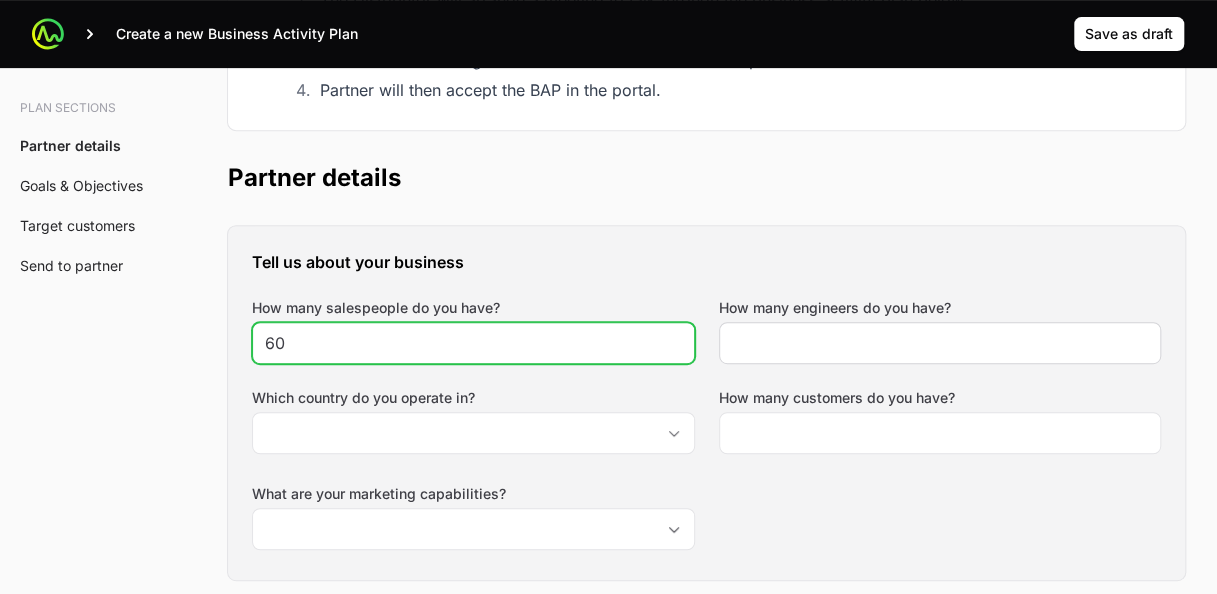 type on "60" 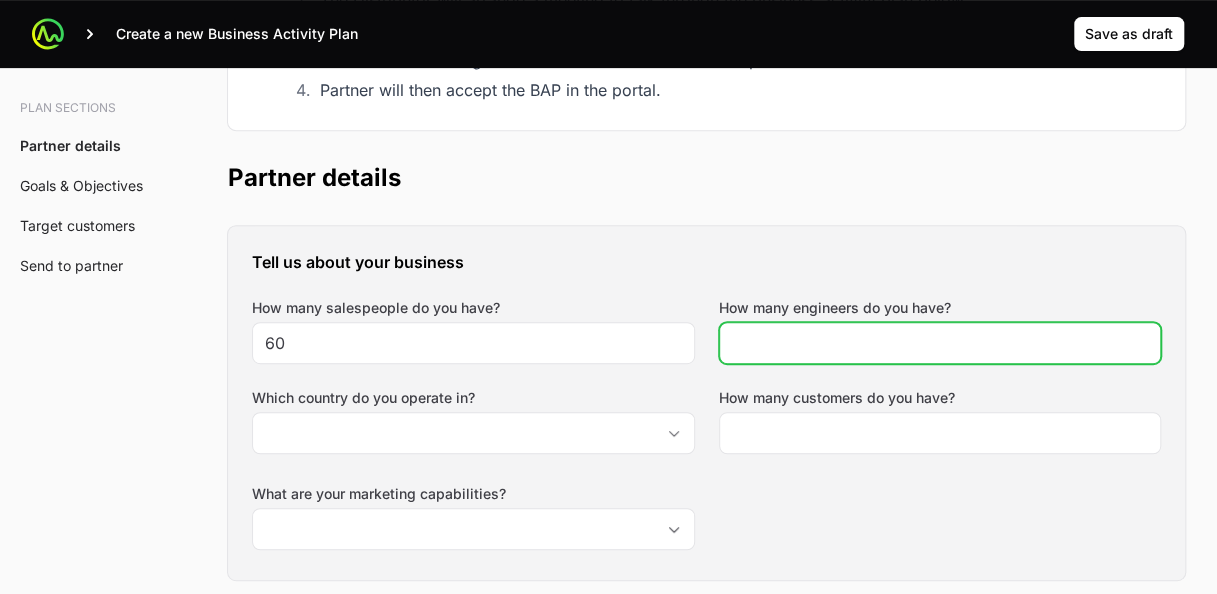click on "How many engineers do you have?" 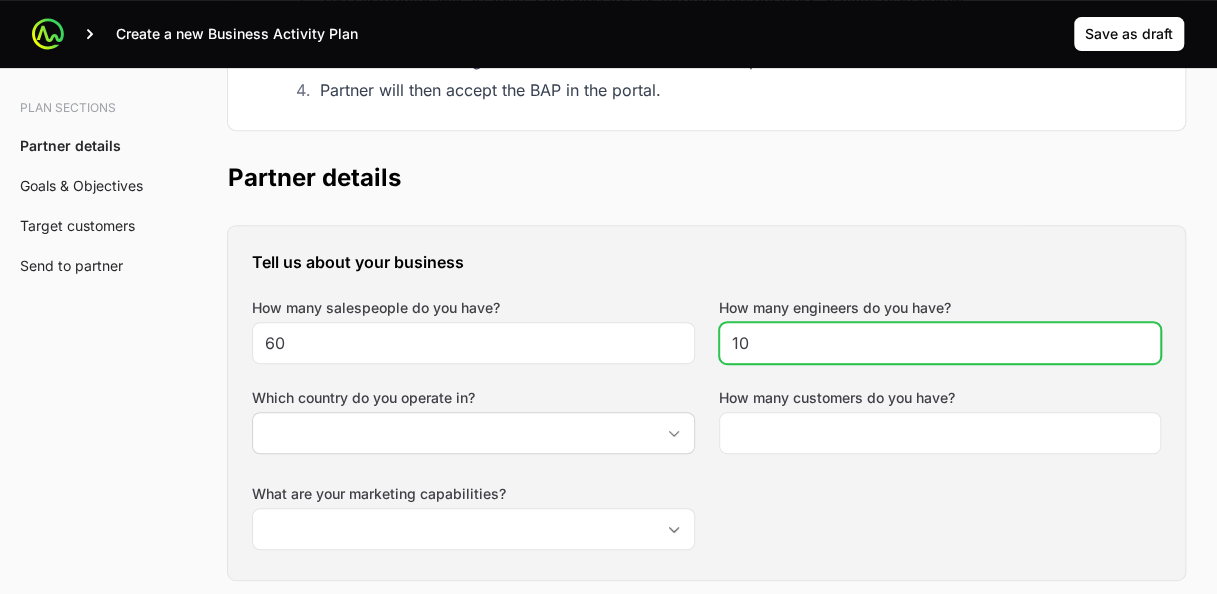 type on "10" 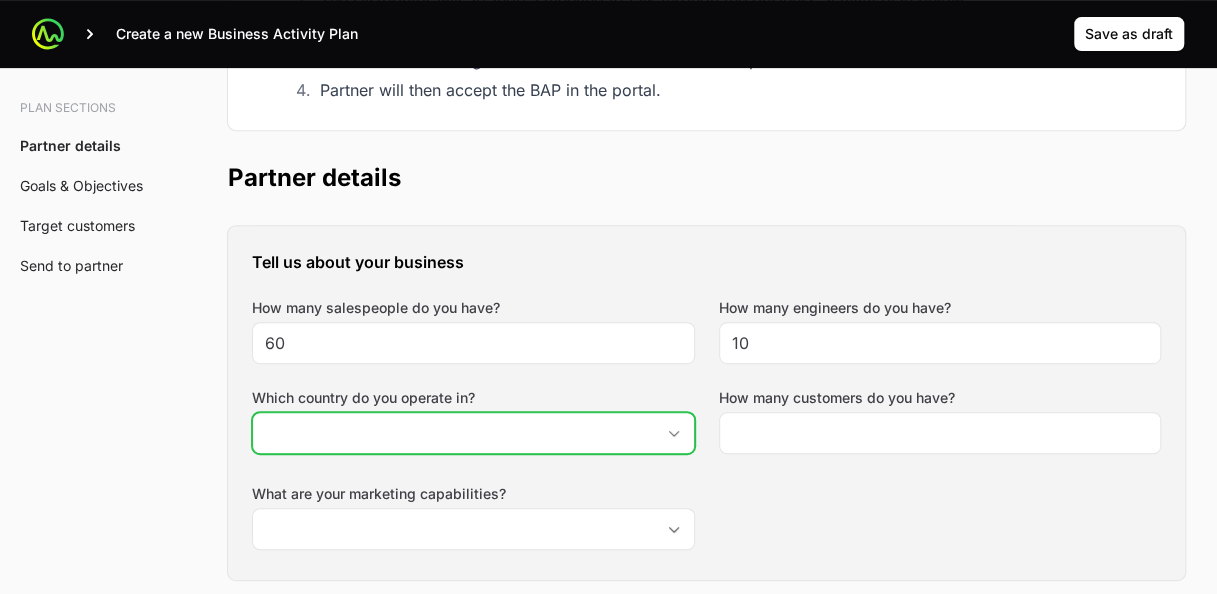 click on "Which country do you operate in?" 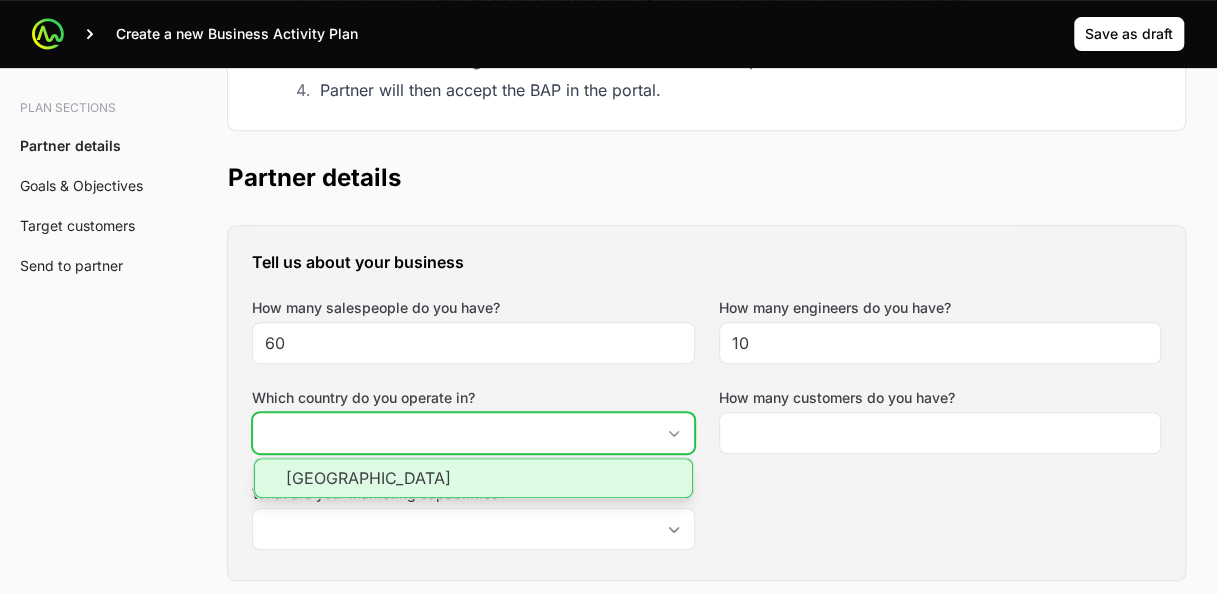 click on "[GEOGRAPHIC_DATA]" 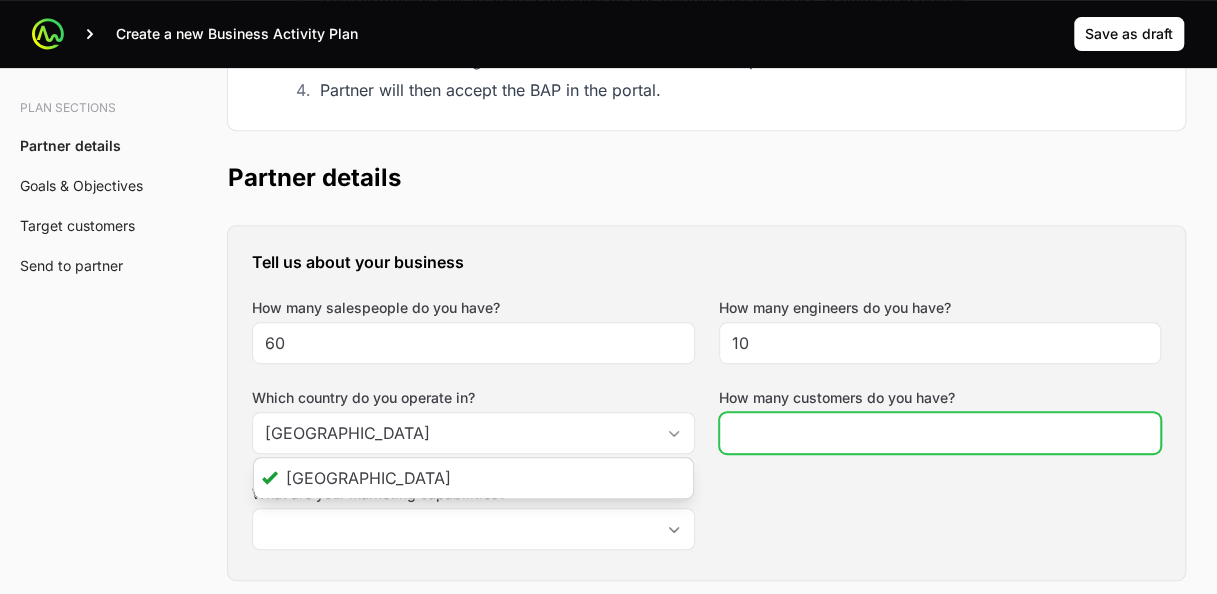 click on "How many customers do you have?" 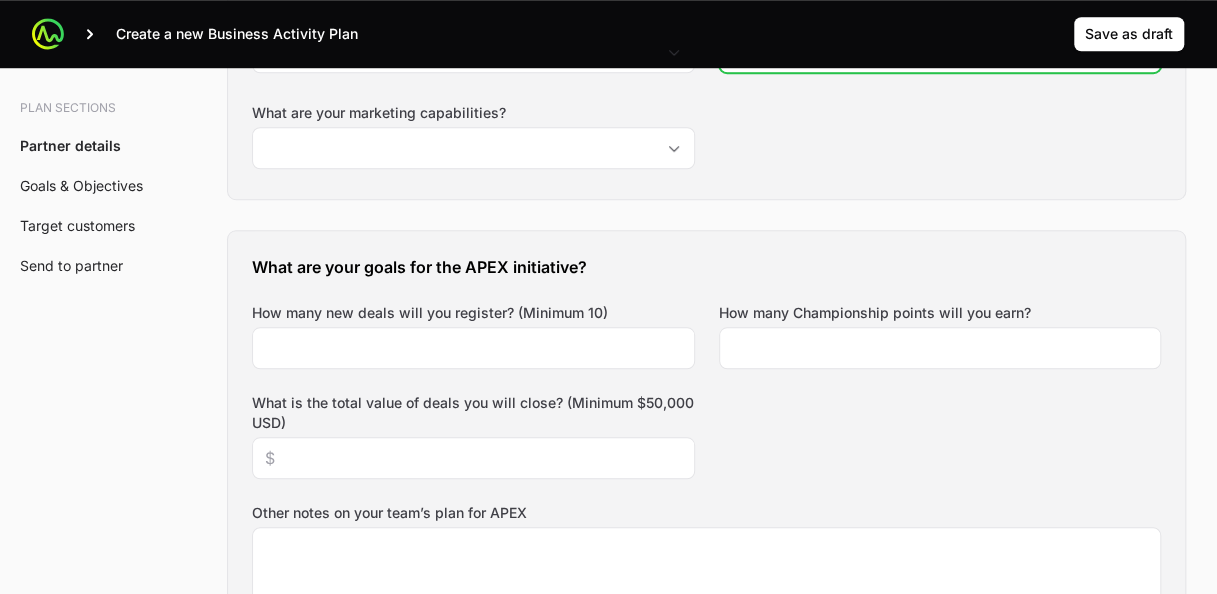 scroll, scrollTop: 736, scrollLeft: 0, axis: vertical 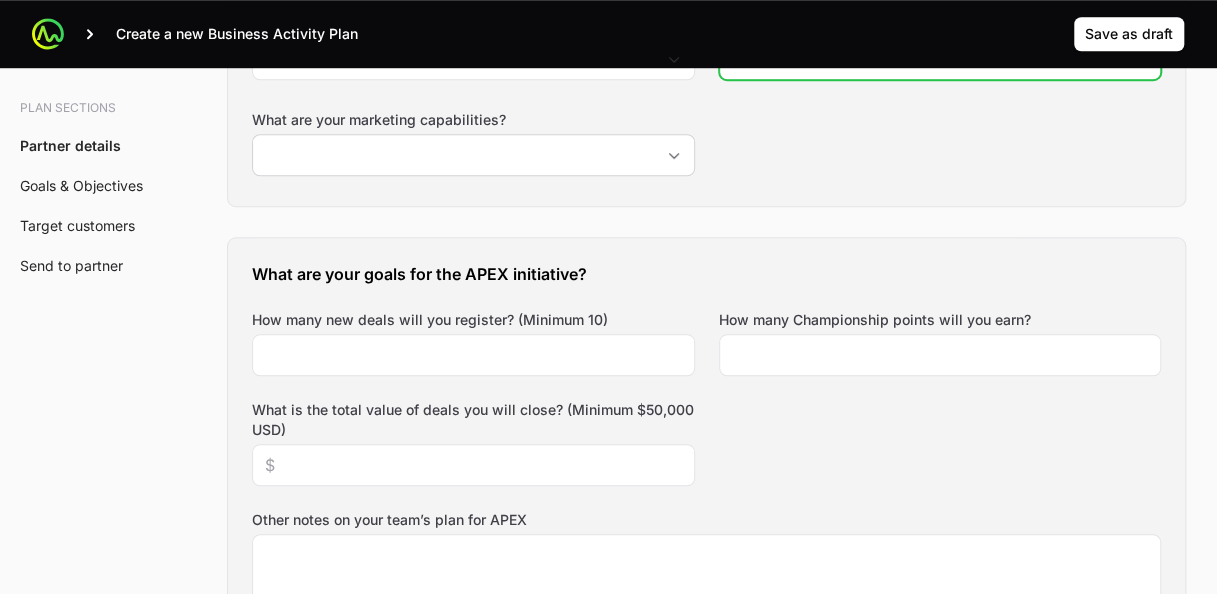 type on "6000" 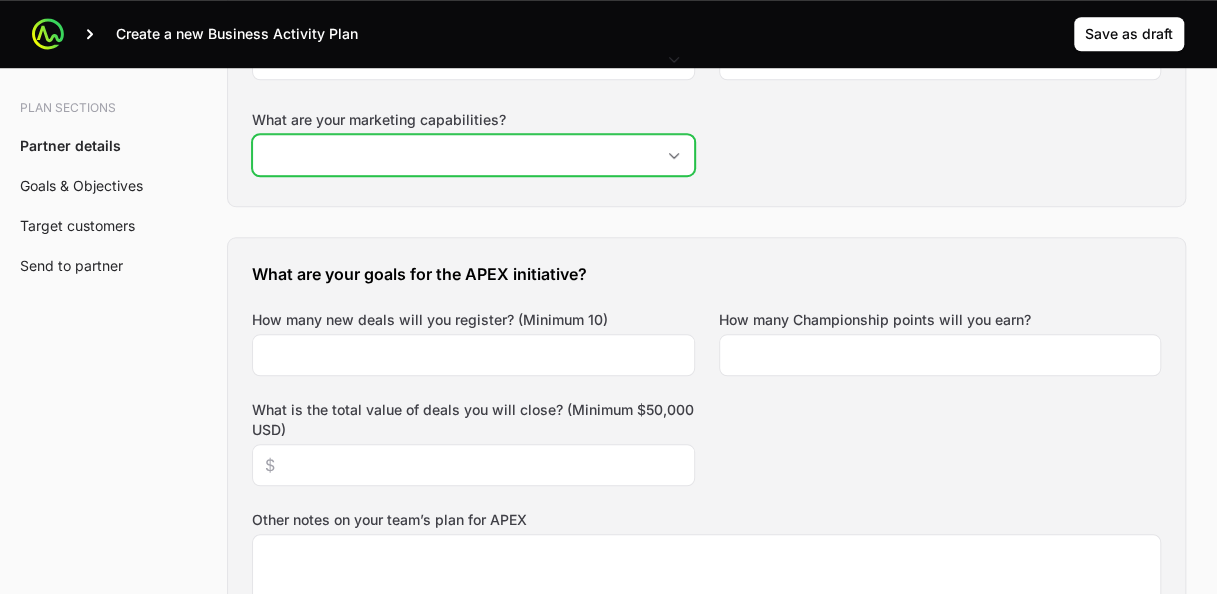 click 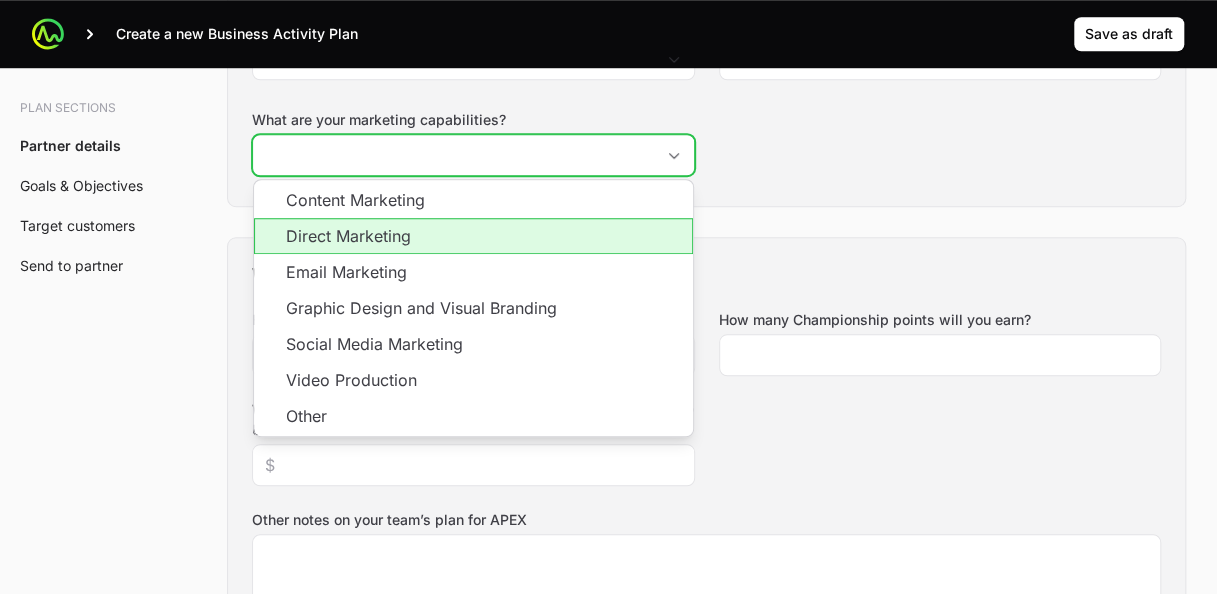 click on "Direct Marketing" 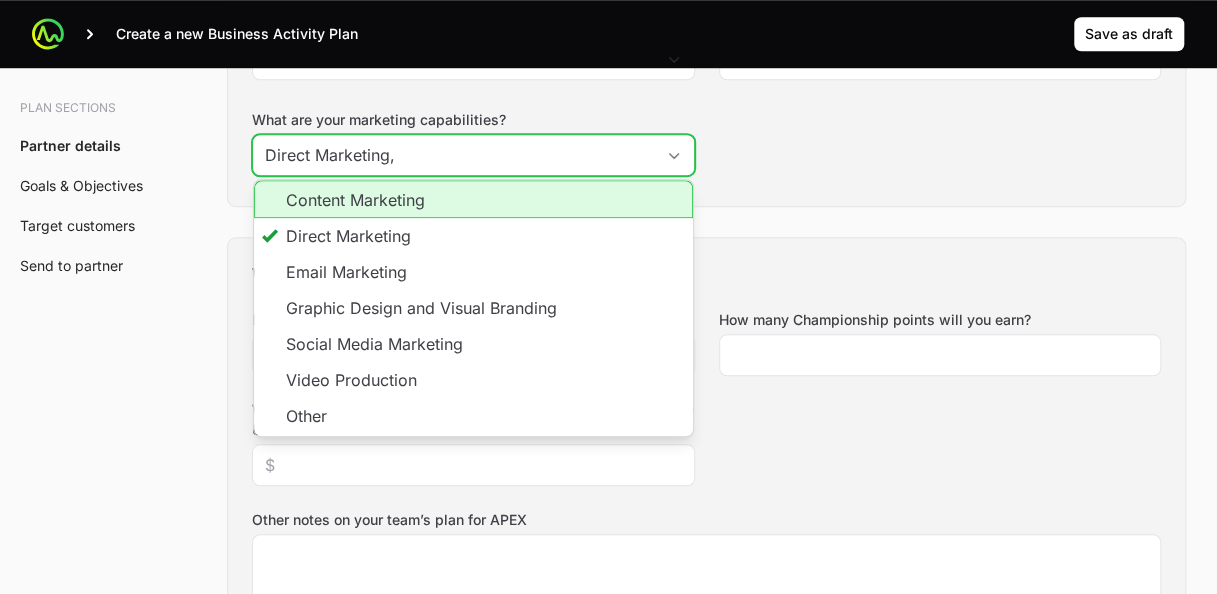 click on "Content Marketing" 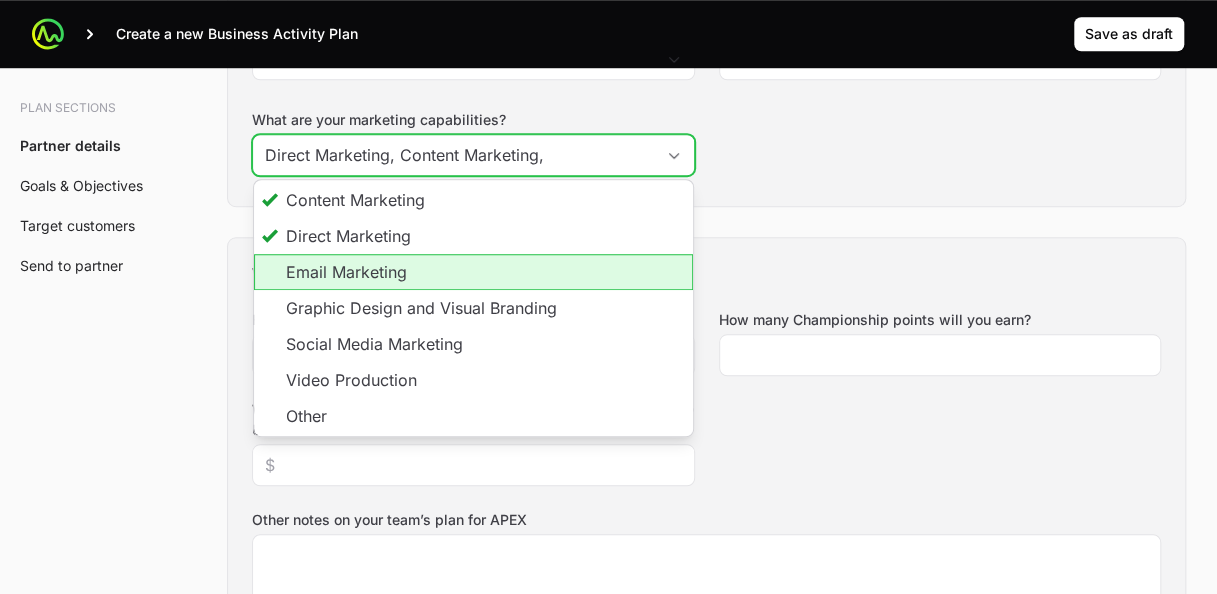 click on "Email Marketing" 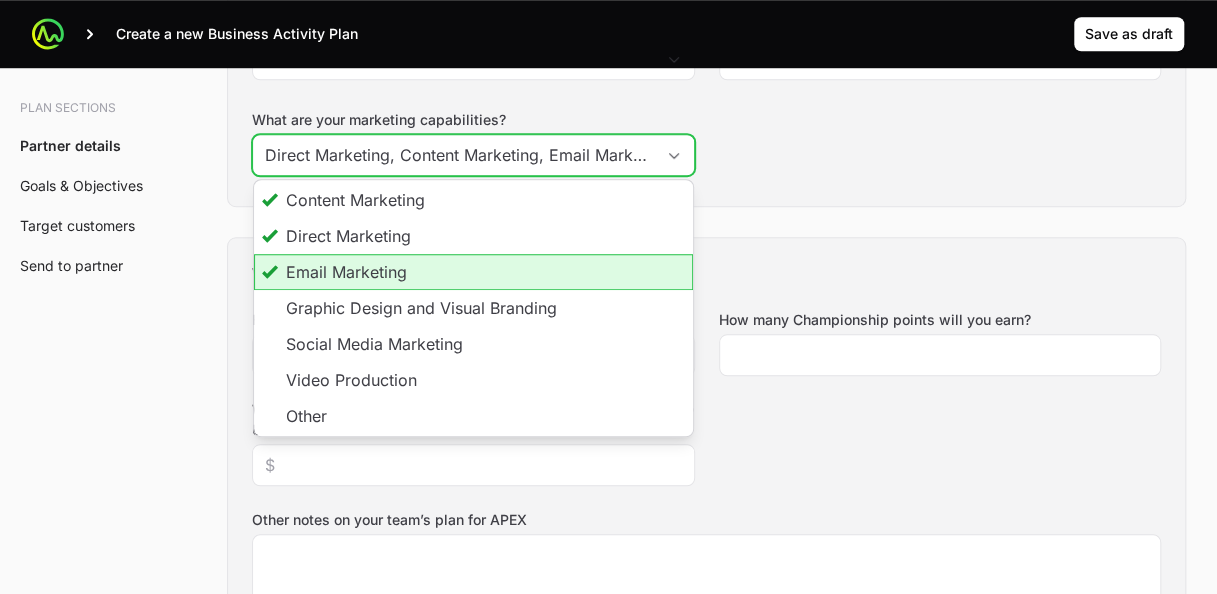 scroll, scrollTop: 0, scrollLeft: 24, axis: horizontal 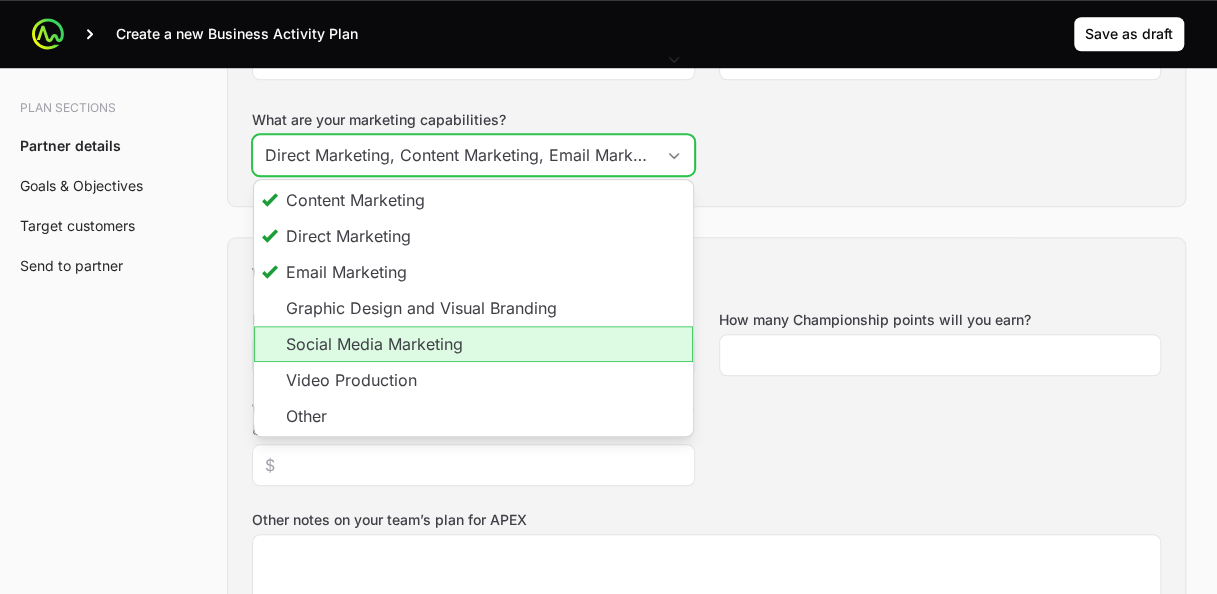 click on "Social Media Marketing" 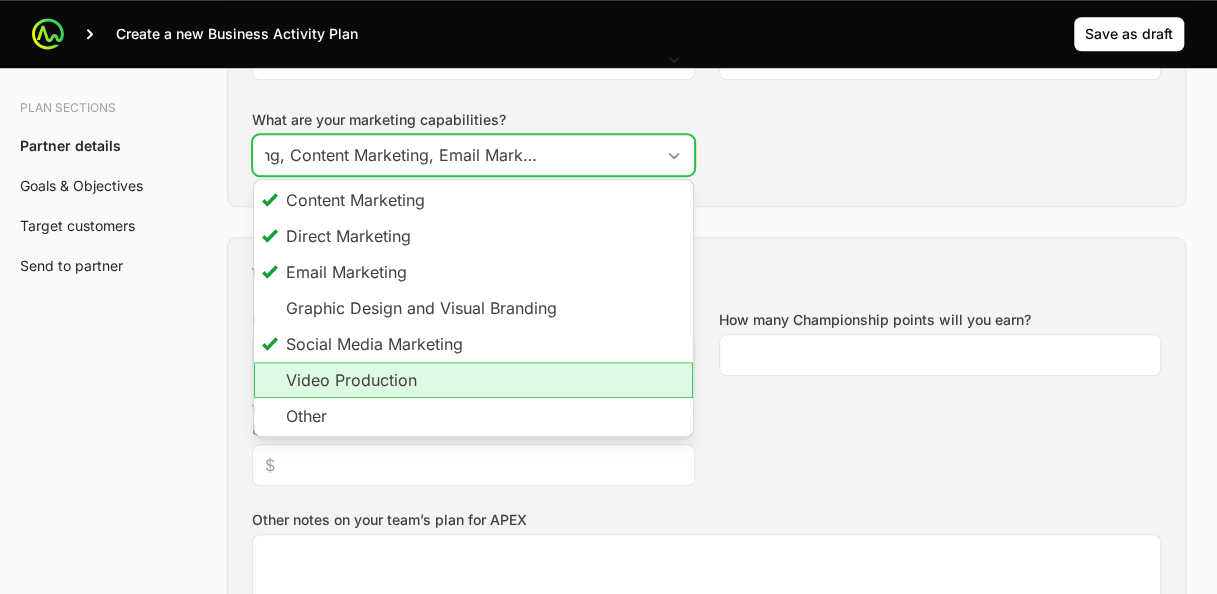 scroll, scrollTop: 0, scrollLeft: 210, axis: horizontal 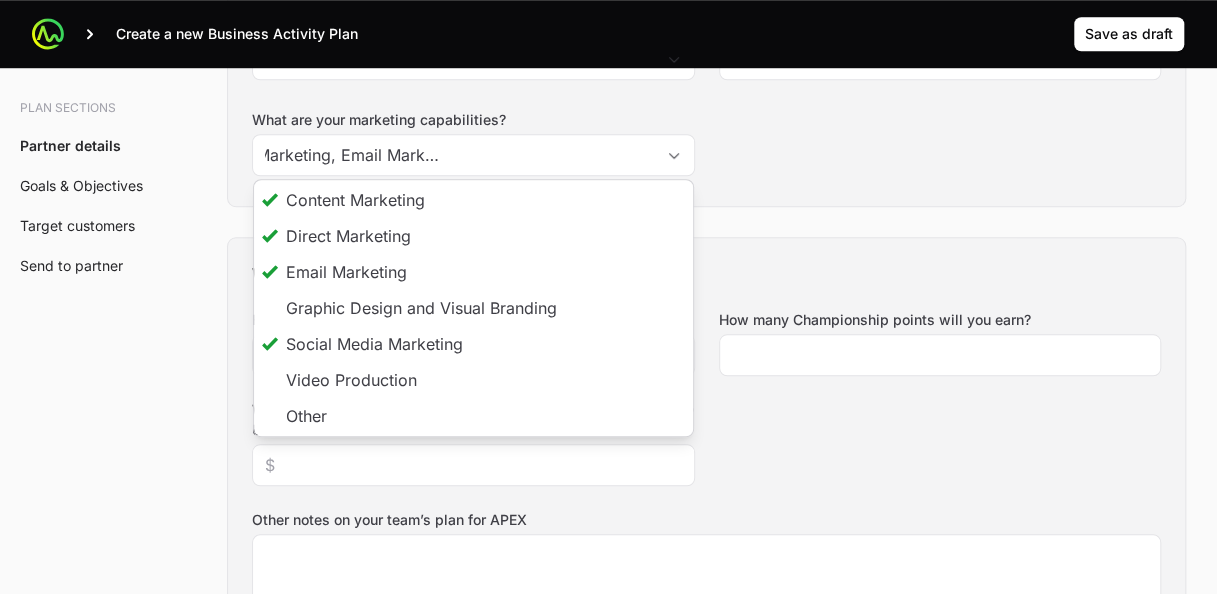 type on "Direct Marketing, Content Marketing, Email Marketing, Social Media Marketing" 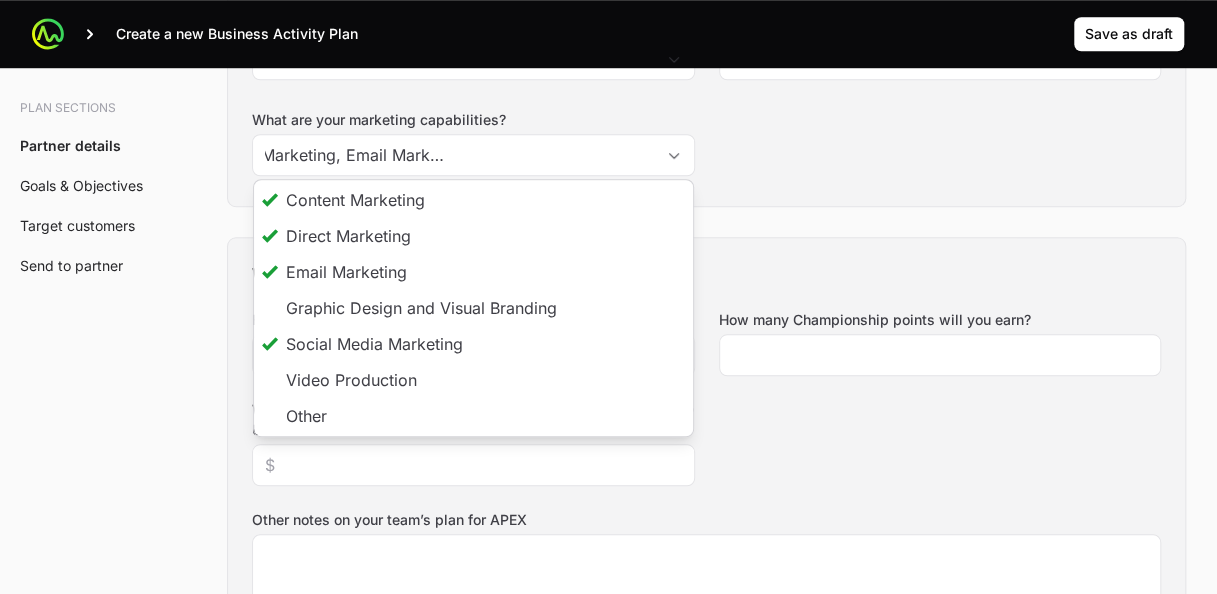 scroll, scrollTop: 0, scrollLeft: 0, axis: both 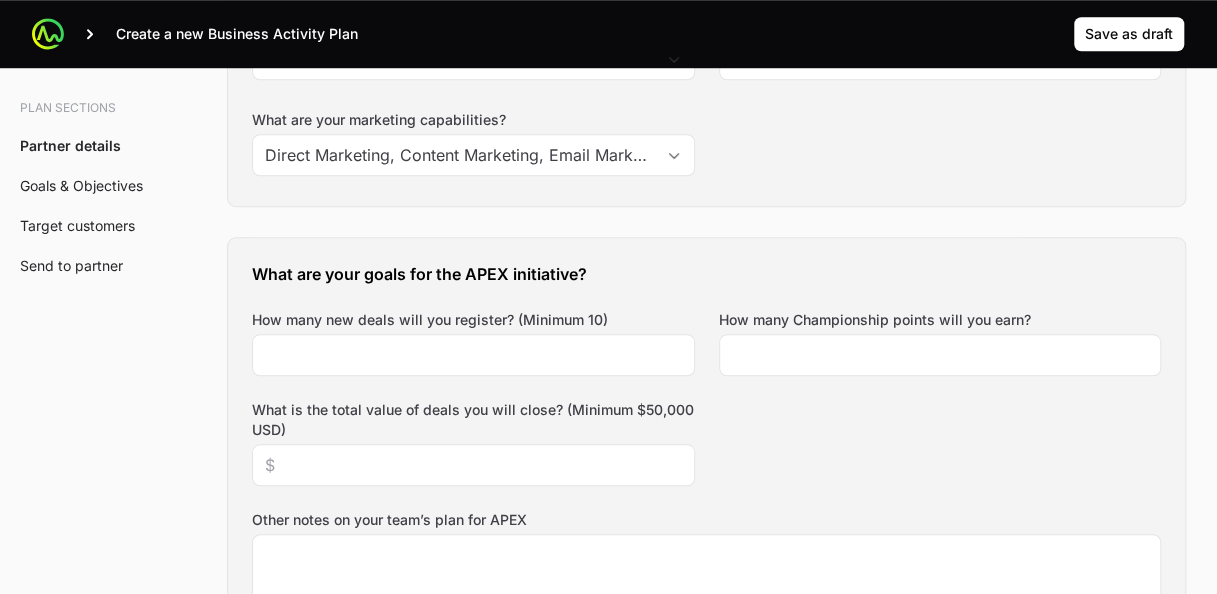 click on "What are your goals for the APEX initiative? How many new deals will you register? (Minimum 10) How many Championship points will you earn? What is the total value of deals you will close? (Minimum $50,000 USD) Other notes on your team’s plan for APEX" 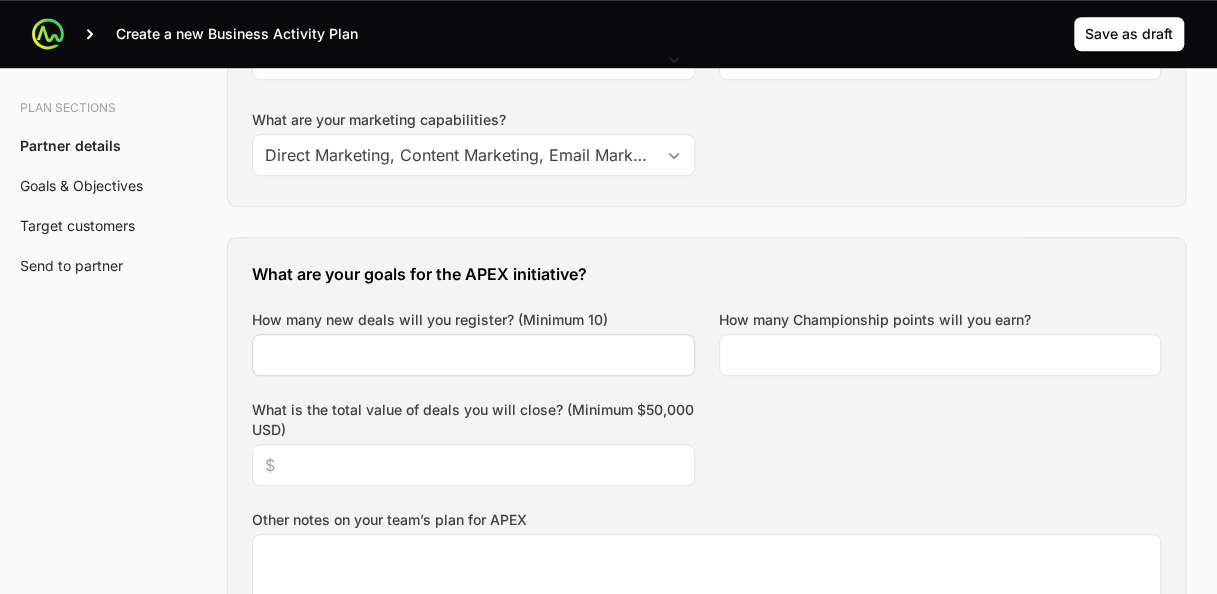 click 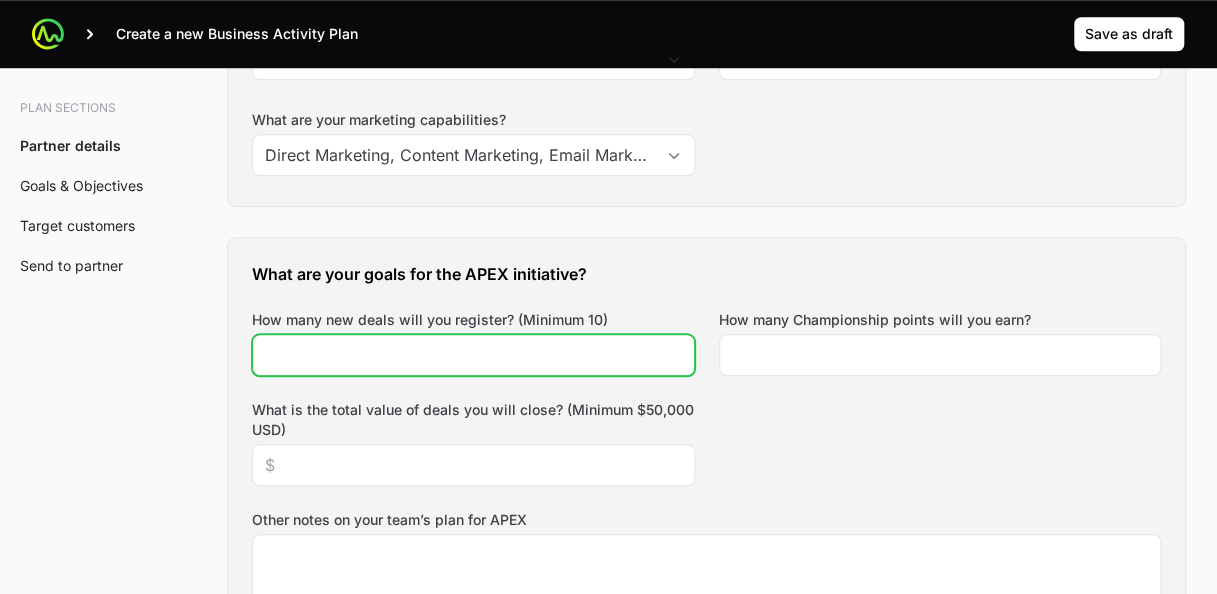 click on "How many new deals will you register? (Minimum 10)" 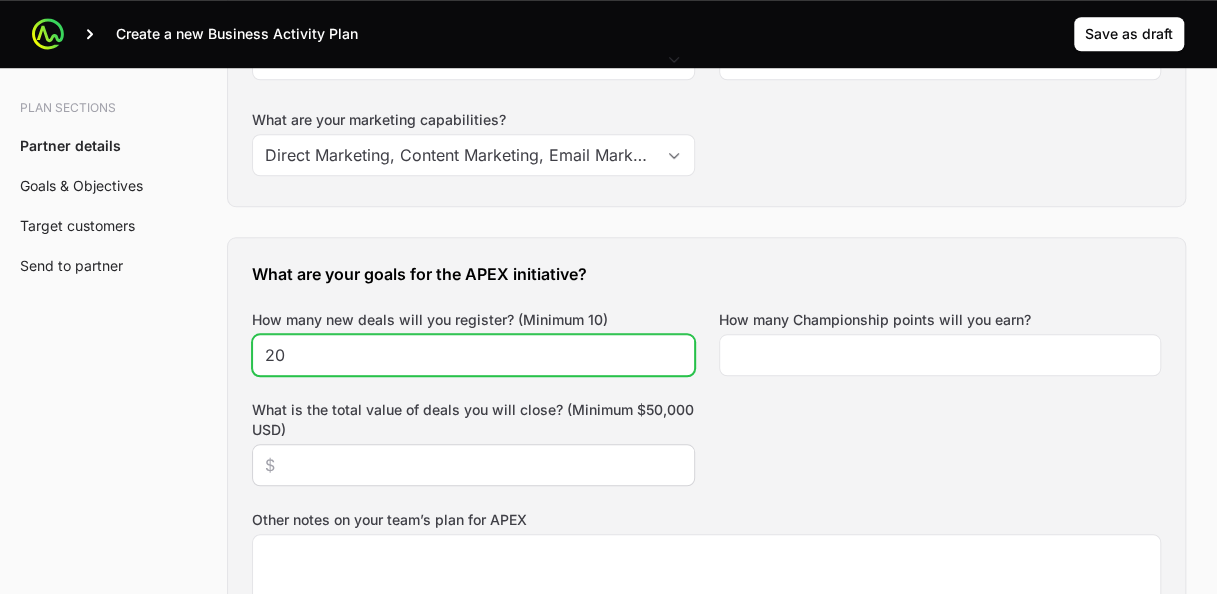 type on "2" 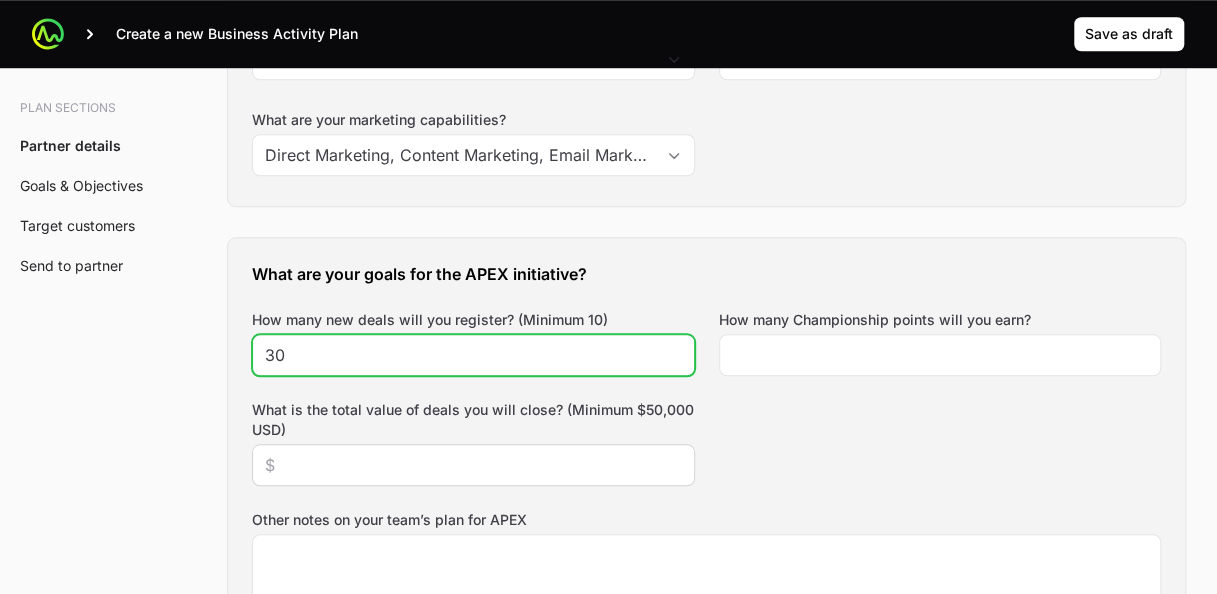 type on "30" 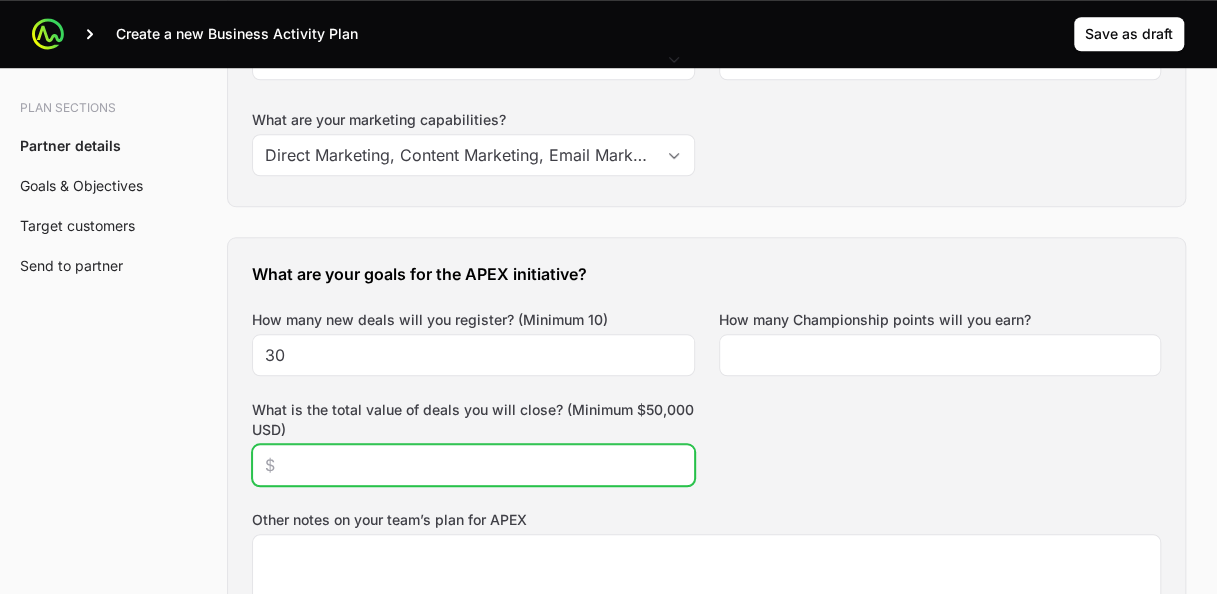 click on "What is the total value of deals you will close? (Minimum $50,000 USD)" 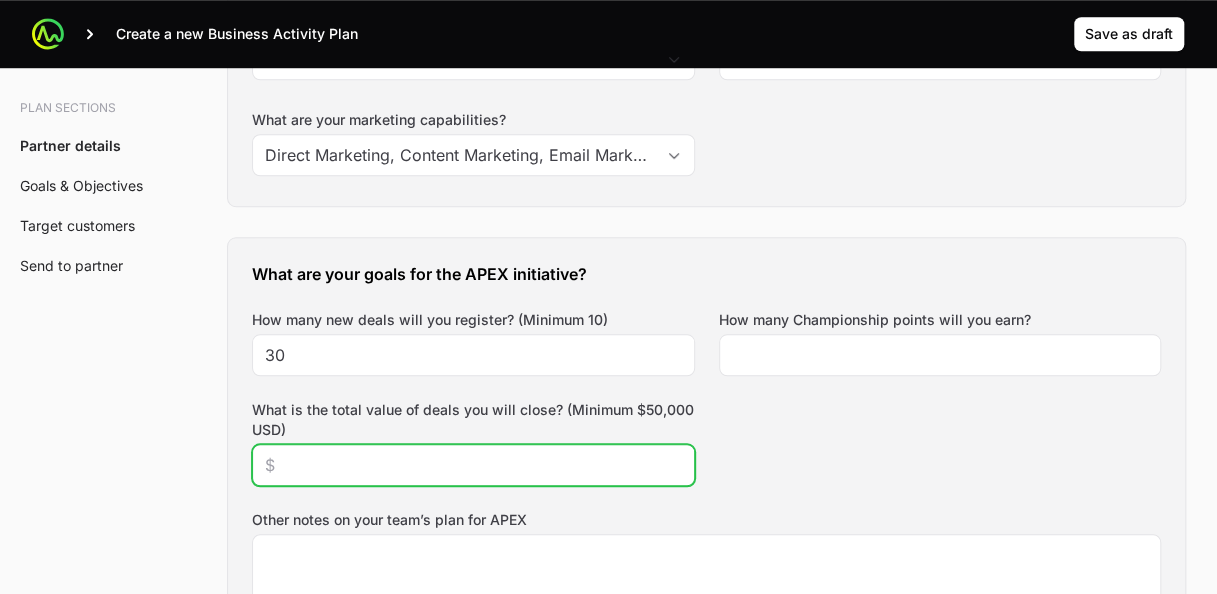 type on "$2" 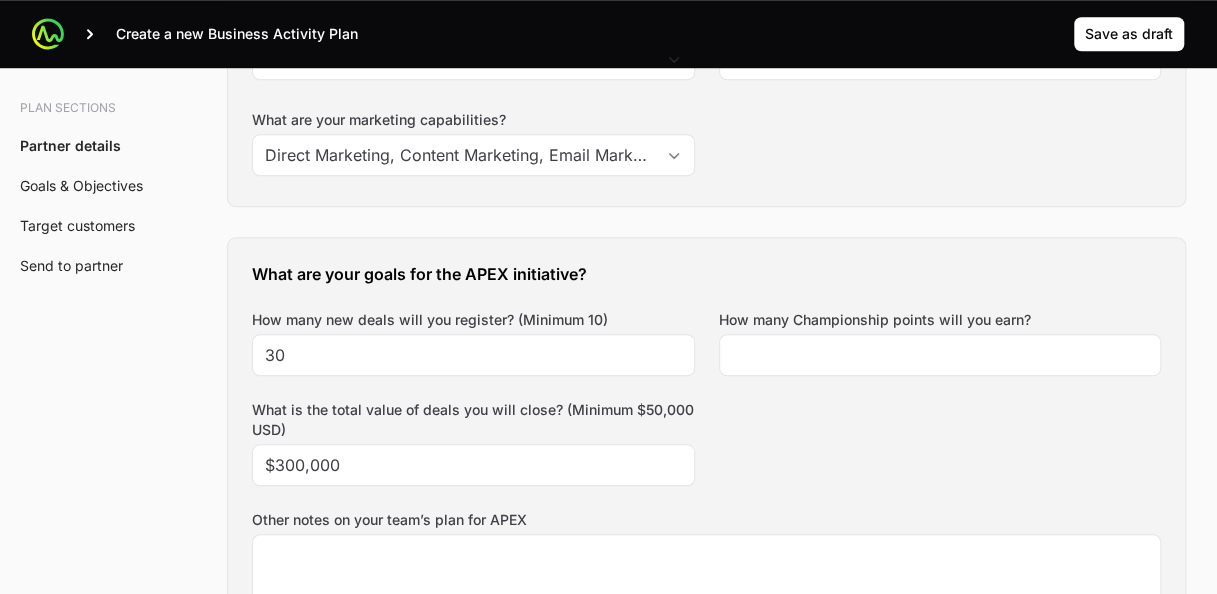 click on "What are your goals for the APEX initiative? How many new deals will you register? (Minimum 10) 30 How many Championship points will you earn? What is the total value of deals you will close? (Minimum $50,000 USD) $300,000 Other notes on your team’s plan for APEX" 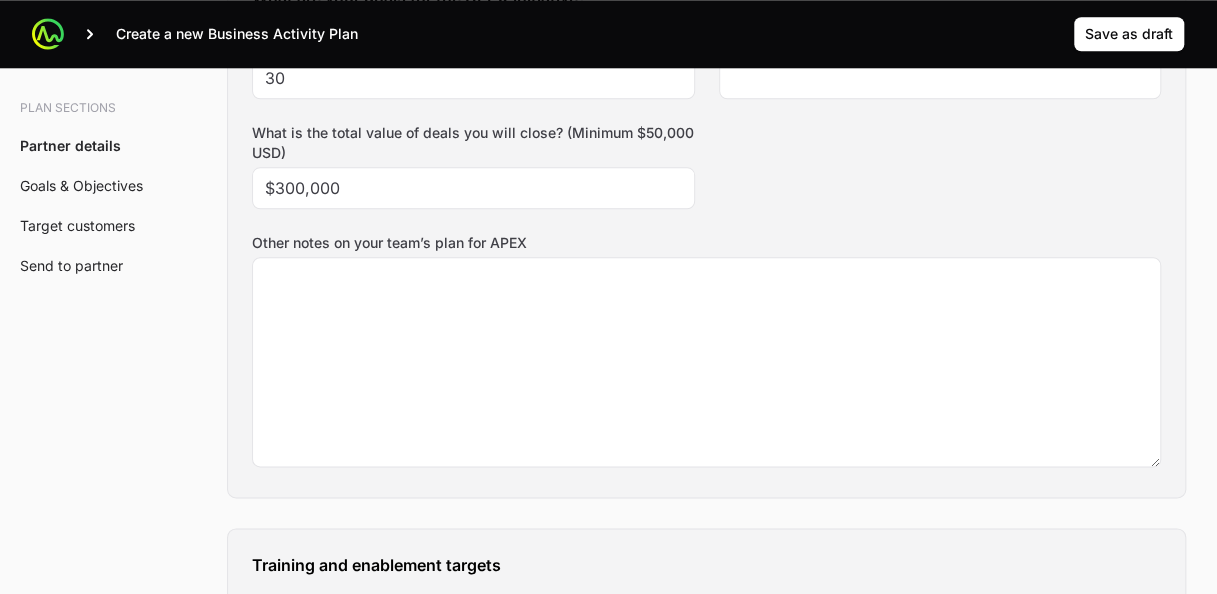 scroll, scrollTop: 1016, scrollLeft: 0, axis: vertical 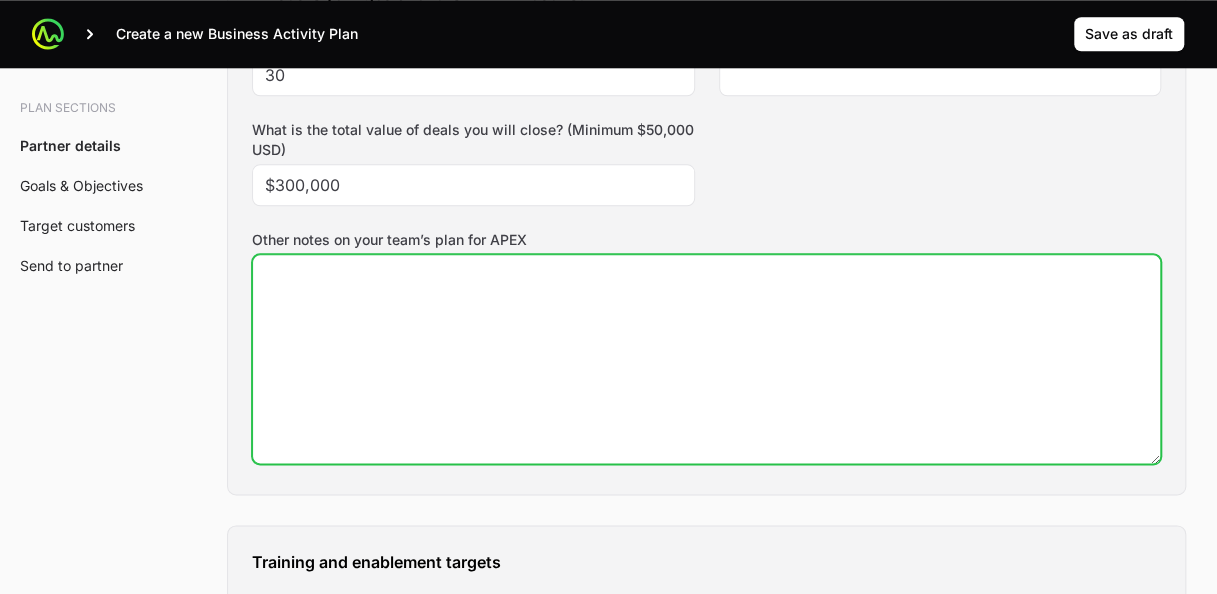 click on "Other notes on your team’s plan for APEX" 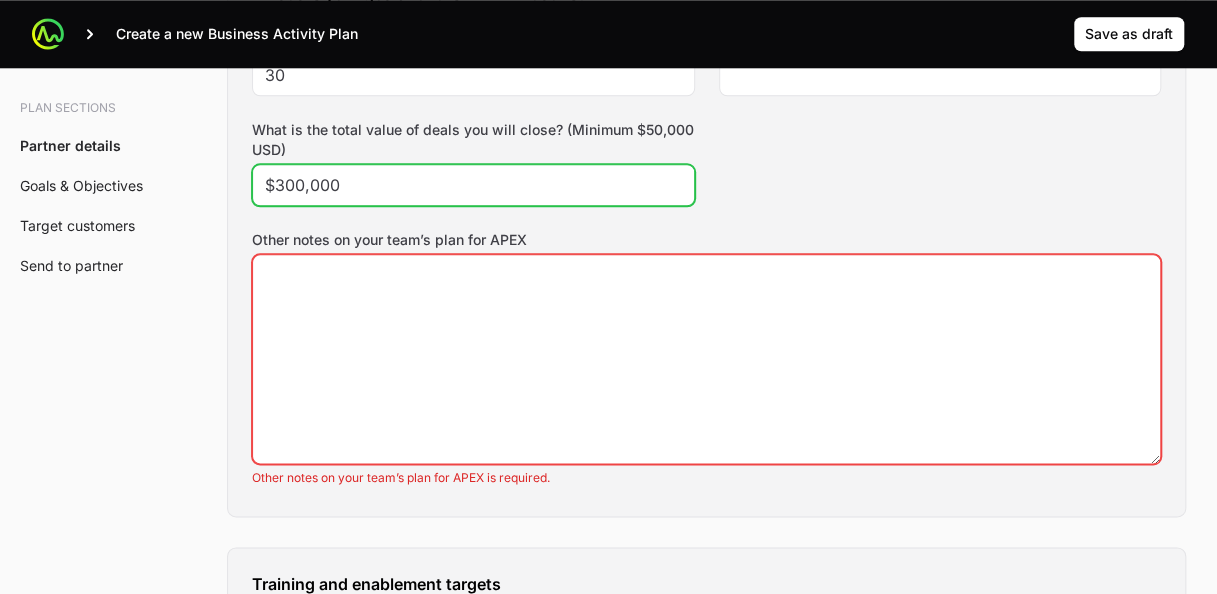 drag, startPoint x: 302, startPoint y: 172, endPoint x: 206, endPoint y: 181, distance: 96.42095 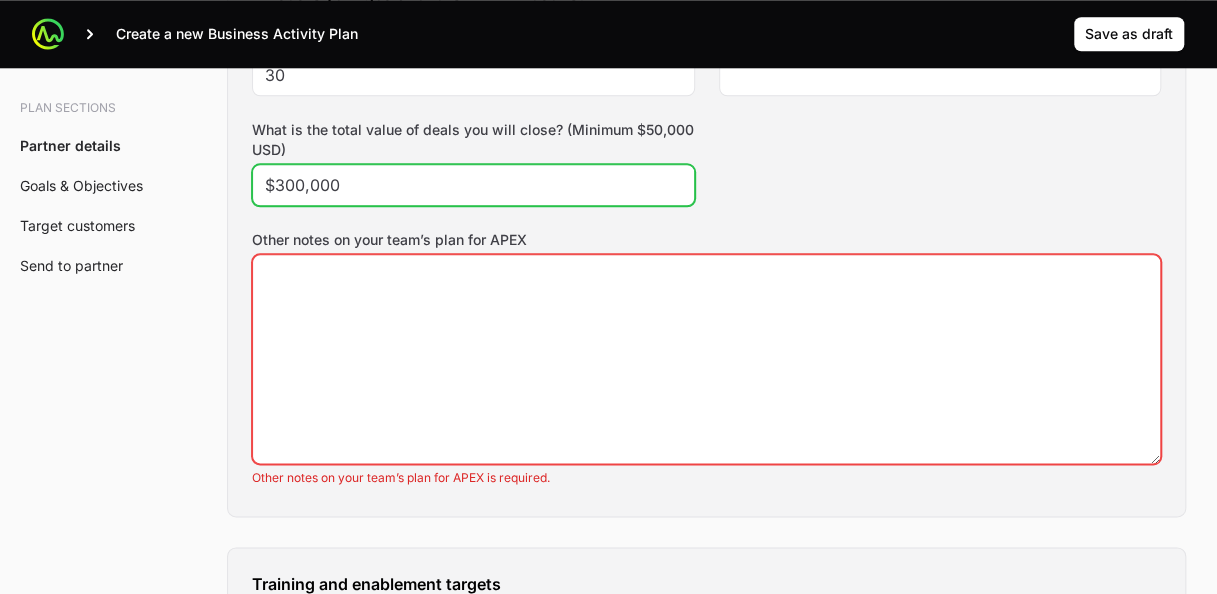 click on "A  Business Activity Plan  is an agreement between the partner and the distributor about the targets they will aim for and the activities they will run to hit those targets. The Distributor will arrange a meeting to talk through the business activity plan below. This BAP will be filled out by the the Distributor Rep during the call. The BAP will be assigned to the Partner to review on the portal. Partner will then accept the BAP in the portal. Partner details Tell us about your business How many salespeople do you have? 60 How many engineers do you have? 10 Which country do you operate in? France How many customers do you have? 6000 What are your marketing capabilities? Direct Marketing, Content Marketing, Email Marketing, Social Media Marketing What are your goals for the APEX initiative? How many new deals will you register? (Minimum 10) 30 How many Championship points will you earn? What is the total value of deals you will close? (Minimum $50,000 USD) $300,000 Other notes on your team’s plan for APEX" 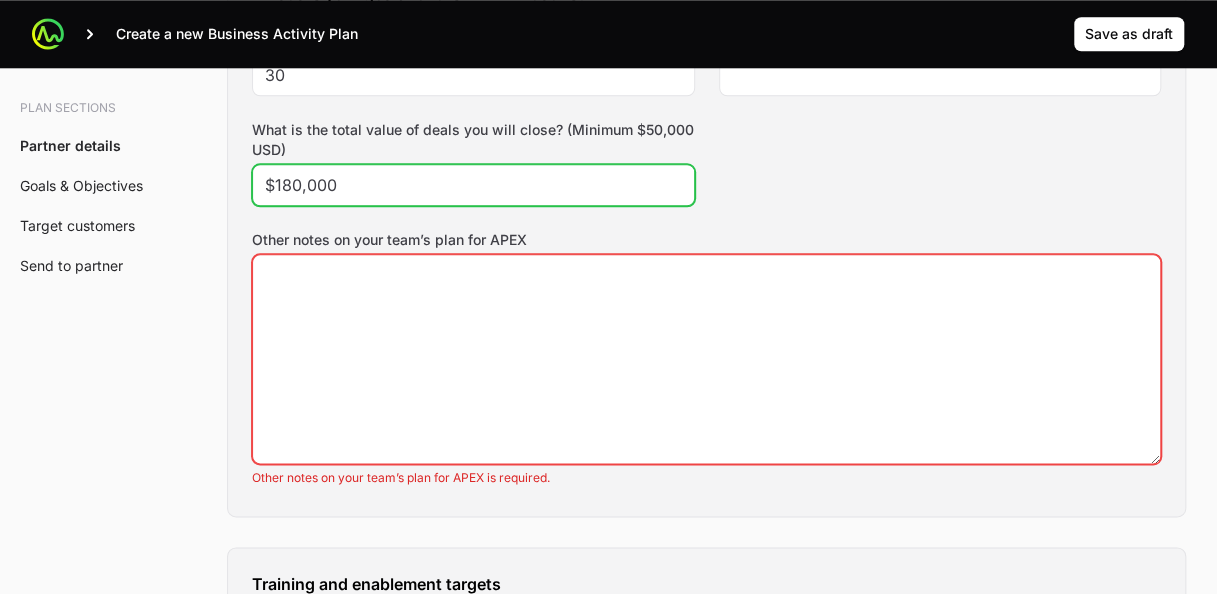 type on "$180,000" 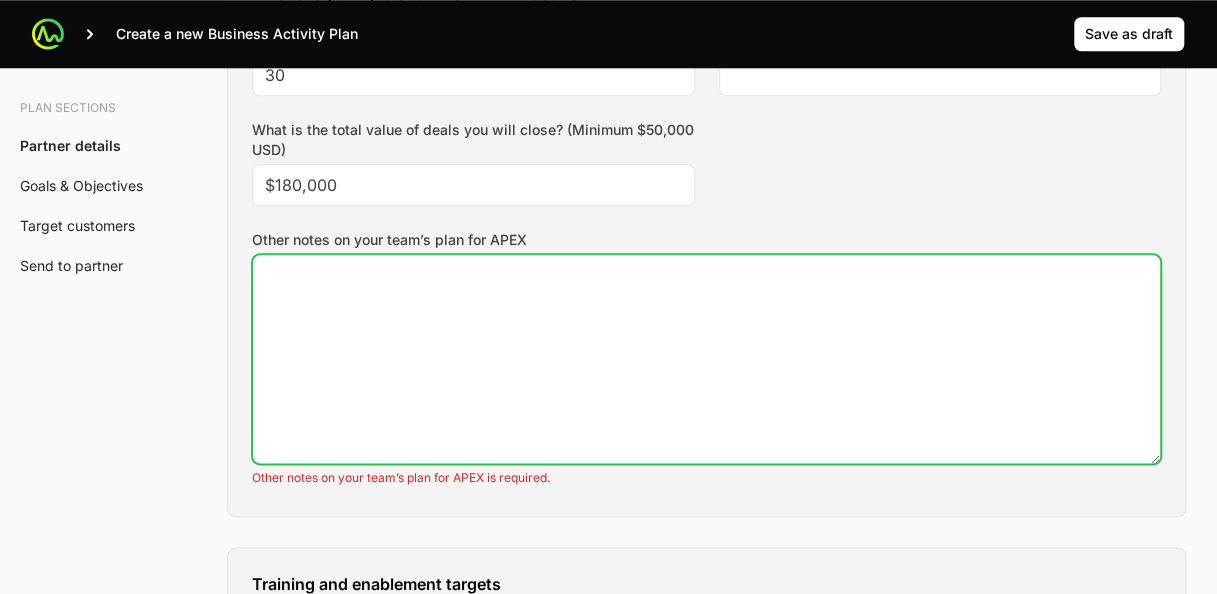 click on "Other notes on your team’s plan for APEX" 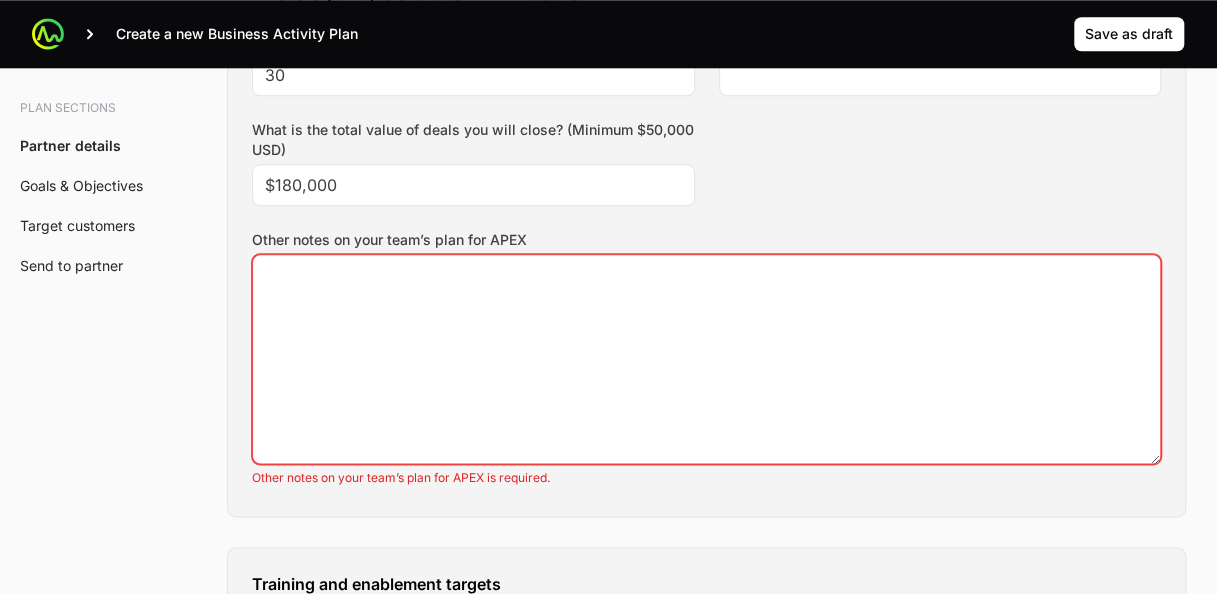 click on "Plan sections Partner details Goals & Objectives Target customers Send to partner A  Business Activity Plan  is an agreement between the partner and the distributor about the targets they will aim for and the activities they will run to hit those targets. The Distributor will arrange a meeting to talk through the business activity plan below. This BAP will be filled out by the the Distributor Rep during the call. The BAP will be assigned to the Partner to review on the portal. Partner will then accept the BAP in the portal. Partner details Tell us about your business How many salespeople do you have? 60 How many engineers do you have? 10 Which country do you operate in? France How many customers do you have? 6000 What are your marketing capabilities? Direct Marketing, Content Marketing, Email Marketing, Social Media Marketing What are your goals for the APEX initiative? How many new deals will you register? (Minimum 10) 30 How many Championship points will you earn? $180,000 Training and enablement targets" 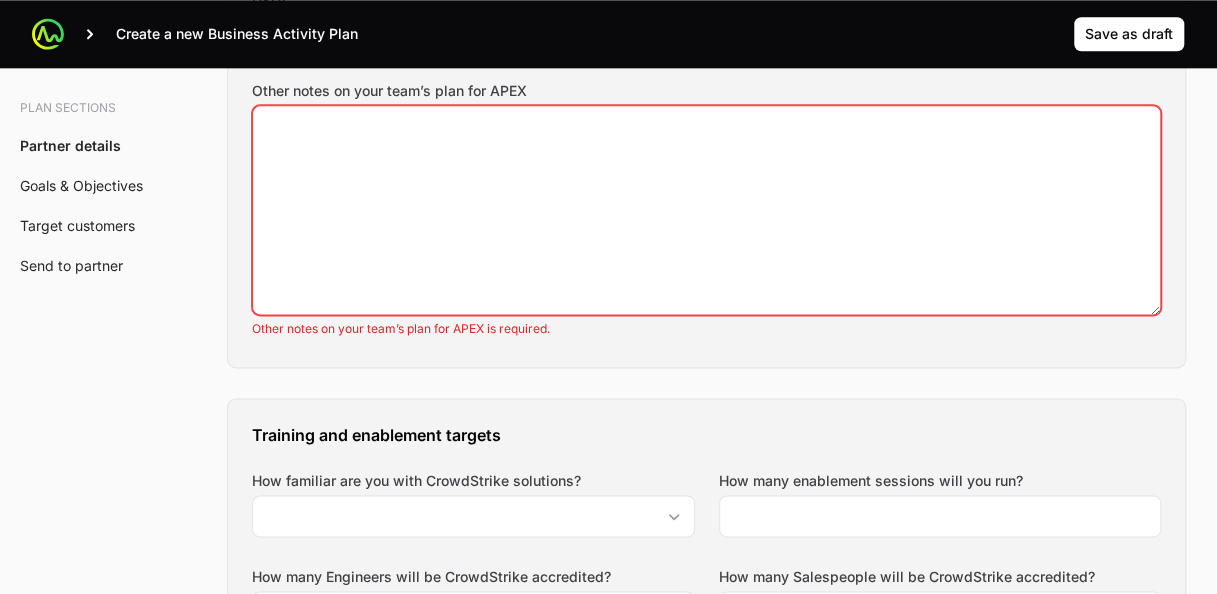 scroll, scrollTop: 1176, scrollLeft: 0, axis: vertical 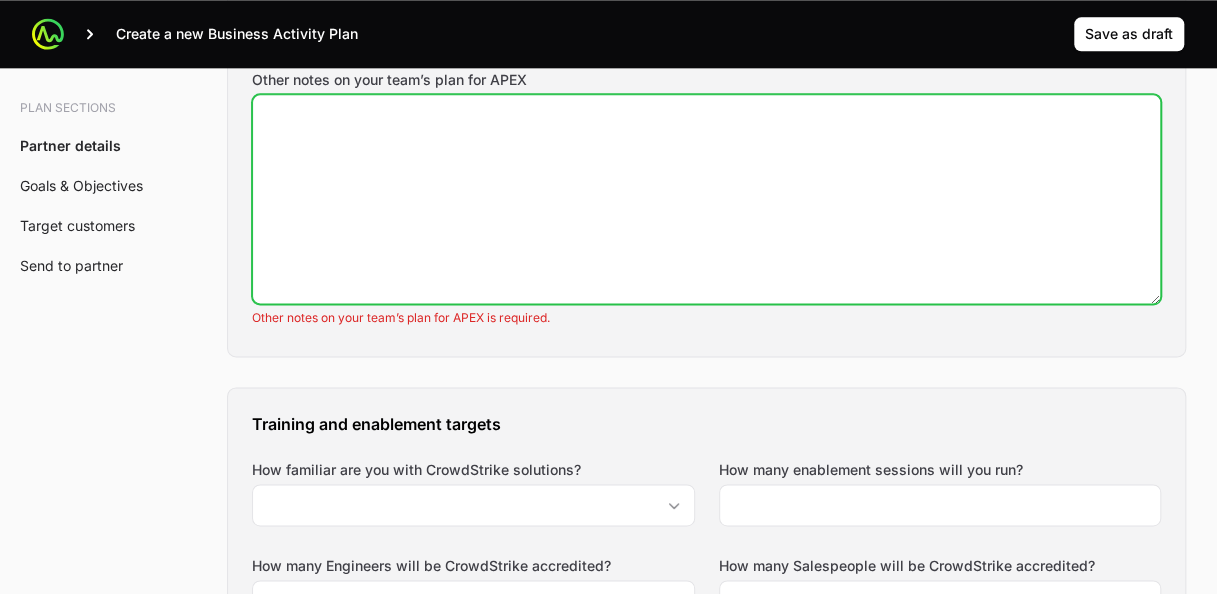 click on "Other notes on your team’s plan for APEX" 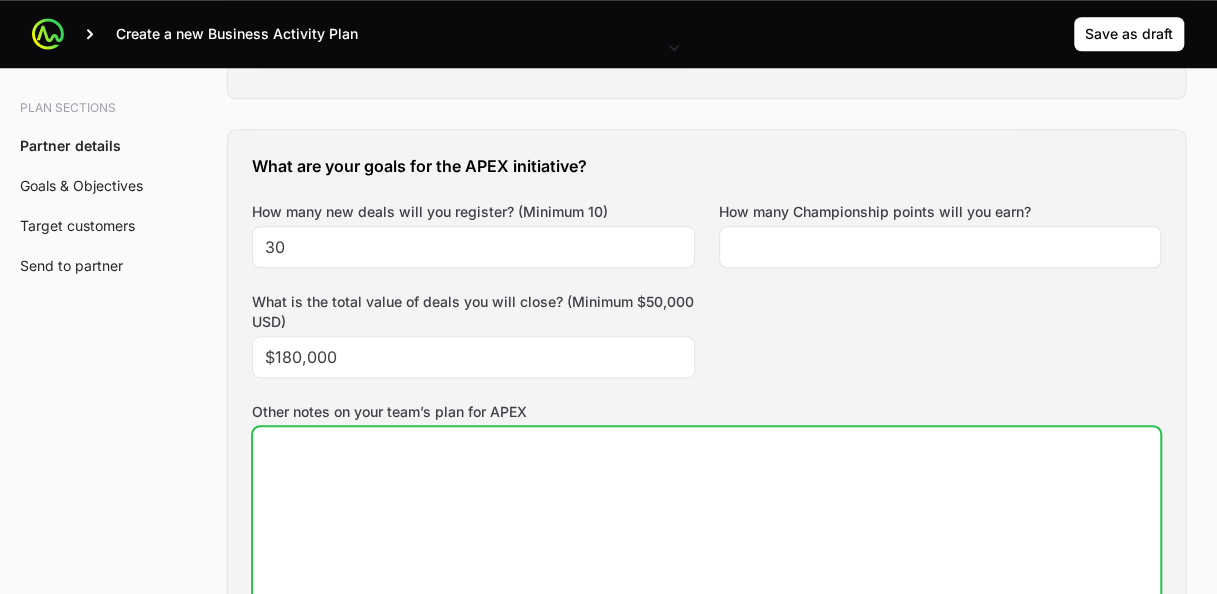 scroll, scrollTop: 976, scrollLeft: 0, axis: vertical 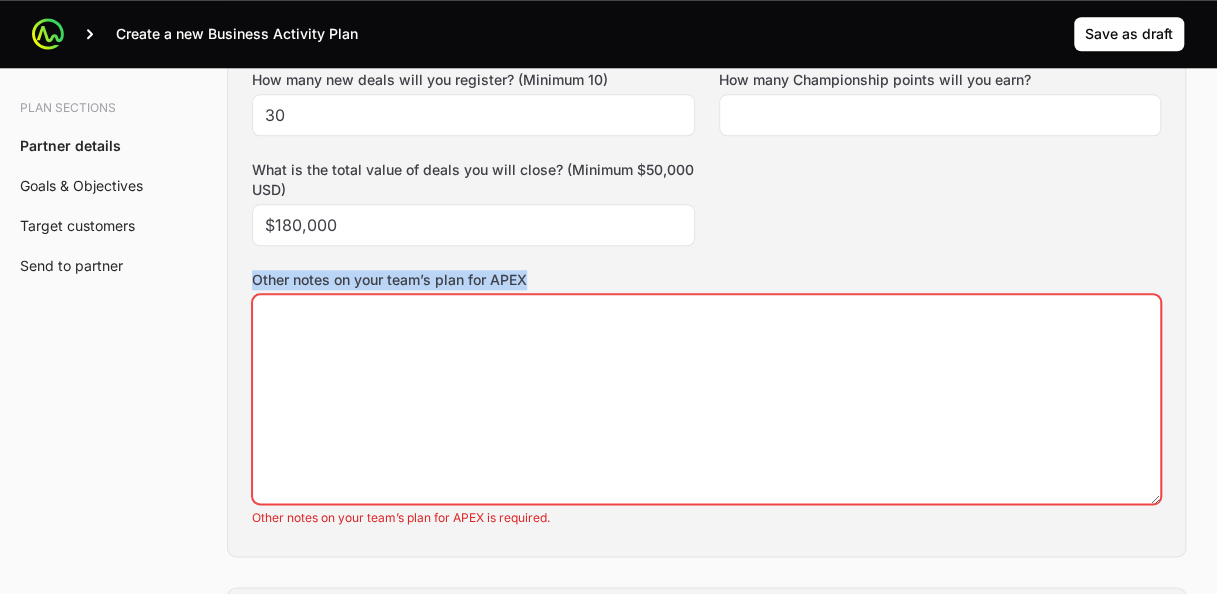 drag, startPoint x: 536, startPoint y: 272, endPoint x: 224, endPoint y: 254, distance: 312.5188 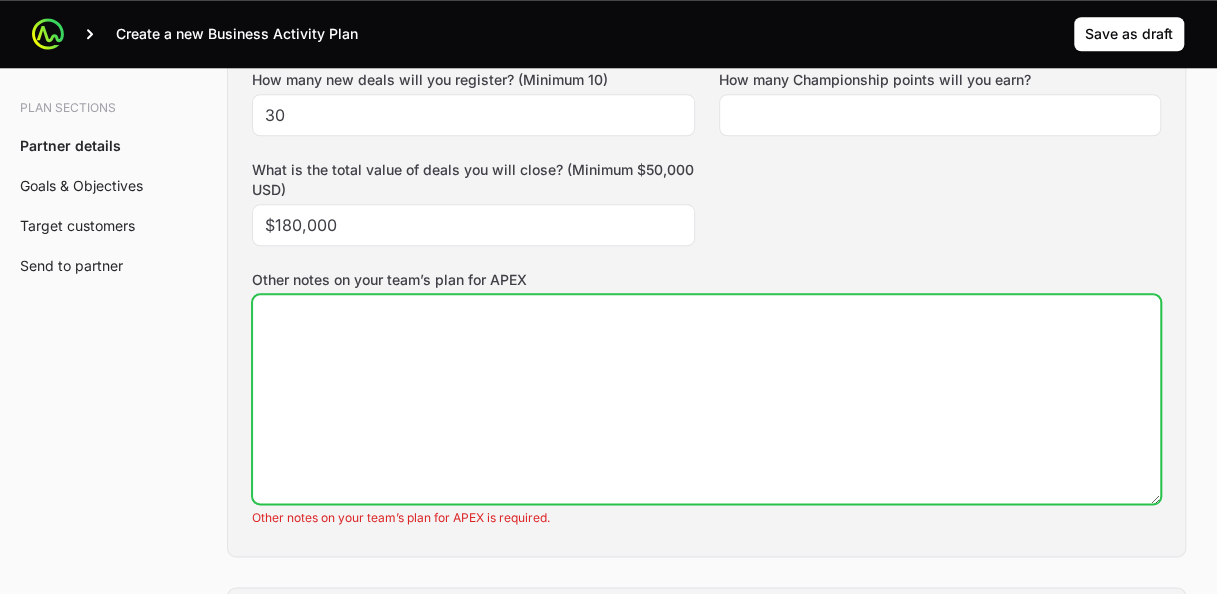 click on "Other notes on your team’s plan for APEX" 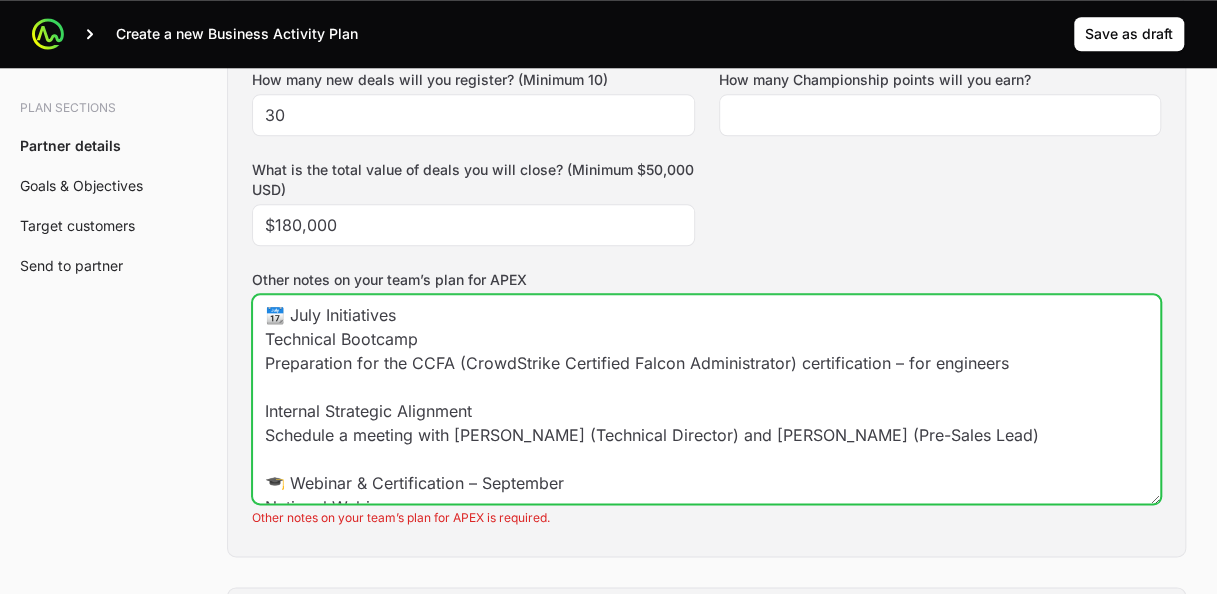 scroll, scrollTop: 685, scrollLeft: 0, axis: vertical 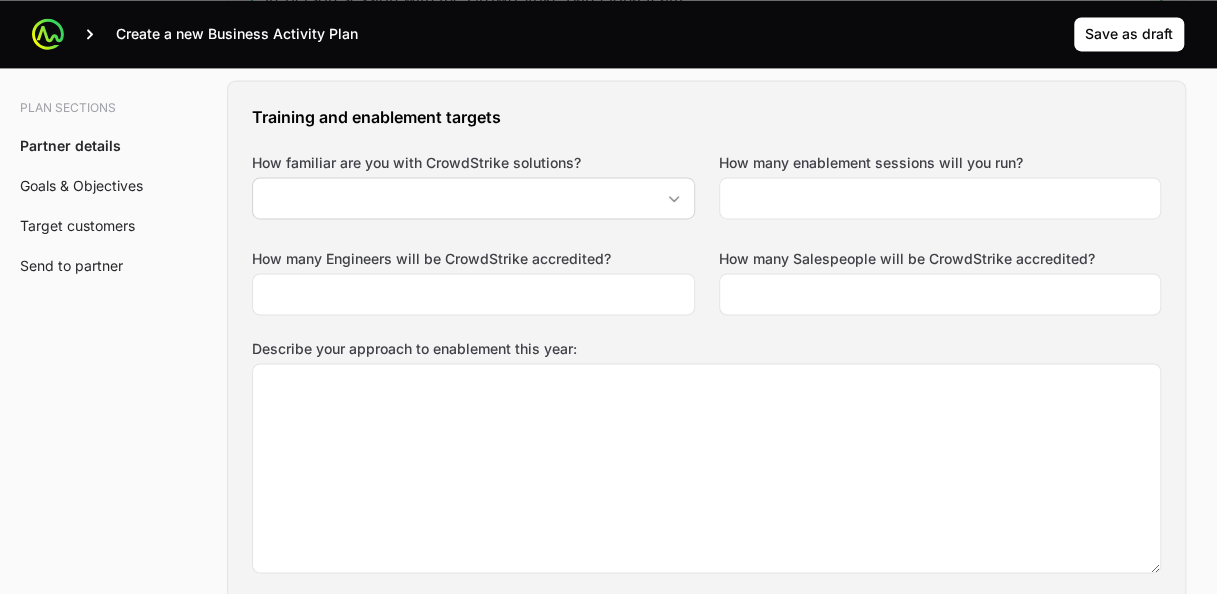 type on "📆 July Initiatives
Technical Bootcamp
Preparation for the CCFA (CrowdStrike Certified Falcon Administrator) certification – for engineers
Internal Strategic Alignment
Schedule a meeting with [PERSON_NAME] (Technical Director) and [PERSON_NAME] (Pre-Sales Lead)
🎓 Webinar & Certification – September
National Webinar
📅 [DATE] 2:00–3:00 PM
Topic: Why choose an EDR over a traditional antivirus?
Webinar organized with @[PERSON_NAME]
📩 Invitation to be sent to attendees
Executive Certification Session
Target: 12 top management participants
Held during the same week as the webinar
⚡ National Blitz Day – [DATE]
Location: [GEOGRAPHIC_DATA] office for the Paris team
Remote participation for 10 additional C2S branch offices
✅ Venue booked and confirmed
🌍 CrowdStrike Session in [GEOGRAPHIC_DATA]
📅 [DATE]–[DATE]
In-person session with the CrowdStrike Barcelona team" 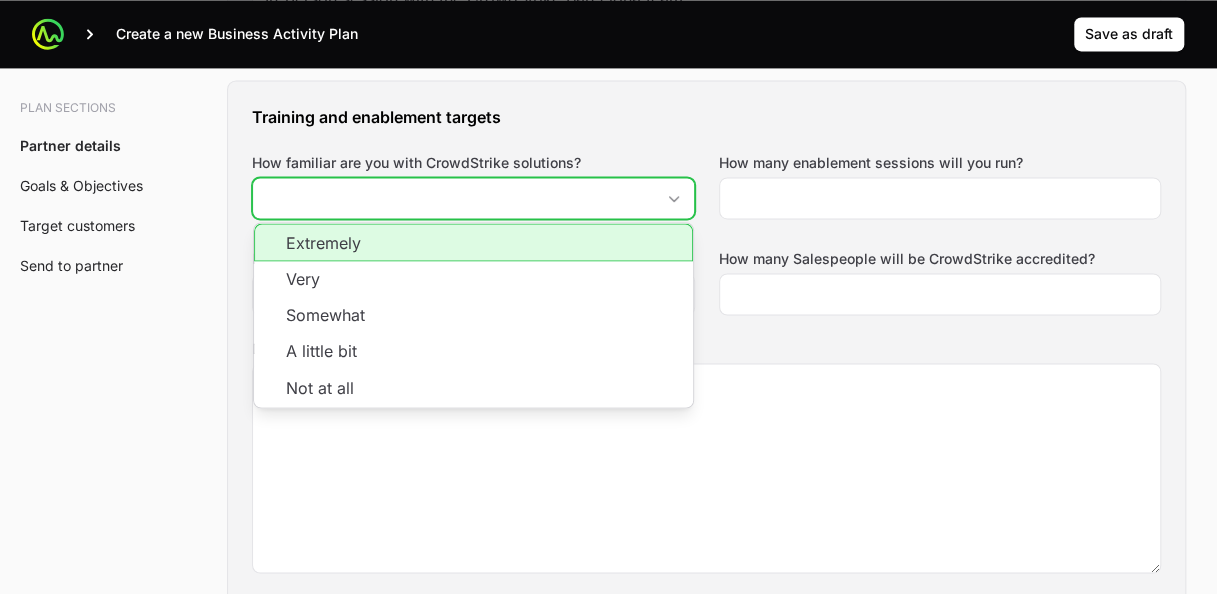 click on "How familiar are you with CrowdStrike solutions?" 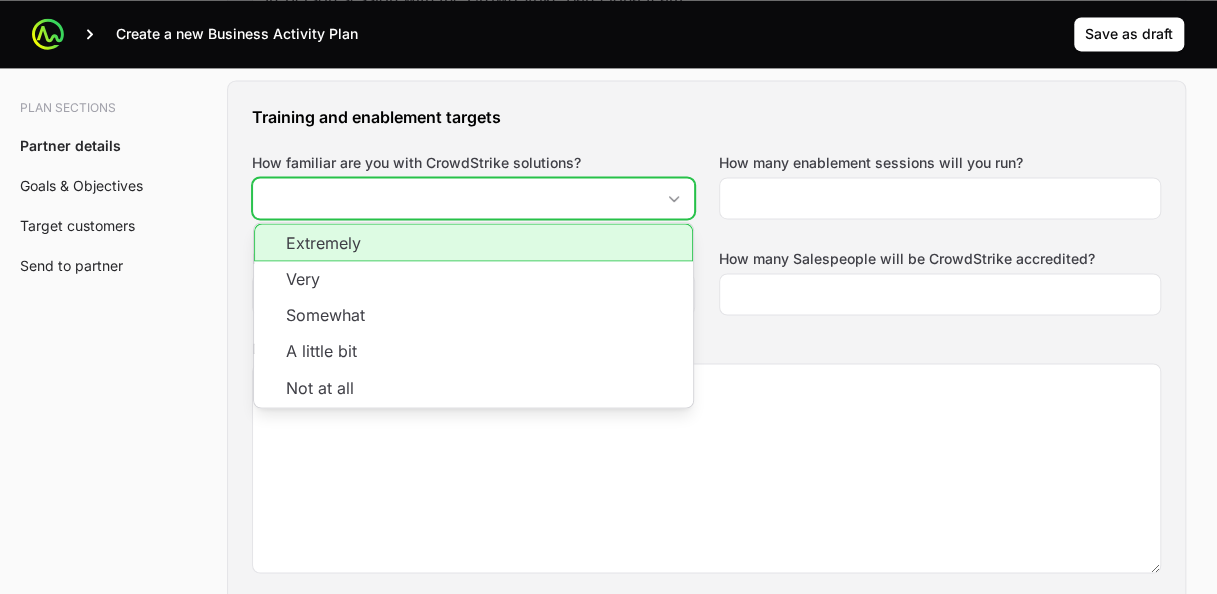 click on "Extremely" 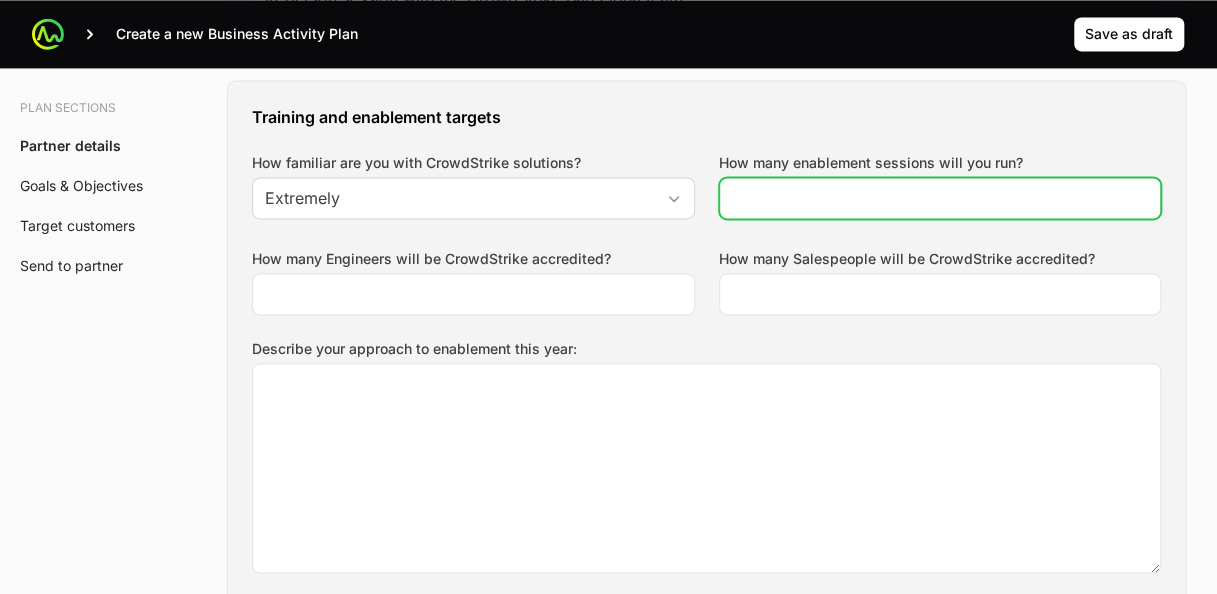click on "How many enablement sessions will you run?" 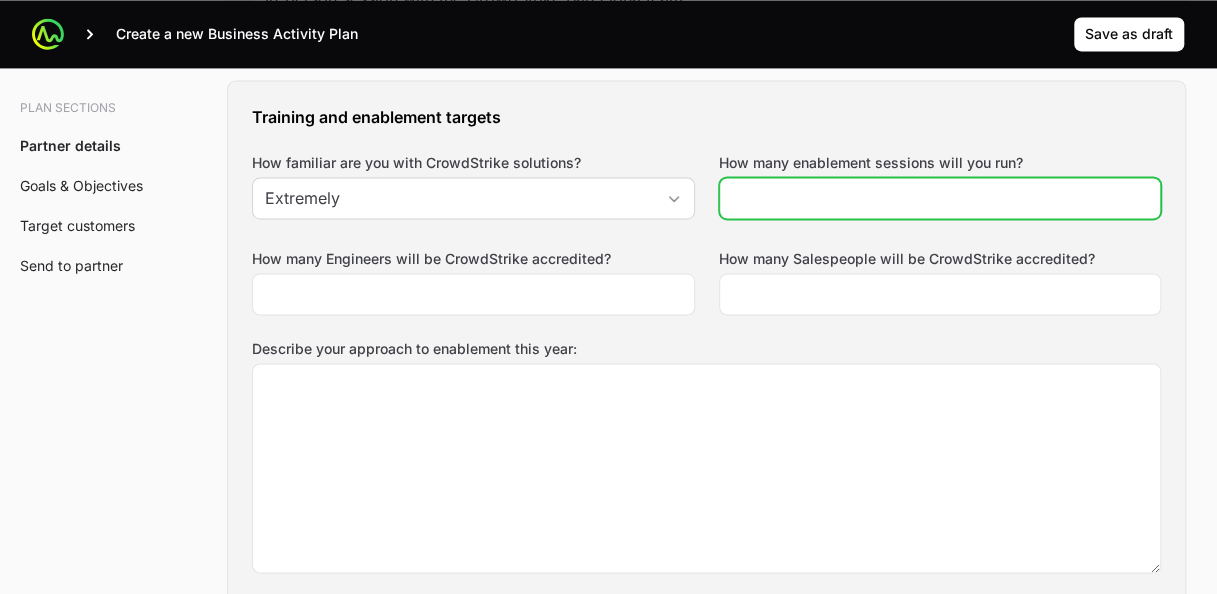 click on "How many enablement sessions will you run?" 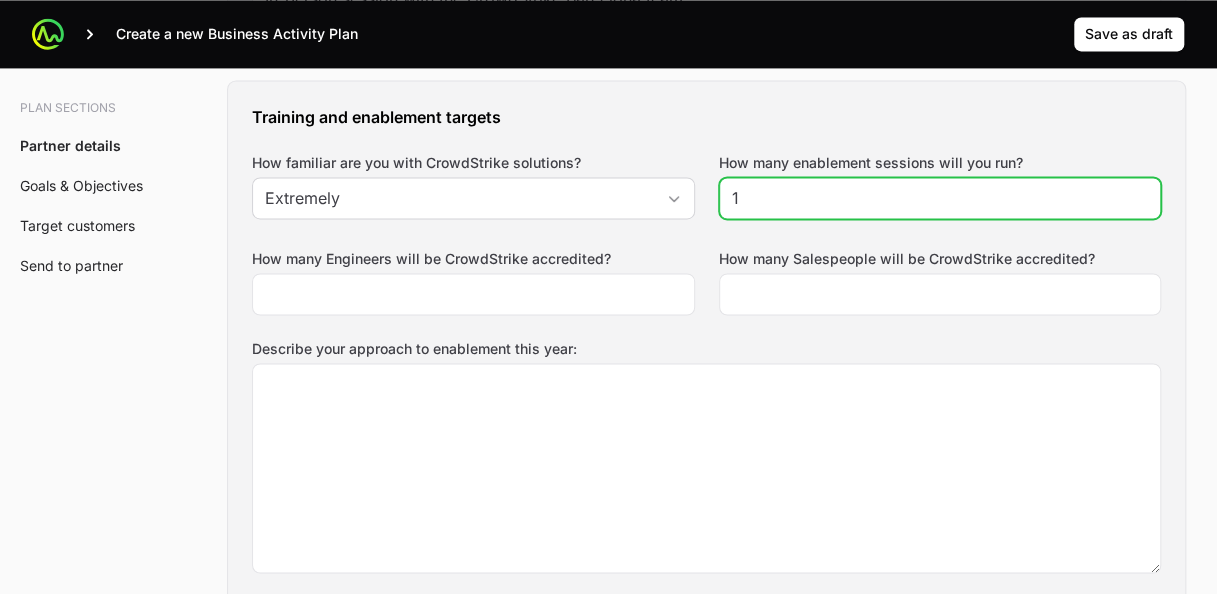 click on "1" 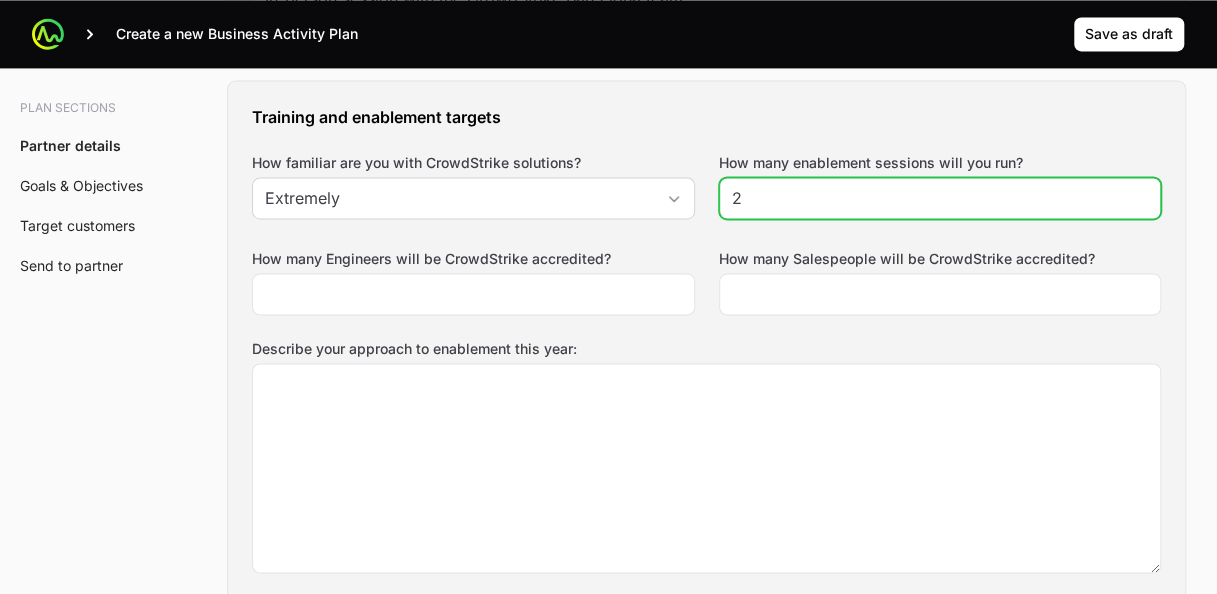 click on "2" 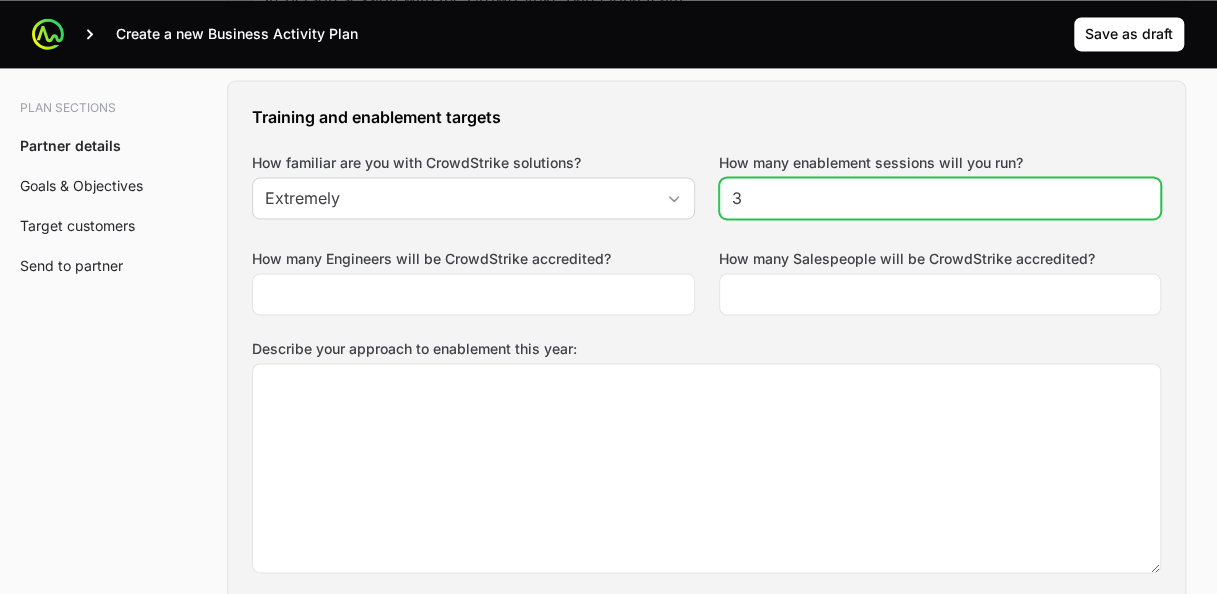click on "3" 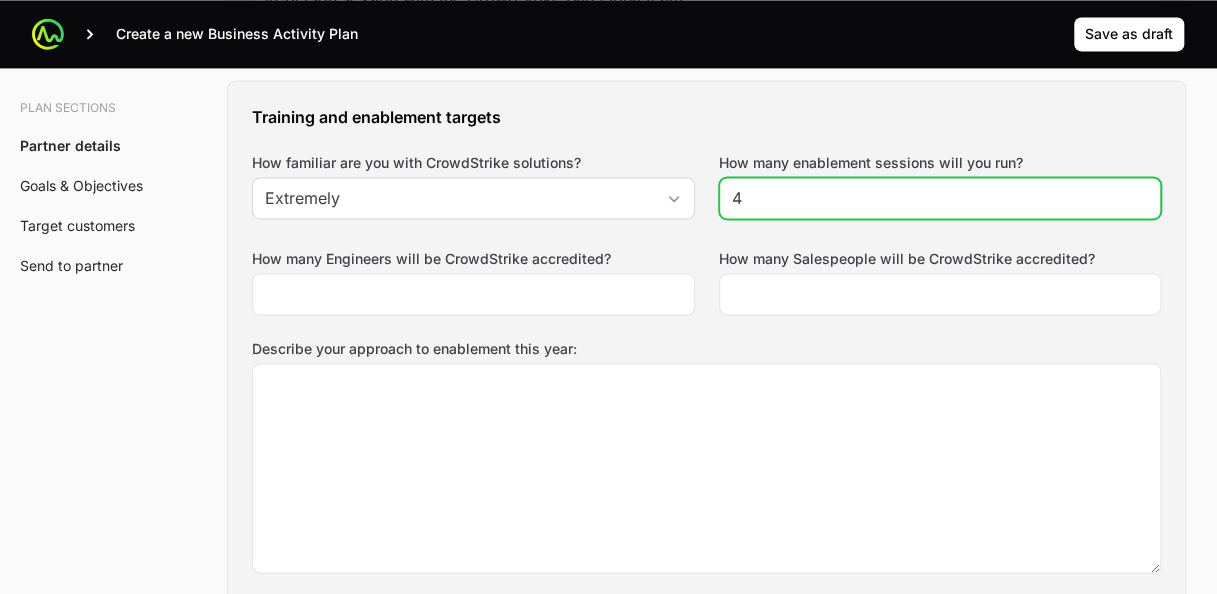 type on "4" 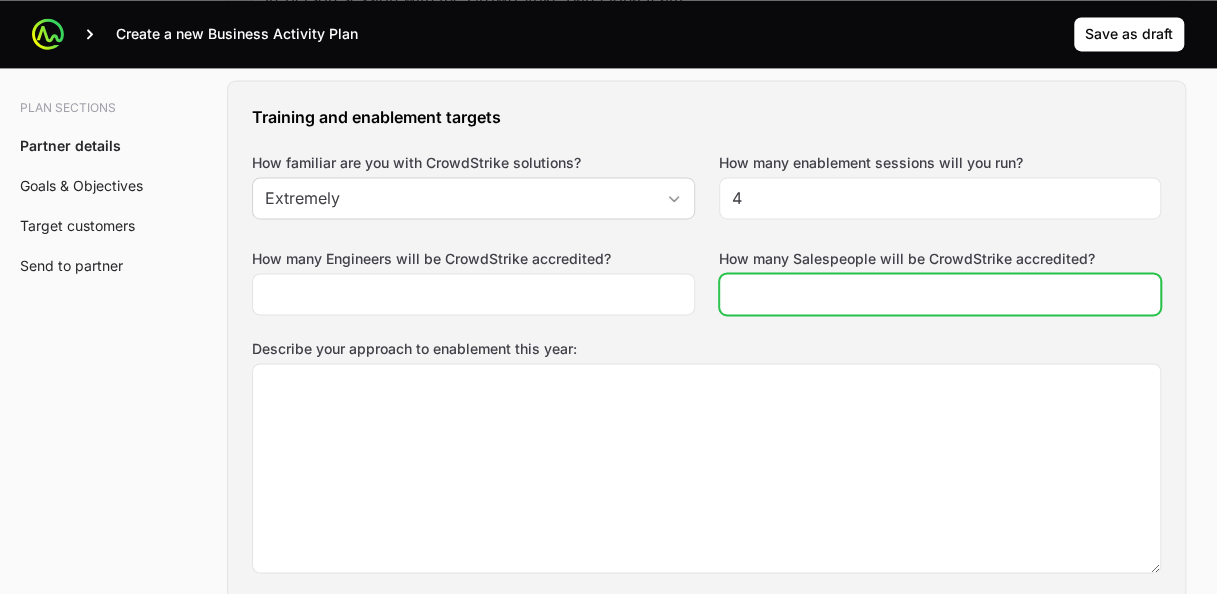click on "How many Salespeople will be CrowdStrike accredited?" 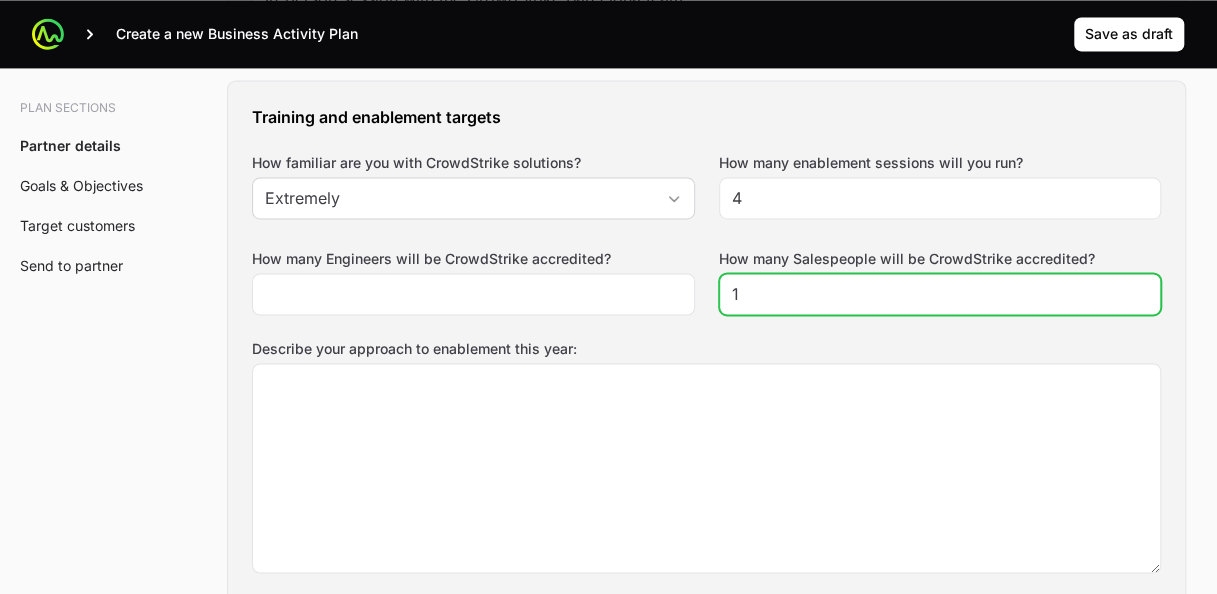 click on "1" 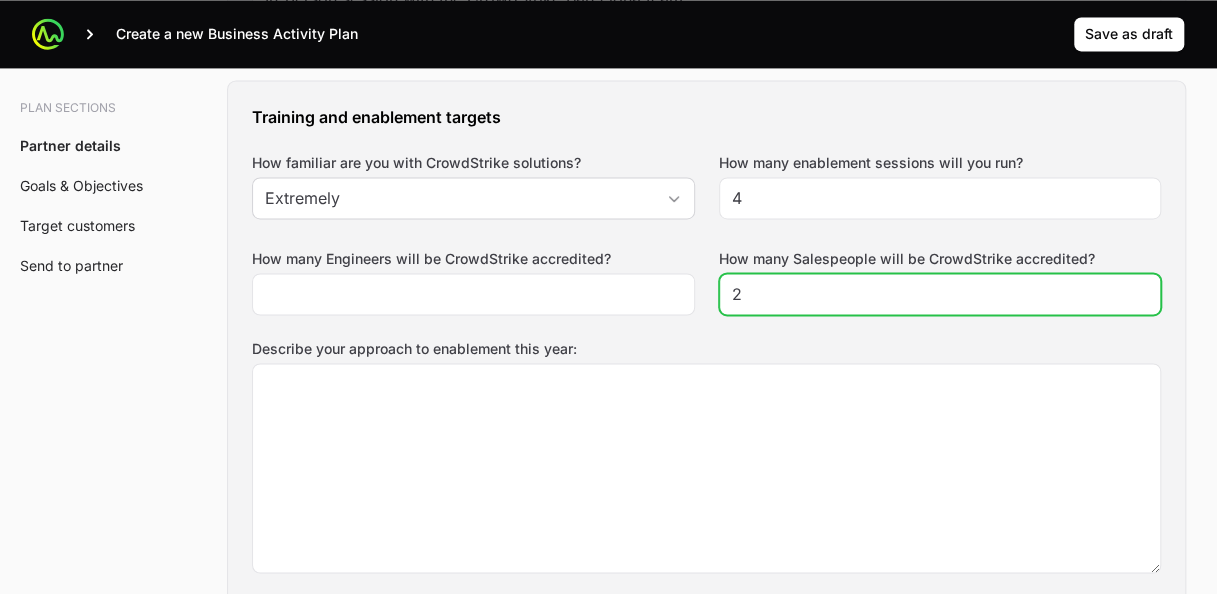 click on "2" 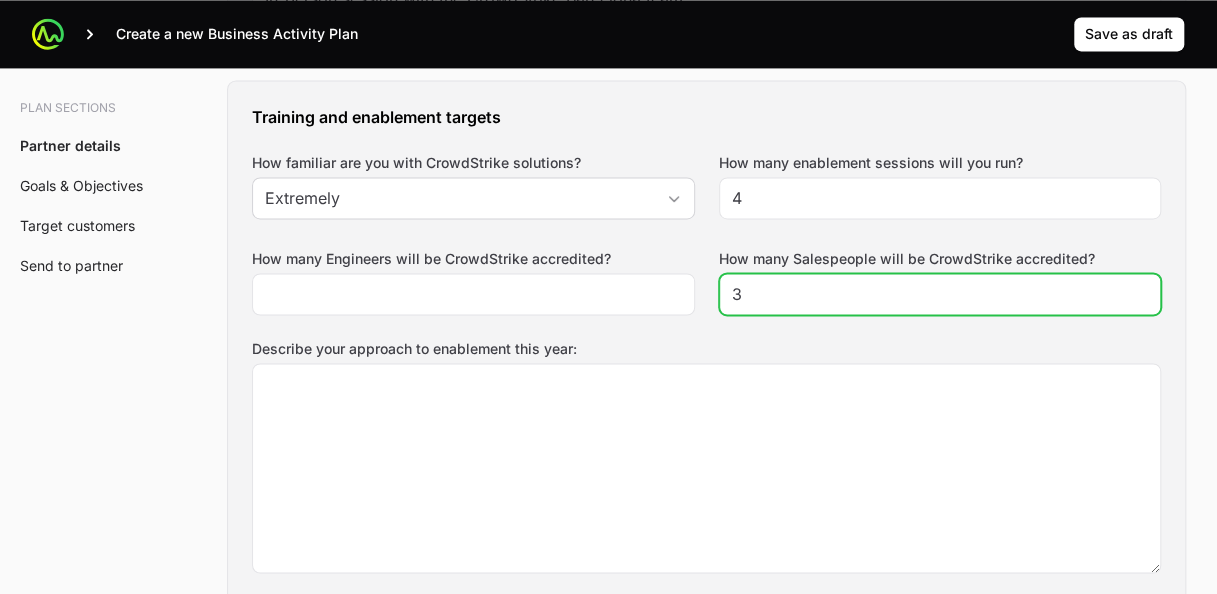 click on "3" 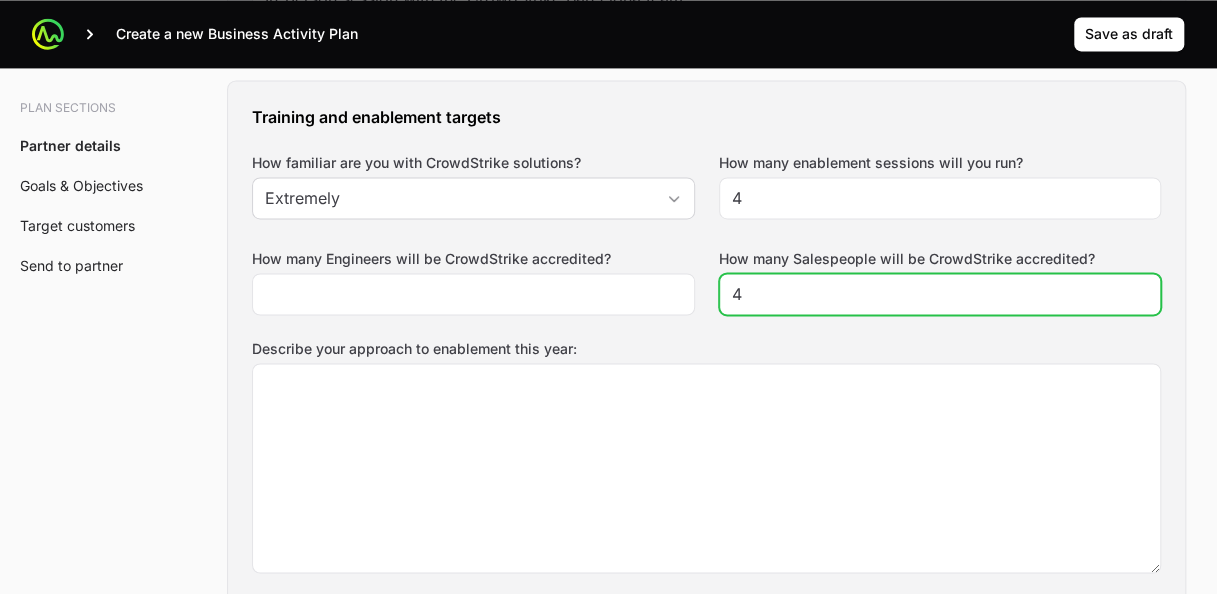 click on "4" 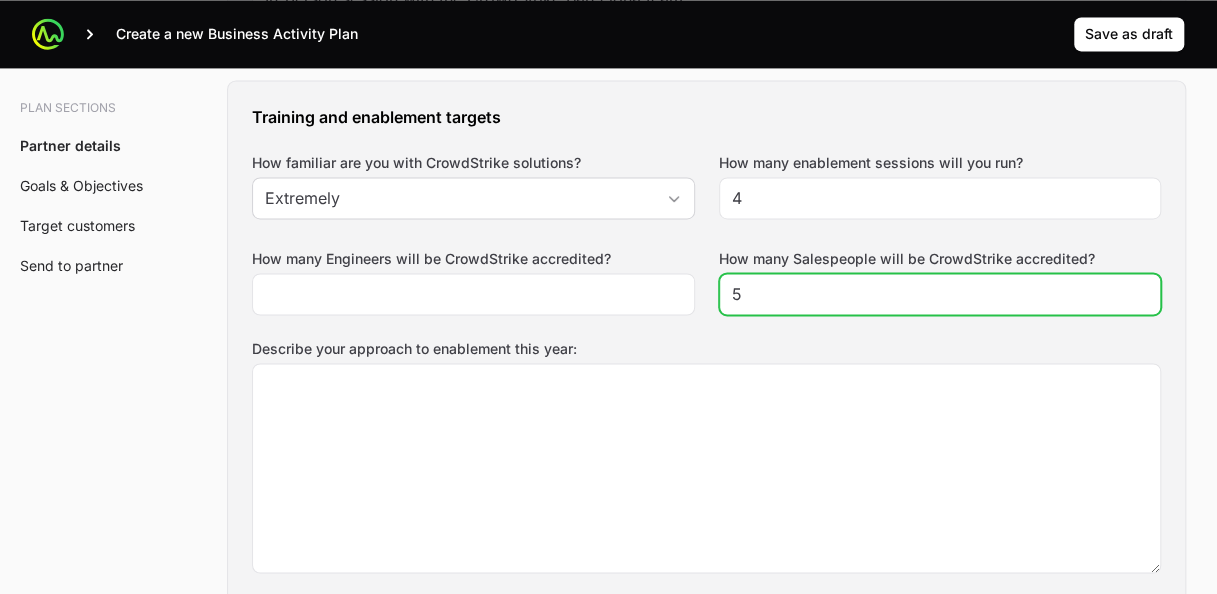 click on "5" 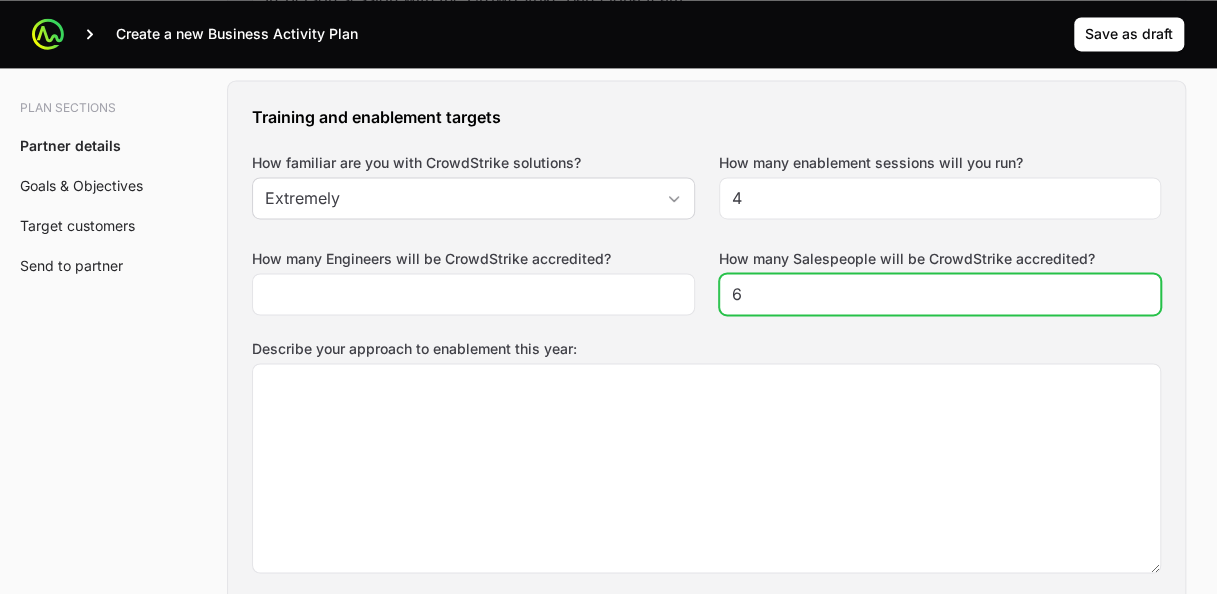 click on "6" 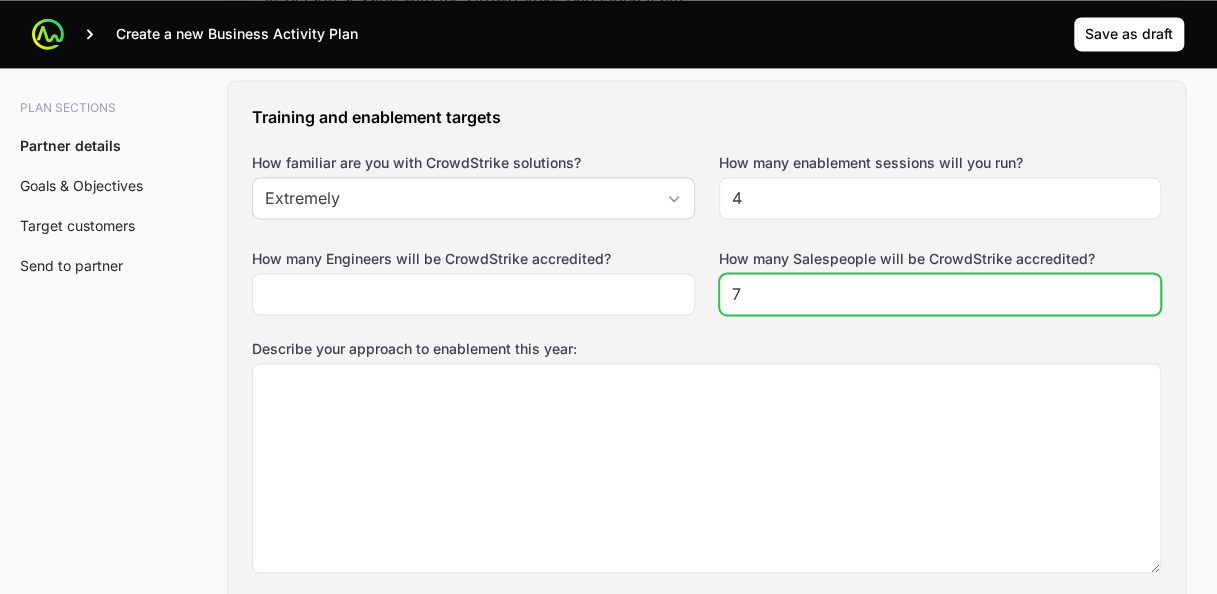 click on "7" 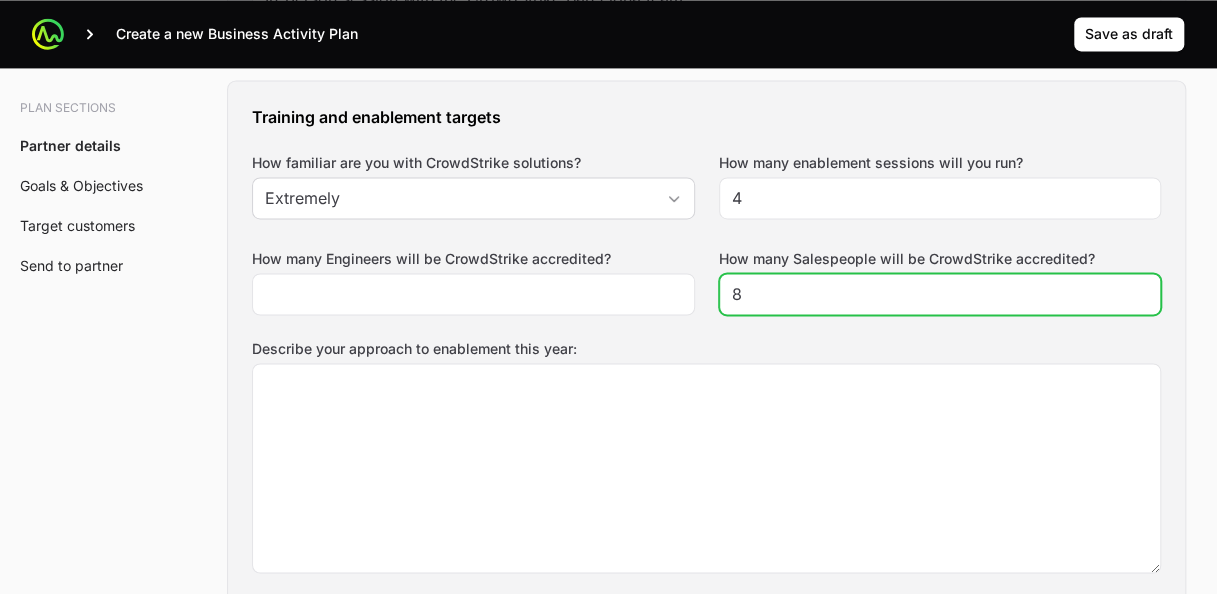 click on "8" 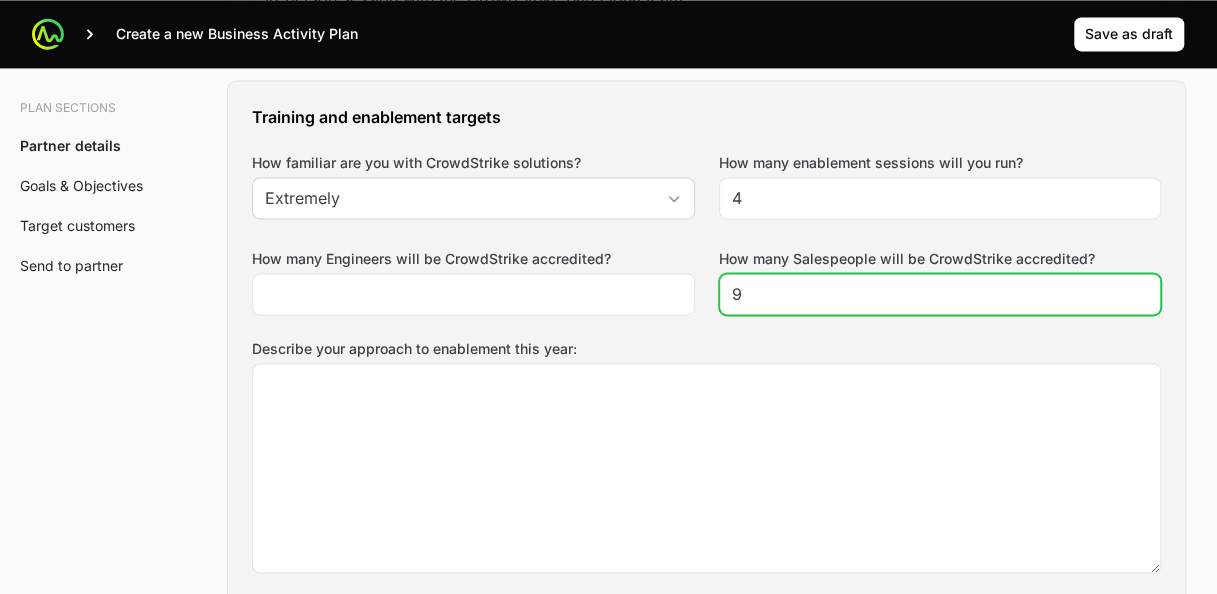 click on "9" 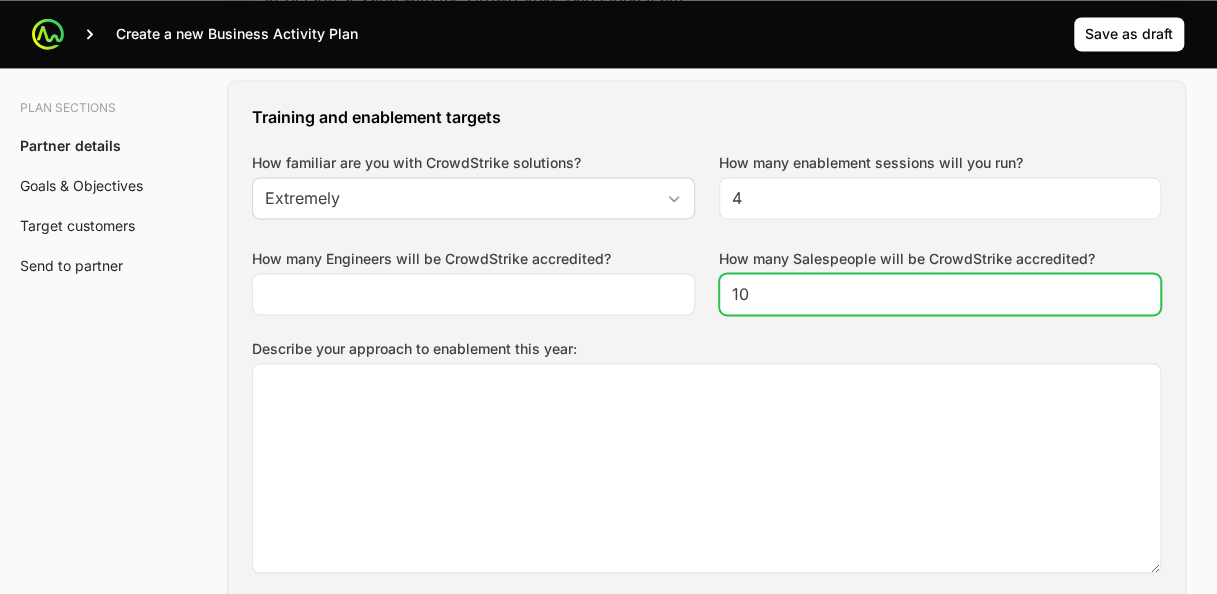 click on "10" 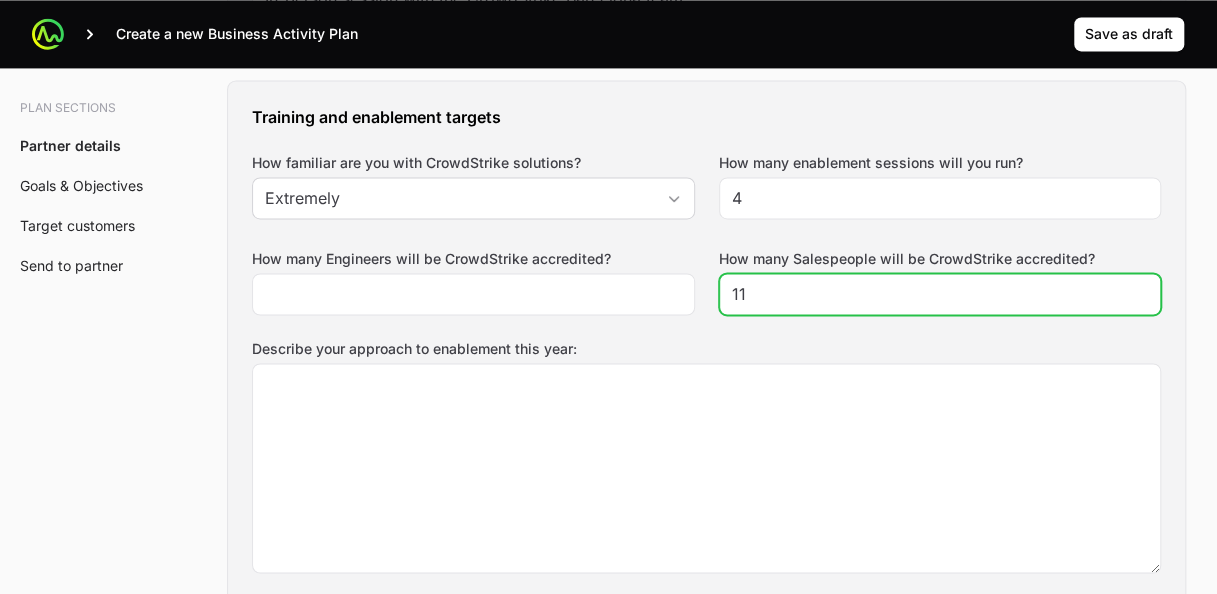 click on "11" 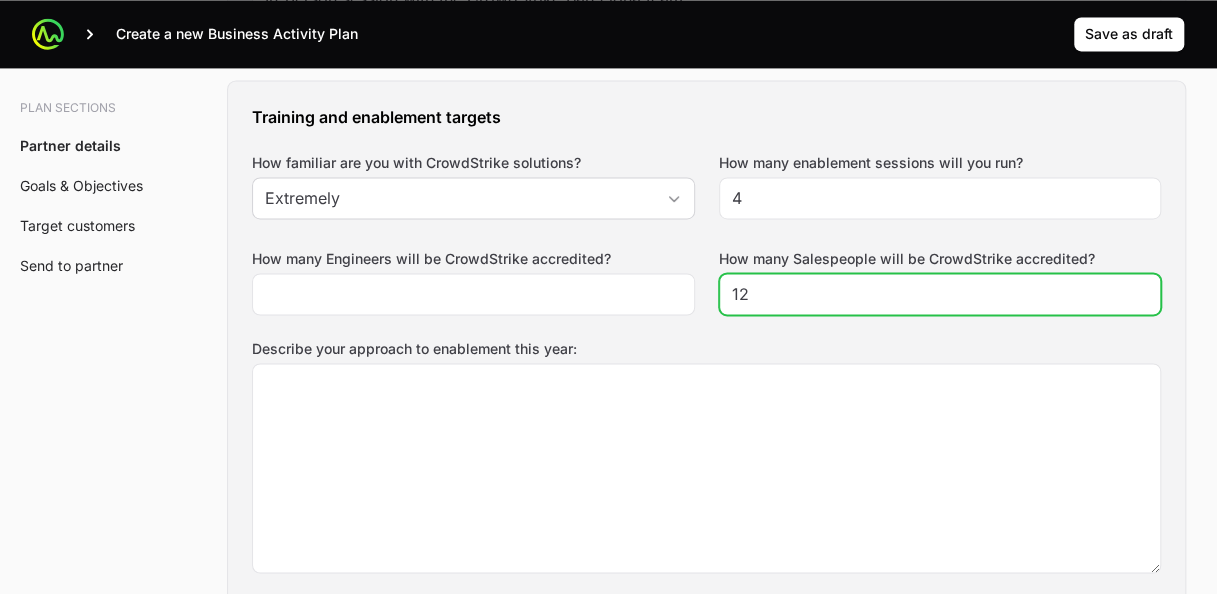 click on "12" 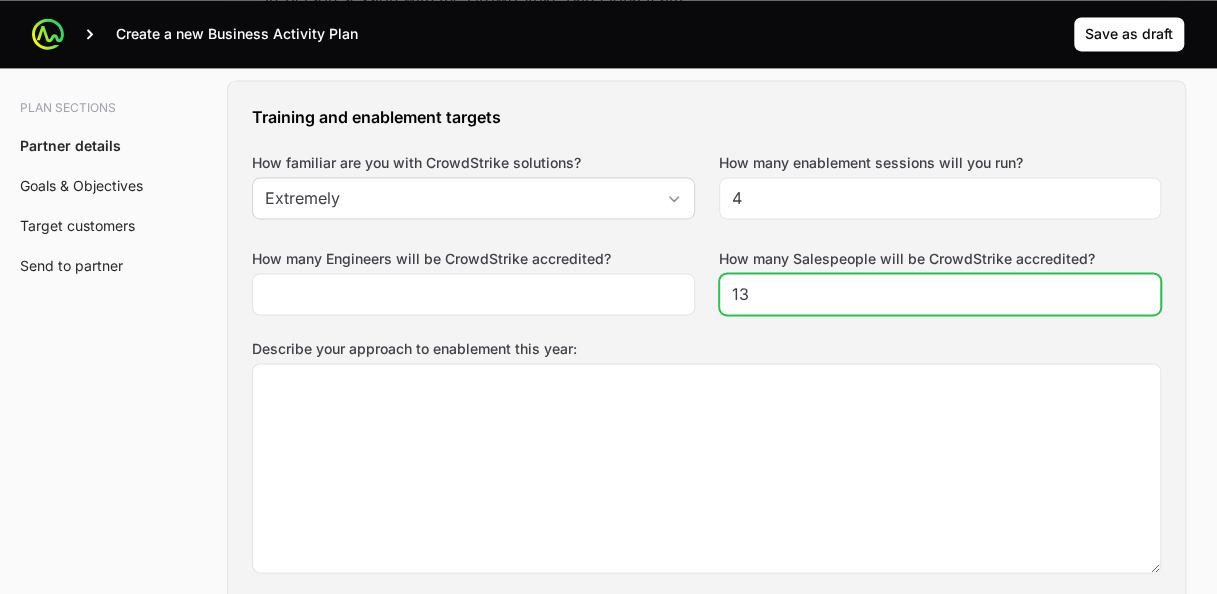 click on "13" 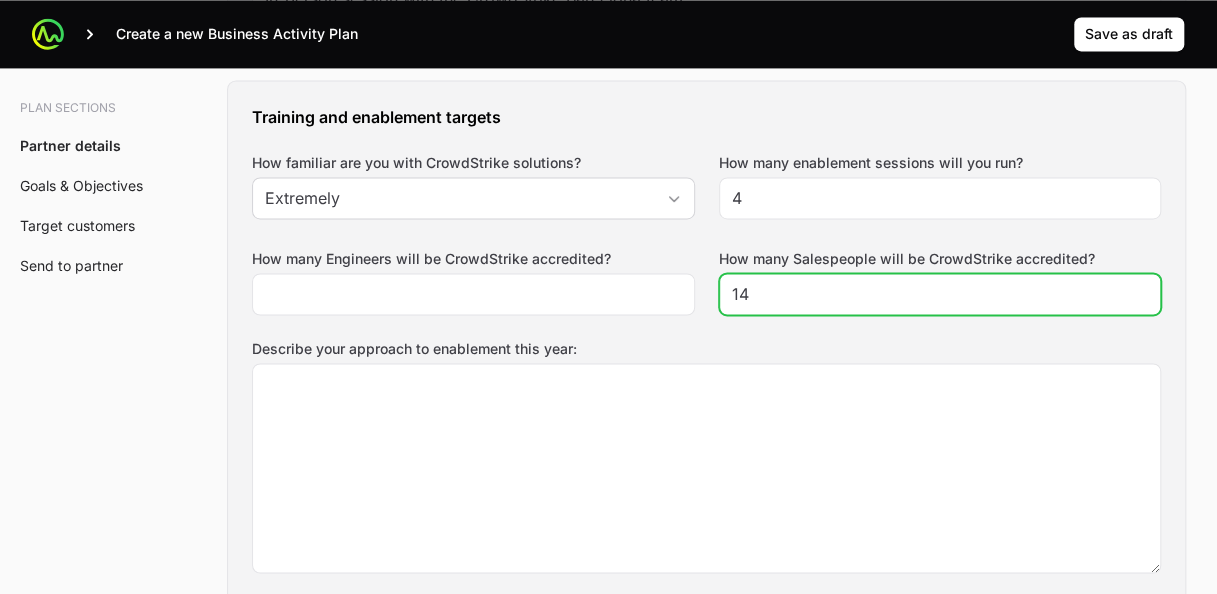 type on "14" 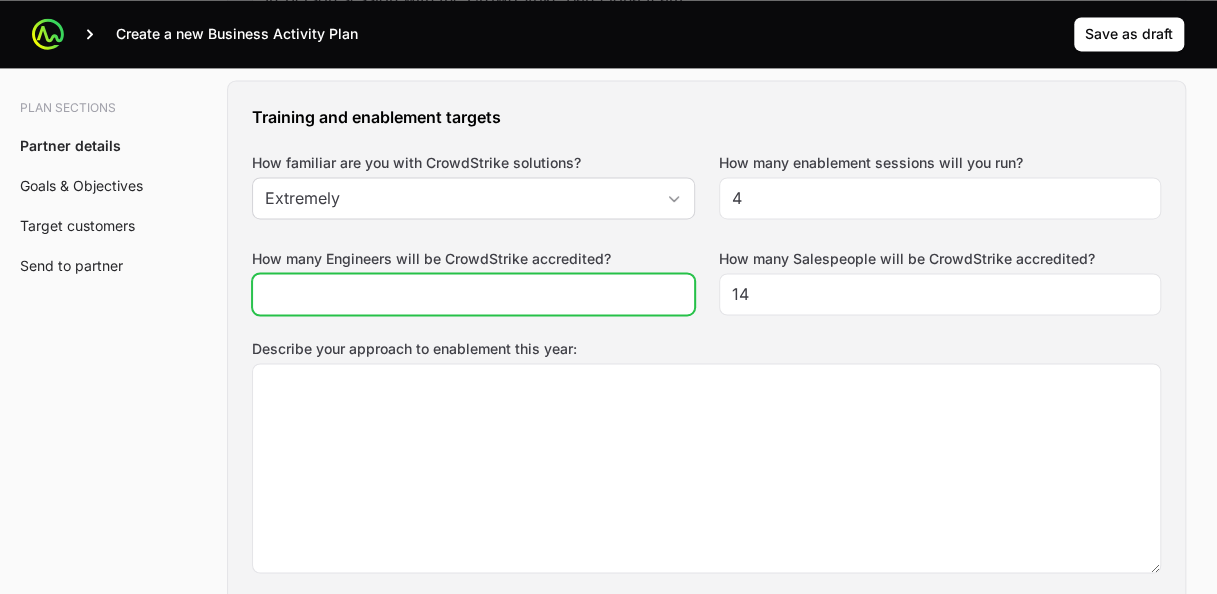 click on "How many Engineers will be CrowdStrike accredited?" 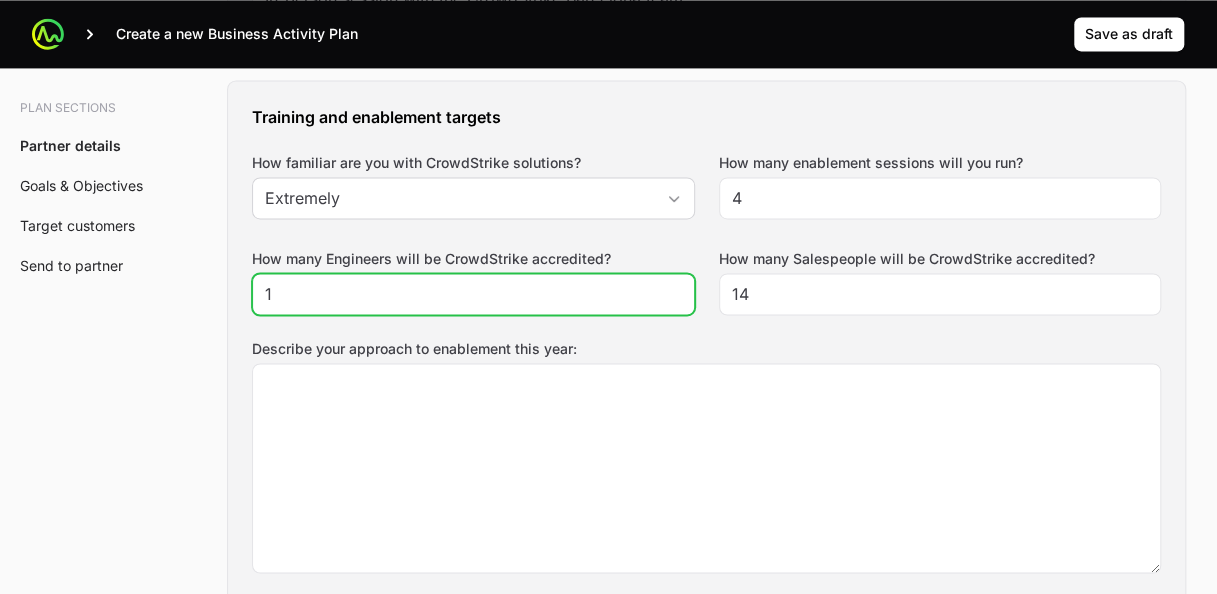 click on "1" 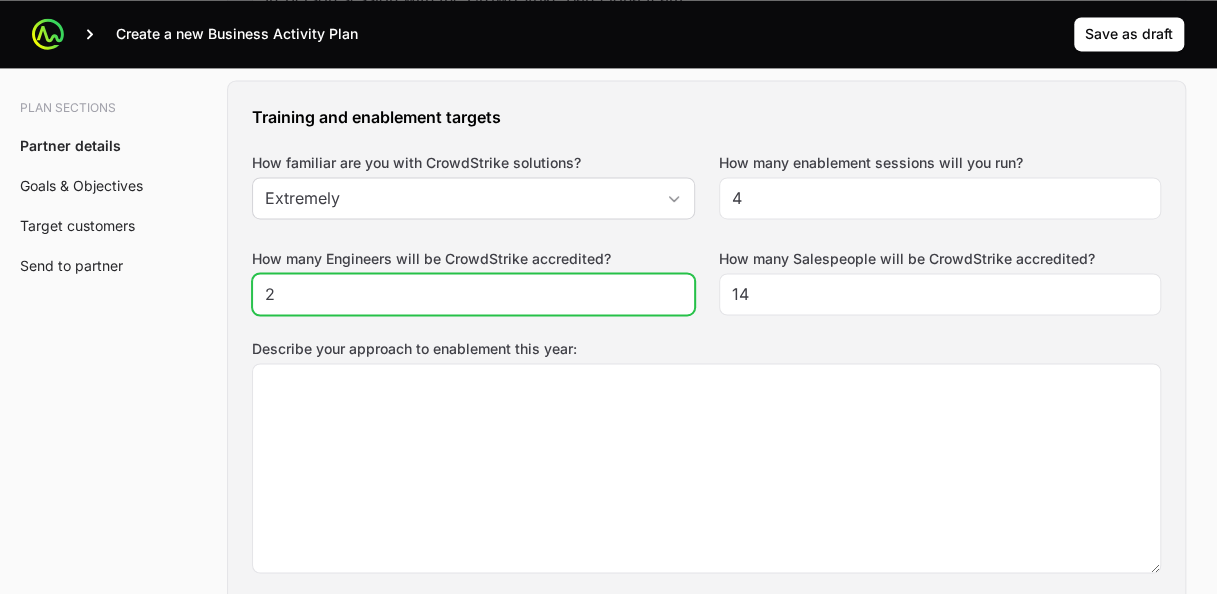 click on "2" 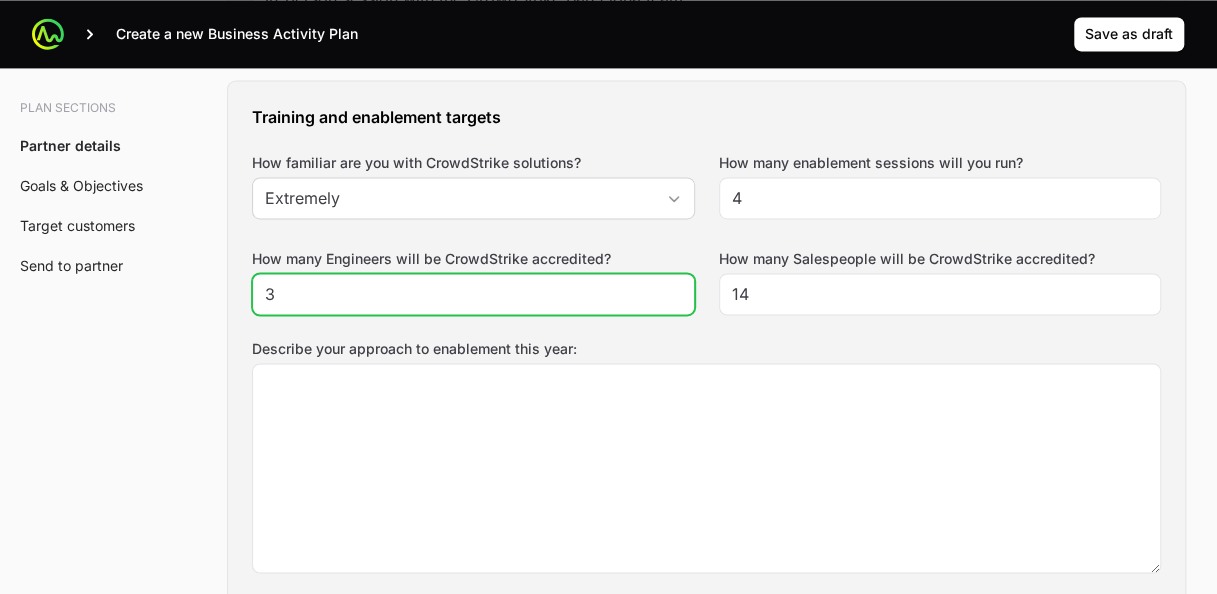 click on "3" 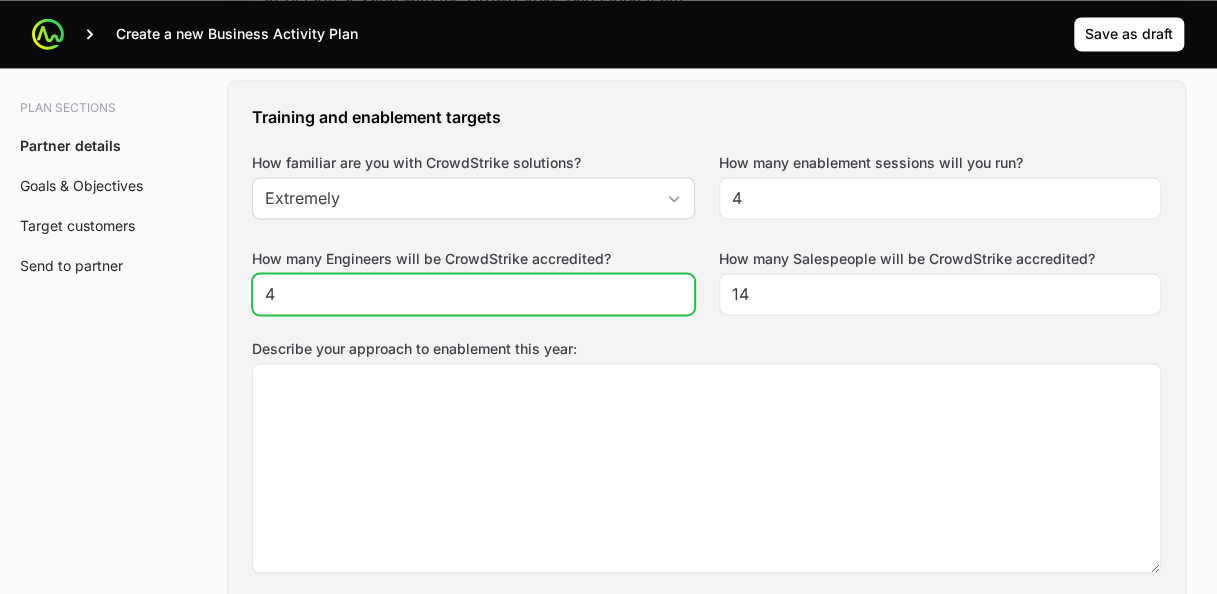 click on "4" 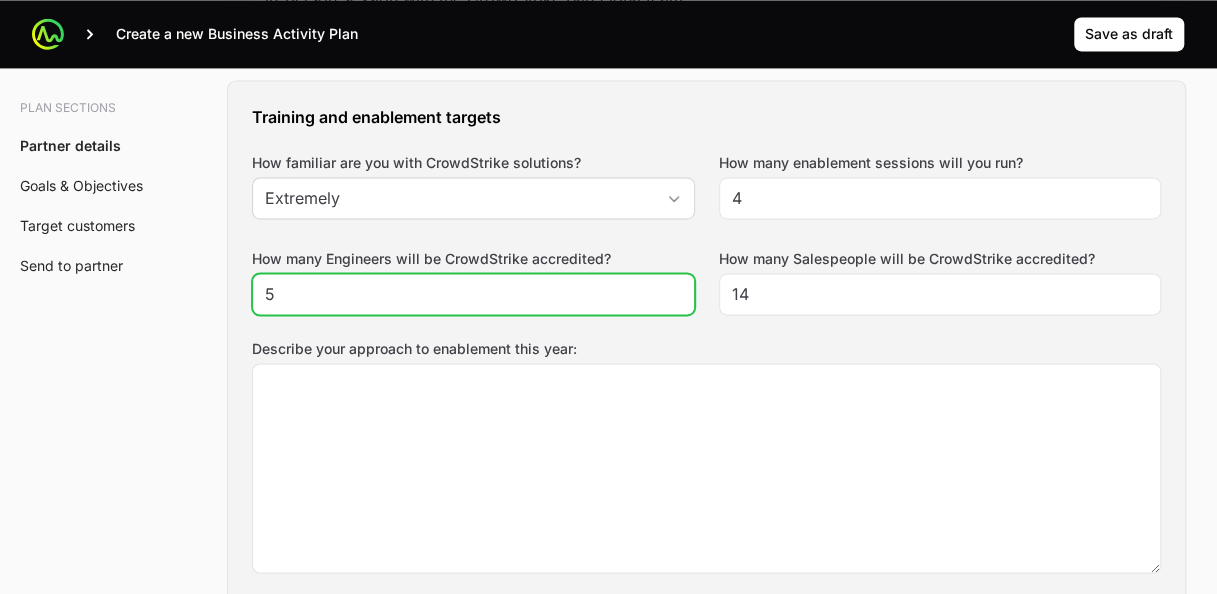 click on "5" 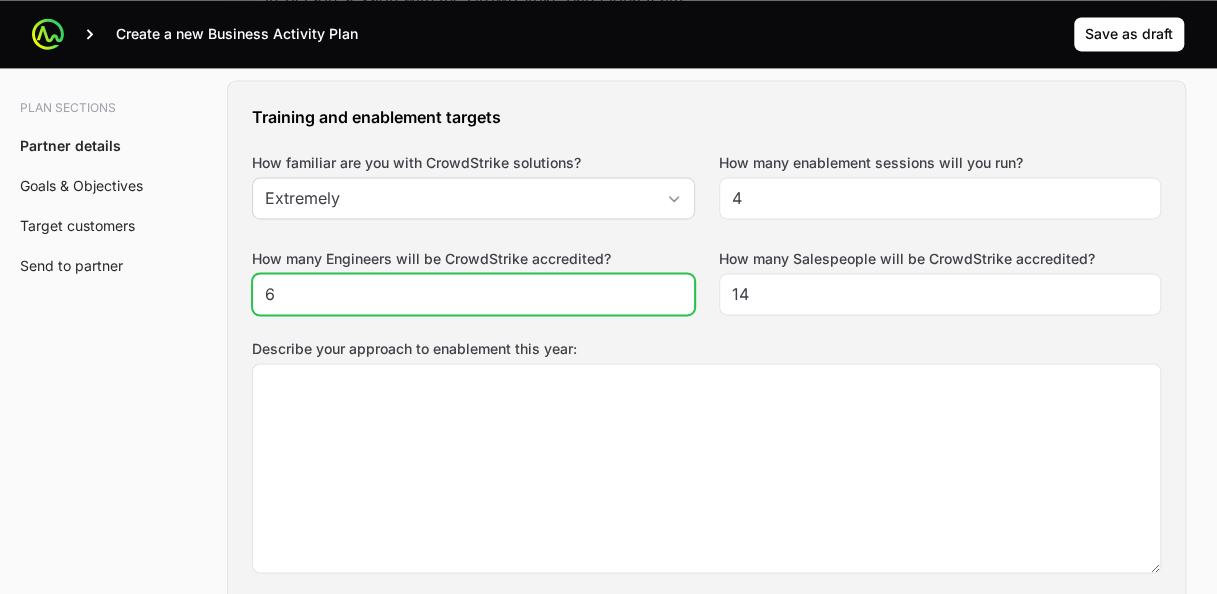 click on "6" 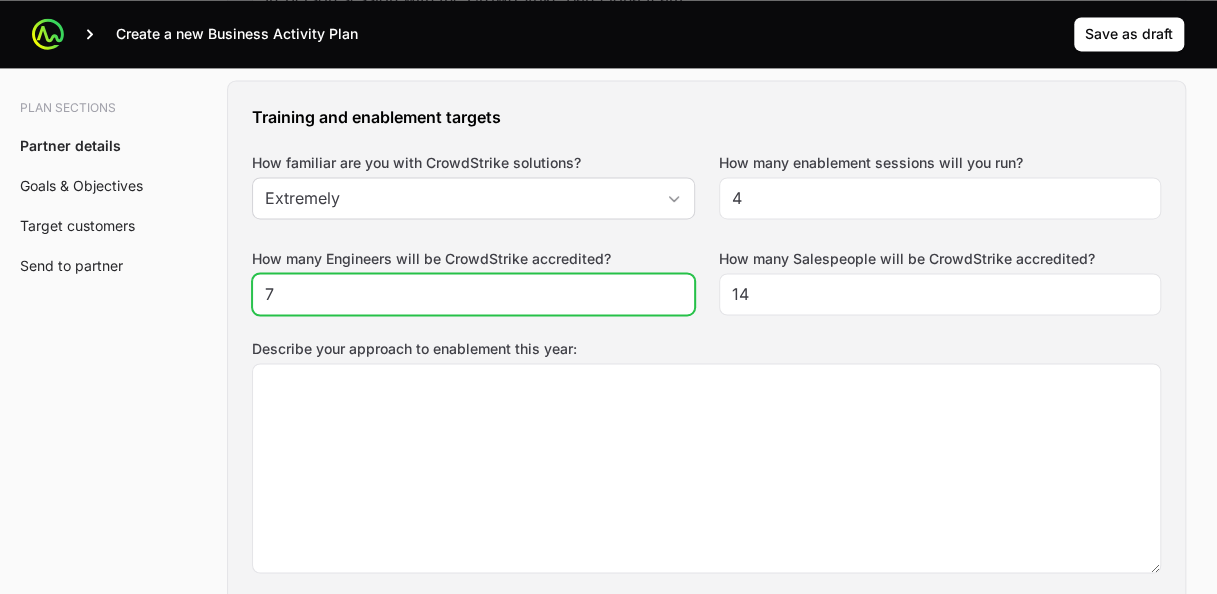 type on "7" 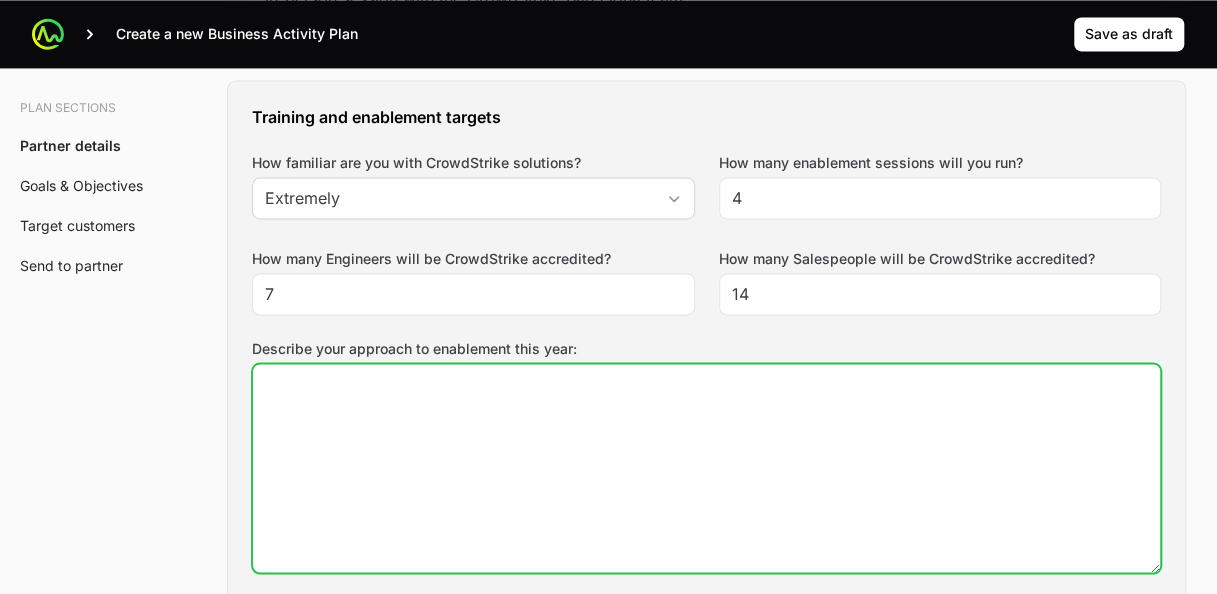 click on "Describe your approach to enablement this year:" 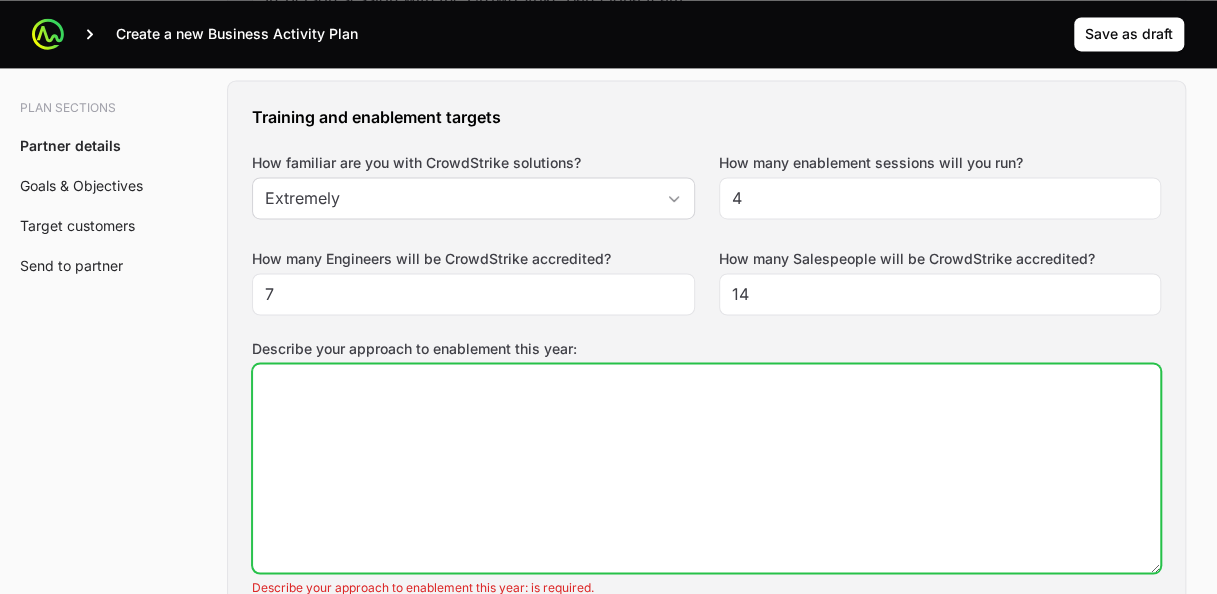 paste on "🎓 Webinar & Certification – September
National Webinar
📅 [DATE] 2:00–3:00 PM
Topic: Why choose an EDR over a traditional antivirus?
Webinar organized with @[PERSON_NAME]
📩 Invitation to be sent to attendees
Executive Certification Session
Target: 12 top management participants
Held during the same week as the webinar" 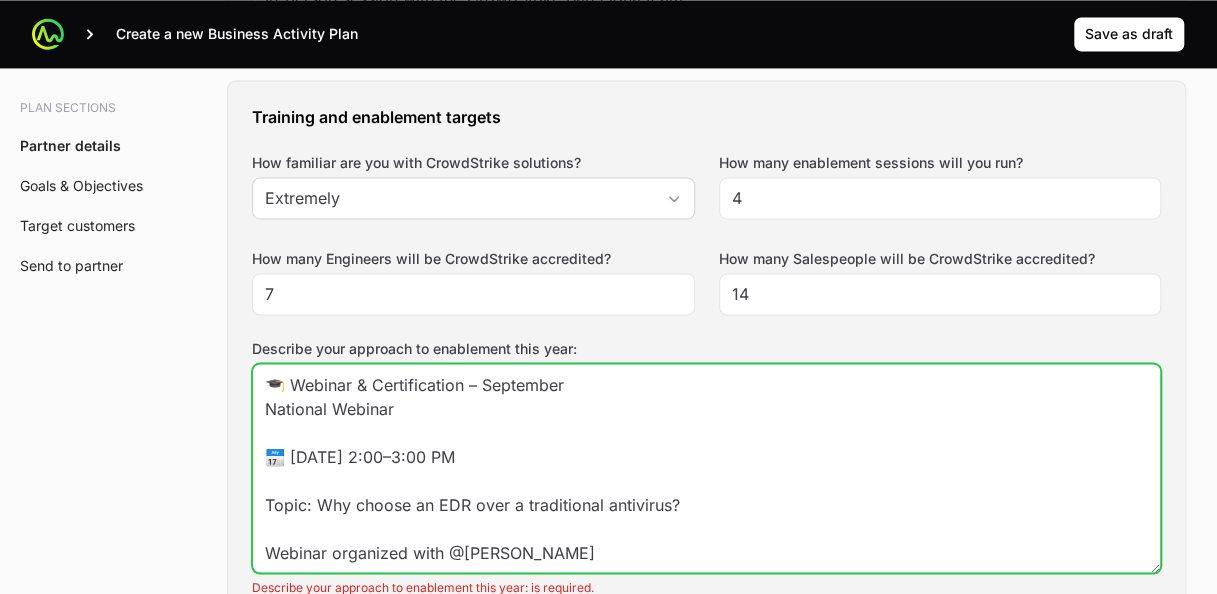 scroll, scrollTop: 181, scrollLeft: 0, axis: vertical 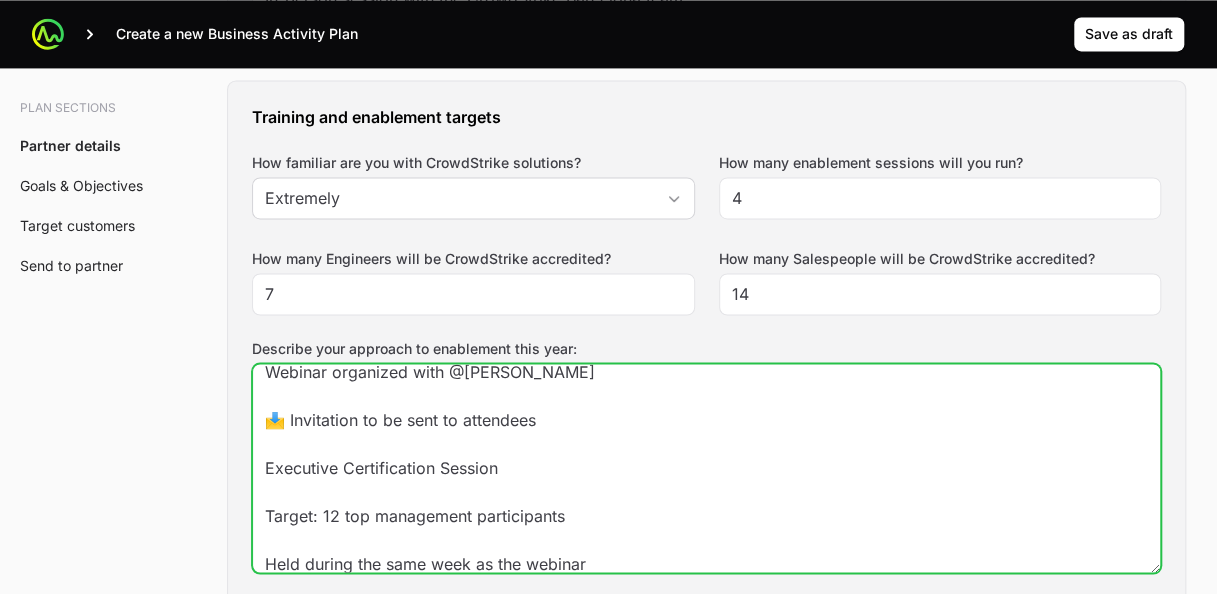 type on "🎓 Webinar & Certification – September
National Webinar
📅 [DATE] 2:00–3:00 PM
Topic: Why choose an EDR over a traditional antivirus?
Webinar organized with @[PERSON_NAME]
📩 Invitation to be sent to attendees
Executive Certification Session
Target: 12 top management participants
Held during the same week as the webinar" 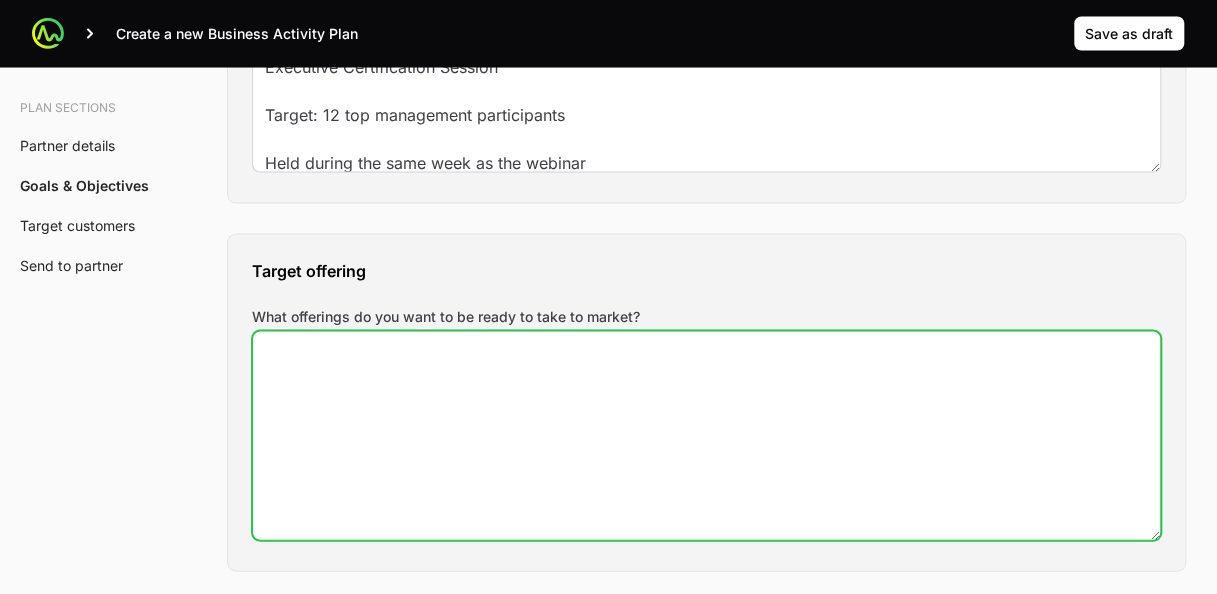 type 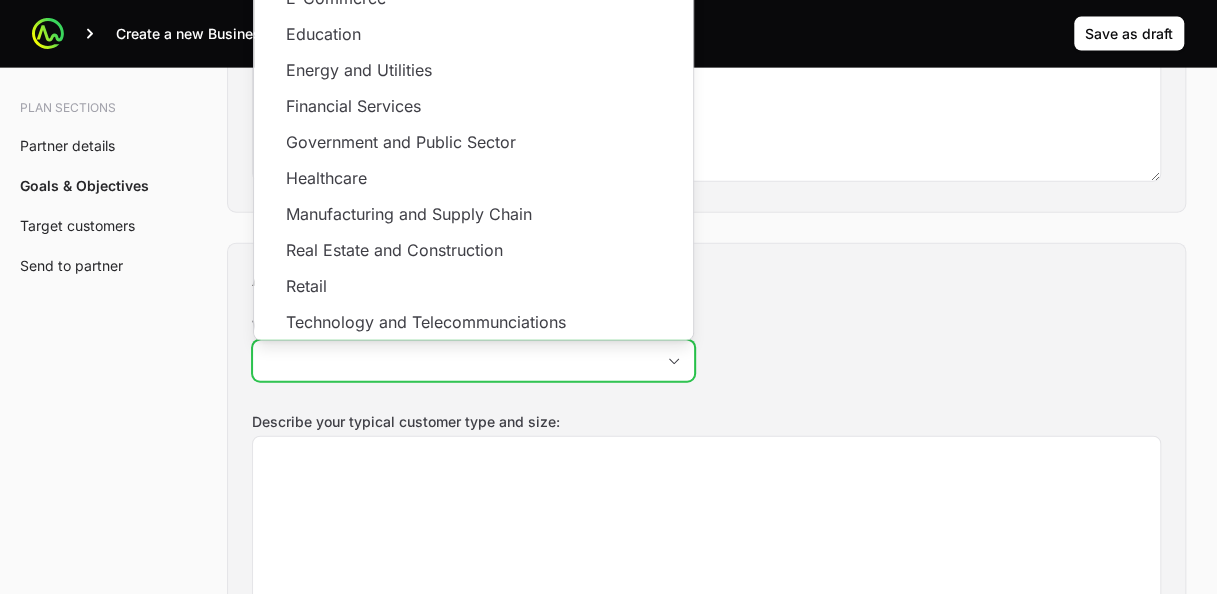 scroll, scrollTop: 2228, scrollLeft: 0, axis: vertical 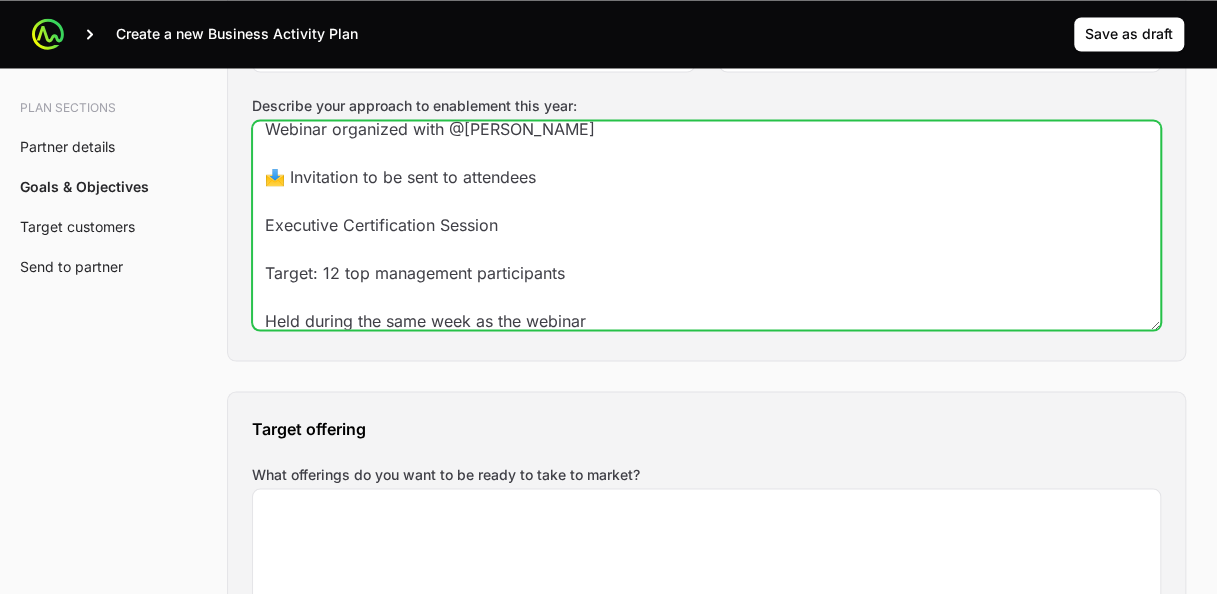 click on "🎓 Webinar & Certification – September
National Webinar
📅 [DATE] 2:00–3:00 PM
Topic: Why choose an EDR over a traditional antivirus?
Webinar organized with @[PERSON_NAME]
📩 Invitation to be sent to attendees
Executive Certification Session
Target: 12 top management participants
Held during the same week as the webinar" 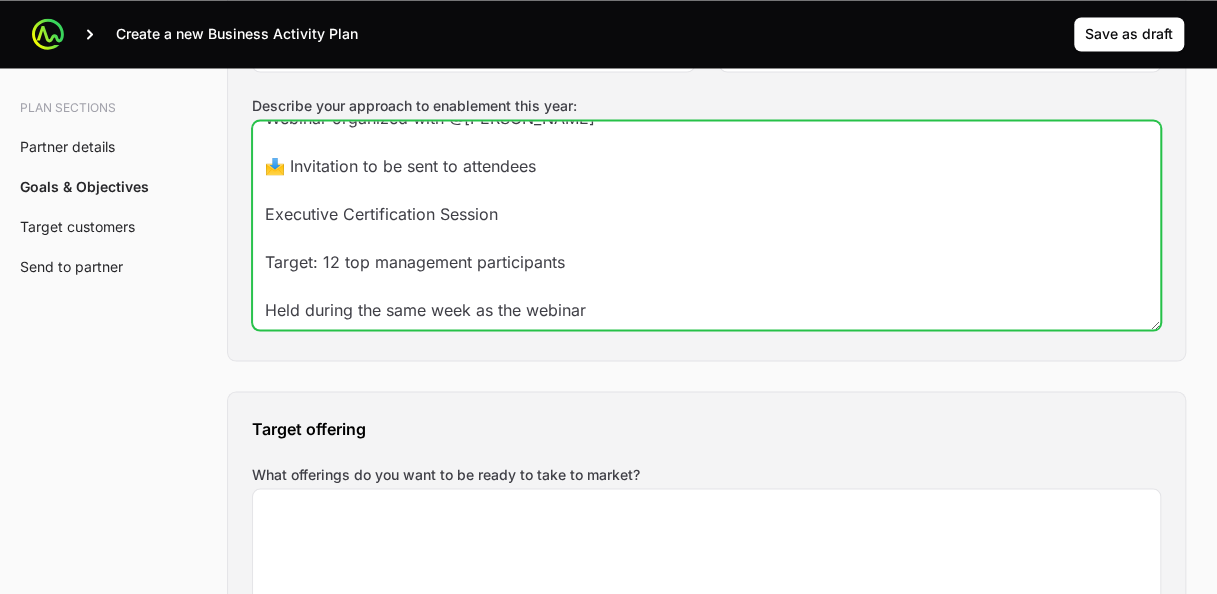 paste on "📆 July Initiatives
Technical Bootcamp
Preparation for the CCFA (CrowdStrike Certified Falcon Administrator) certification – for engineers
Internal Strategic Alignment
Schedule a meeting with [PERSON_NAME] (Technical Director) and [PERSON_NAME] (Pre-Sales Lead)" 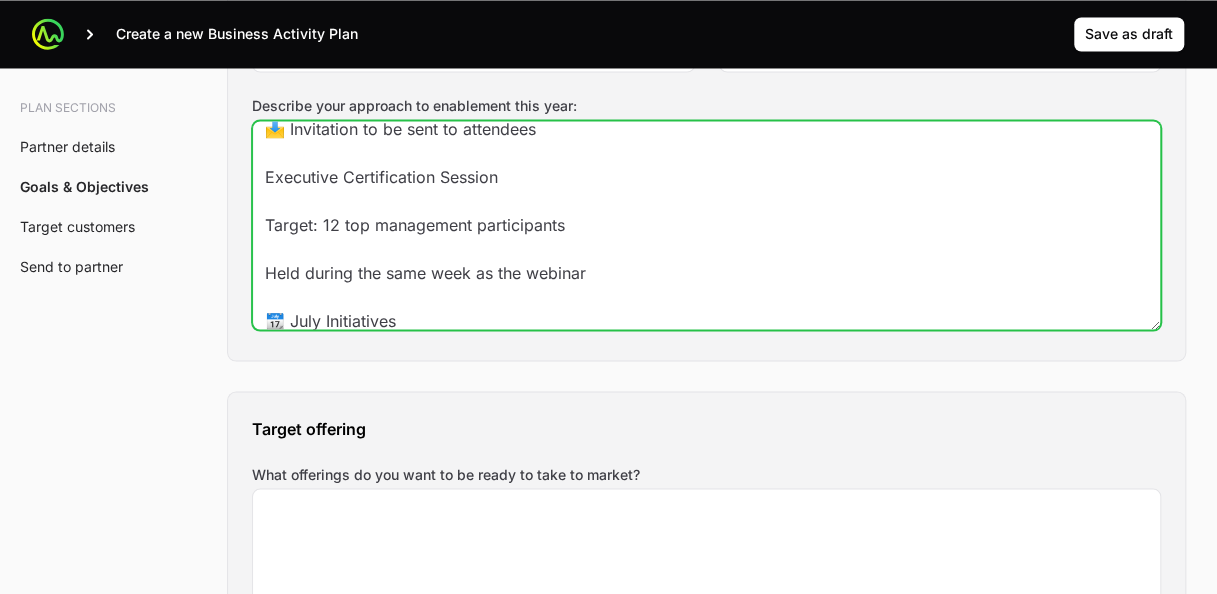 scroll, scrollTop: 349, scrollLeft: 0, axis: vertical 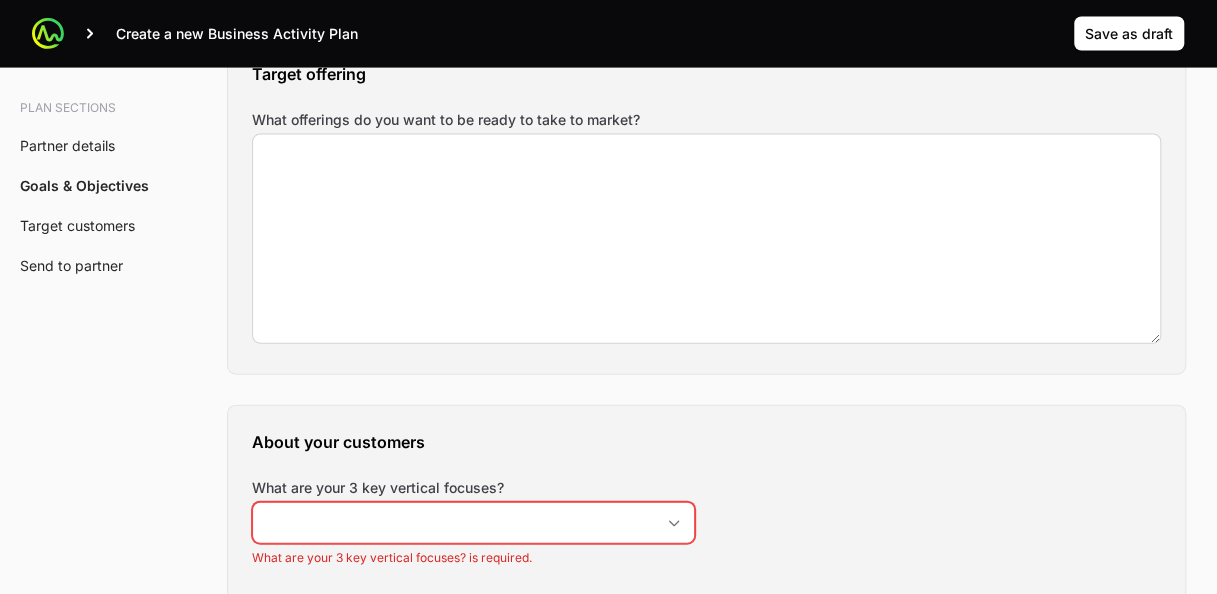 type on "🎓 Webinar & Certification – September
National Webinar
📅 [DATE] 2:00–3:00 PM
Topic: Why choose an EDR over a traditional antivirus?
Webinar organized with @[PERSON_NAME]
📩 Invitation to be sent to attendees
Executive Certification Session
Target: 12 top management participants
Held during the same week as the webinar
📆 July Initiatives
Technical Bootcamp
Preparation for the CCFA (CrowdStrike Certified Falcon Administrator) certification – for engineers
Internal Strategic Alignment
Schedule a meeting with [PERSON_NAME] (Technical Director) and [PERSON_NAME] (Pre-Sales Lead)" 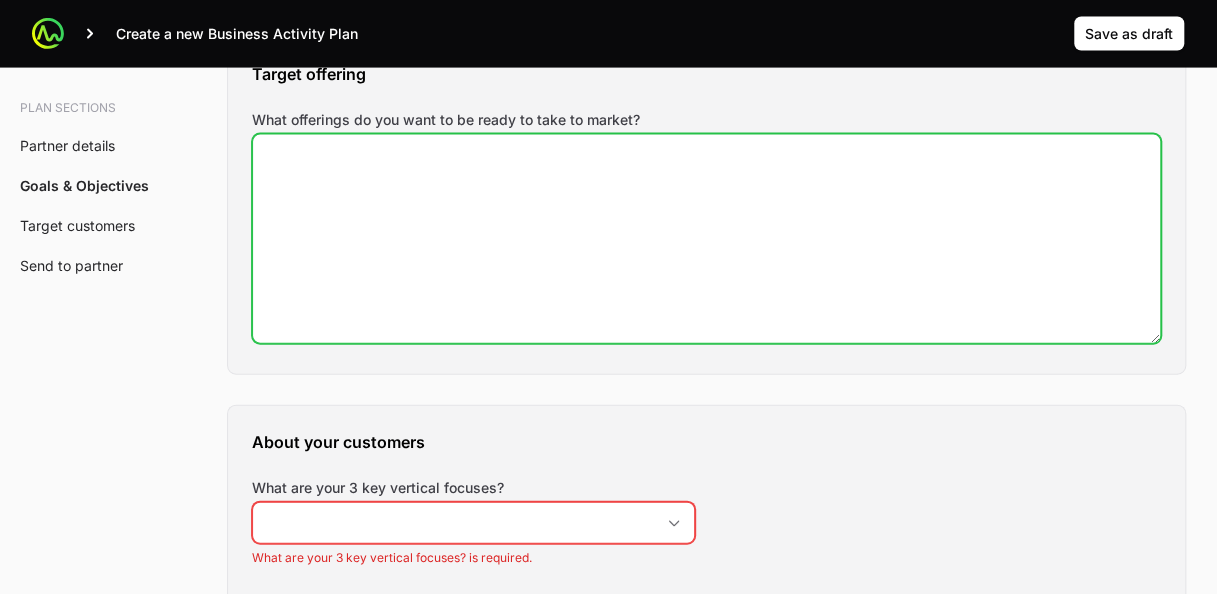 click on "What offerings do you want to be ready to take to market?" 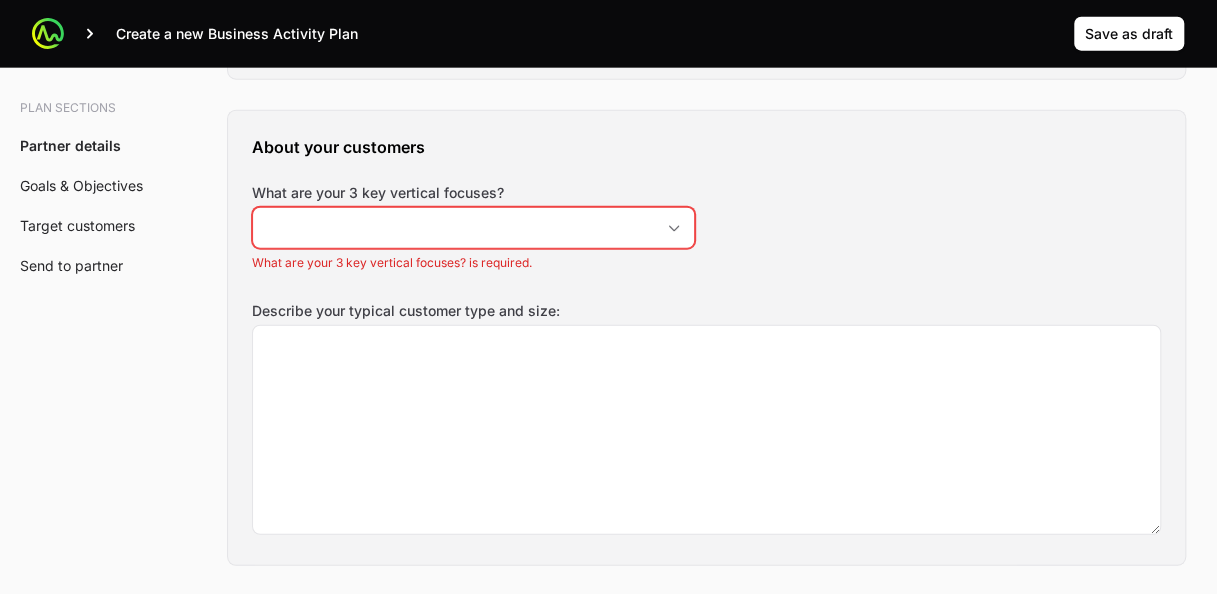 scroll, scrollTop: 2338, scrollLeft: 0, axis: vertical 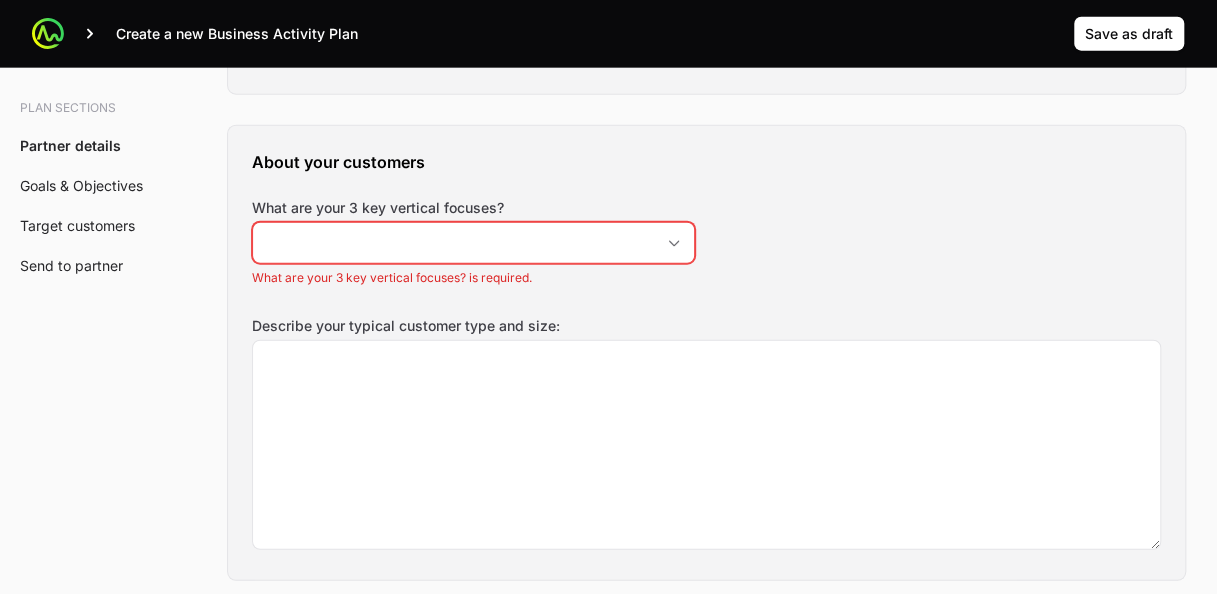 type on "EDR / IDP / F MOBILE" 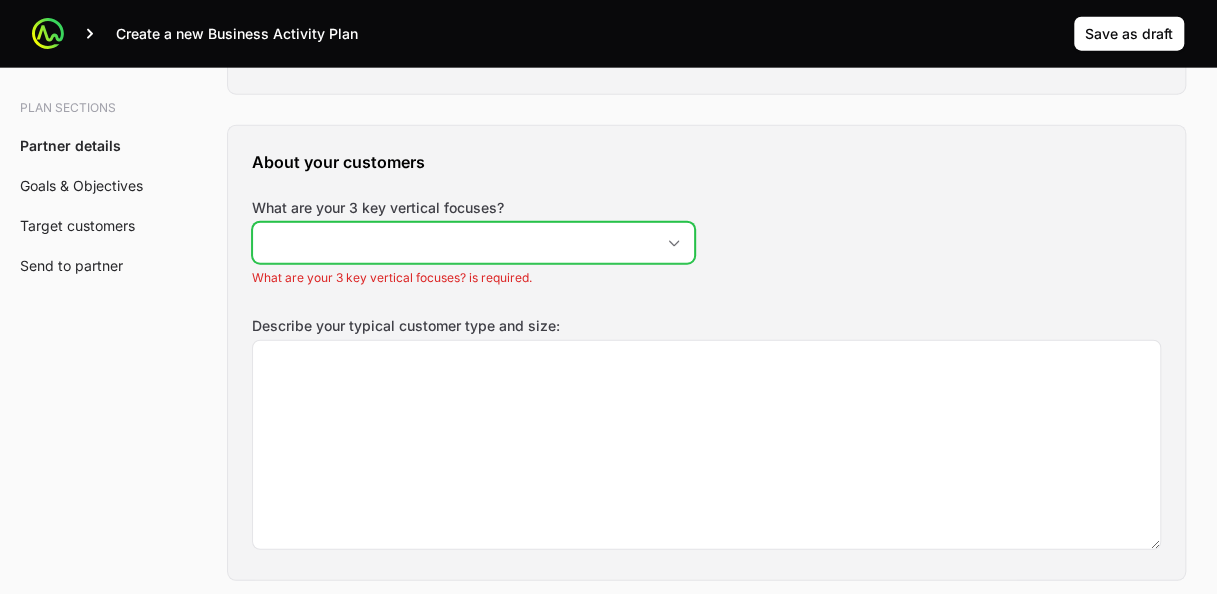 click 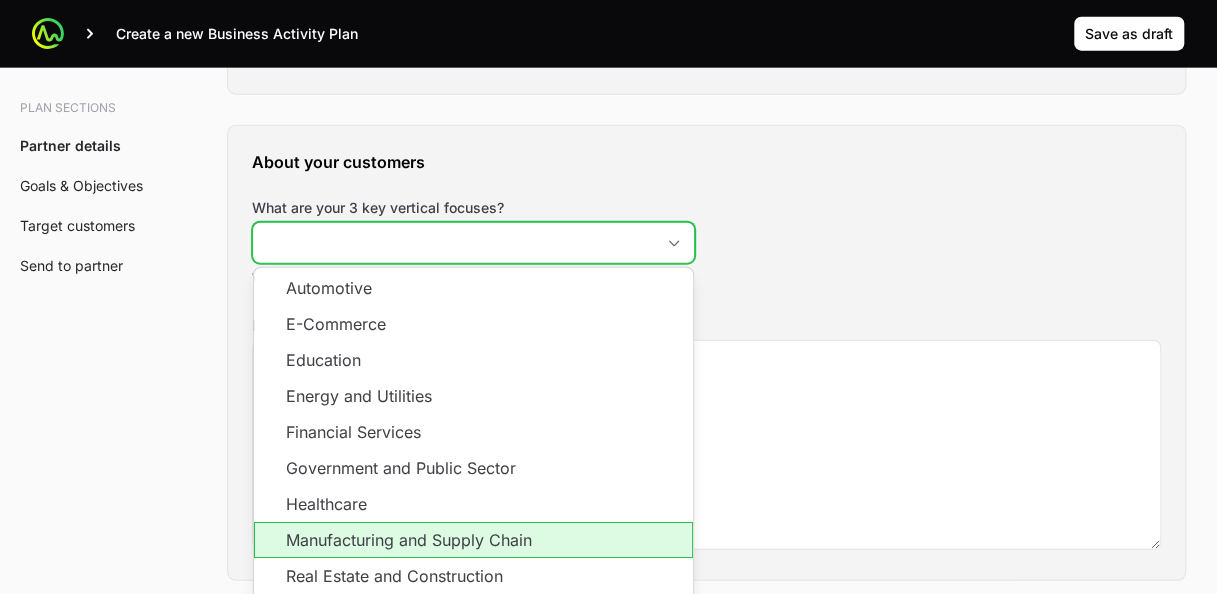 click on "Manufacturing and Supply Chain" 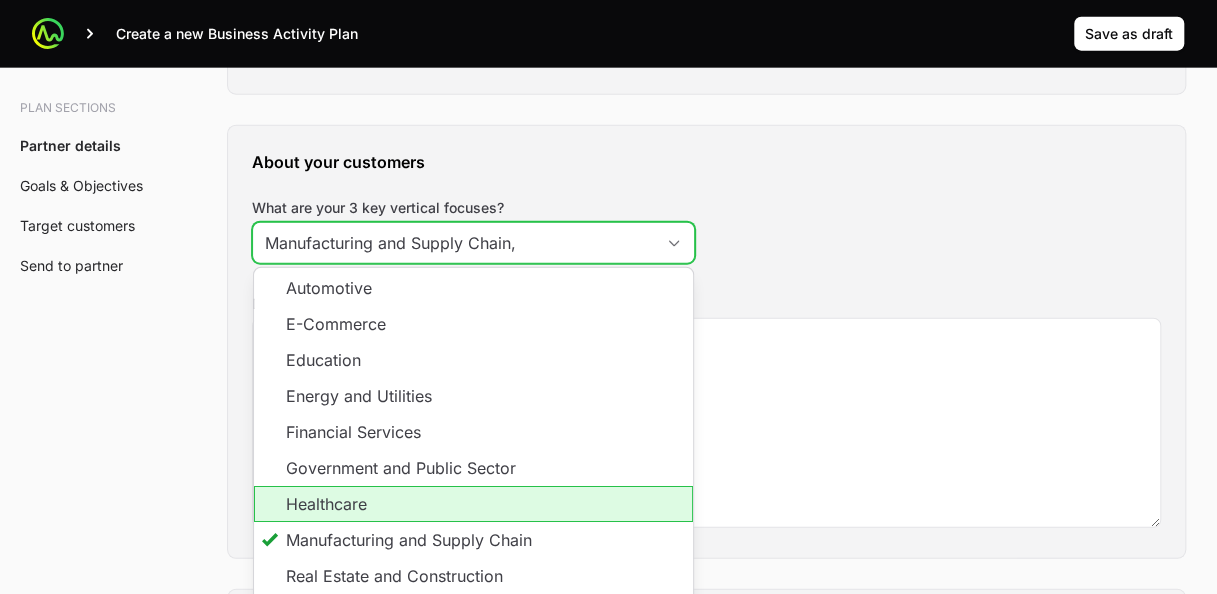 click on "Healthcare" 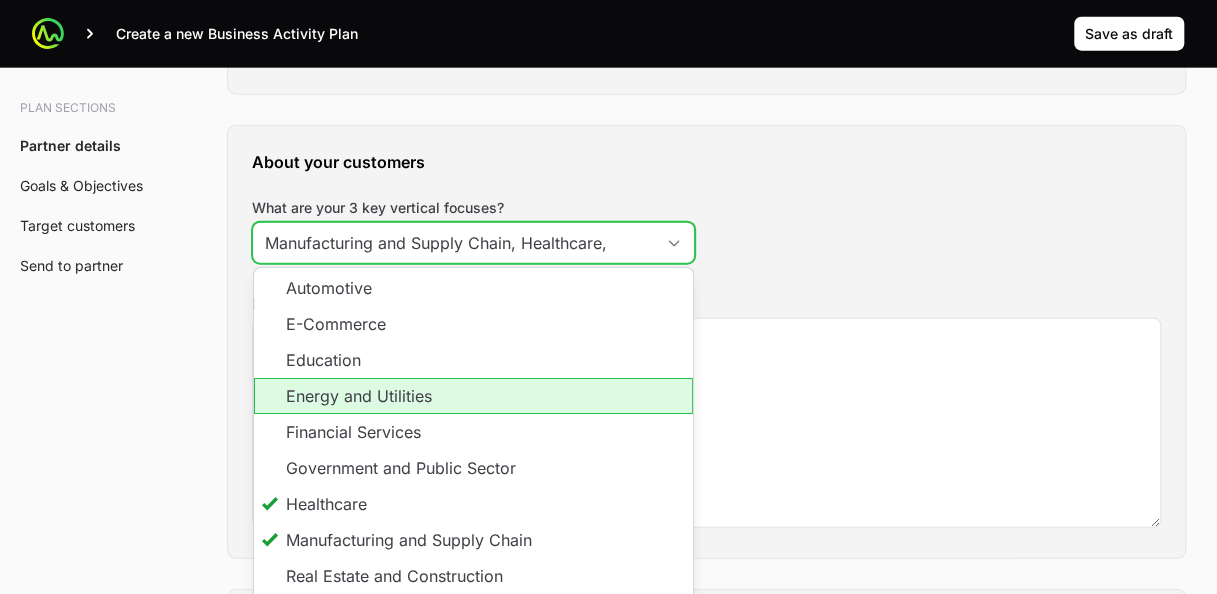 click on "Energy and Utilities" 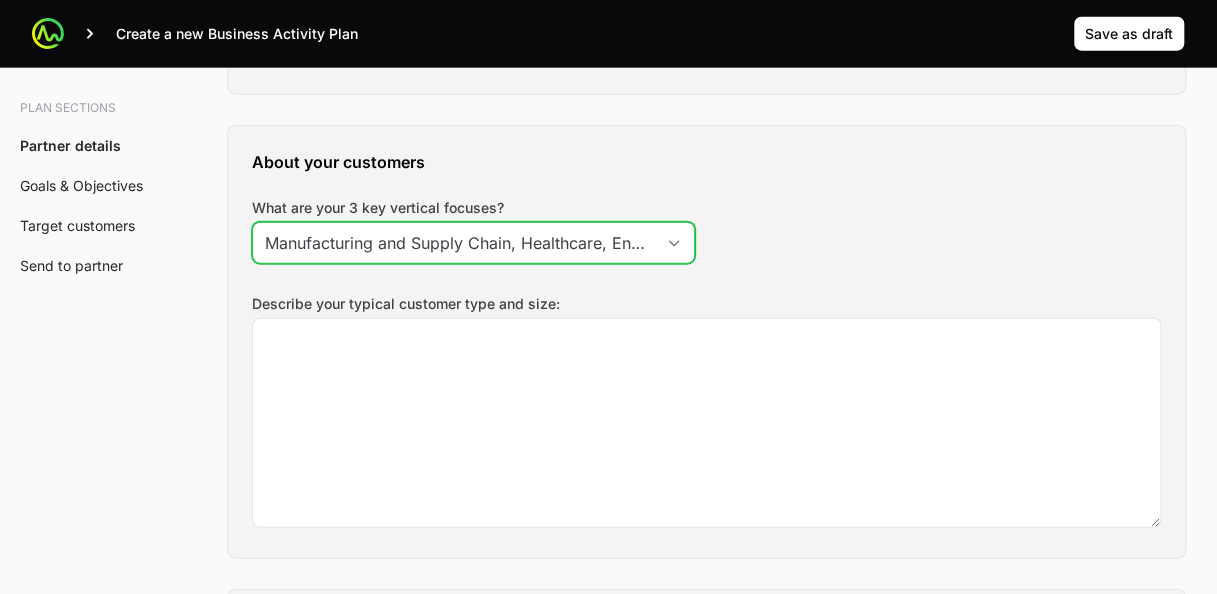 scroll, scrollTop: 0, scrollLeft: 109, axis: horizontal 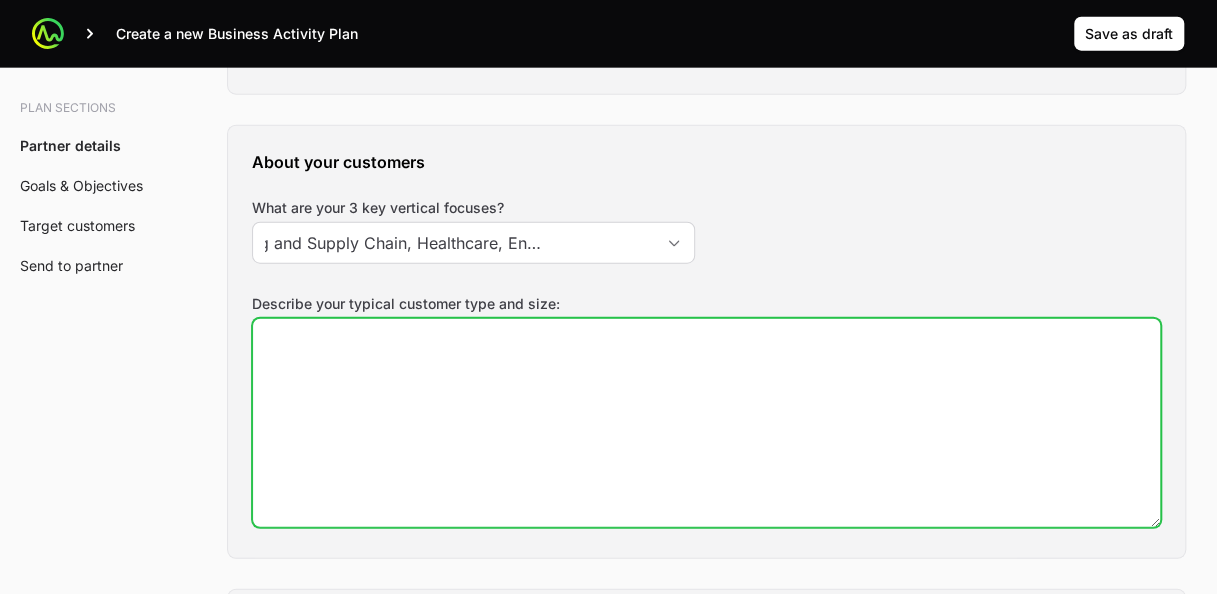 type on "Manufacturing and Supply Chain, Healthcare, Energy and Utilities" 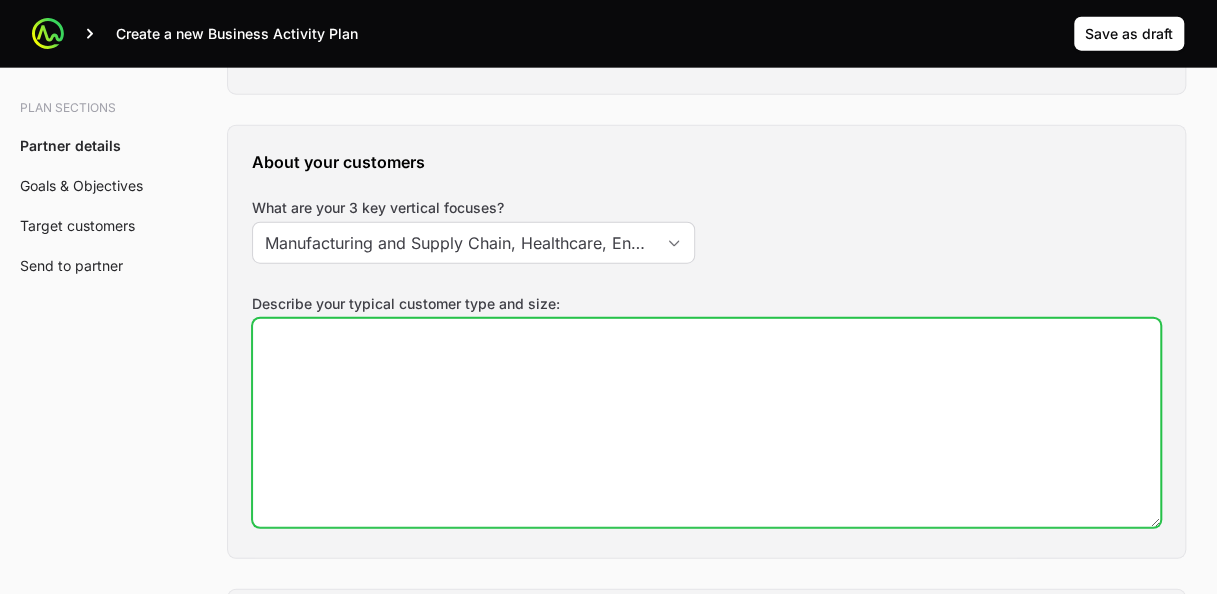 click on "Describe your typical customer type and size:" 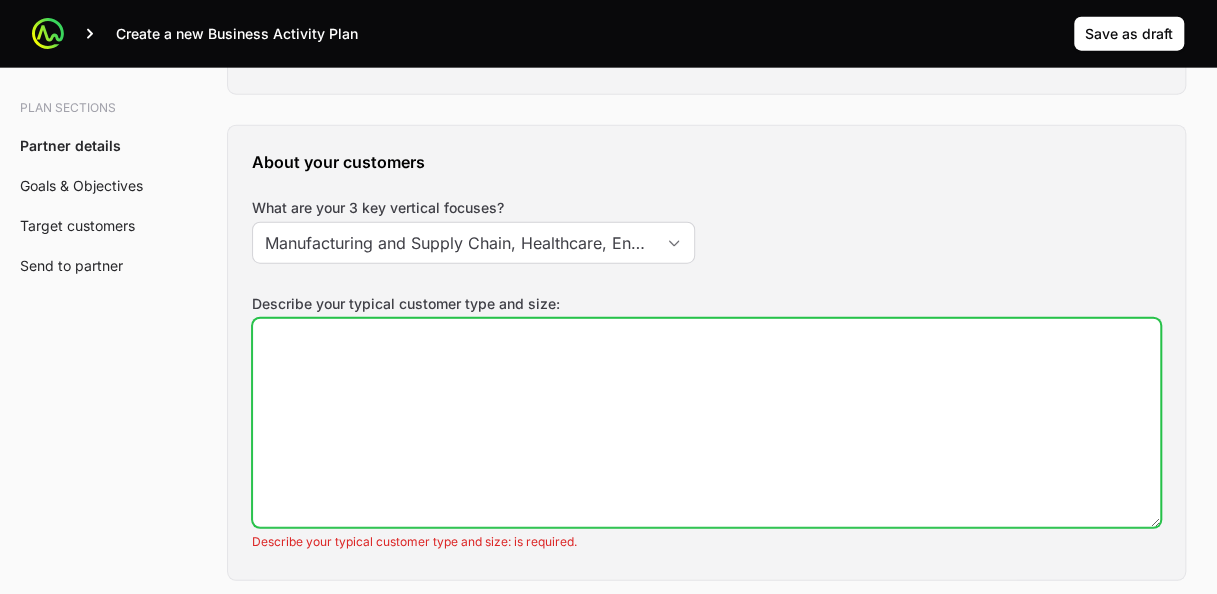 paste on "📆 July Initiatives
Technical Bootcamp
Preparation for the CCFA (CrowdStrike Certified Falcon Administrator) certification – for engineers
Internal Strategic Alignment
Schedule a meeting with [PERSON_NAME] (Technical Director) and [PERSON_NAME] (Pre-Sales Lead)" 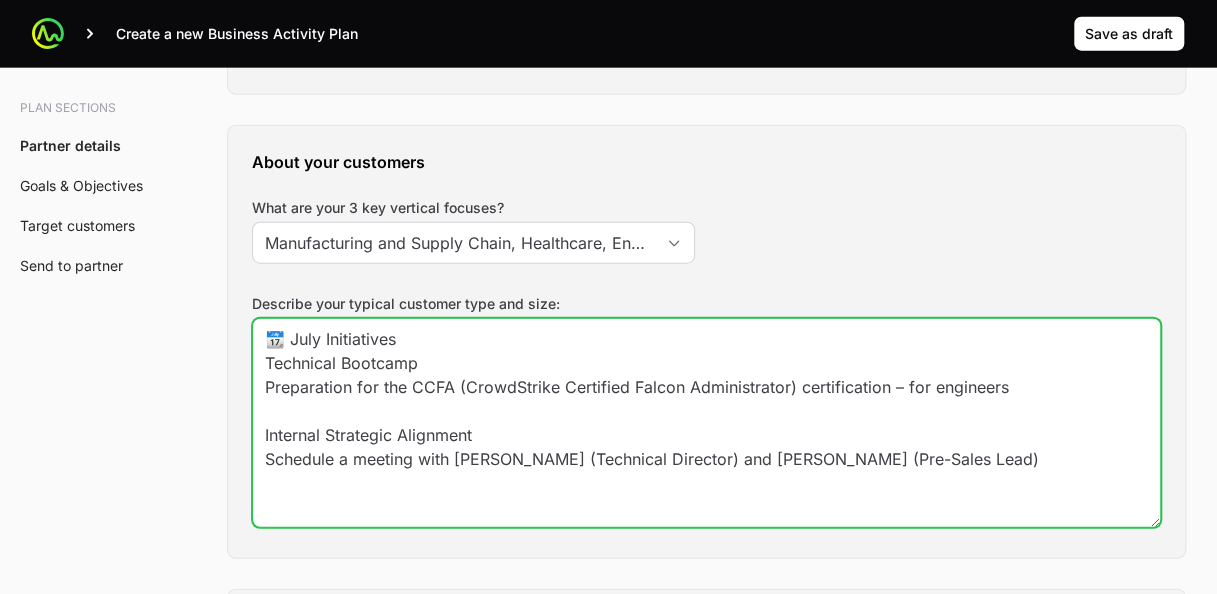 drag, startPoint x: 952, startPoint y: 448, endPoint x: 216, endPoint y: 314, distance: 748.09894 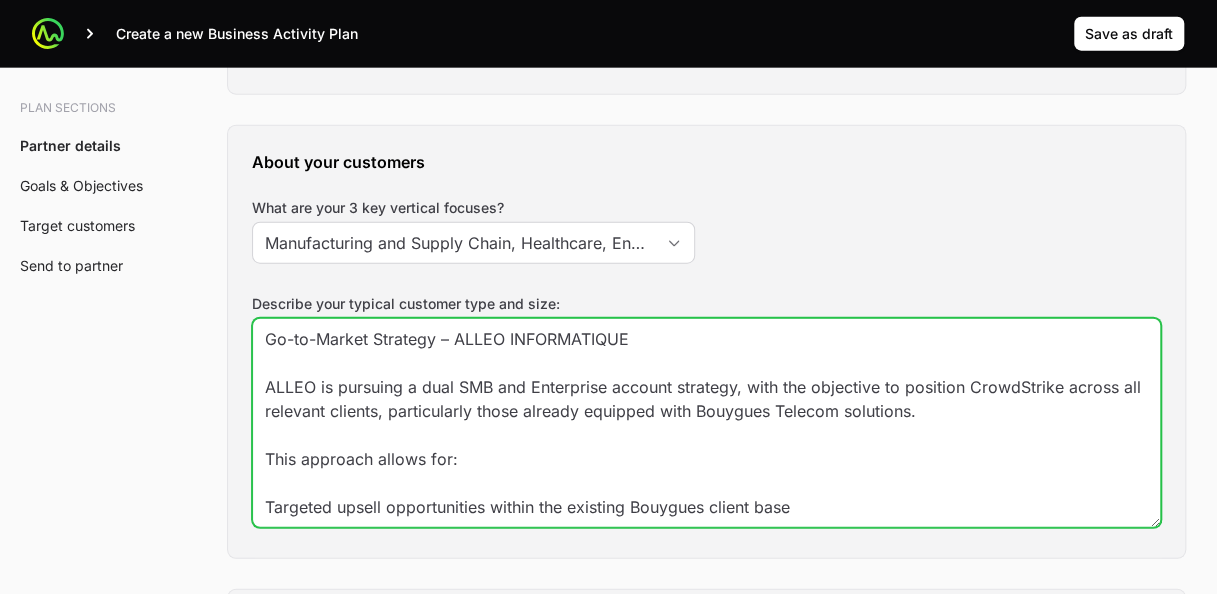 scroll, scrollTop: 85, scrollLeft: 0, axis: vertical 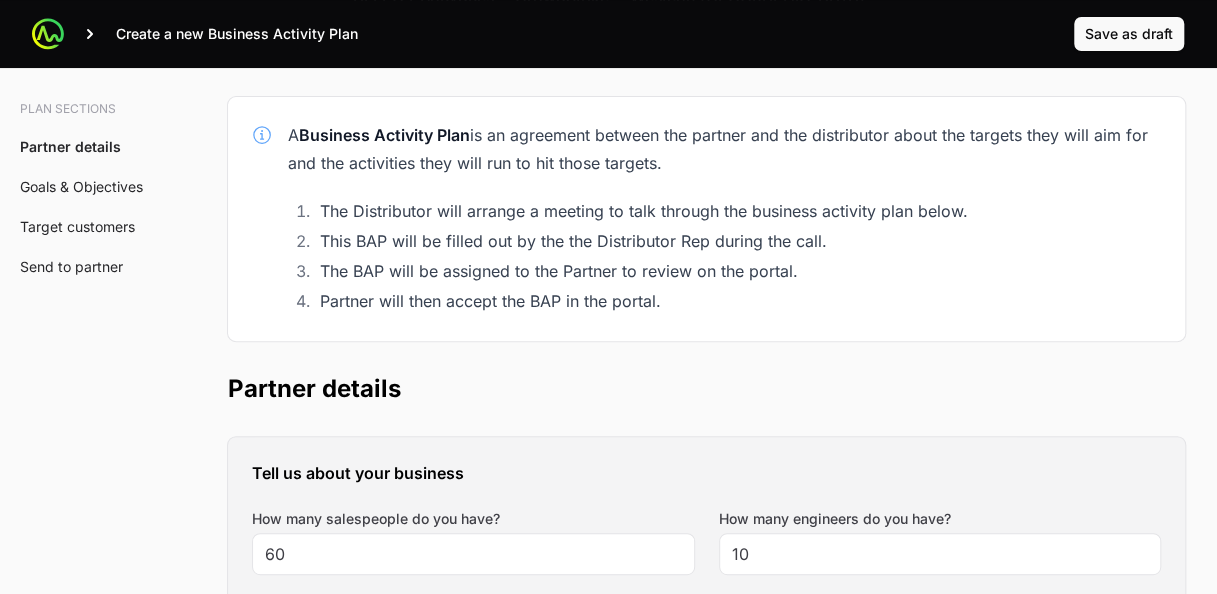 type on "Go-to-Market Strategy – ALLEO INFORMATIQUE
ALLEO is pursuing a dual SMB and Enterprise account strategy, with the objective to position CrowdStrike across all relevant clients, particularly those already equipped with Bouygues Telecom solutions.
This approach allows for:
Targeted upsell opportunities within the existing Bouygues client base
A standardized cybersecurity offering aligned with CrowdStrike’s Falcon platform
Scalable engagement across both small/mid-sized businesses and larger enterprise environments" 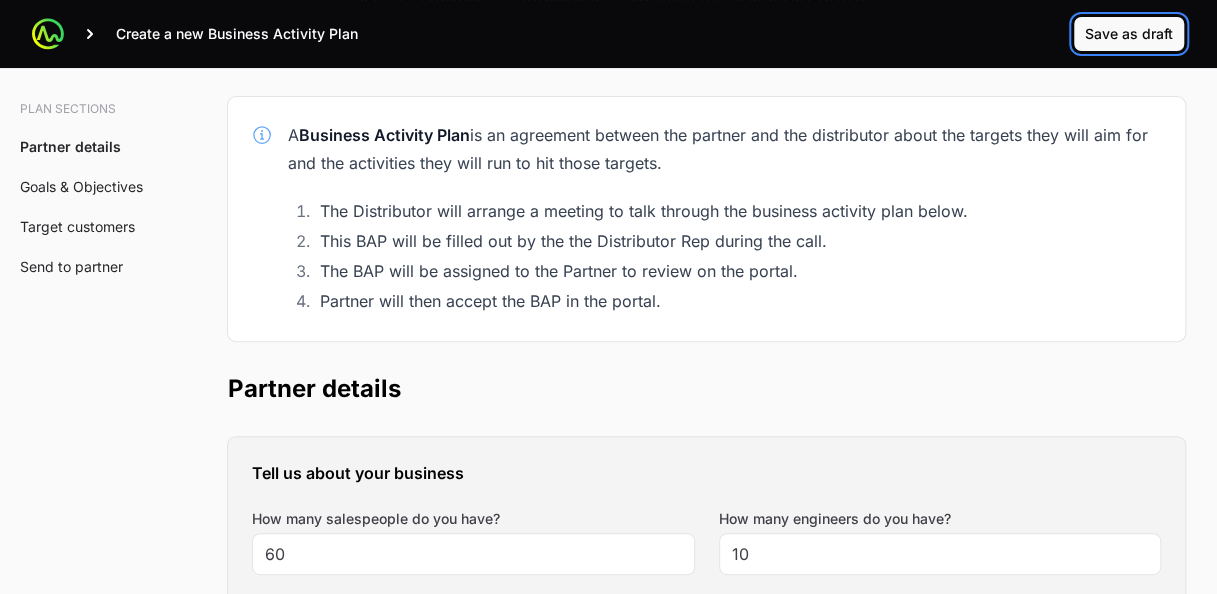 click on "Save as draft" 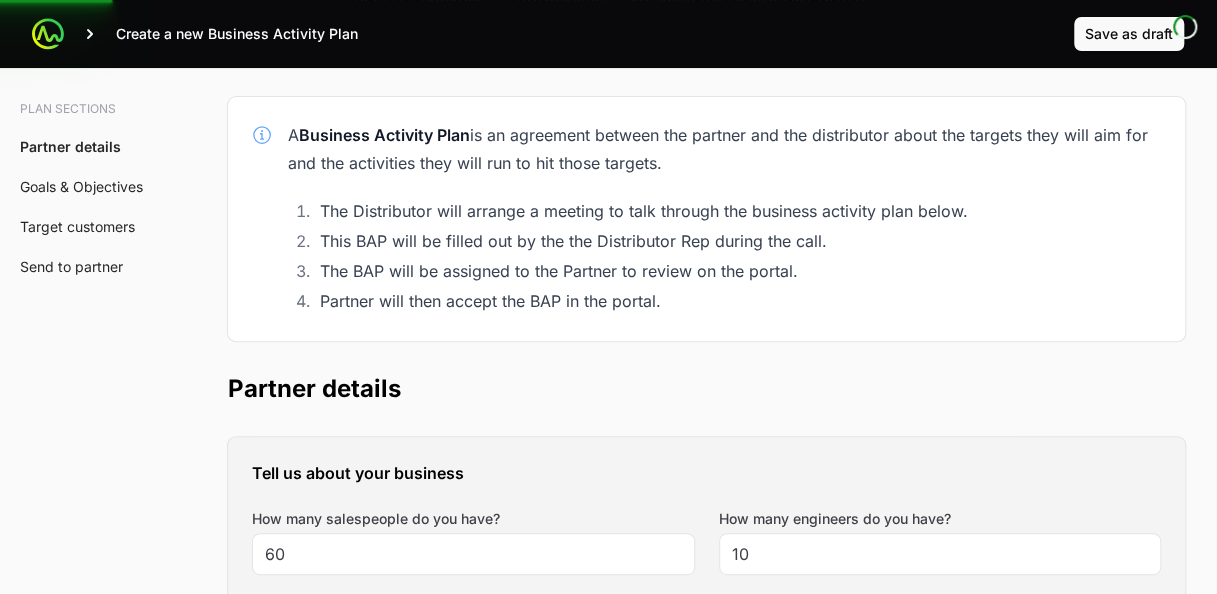 scroll, scrollTop: 16, scrollLeft: 0, axis: vertical 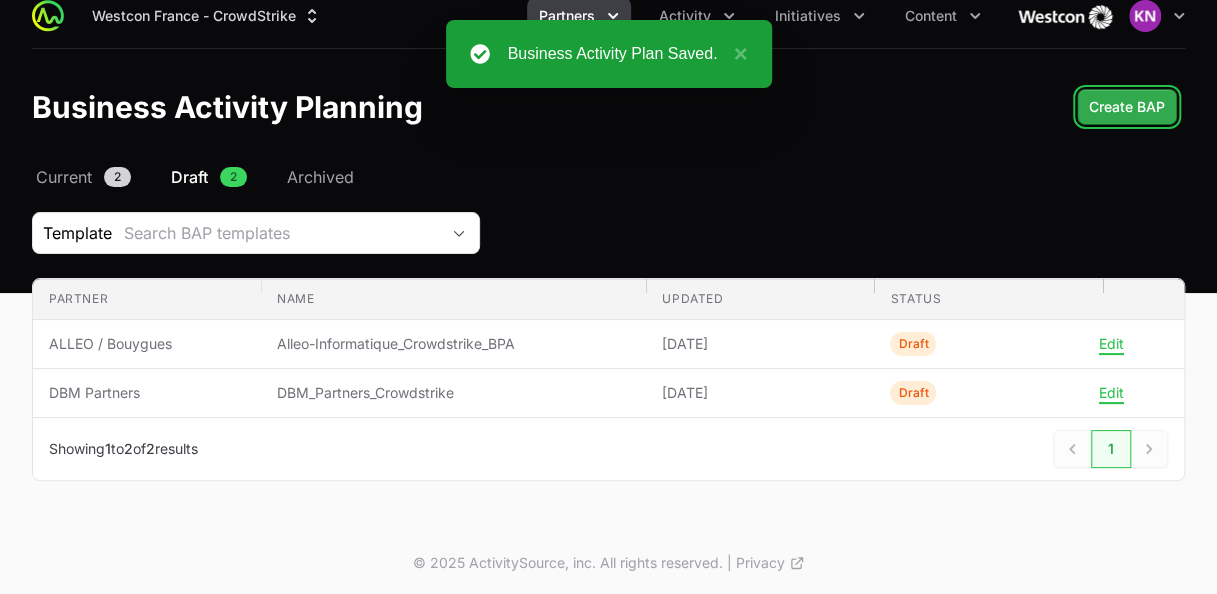 click on "Create BAP" 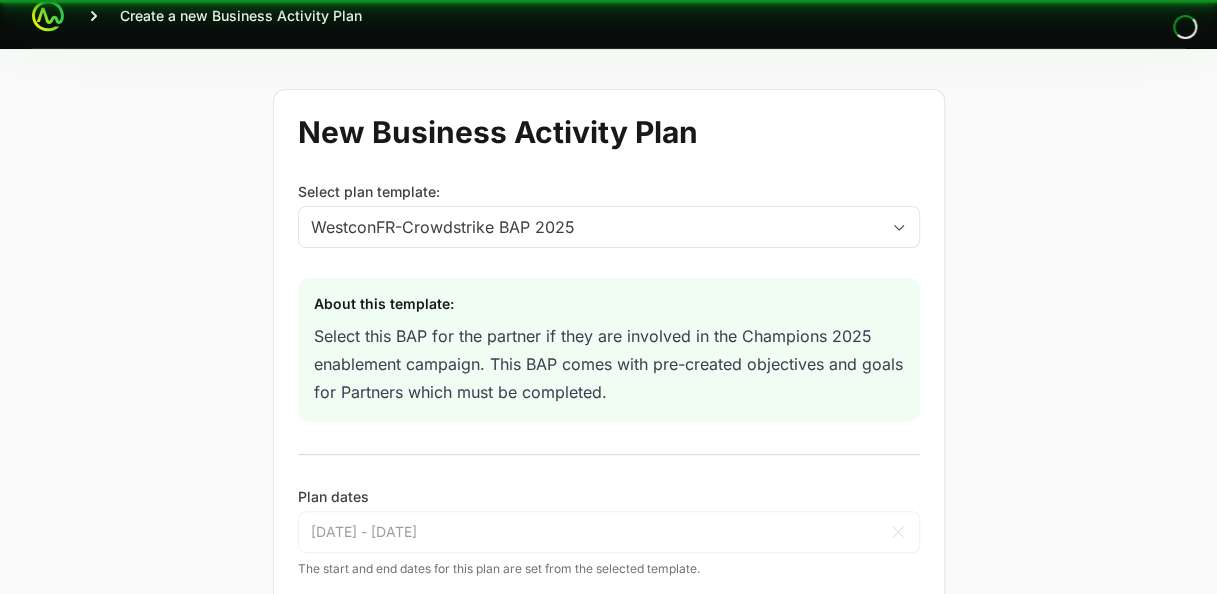 scroll, scrollTop: 0, scrollLeft: 0, axis: both 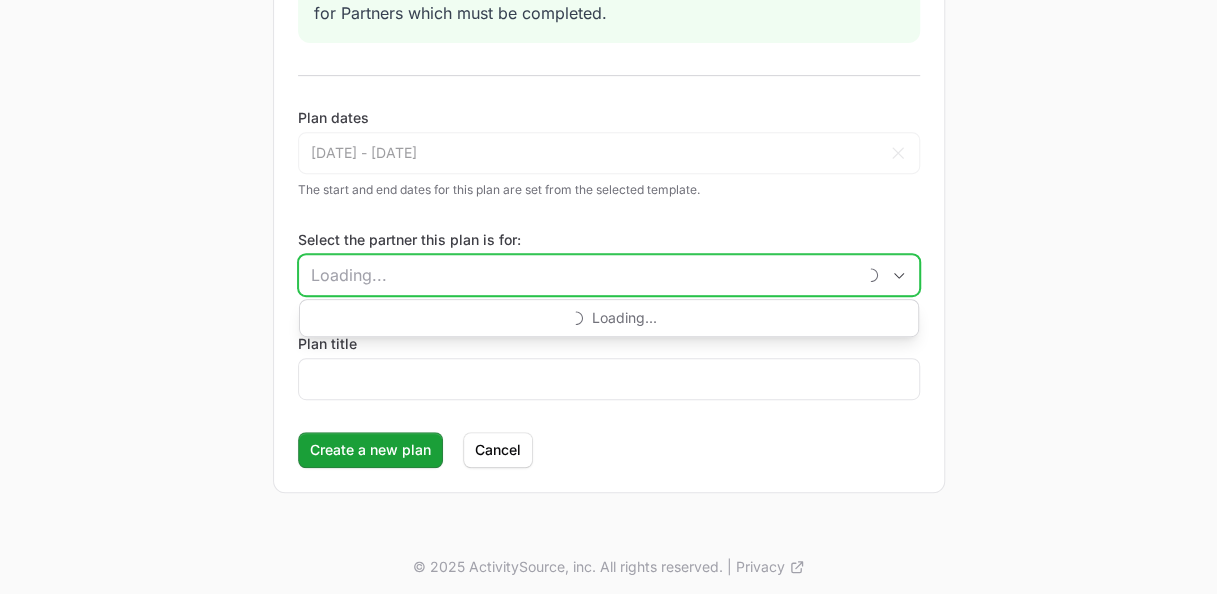 click on "Loading..." 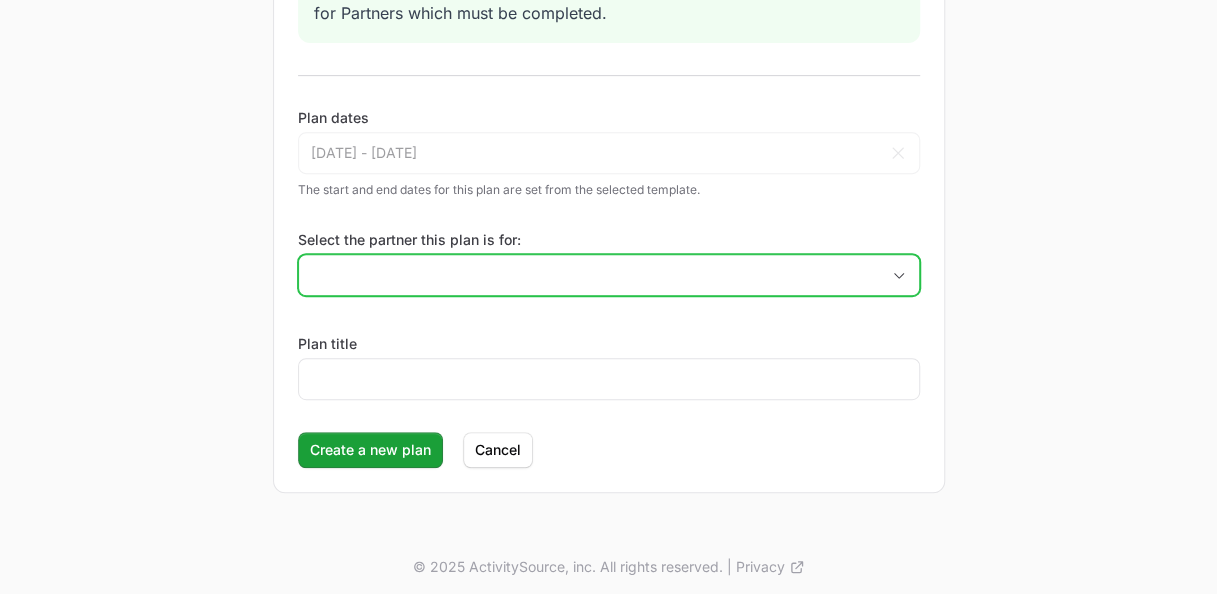 click 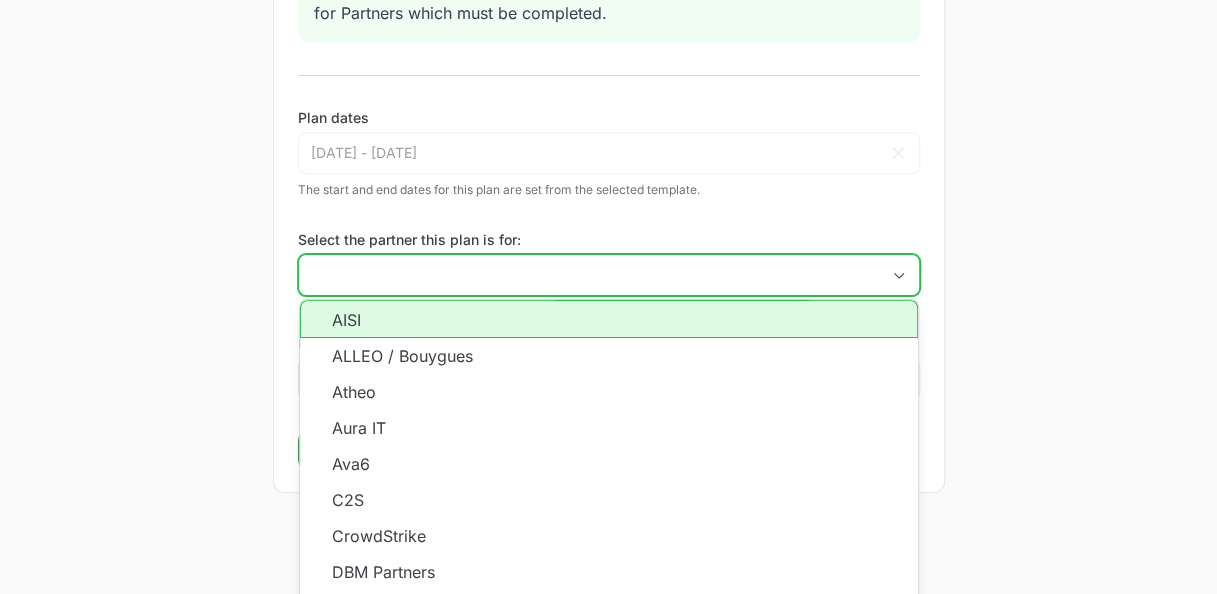 click on "AISI" 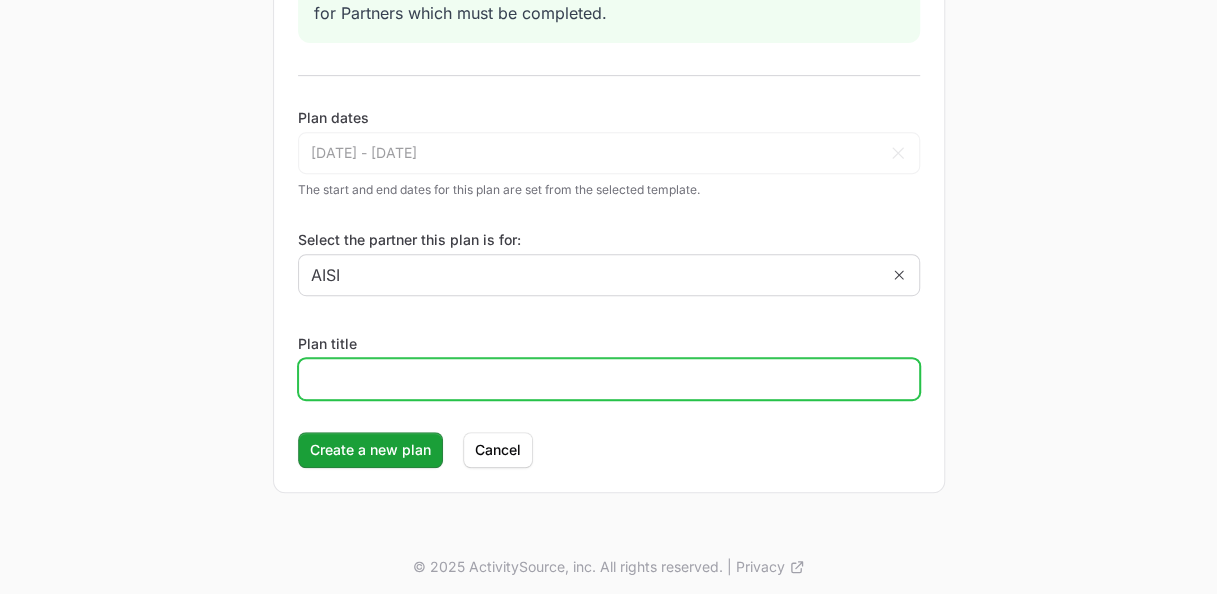 click on "Plan title" 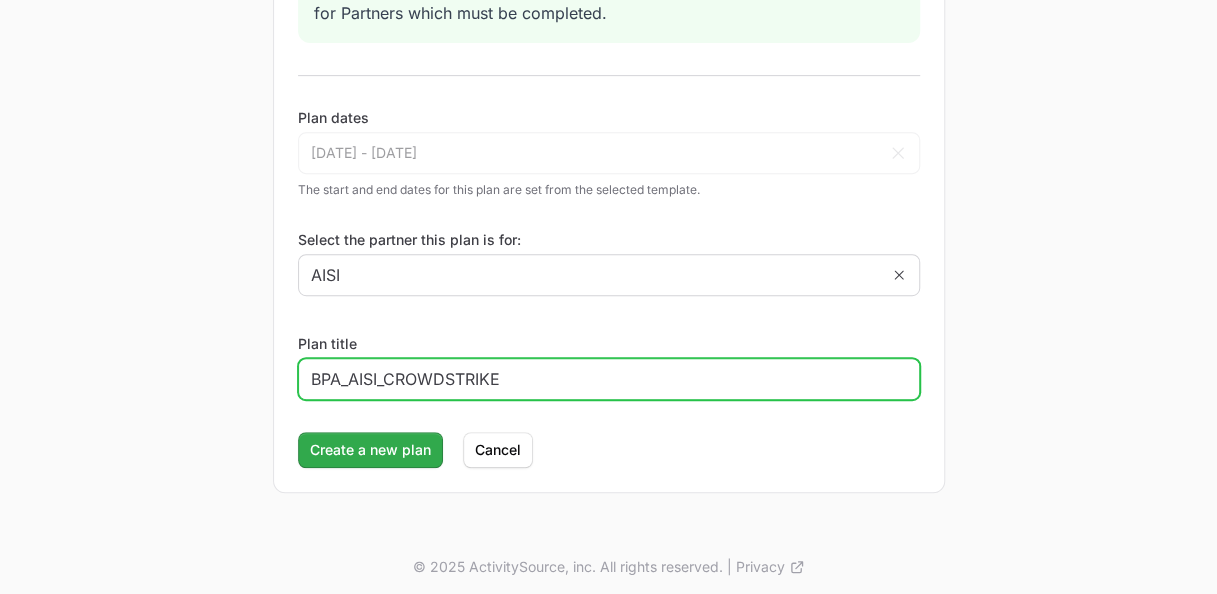 type on "BPA_AISI_CROWDSTRIKE" 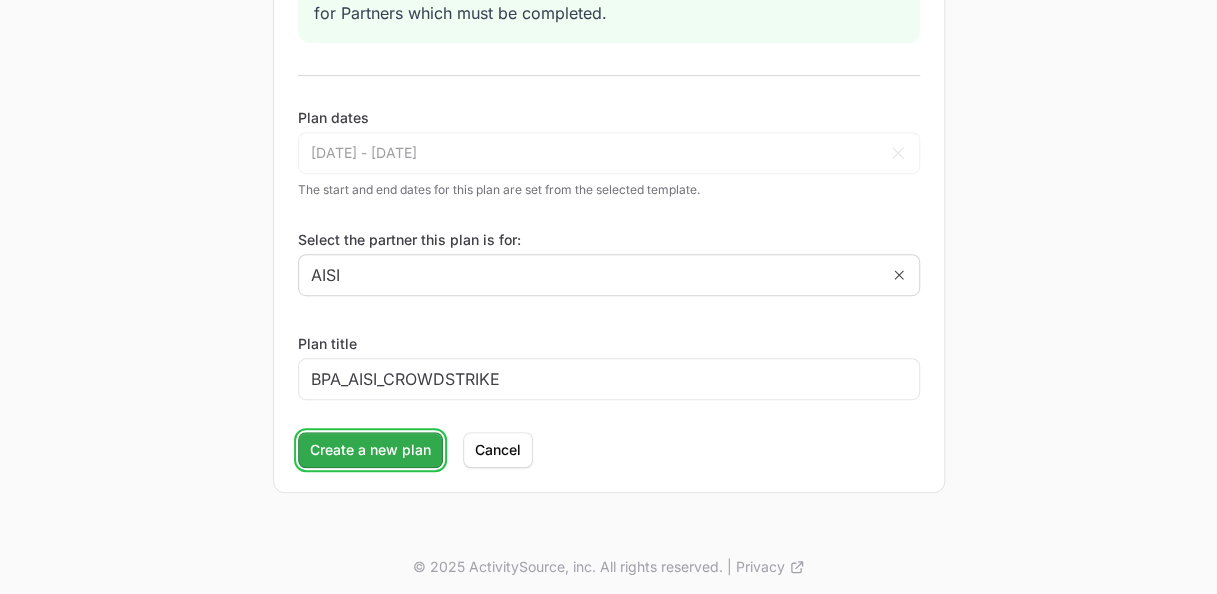 click on "Create a new plan" 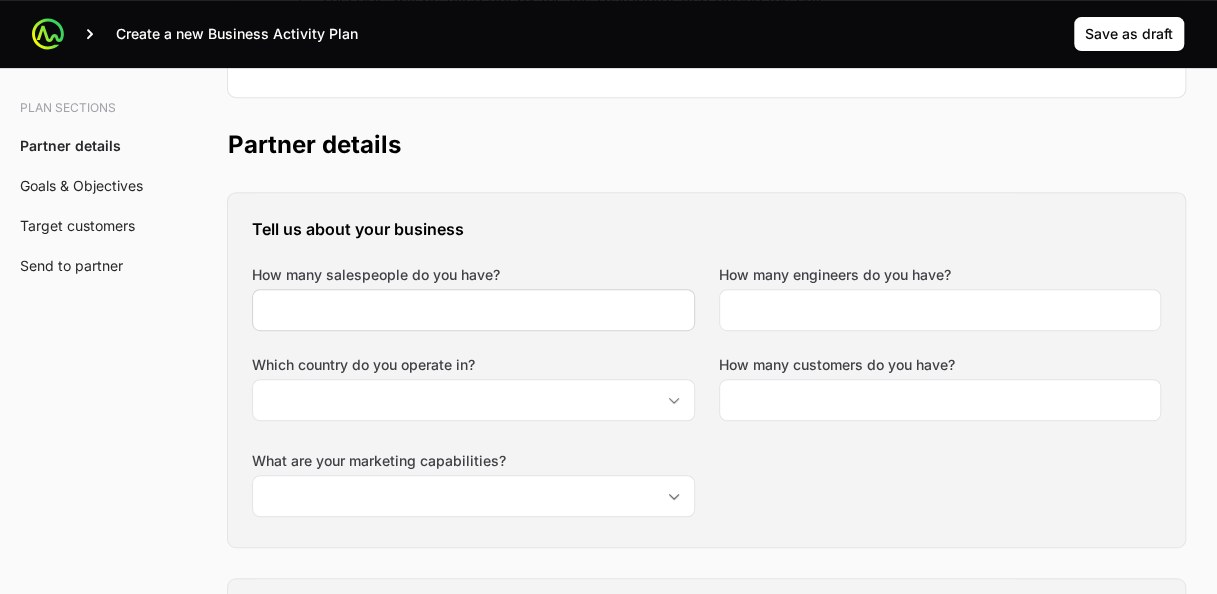 click 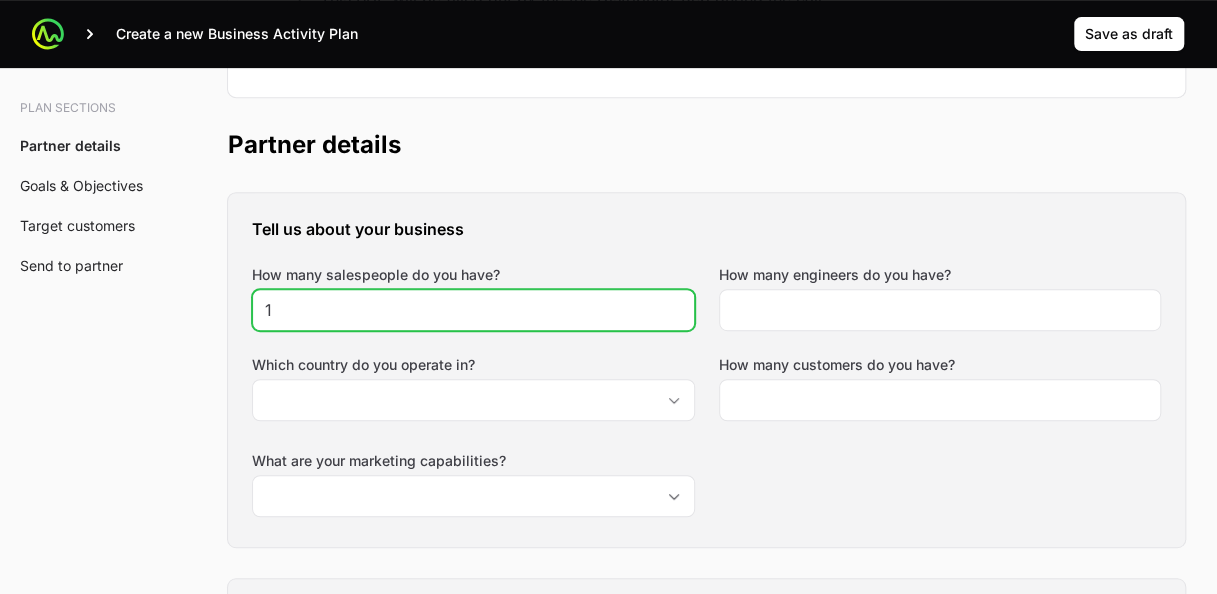 click on "1" 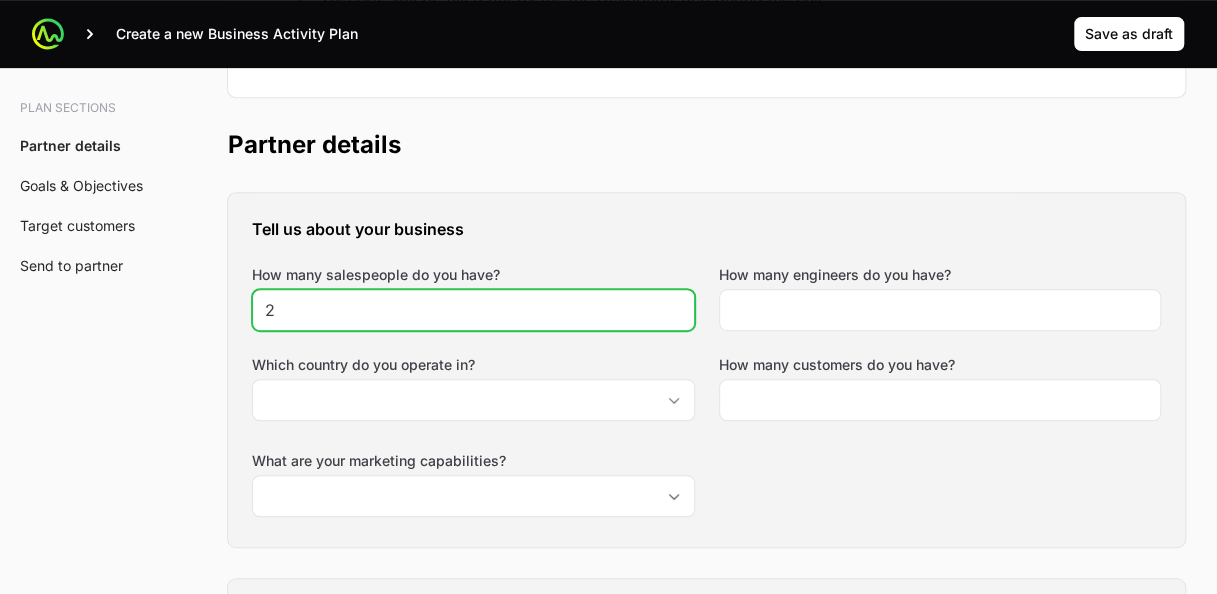 click on "2" 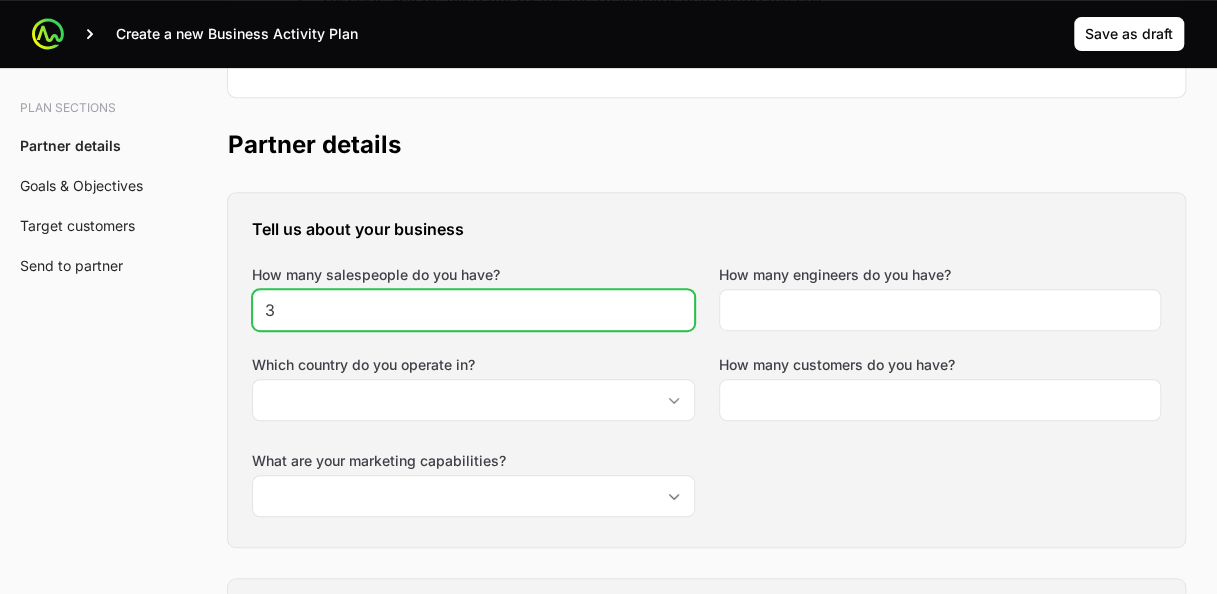 click on "3" 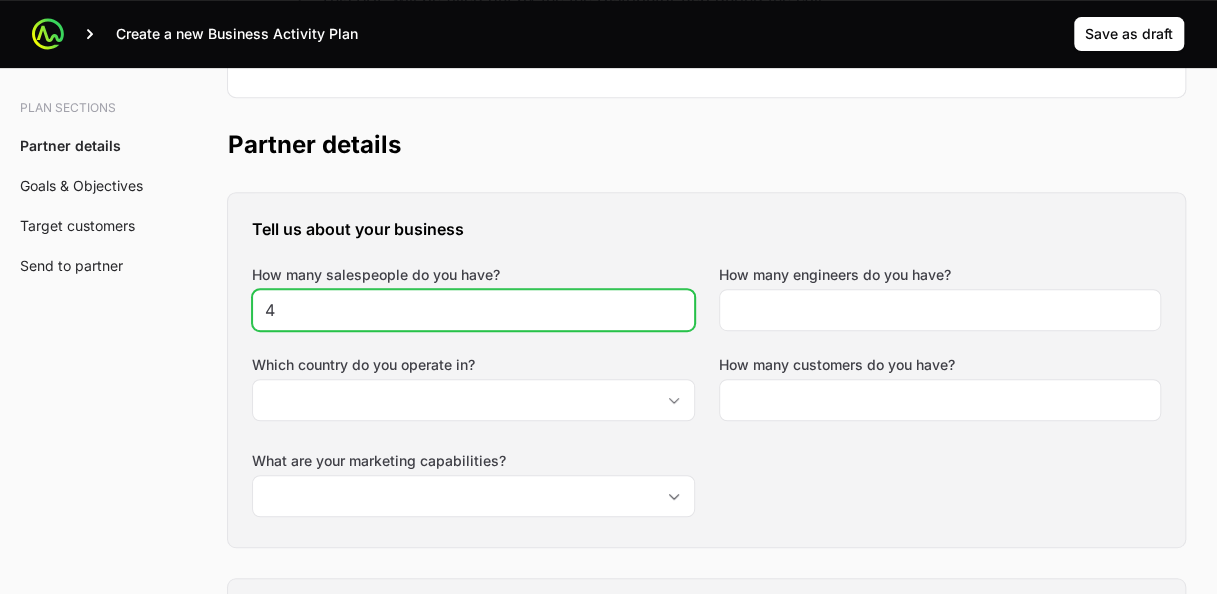 click on "4" 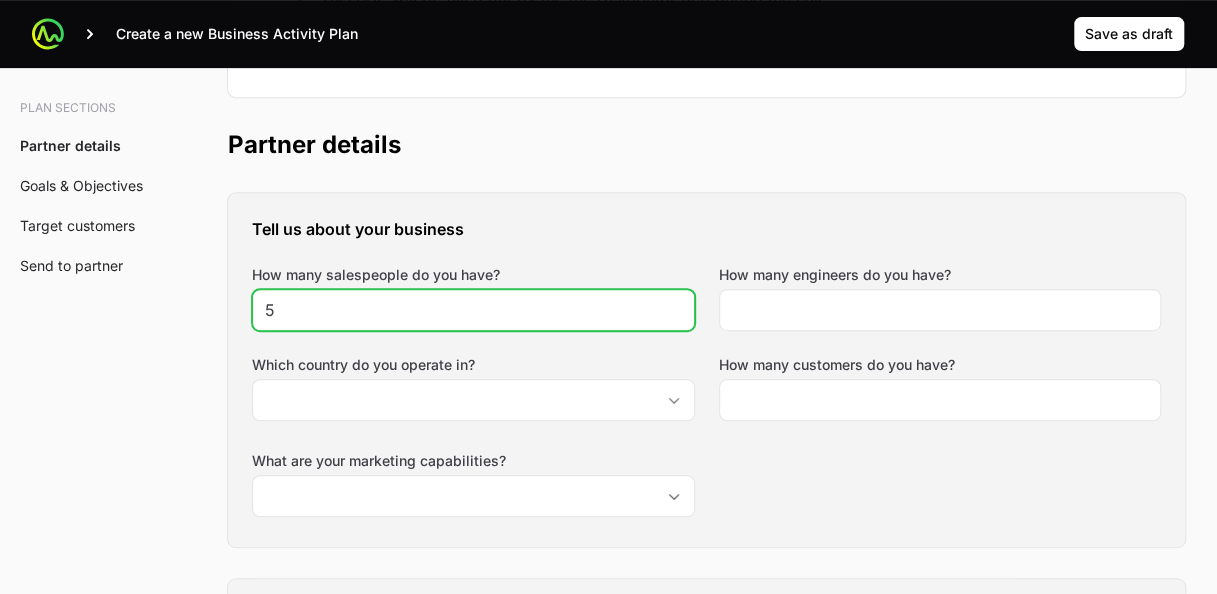 type on "5" 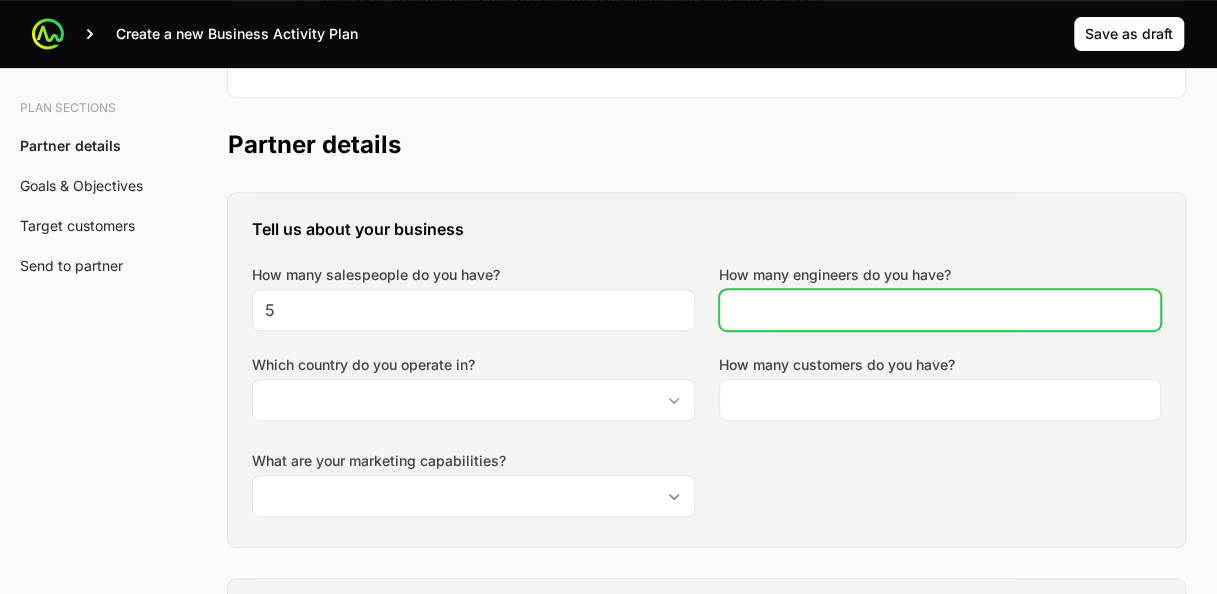 click on "How many engineers do you have?" 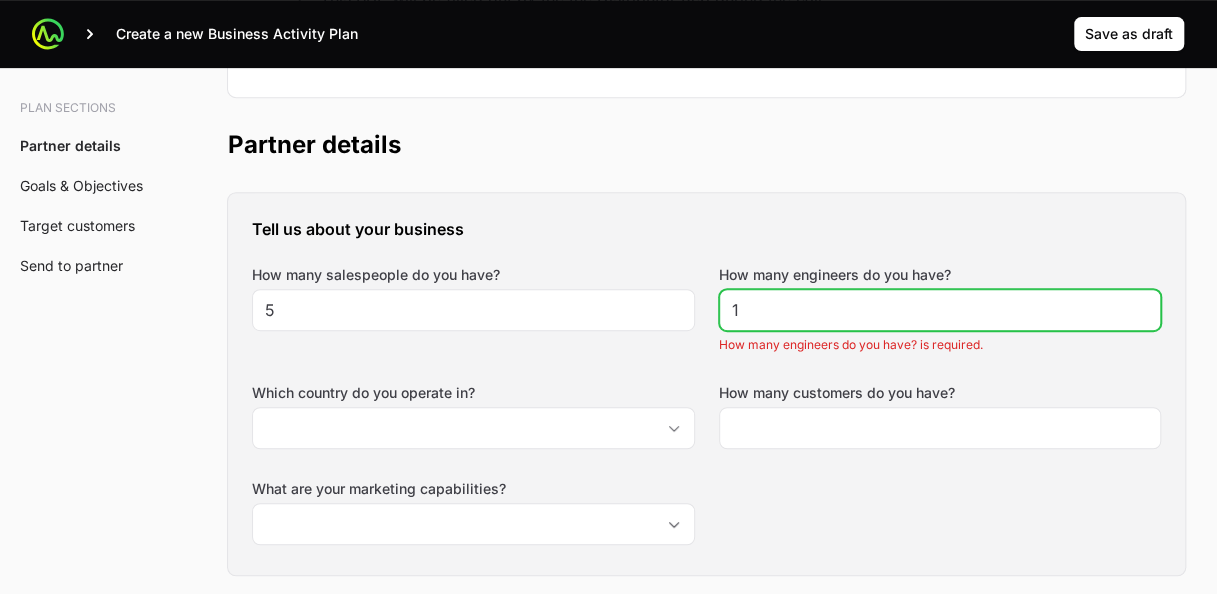 click on "1" 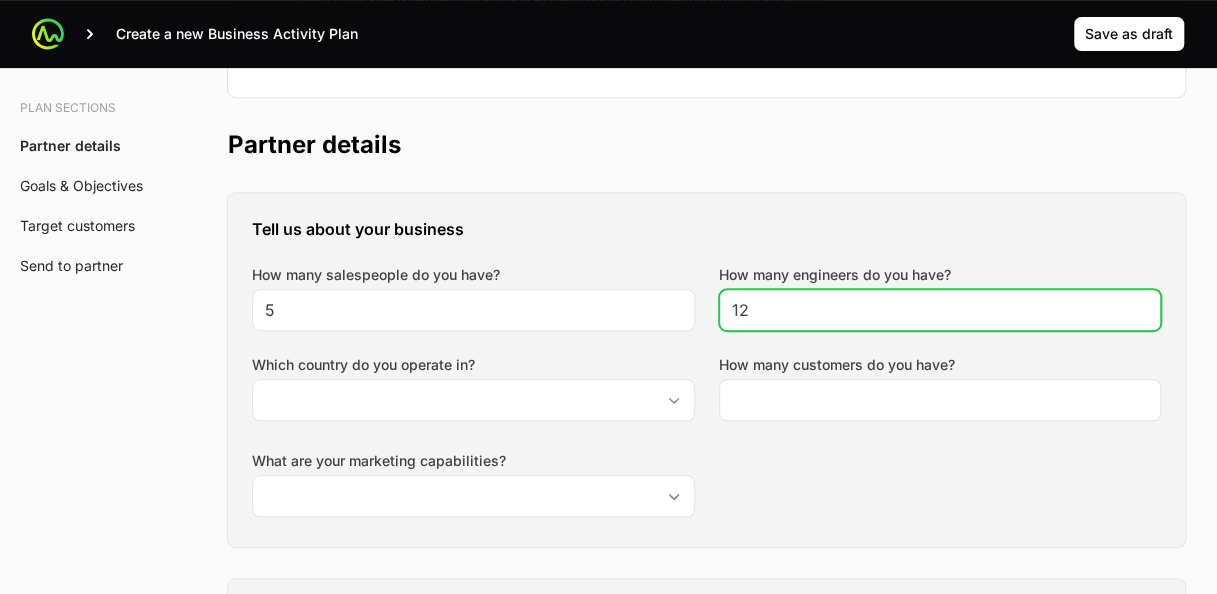 type on "1" 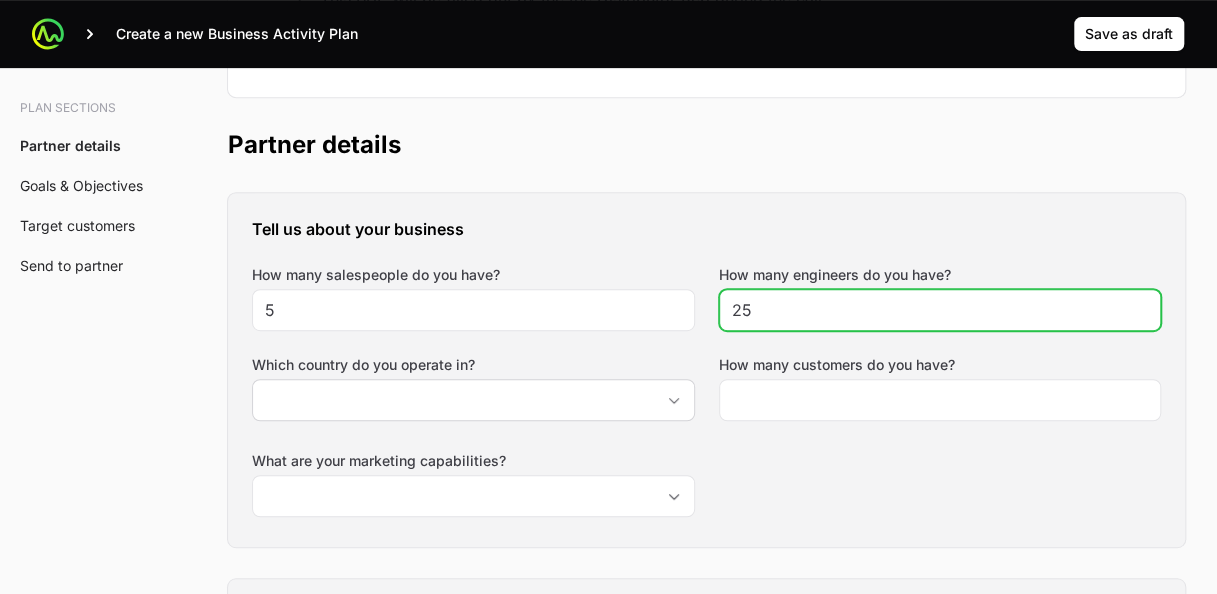 type on "25" 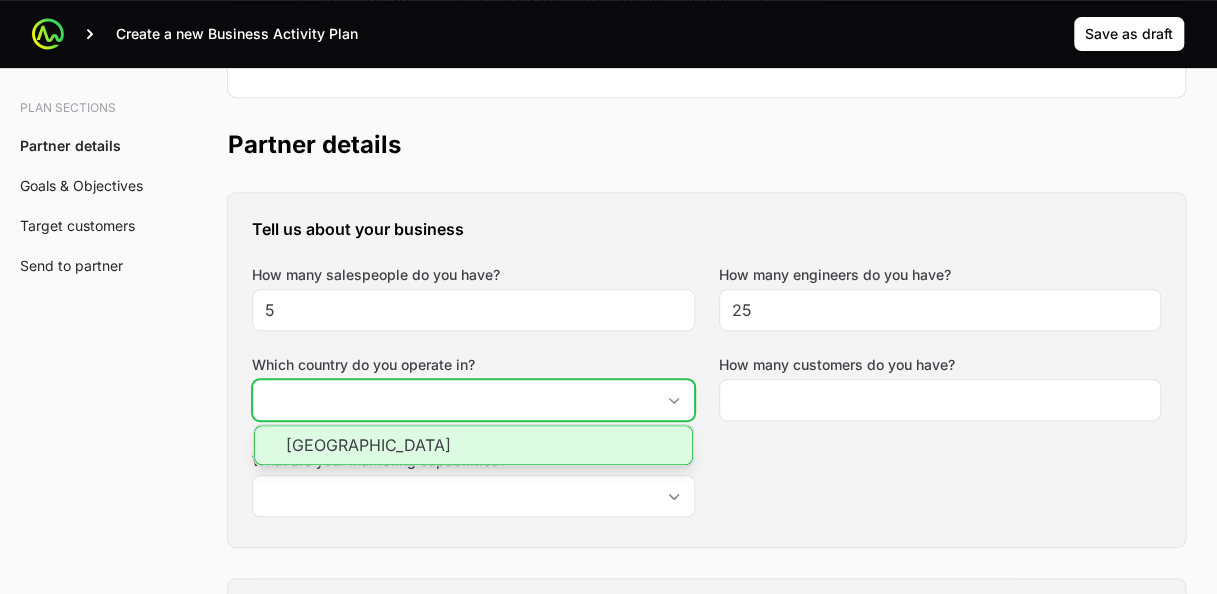click on "Which country do you operate in?" 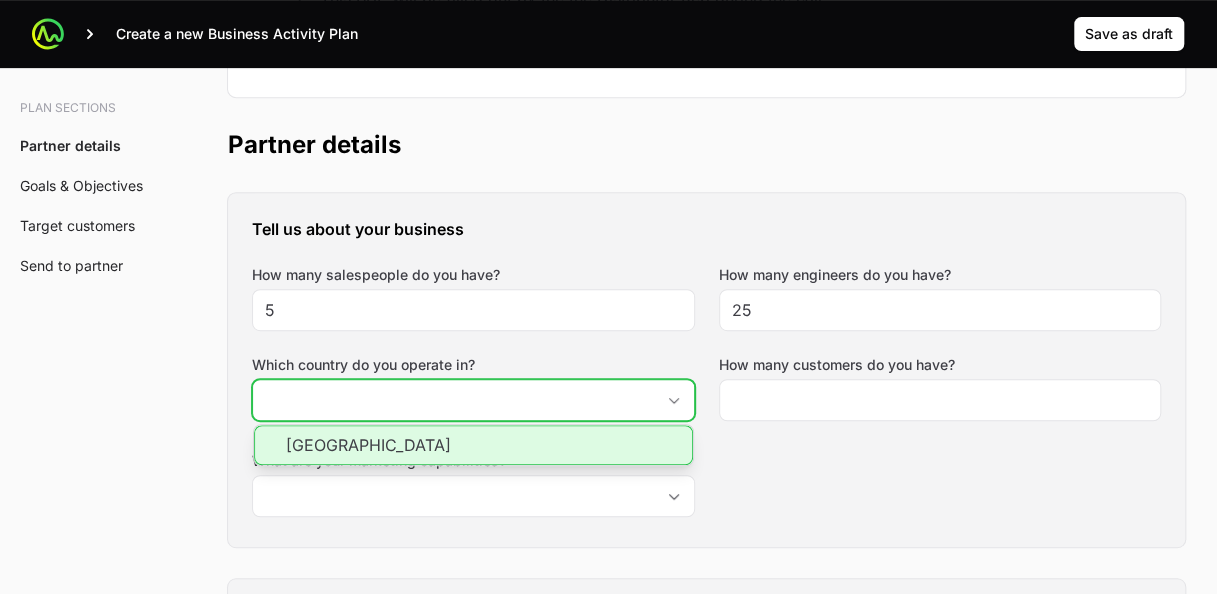 click on "[GEOGRAPHIC_DATA]" 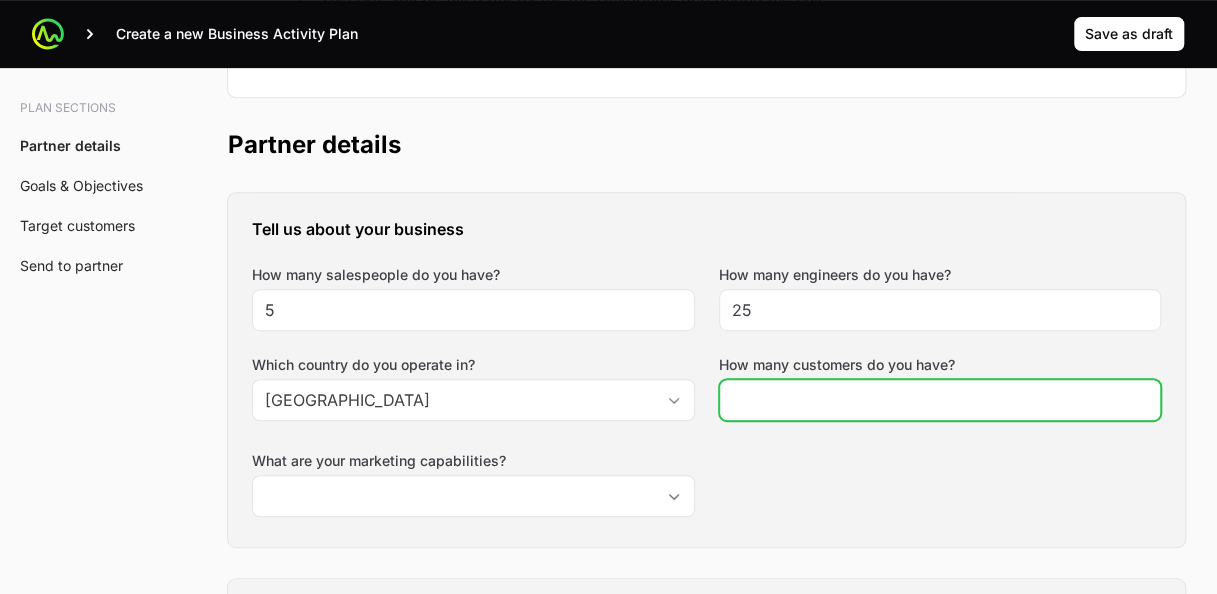 click on "How many customers do you have?" 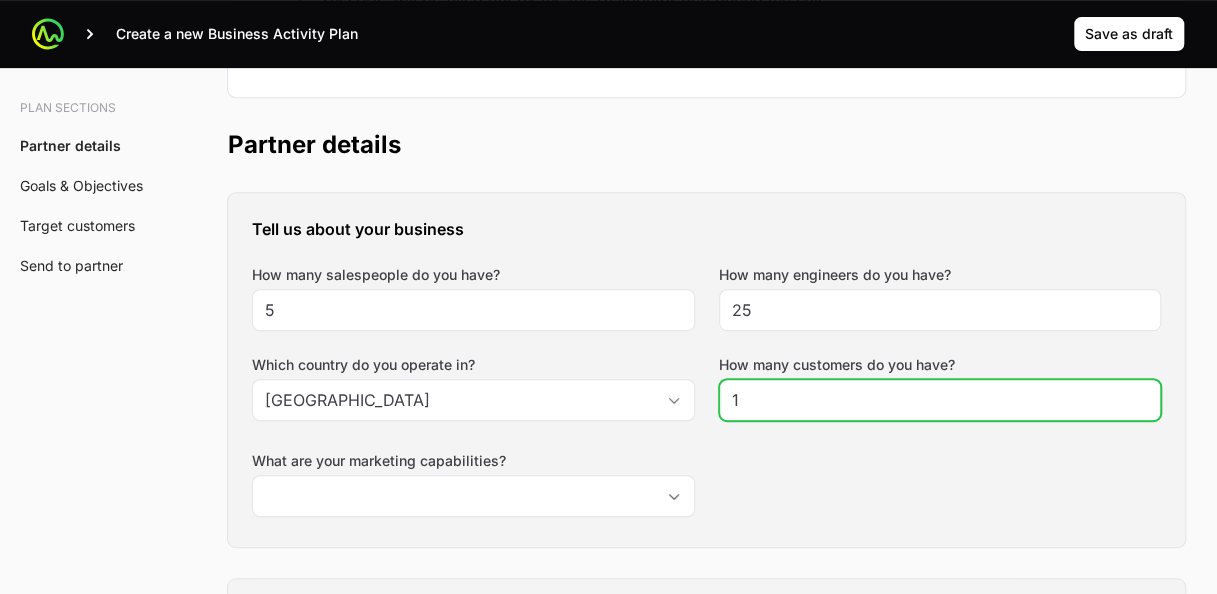 type on "1" 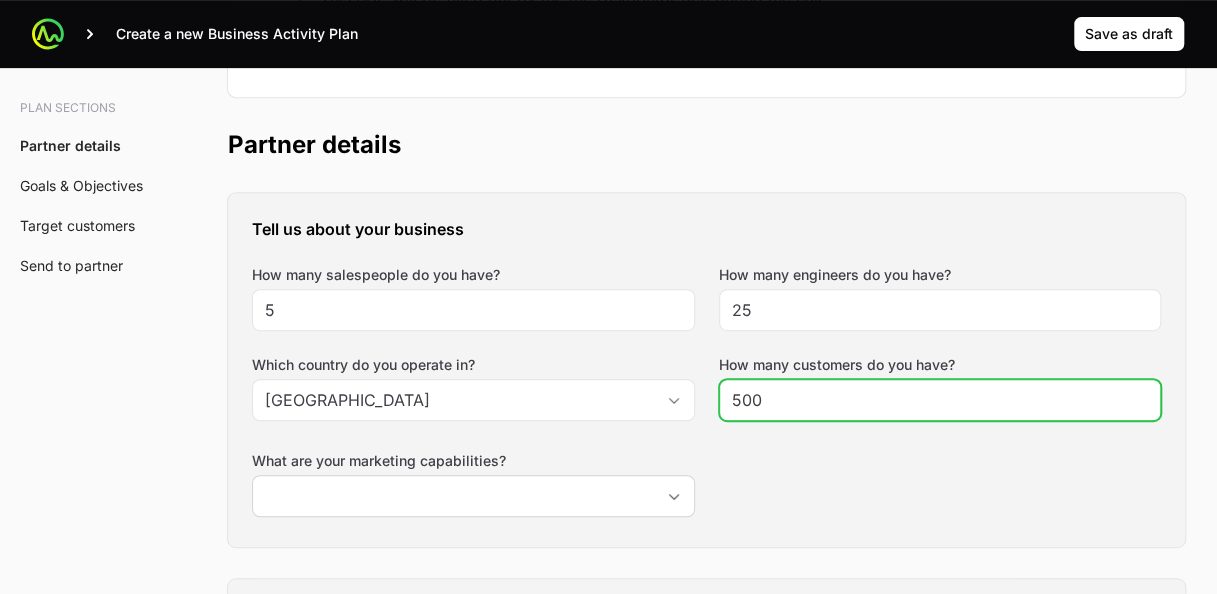type on "500" 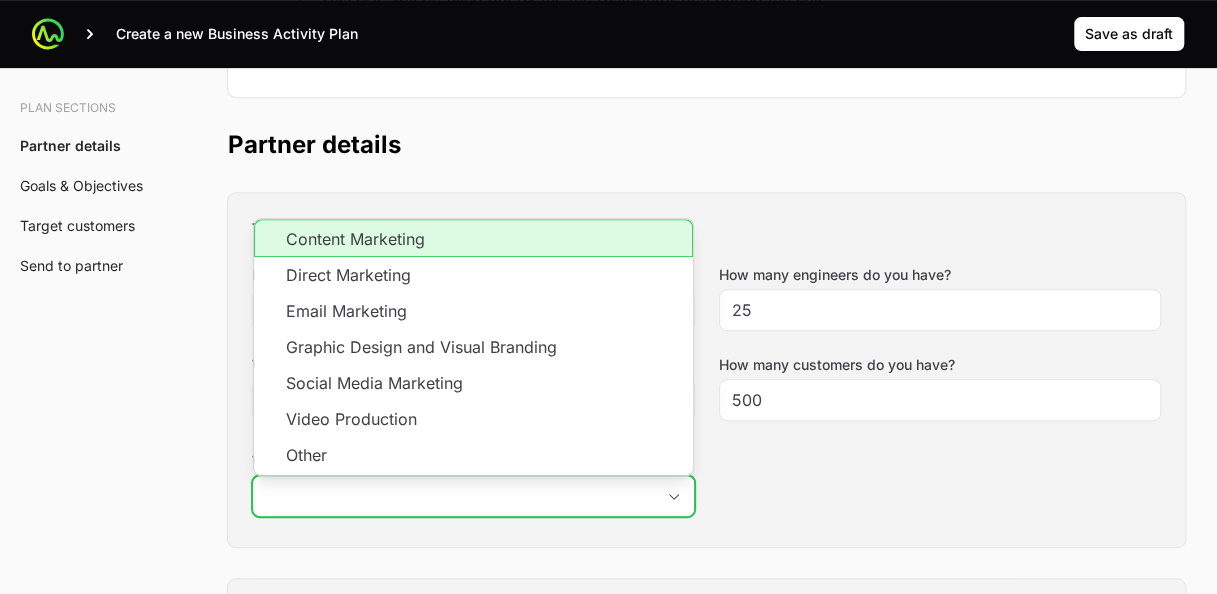 click on "What are your marketing capabilities?" 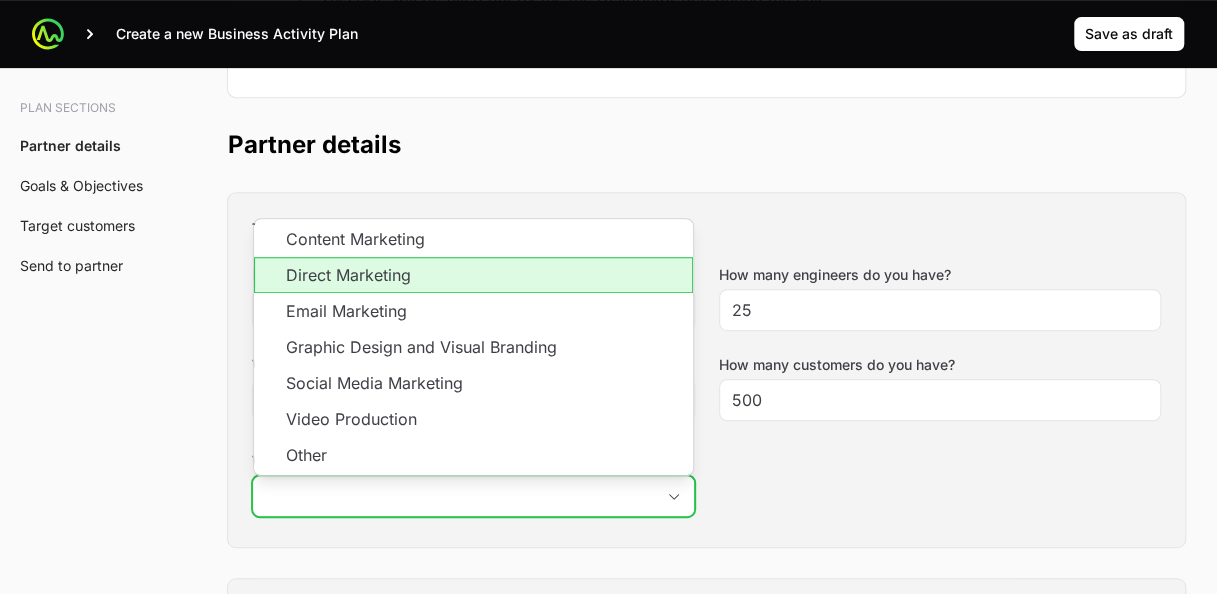 click on "Direct Marketing" 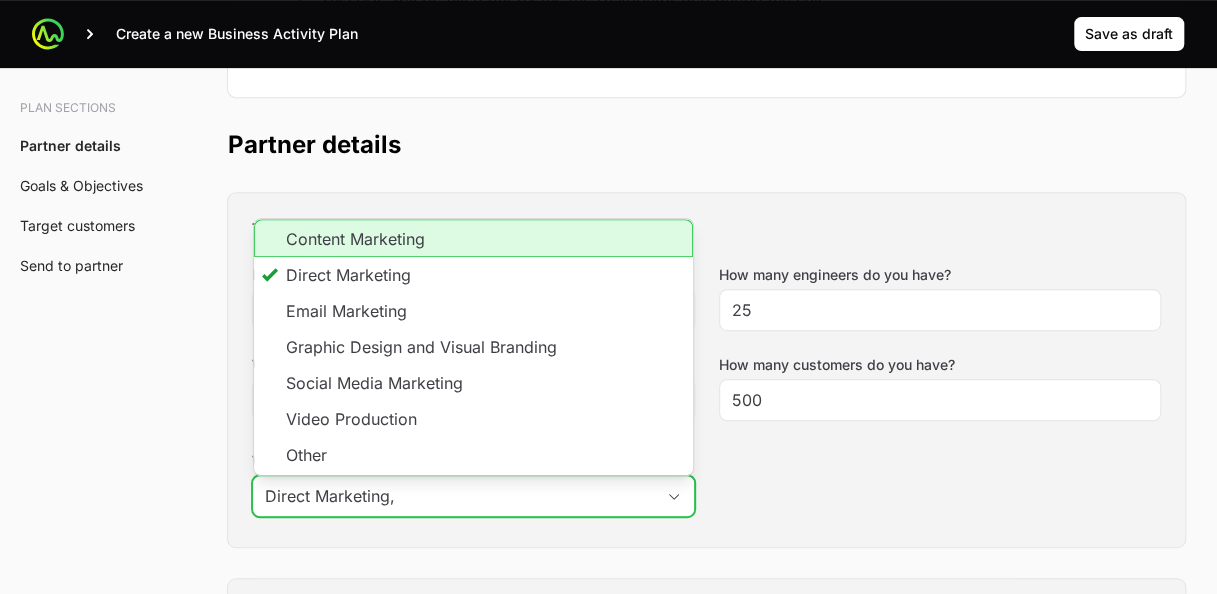 click on "Content Marketing" 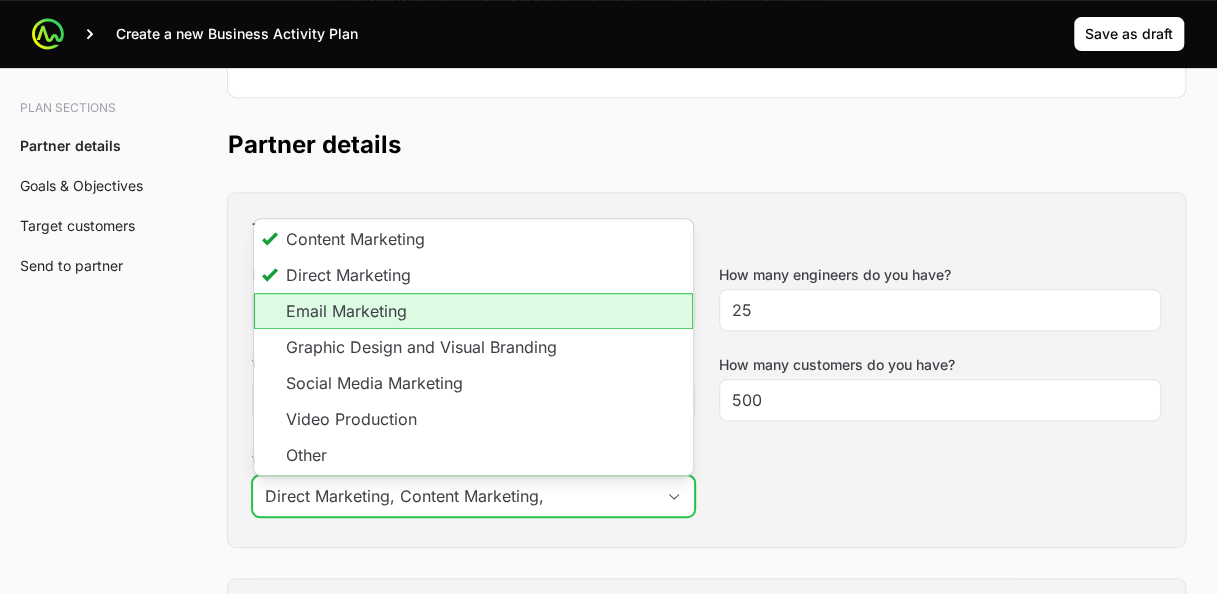 click on "Email Marketing" 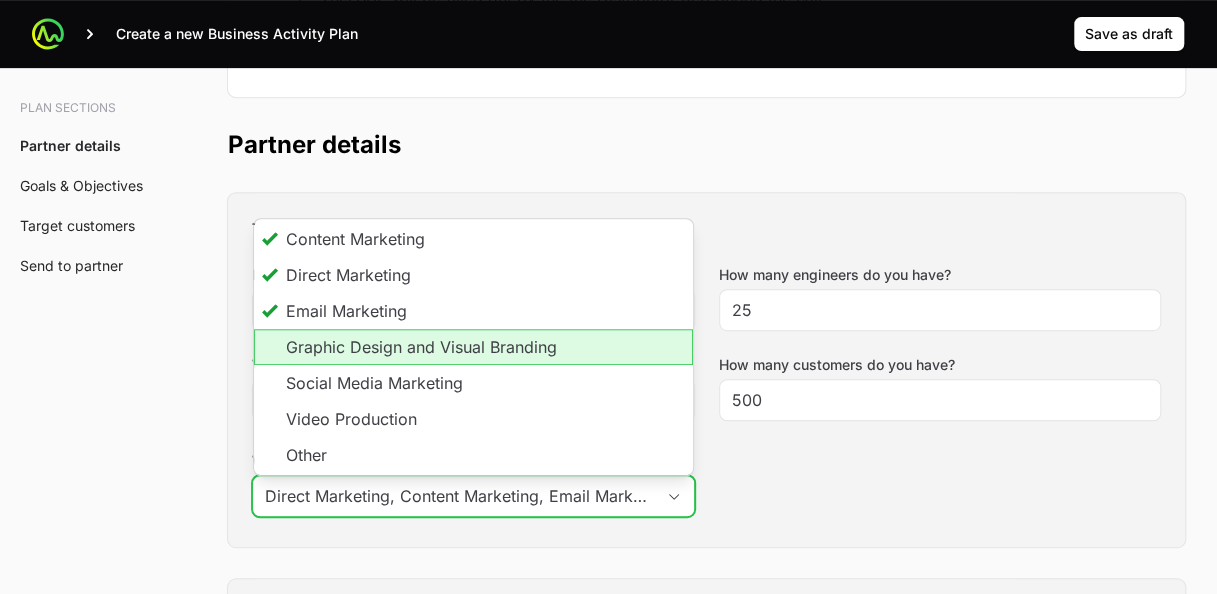 scroll, scrollTop: 0, scrollLeft: 24, axis: horizontal 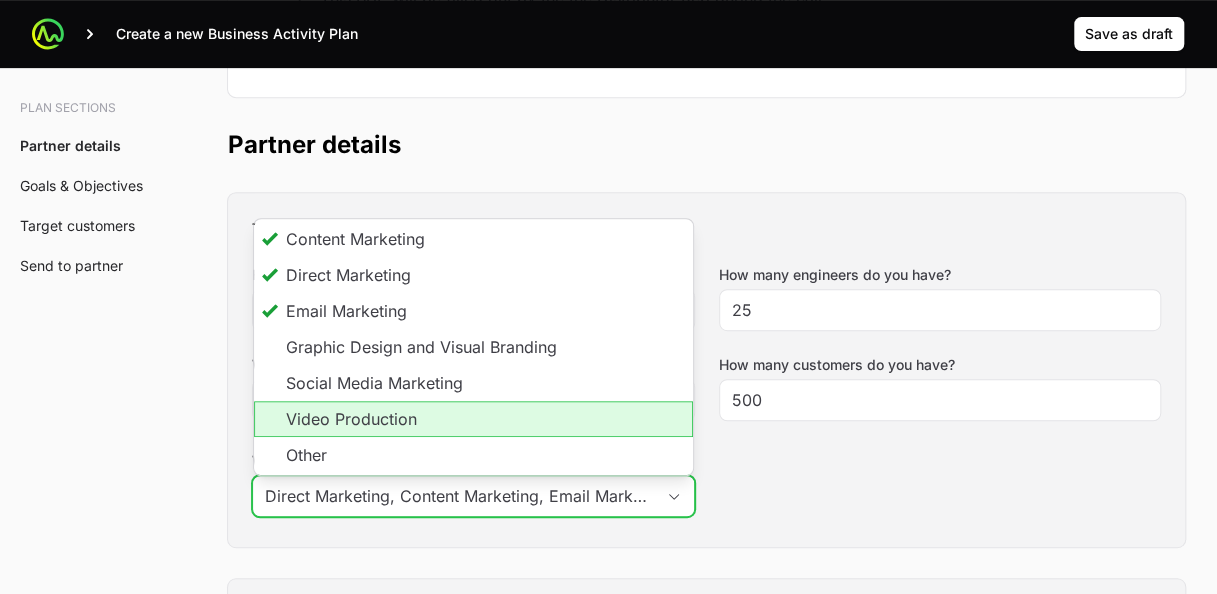 click on "Video Production" 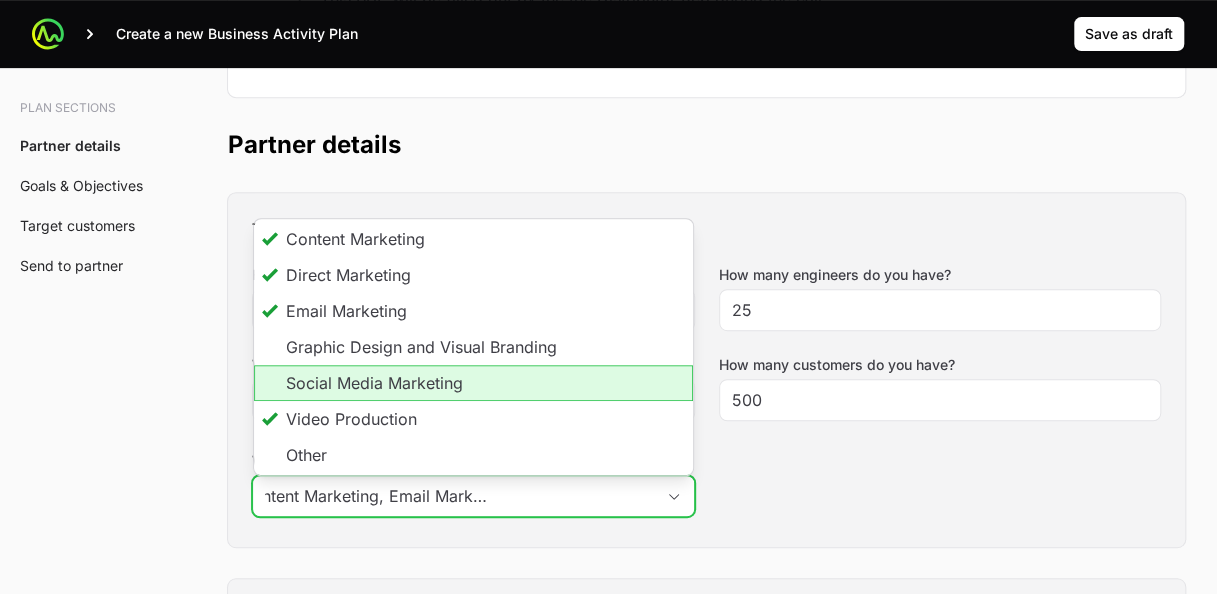 scroll, scrollTop: 0, scrollLeft: 163, axis: horizontal 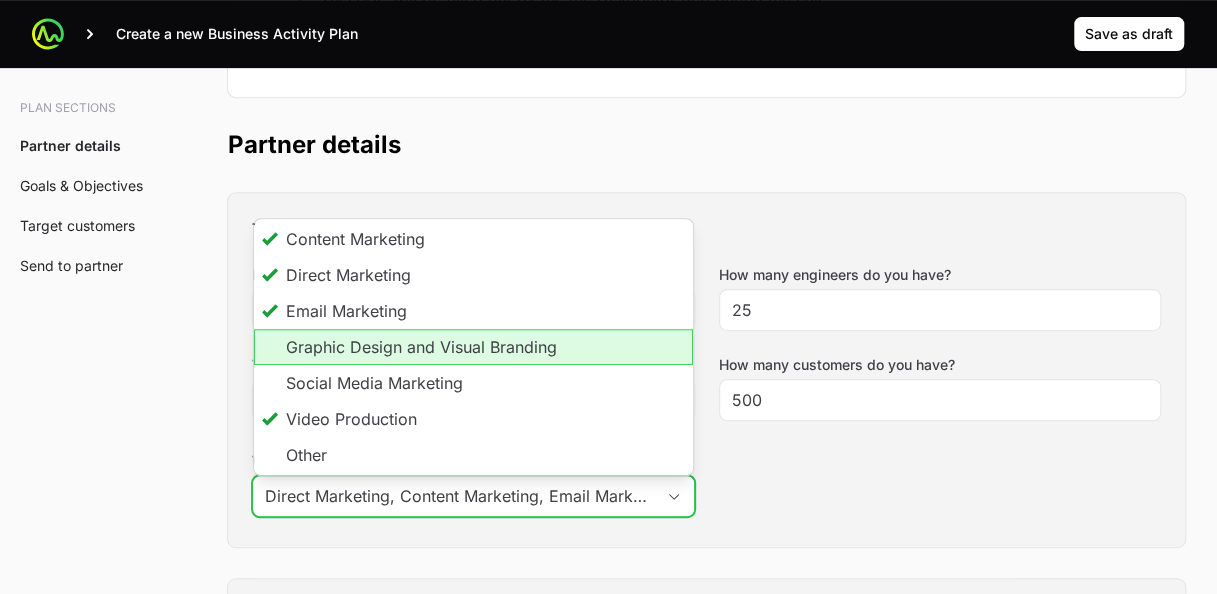click on "Graphic Design and Visual Branding" 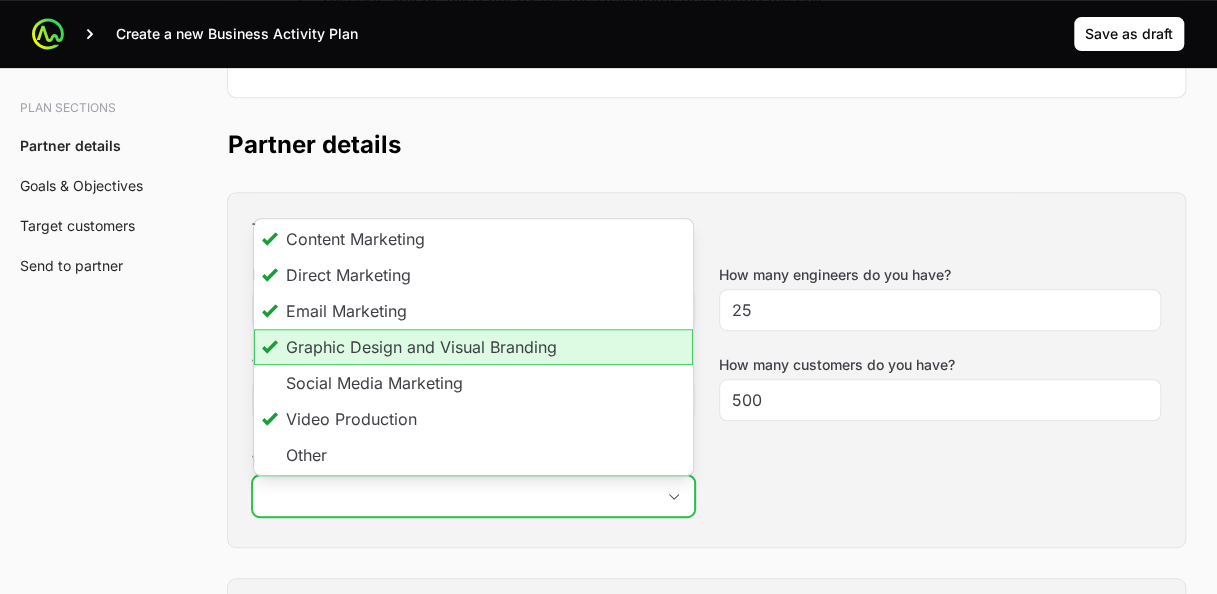 scroll, scrollTop: 0, scrollLeft: 444, axis: horizontal 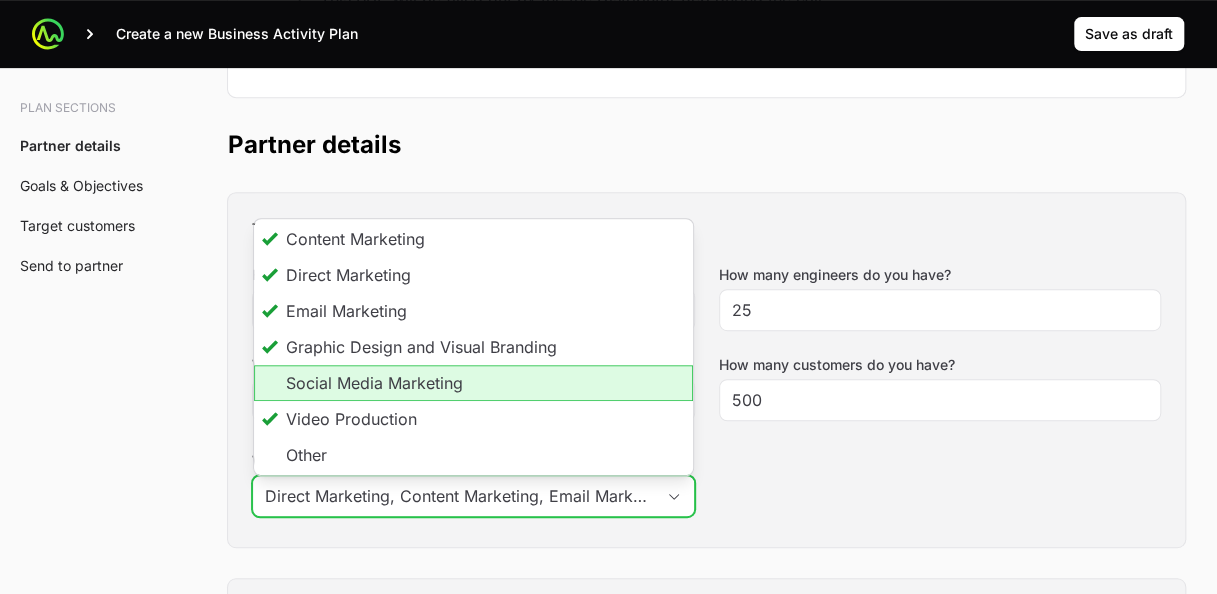 click on "Social Media Marketing" 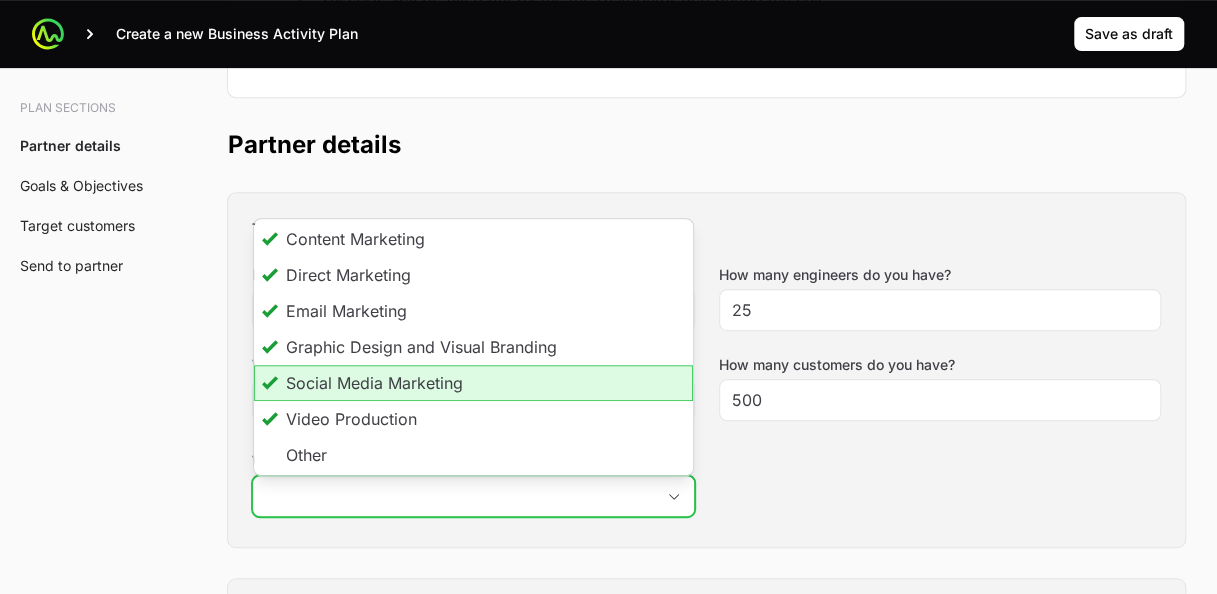scroll, scrollTop: 0, scrollLeft: 630, axis: horizontal 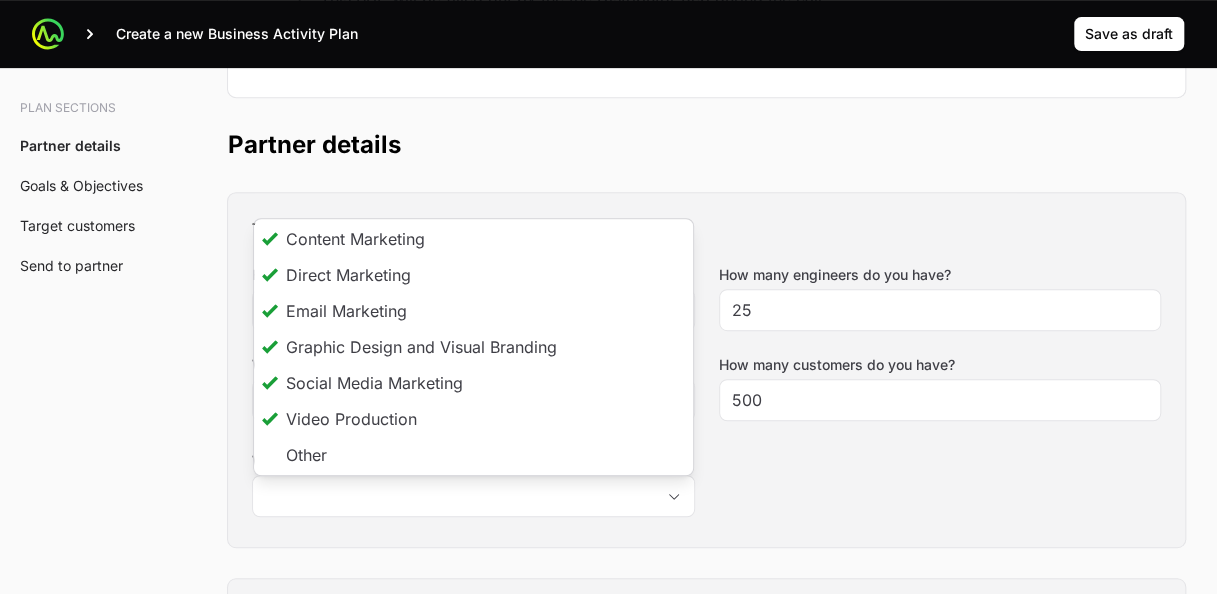 type on "Direct Marketing, Content Marketing, Email Marketing, Video Production, Graphic Design and Visual Branding, Social Media Marketing" 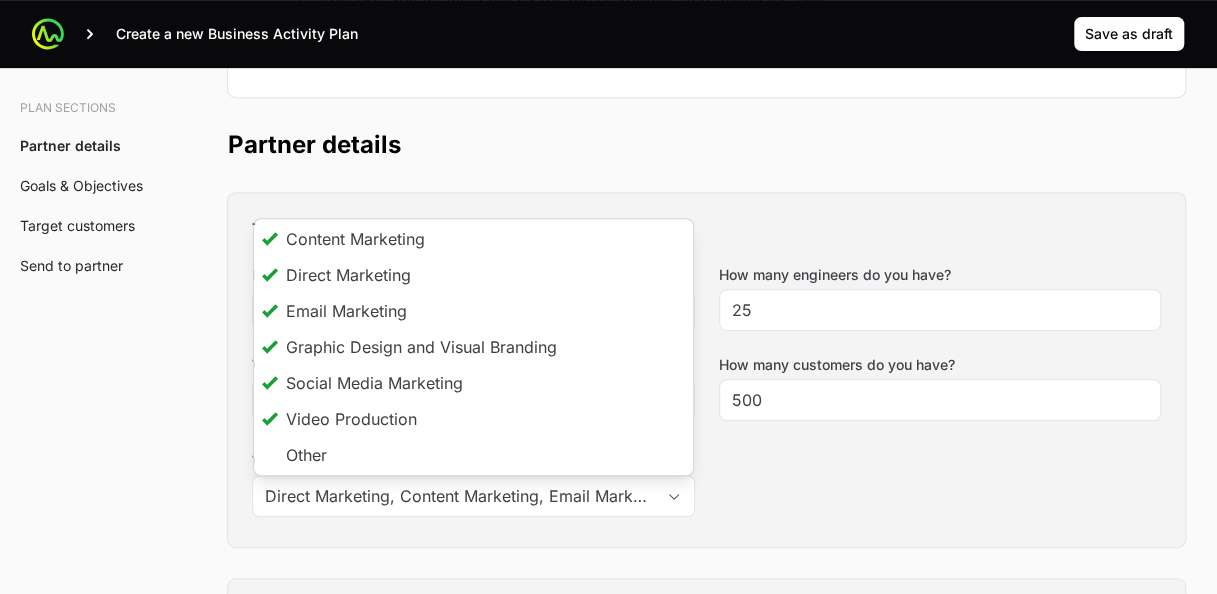 click on "Tell us about your business How many salespeople do you have? 5 How many engineers do you have? 25 Which country do you operate in? France How many customers do you have? 500 What are your marketing capabilities? Direct Marketing, Content Marketing, Email Marketing, Video Production, Graphic Design and Visual Branding, Social Media Marketing Content Marketing Direct Marketing Email Marketing Graphic Design and Visual Branding Social Media Marketing Video Production Other" 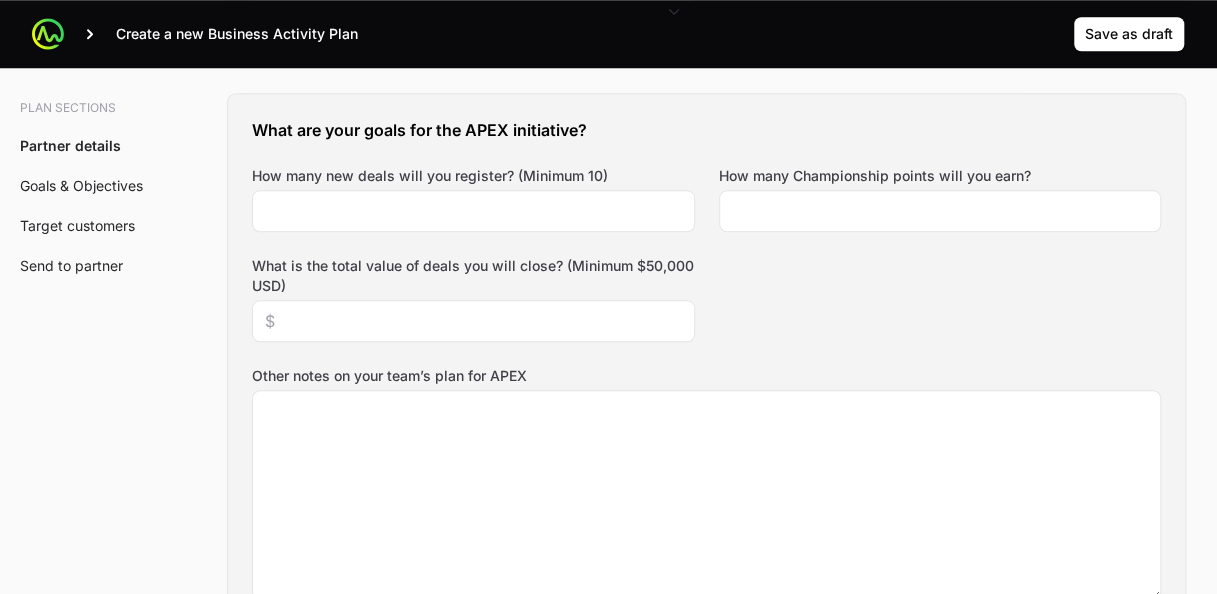scroll, scrollTop: 777, scrollLeft: 0, axis: vertical 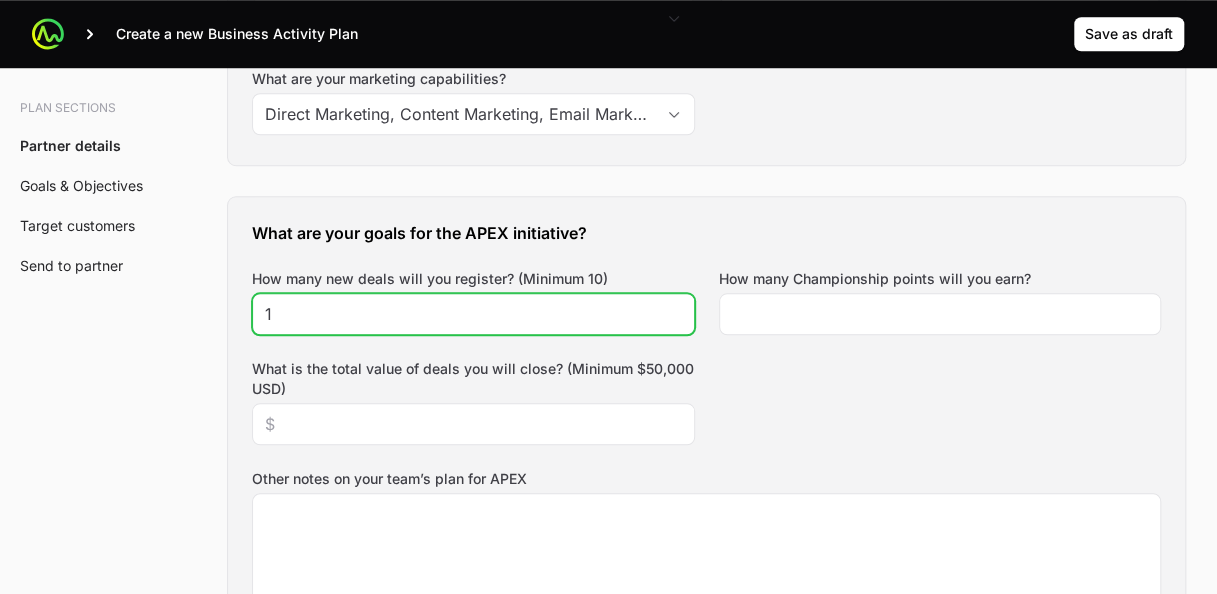 click on "1" 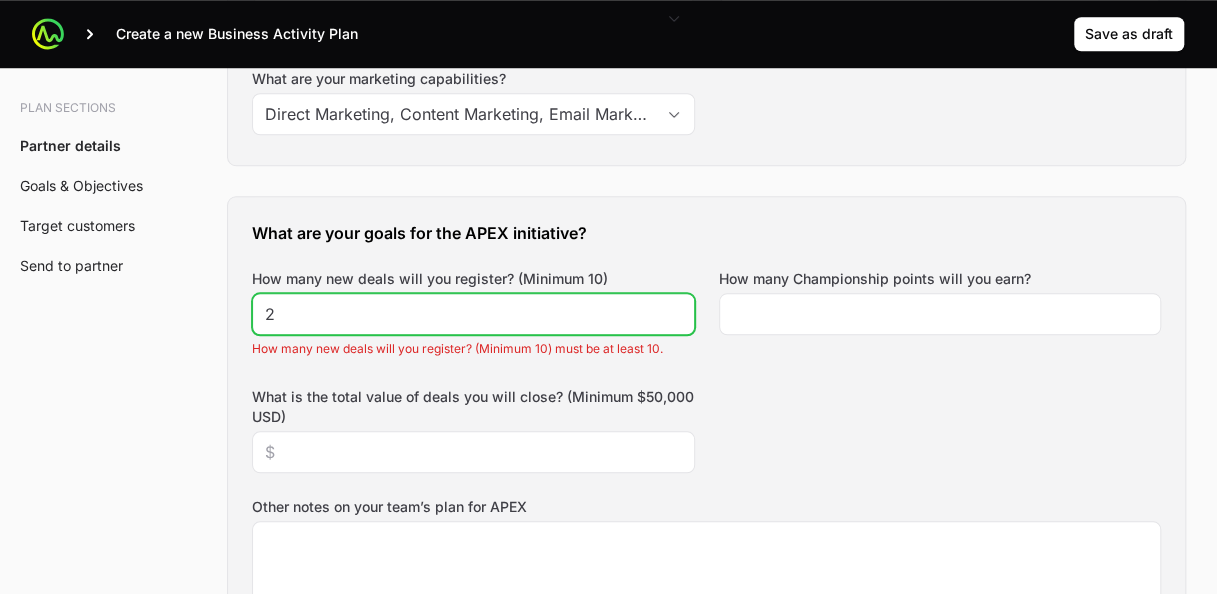 click on "2" 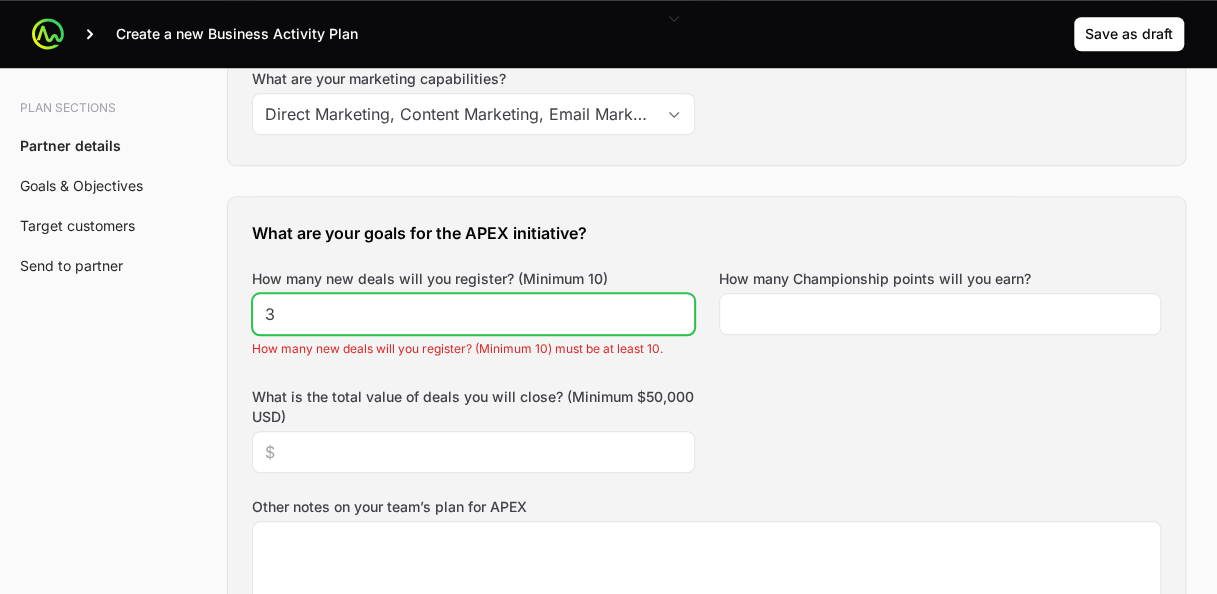 click on "3" 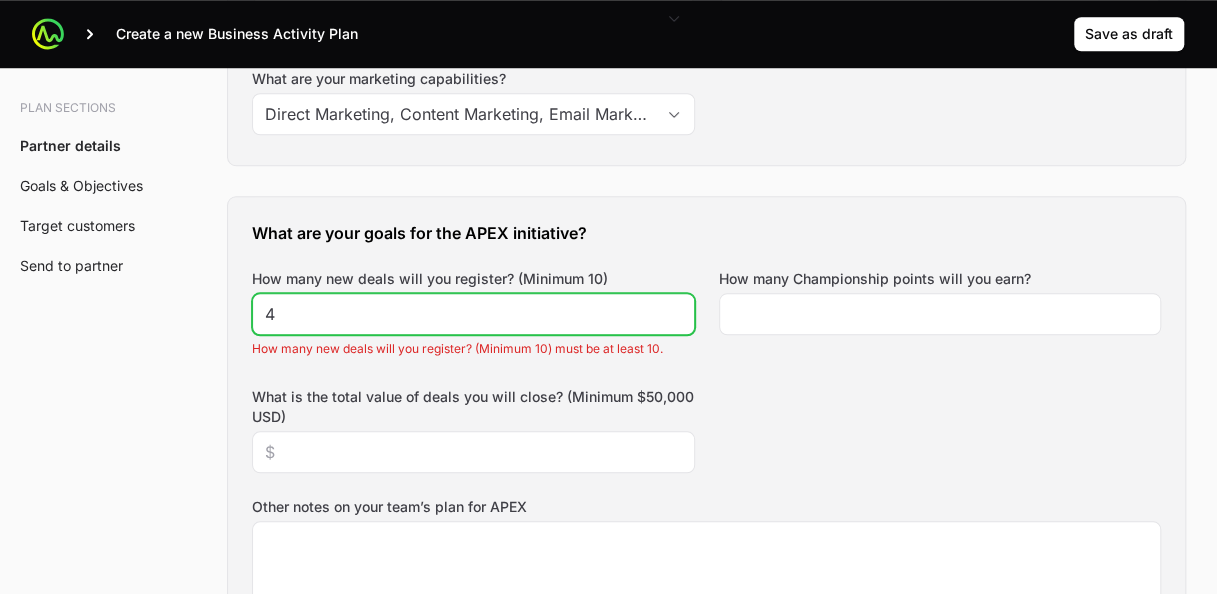 click on "4" 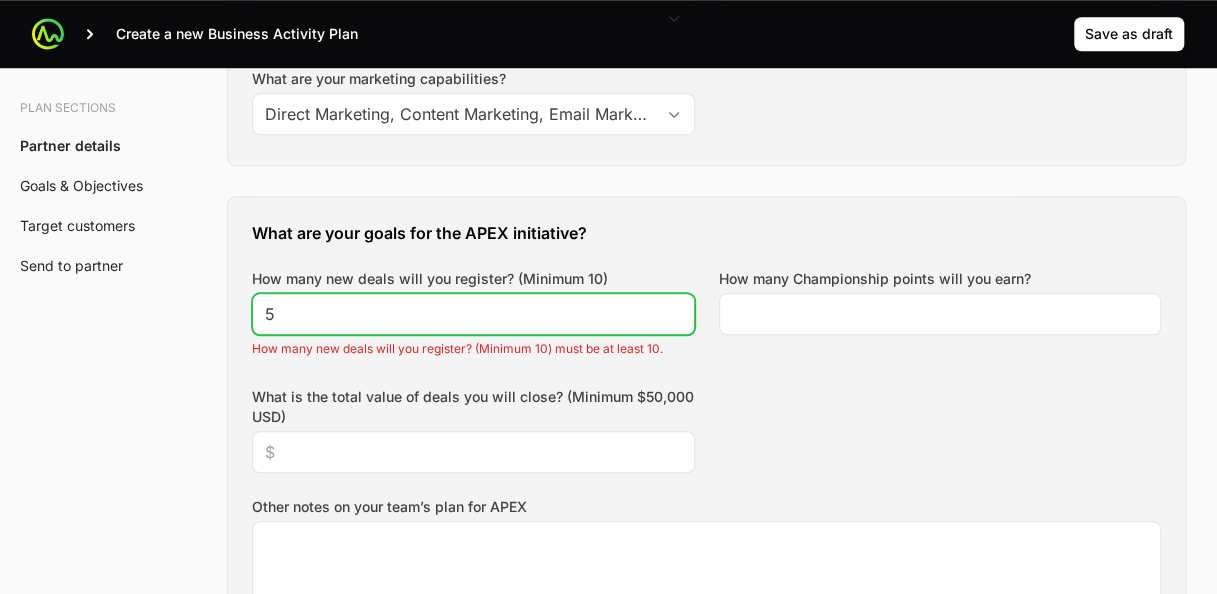 click on "5" 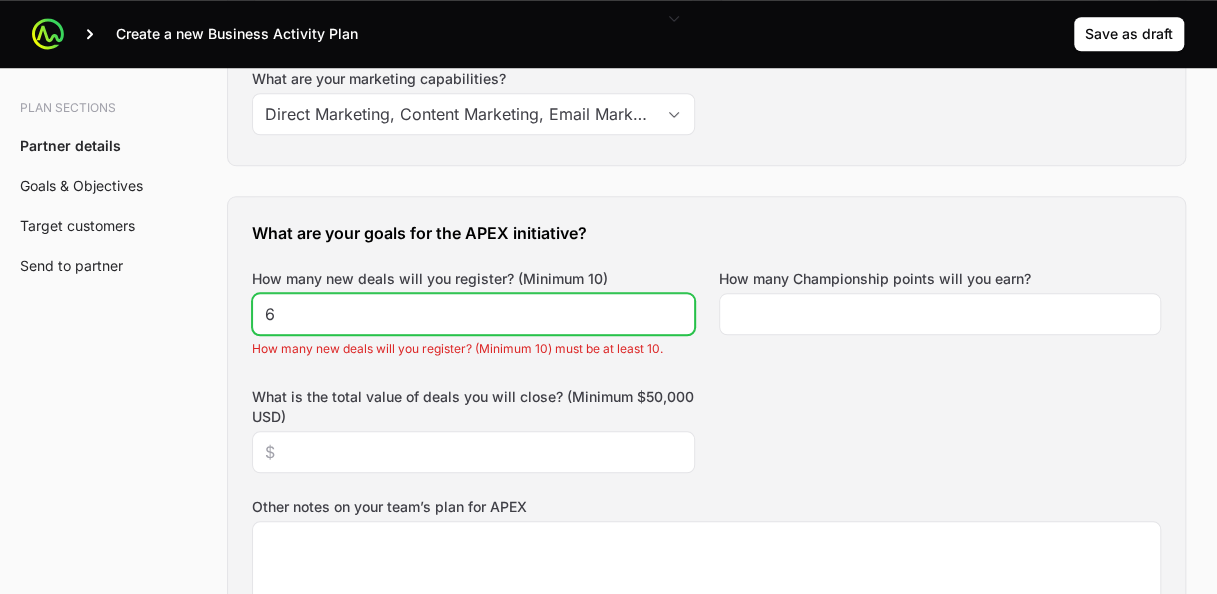 click on "6" 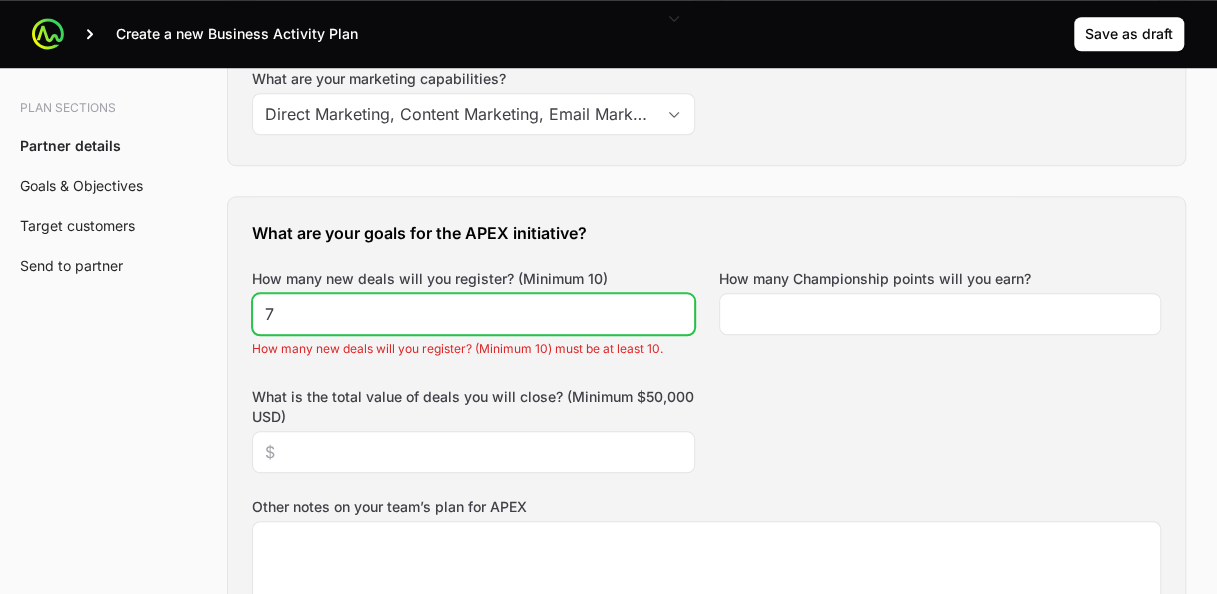 click on "7" 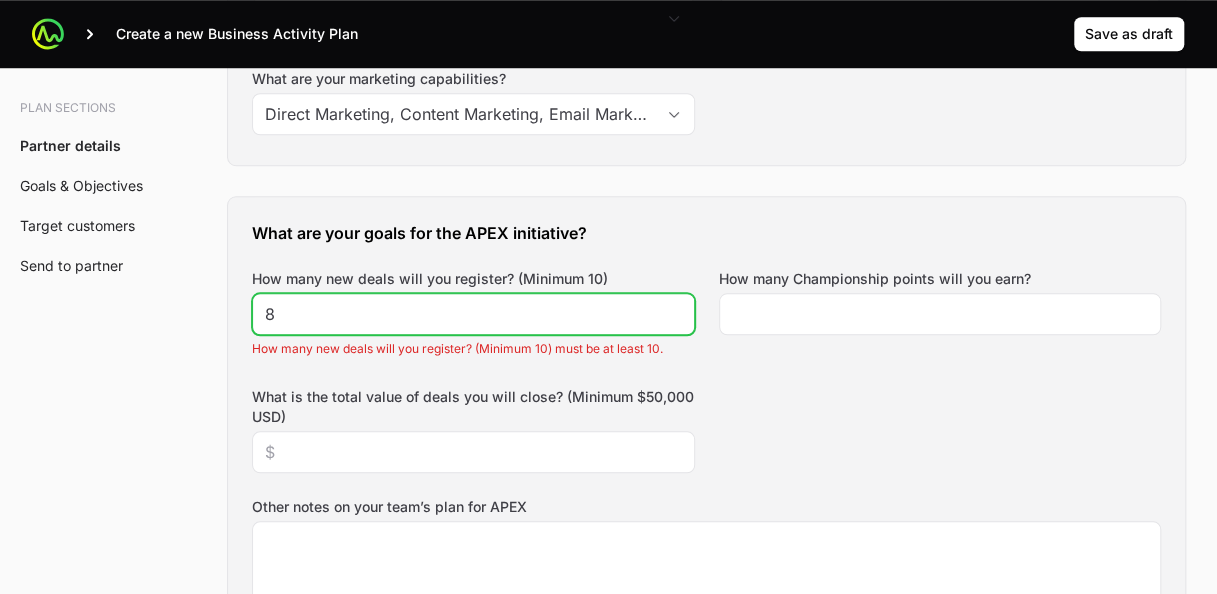 click on "8" 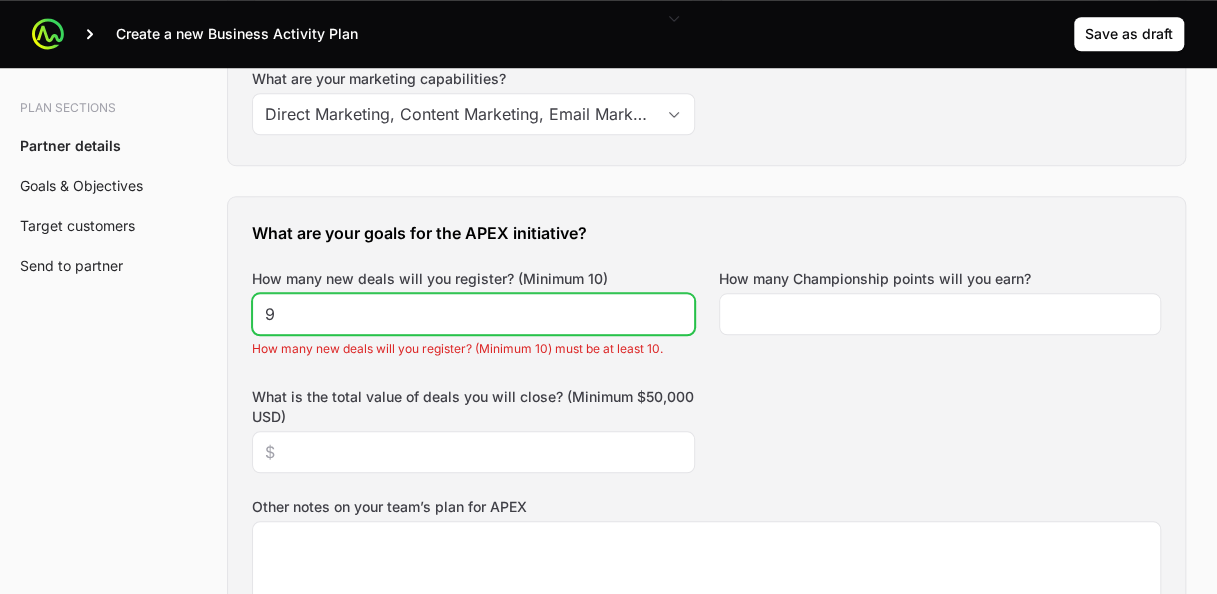 click on "9" 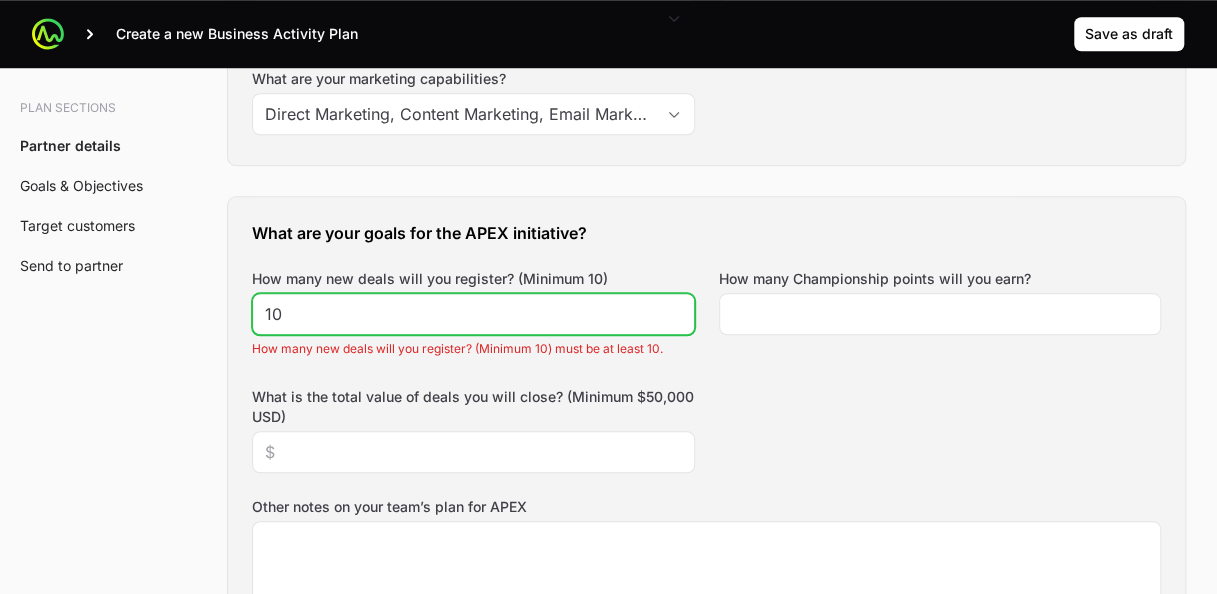 click on "10" 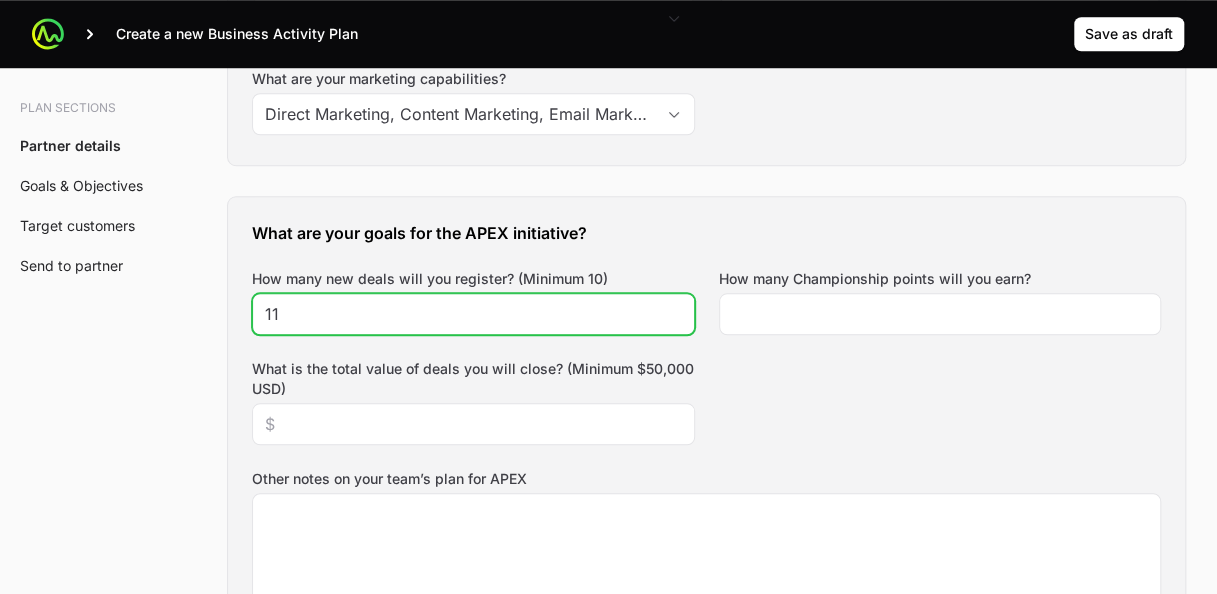 click on "11" 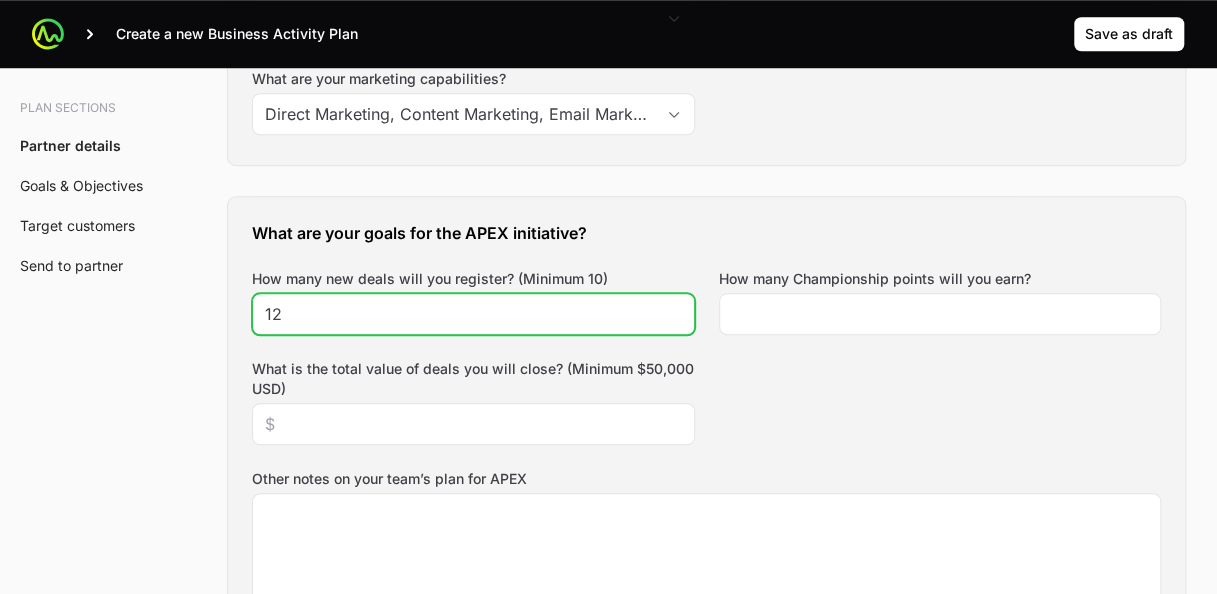 click on "12" 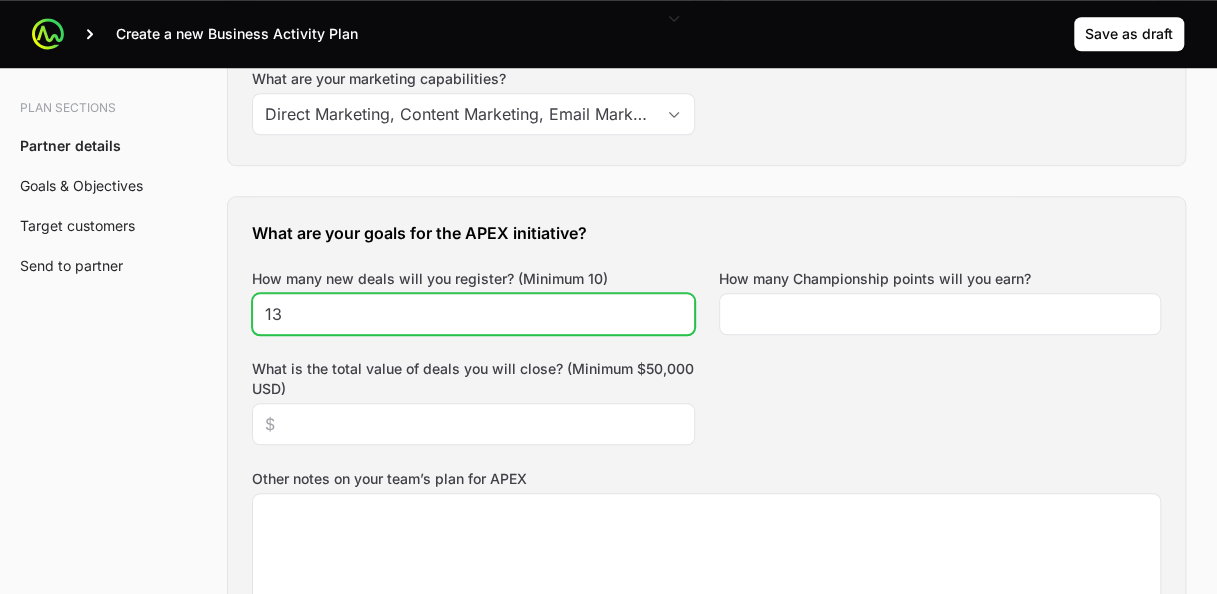 click on "13" 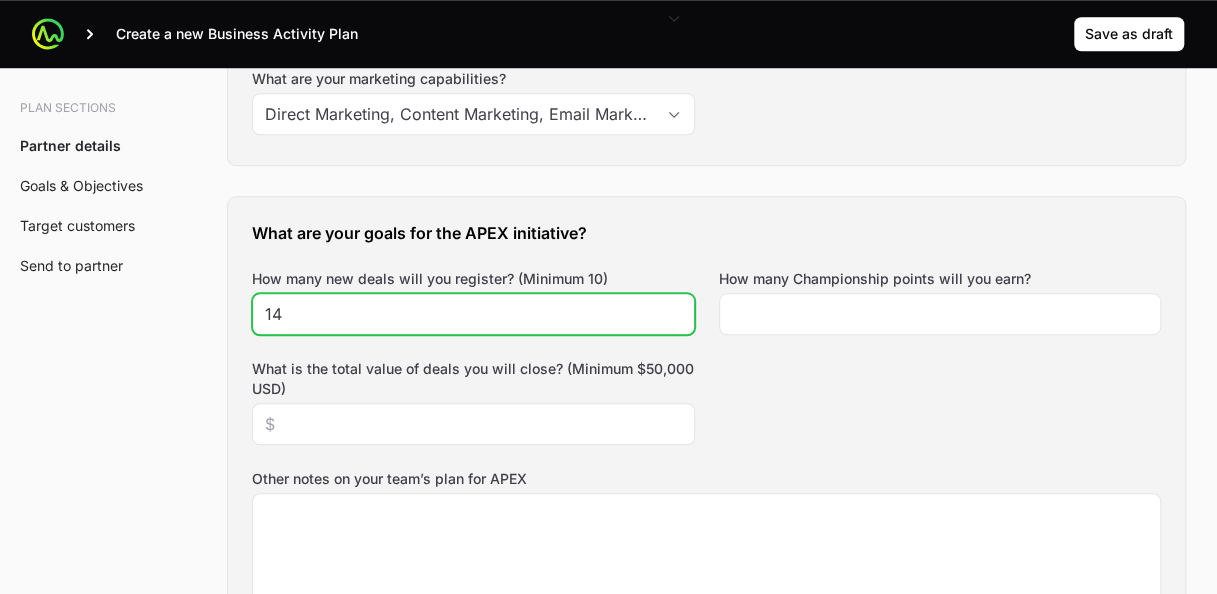 click on "14" 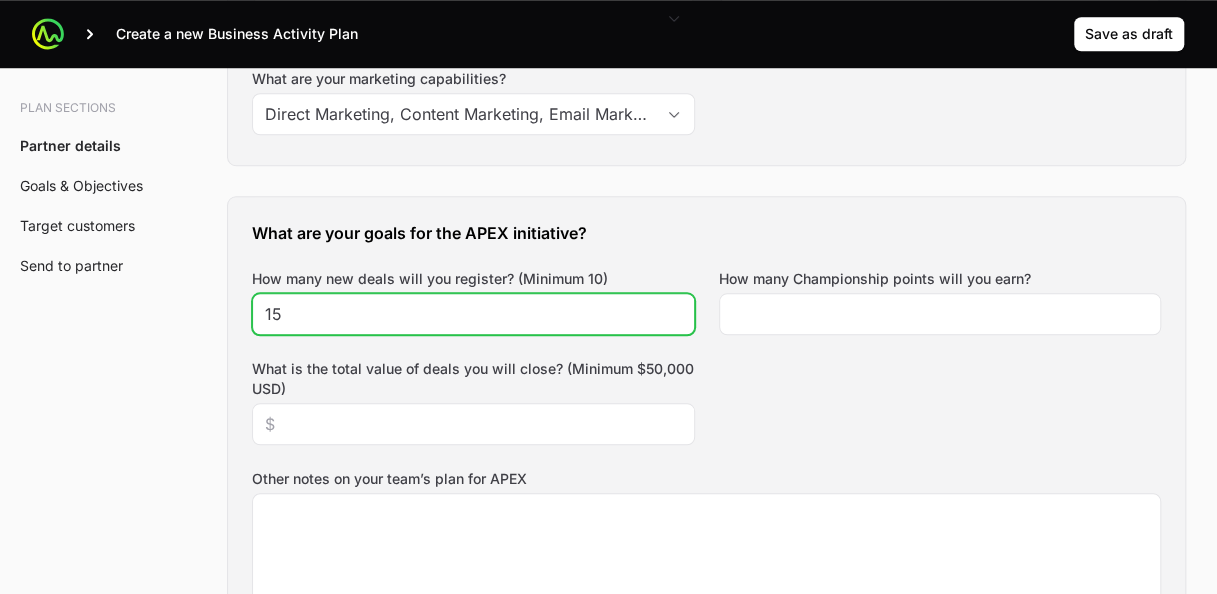 click on "15" 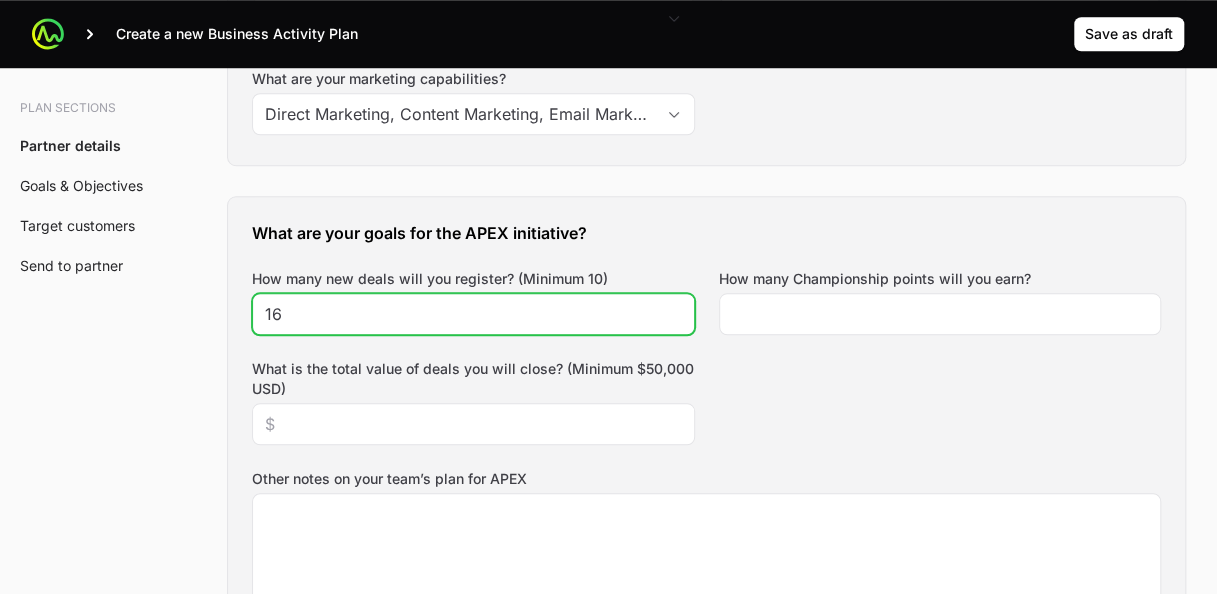 click on "16" 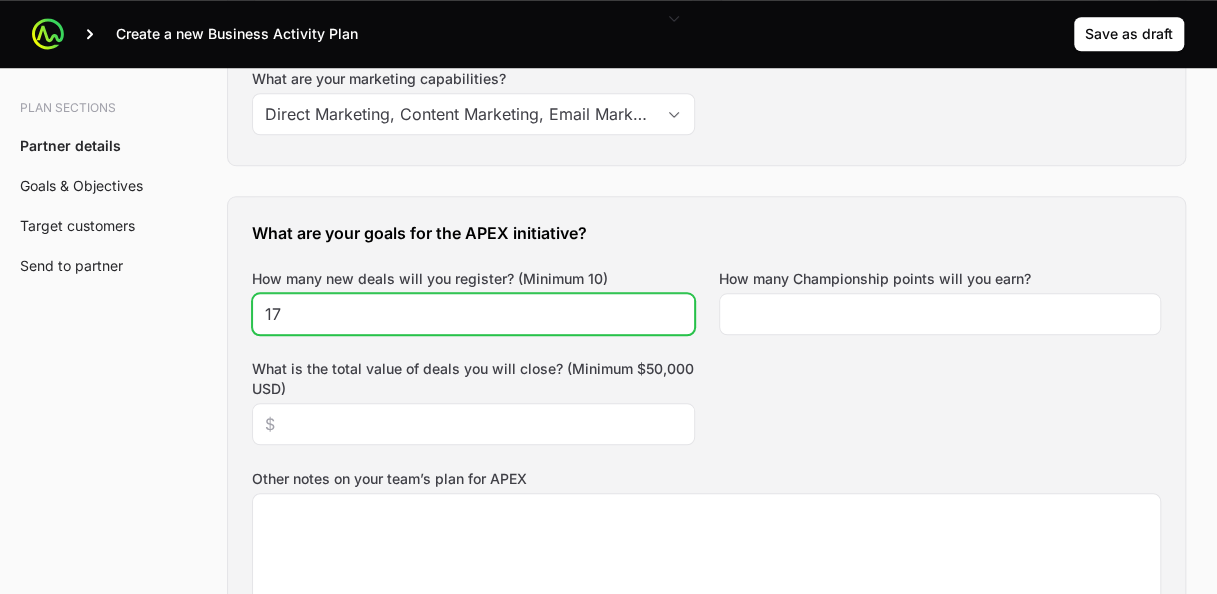 click on "17" 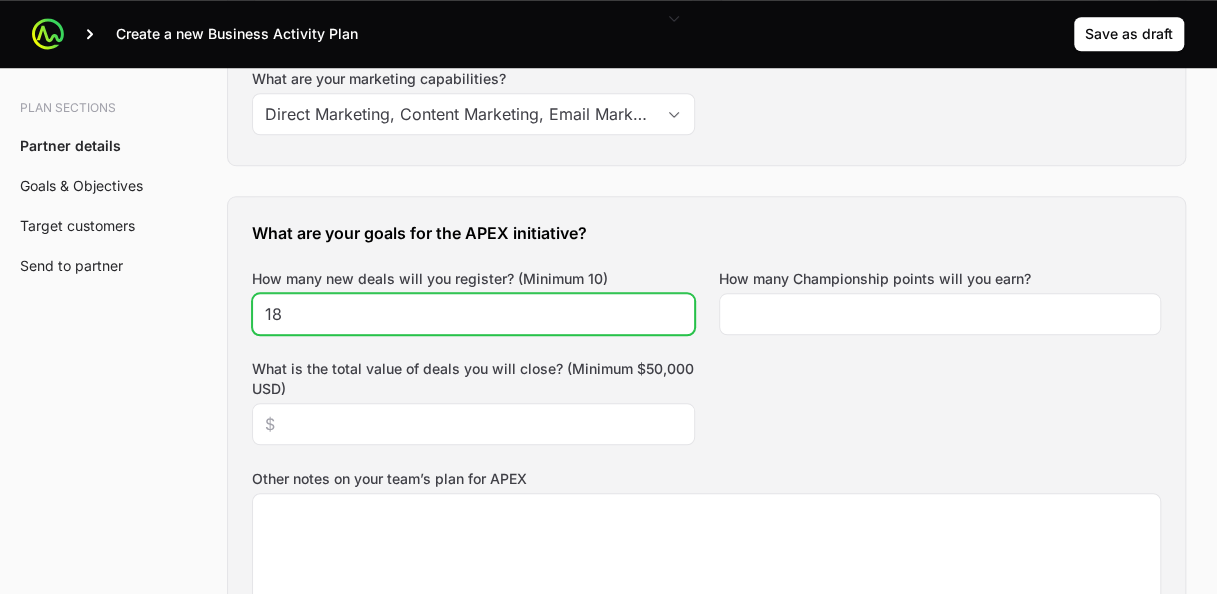 click on "18" 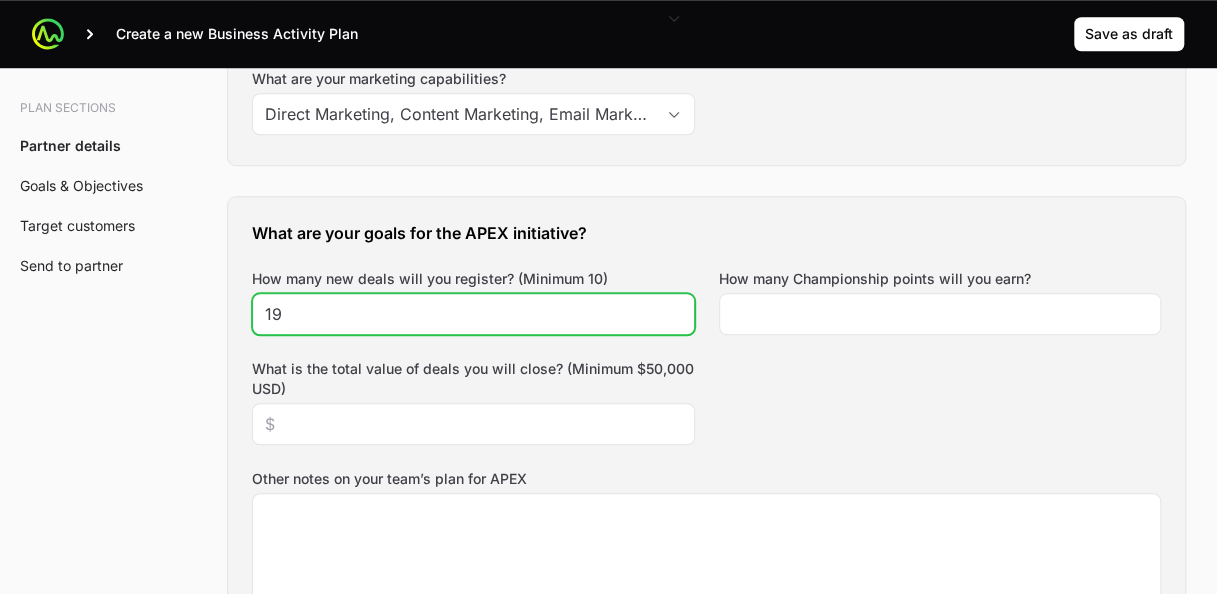 click on "19" 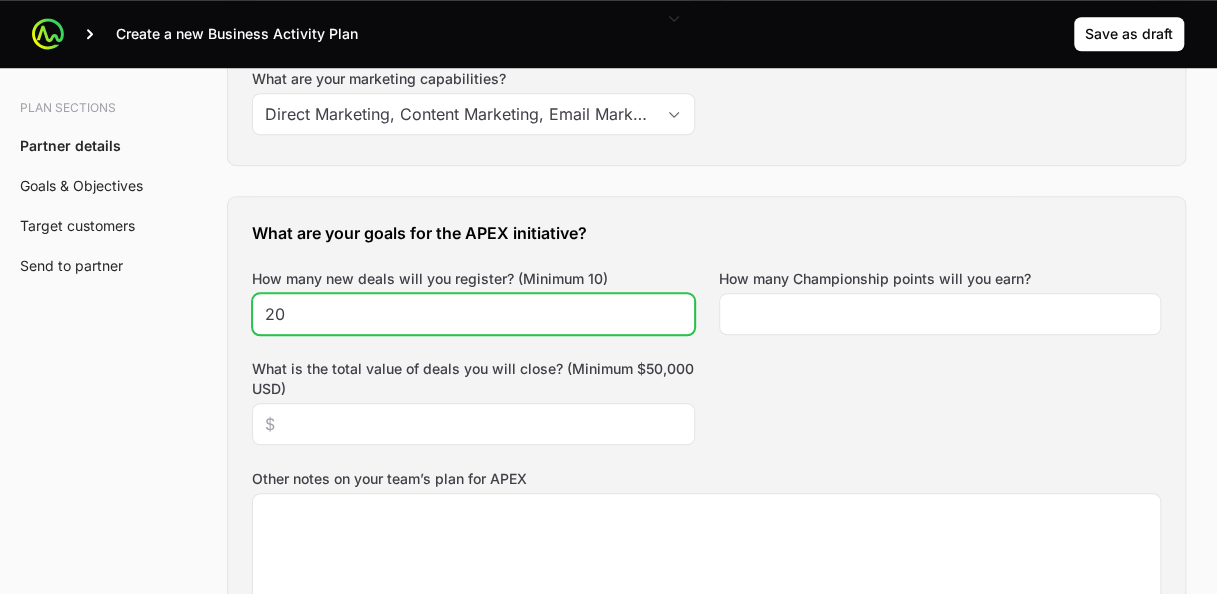 type on "20" 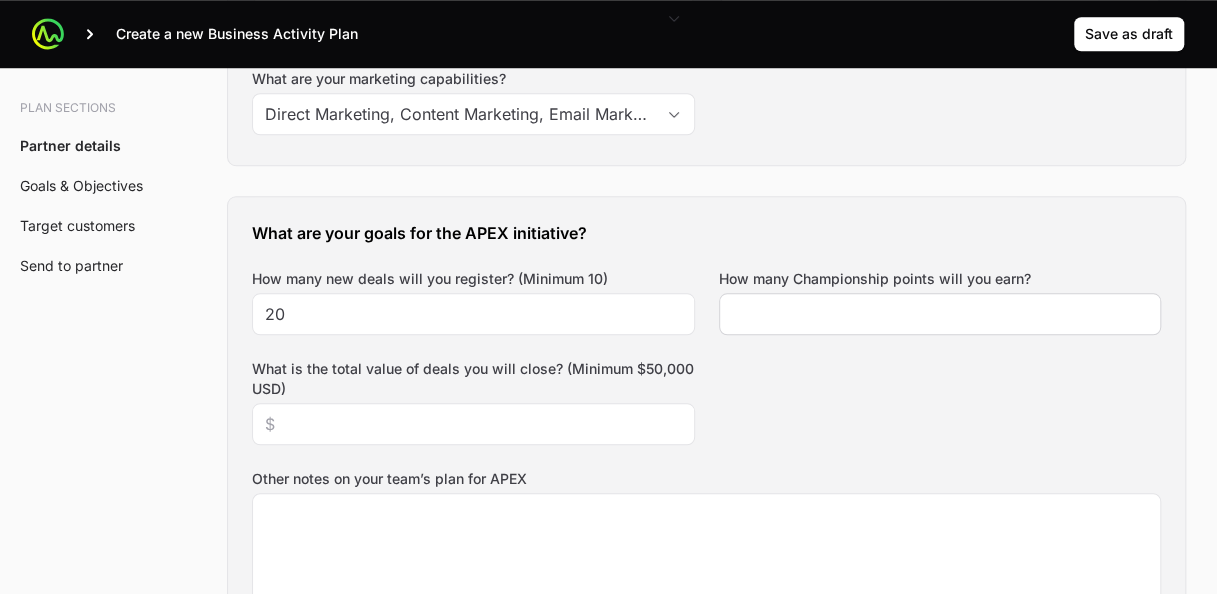 click 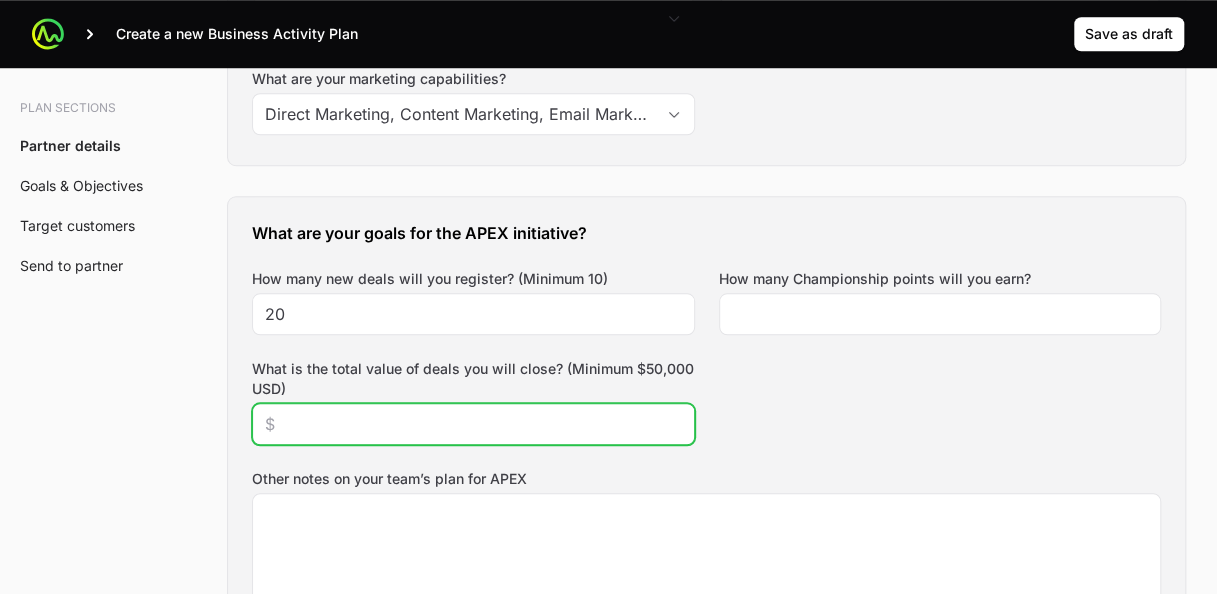 click on "What is the total value of deals you will close? (Minimum $50,000 USD)" 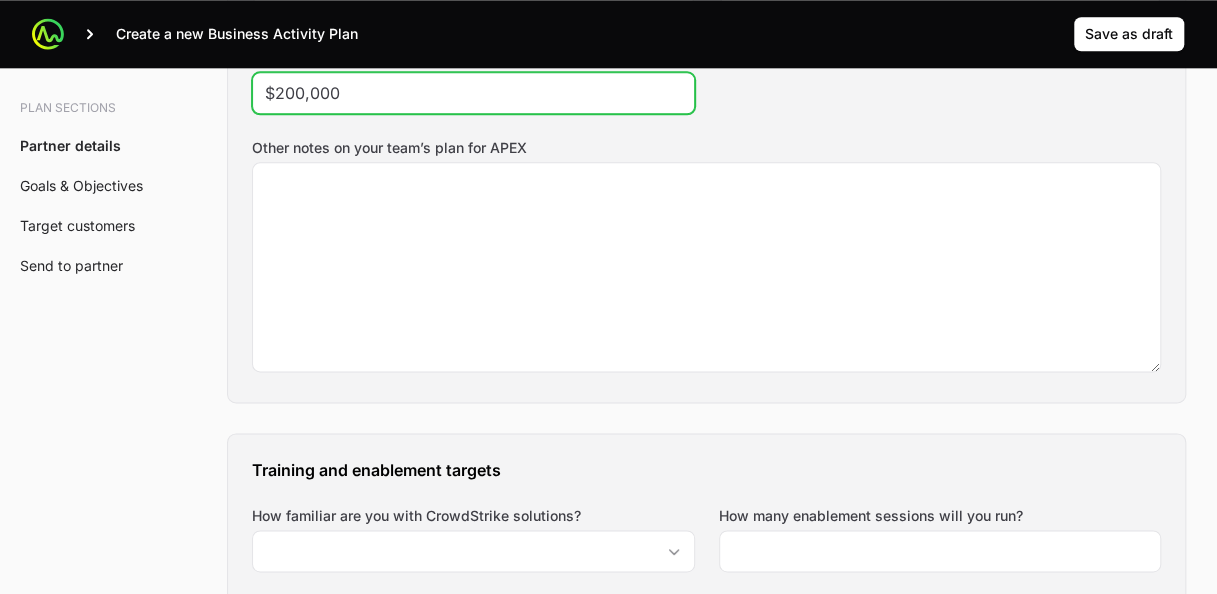 scroll, scrollTop: 1093, scrollLeft: 0, axis: vertical 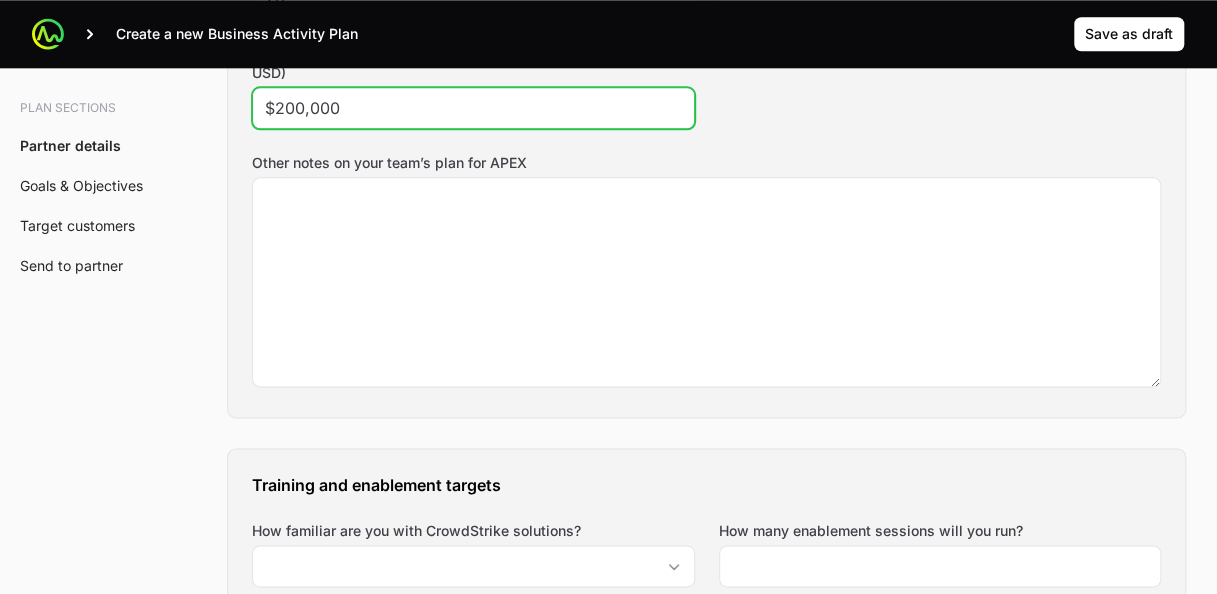 type on "$200,000" 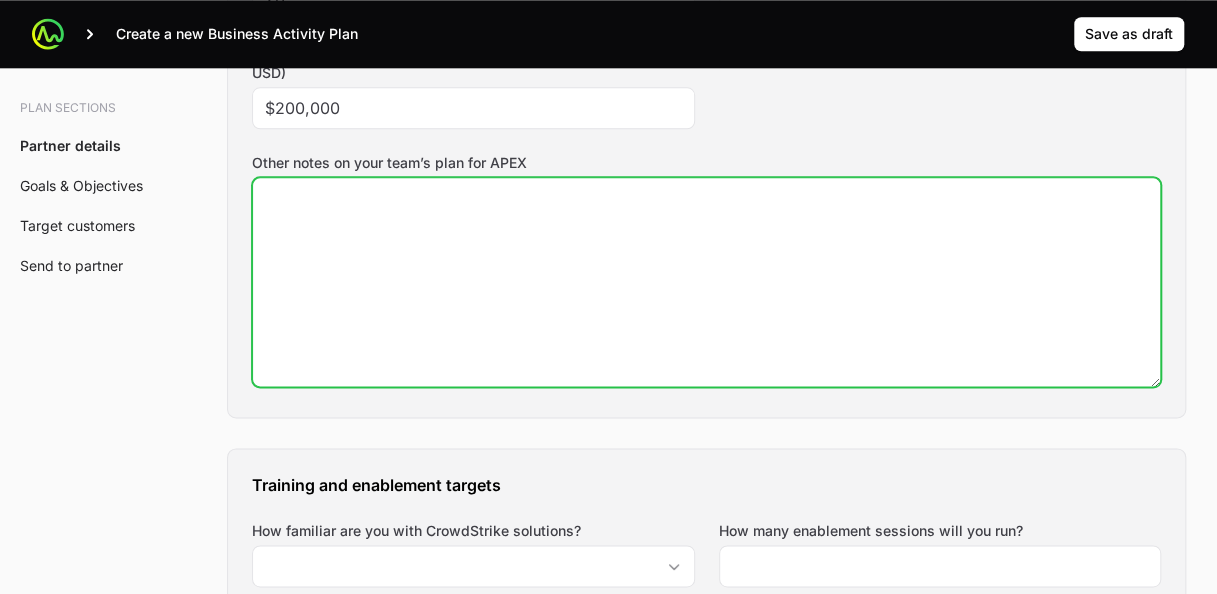 click on "Other notes on your team’s plan for APEX" 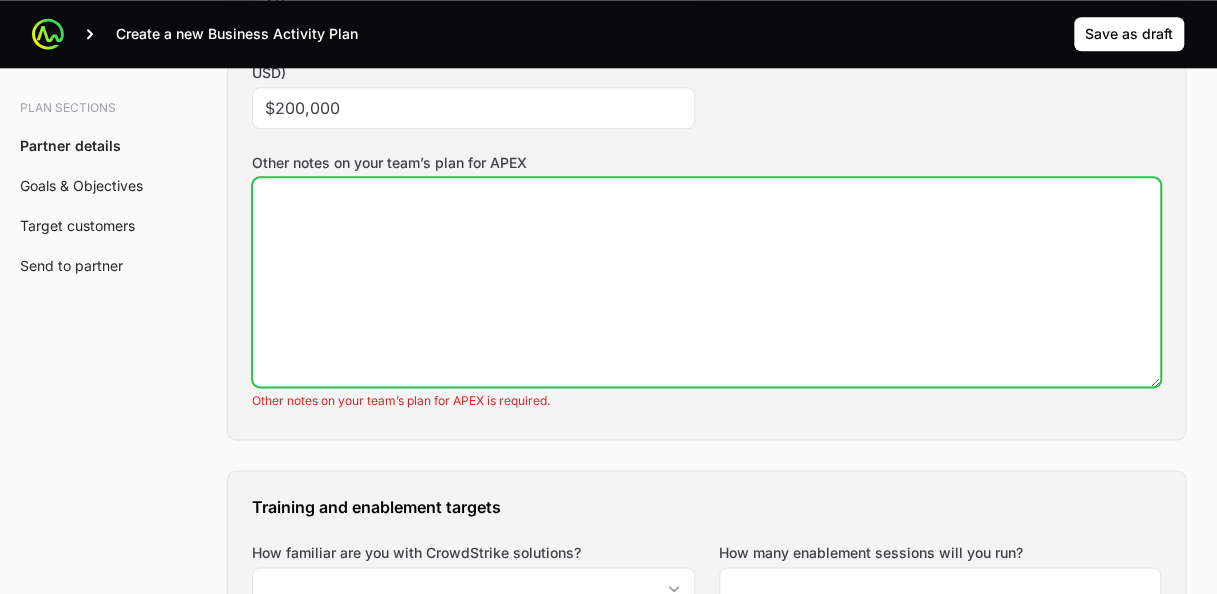 paste on "APEX Follow-Up – AISI Activities Overview
Here’s a summary of your key activities since joining the APEX program:
📞 Post-APEX prospecting session held with [PERSON_NAME]’s team
👥 Participation in the User Club, with CrowdStrike featured as a key topic
🎯 Strong presence at the CoTer Numérique trade show, engaging over 40 clients and prospects
🗓️ Roundtable scheduled for [DATE] with clients and prospects
→ We will propose the theme: “Zscaler & CrowdStrike Integration”
📅 Next roundtable on [DATE], possibly focused on FalconShield
🎙️ Participation in RiskIntel Media (YouTube), with 2 TV episodes hosted by [MEDICAL_DATA][PERSON_NAME]
📍 Confirmed presence at the Risk Summit, as a replacement for the FIC" 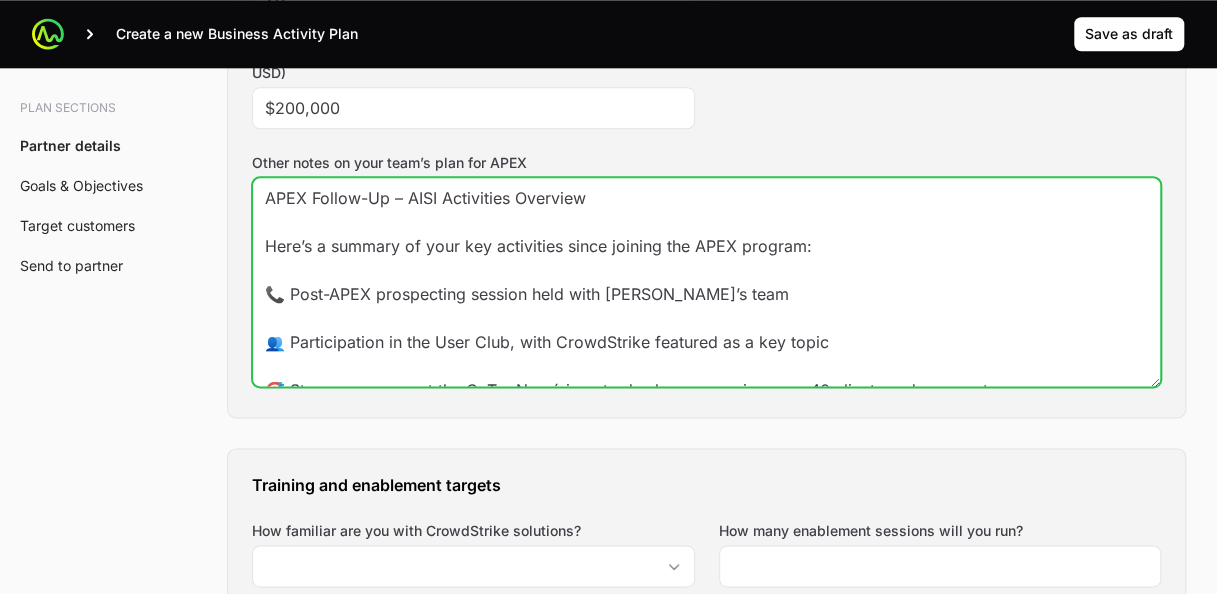 scroll, scrollTop: 229, scrollLeft: 0, axis: vertical 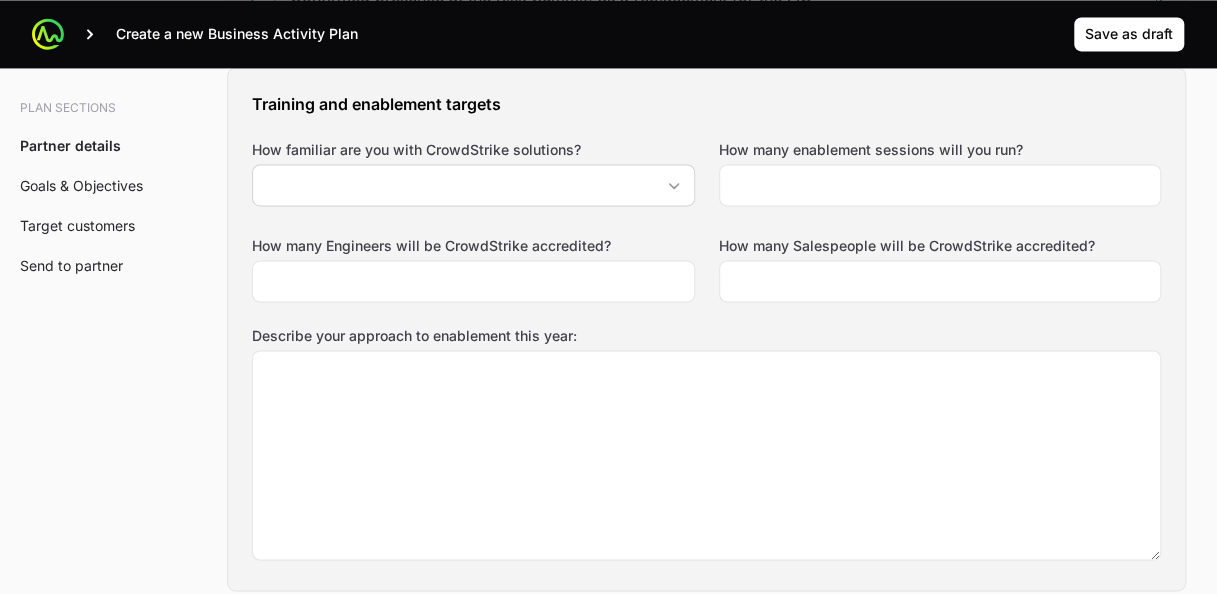 type on "APEX Follow-Up – AISI Activities Overview
Here’s a summary of your key activities since joining the APEX program:
📞 Post-APEX prospecting session held with [PERSON_NAME]’s team
👥 Participation in the User Club, with CrowdStrike featured as a key topic
🎯 Strong presence at the CoTer Numérique trade show, engaging over 40 clients and prospects
🗓️ Roundtable scheduled for [DATE] with clients and prospects
→ We will propose the theme: “Zscaler & CrowdStrike Integration”
📅 Next roundtable on [DATE], possibly focused on FalconShield
🎙️ Participation in RiskIntel Media (YouTube), with 2 TV episodes hosted by [MEDICAL_DATA][PERSON_NAME]
📍 Confirmed presence at the Risk Summit, as a replacement for the FIC" 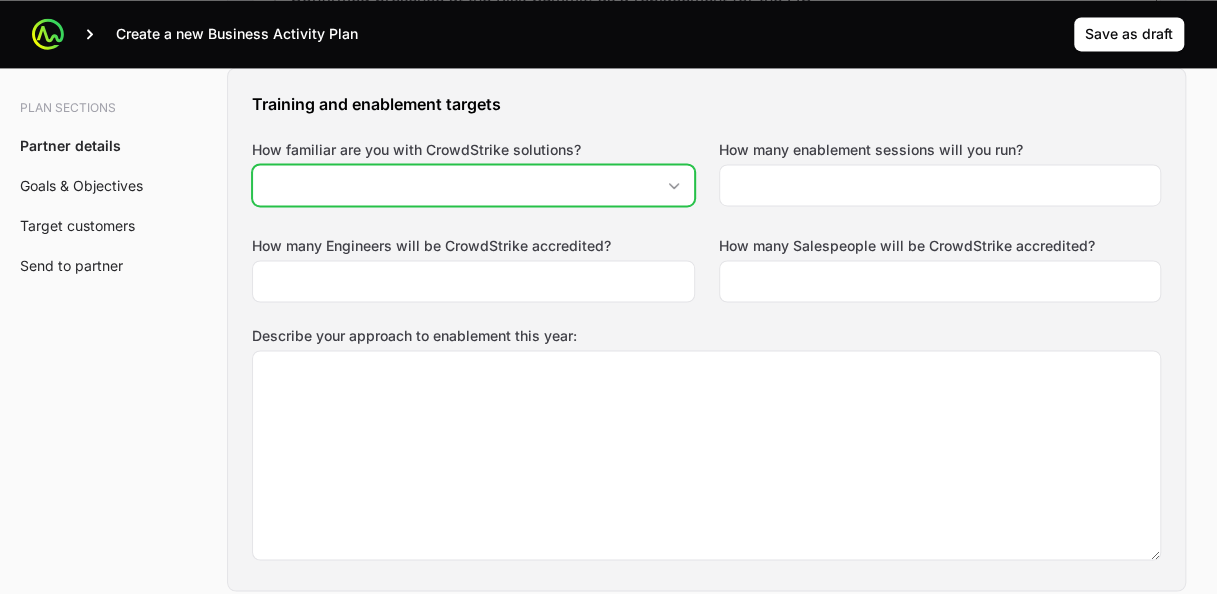 click on "How familiar are you with CrowdStrike solutions?" 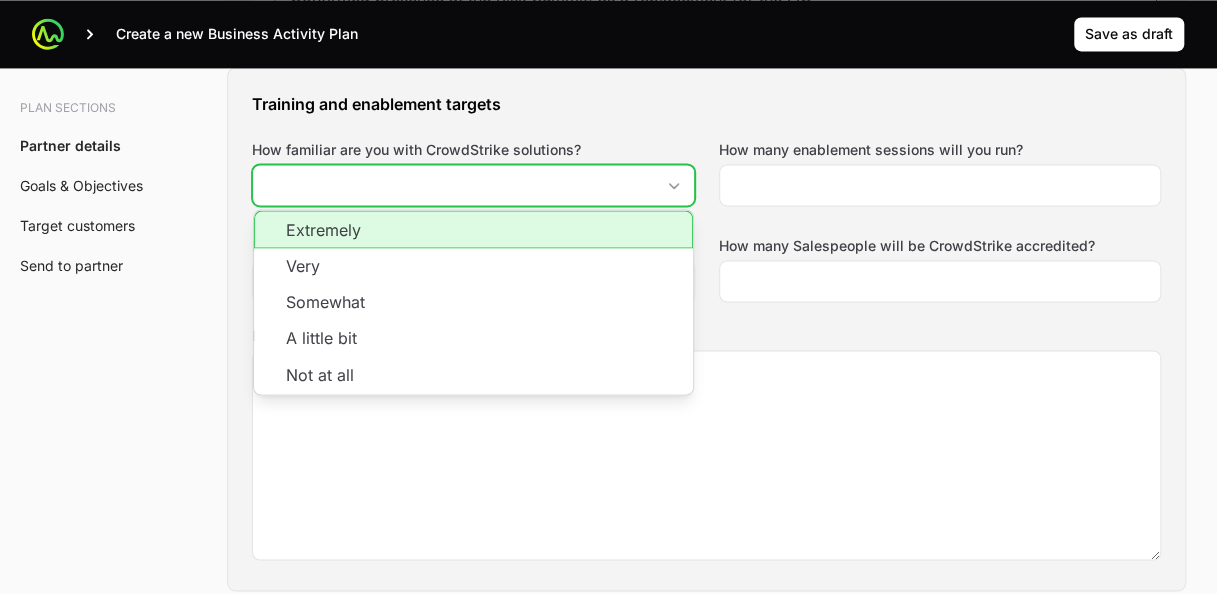 click on "Extremely" 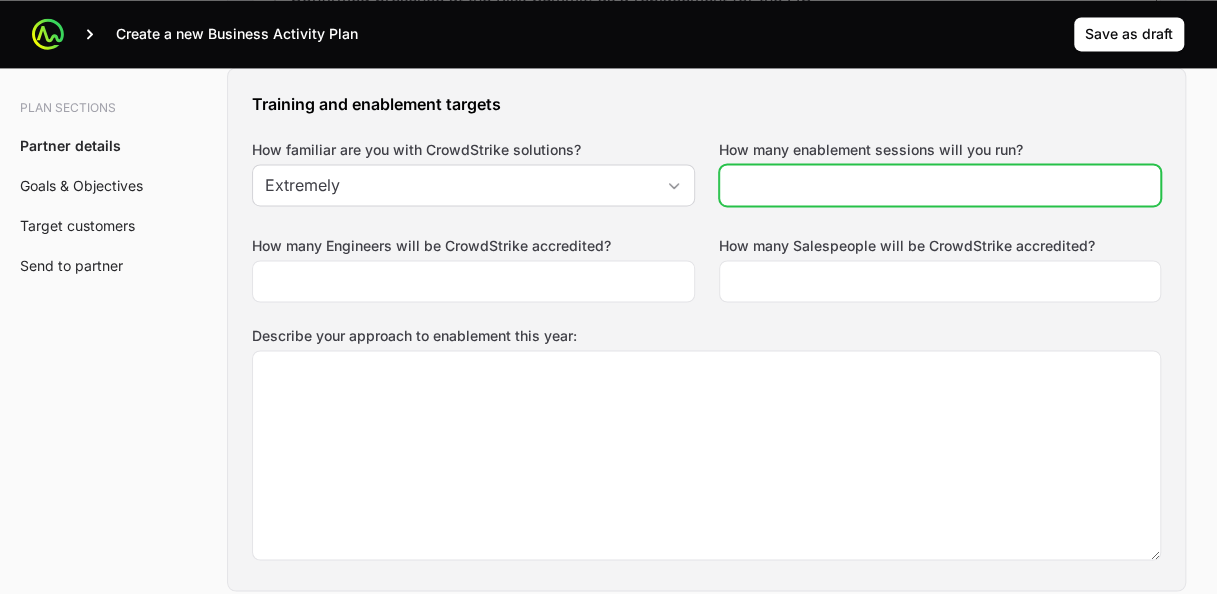 click on "How many enablement sessions will you run?" 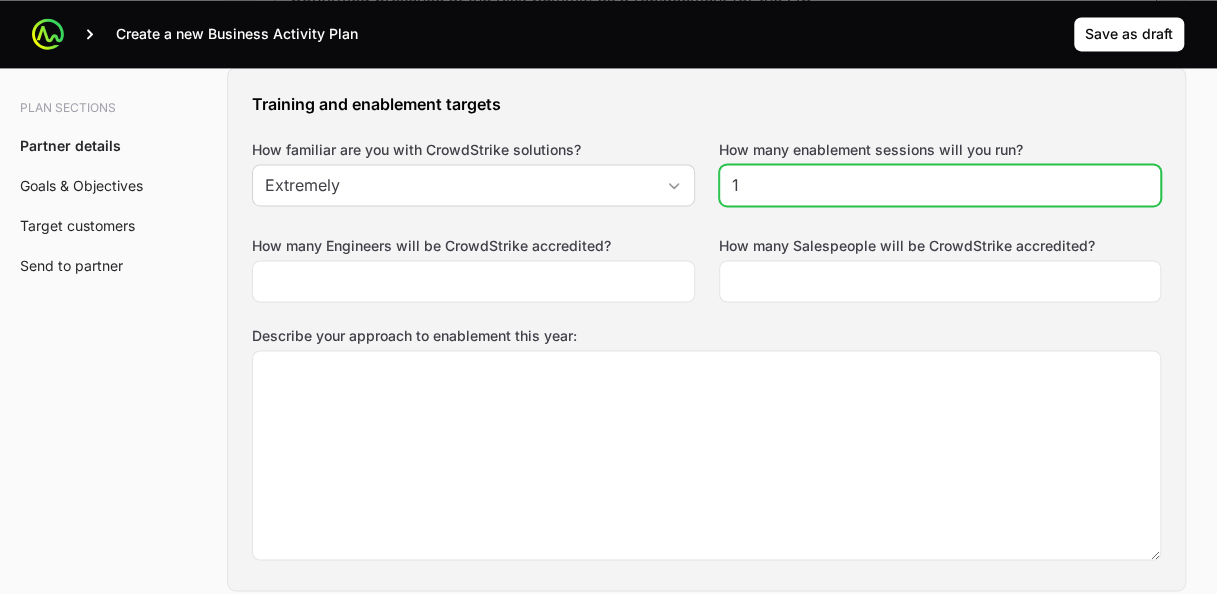 click on "1" 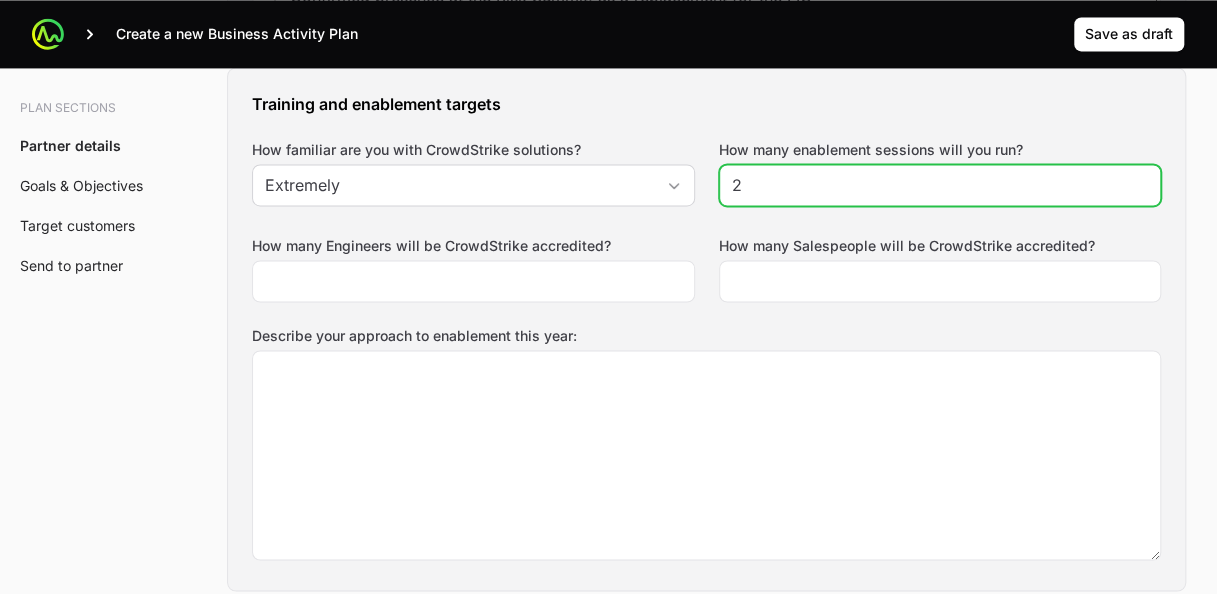 type on "2" 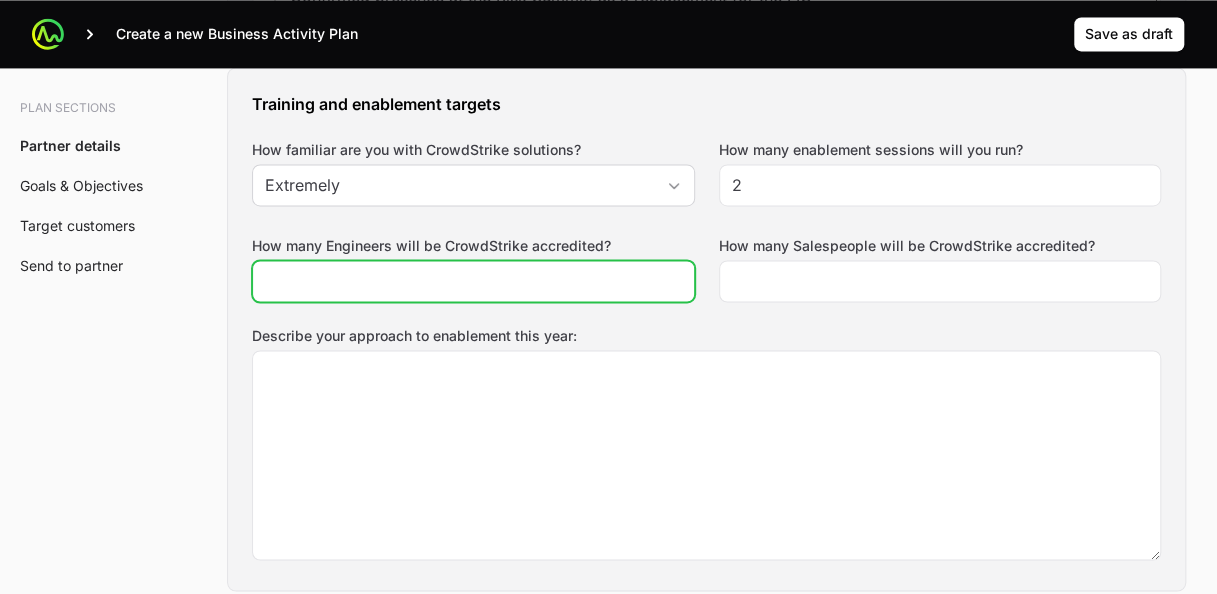 click on "How many Engineers will be CrowdStrike accredited?" 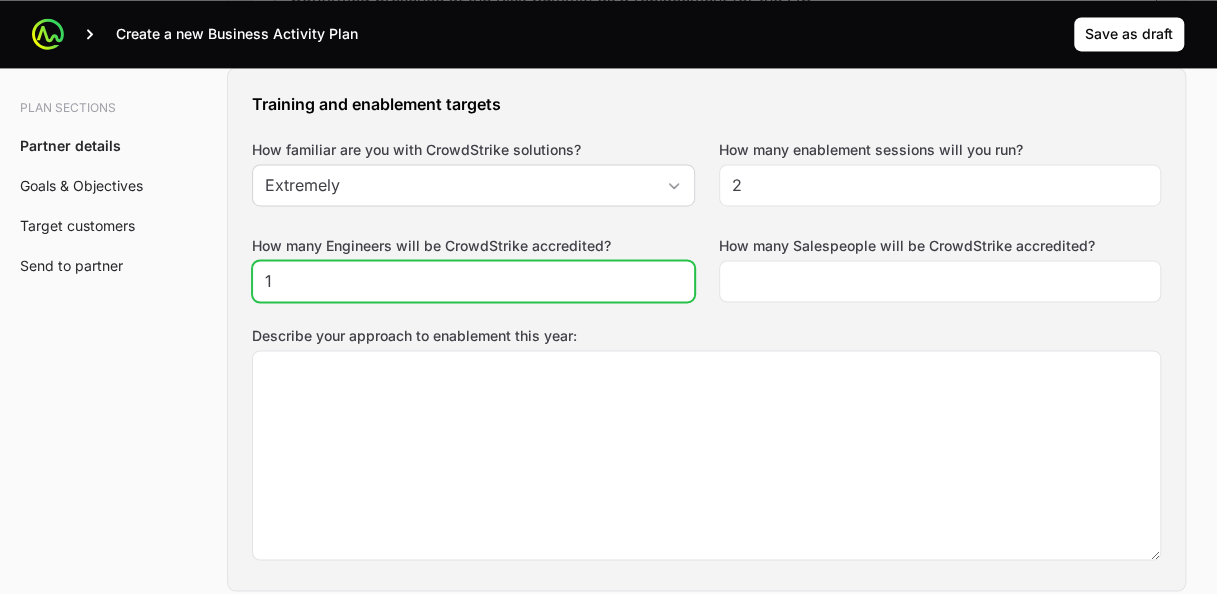 click on "1" 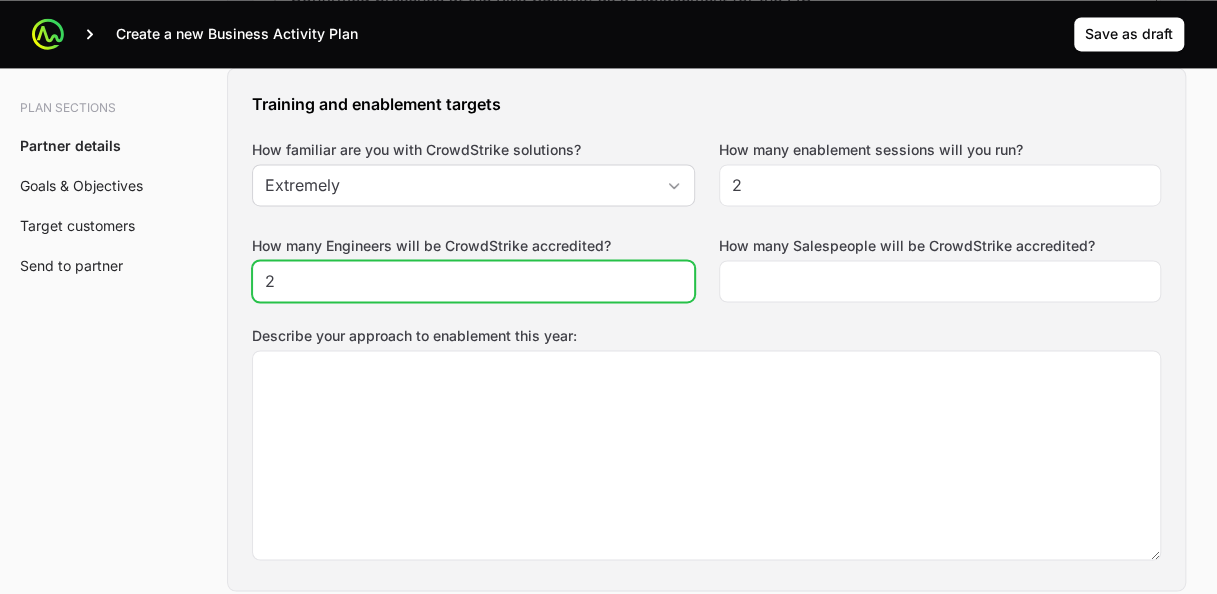 click on "2" 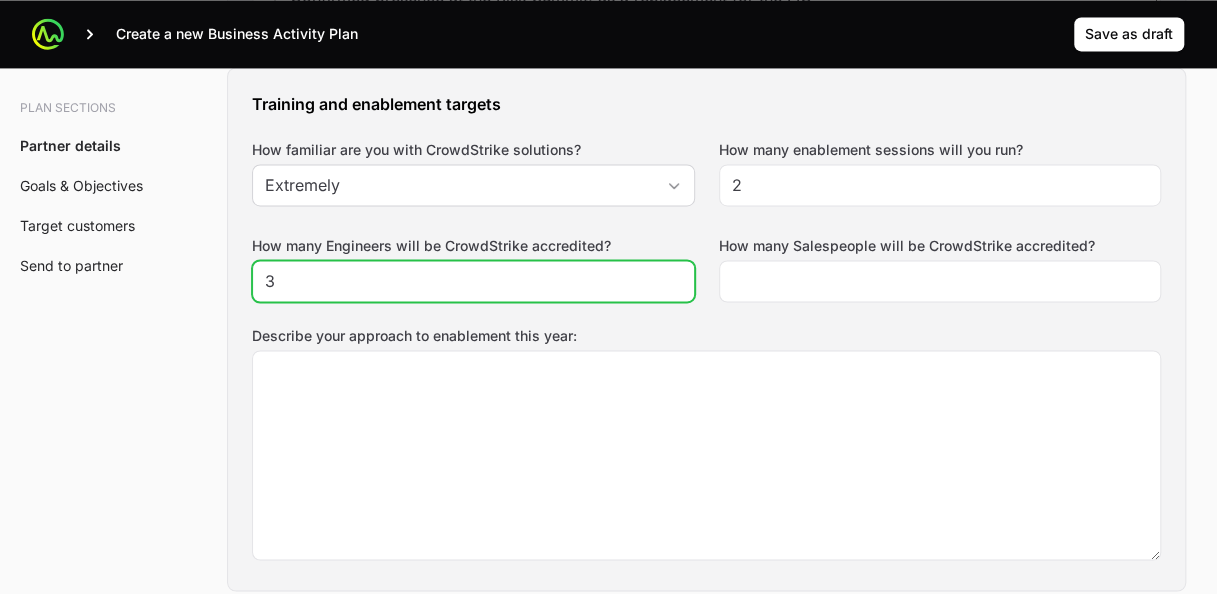 click on "3" 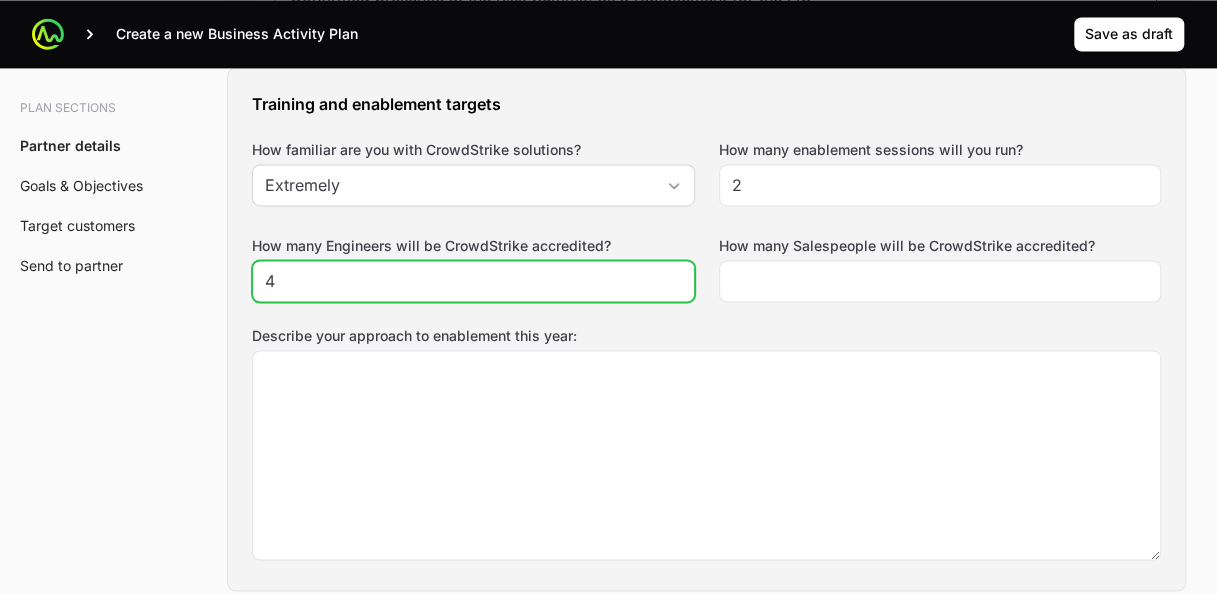 click on "4" 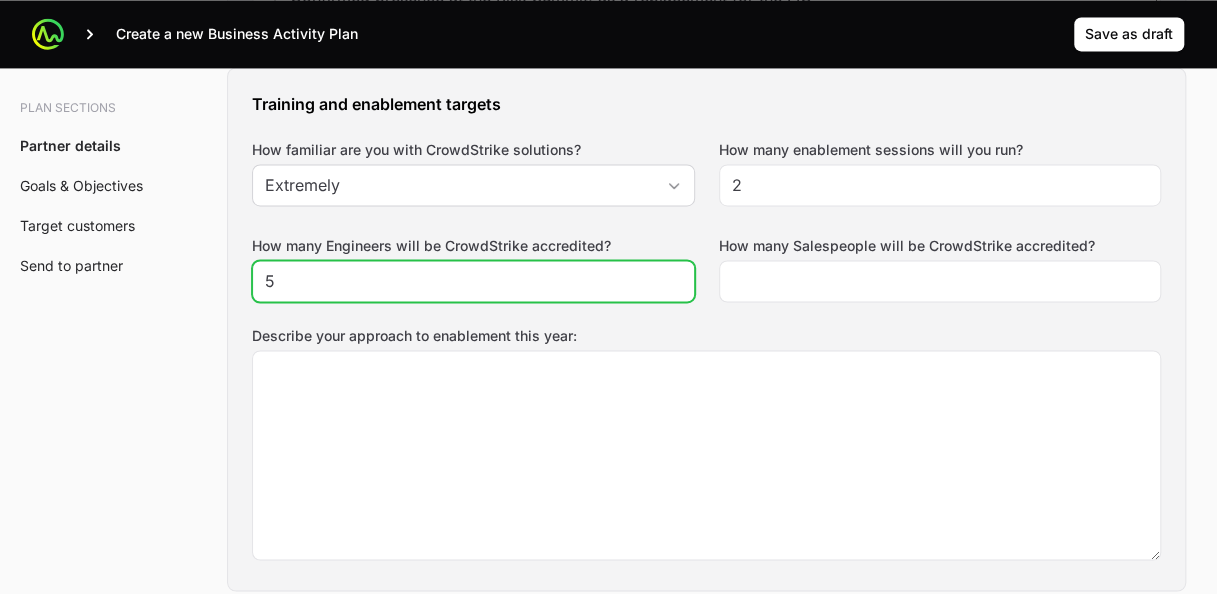 click on "5" 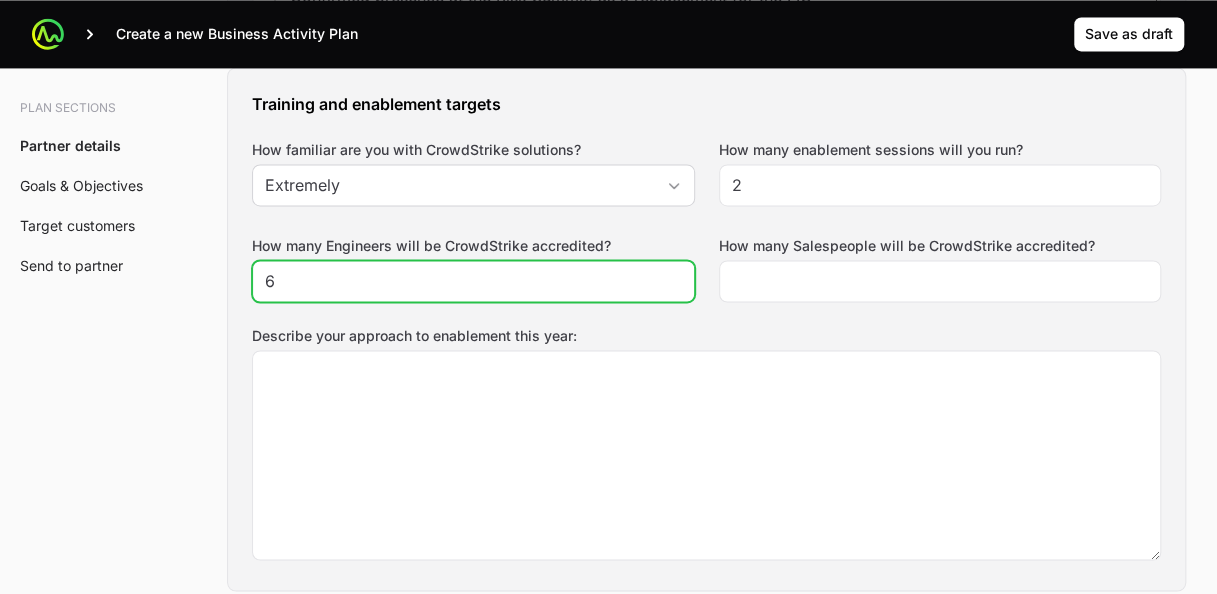 click on "6" 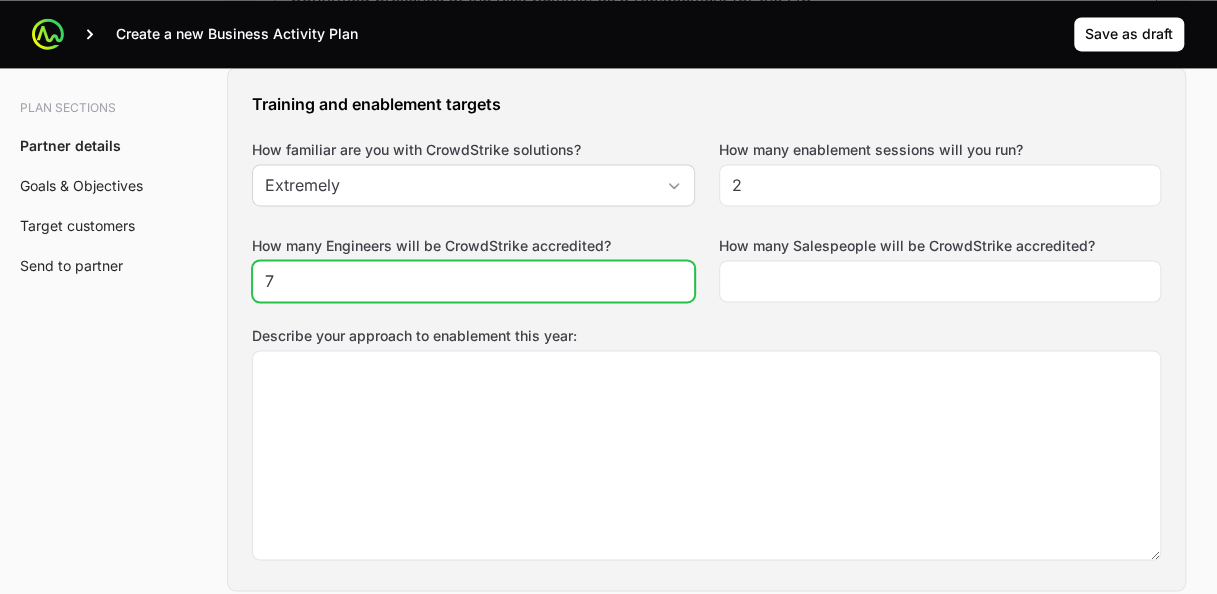 click on "7" 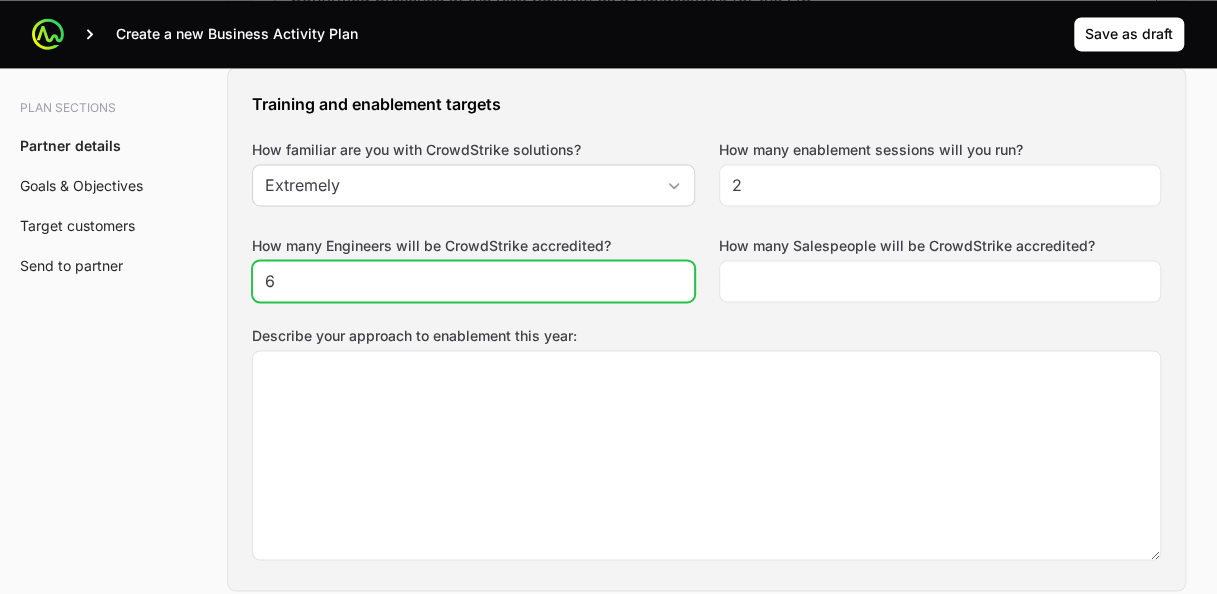 click on "6" 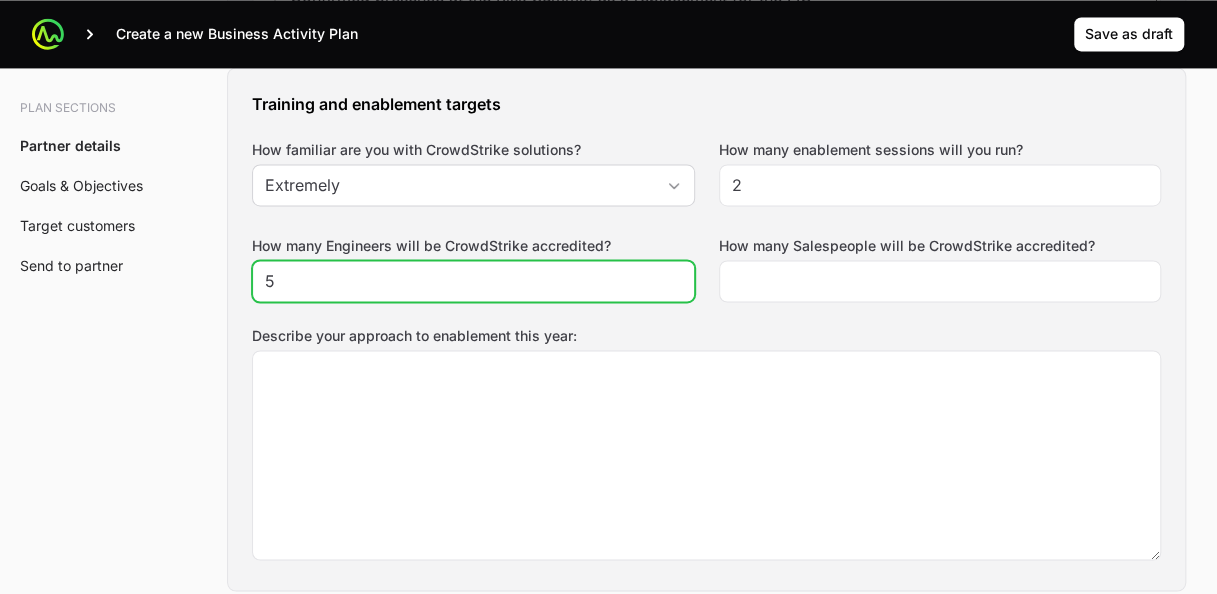 type on "5" 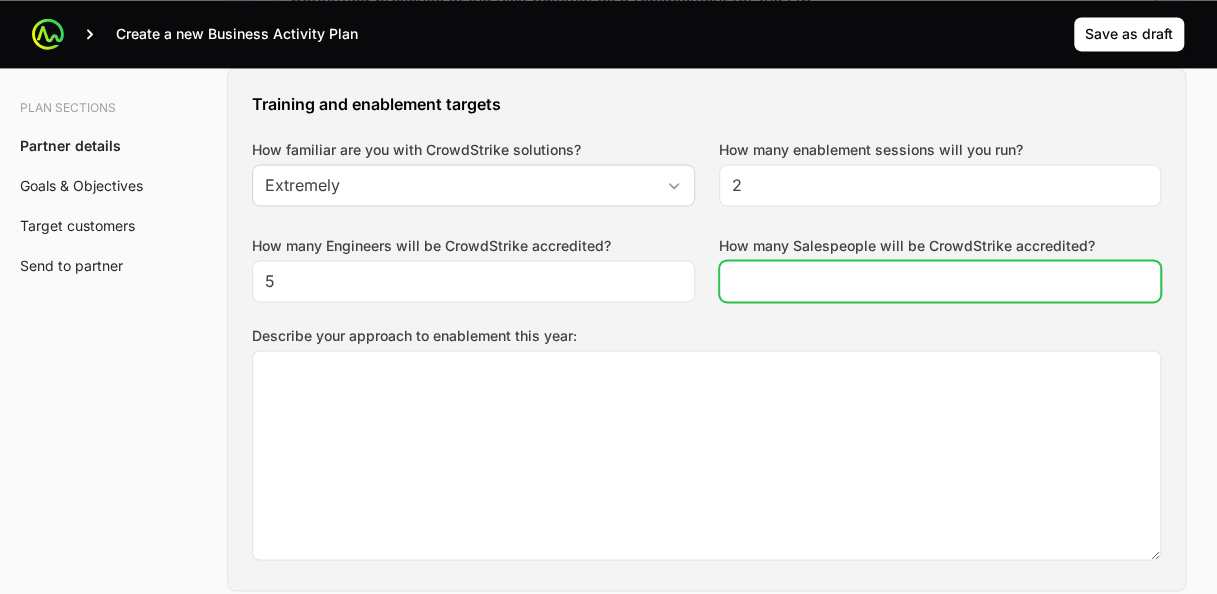 click on "How many Salespeople will be CrowdStrike accredited?" 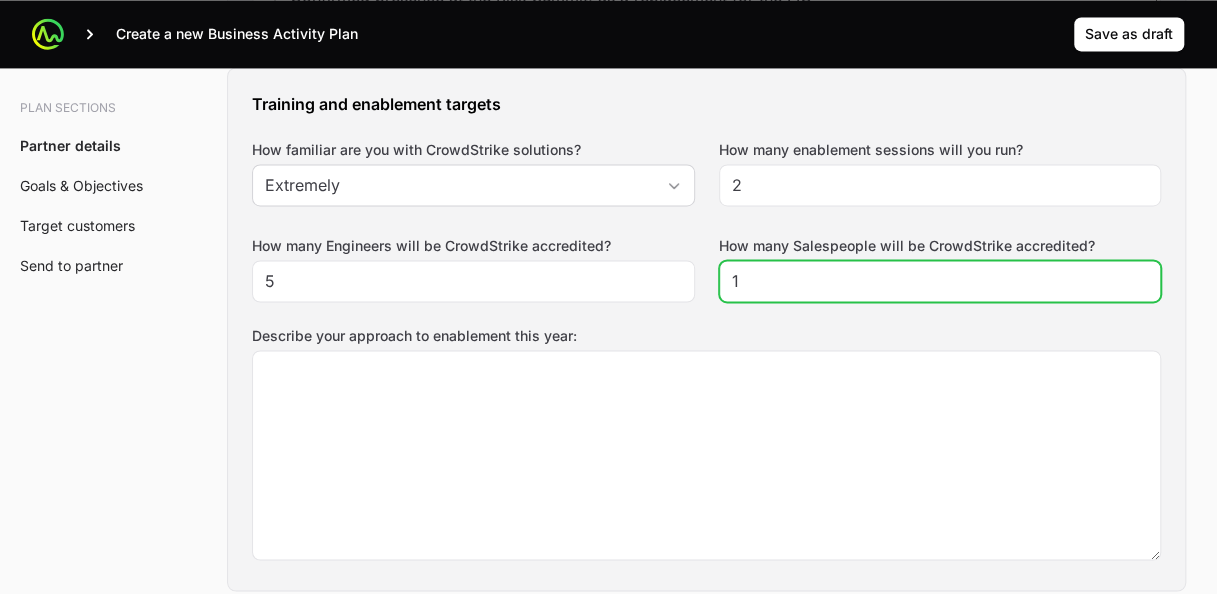 click on "1" 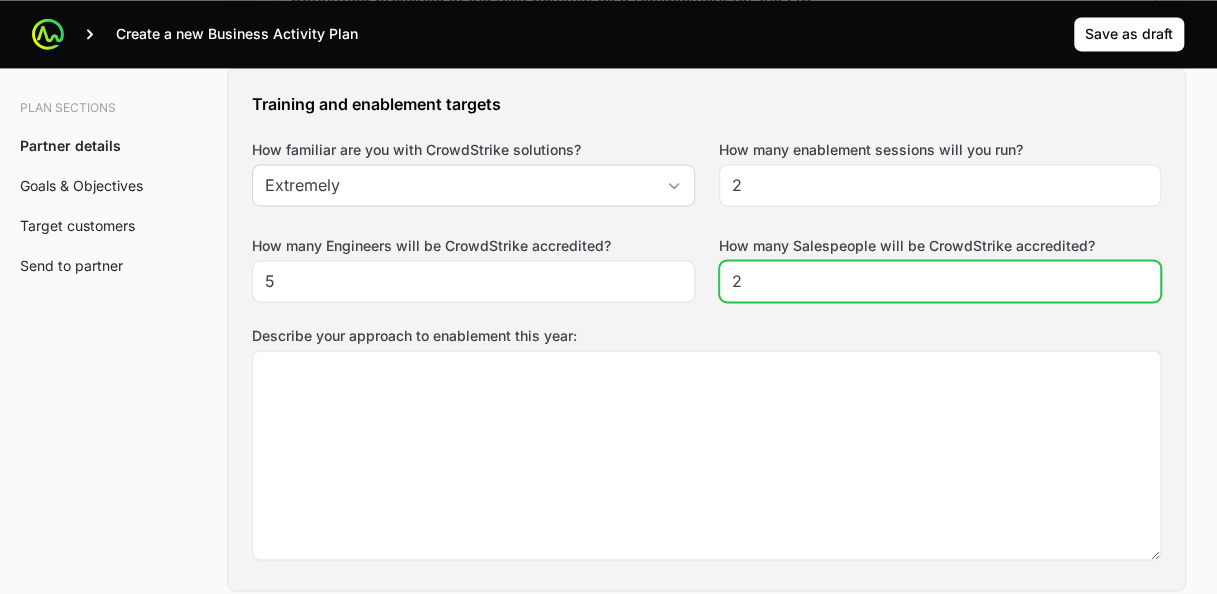 click on "2" 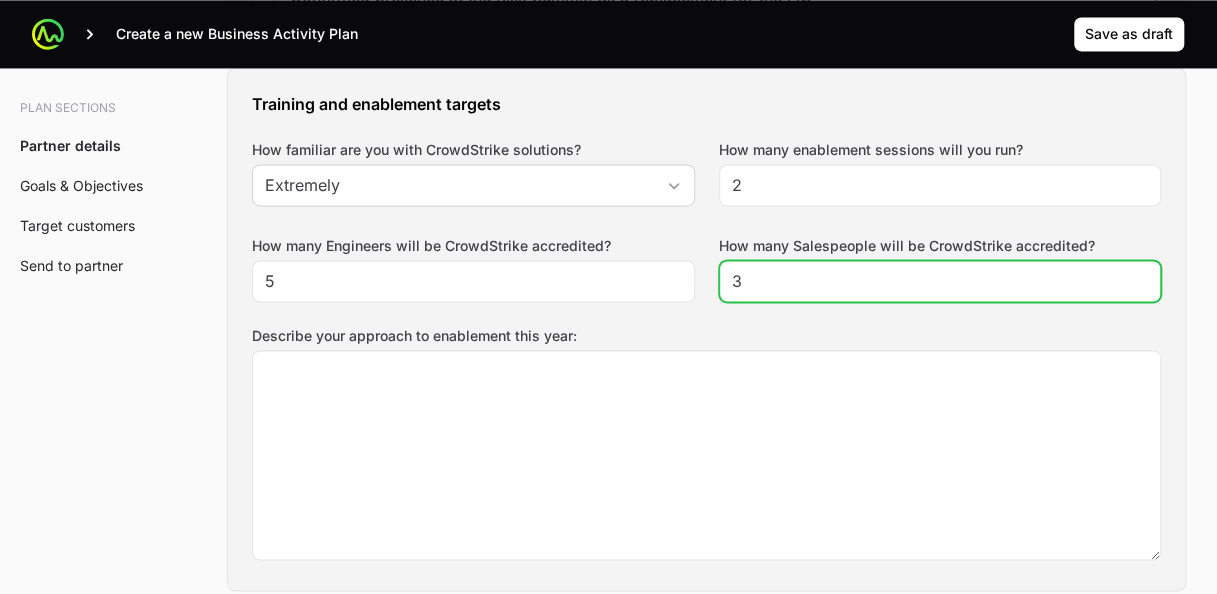 click on "3" 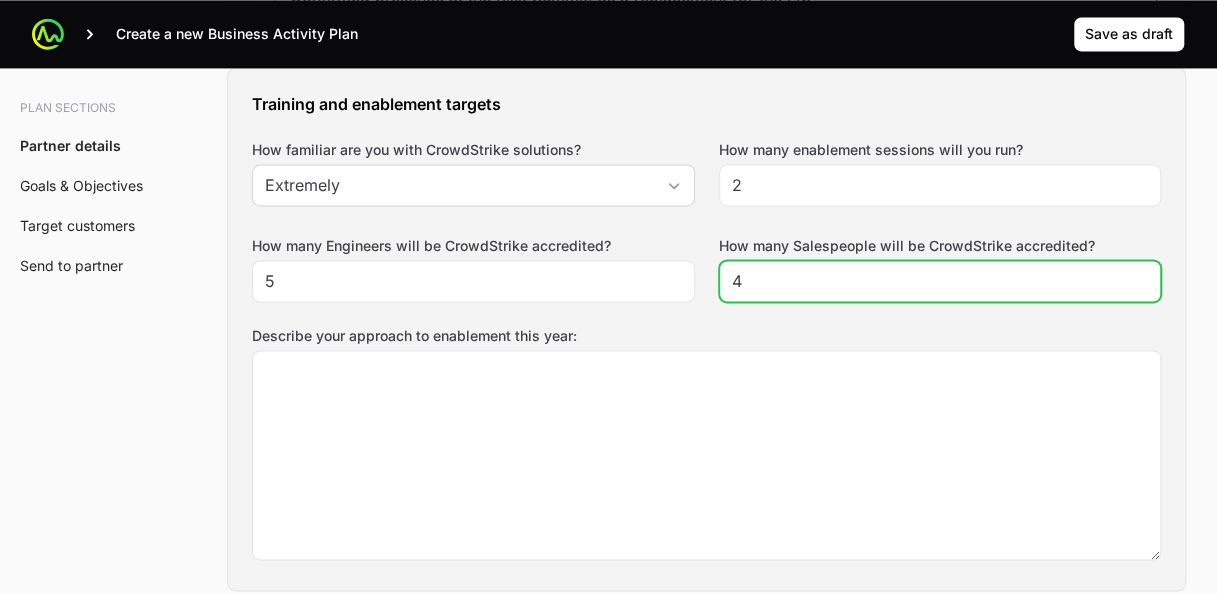 click on "4" 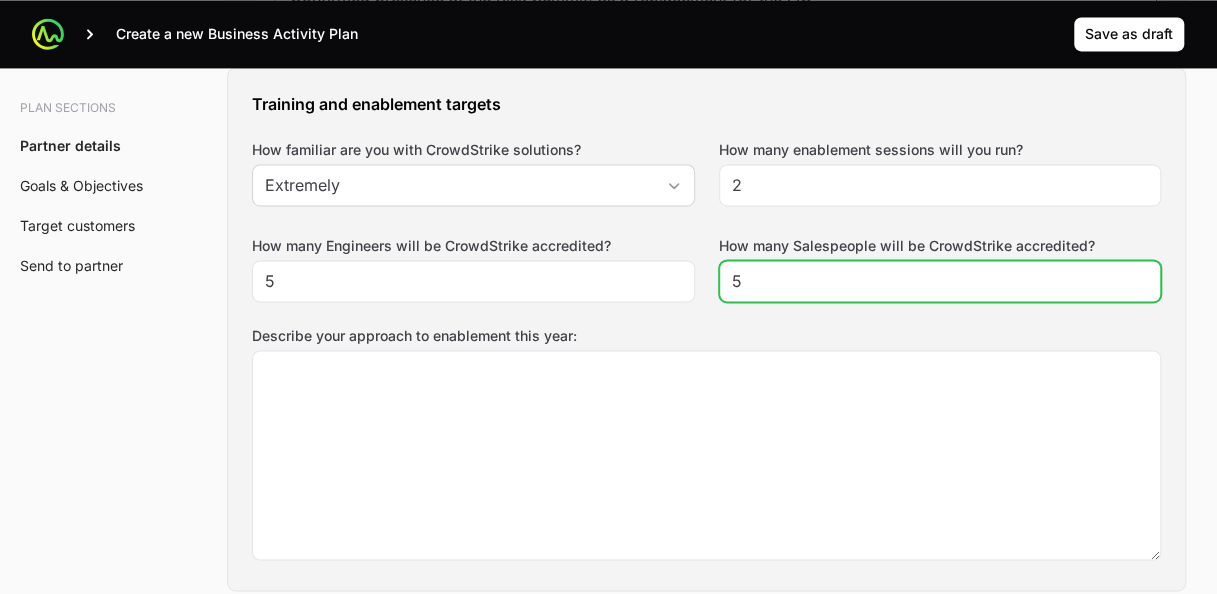 type on "5" 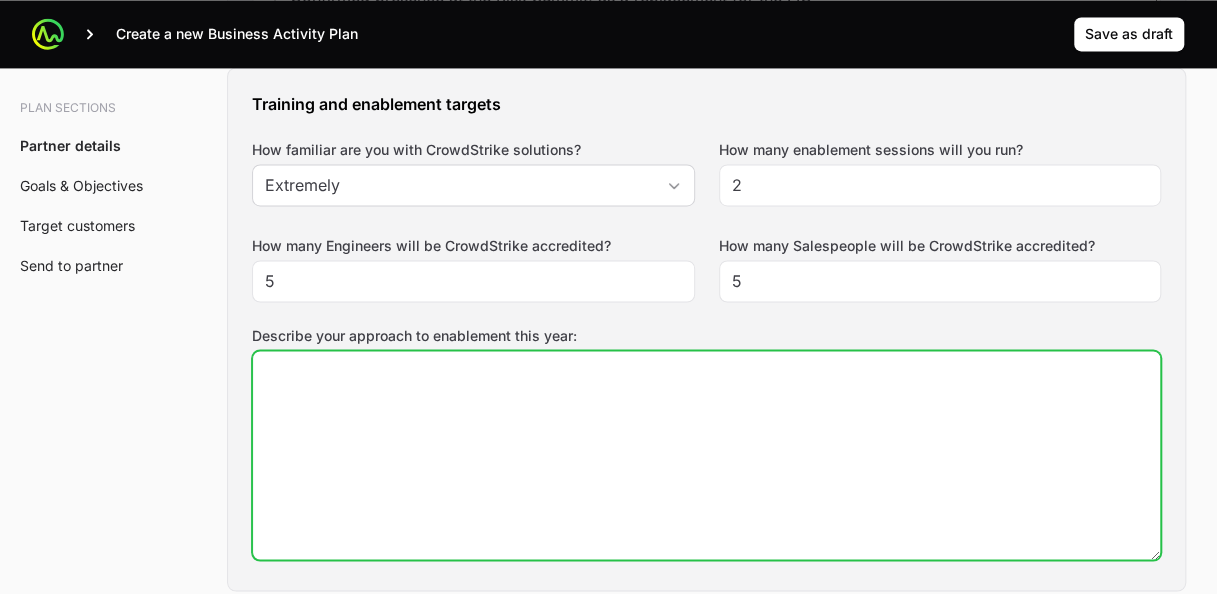 click on "Describe your approach to enablement this year:" 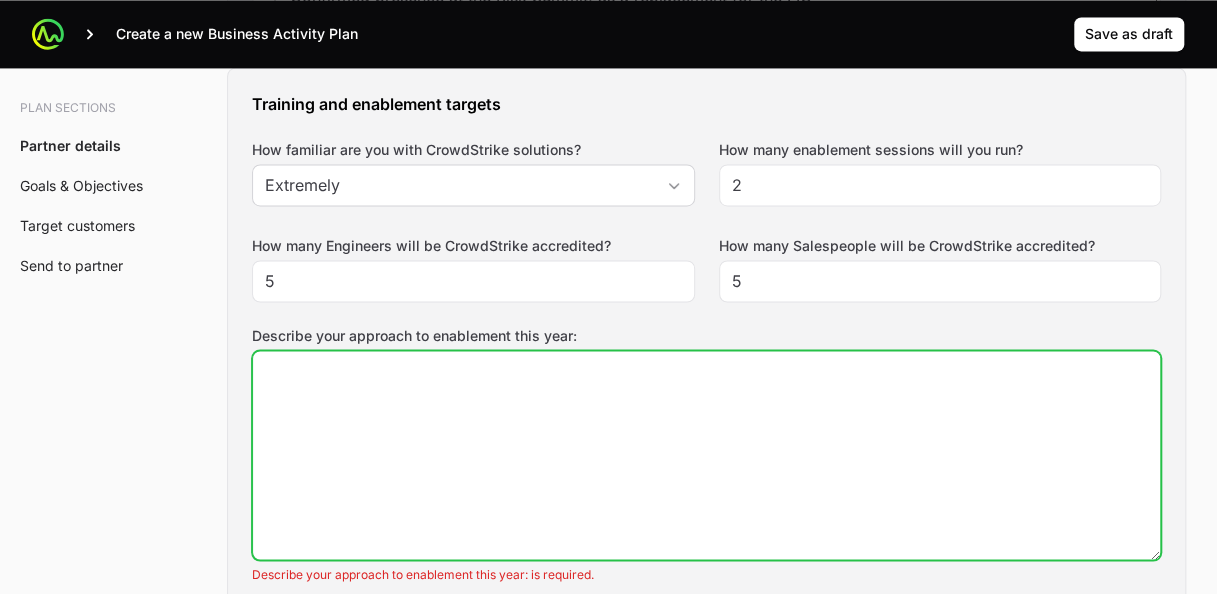 paste on "🎓 Training session planned on FalconShield for your team" 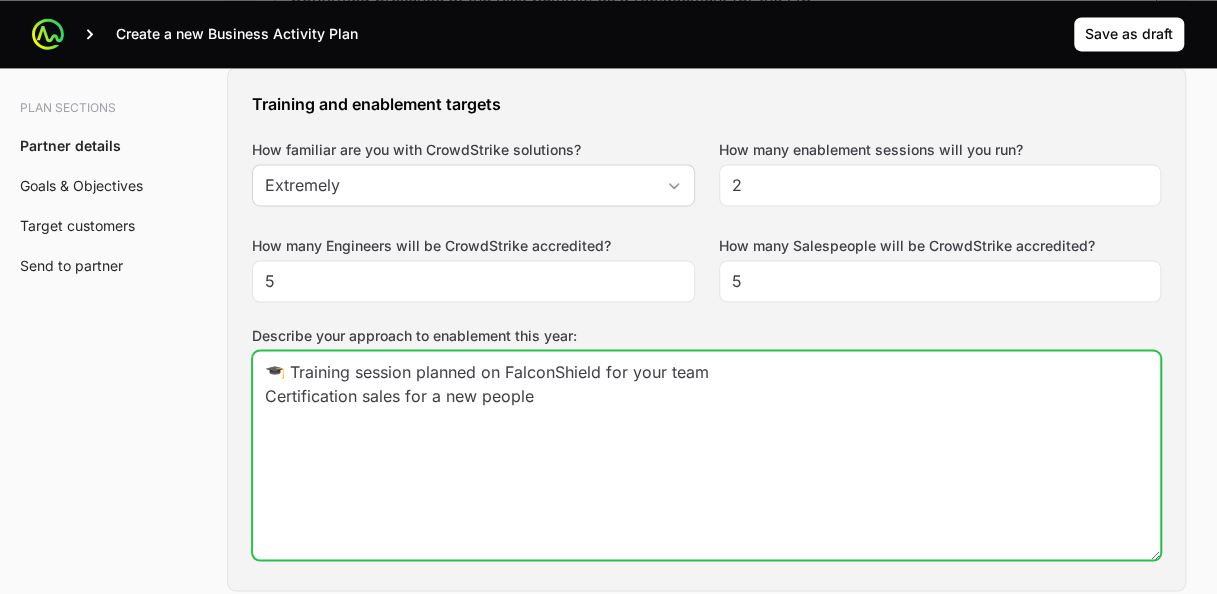 type on "🎓 Training session planned on FalconShield for your team
Certification sales for a new people" 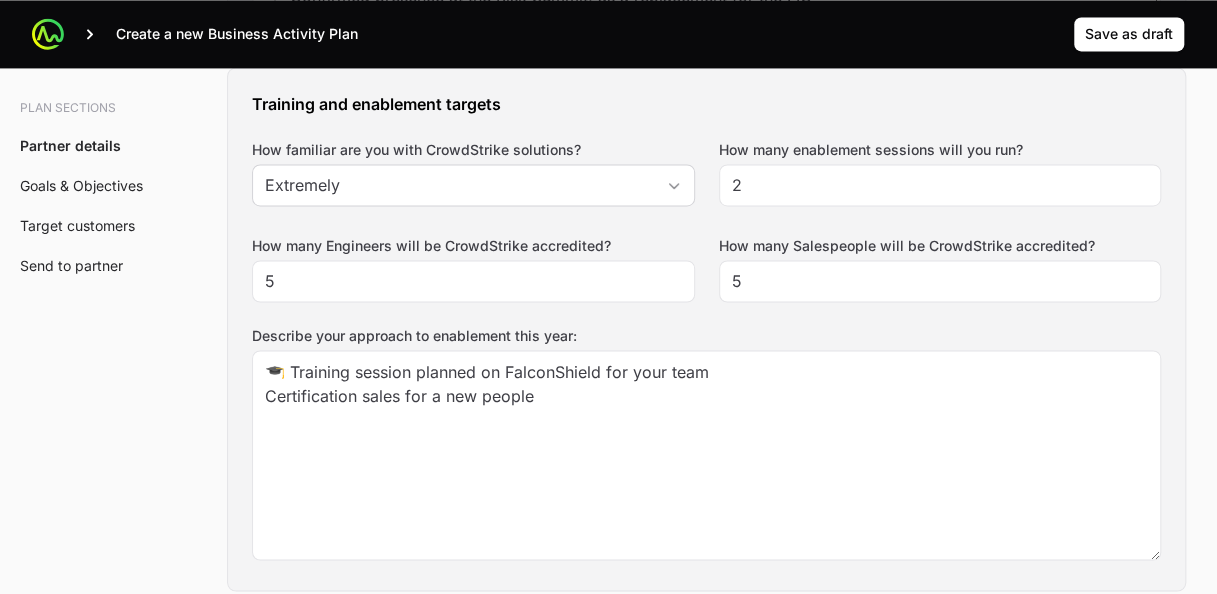 click on "How familiar are you with CrowdStrike solutions?" 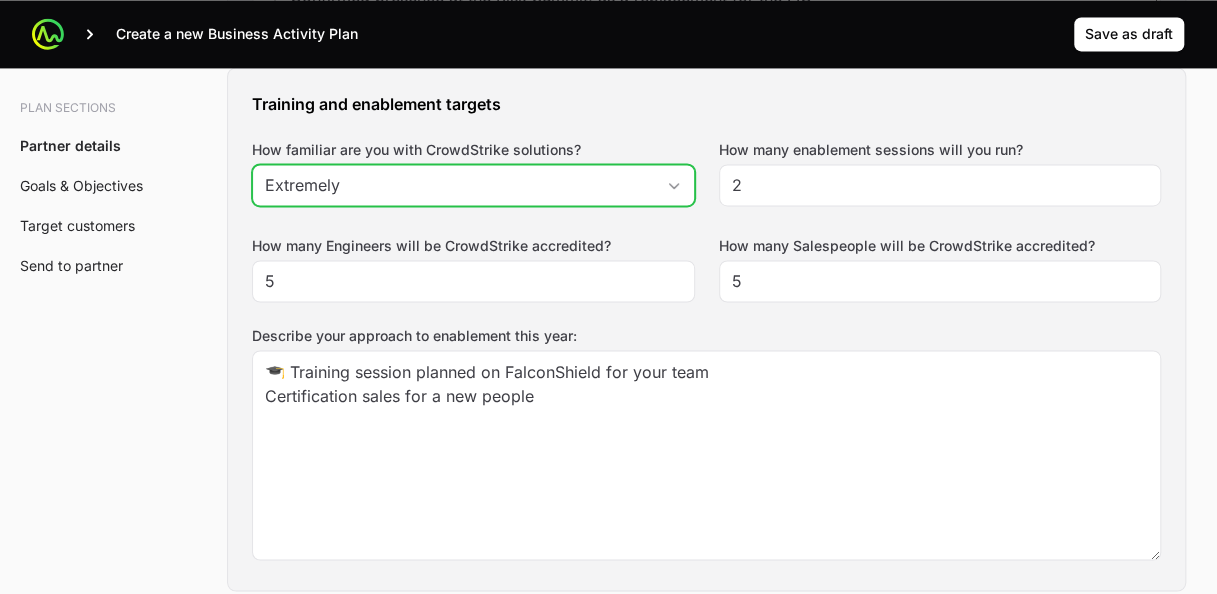 click on "Extremely" 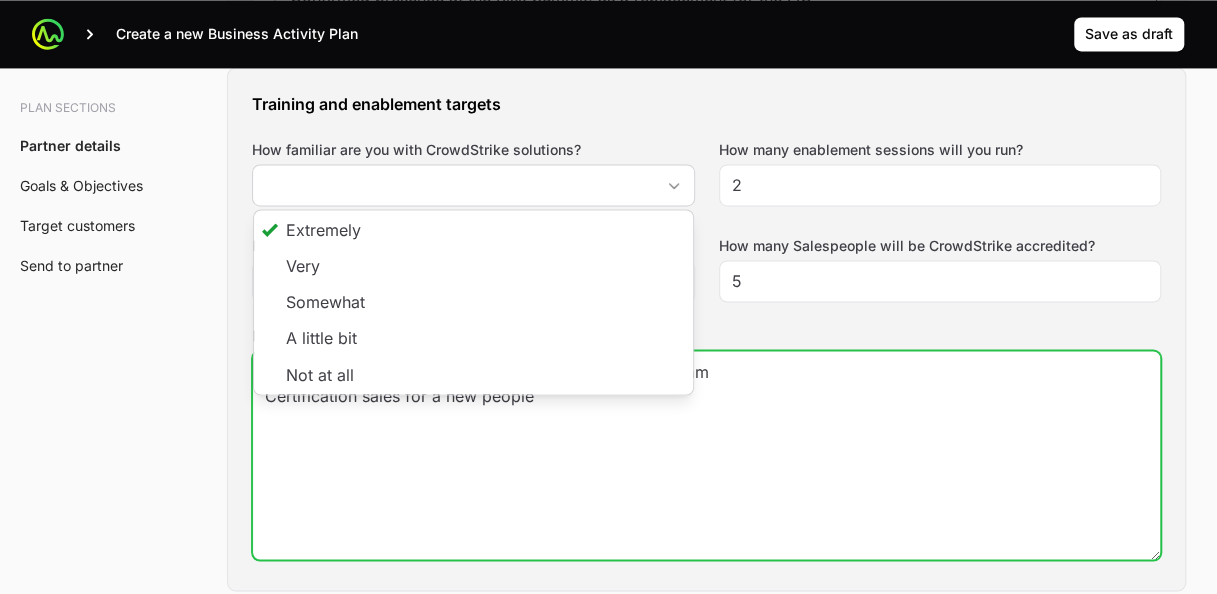 type on "Extremely" 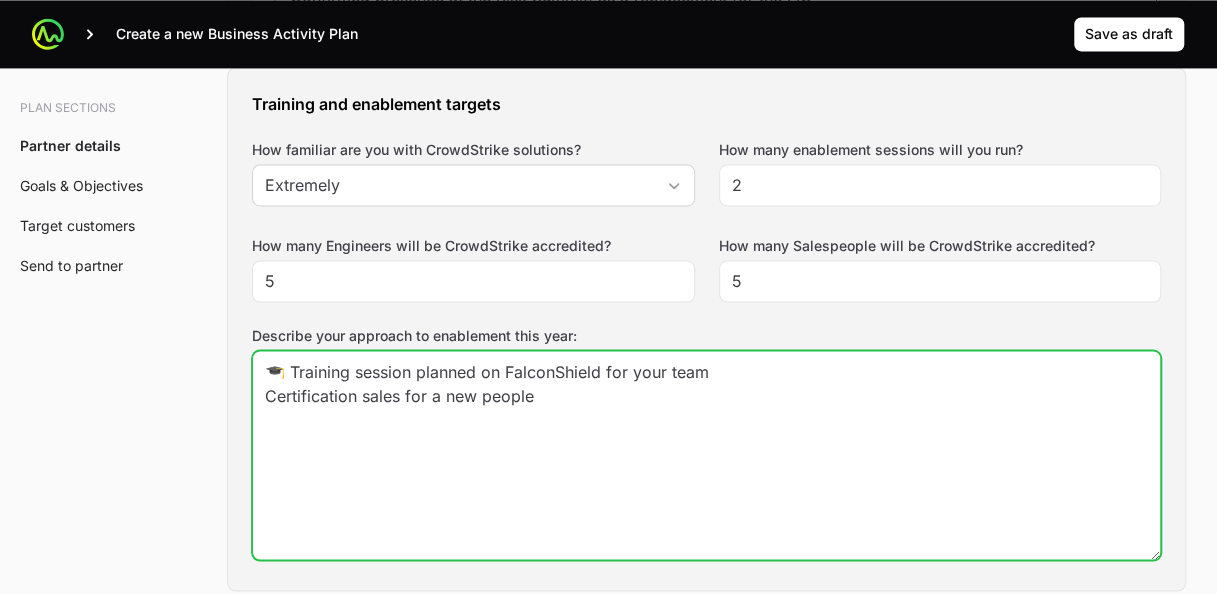 click on "🎓 Training session planned on FalconShield for your team
Certification sales for a new people" 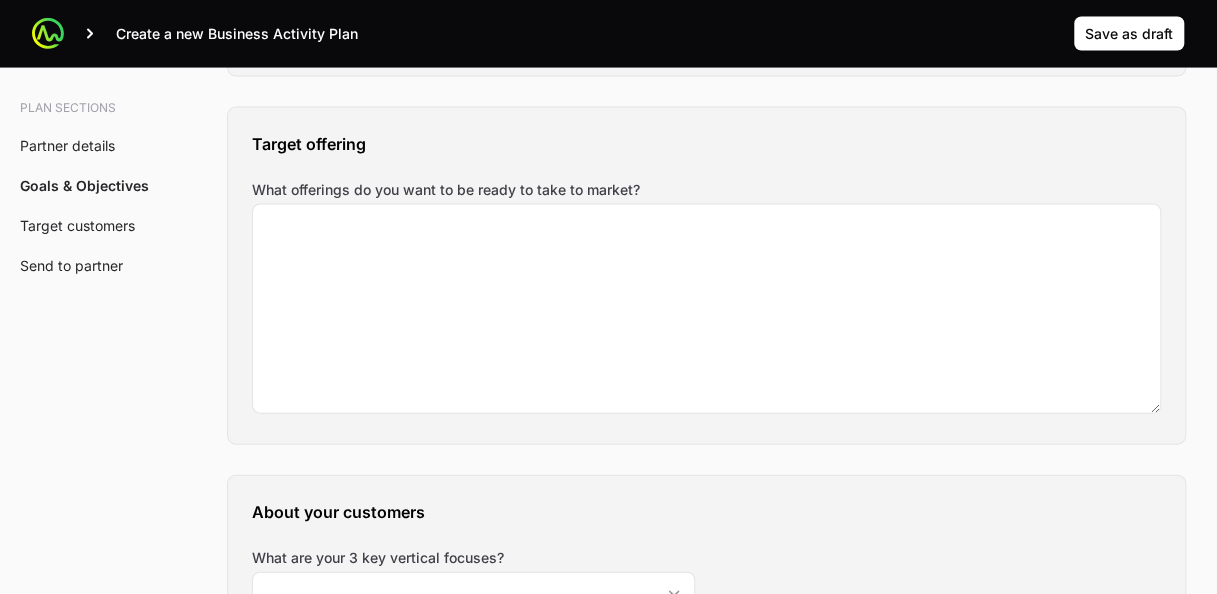 scroll, scrollTop: 2003, scrollLeft: 0, axis: vertical 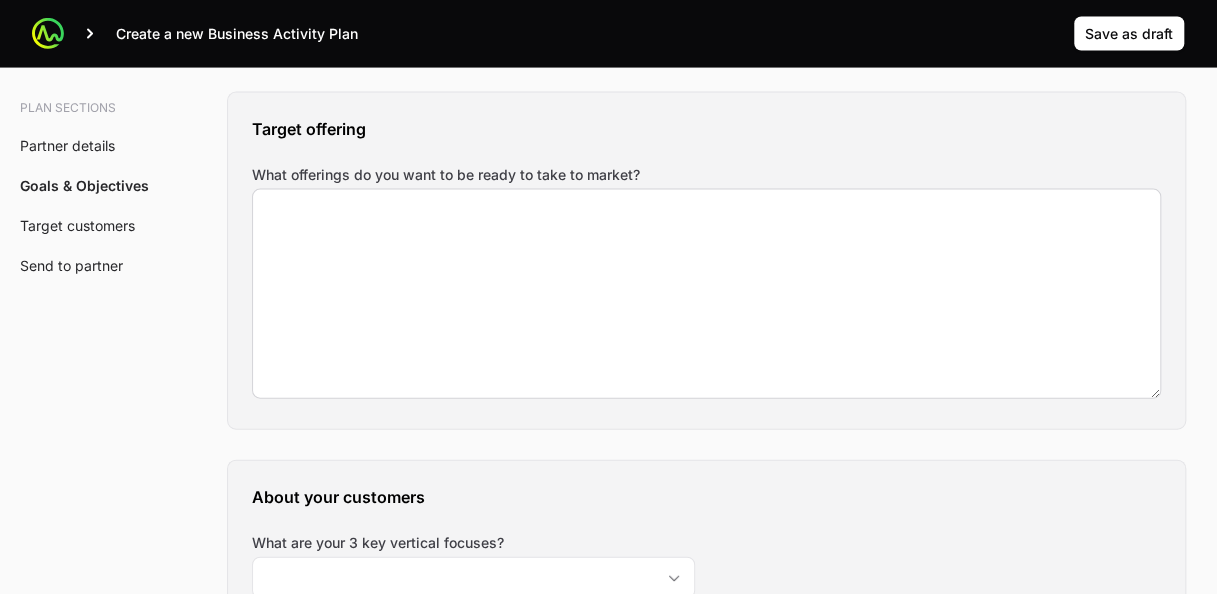 type on "Sales certification renewal is planned for September.
Ongoing knowledge updates are in place for new products, including FalconShield." 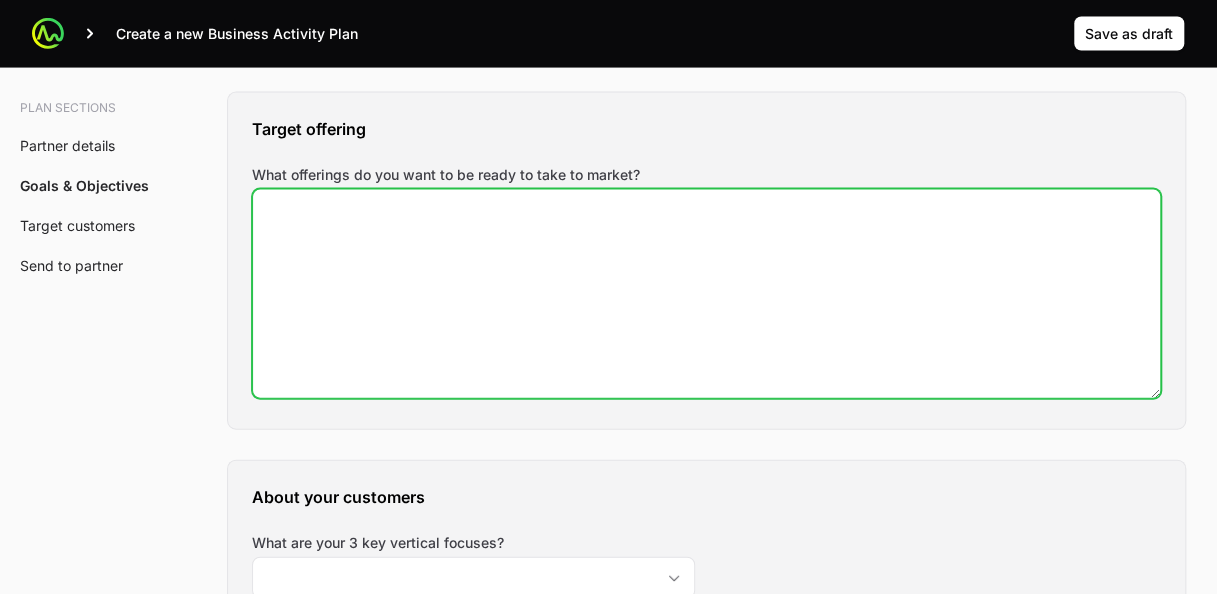 click on "What offerings do you want to be ready to take to market?" 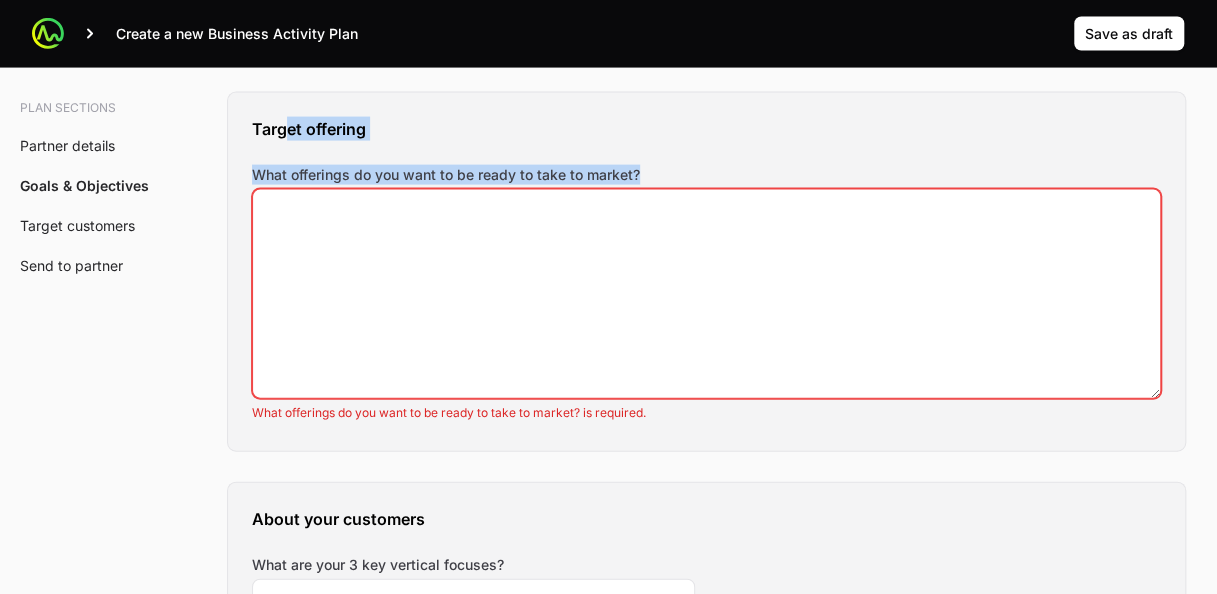 drag, startPoint x: 639, startPoint y: 164, endPoint x: 288, endPoint y: 140, distance: 351.81955 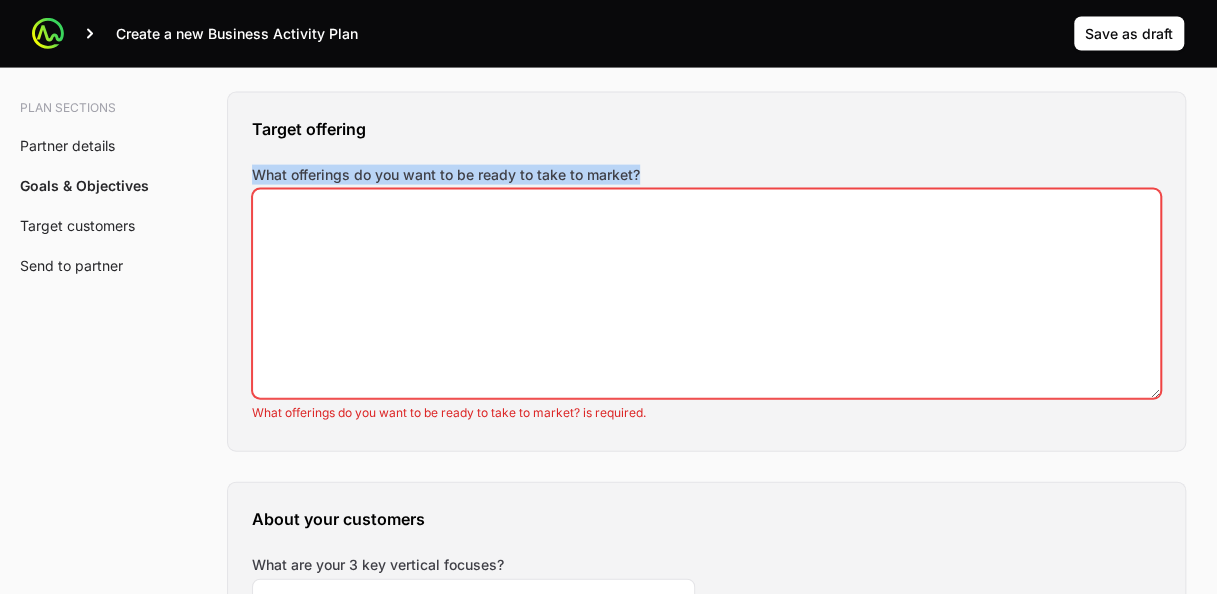 drag, startPoint x: 663, startPoint y: 168, endPoint x: 232, endPoint y: 154, distance: 431.22733 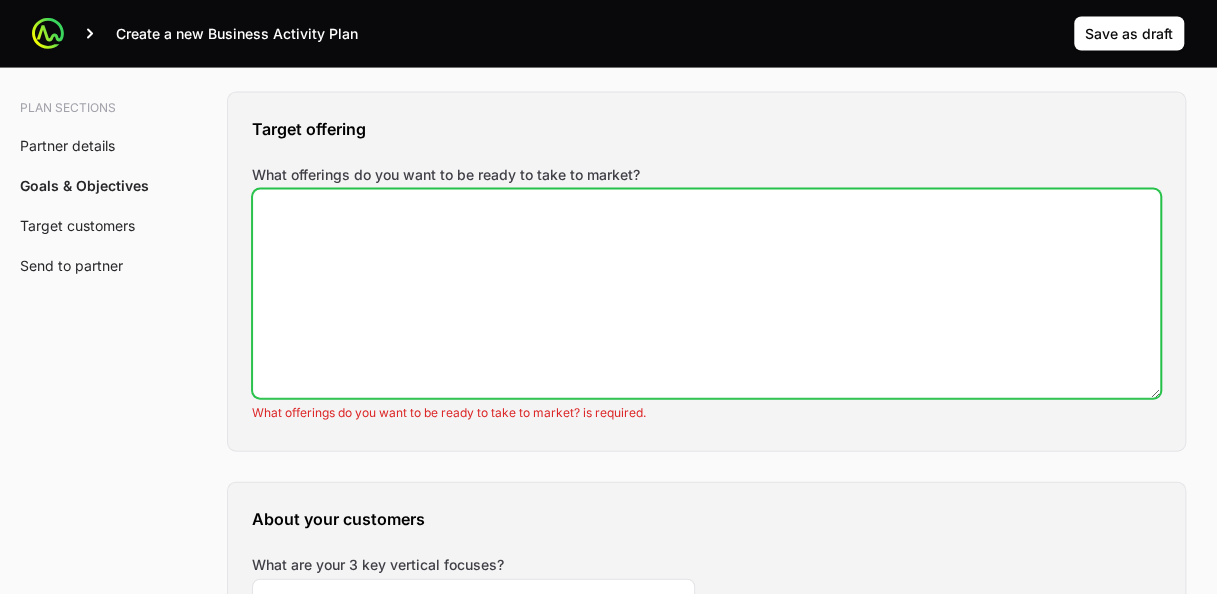 click on "What offerings do you want to be ready to take to market?" 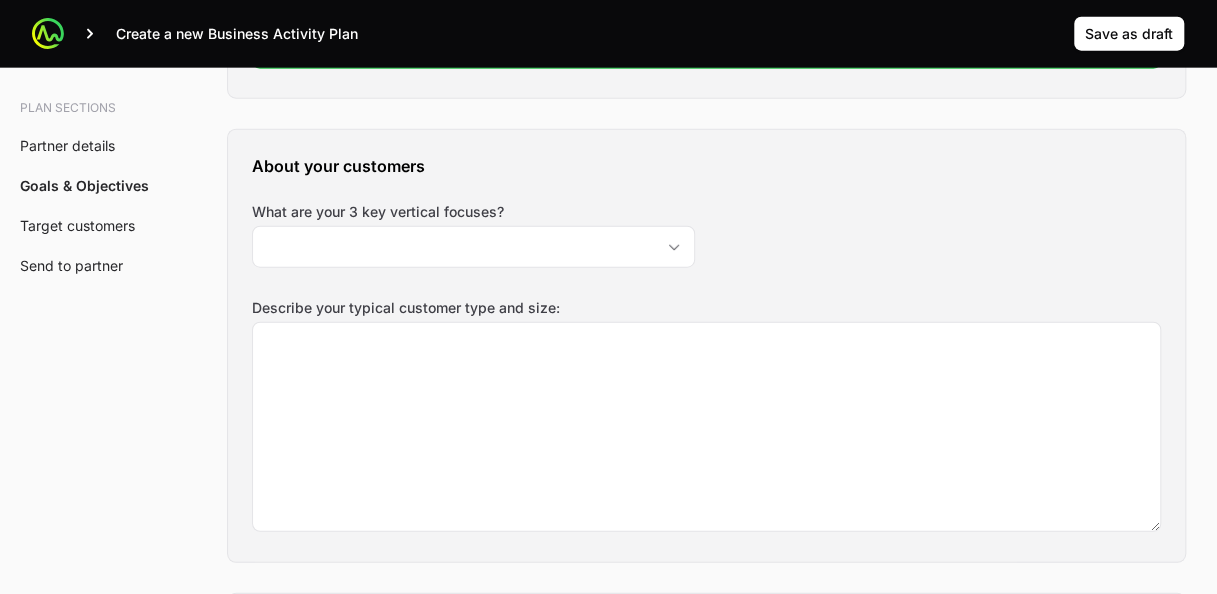 scroll, scrollTop: 2356, scrollLeft: 0, axis: vertical 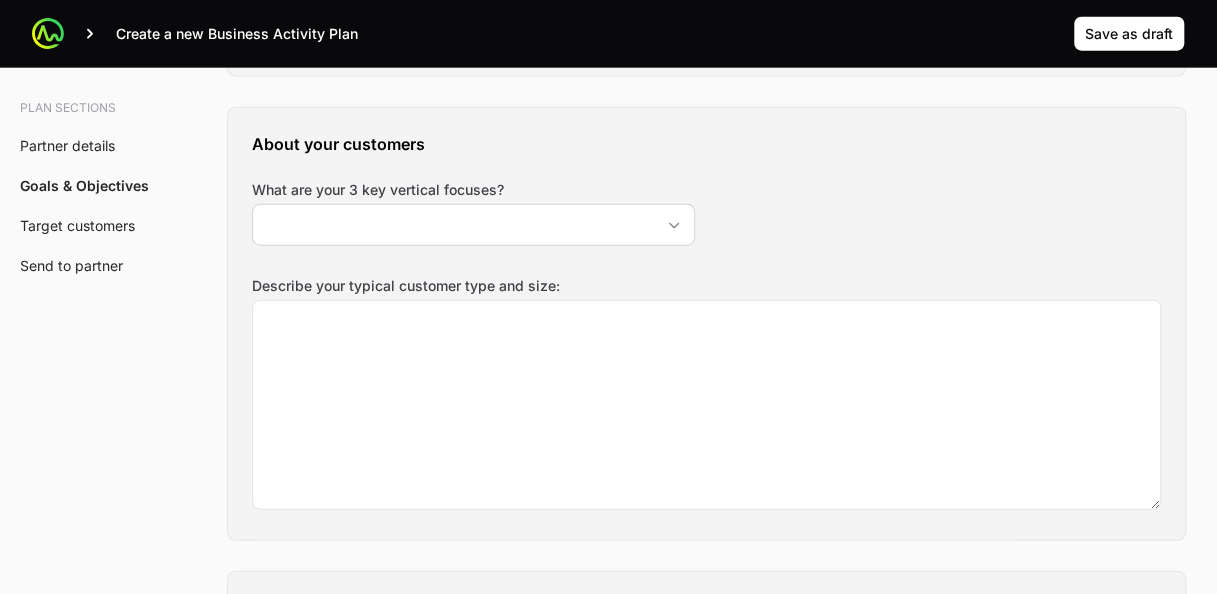type on "We are looking to expand our focus on IDP and FalconShield.
Our priority is to grow our business around IDP and FalconShield." 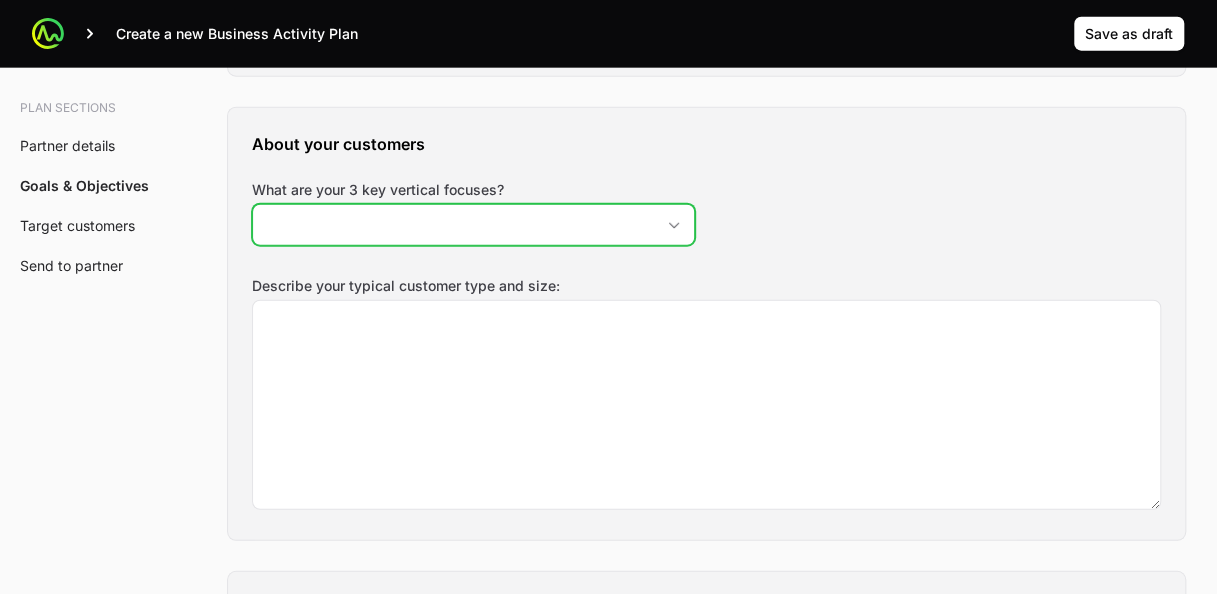click on "What are your 3 key vertical focuses?" 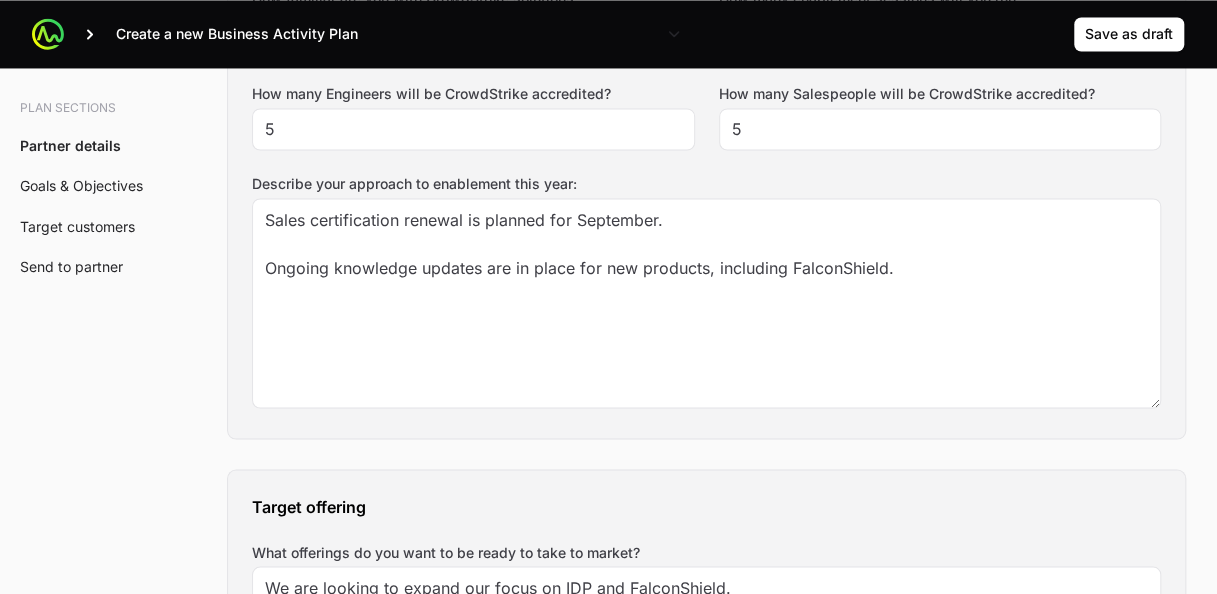 scroll, scrollTop: 1729, scrollLeft: 0, axis: vertical 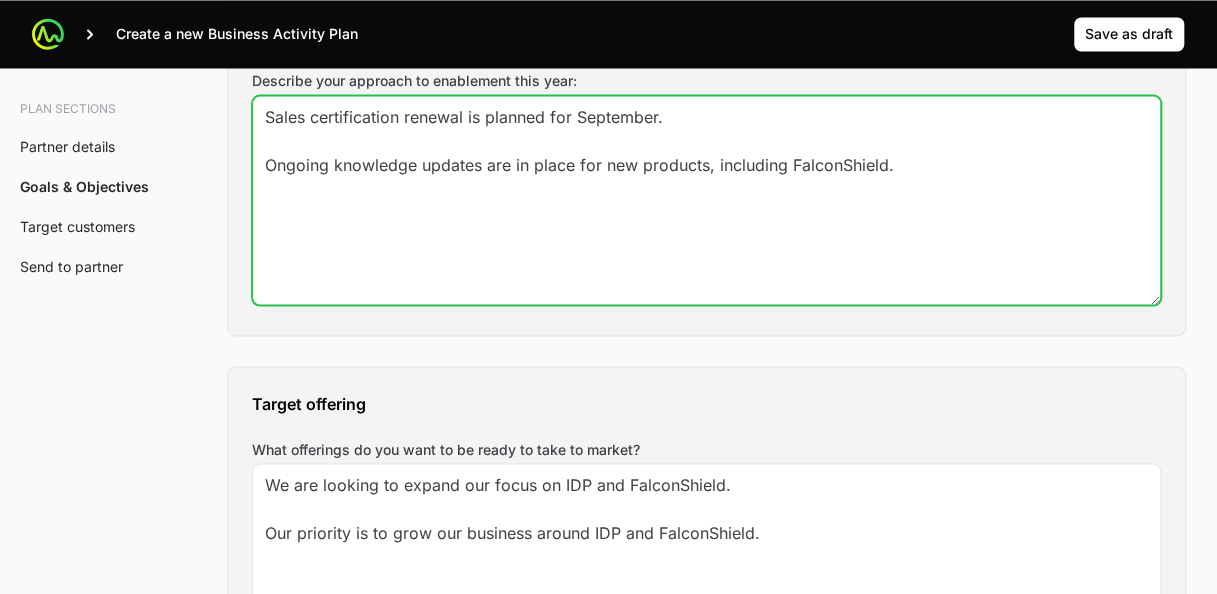 click on "Sales certification renewal is planned for September.
Ongoing knowledge updates are in place for new products, including FalconShield." 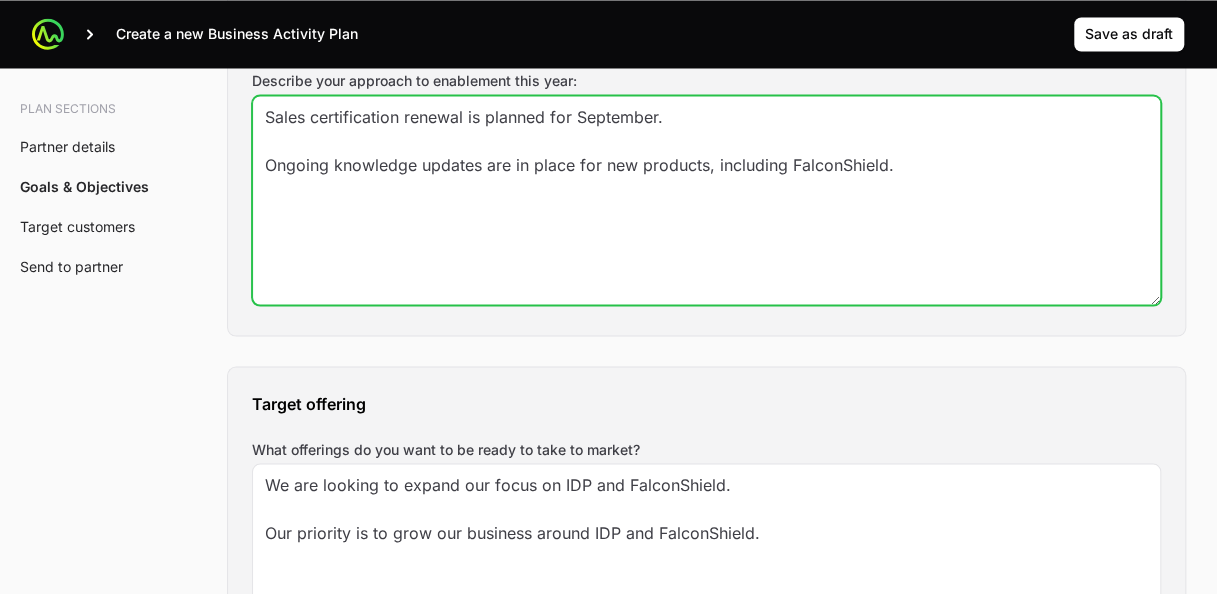 click on "Sales certification renewal is planned for September.
Ongoing knowledge updates are in place for new products, including FalconShield." 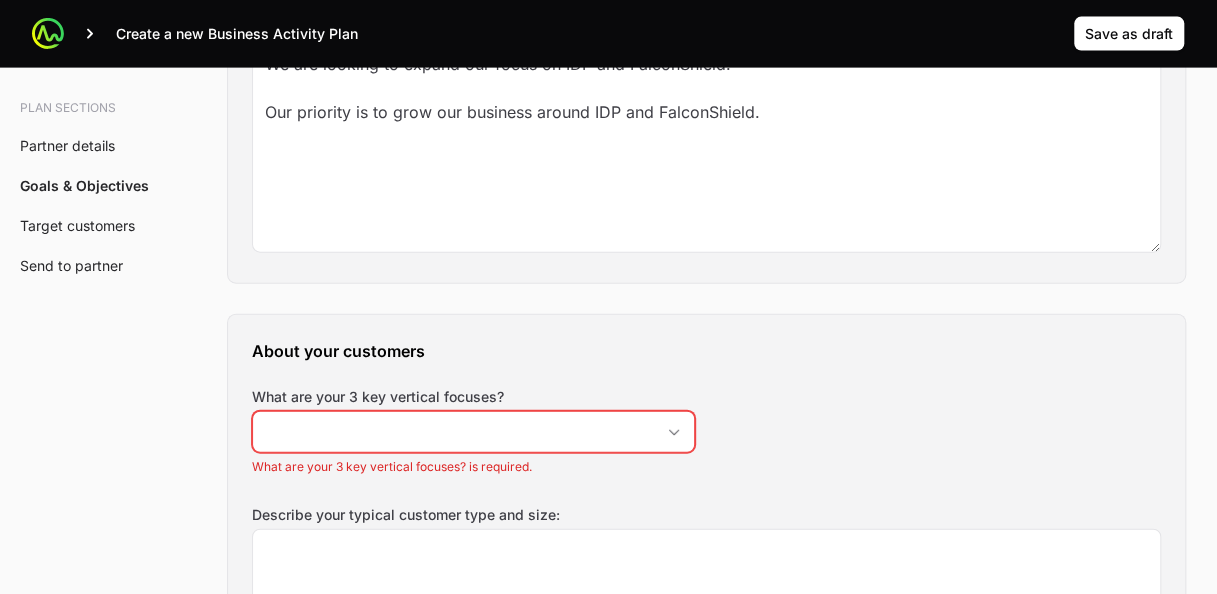 scroll, scrollTop: 2348, scrollLeft: 0, axis: vertical 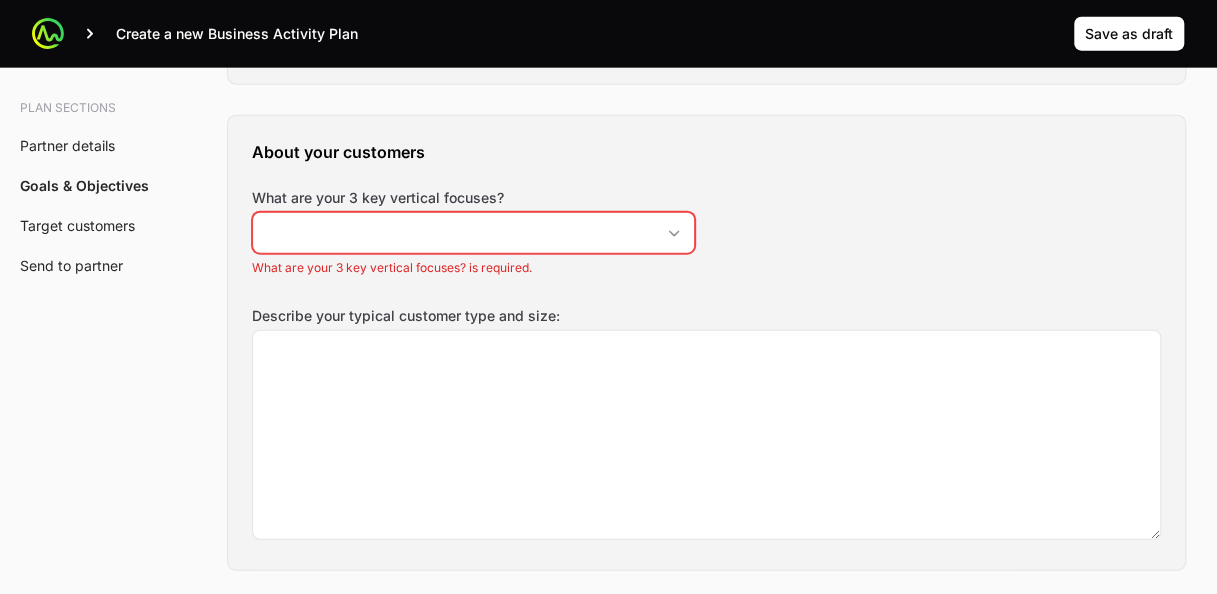 type on "Sales certification renewal is planned for September.
Ongoing knowledge updates are in place for new products, including FalconShield.
EDR / SHIELD / CLOUD / IDP / SIEM" 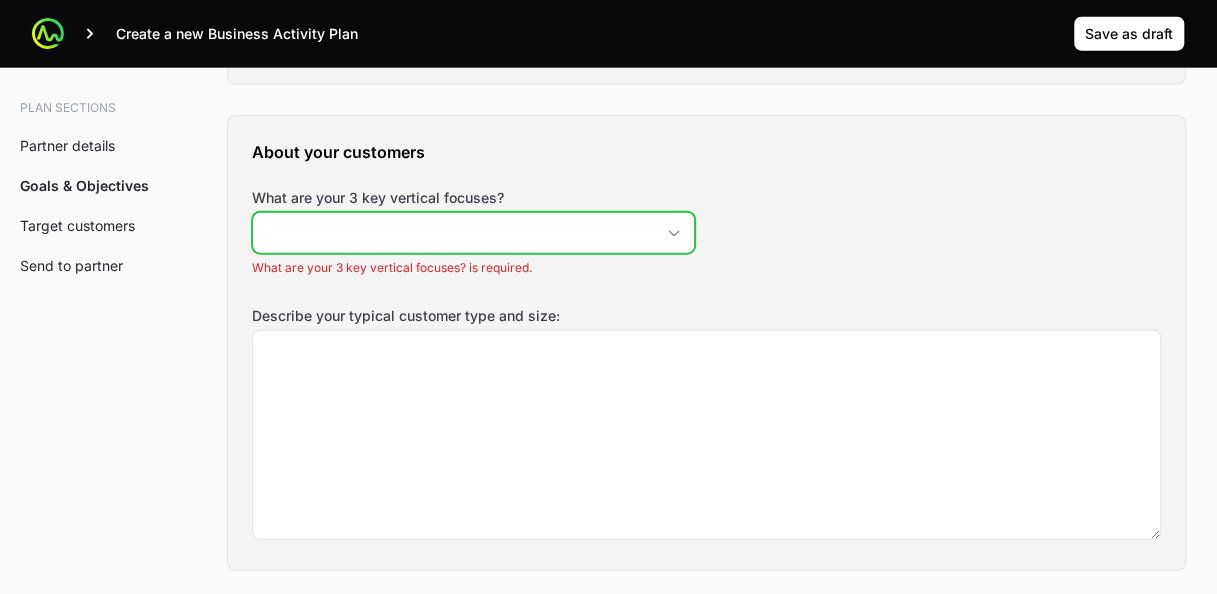 click 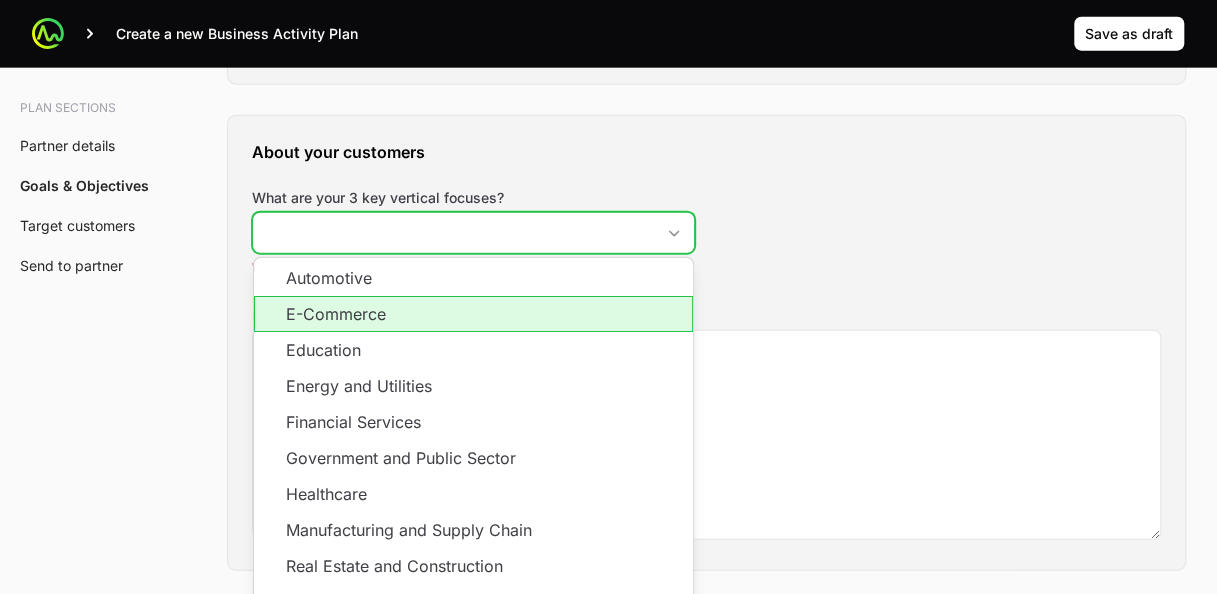 click on "E-Commerce" 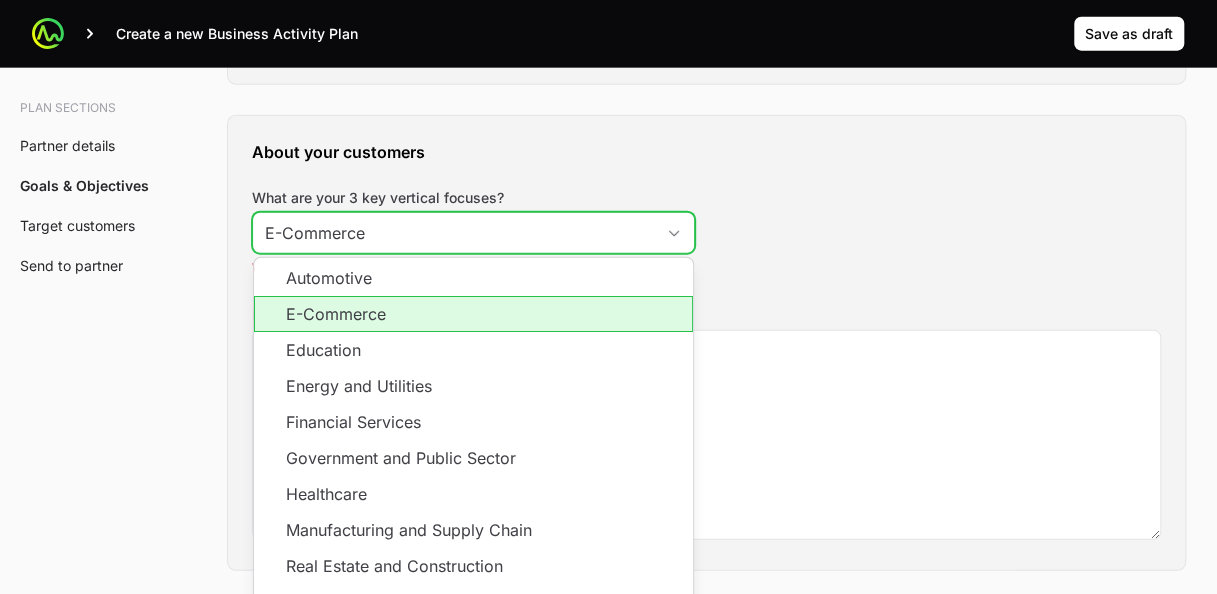 type on "E-Commerce," 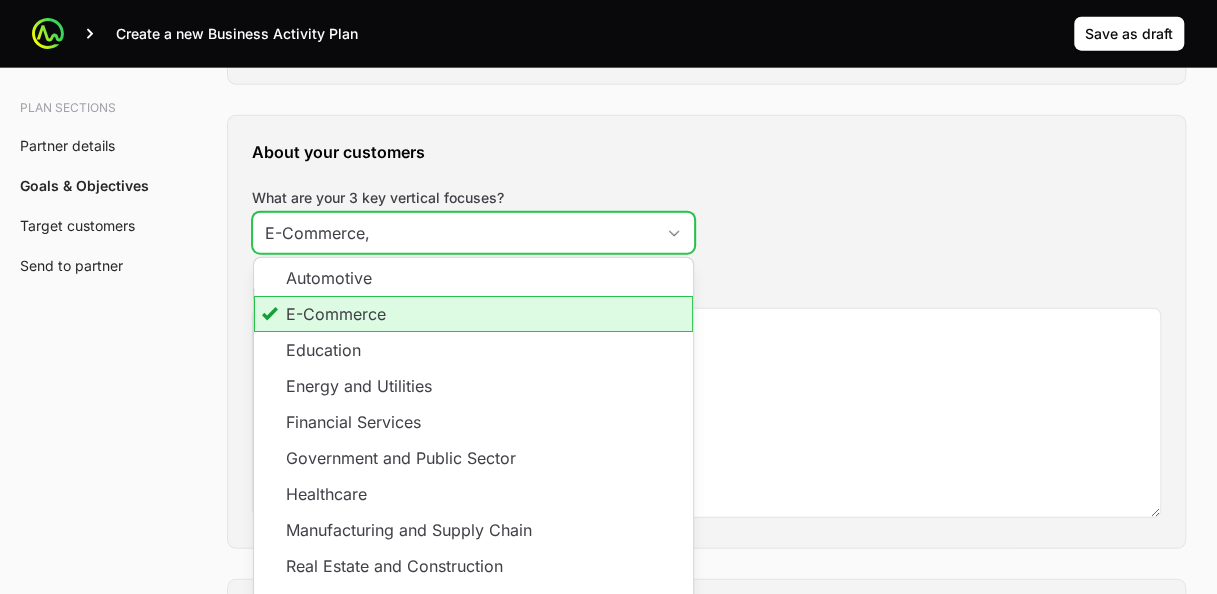 click on "E-Commerce" 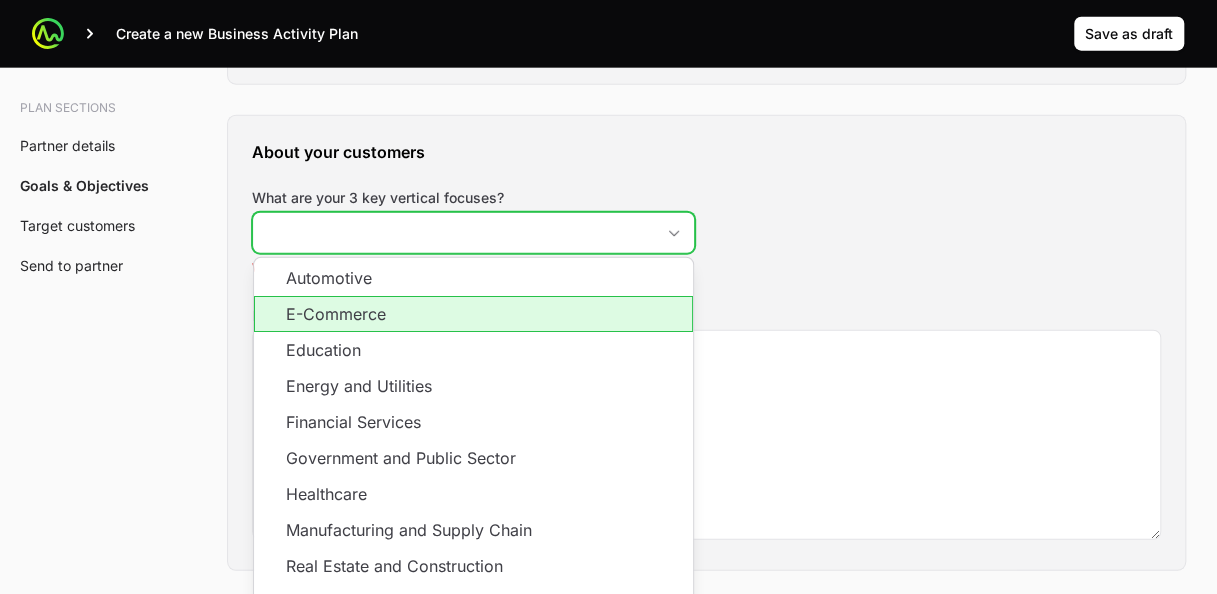 click on "E-Commerce" 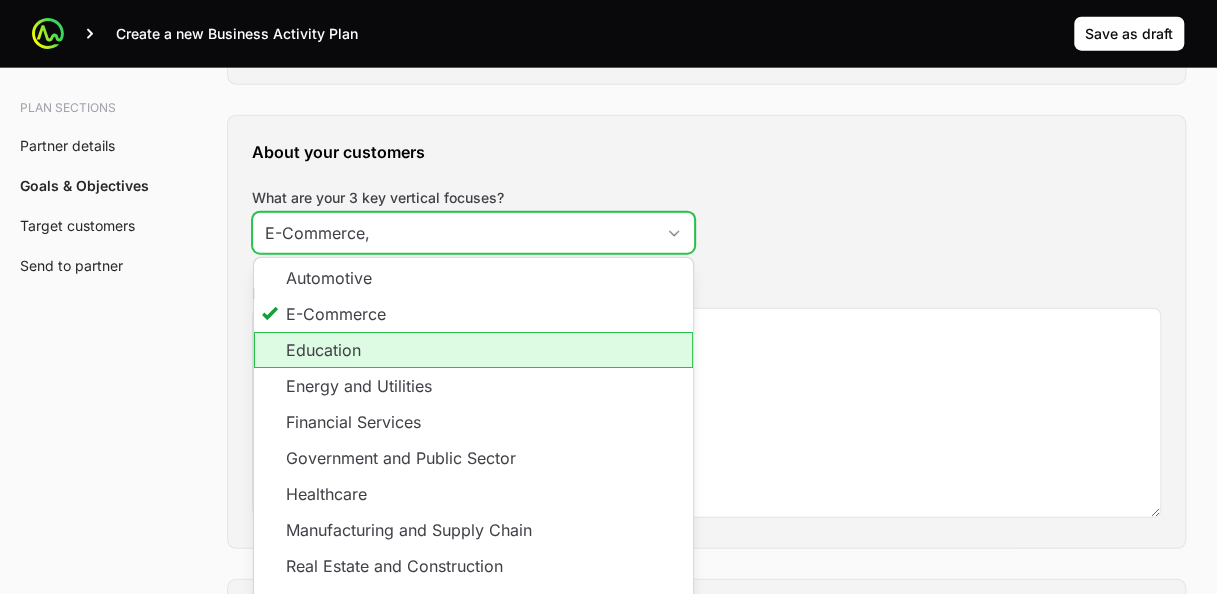 click on "Education" 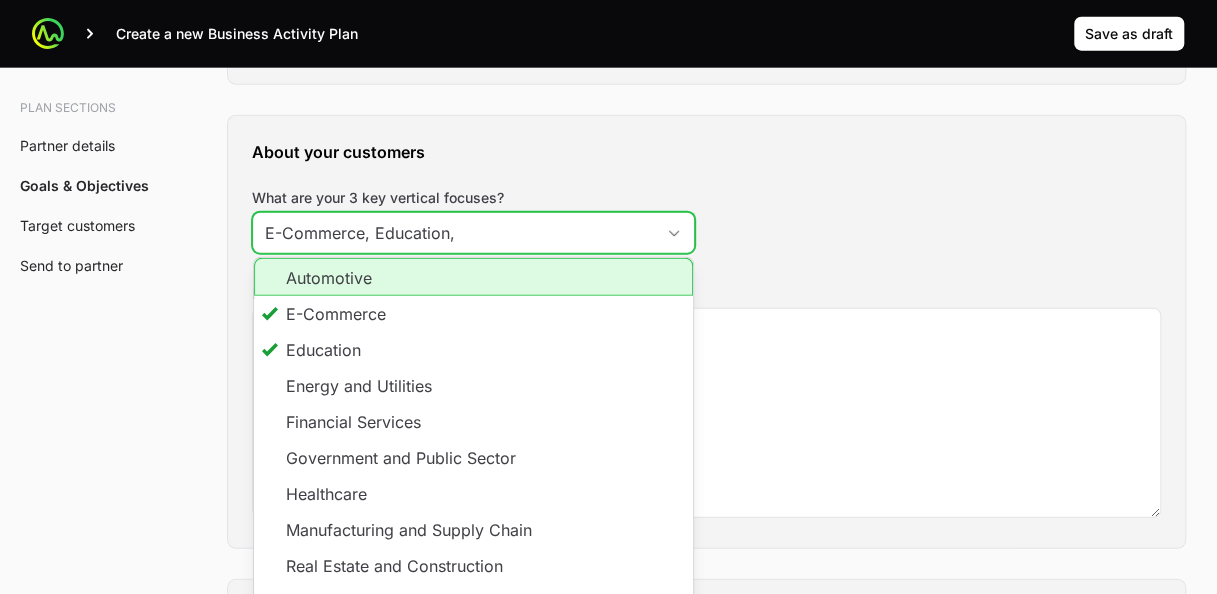 click on "Automotive" 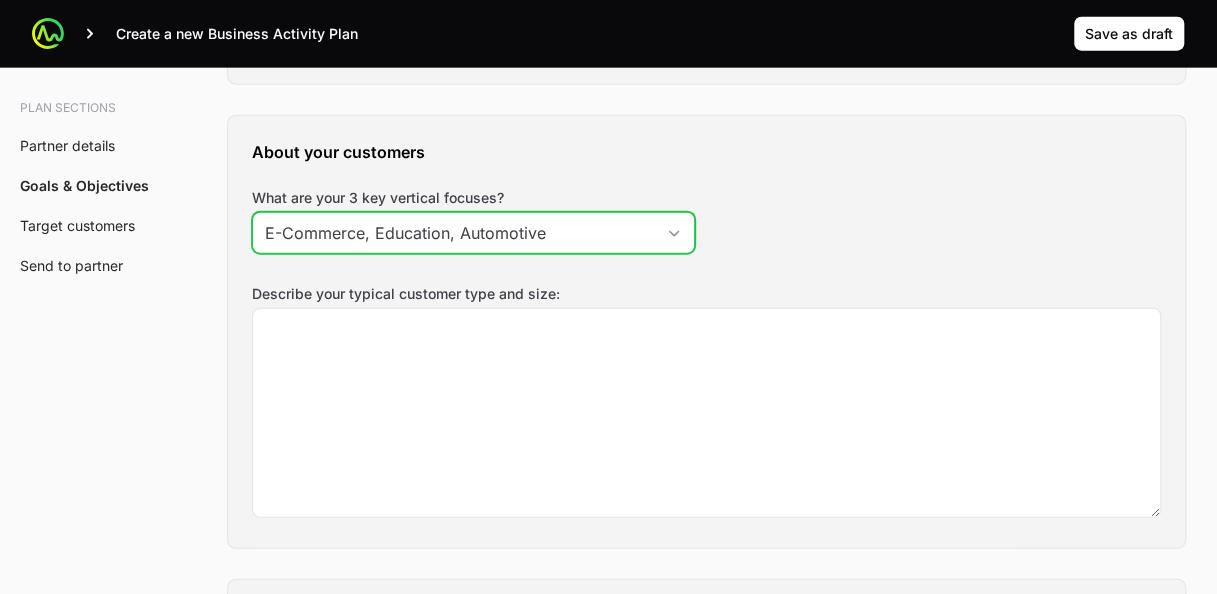 click 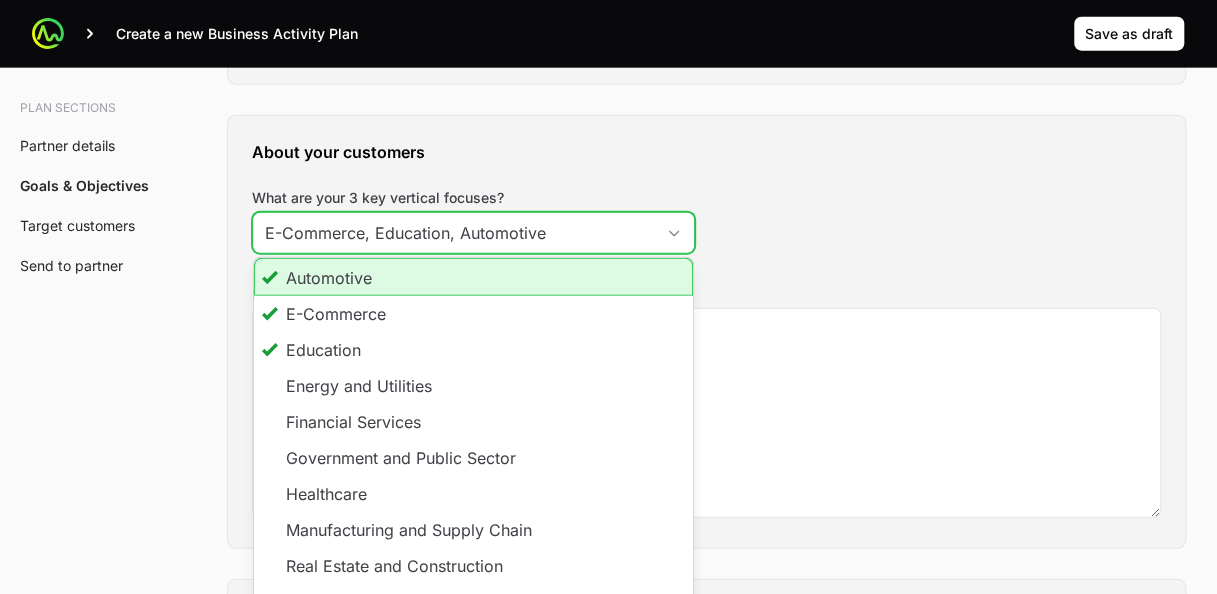 click on "Automotive" 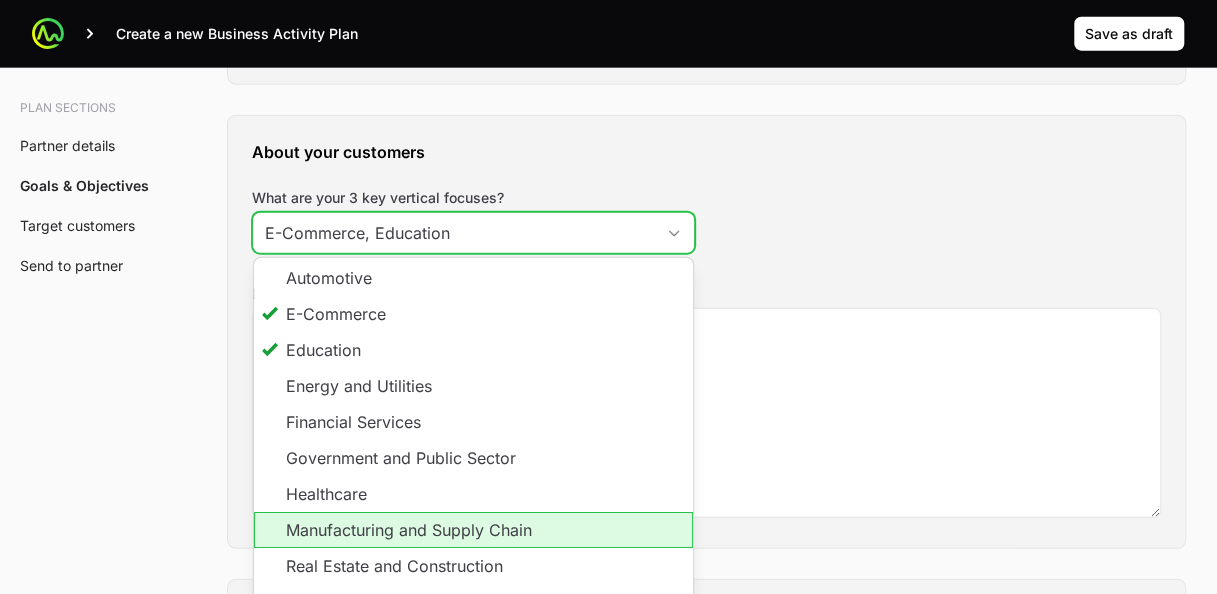 click on "Manufacturing and Supply Chain" 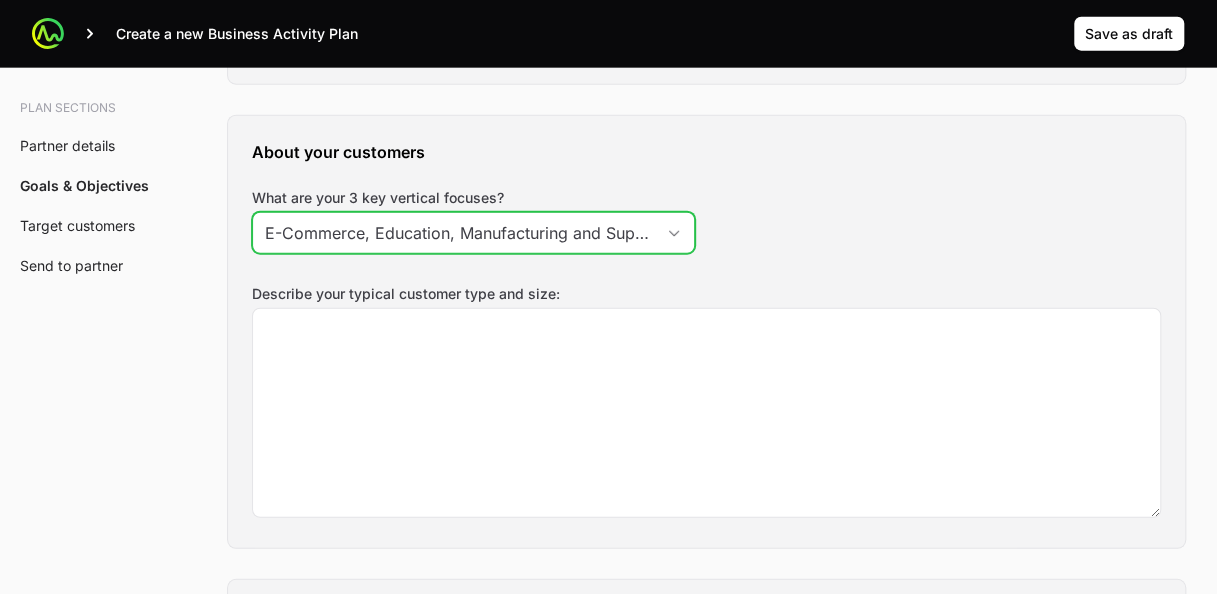 scroll, scrollTop: 0, scrollLeft: 56, axis: horizontal 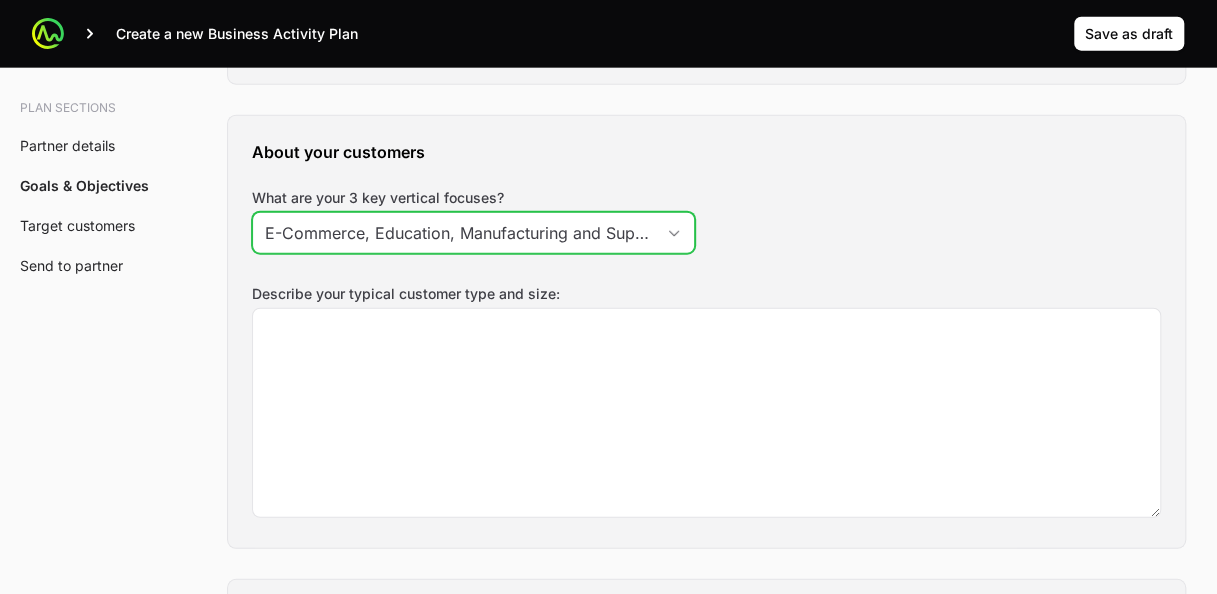click 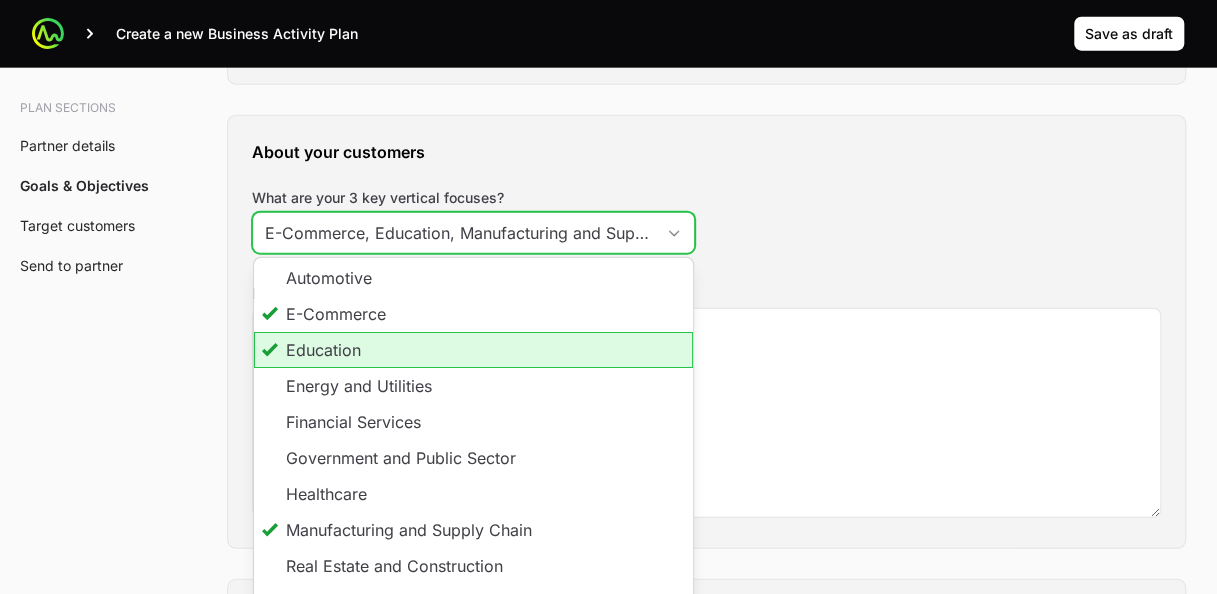 click on "Education" 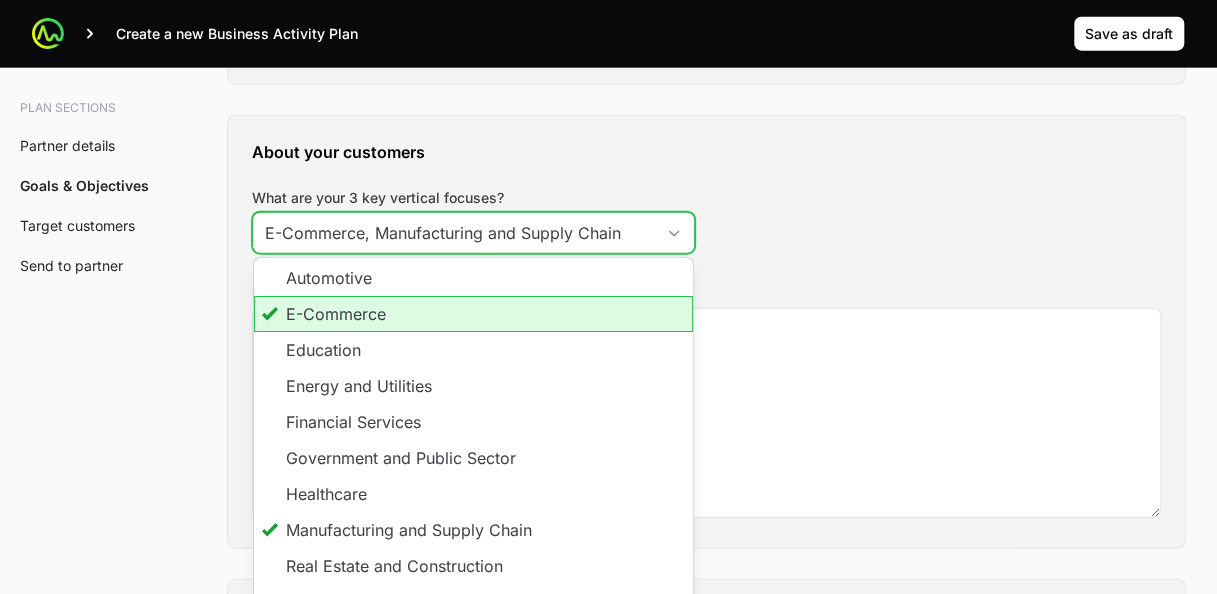 click on "E-Commerce" 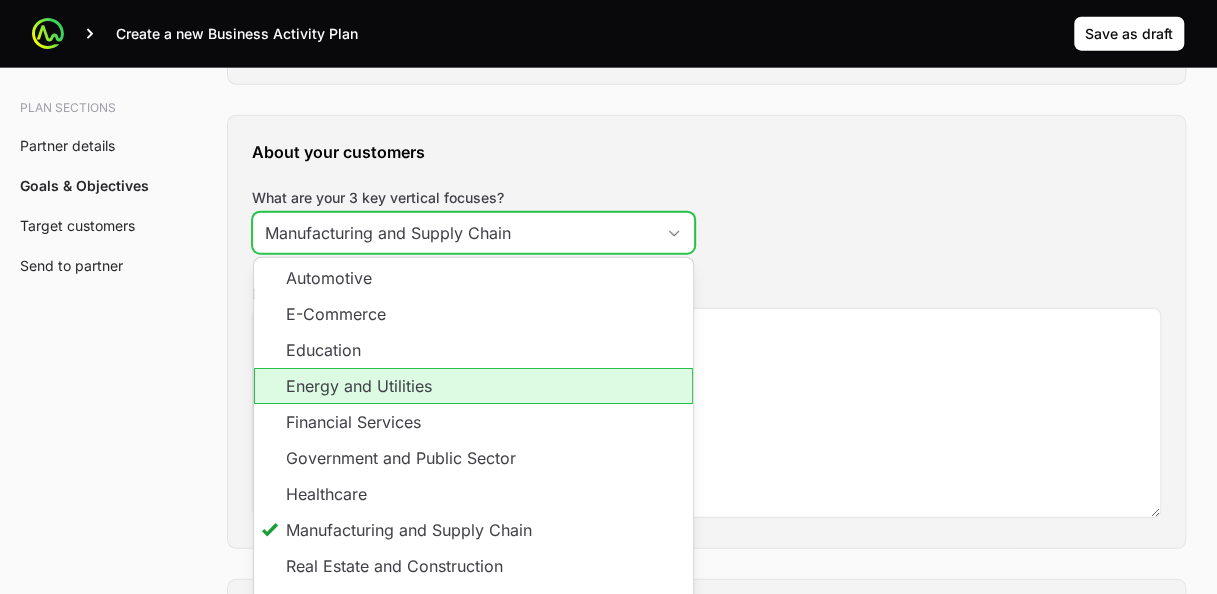 click on "Energy and Utilities" 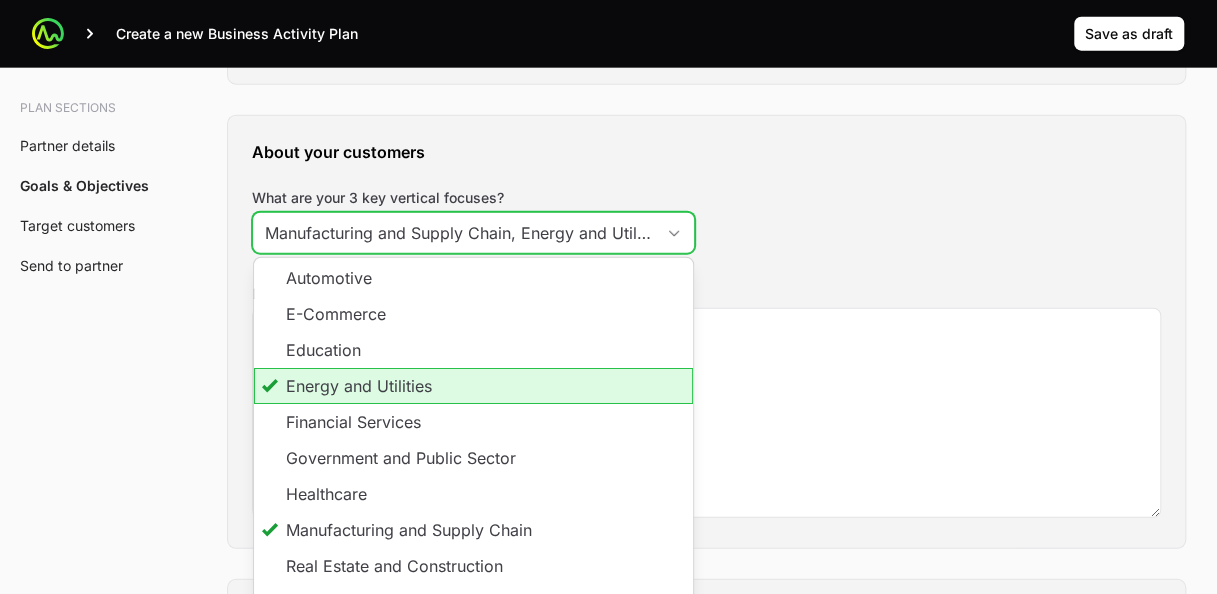scroll, scrollTop: 0, scrollLeft: 22, axis: horizontal 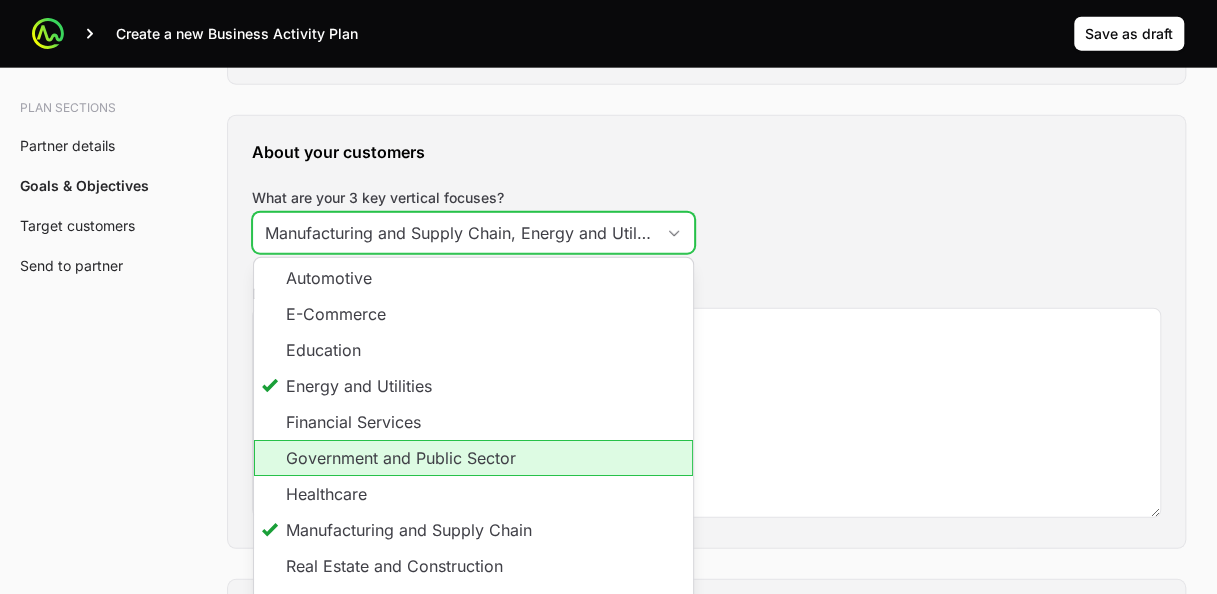 click on "Government and Public Sector" 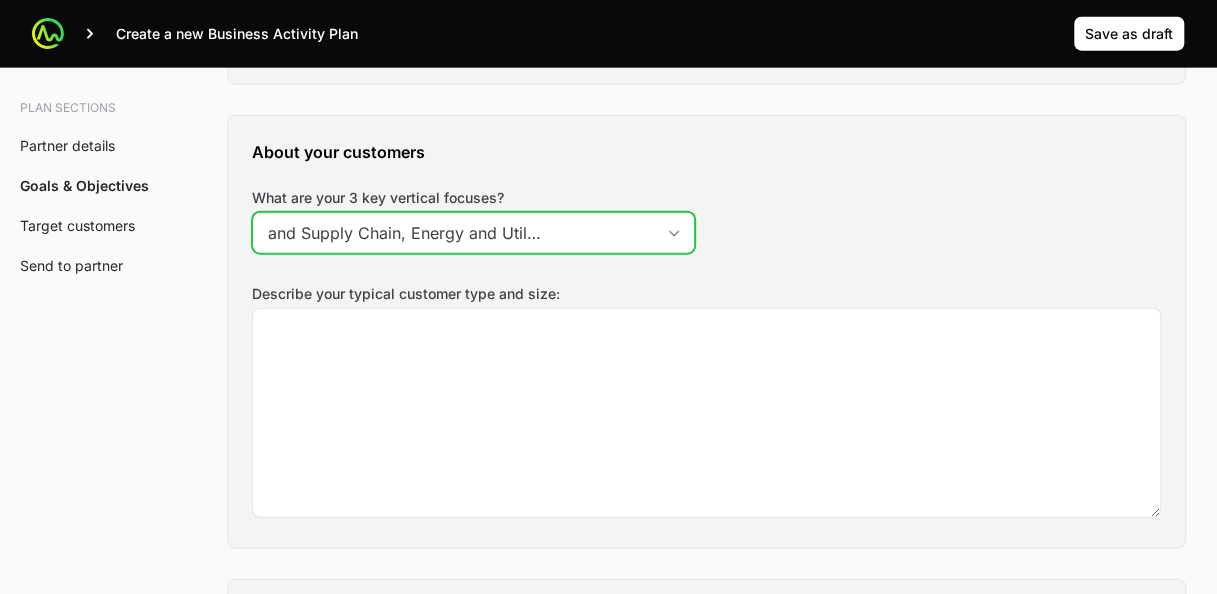 scroll, scrollTop: 0, scrollLeft: 257, axis: horizontal 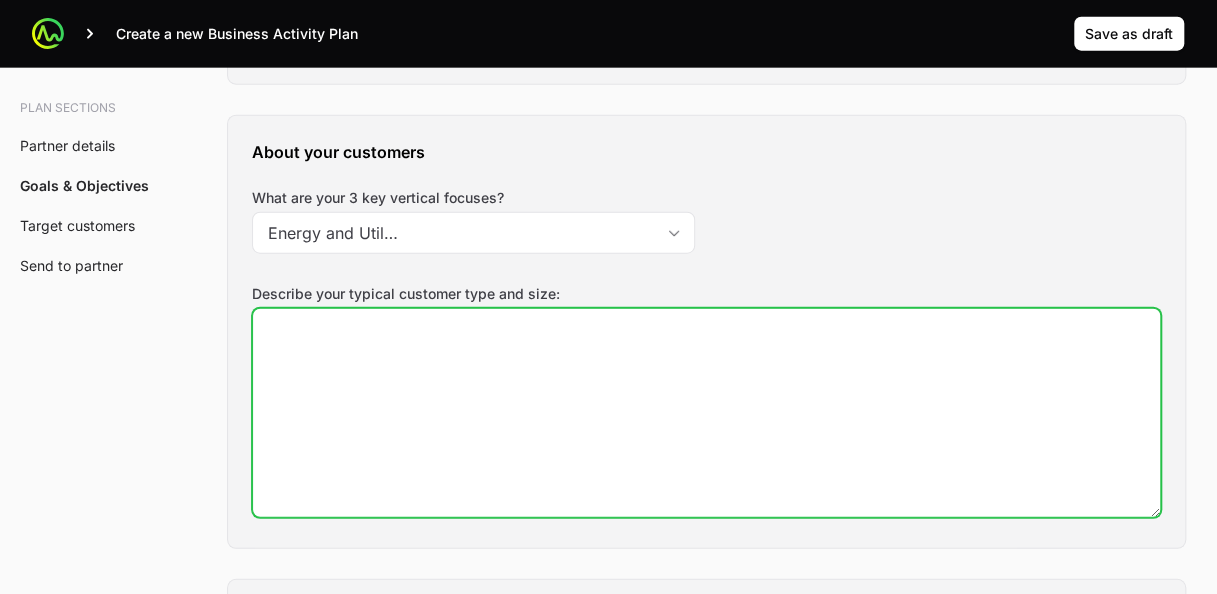 type on "Manufacturing and Supply Chain, Energy and Utilities, Government and Public Sector" 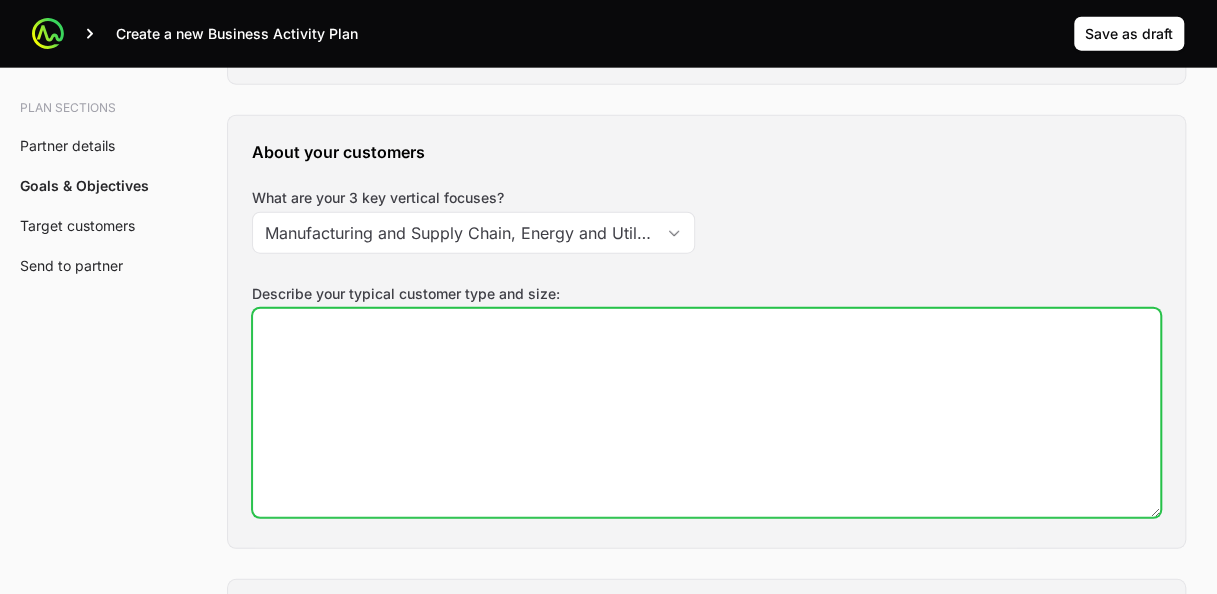 click on "Describe your typical customer type and size:" 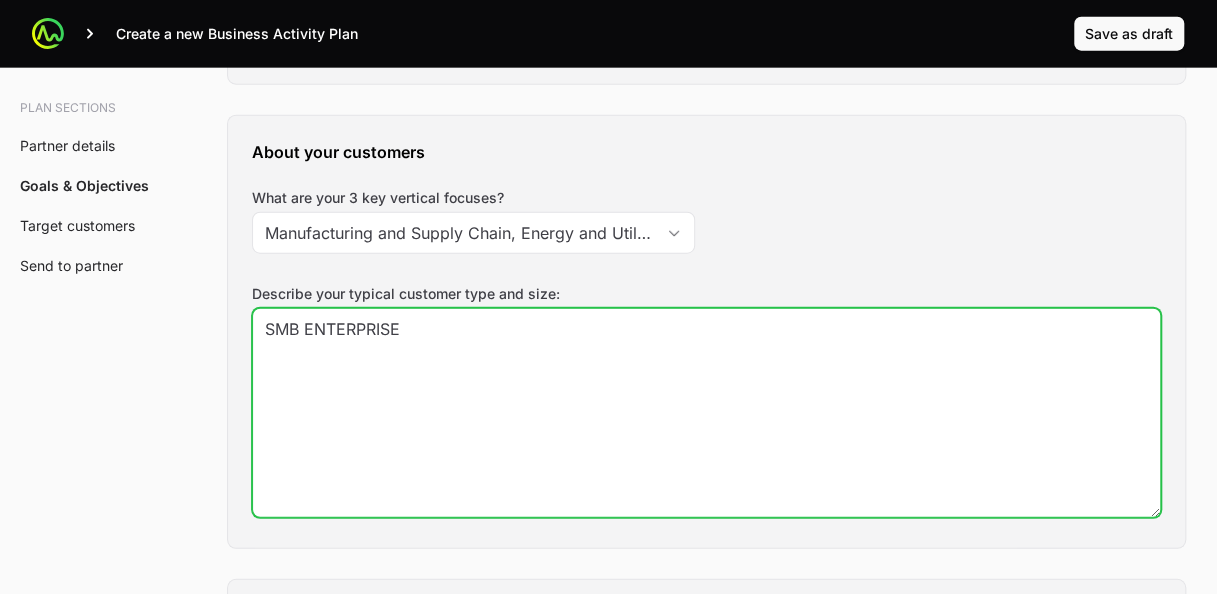 type on "SMB ENTERPRISE" 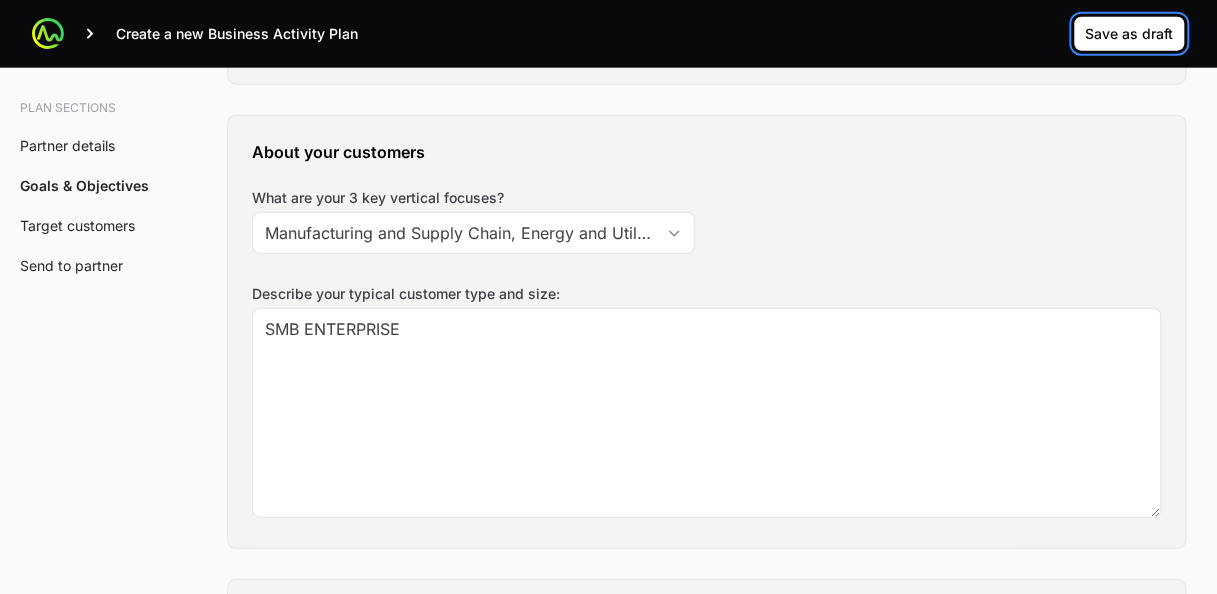 drag, startPoint x: 1144, startPoint y: 33, endPoint x: 1275, endPoint y: 361, distance: 353.1926 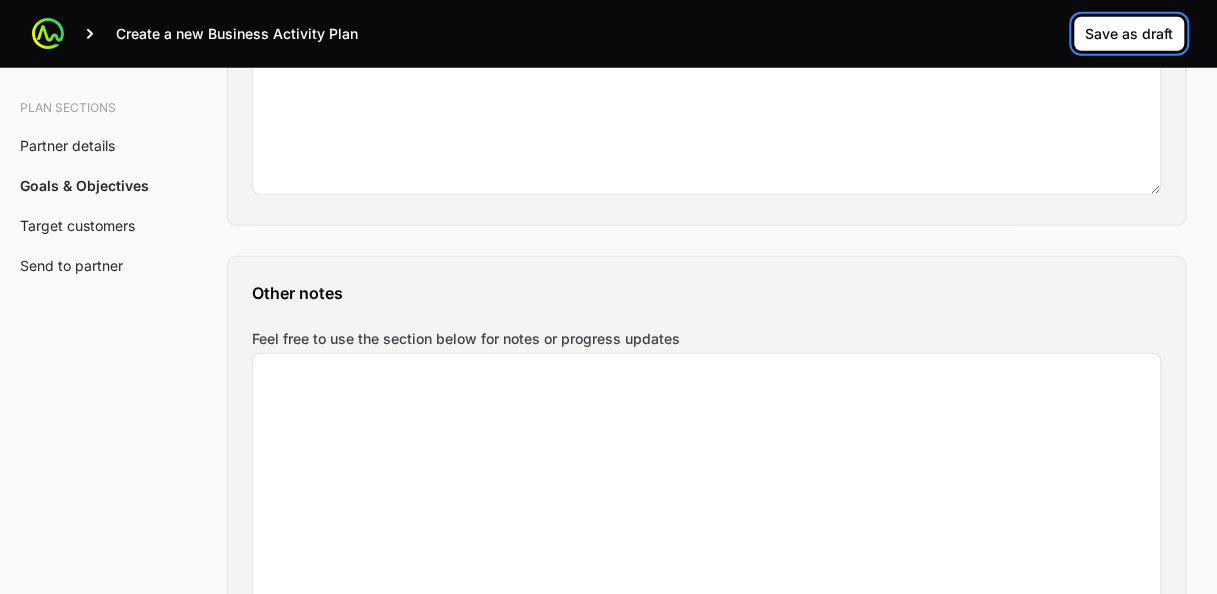 scroll, scrollTop: 2561, scrollLeft: 0, axis: vertical 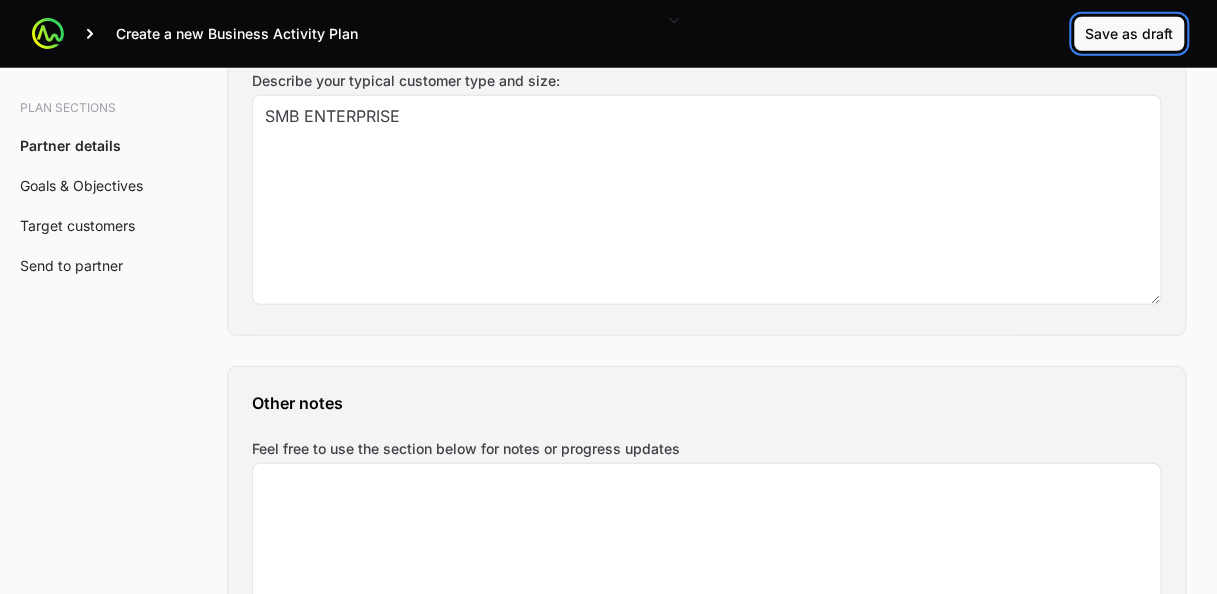 click on "Save as draft" 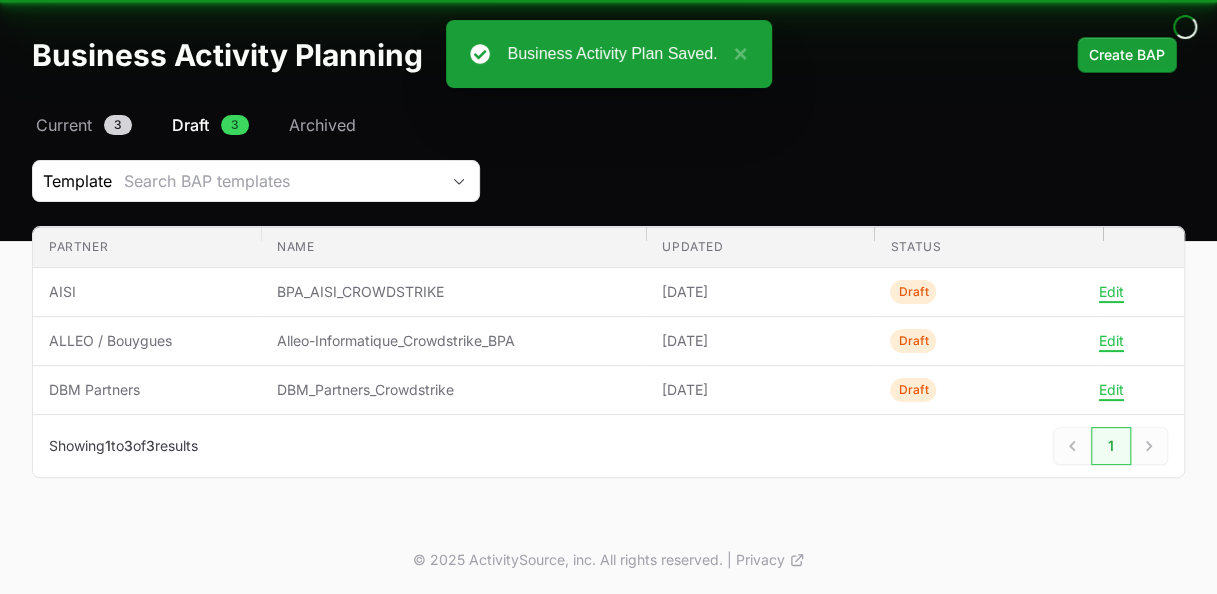 scroll, scrollTop: 64, scrollLeft: 0, axis: vertical 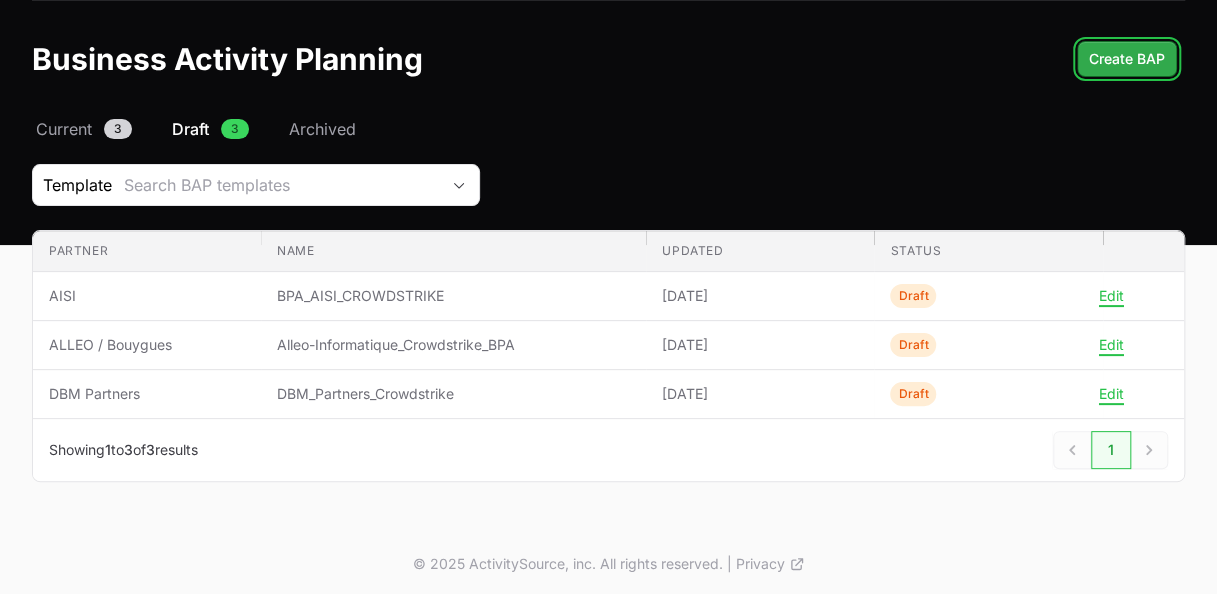 click on "Create BAP" 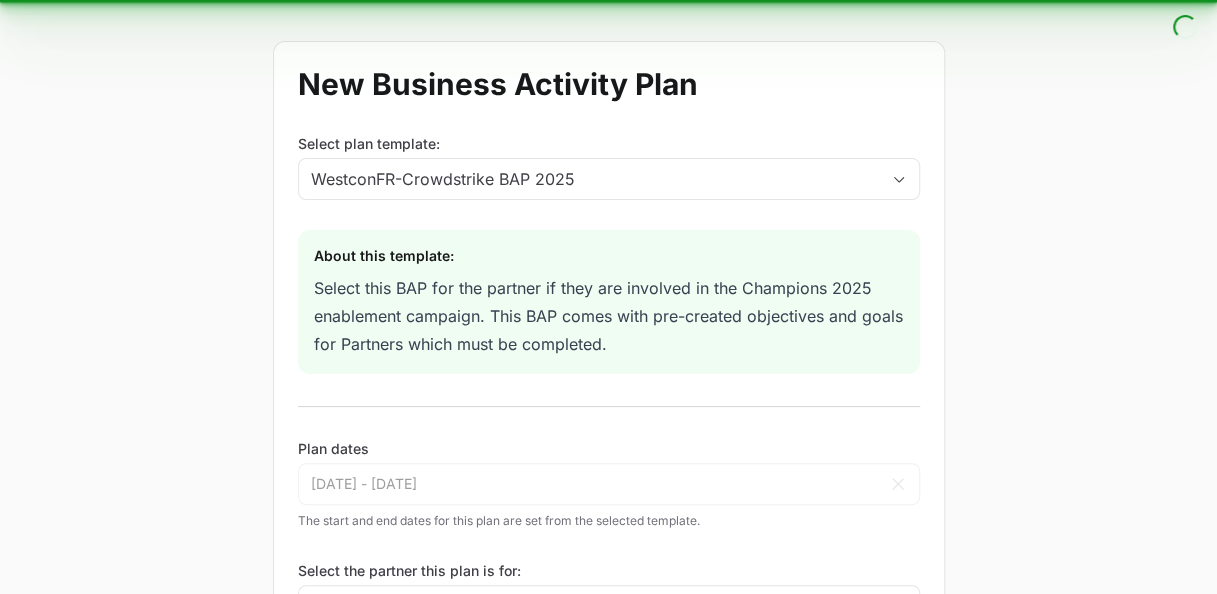 scroll, scrollTop: 0, scrollLeft: 0, axis: both 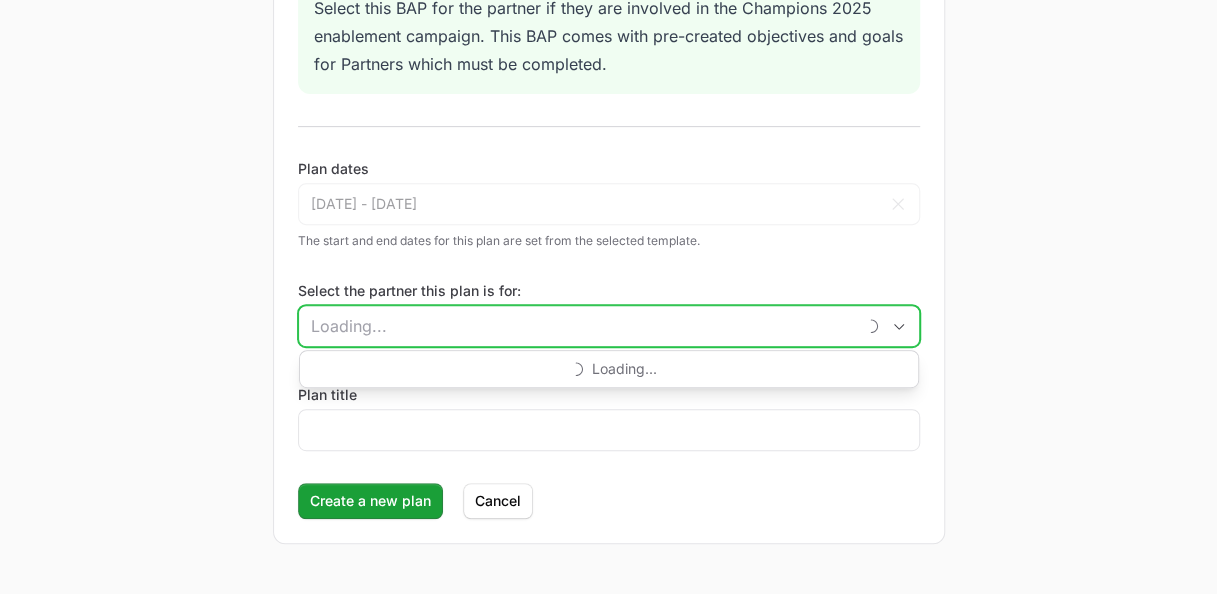 click on "Select the partner this plan is for:" 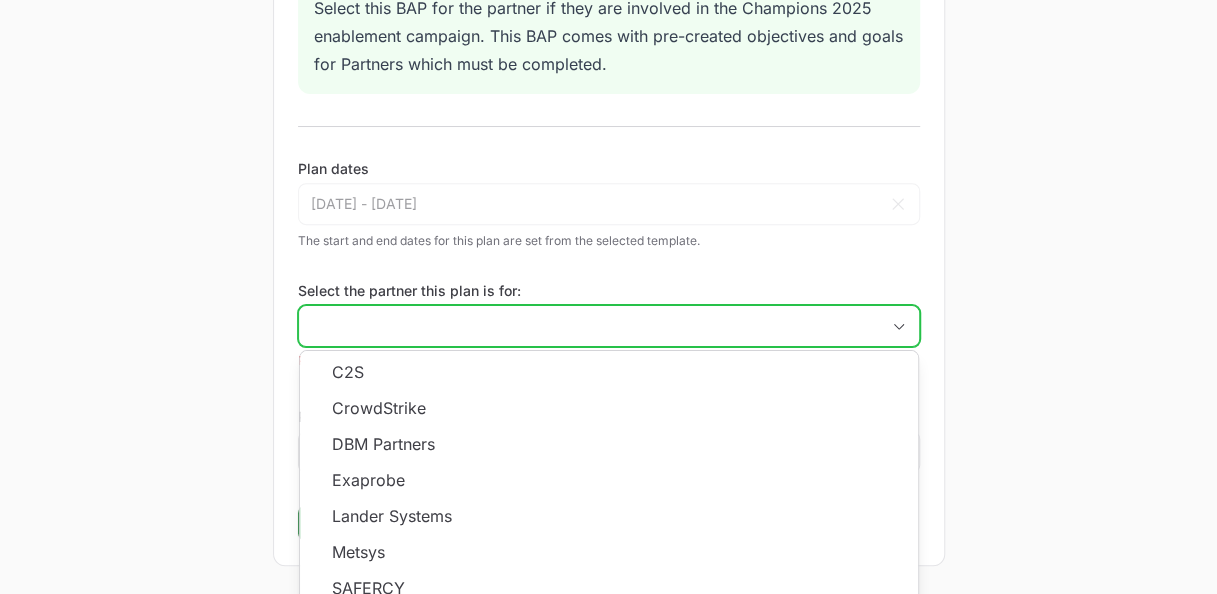 scroll, scrollTop: 181, scrollLeft: 0, axis: vertical 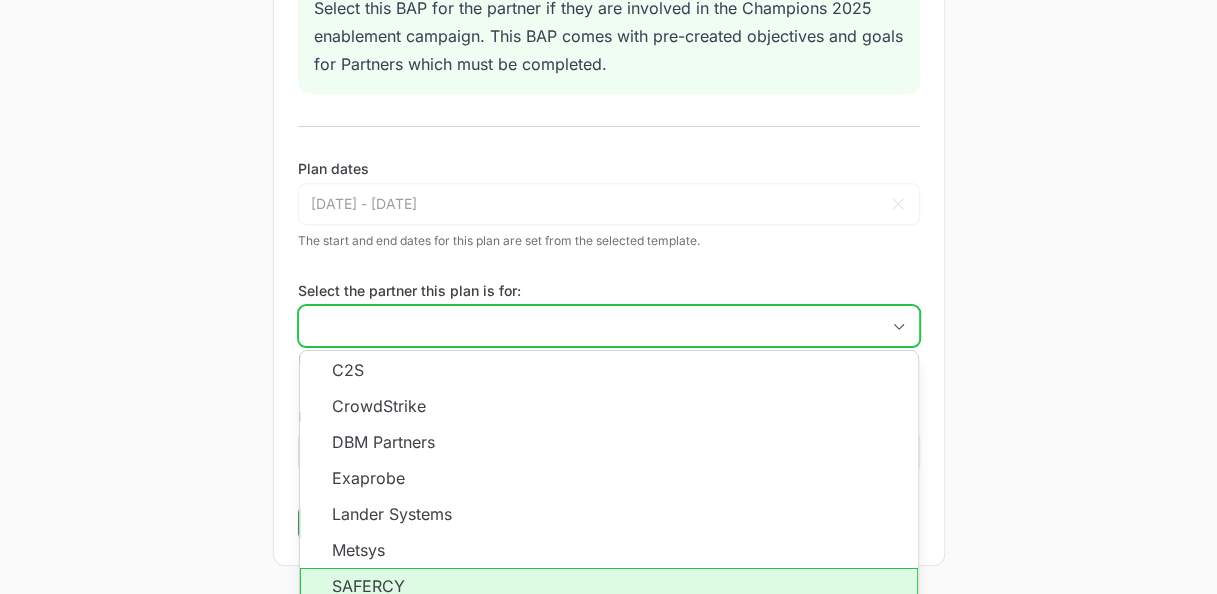 click on "SAFERCY" 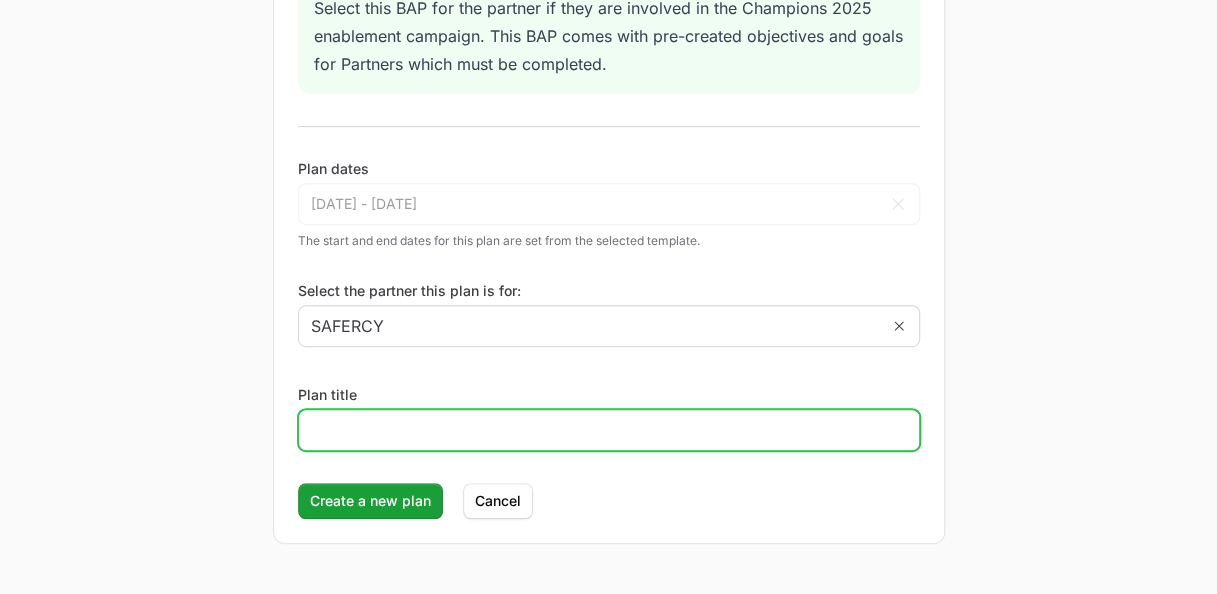 click on "Plan title" 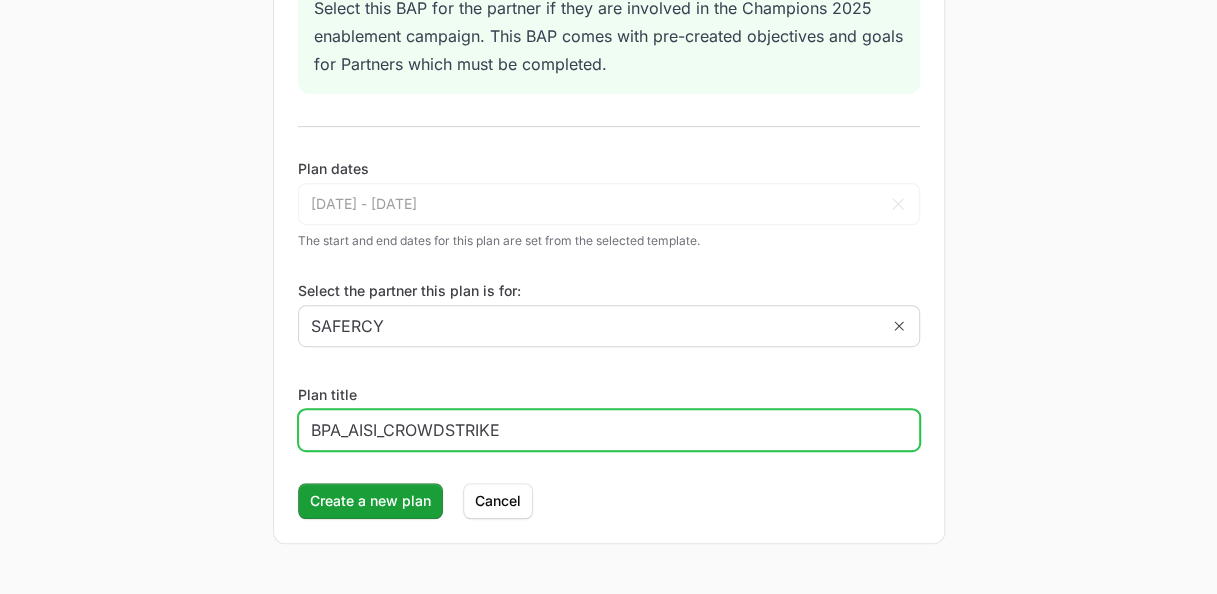 click on "BPA_AISI_CROWDSTRIKE" 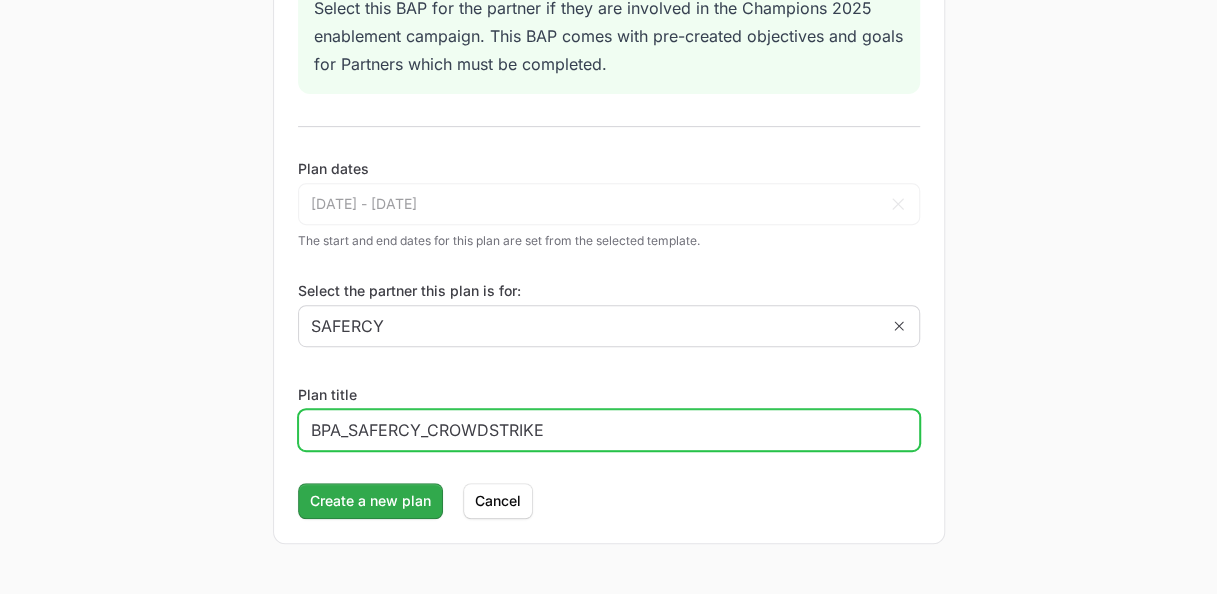 type on "BPA_SAFERCY_CROWDSTRIKE" 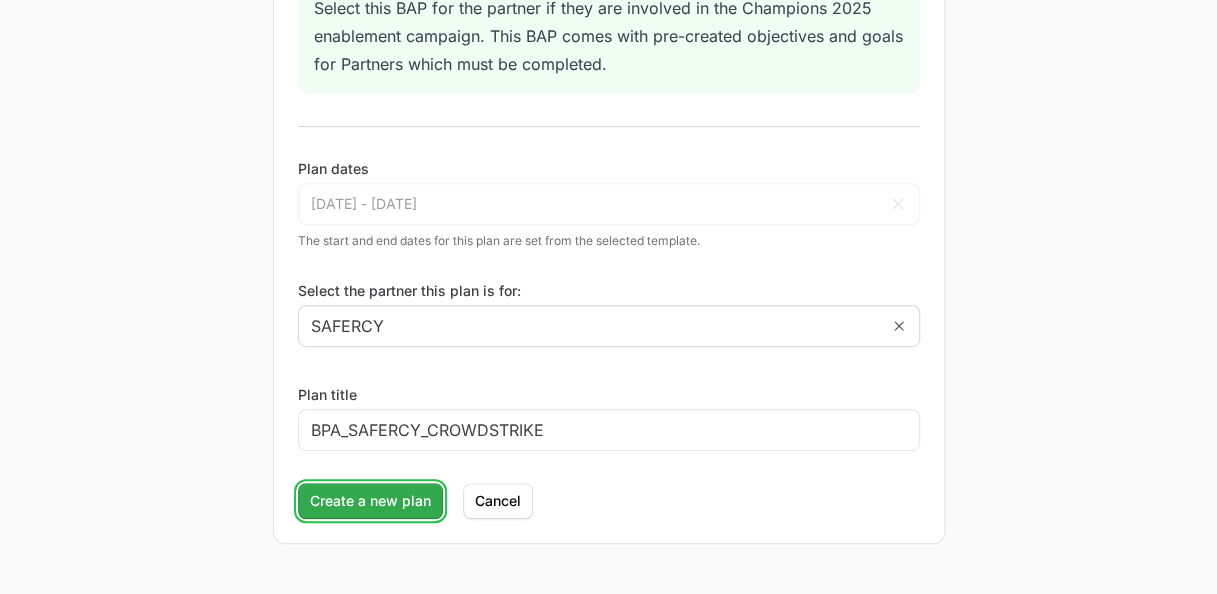 click on "Create a new plan" 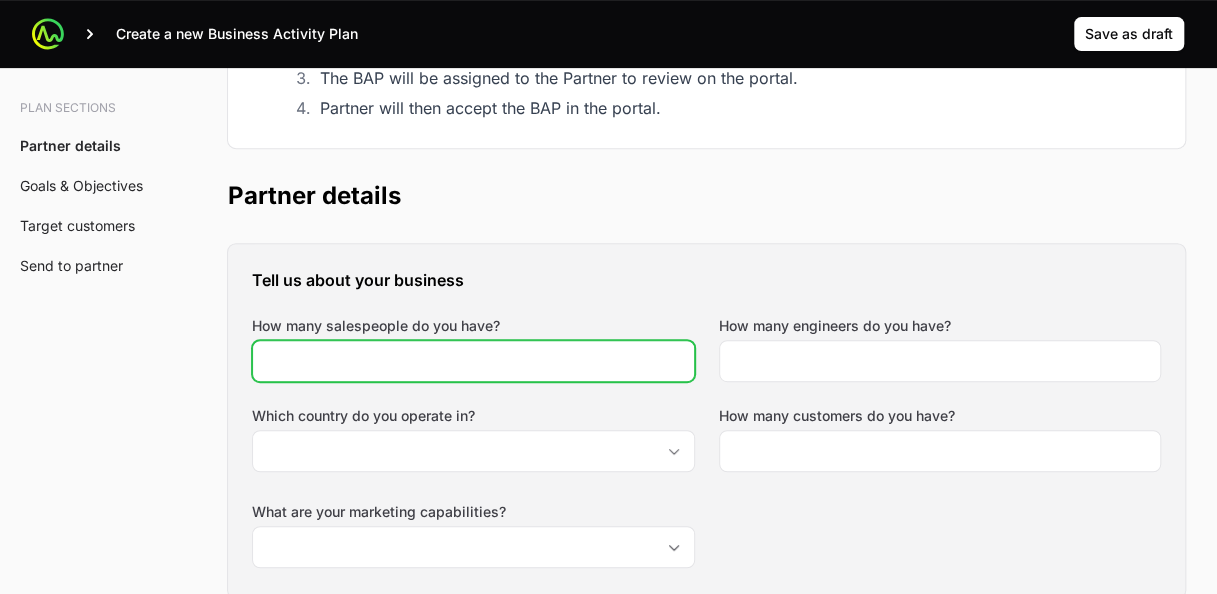 click on "How many salespeople do you have?" 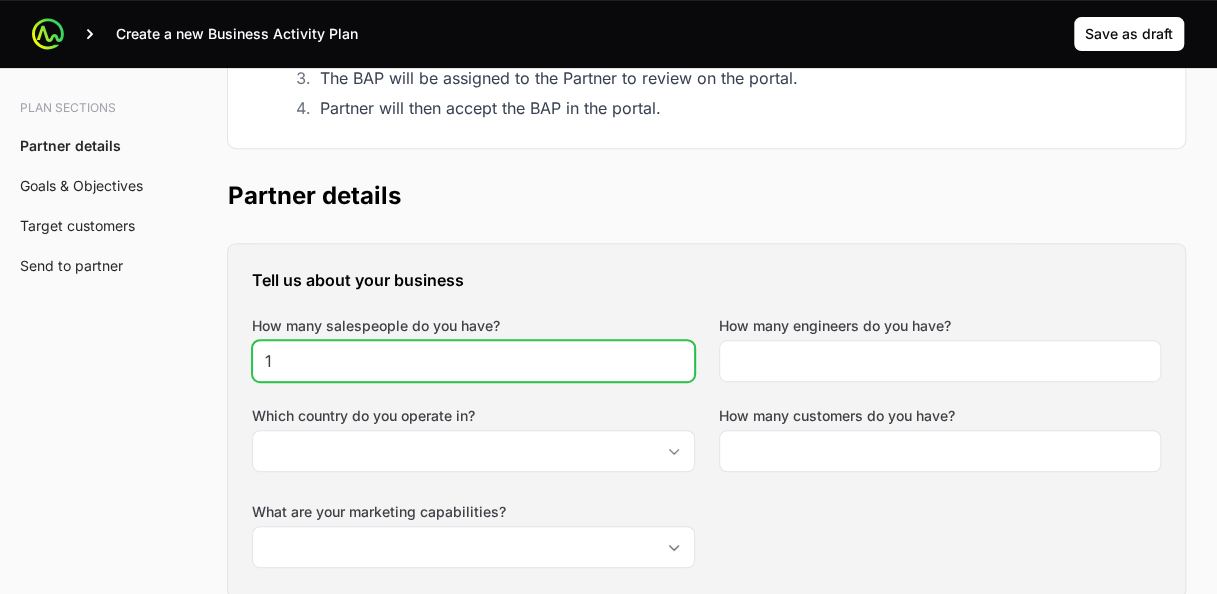 click on "1" 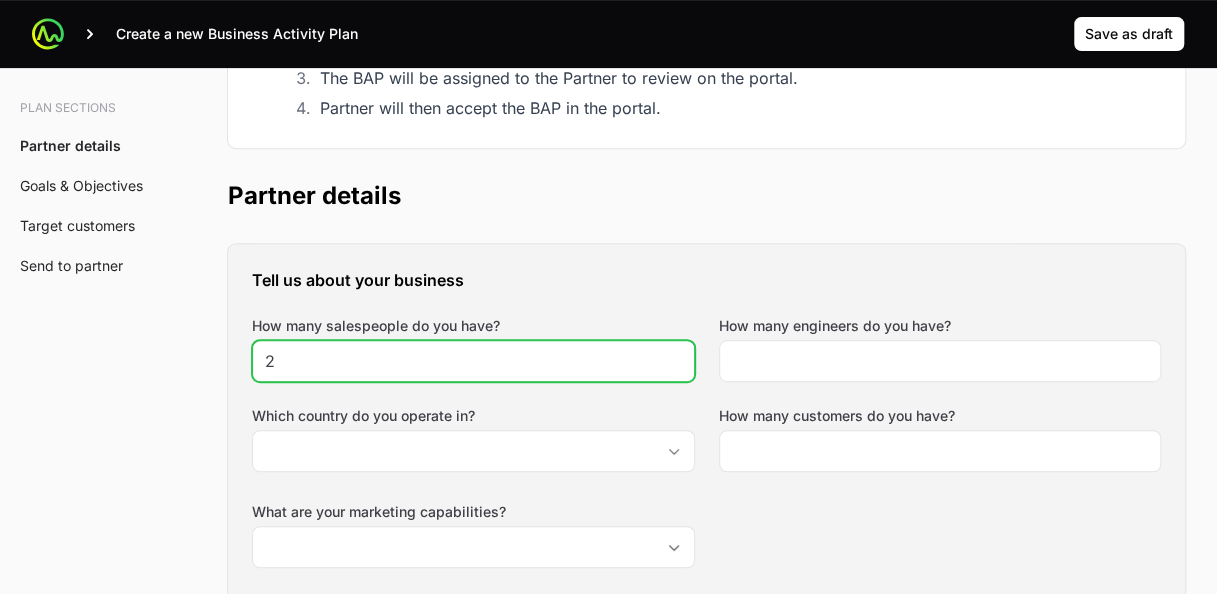 click on "2" 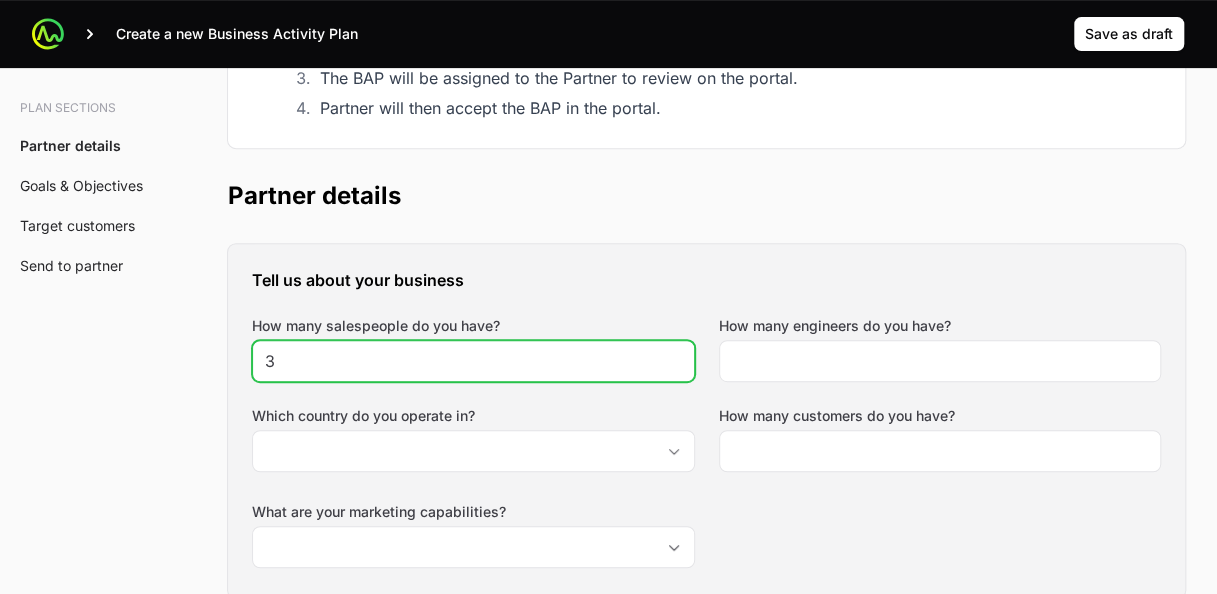 click on "3" 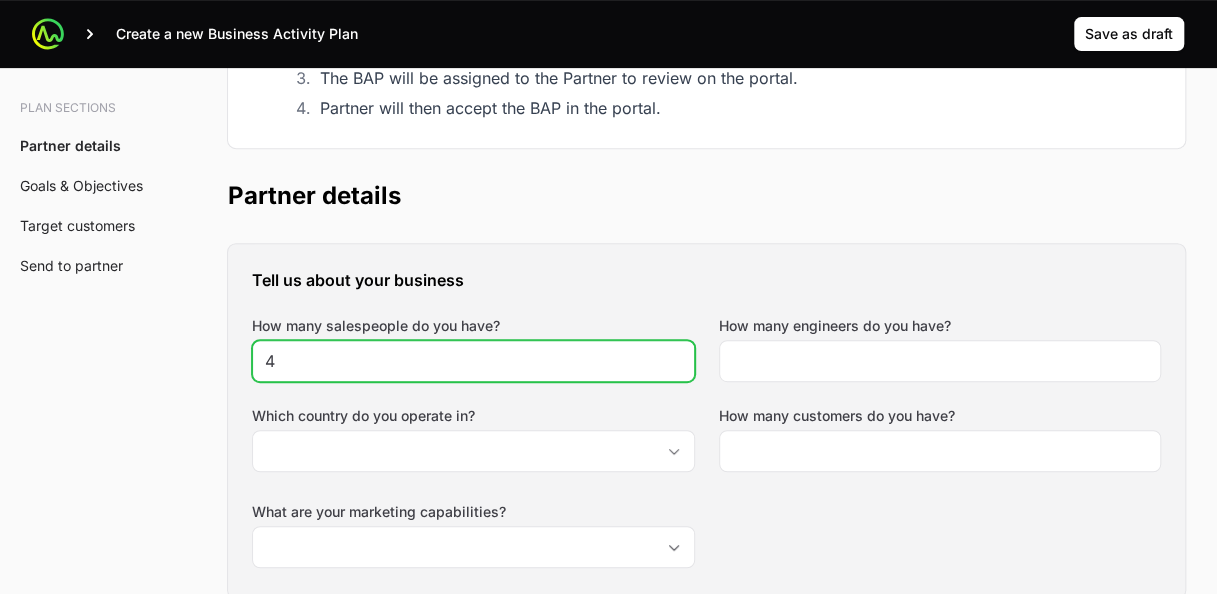 type on "4" 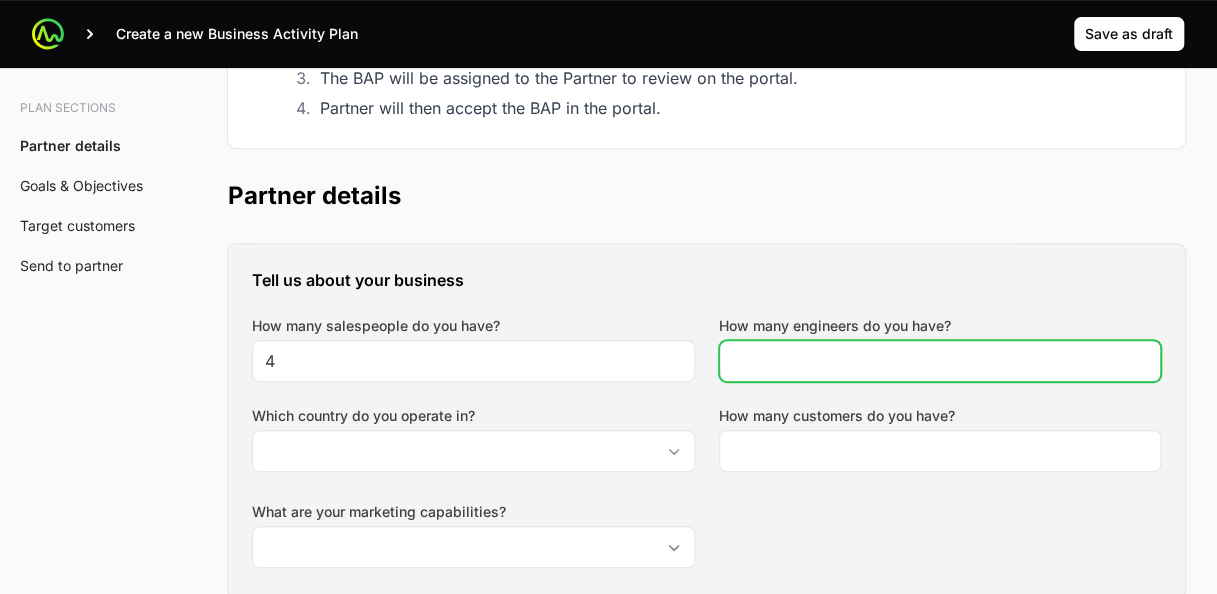 click on "How many engineers do you have?" 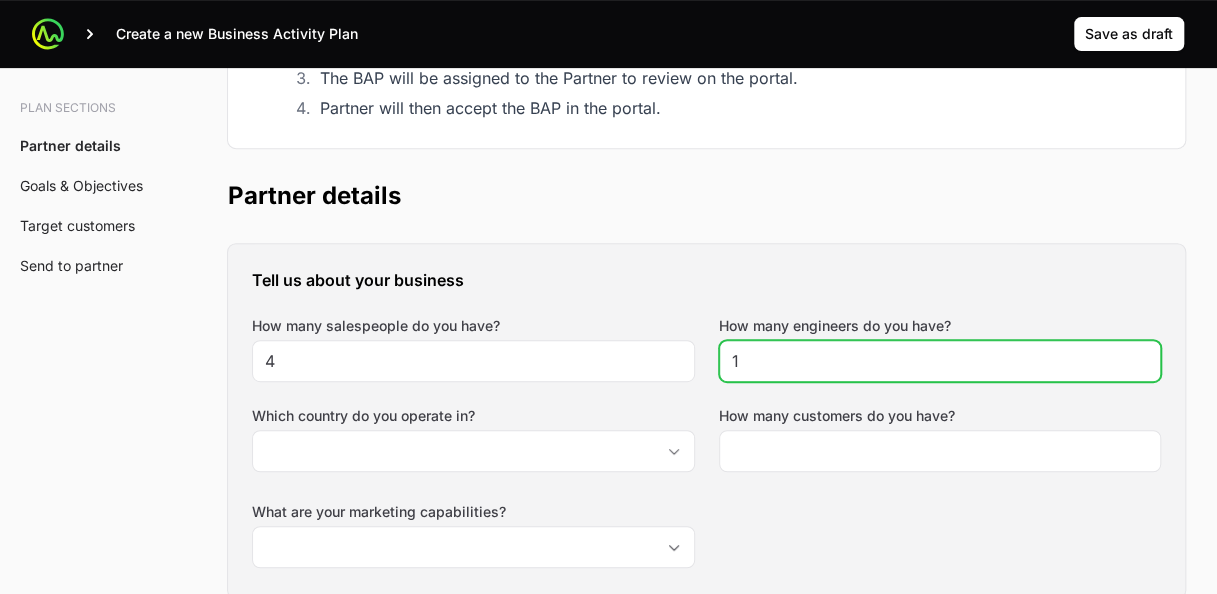 click on "1" 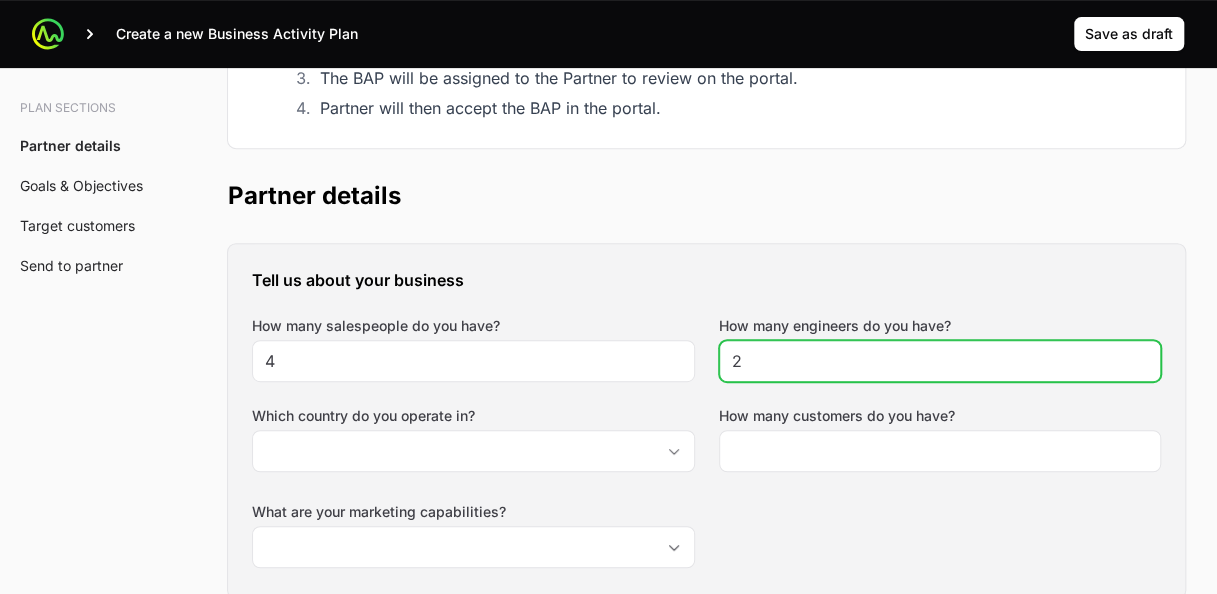 click on "2" 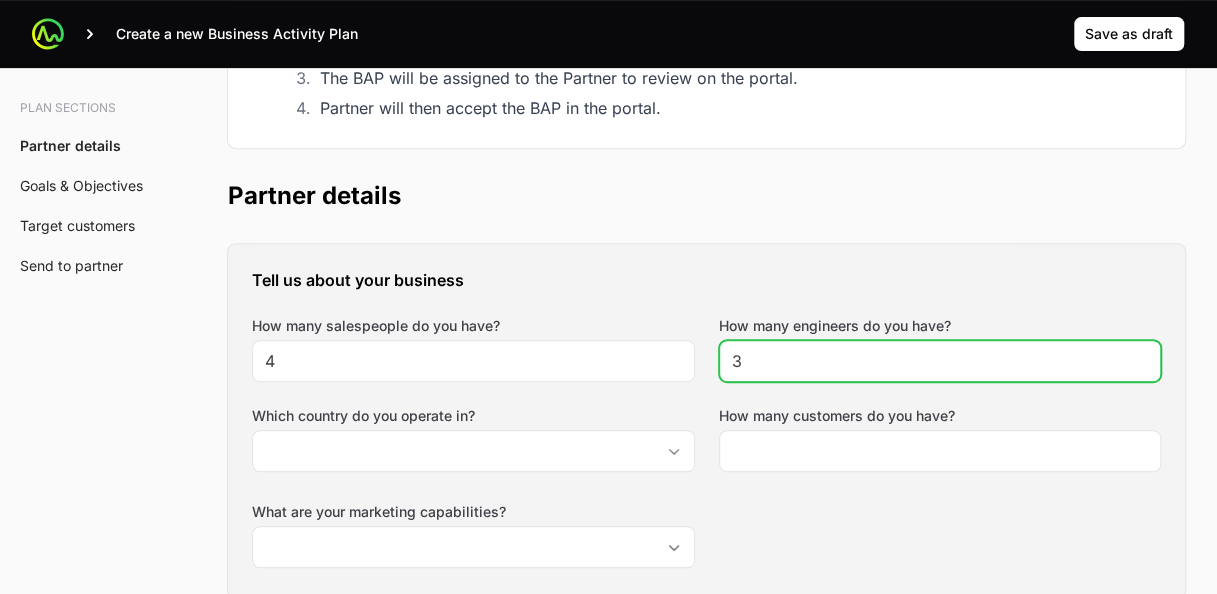 click on "3" 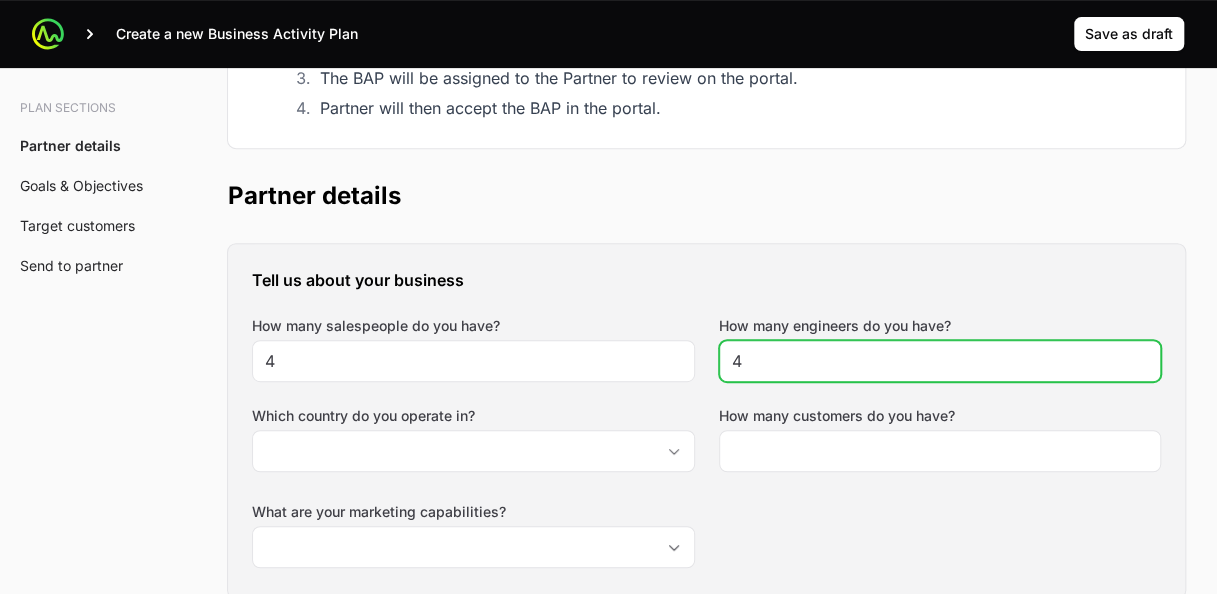 click on "4" 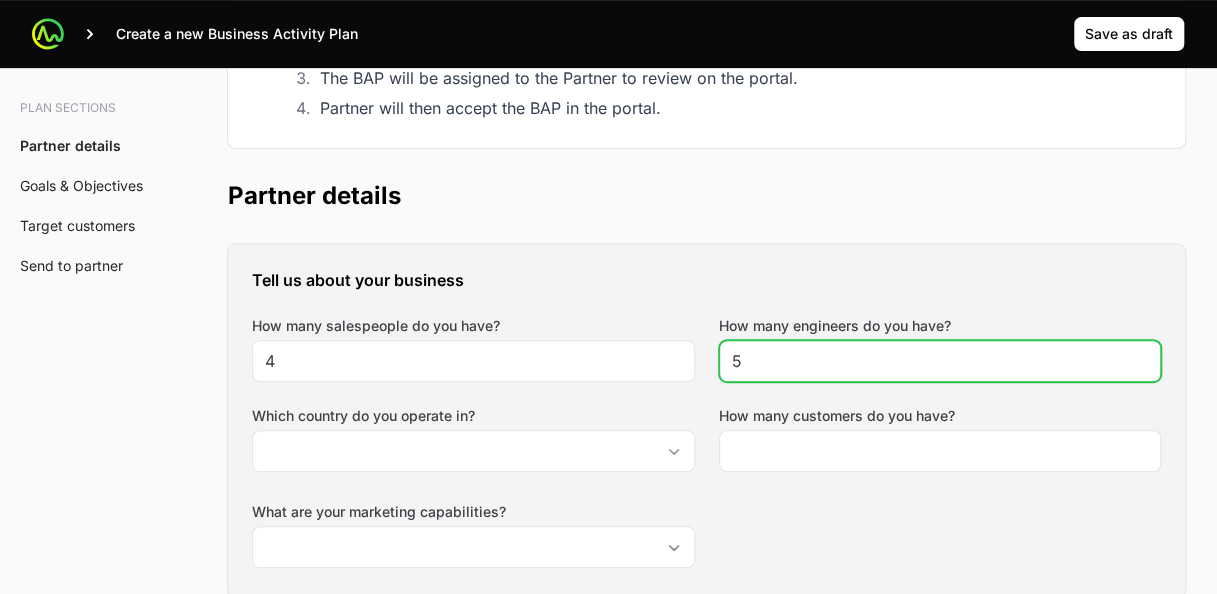 type on "5" 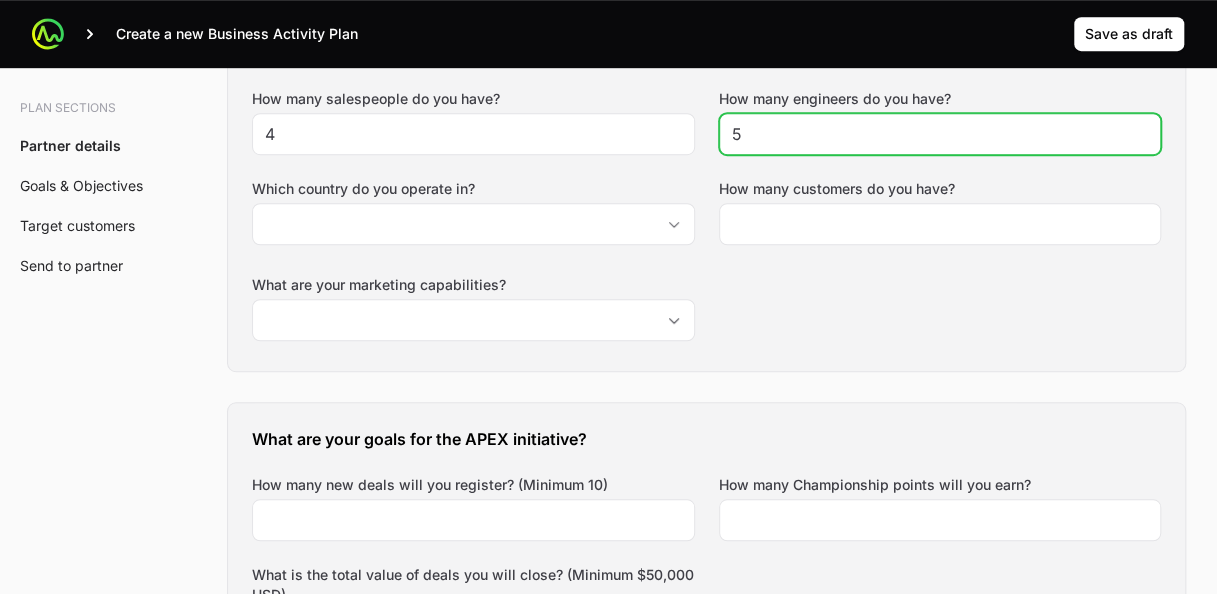 scroll, scrollTop: 624, scrollLeft: 0, axis: vertical 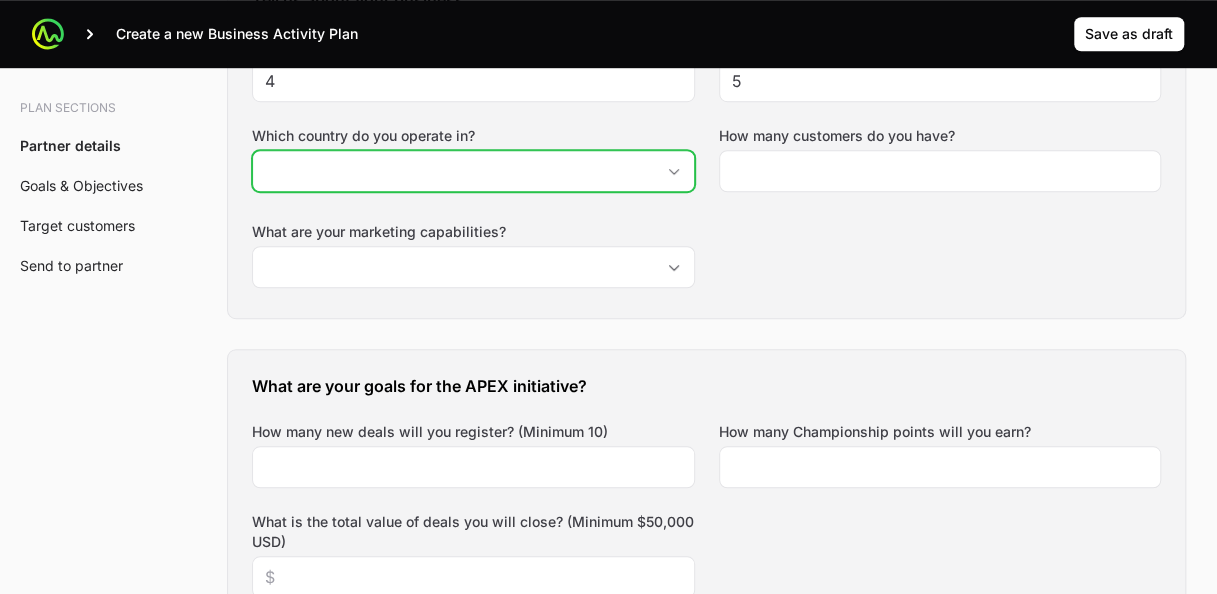 click 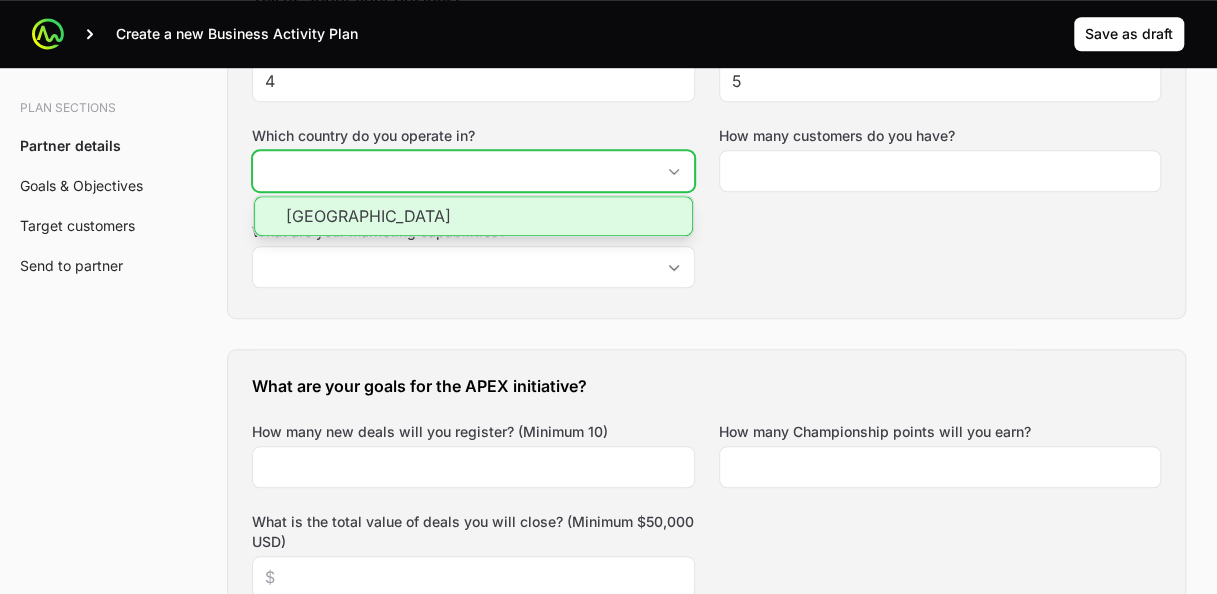 click on "[GEOGRAPHIC_DATA]" 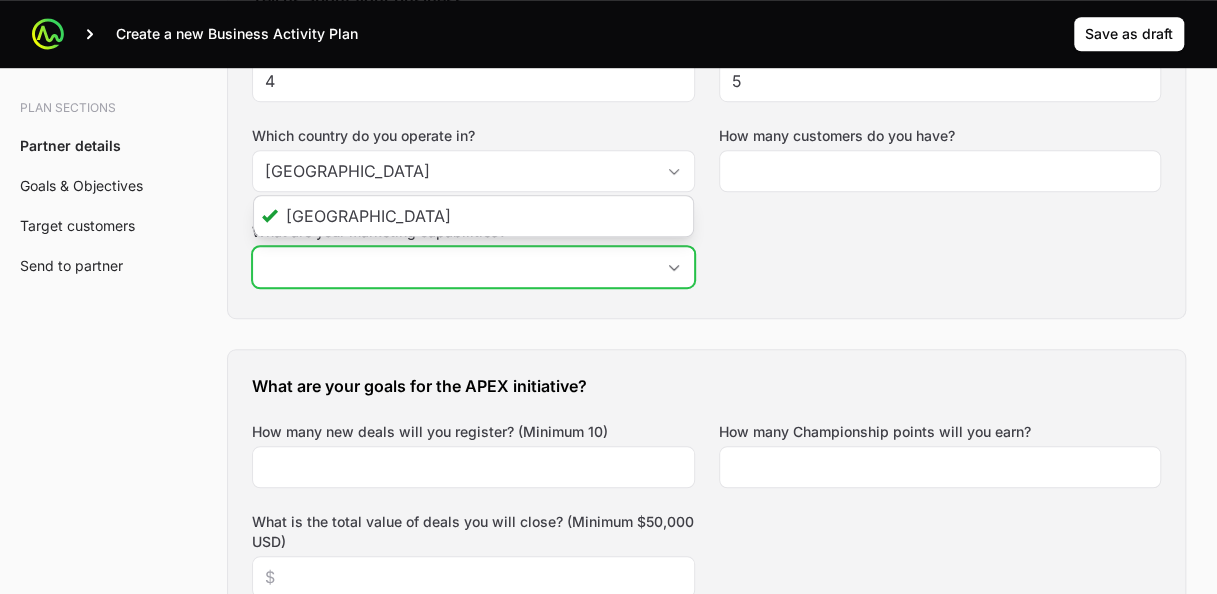 click on "What are your marketing capabilities?" 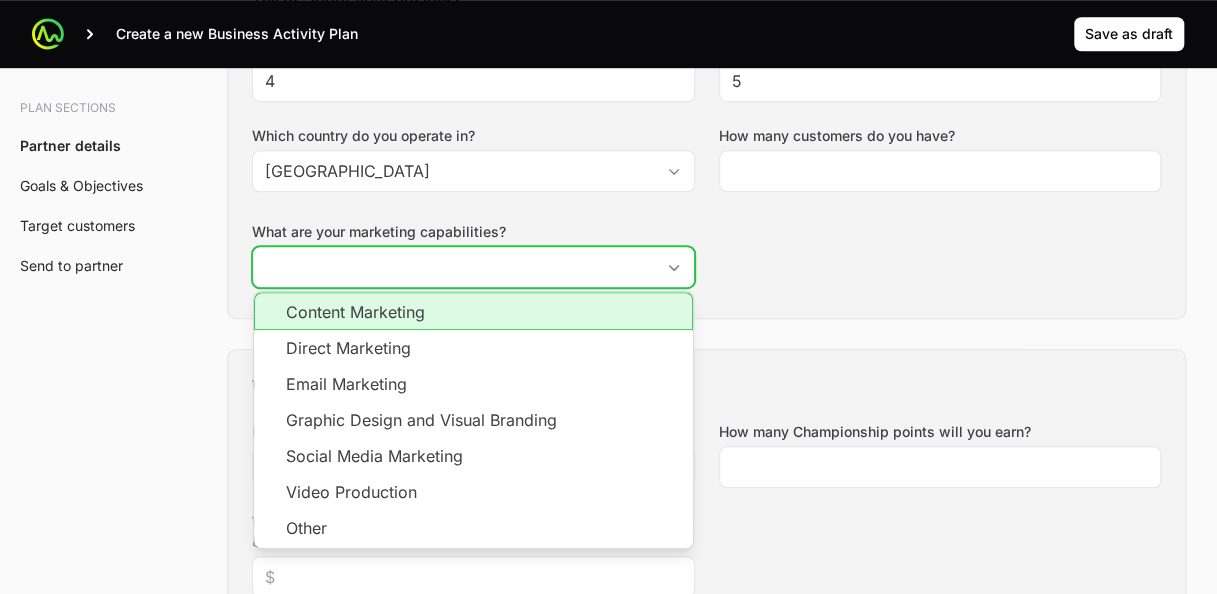 click on "Content Marketing" 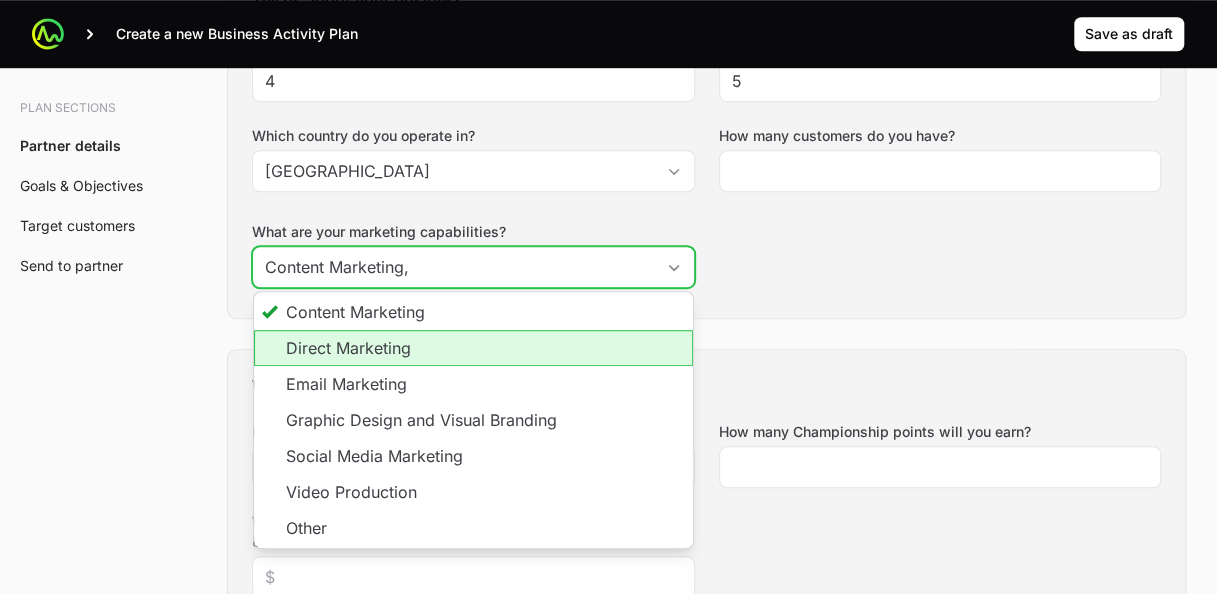 click on "Direct Marketing" 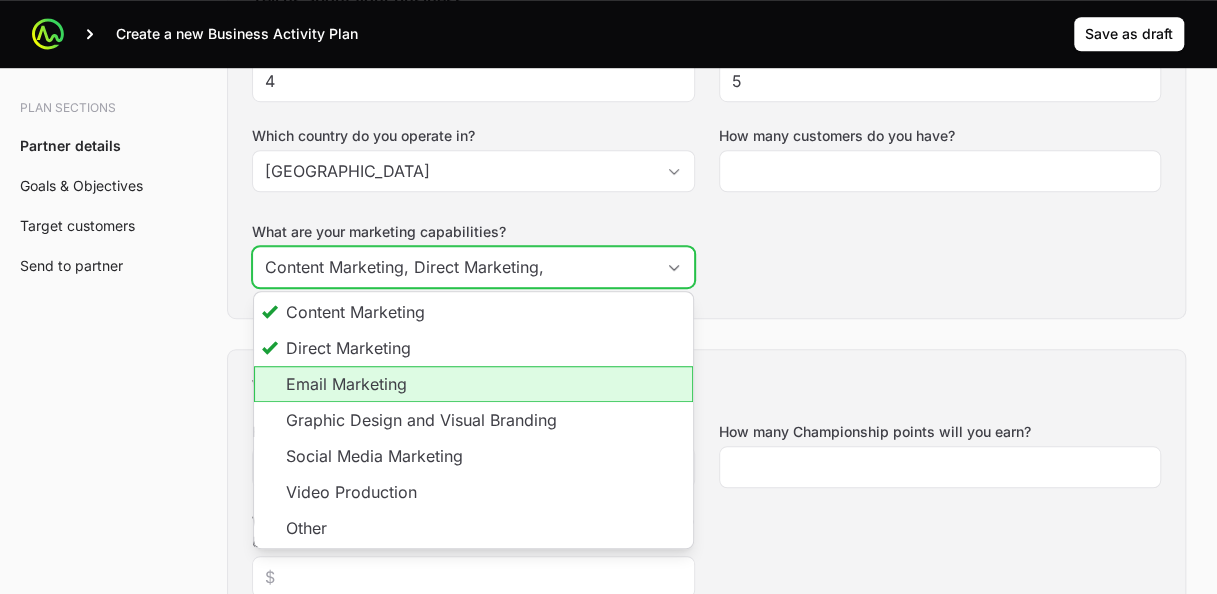 click on "Email Marketing" 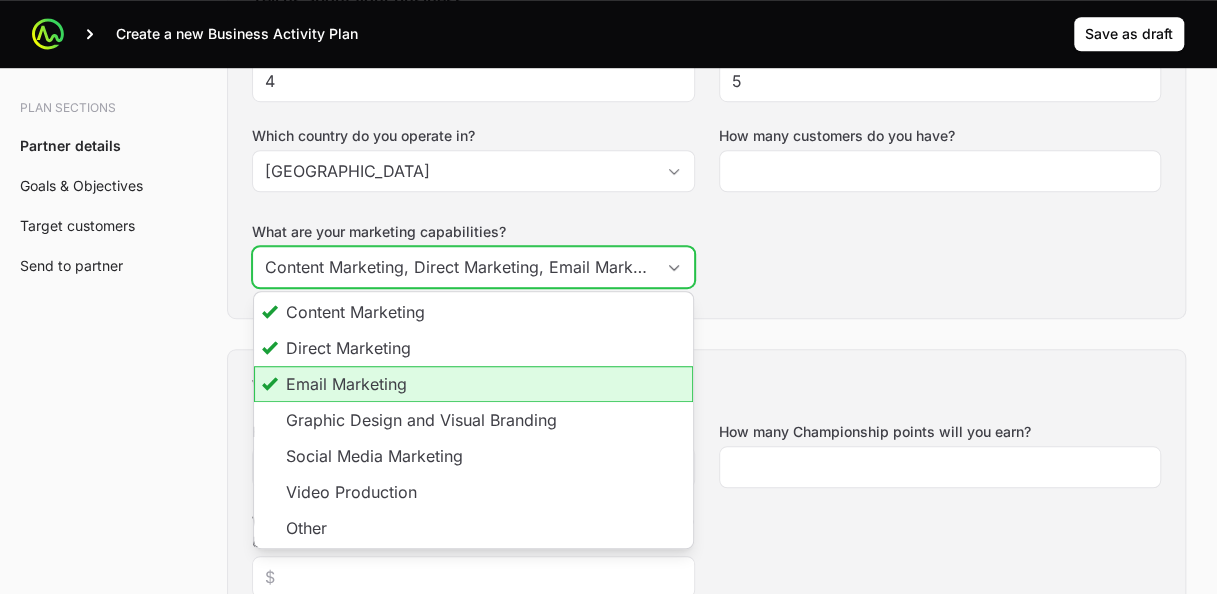 scroll, scrollTop: 0, scrollLeft: 24, axis: horizontal 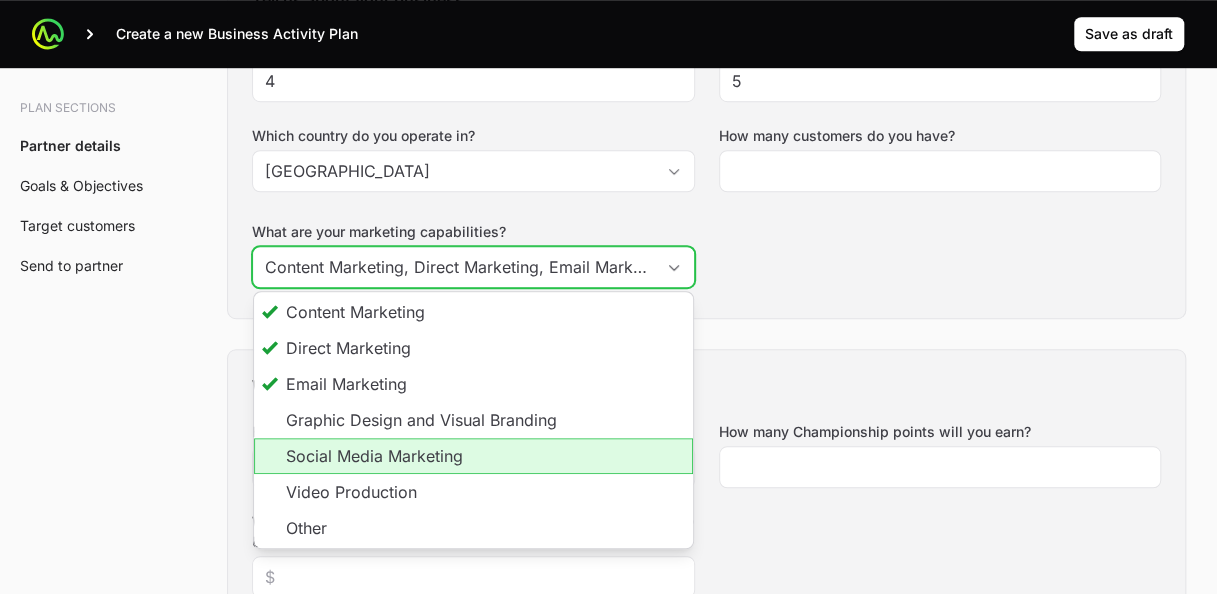 click on "Social Media Marketing" 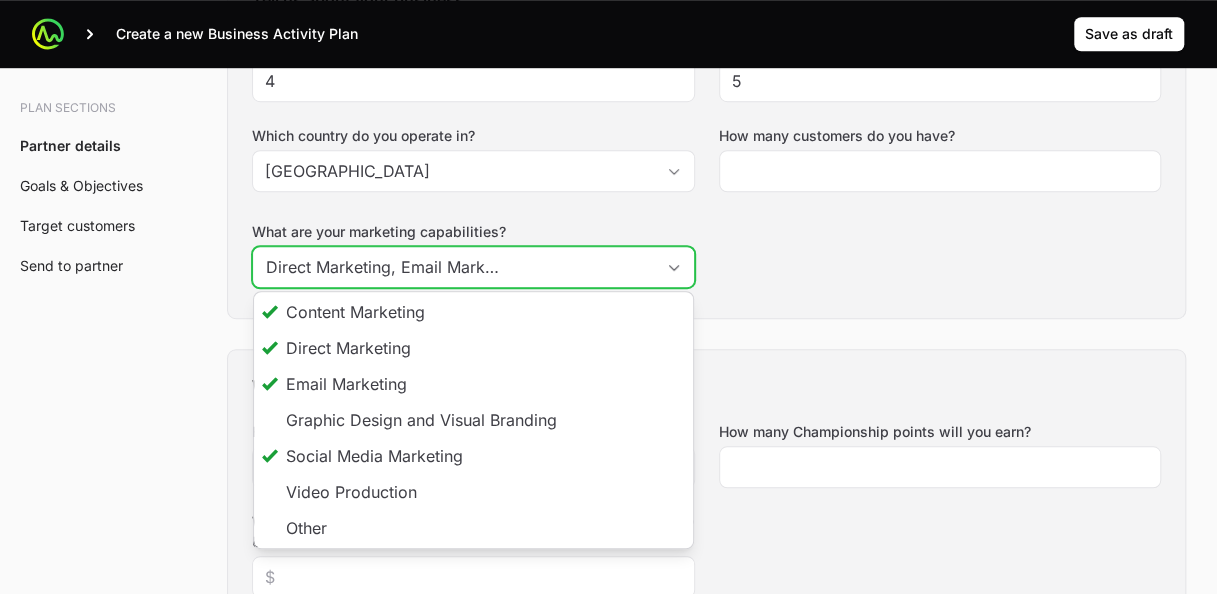 scroll, scrollTop: 0, scrollLeft: 210, axis: horizontal 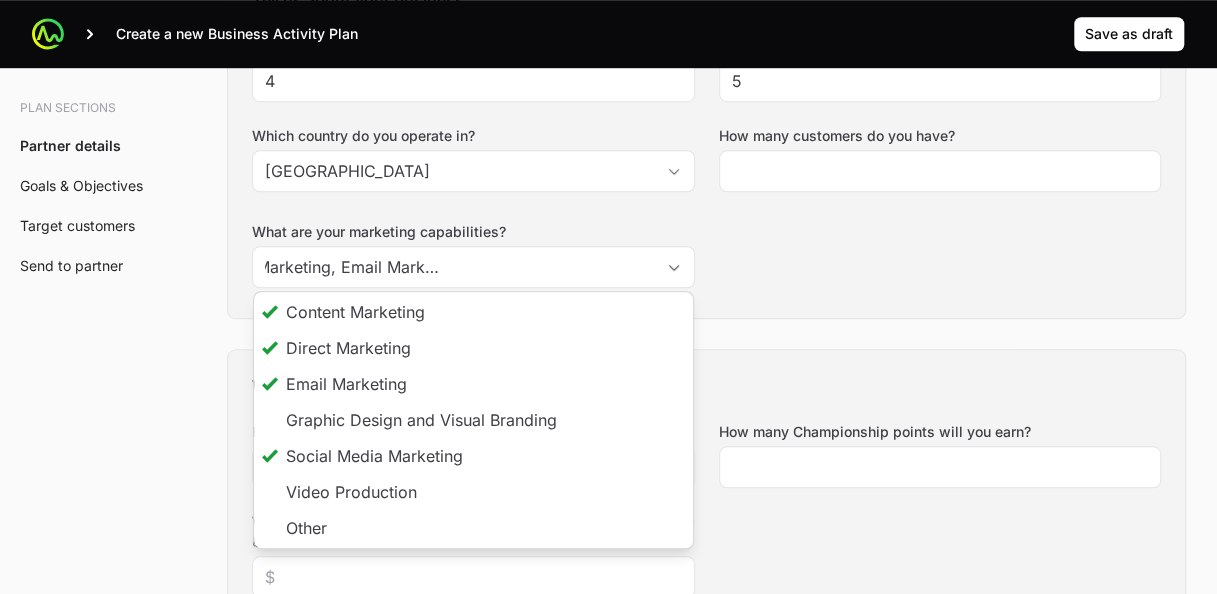 type on "Content Marketing, Direct Marketing, Email Marketing, Social Media Marketing" 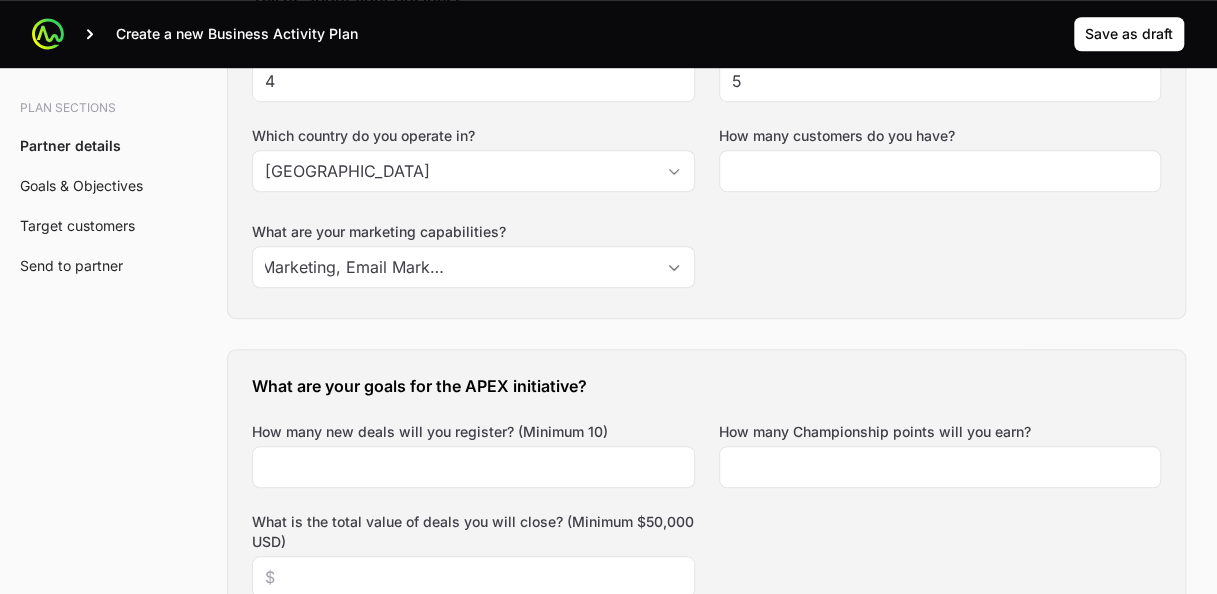 scroll, scrollTop: 0, scrollLeft: 0, axis: both 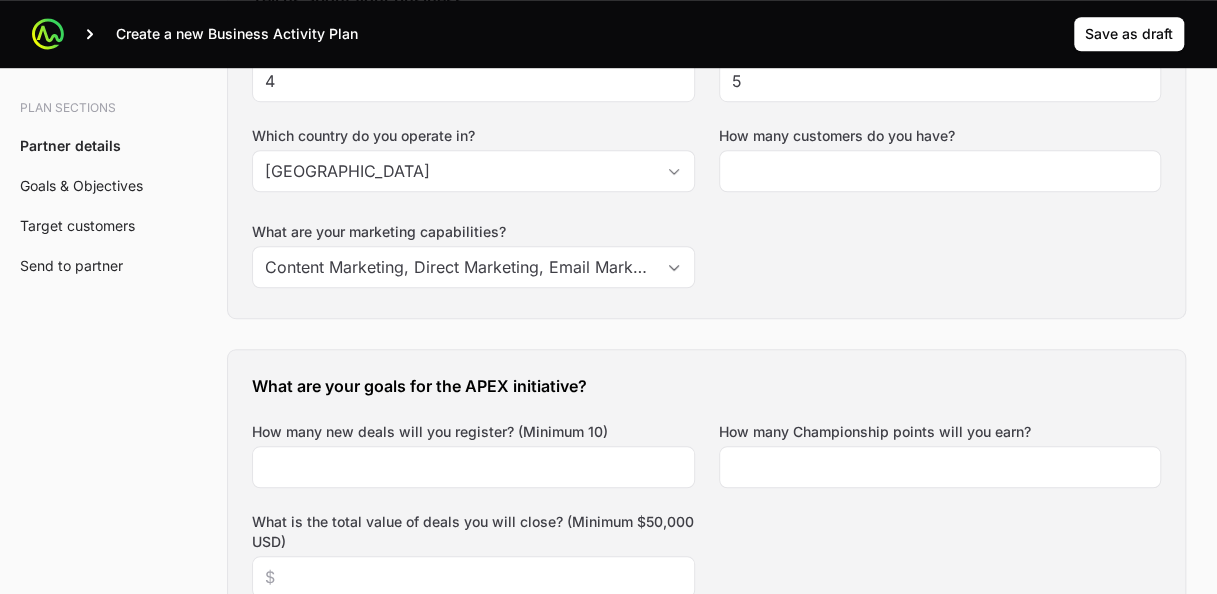 click on "Tell us about your business How many salespeople do you have? 4 How many engineers do you have? 5 Which country do you operate in? France How many customers do you have? What are your marketing capabilities? Content Marketing, Direct Marketing, Email Marketing, Social Media Marketing" 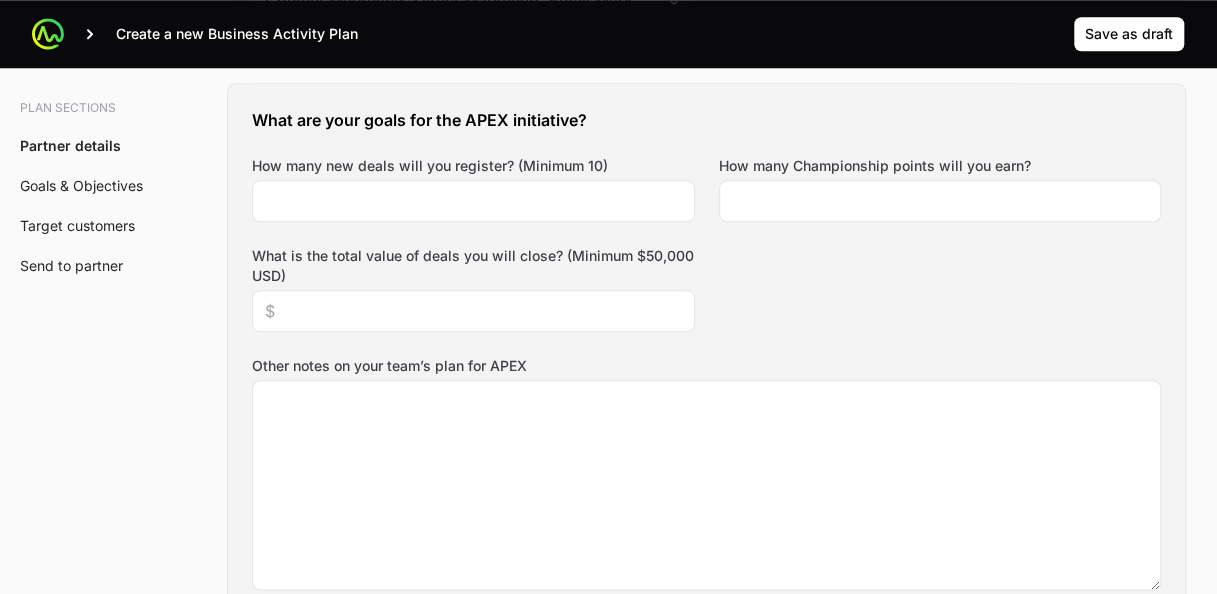 scroll, scrollTop: 854, scrollLeft: 0, axis: vertical 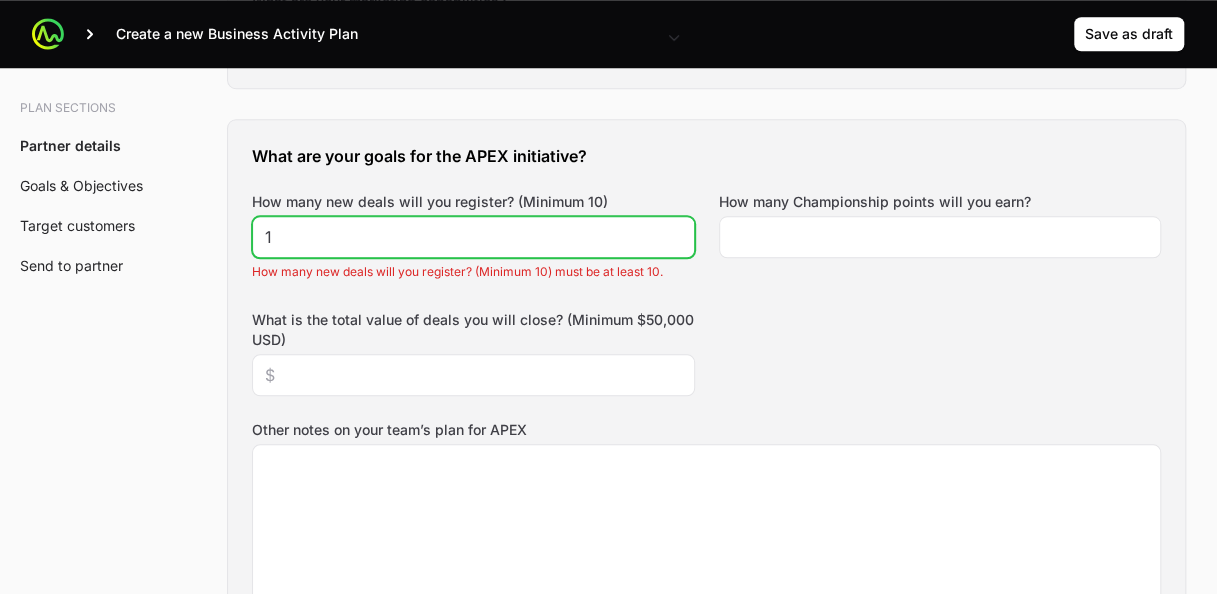 click on "1" 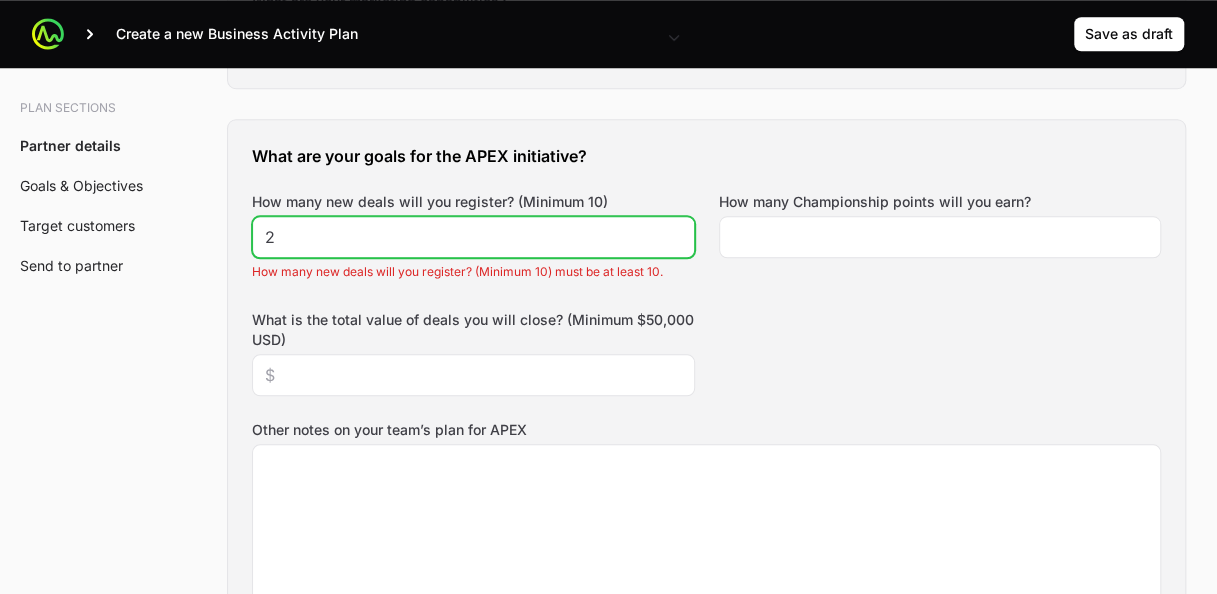 click on "2" 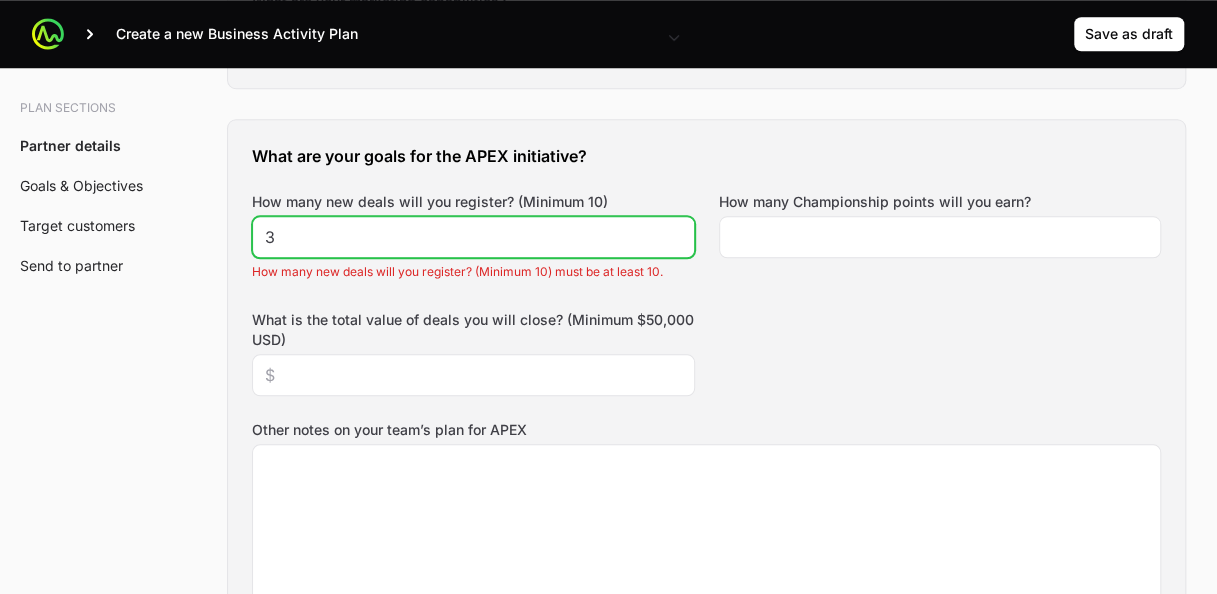 click on "3" 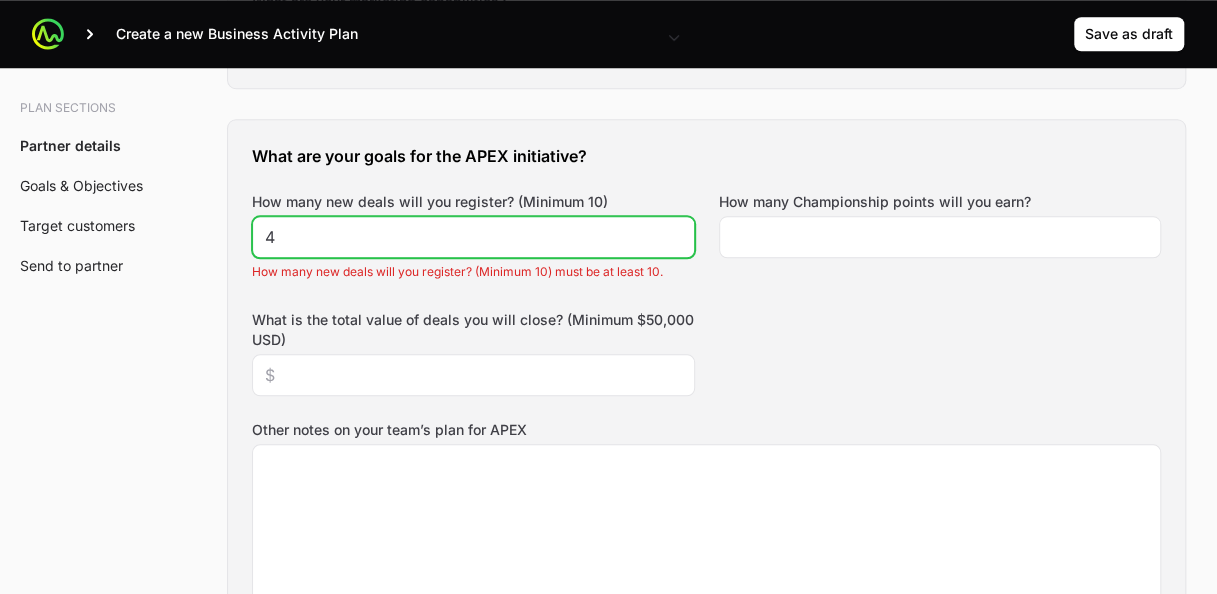 click on "4" 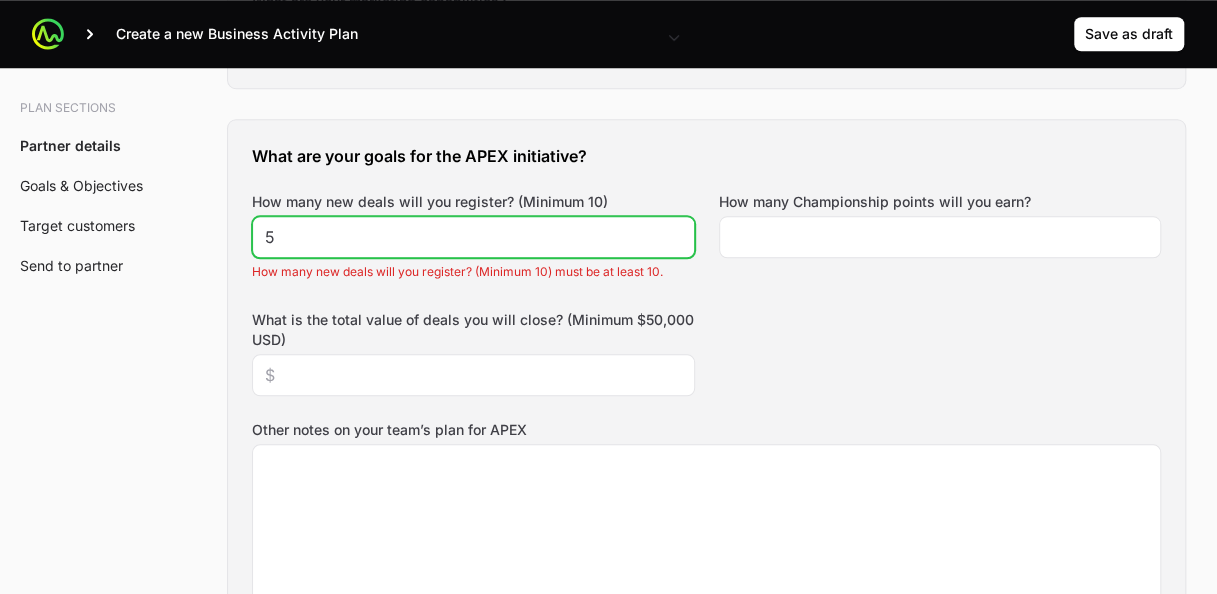 click on "5" 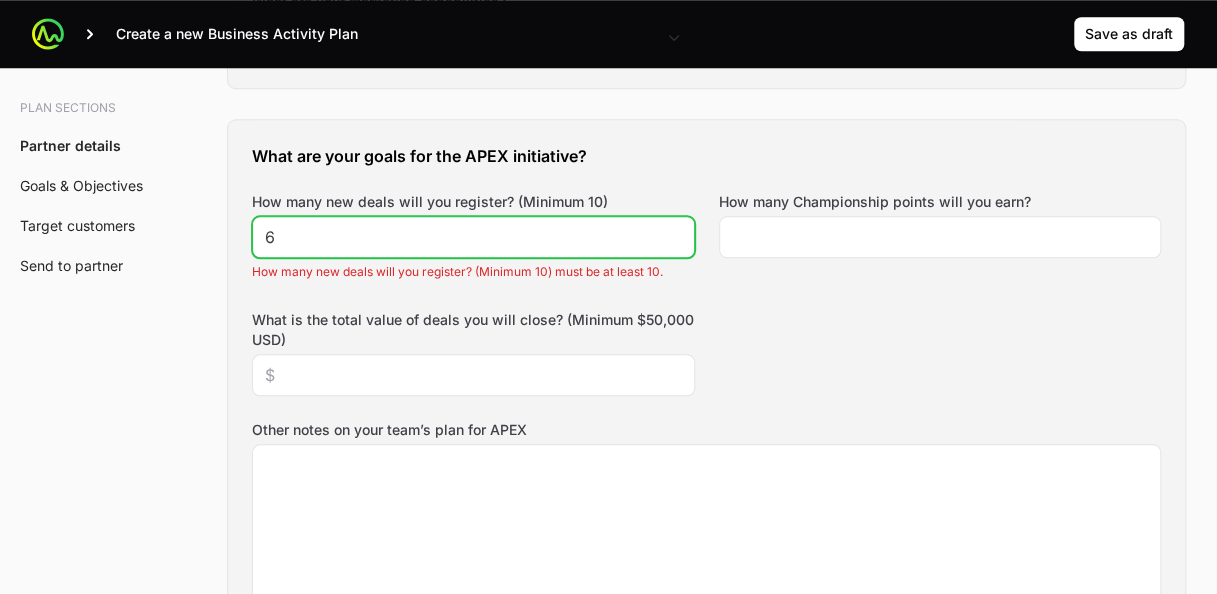 click on "6" 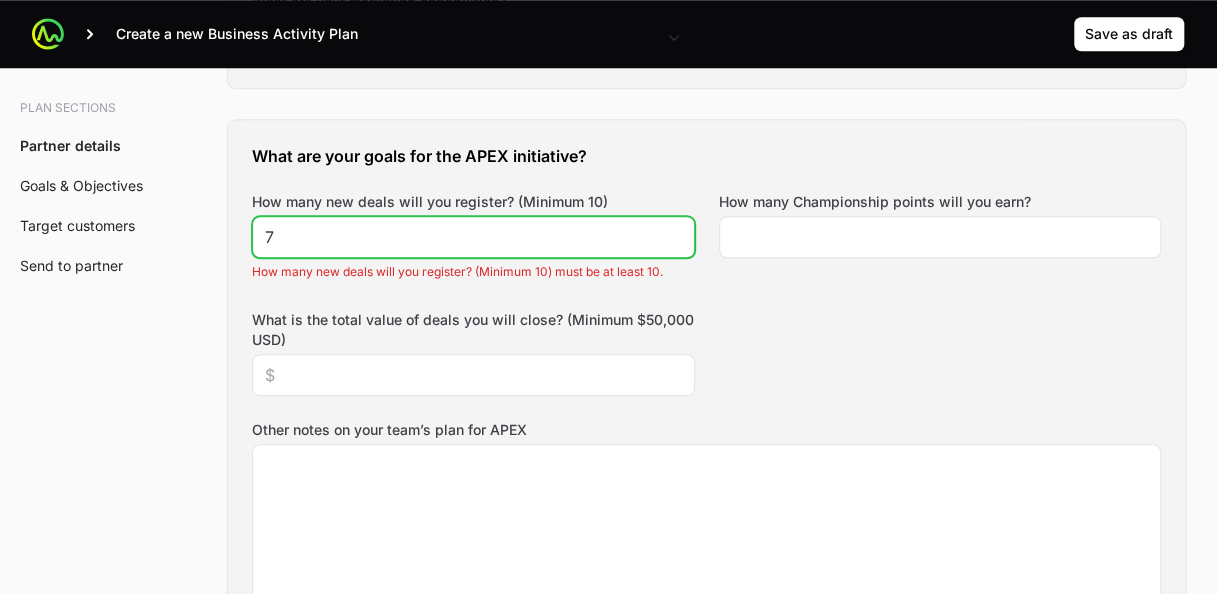 click on "7" 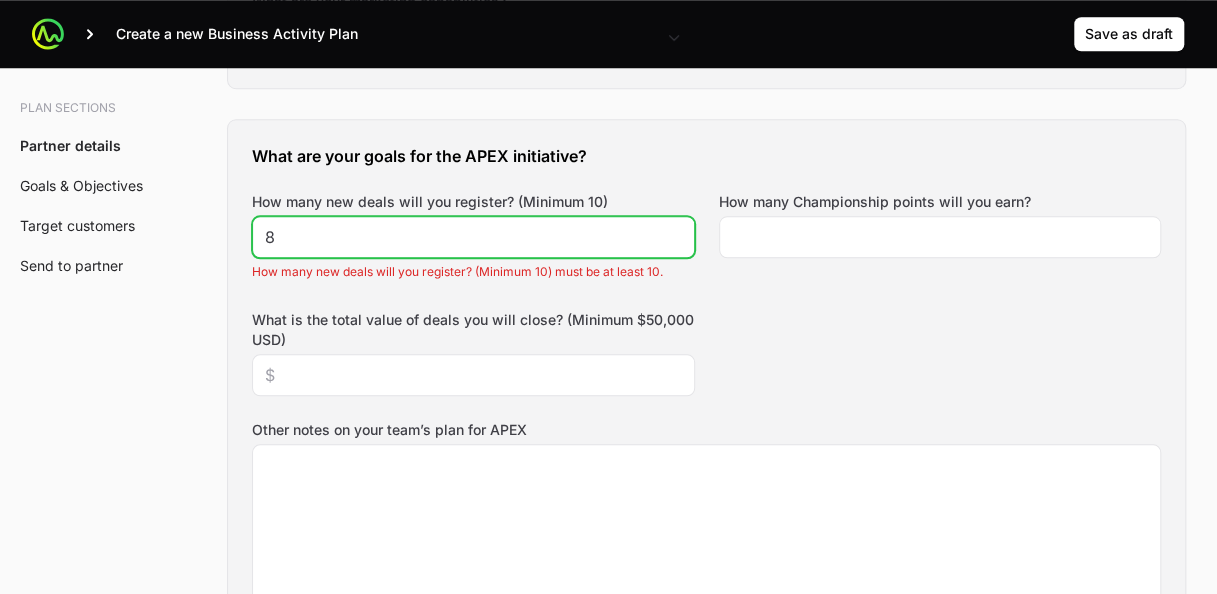click on "8" 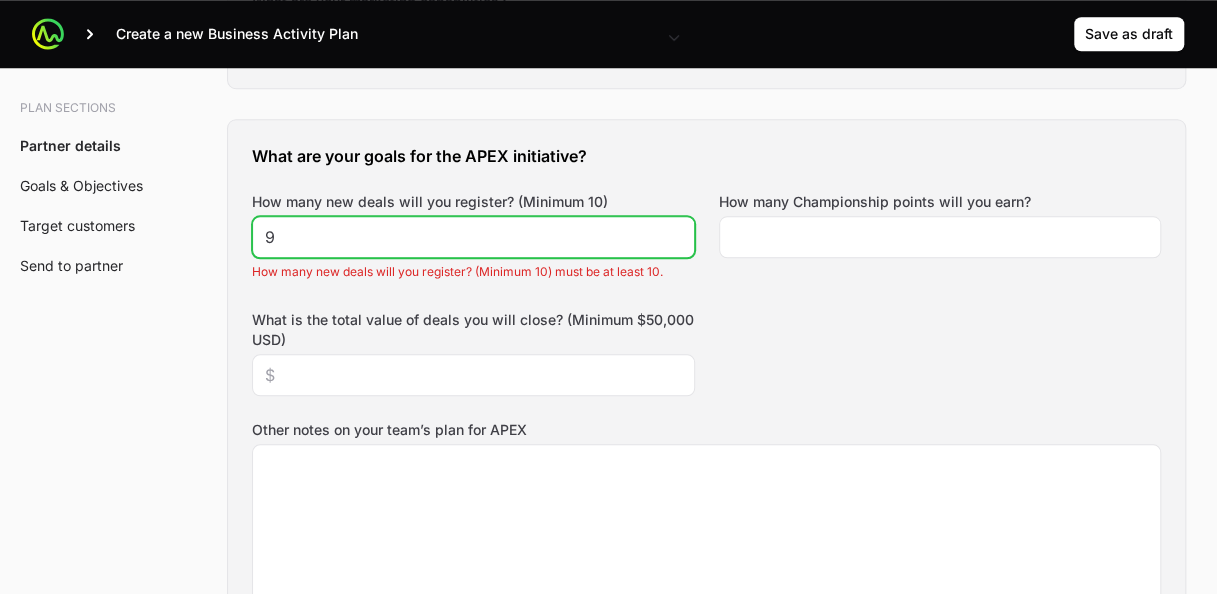 click on "9" 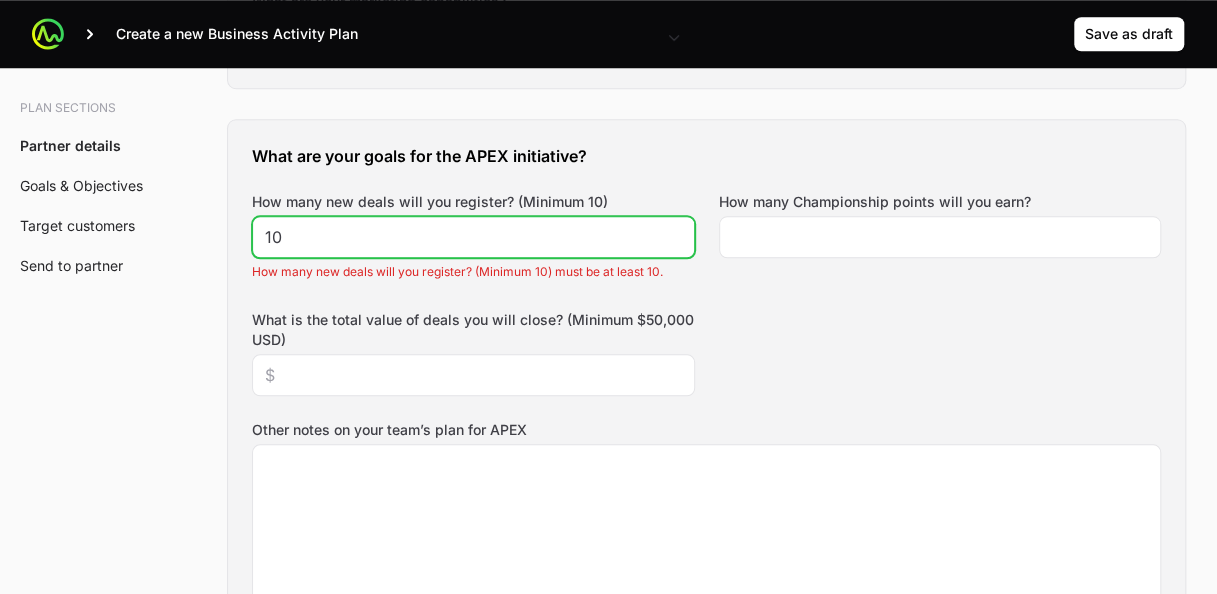 type on "10" 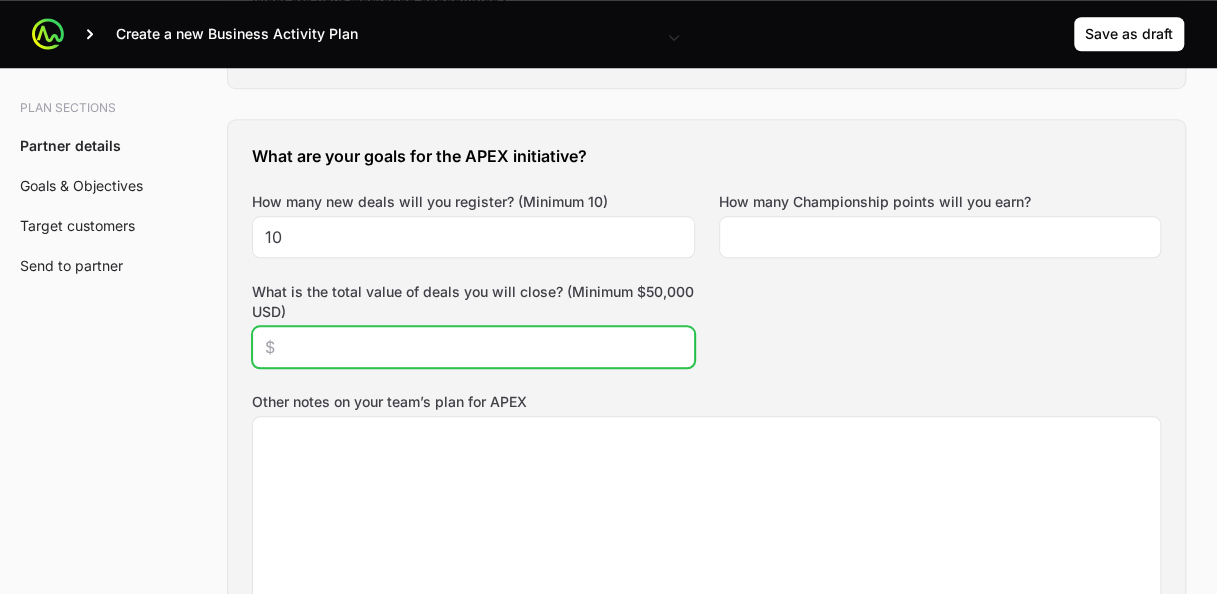click on "What is the total value of deals you will close? (Minimum $50,000 USD)" 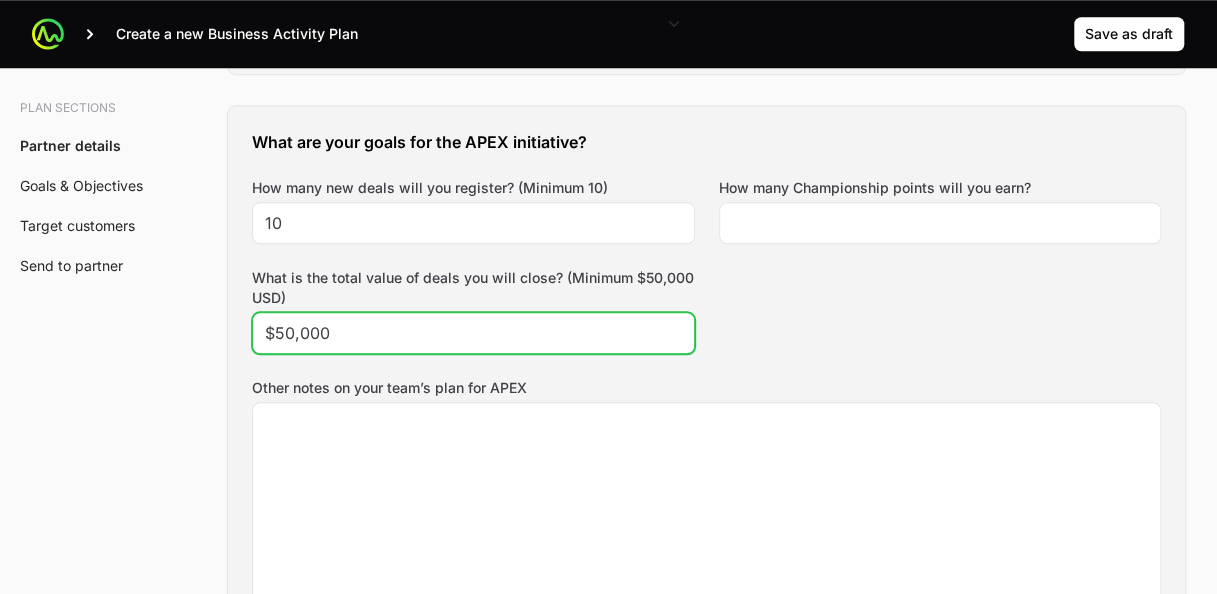scroll, scrollTop: 876, scrollLeft: 0, axis: vertical 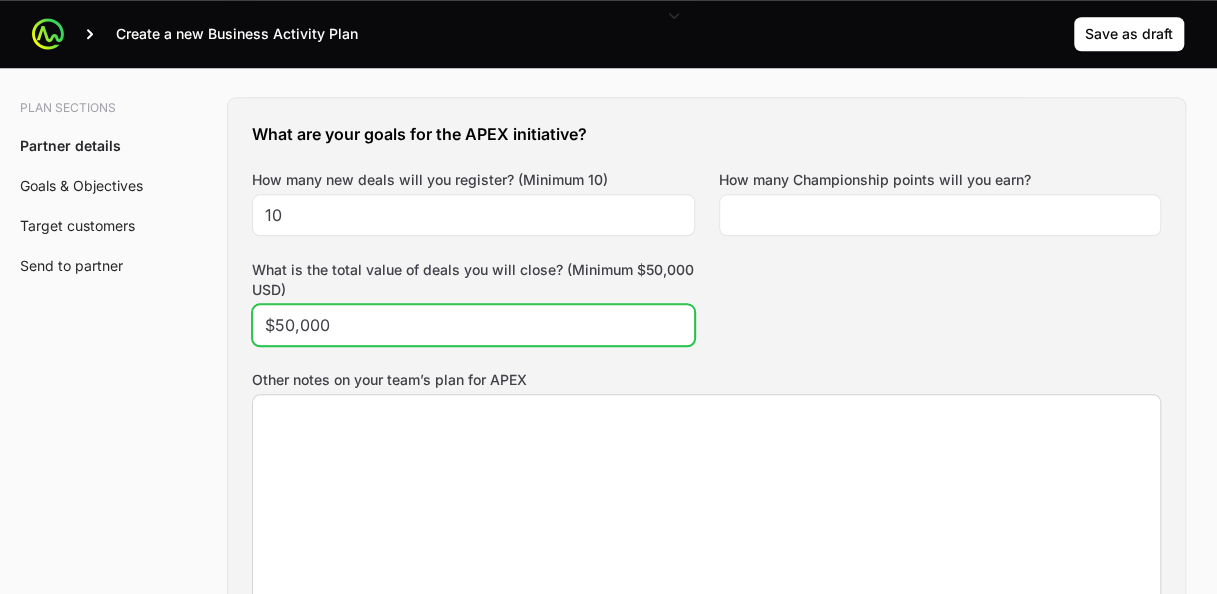 type on "$50,000" 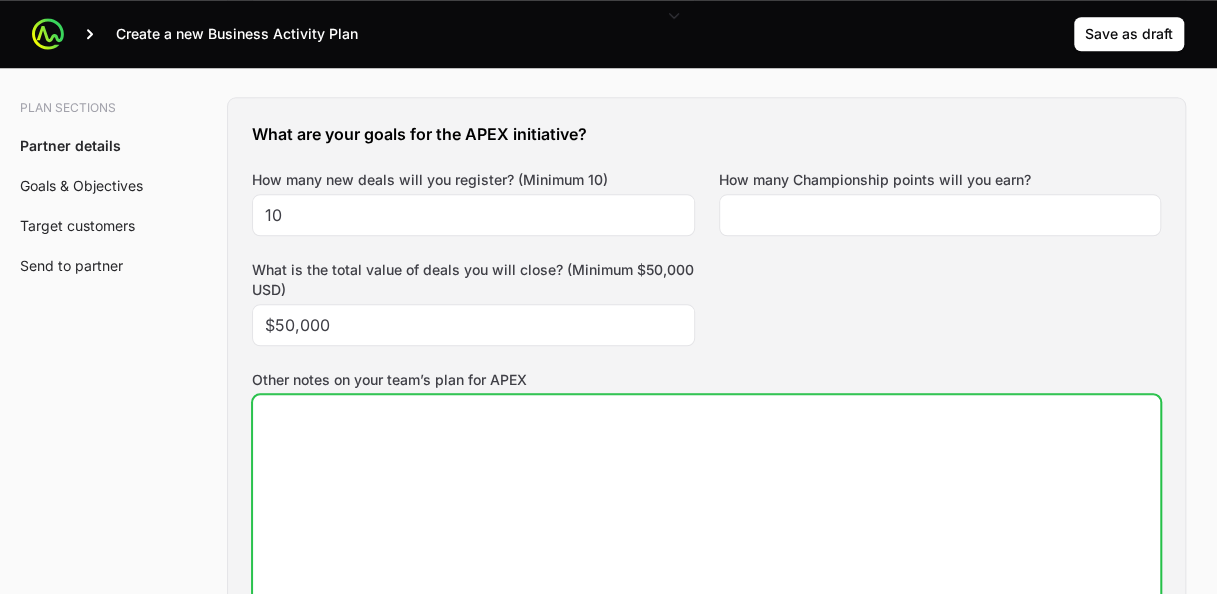 click on "Other notes on your team’s plan for APEX" 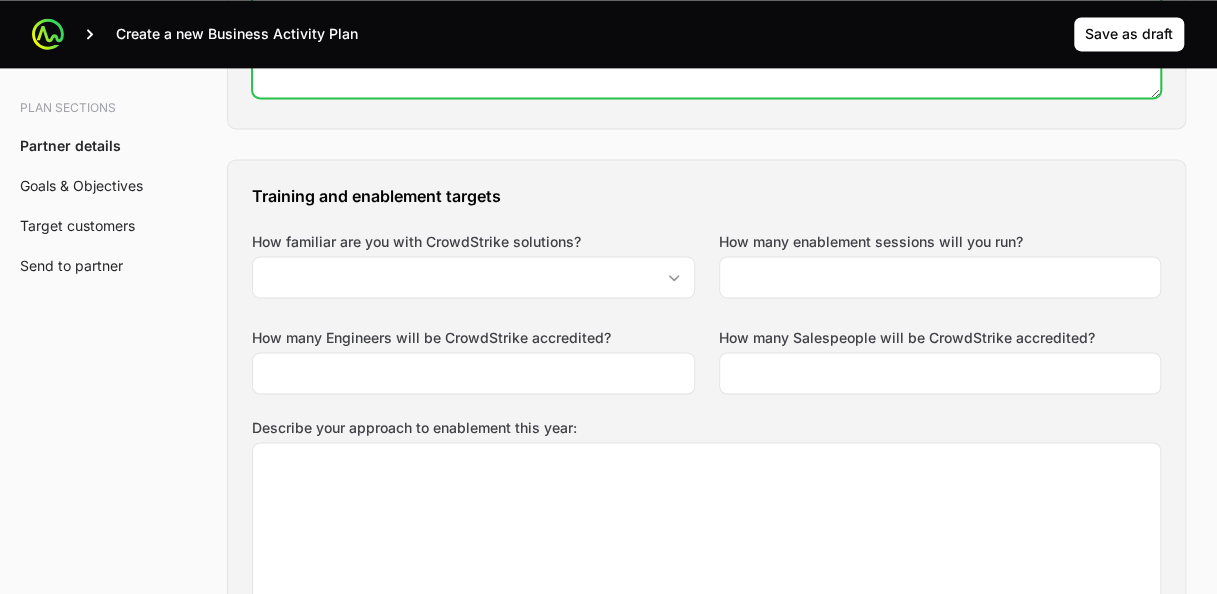 scroll, scrollTop: 1346, scrollLeft: 0, axis: vertical 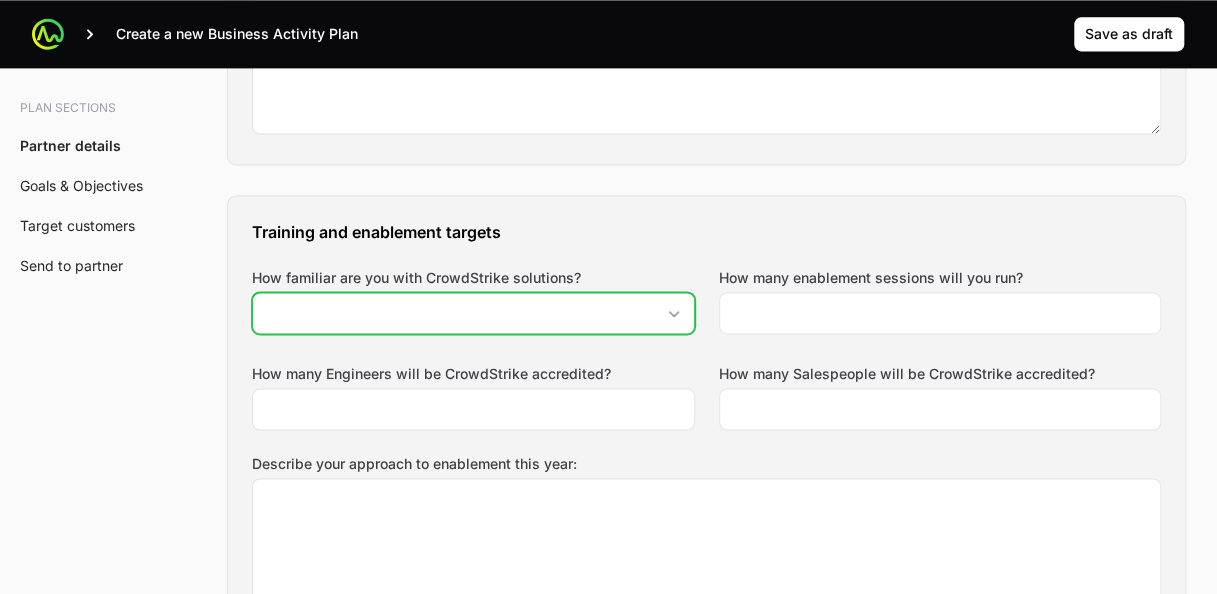 click on "How familiar are you with CrowdStrike solutions?" 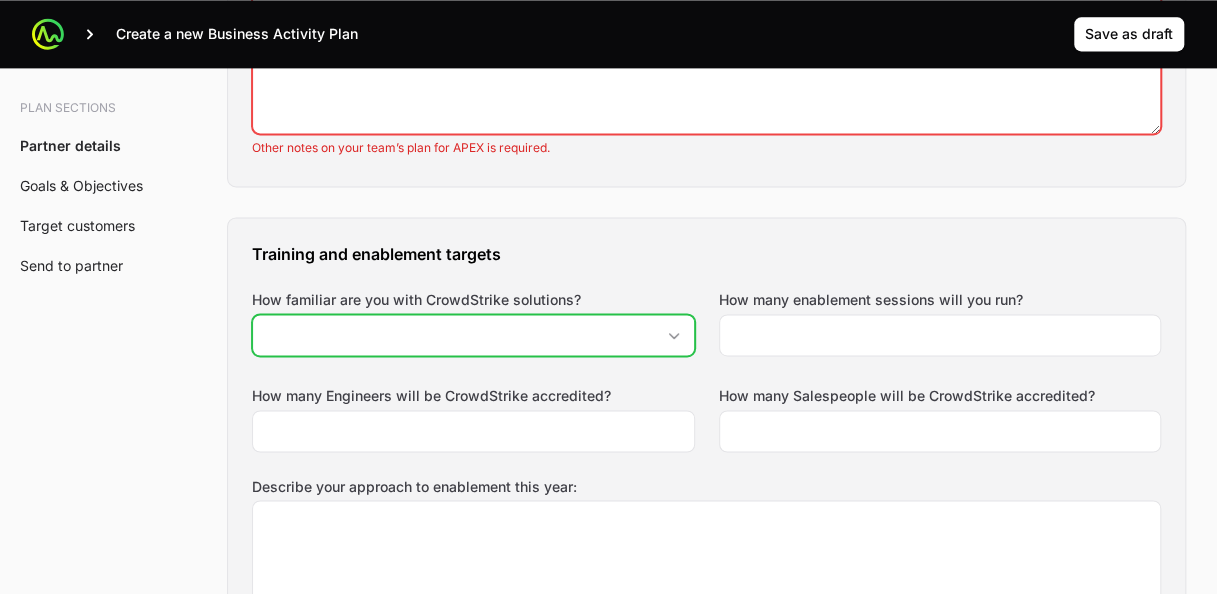 click 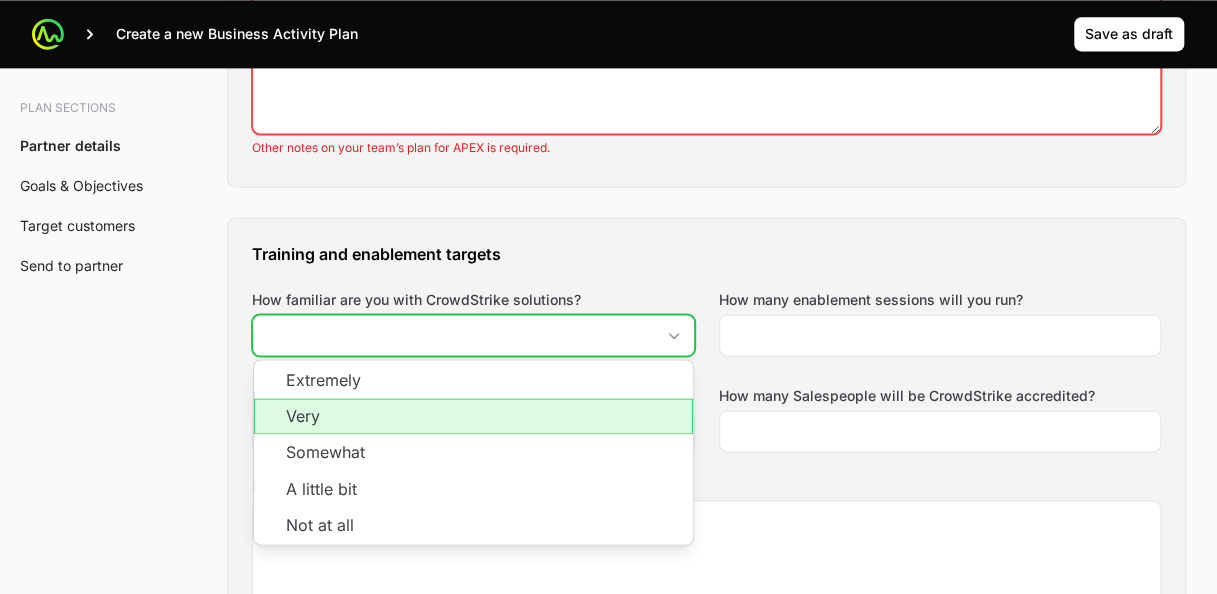 click on "Very" 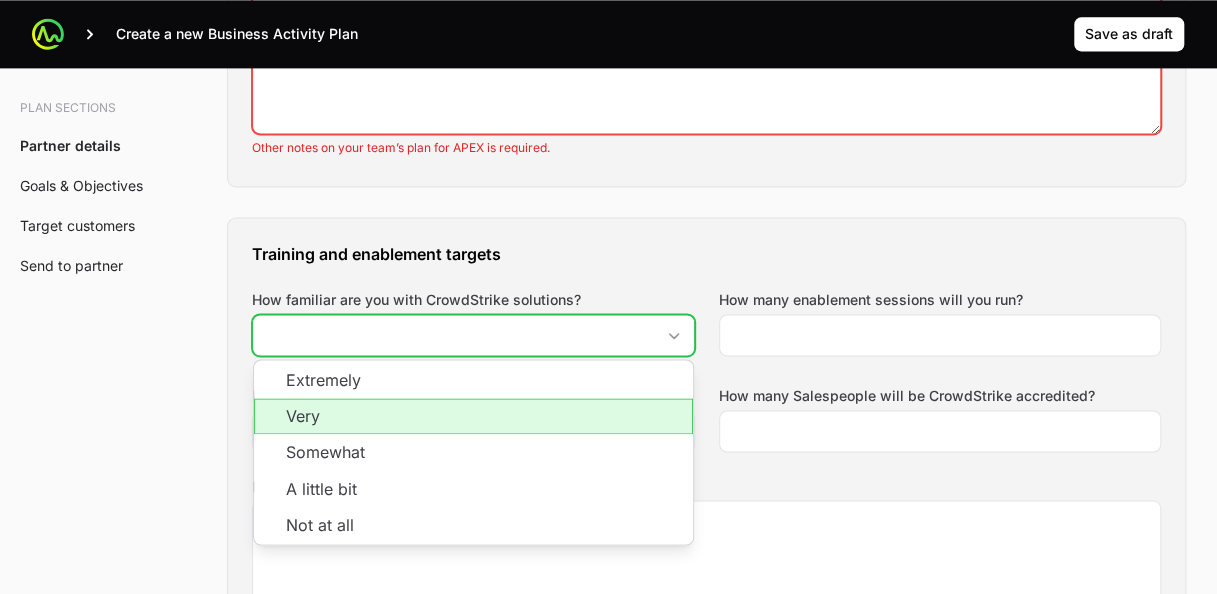 type on "Very" 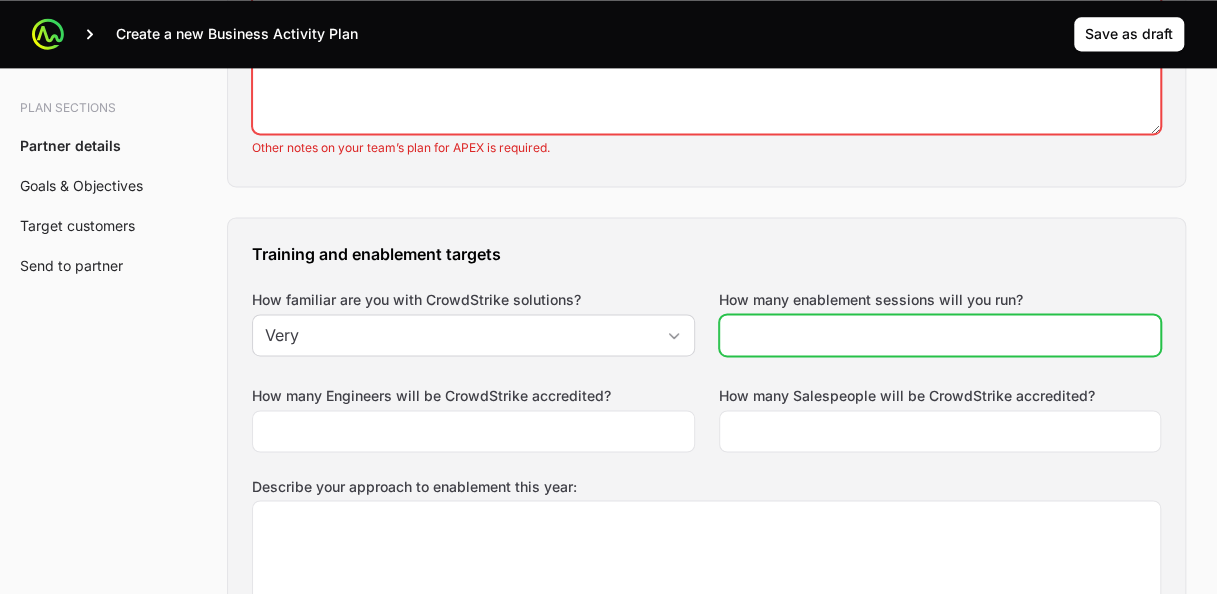 click on "How many enablement sessions will you run?" 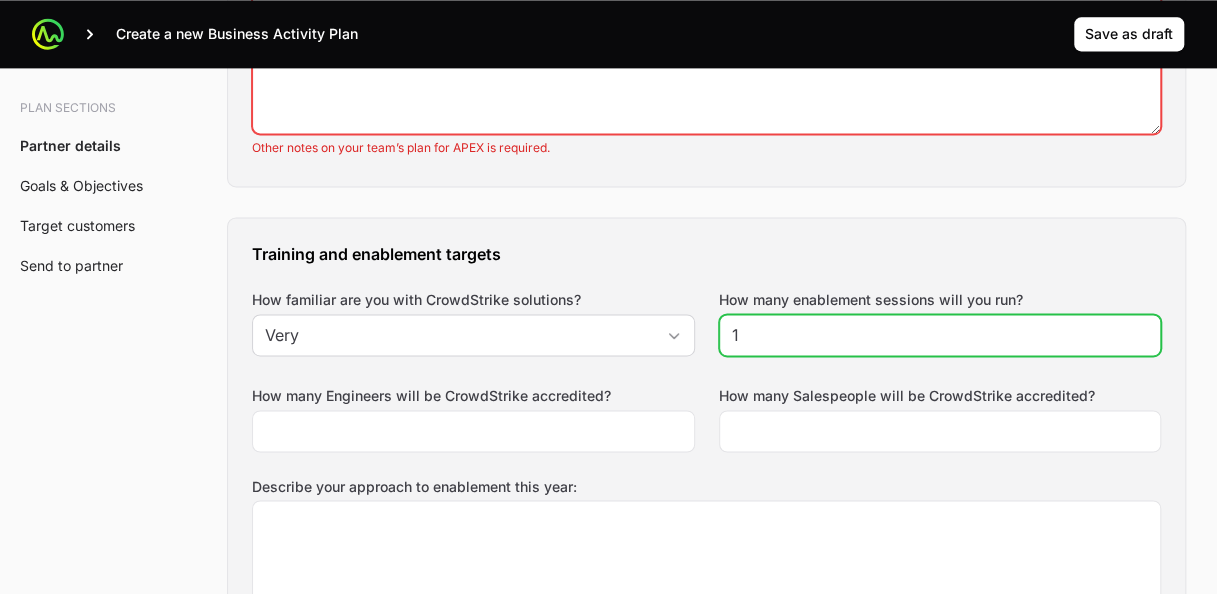 click on "1" 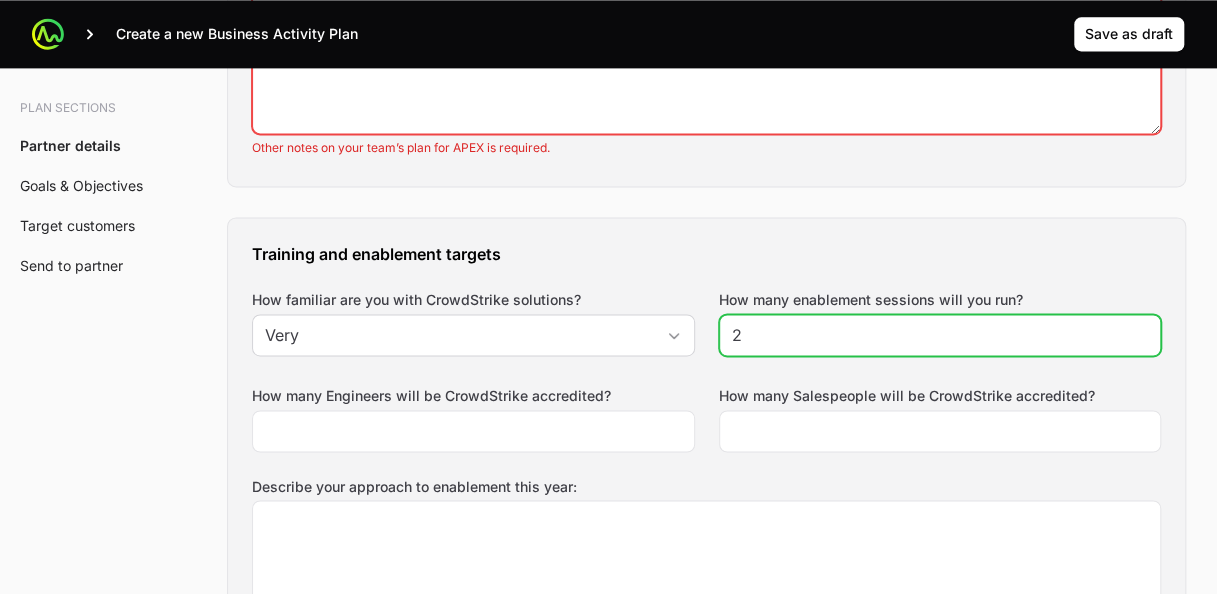 type on "2" 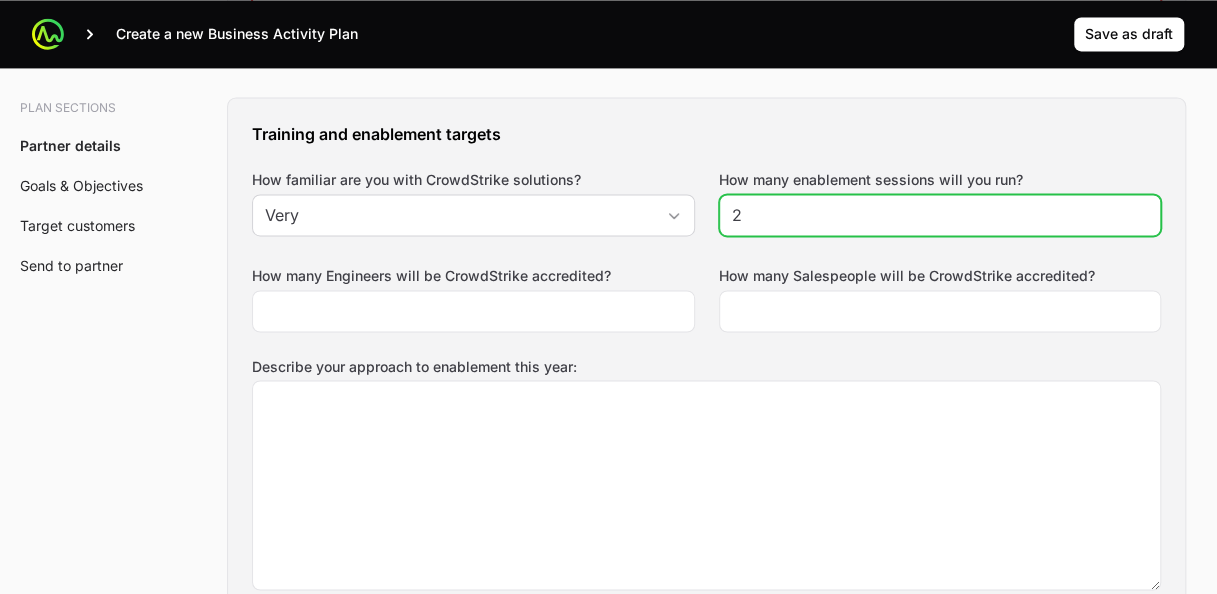 scroll, scrollTop: 1506, scrollLeft: 0, axis: vertical 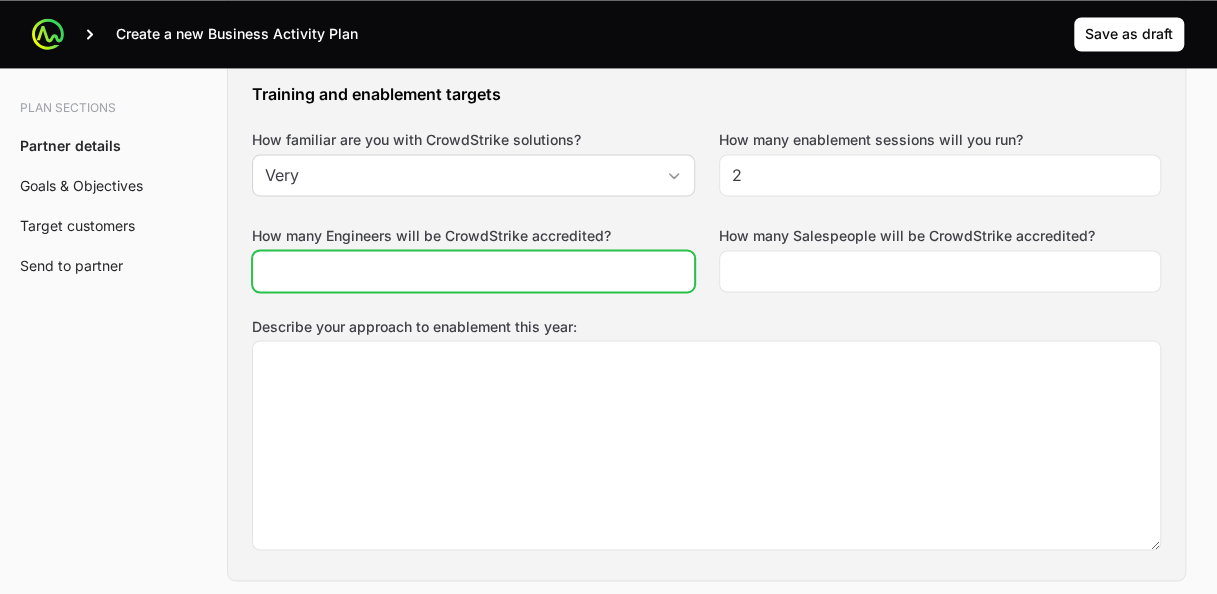 click on "How many Engineers will be CrowdStrike accredited?" 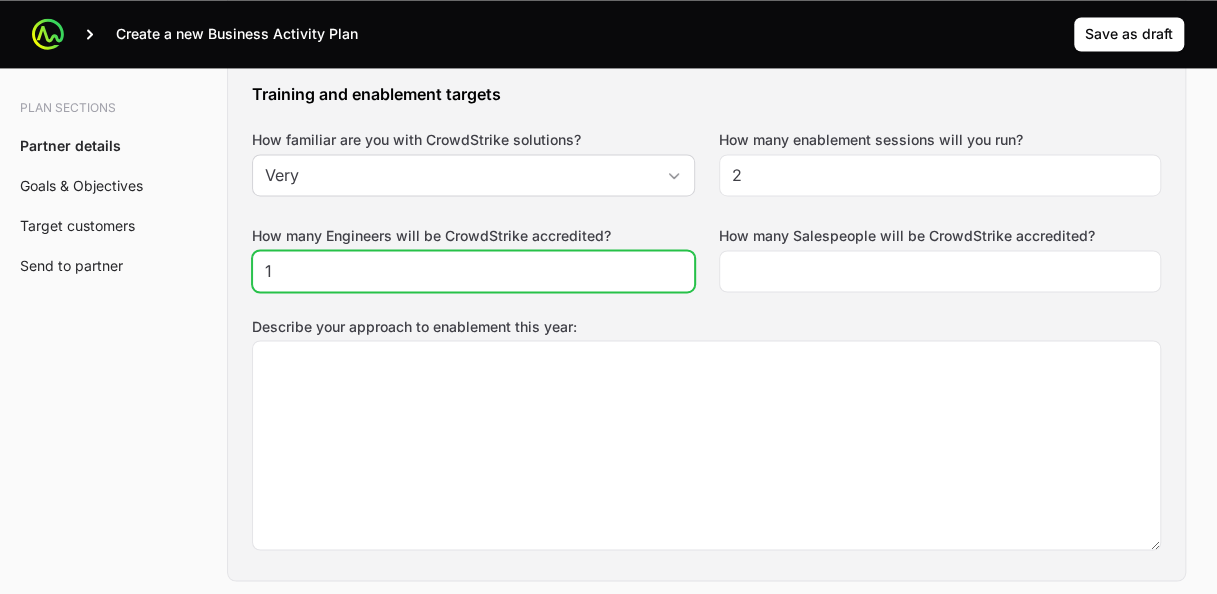 click on "1" 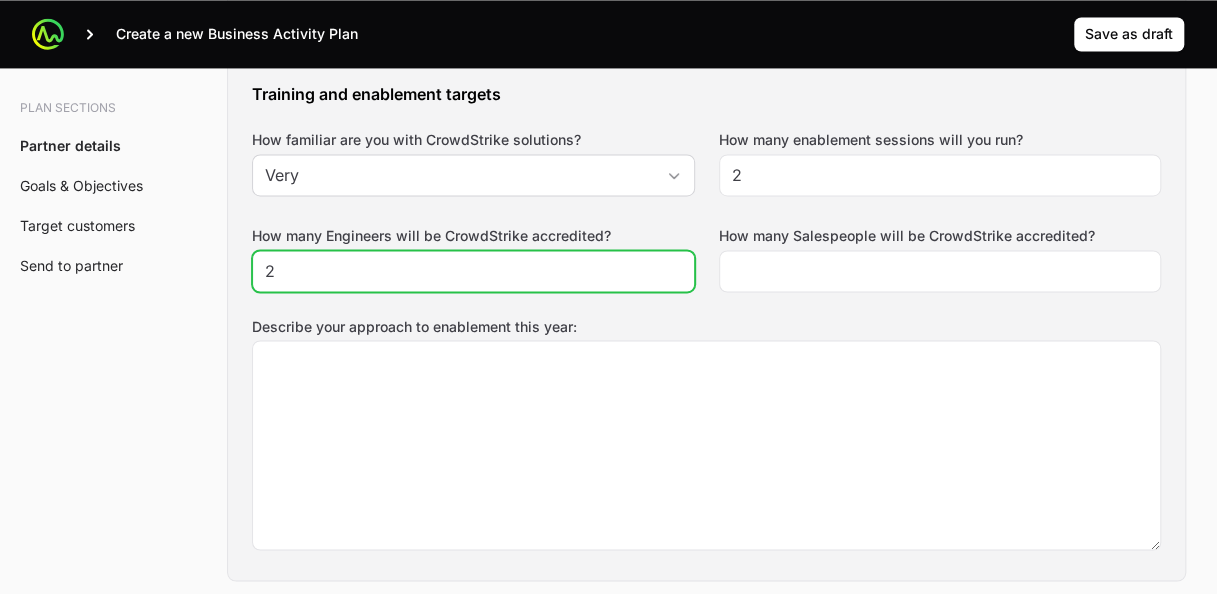 click on "2" 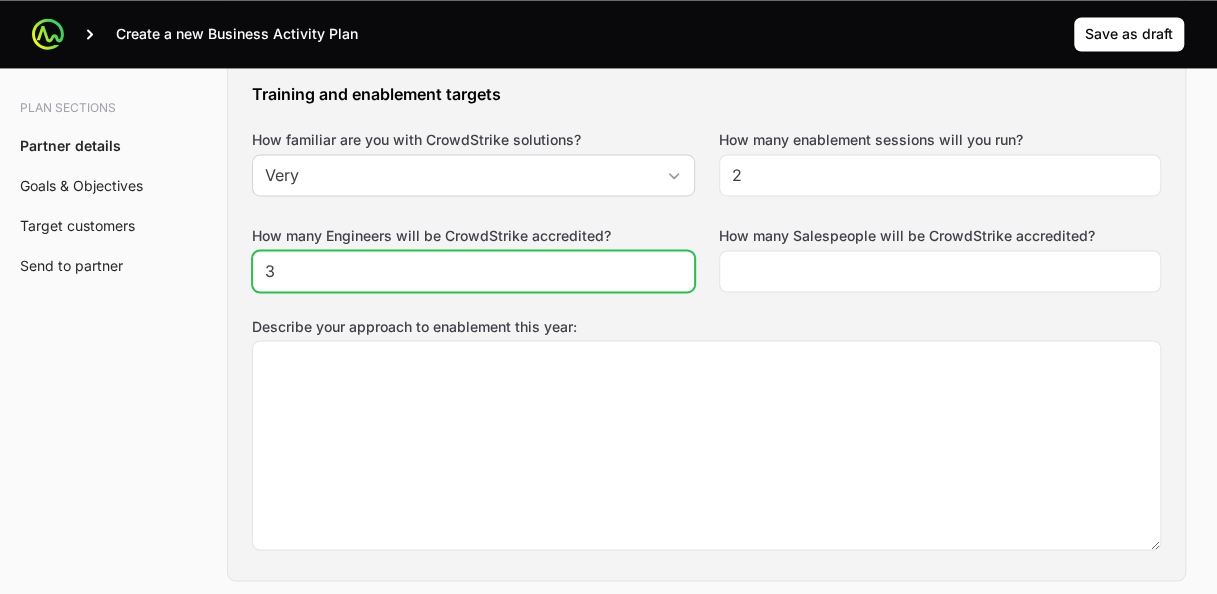 click on "3" 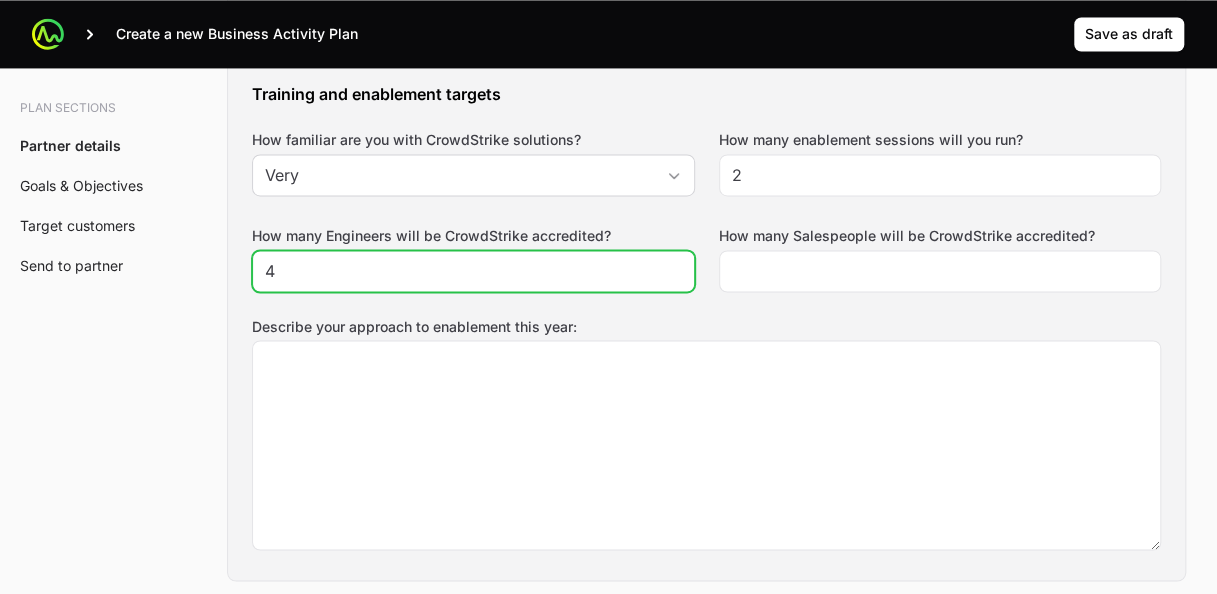 click on "4" 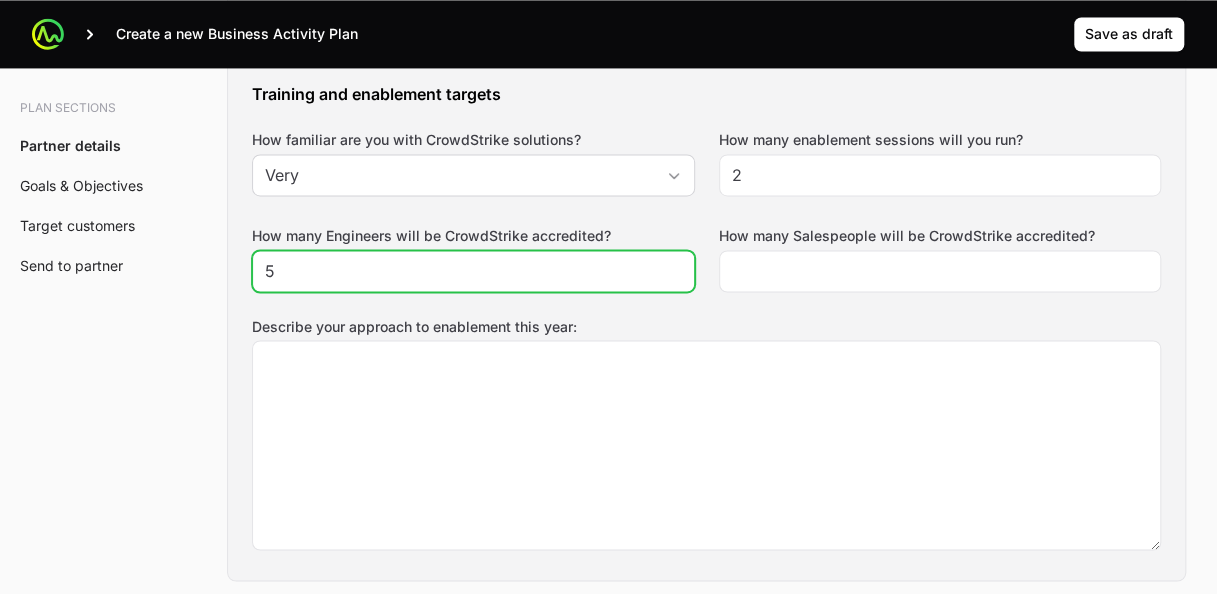 type on "5" 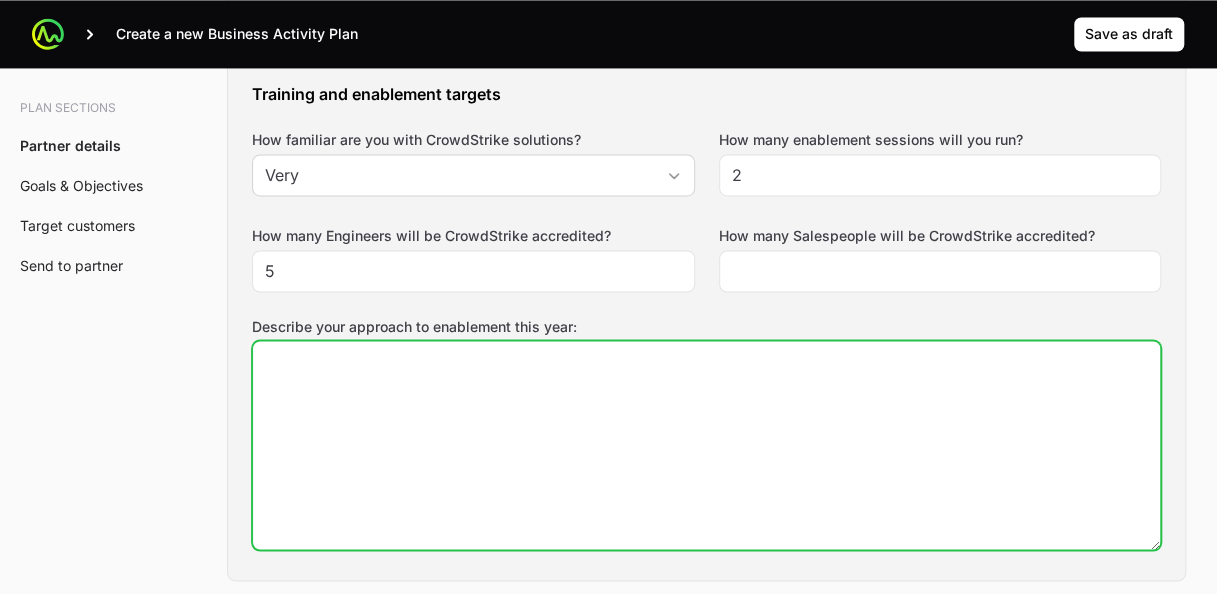 click on "Describe your approach to enablement this year:" 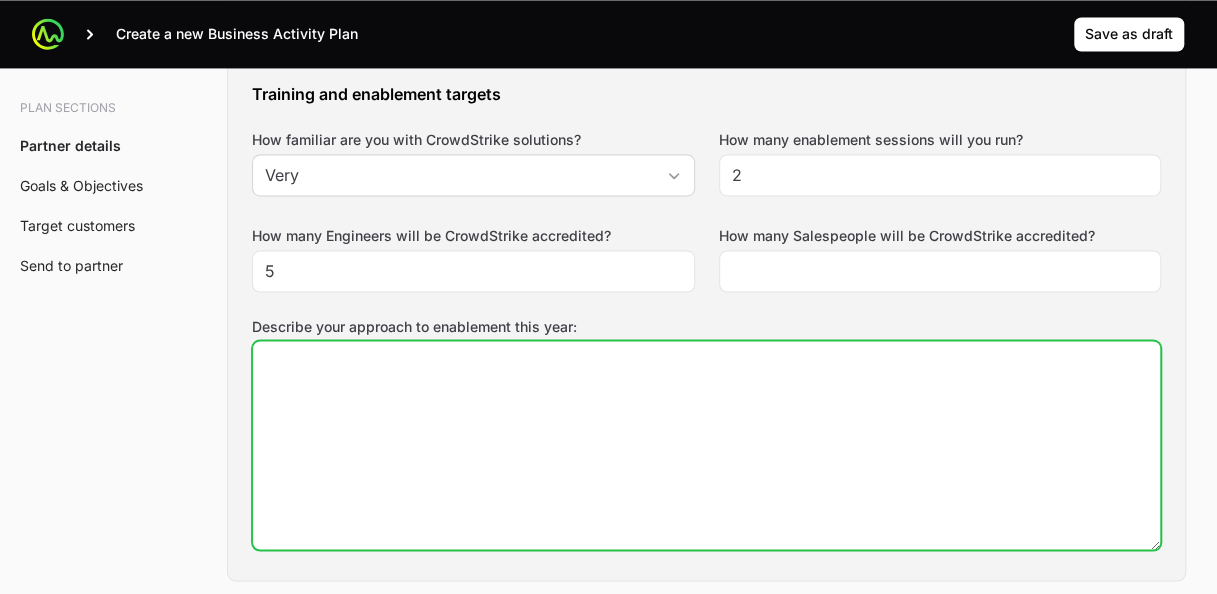 paste on "sales training for 2 new peoples and accreditation" 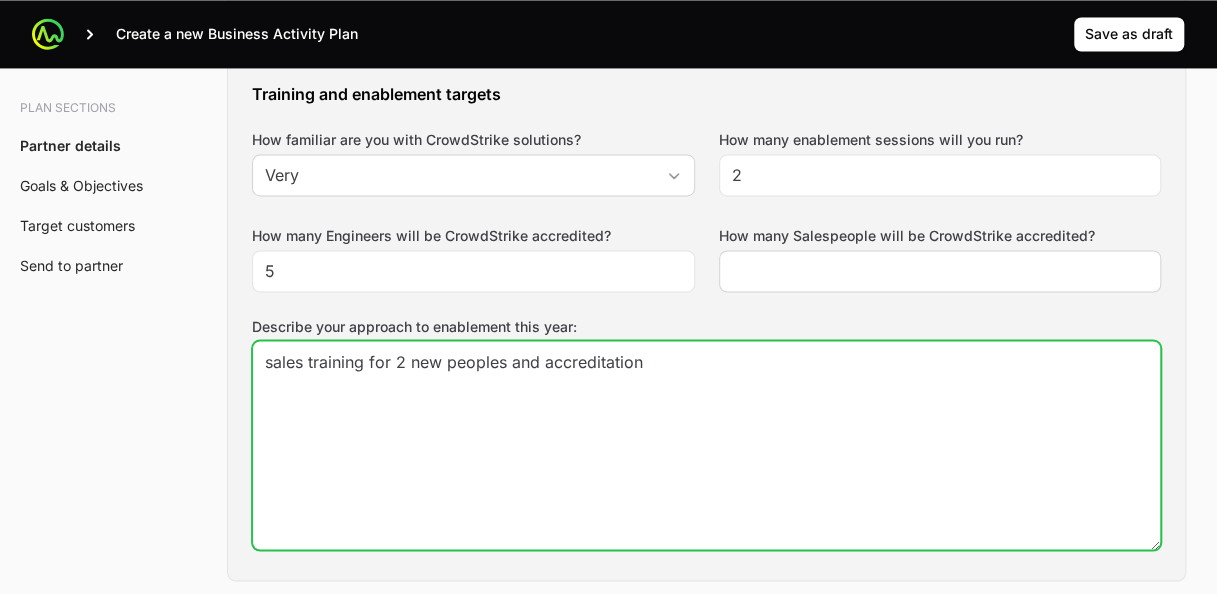 type on "sales training for 2 new peoples and accreditation" 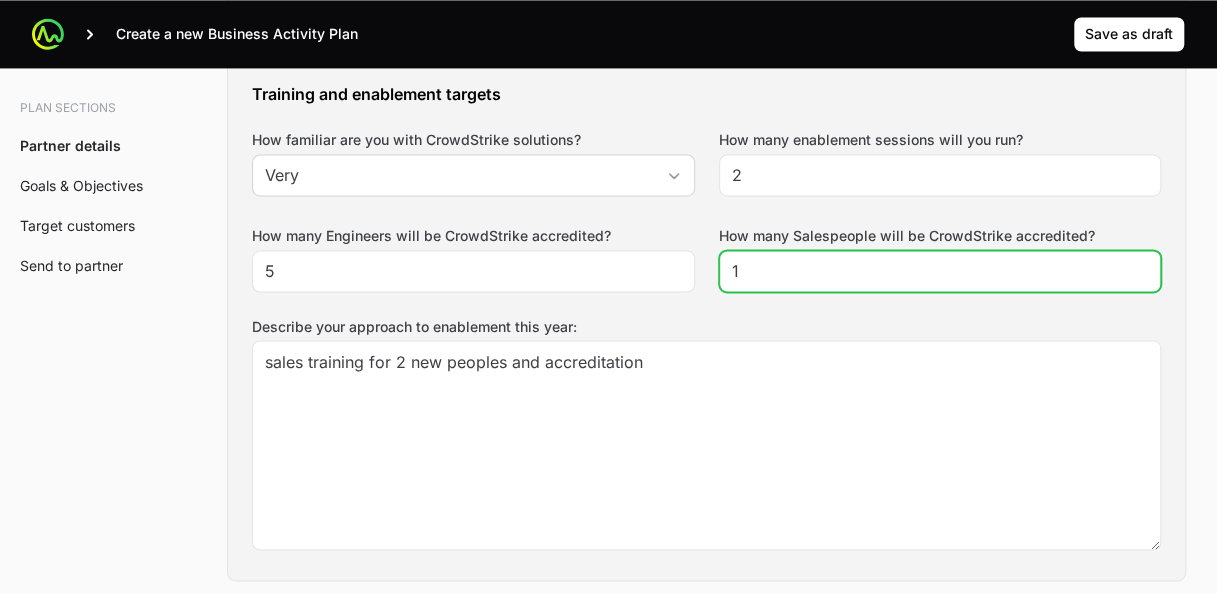 click on "1" 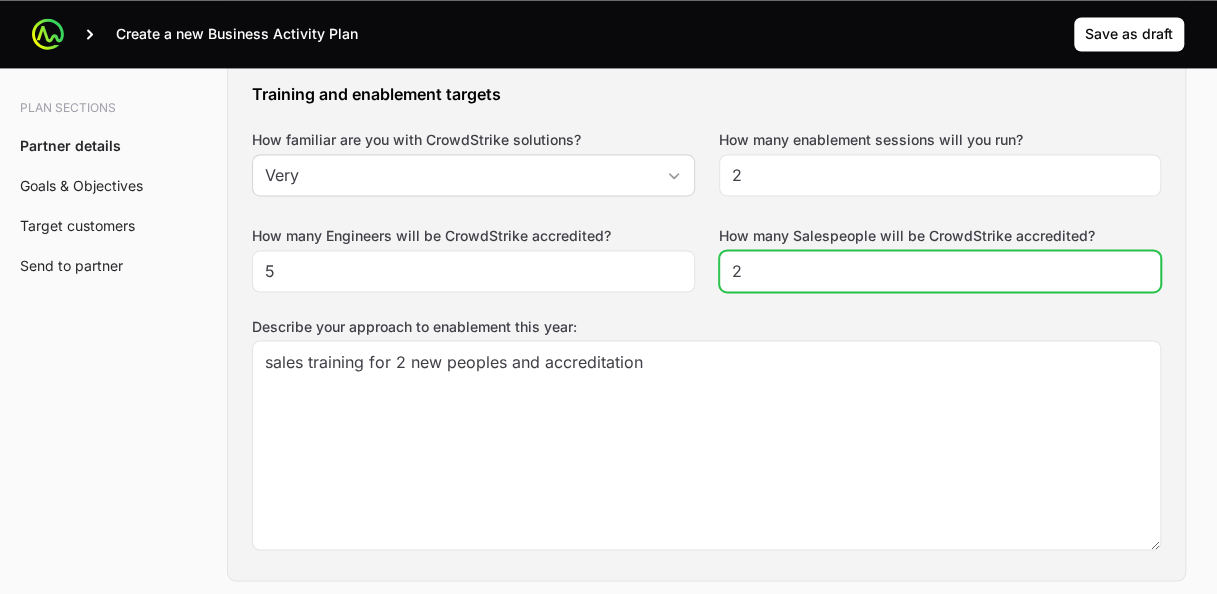 click on "2" 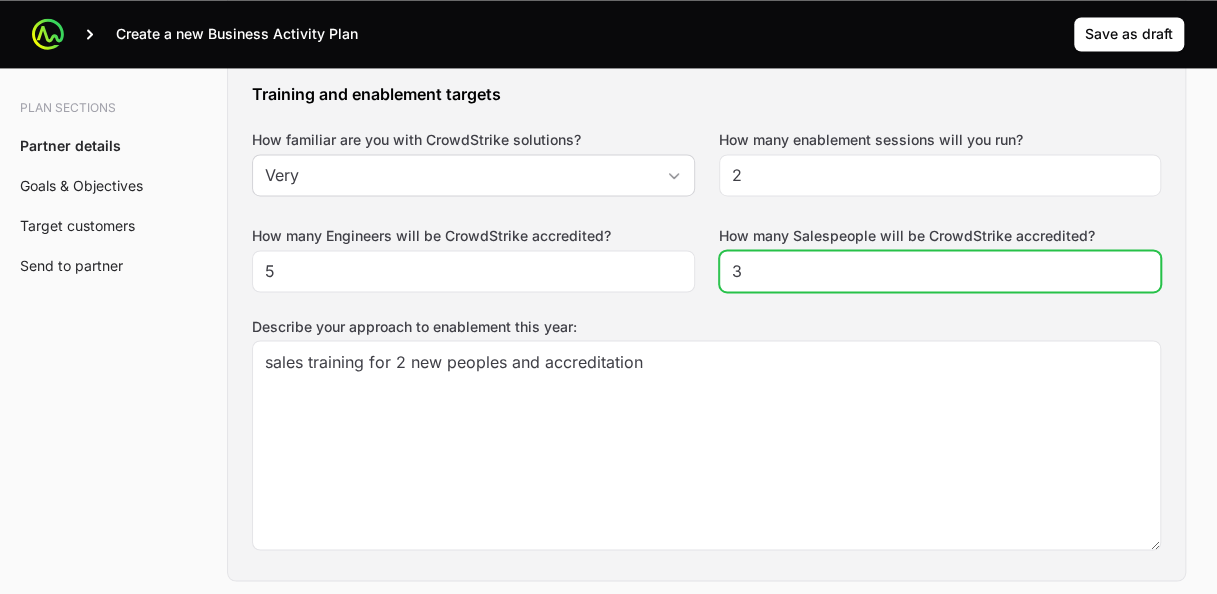 click on "3" 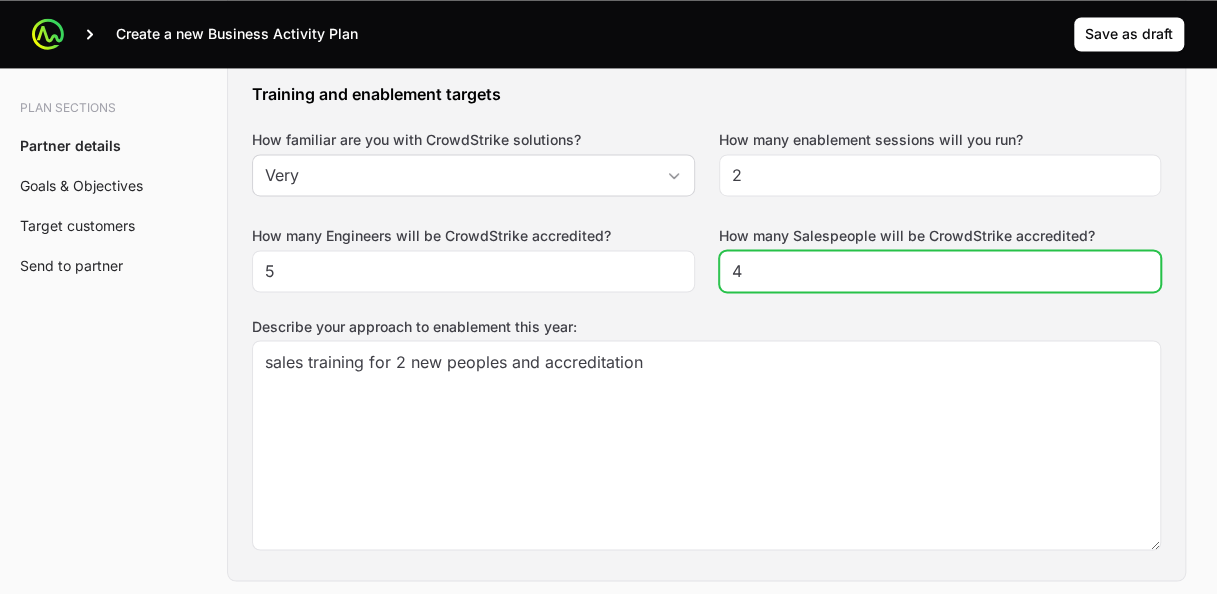click on "4" 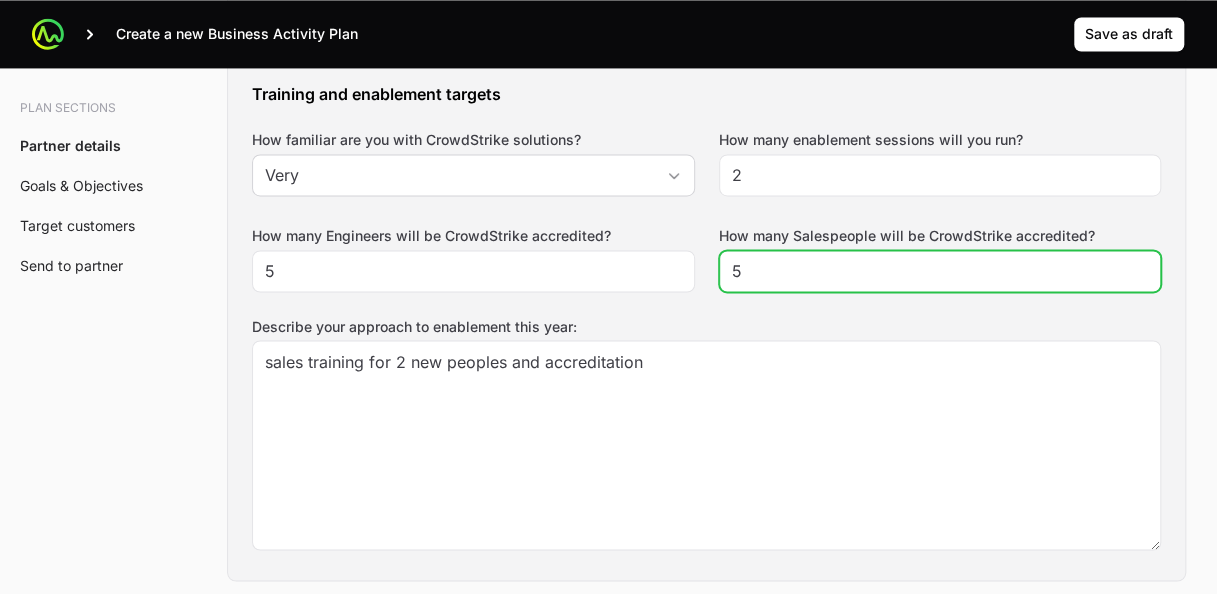 type on "5" 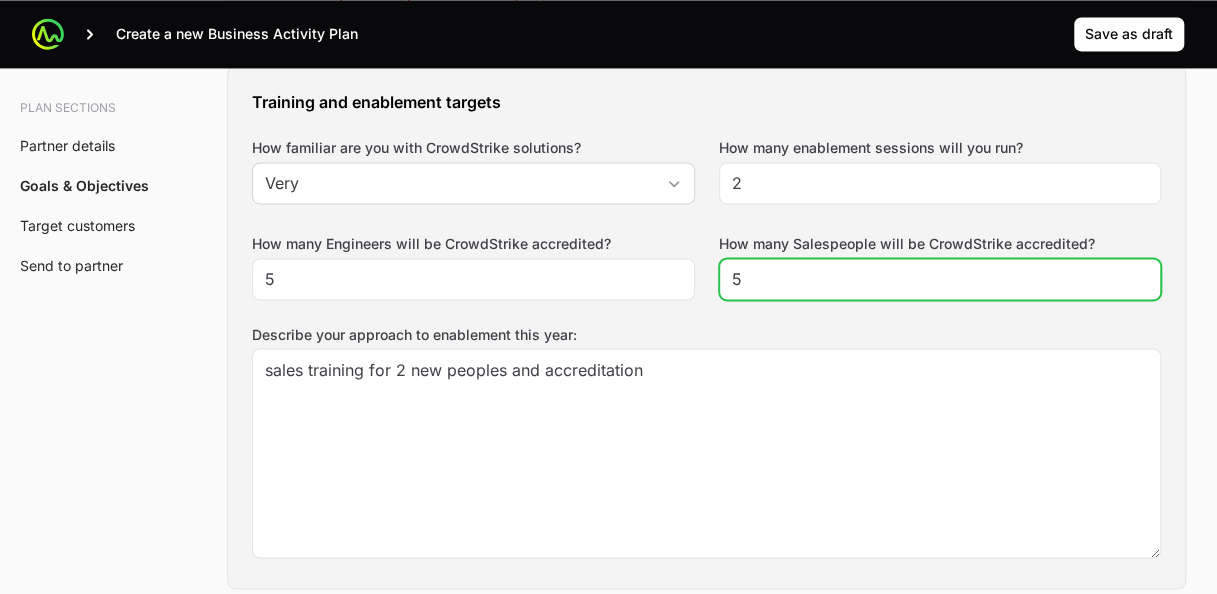 scroll, scrollTop: 1424, scrollLeft: 0, axis: vertical 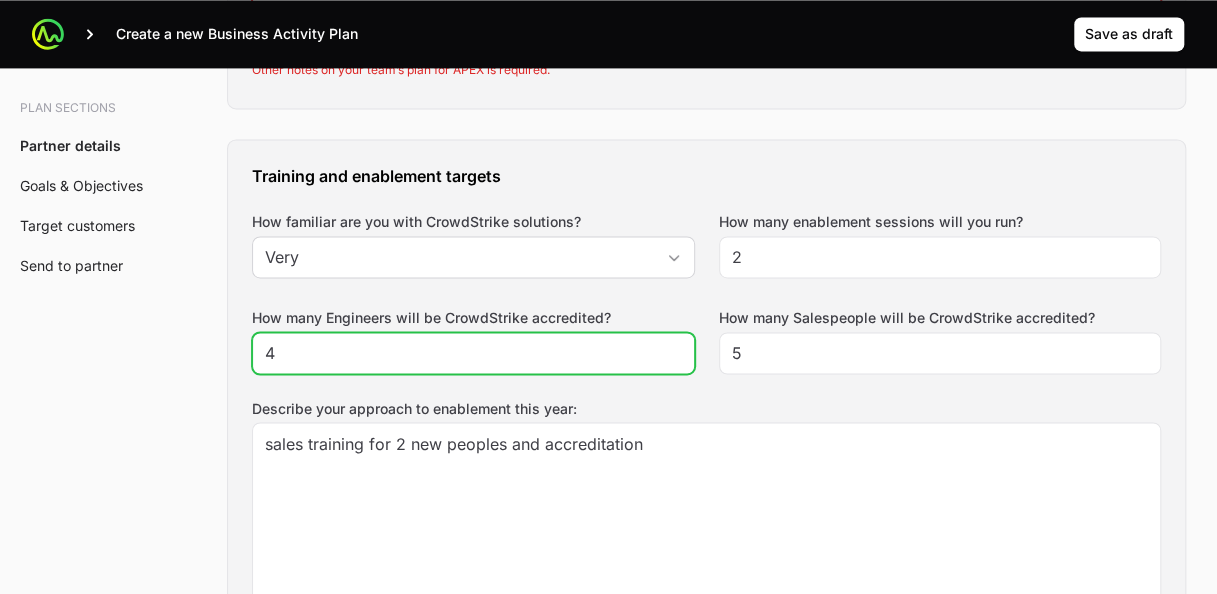 click on "4" 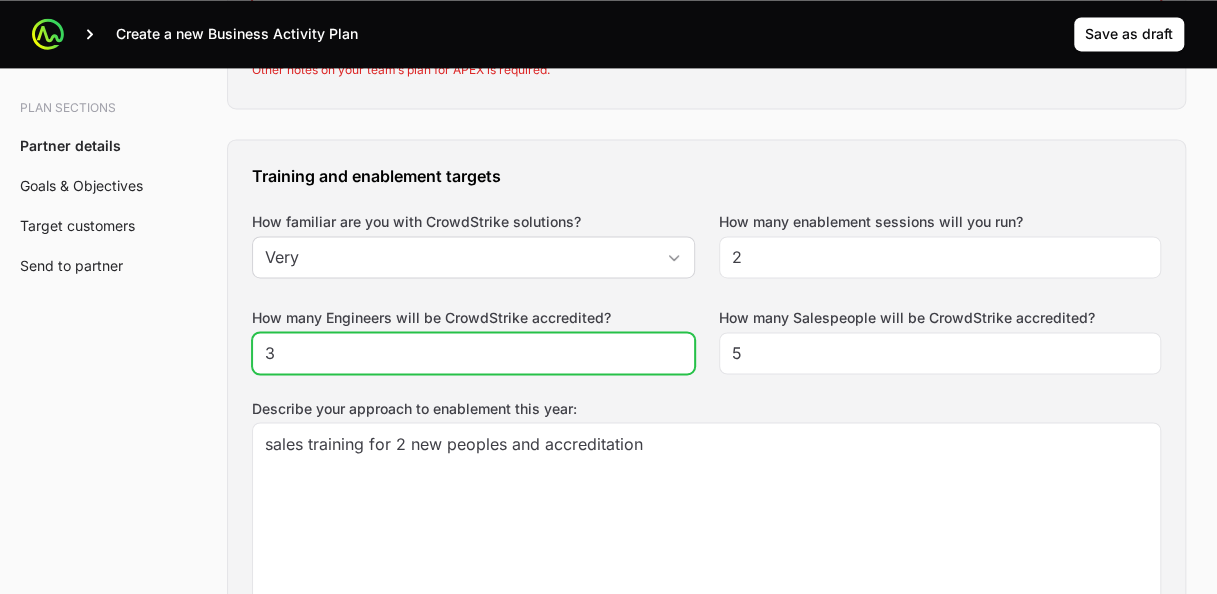 click on "3" 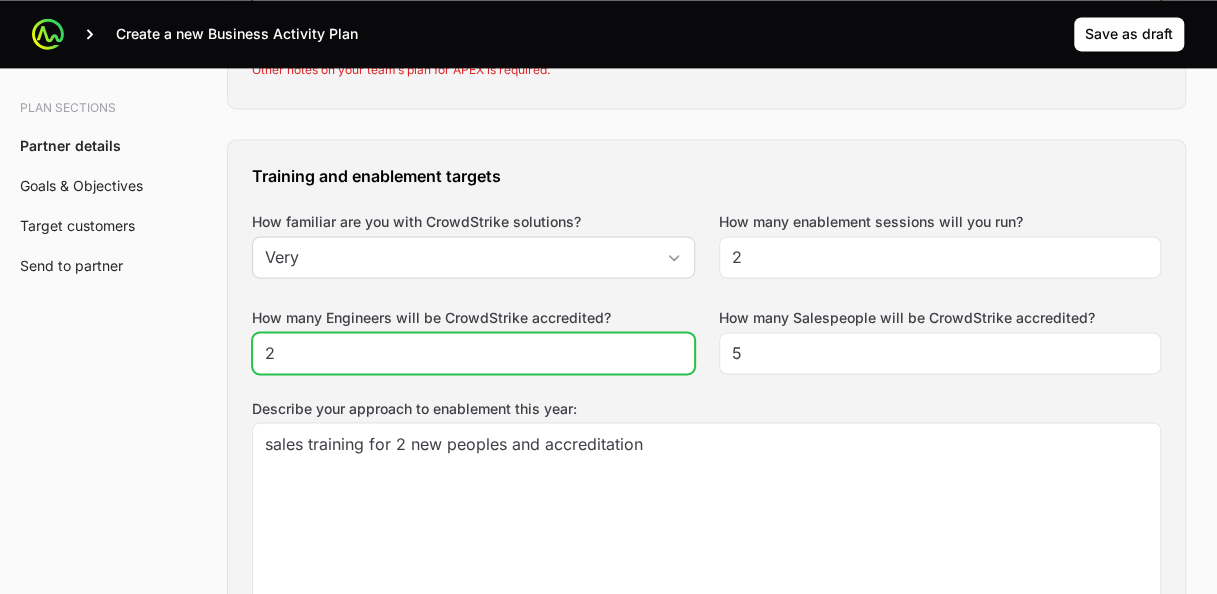 type on "2" 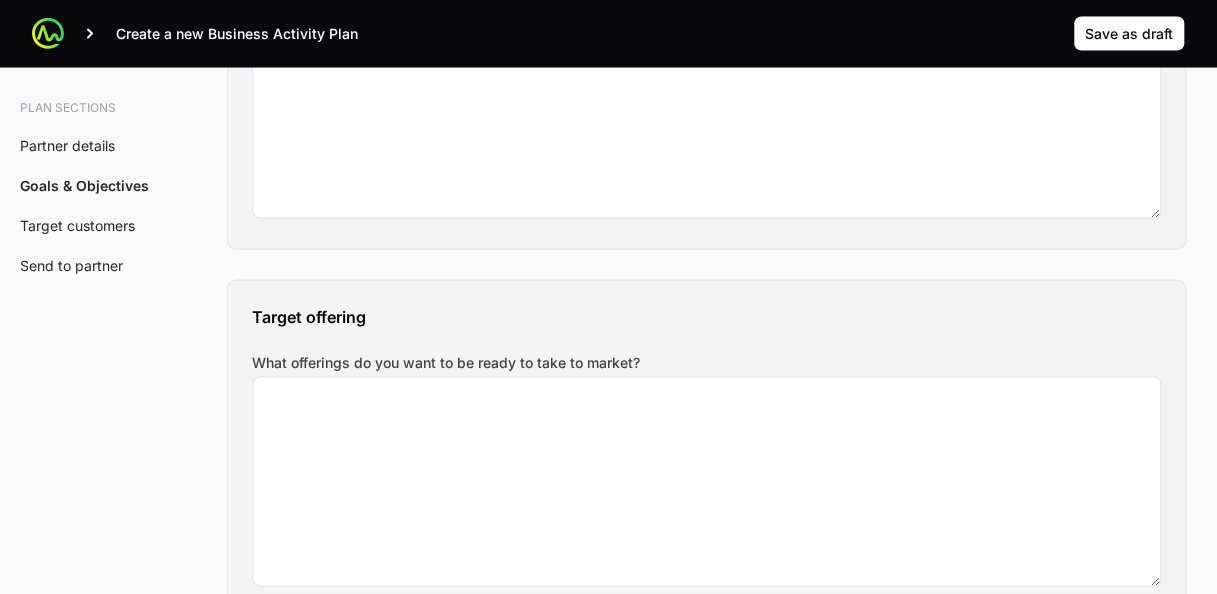 scroll, scrollTop: 1992, scrollLeft: 0, axis: vertical 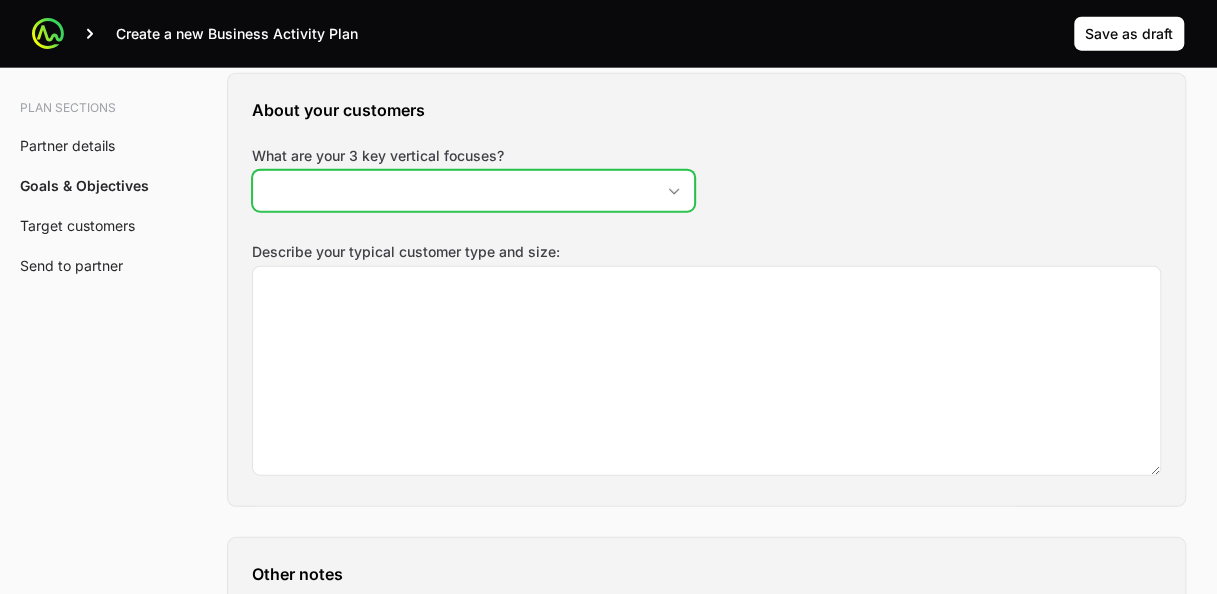 click 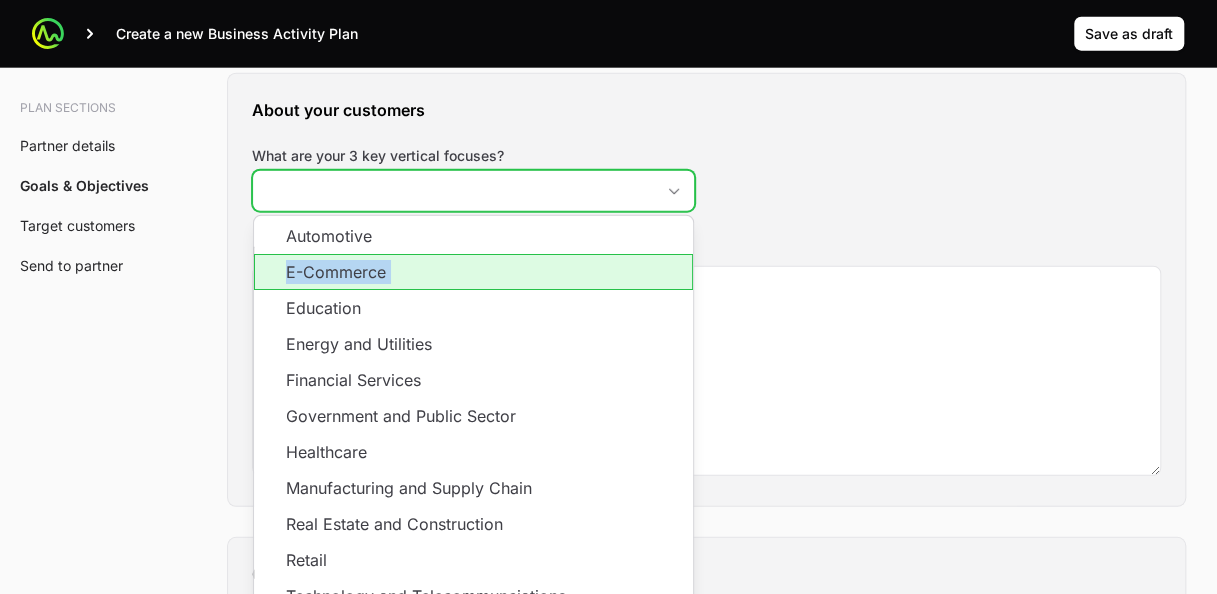 drag, startPoint x: 462, startPoint y: 287, endPoint x: 462, endPoint y: 270, distance: 17 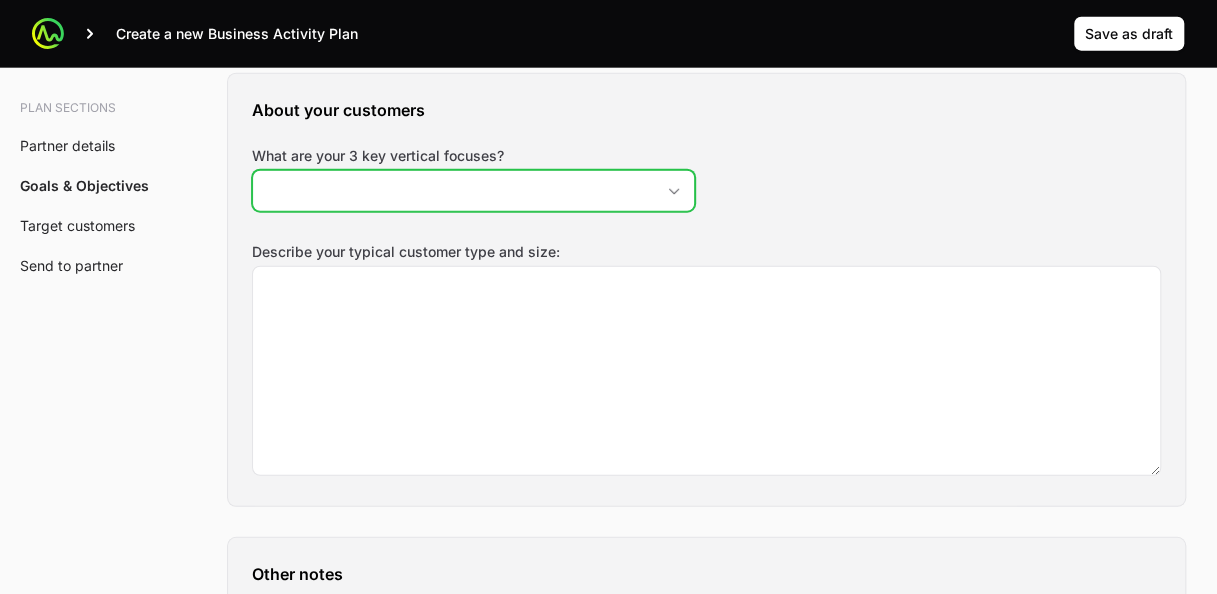 click 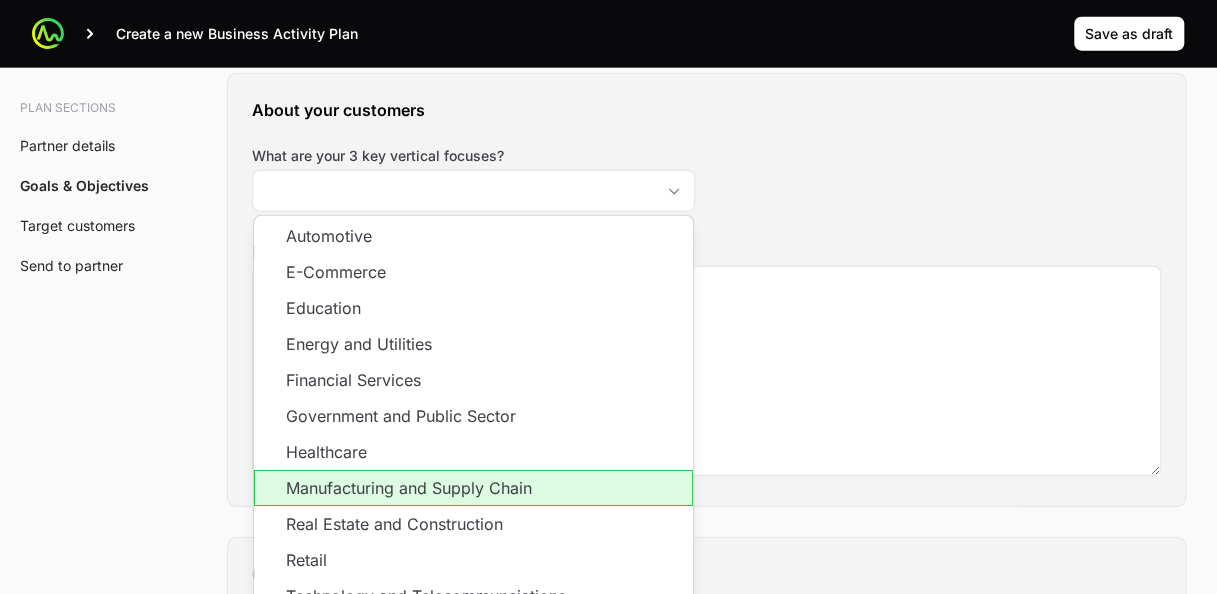 drag, startPoint x: 556, startPoint y: 473, endPoint x: 340, endPoint y: 495, distance: 217.11748 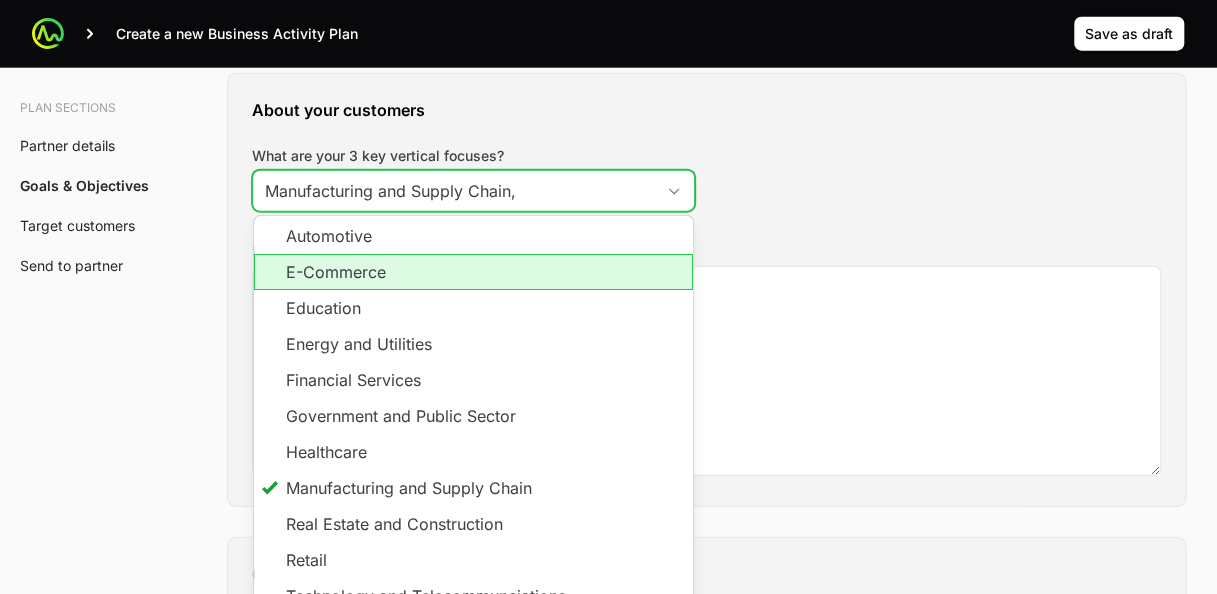 click on "E-Commerce" 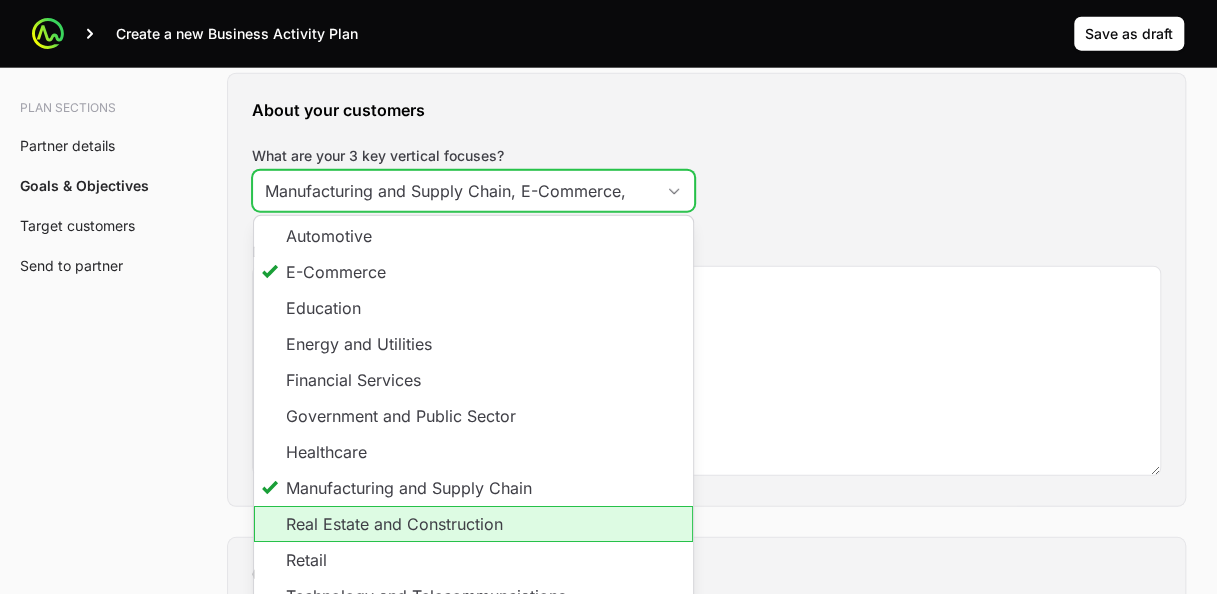 click on "Real Estate and Construction" 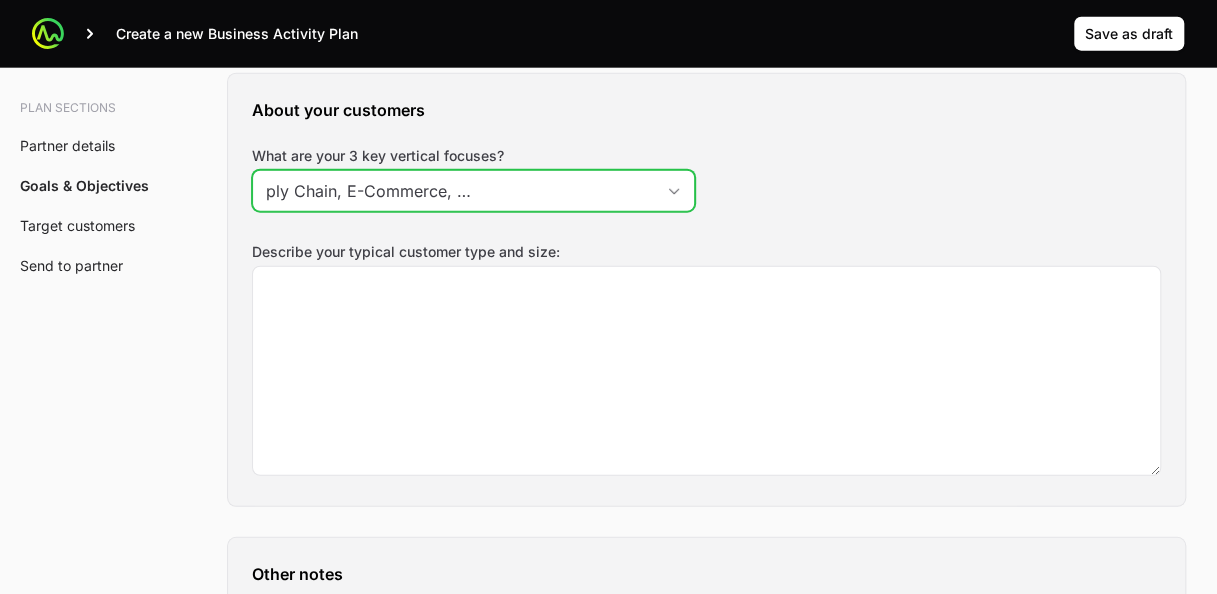 scroll, scrollTop: 0, scrollLeft: 198, axis: horizontal 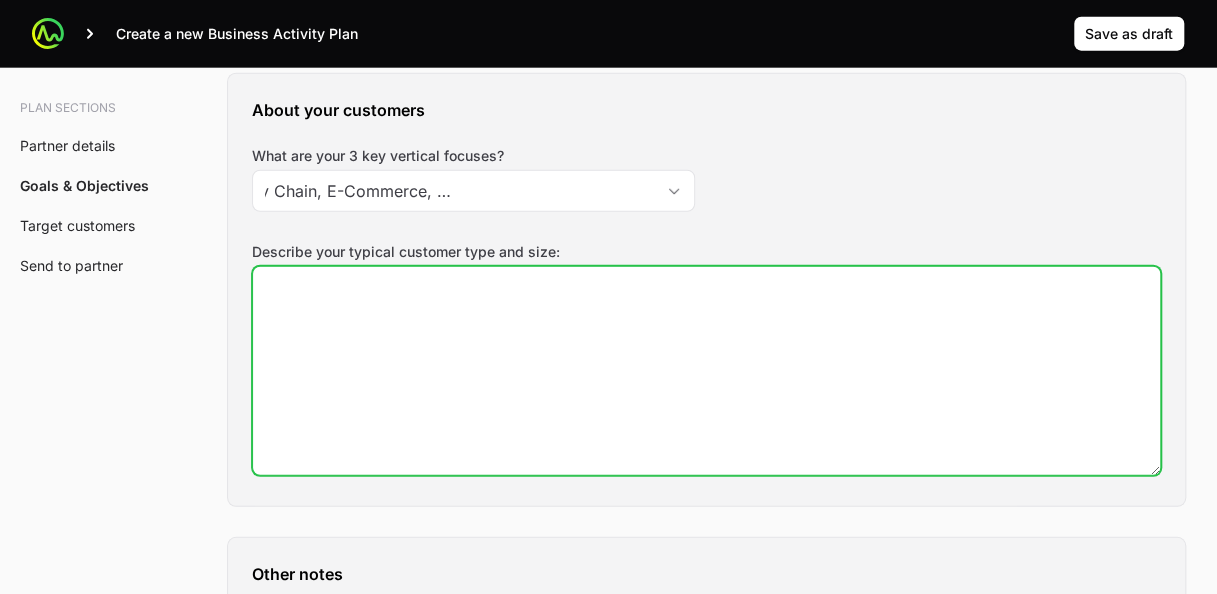type on "Manufacturing and Supply Chain, E-Commerce, Real Estate and Construction" 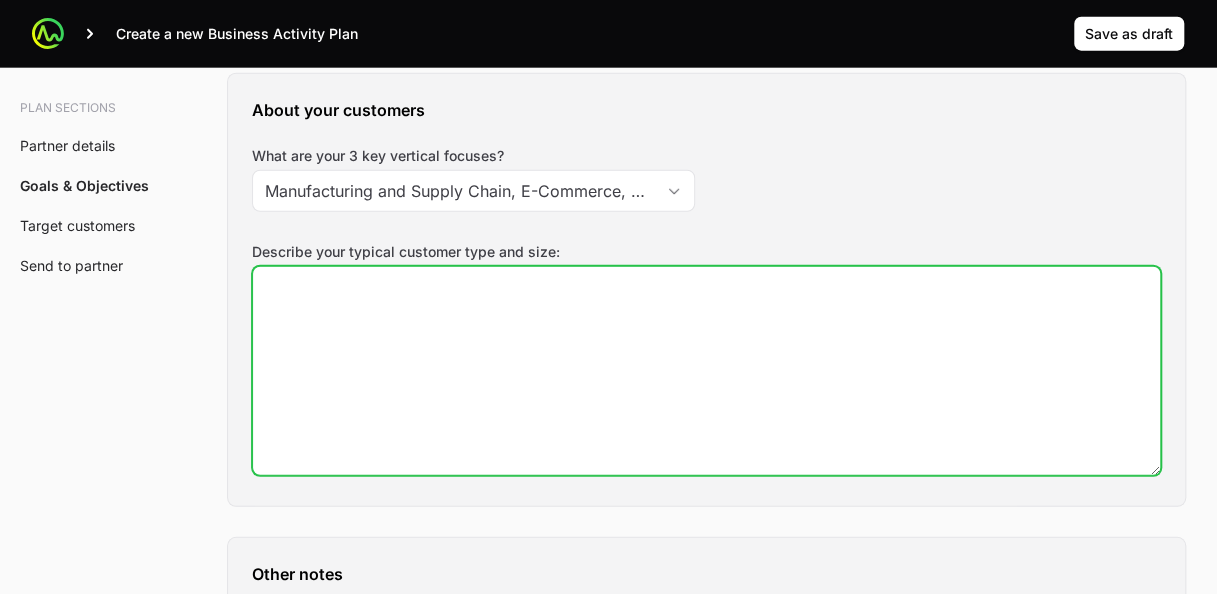 click on "Describe your typical customer type and size:" 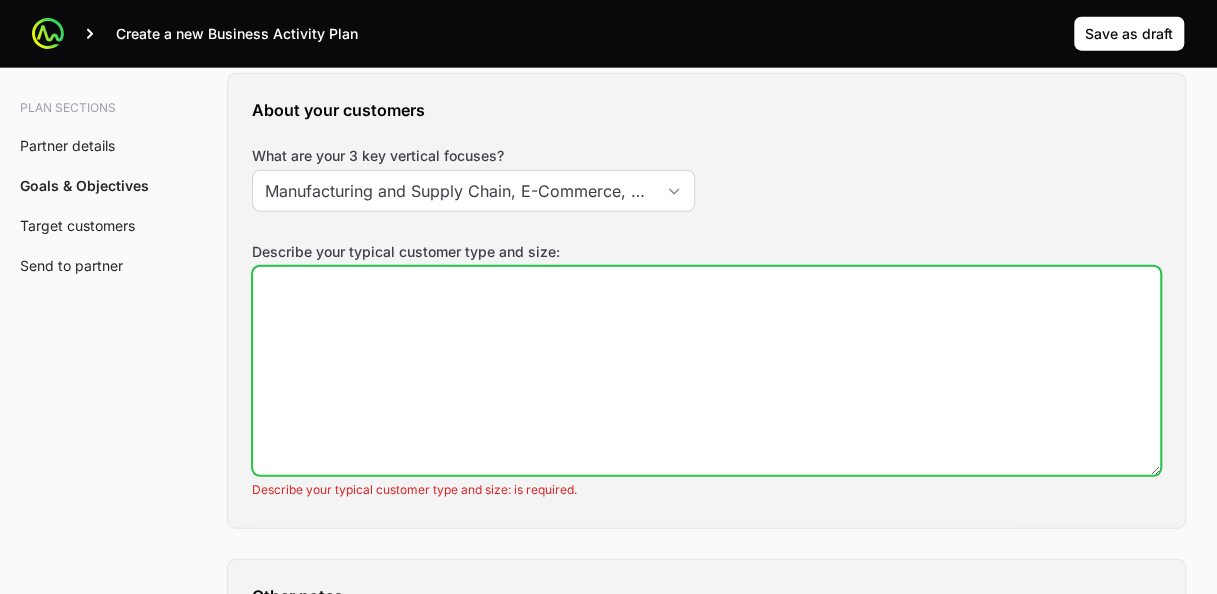 paste on "🏭 Industrie & Agroalimentaire
BONDUELLE, LESAFFRE INTERNATIONAL, [PERSON_NAME], ALUMINIUM DUNKERQUE, BRASSERIE GOUDALE, CERELIA EURODOUGH, FROMAGERIE LE CENTURION
→ Groupes industriels ou agroalimentaires, souvent multisites, avec des enjeux IT croissants (production connectée, conformité, sécurité OT/IT).
→ Potentiel IDP / EDR élevé
🛍️ Retail / e-Commerce
KIABI, PROMOD, BLANCHEPORTE, LA REDOUTE, DOMOTI, NHOOD, SUPERMARCHÉS MATCH
→ Enseignes nationales ou internationales, infrastructures IT distribuées, enjeux sur les paiements, les données clients, le cloud
→ Fort potentiel pour EDR + FalconShield" 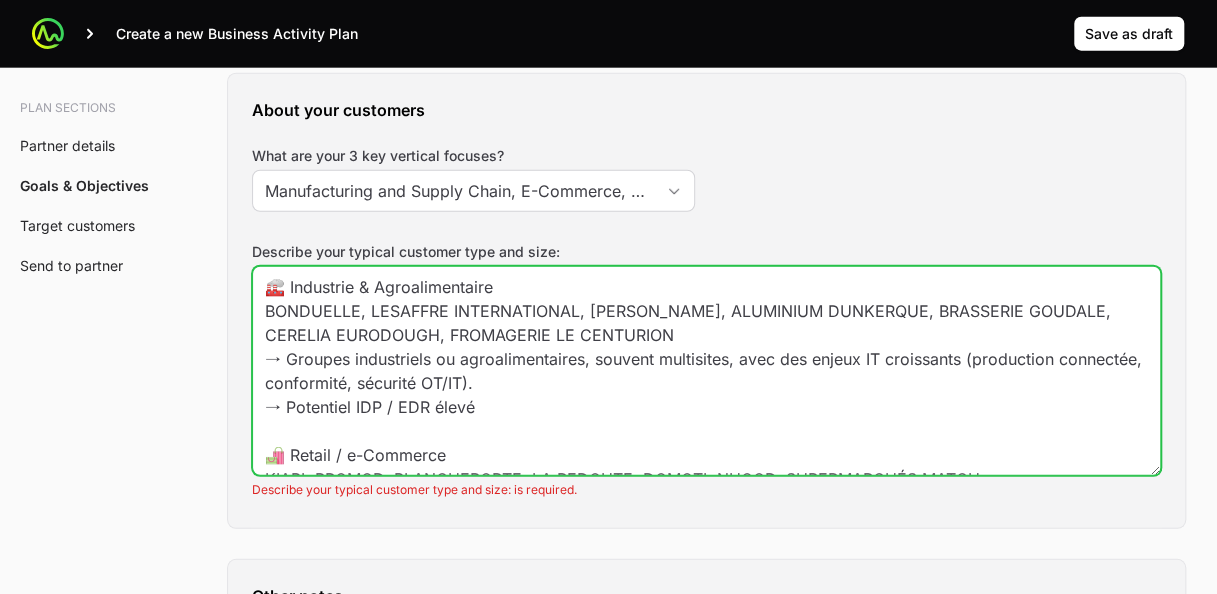 scroll, scrollTop: 133, scrollLeft: 0, axis: vertical 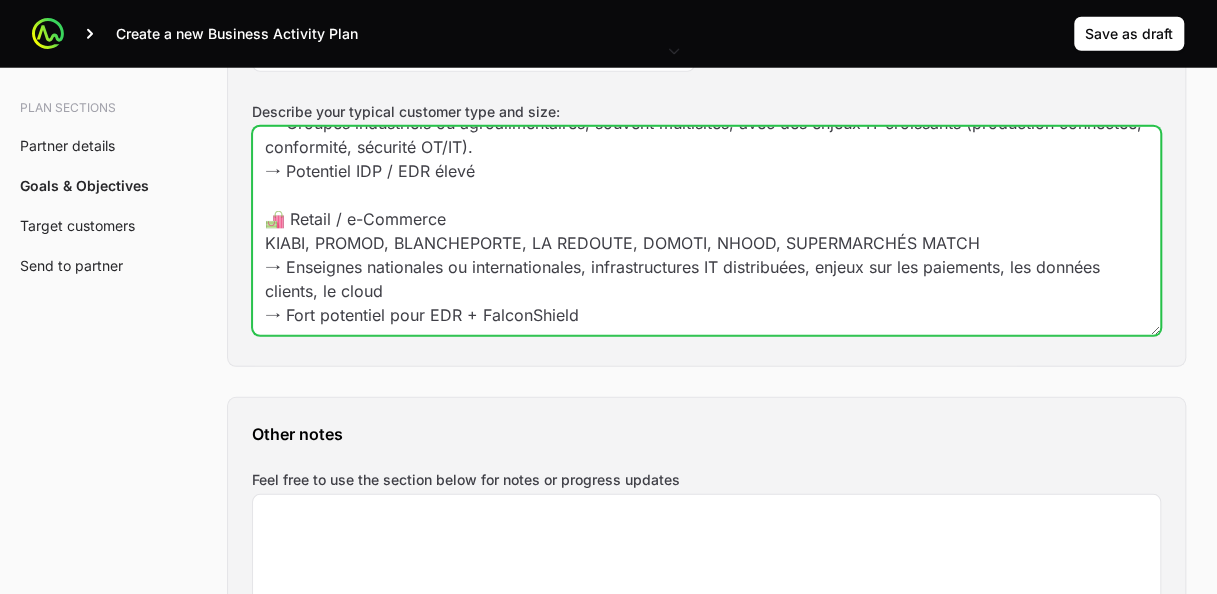 type on "🏭 Industrie & Agroalimentaire
BONDUELLE, LESAFFRE INTERNATIONAL, [PERSON_NAME], ALUMINIUM DUNKERQUE, BRASSERIE GOUDALE, CERELIA EURODOUGH, FROMAGERIE LE CENTURION
→ Groupes industriels ou agroalimentaires, souvent multisites, avec des enjeux IT croissants (production connectée, conformité, sécurité OT/IT).
→ Potentiel IDP / EDR élevé
🛍️ Retail / e-Commerce
KIABI, PROMOD, BLANCHEPORTE, LA REDOUTE, DOMOTI, NHOOD, SUPERMARCHÉS MATCH
→ Enseignes nationales ou internationales, infrastructures IT distribuées, enjeux sur les paiements, les données clients, le cloud
→ Fort potentiel pour EDR + FalconShield" 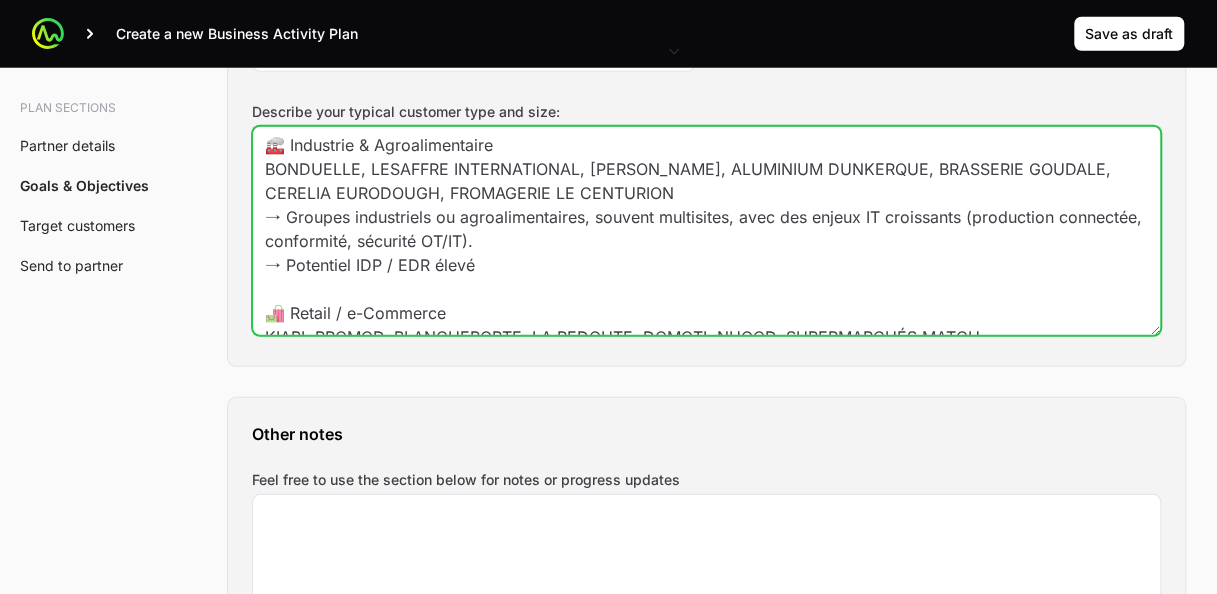 scroll, scrollTop: 0, scrollLeft: 0, axis: both 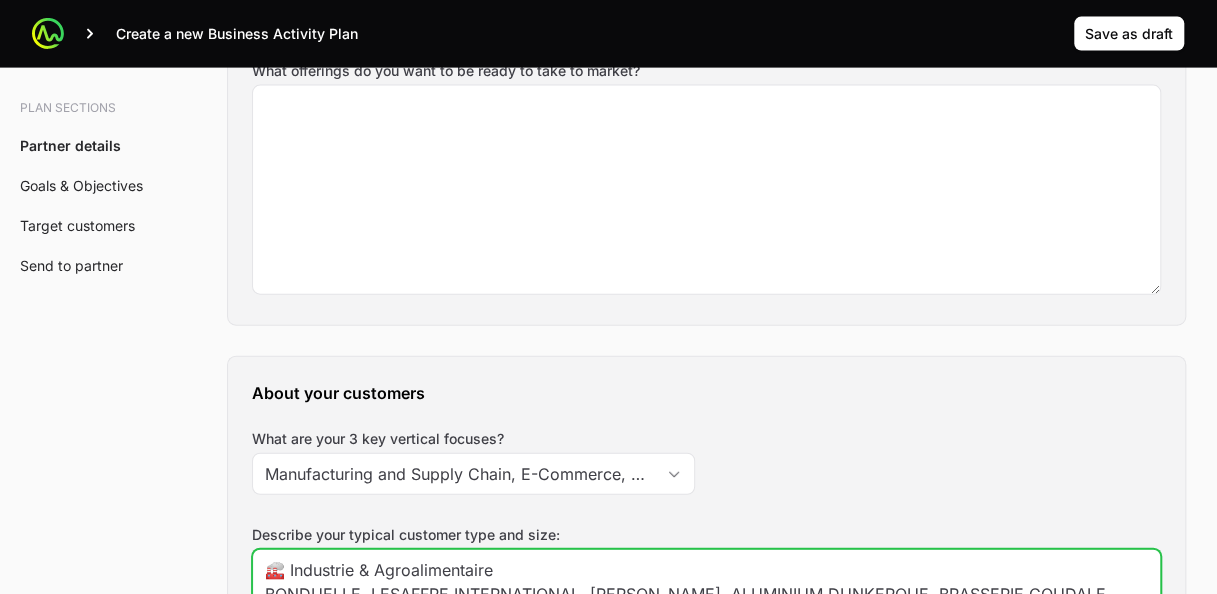drag, startPoint x: 621, startPoint y: 252, endPoint x: 241, endPoint y: 556, distance: 486.63745 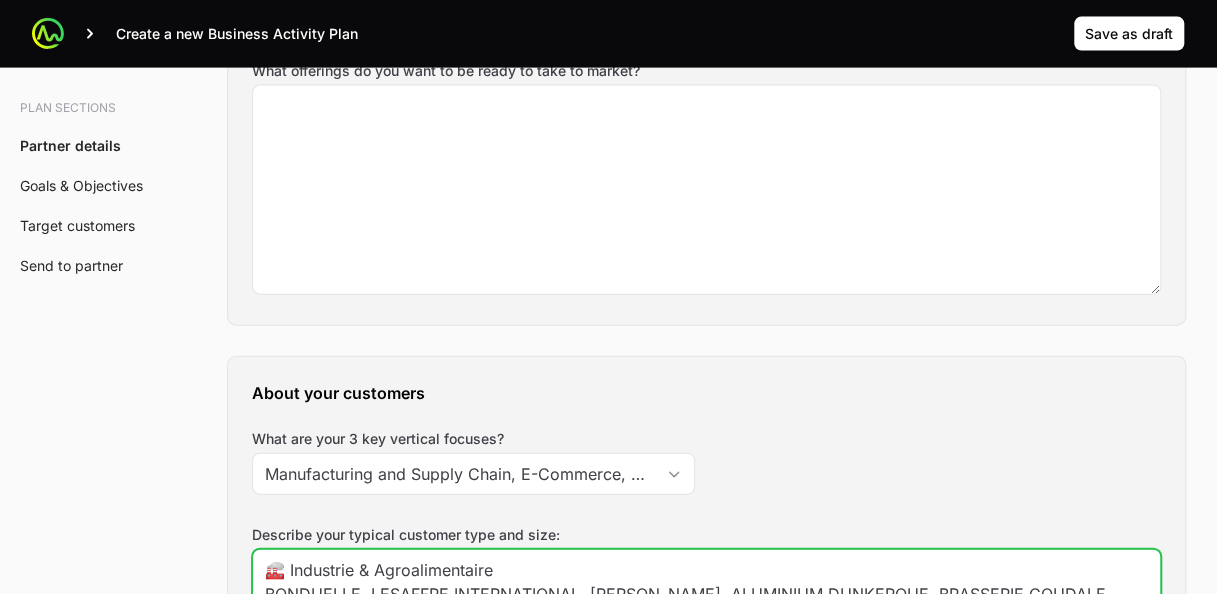 click on "About your customers What are your 3 key vertical focuses? Manufacturing and Supply Chain, E-Commerce, Real Estate and Construction Describe your typical customer type and size: 🏭 Industrie & Agroalimentaire
BONDUELLE, LESAFFRE INTERNATIONAL, [PERSON_NAME], ALUMINIUM [GEOGRAPHIC_DATA], BRASSERIE GOUDALE, CERELIA EURODOUGH, FROMAGERIE LE CENTURION
→ Groupes industriels ou agroalimentaires, souvent multisites, avec des enjeux IT croissants (production connectée, conformité, sécurité OT/IT).
→ Potentiel IDP / EDR élevé
🛍️ Retail / e-Commerce
KIABI, PROMOD, BLANCHEPORTE, LA REDOUTE, DOMOTI, NHOOD, SUPERMARCHÉS MATCH
→ Enseignes nationales ou internationales, infrastructures IT distribuées, enjeux sur les paiements, les données clients, le cloud
→ Fort potentiel pour EDR + FalconShield" 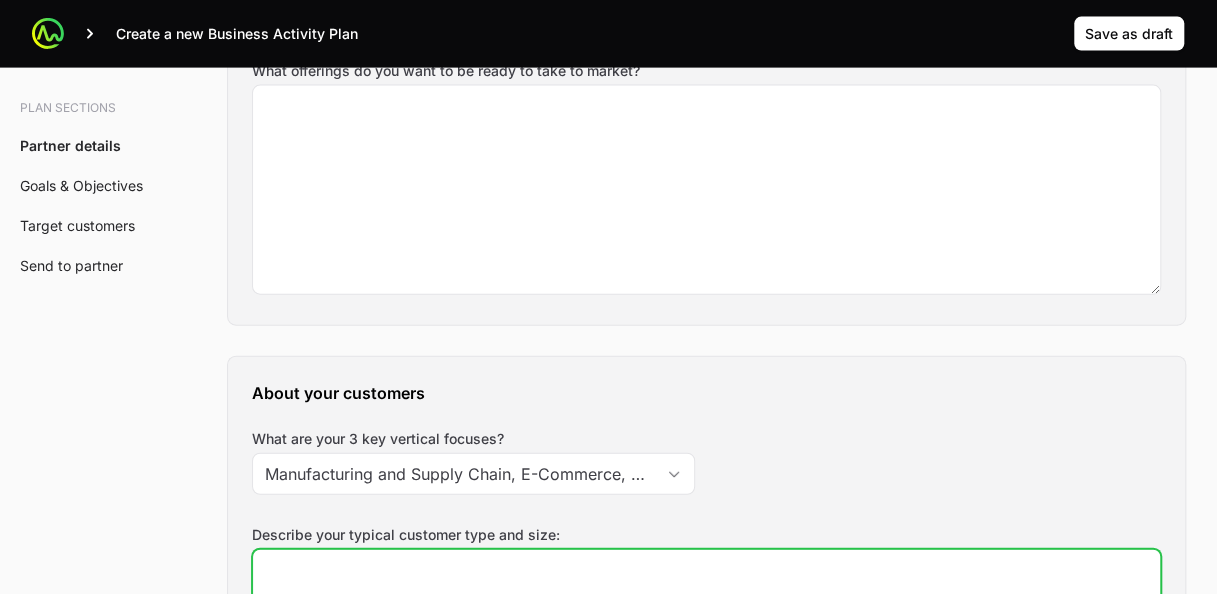 paste on "🏭 Industrie & Agroalimentaire
BONDUELLE, LESAFFRE INTERNATIONAL, [PERSON_NAME], ALUMINIUM DUNKERQUE, BRASSERIE GOUDALE, CERELIA EURODOUGH, FROMAGERIE LE CENTURION
→ Groupes industriels ou agroalimentaires, souvent multisites, avec des enjeux IT croissants (production connectée, conformité, sécurité OT/IT).
→ Potentiel IDP / EDR élevé
🛍️ Retail / e-Commerce
KIABI, PROMOD, BLANCHEPORTE, LA REDOUTE, DOMOTI, NHOOD, SUPERMARCHÉS MATCH
→ Enseignes nationales ou internationales, infrastructures IT distribuées, enjeux sur les paiements, les données clients, le cloud
→ Fort potentiel pour EDR + FalconShield" 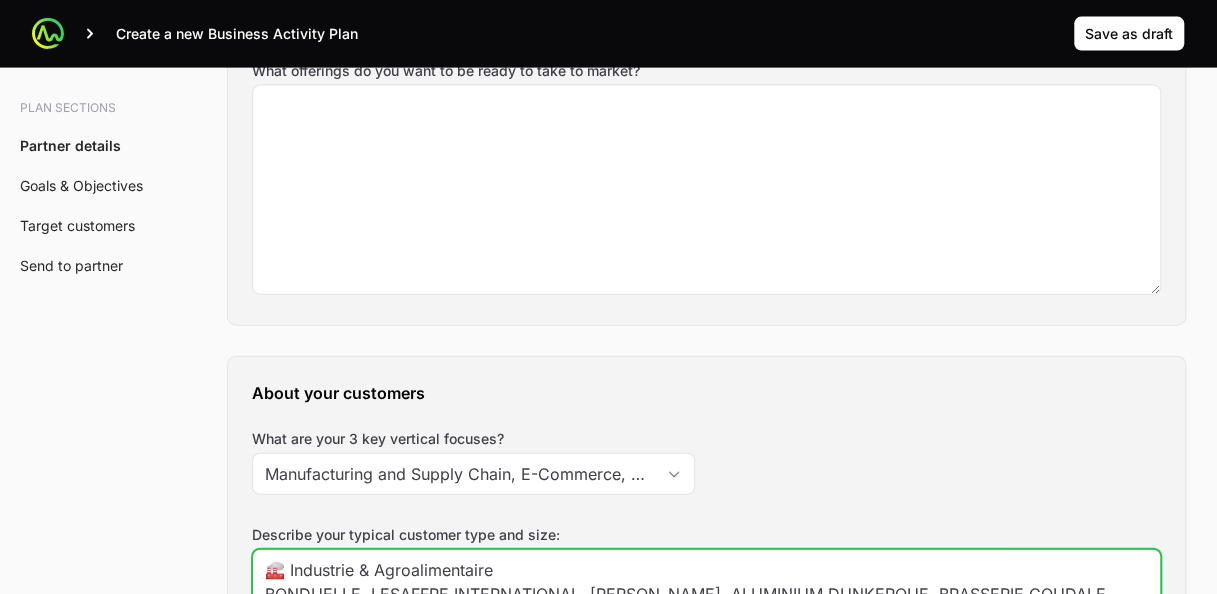 scroll, scrollTop: 133, scrollLeft: 0, axis: vertical 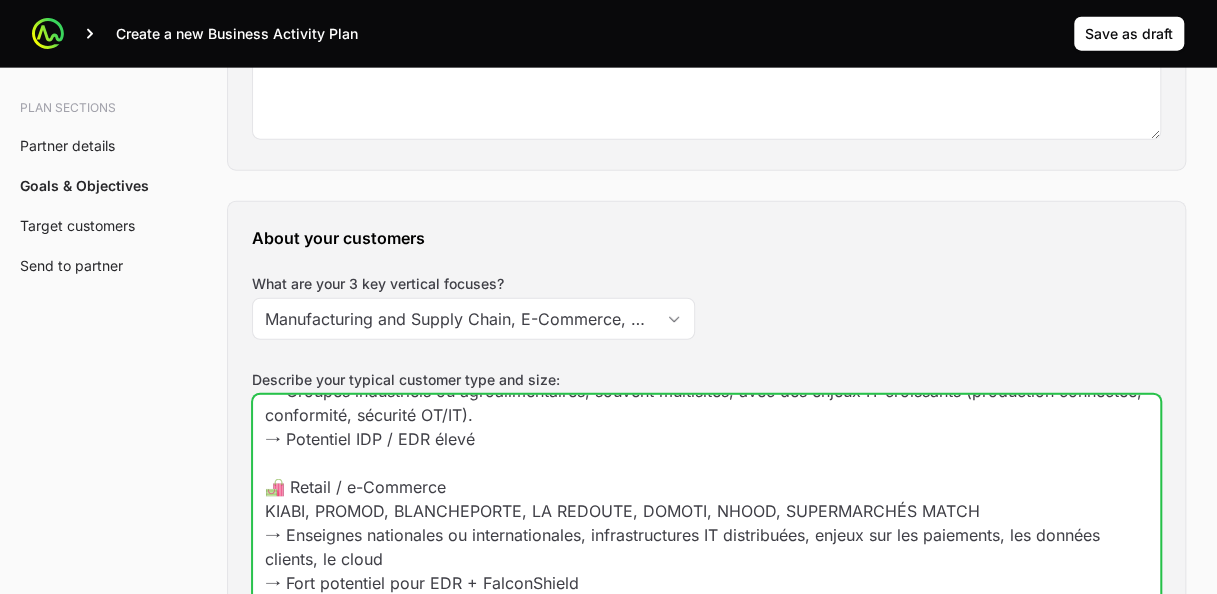 type on "🏭 Industrie & Agroalimentaire
BONDUELLE, LESAFFRE INTERNATIONAL, [PERSON_NAME], ALUMINIUM DUNKERQUE, BRASSERIE GOUDALE, CERELIA EURODOUGH, FROMAGERIE LE CENTURION
→ Groupes industriels ou agroalimentaires, souvent multisites, avec des enjeux IT croissants (production connectée, conformité, sécurité OT/IT).
→ Potentiel IDP / EDR élevé
🛍️ Retail / e-Commerce
KIABI, PROMOD, BLANCHEPORTE, LA REDOUTE, DOMOTI, NHOOD, SUPERMARCHÉS MATCH
→ Enseignes nationales ou internationales, infrastructures IT distribuées, enjeux sur les paiements, les données clients, le cloud
→ Fort potentiel pour EDR + FalconShield" 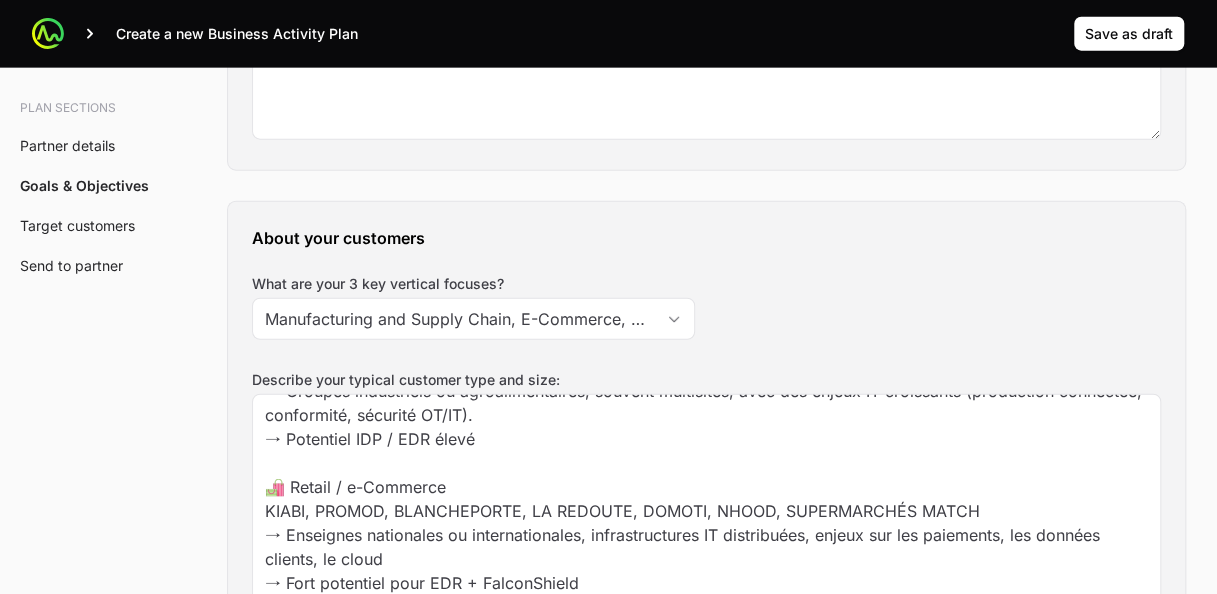 click on "About your customers What are your 3 key vertical focuses? Manufacturing and Supply Chain, E-Commerce, Real Estate and Construction Describe your typical customer type and size: 🏭 Industrie & Agroalimentaire
BONDUELLE, LESAFFRE INTERNATIONAL, [PERSON_NAME], ALUMINIUM [GEOGRAPHIC_DATA], BRASSERIE GOUDALE, CERELIA EURODOUGH, FROMAGERIE LE CENTURION
→ Groupes industriels ou agroalimentaires, souvent multisites, avec des enjeux IT croissants (production connectée, conformité, sécurité OT/IT).
→ Potentiel IDP / EDR élevé
🛍️ Retail / e-Commerce
KIABI, PROMOD, BLANCHEPORTE, LA REDOUTE, DOMOTI, NHOOD, SUPERMARCHÉS MATCH
→ Enseignes nationales ou internationales, infrastructures IT distribuées, enjeux sur les paiements, les données clients, le cloud
→ Fort potentiel pour EDR + FalconShield" 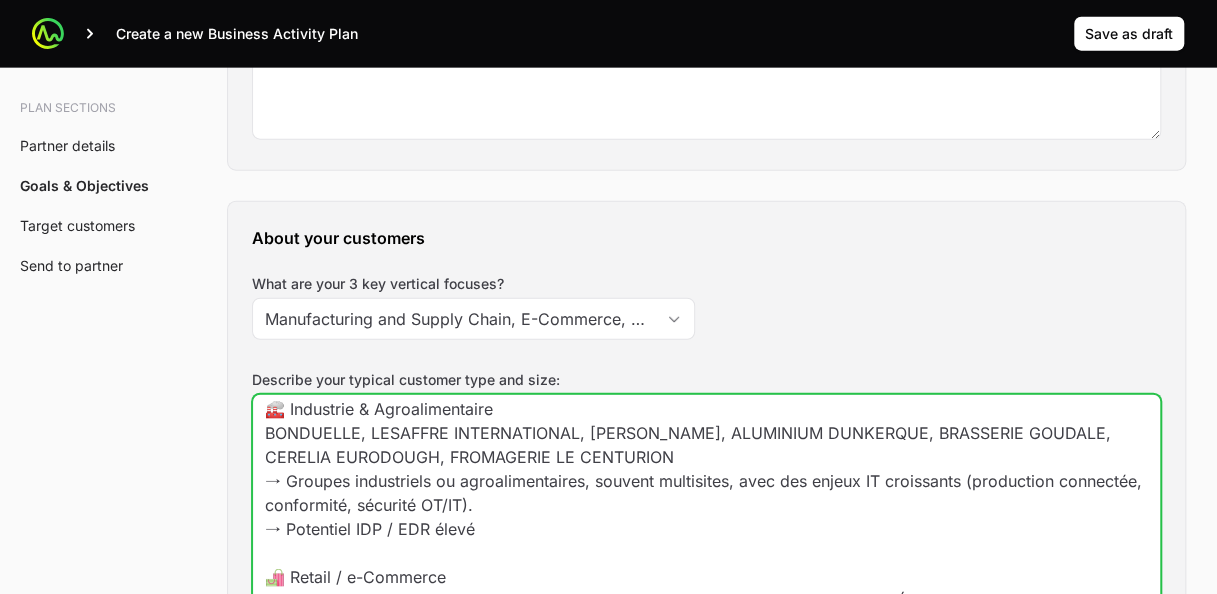 scroll, scrollTop: 0, scrollLeft: 0, axis: both 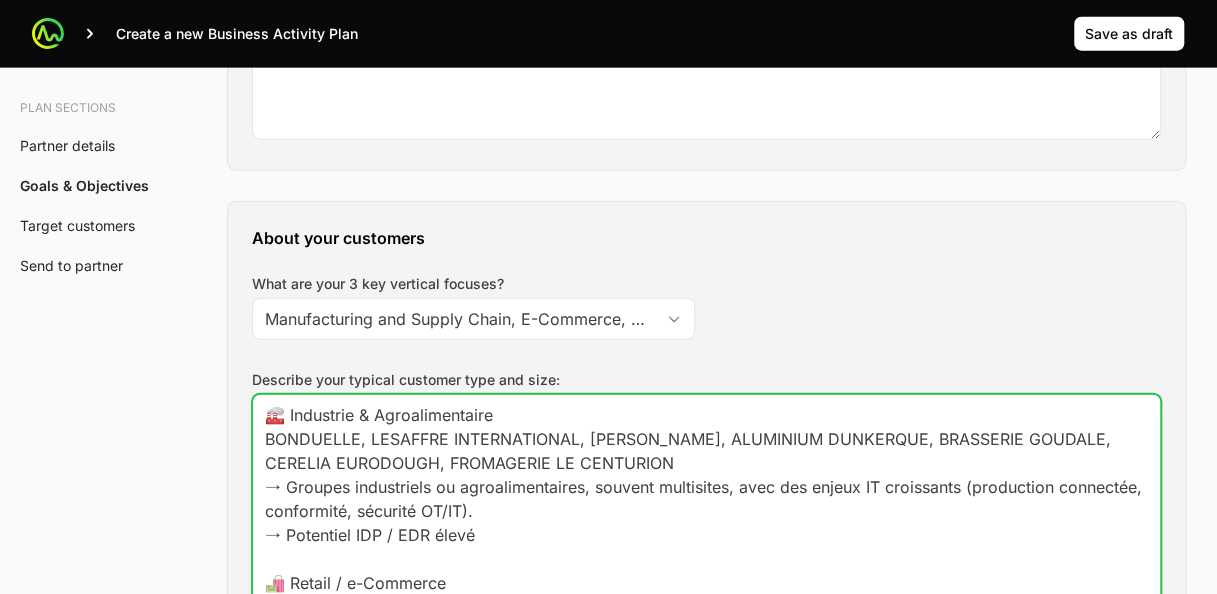 drag, startPoint x: 621, startPoint y: 542, endPoint x: 124, endPoint y: 335, distance: 538.38464 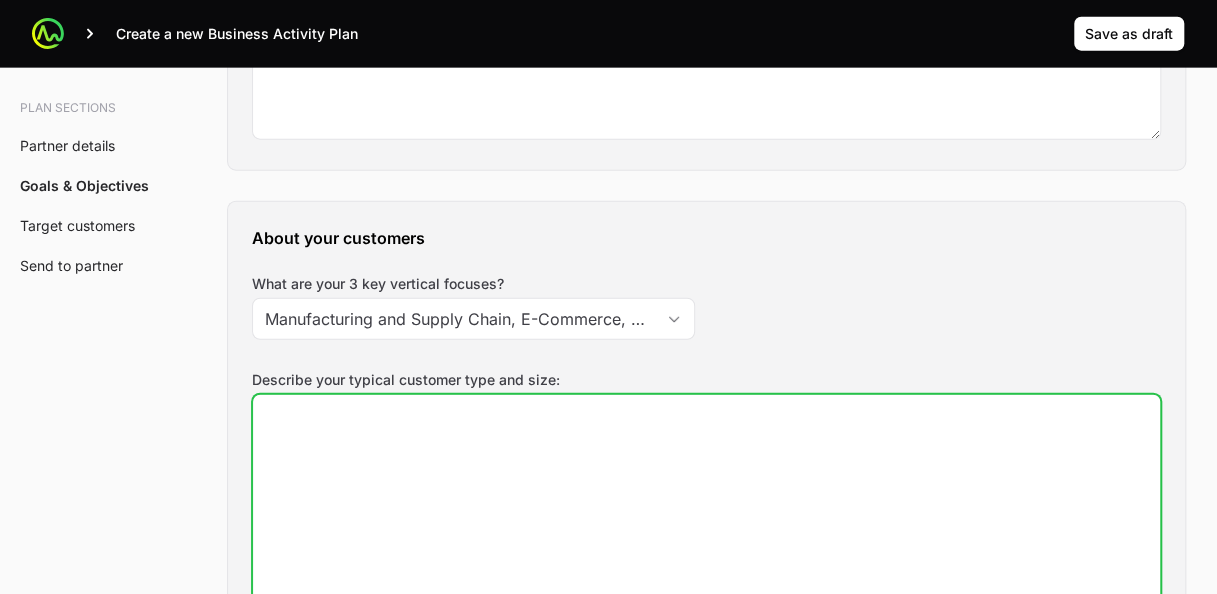 paste on "This list includes a mix of mid-sized to large companies across key verticals:
🛍️ Retail & e-commerce (Kiabi, Promod, La Redoute):
→ Strong fit for EDR + FalconShield to secure distributed environments and customer data.
🏭 Industry & agri-food (Bonduelle, Lesaffre, Goudale, Aluminium Dunkerque):
→ Relevant for EDR + IDP, especially around production security and compliance.
💼 Finance & services (Verspieren, CAPZA, Nexity):
→ Priority targets for IDP and Zero Trust solutions.
🧬 Healthcare & pharma (Giphar, Clinique [GEOGRAPHIC_DATA]):
→ High sensitivity to EDR + IDP, due to data protection needs.
🏗️ Construction & logistics (Rabot Dutilleul, LOG’S, CBASE):
→ Growing interest in endpoint and identity protection.
Overall, this is a strong base for cross-sell strategies around CrowdStrike modules (EDR, FalconShield, IDP) across both SMB and enterprise segments." 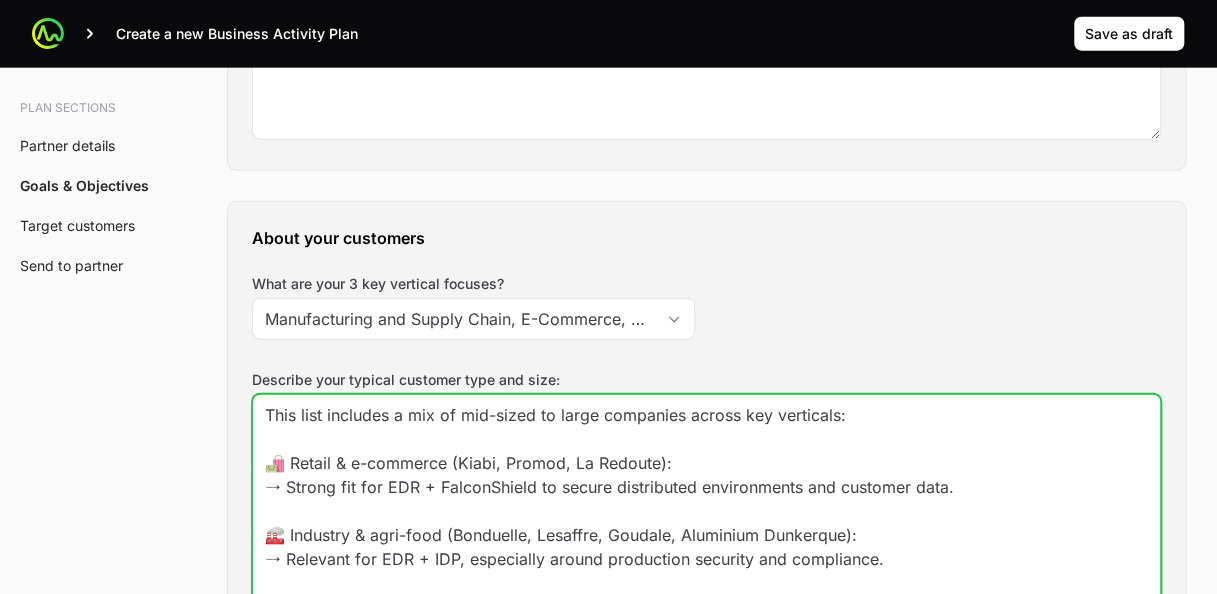 scroll, scrollTop: 253, scrollLeft: 0, axis: vertical 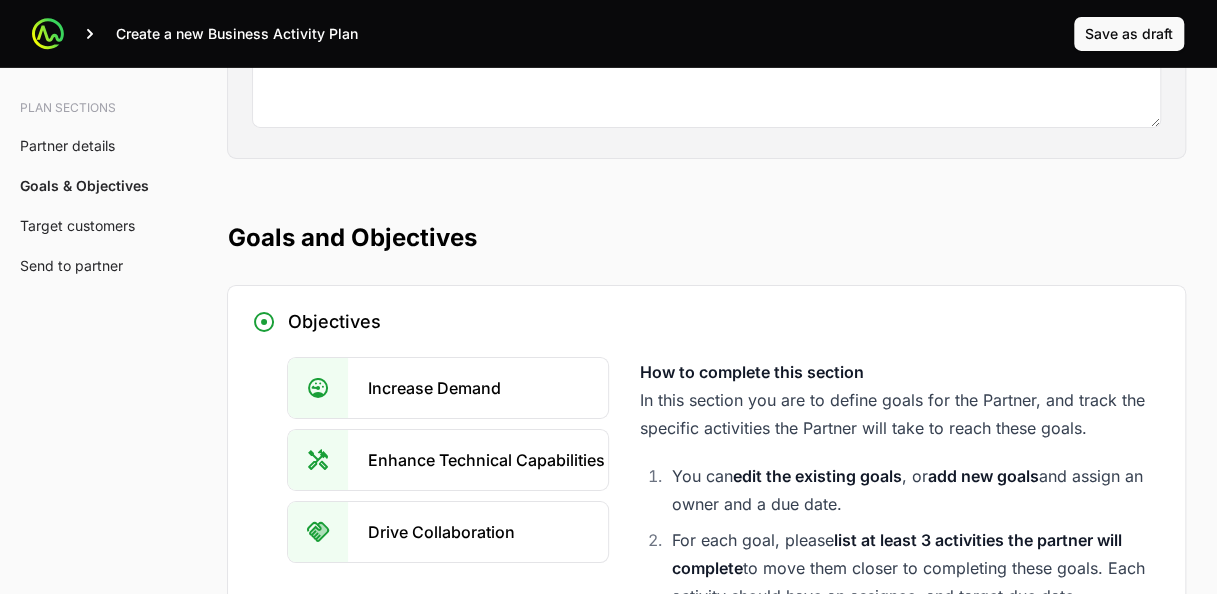 type on "This list includes a mix of mid-sized to large companies across key verticals:
🛍️ Retail & e-commerce (Kiabi, Promod, La Redoute):
→ Strong fit for EDR + FalconShield to secure distributed environments and customer data.
🏭 Industry & agri-food (Bonduelle, Lesaffre, Goudale, Aluminium Dunkerque):
→ Relevant for EDR + IDP, especially around production security and compliance.
💼 Finance & services (Verspieren, CAPZA, Nexity):
→ Priority targets for IDP and Zero Trust solutions.
🧬 Healthcare & pharma (Giphar, Clinique [GEOGRAPHIC_DATA]):
→ High sensitivity to EDR + IDP, due to data protection needs.
🏗️ Construction & logistics (Rabot Dutilleul, LOG’S, CBASE):
→ Growing interest in endpoint and identity protection.
Overall, this is a strong base for cross-sell strategies around CrowdStrike modules (EDR, FalconShield, IDP) across both SMB and enterprise segments." 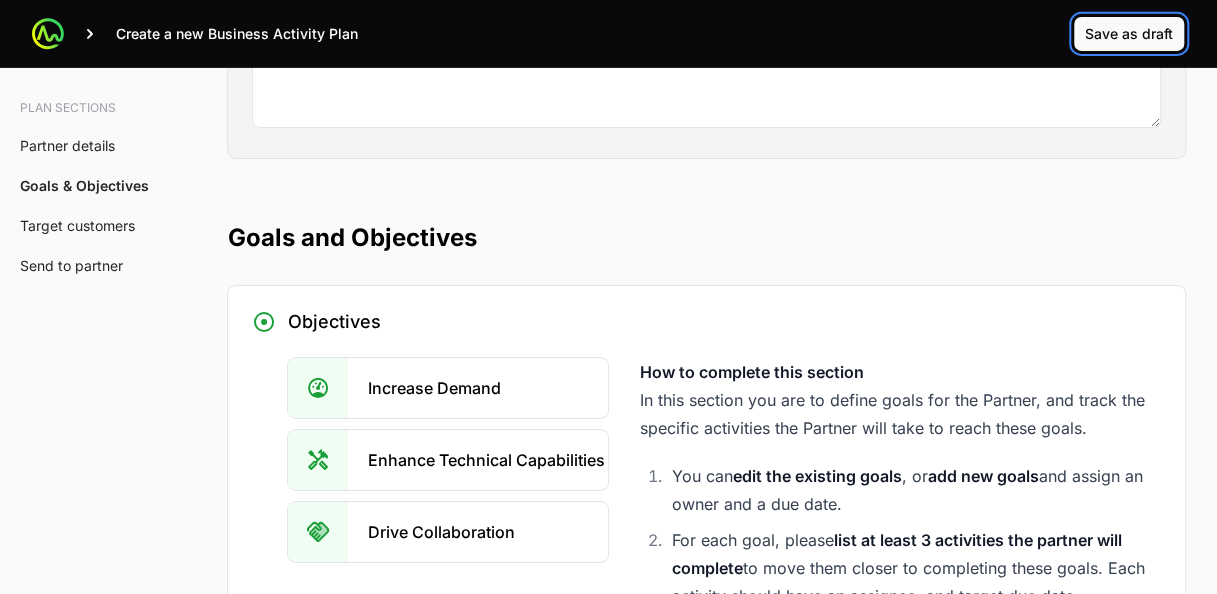 click on "Save as draft" 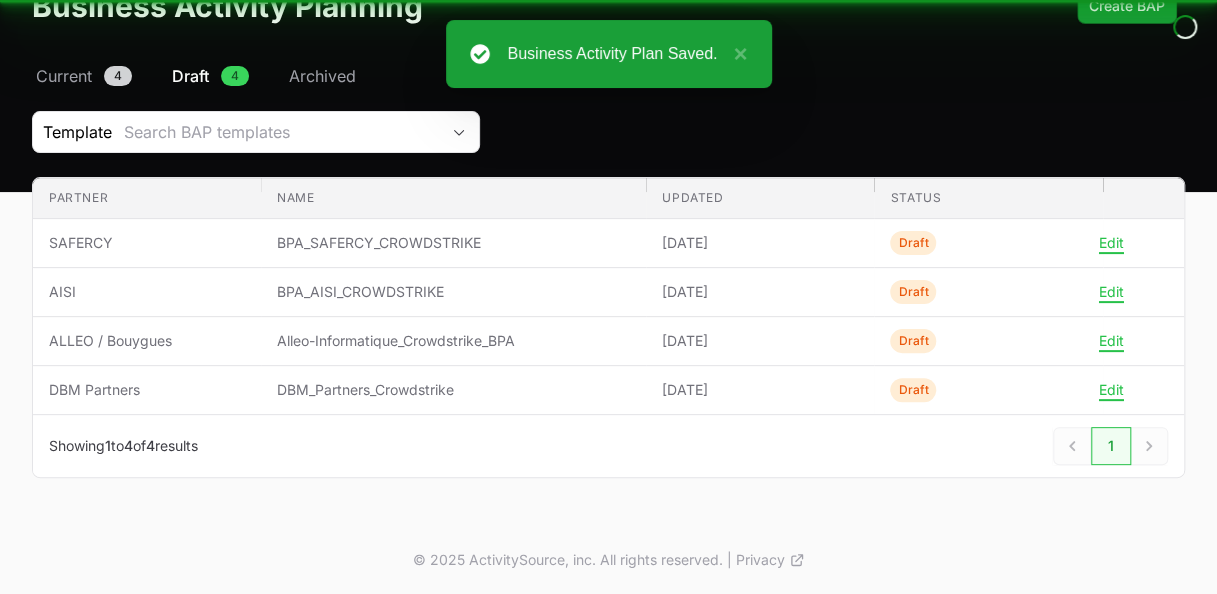 scroll, scrollTop: 113, scrollLeft: 0, axis: vertical 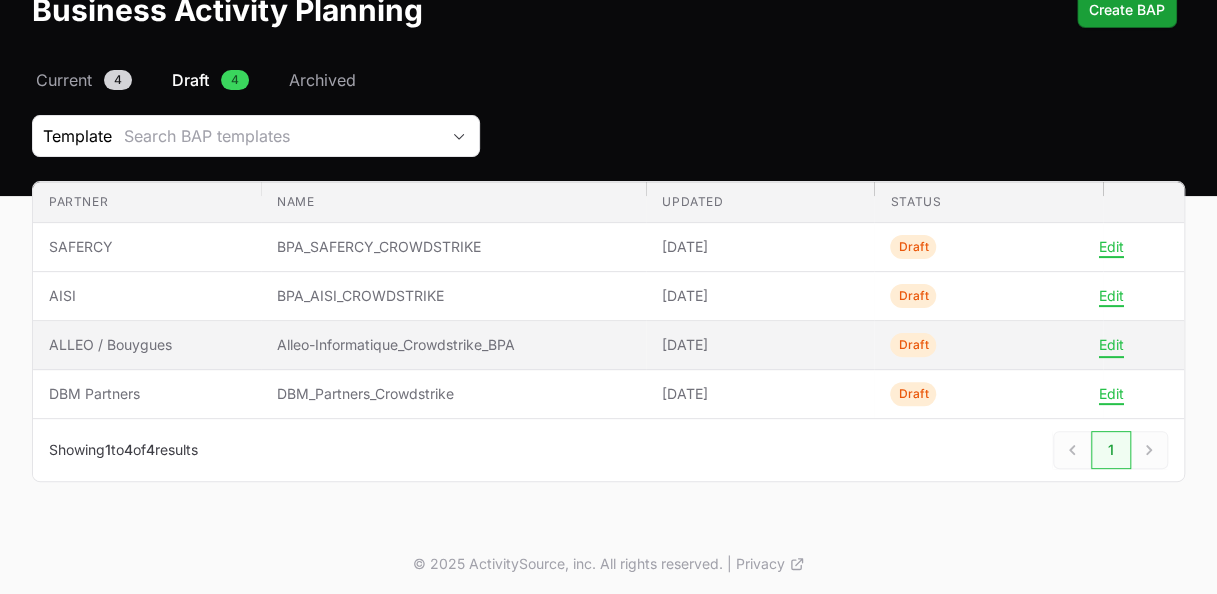 click on "Edit" 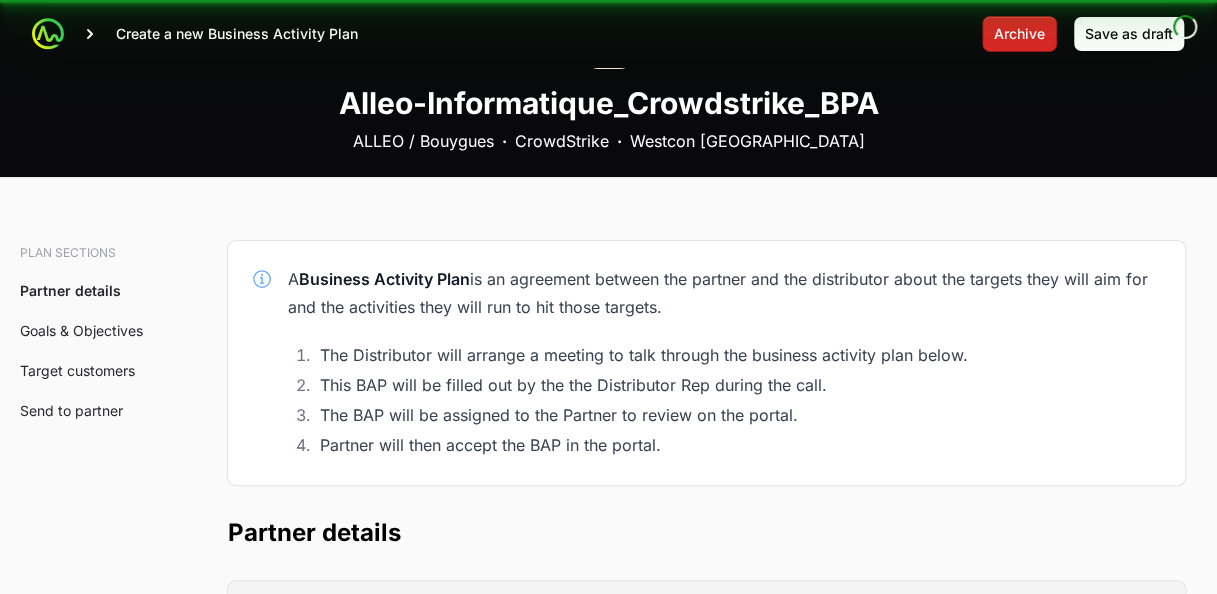 scroll, scrollTop: 0, scrollLeft: 0, axis: both 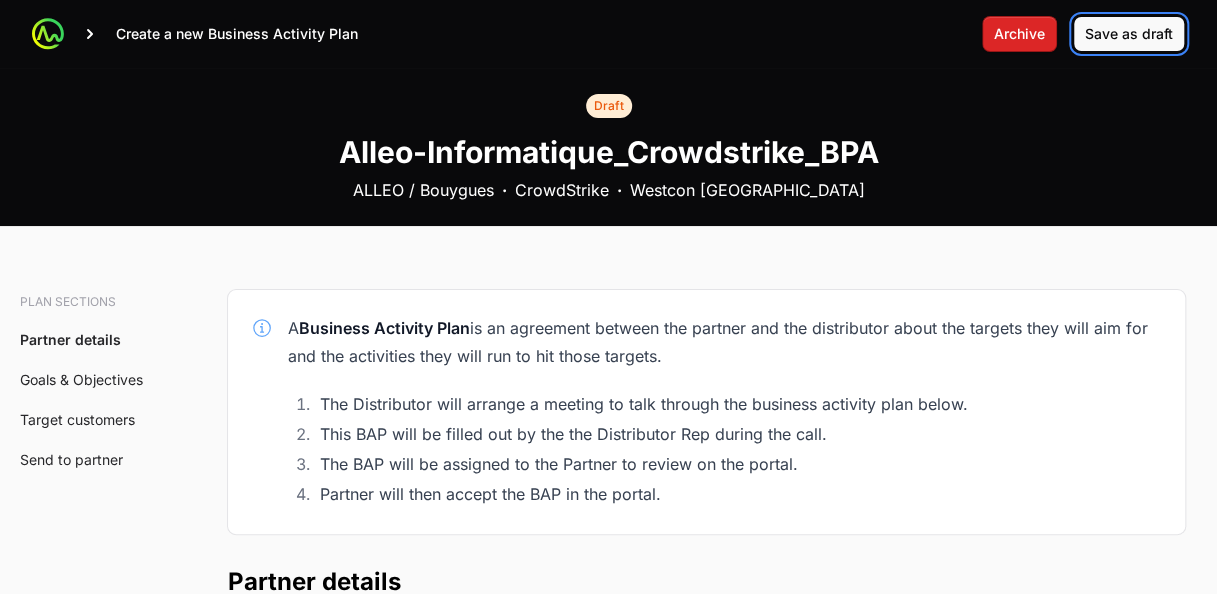 click on "Save as draft" 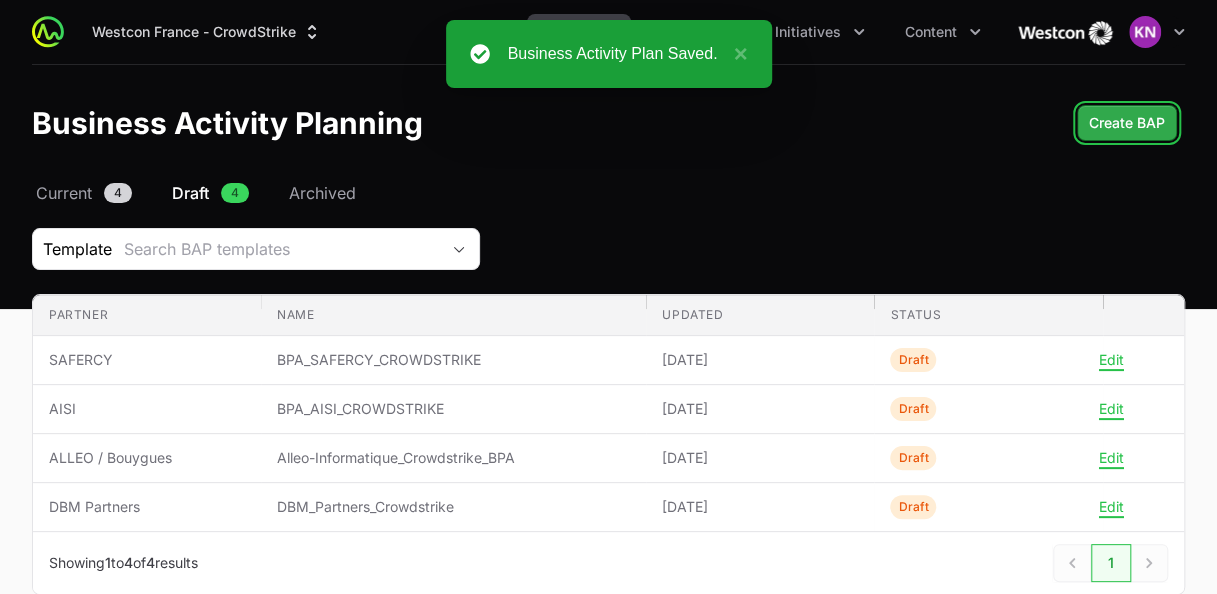 click on "Create BAP" 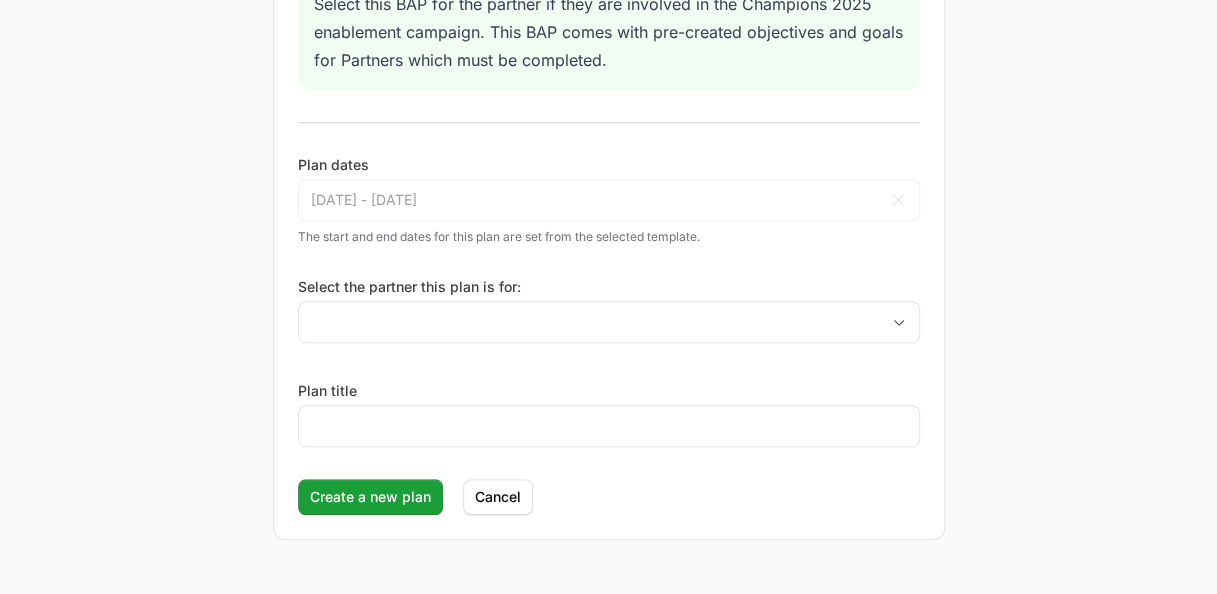 scroll, scrollTop: 398, scrollLeft: 0, axis: vertical 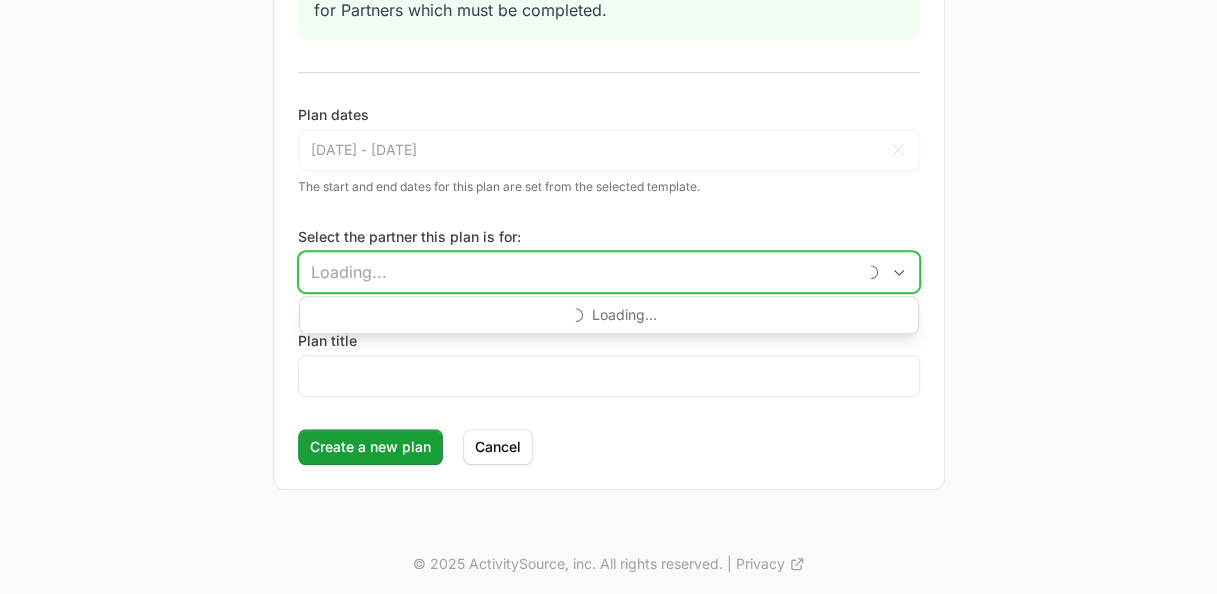 click on "Select the partner this plan is for:" 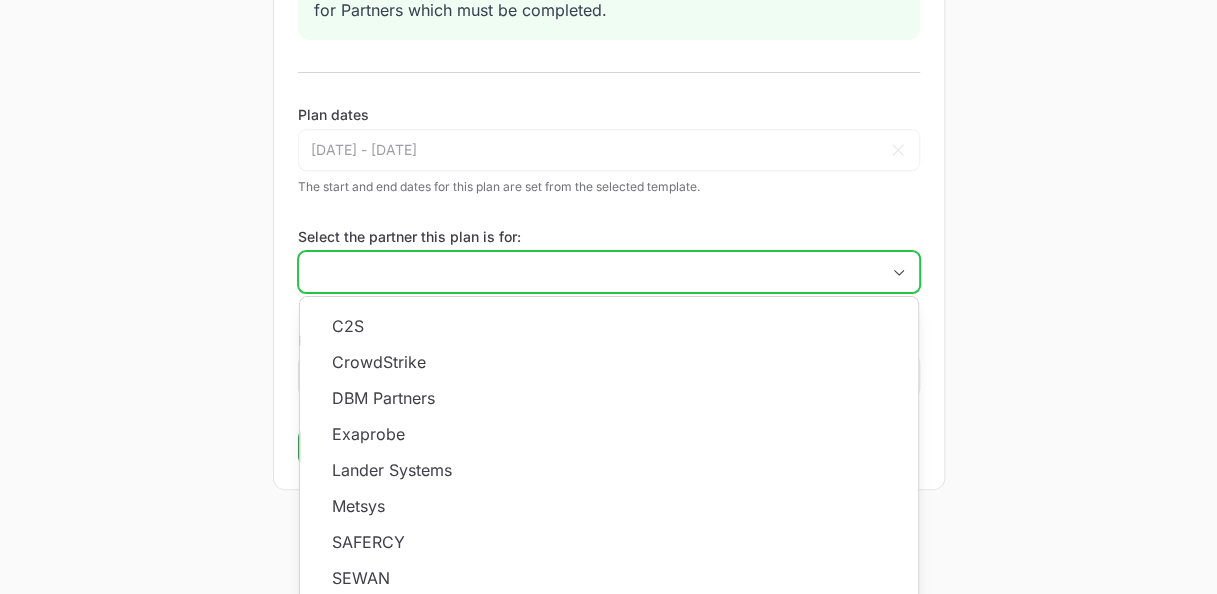 scroll, scrollTop: 181, scrollLeft: 0, axis: vertical 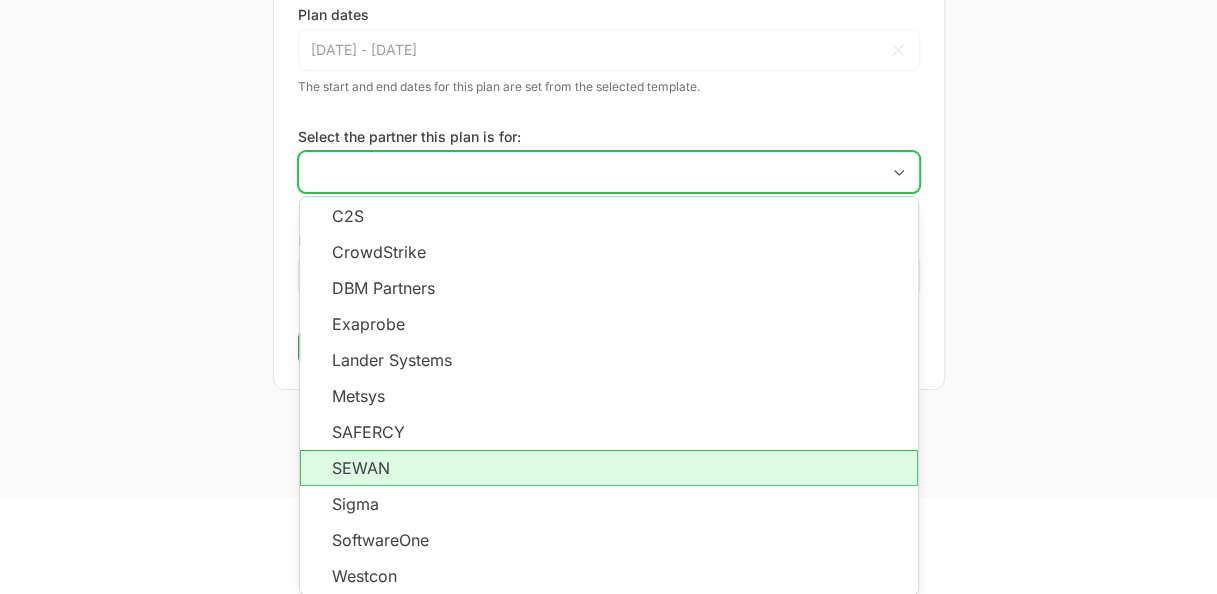 click on "SEWAN" 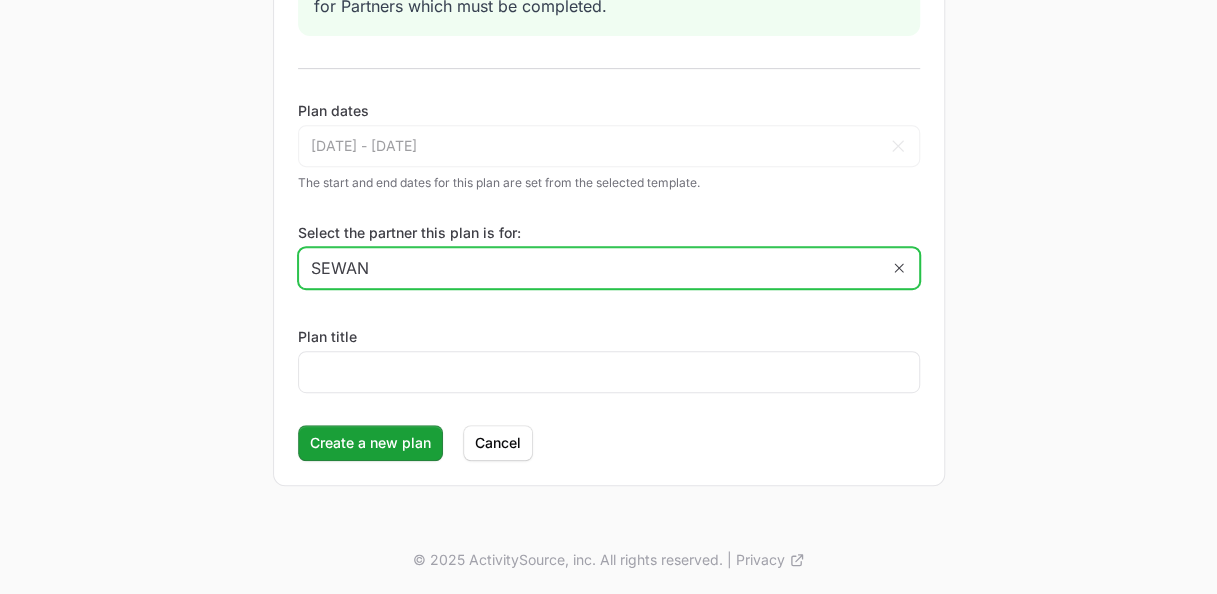 scroll, scrollTop: 398, scrollLeft: 0, axis: vertical 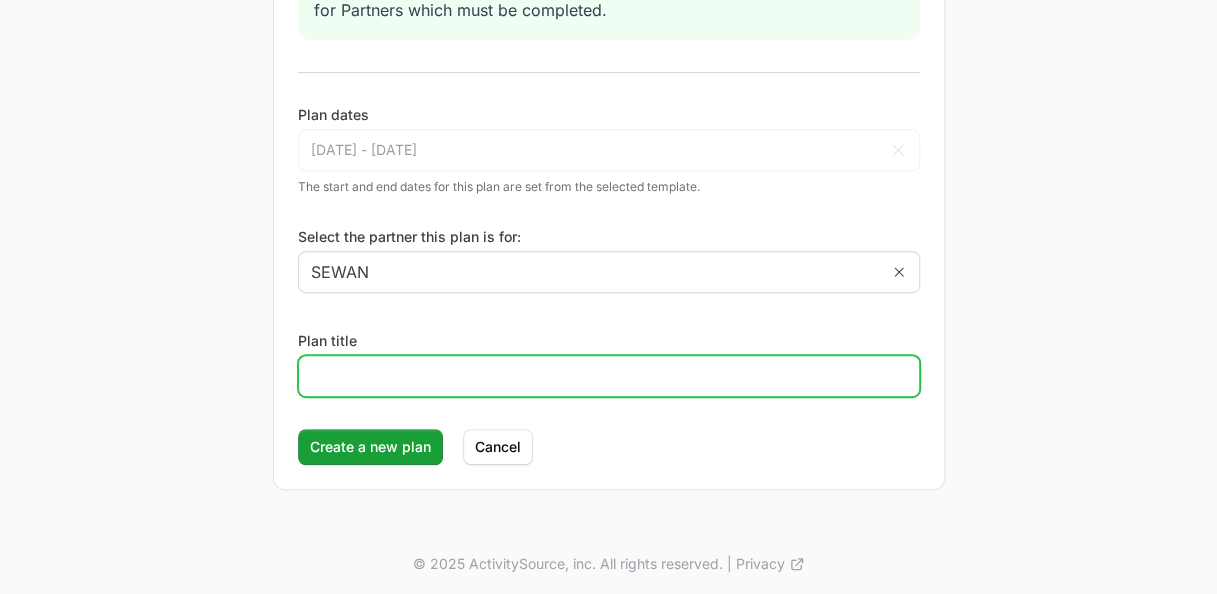 click on "Plan title" 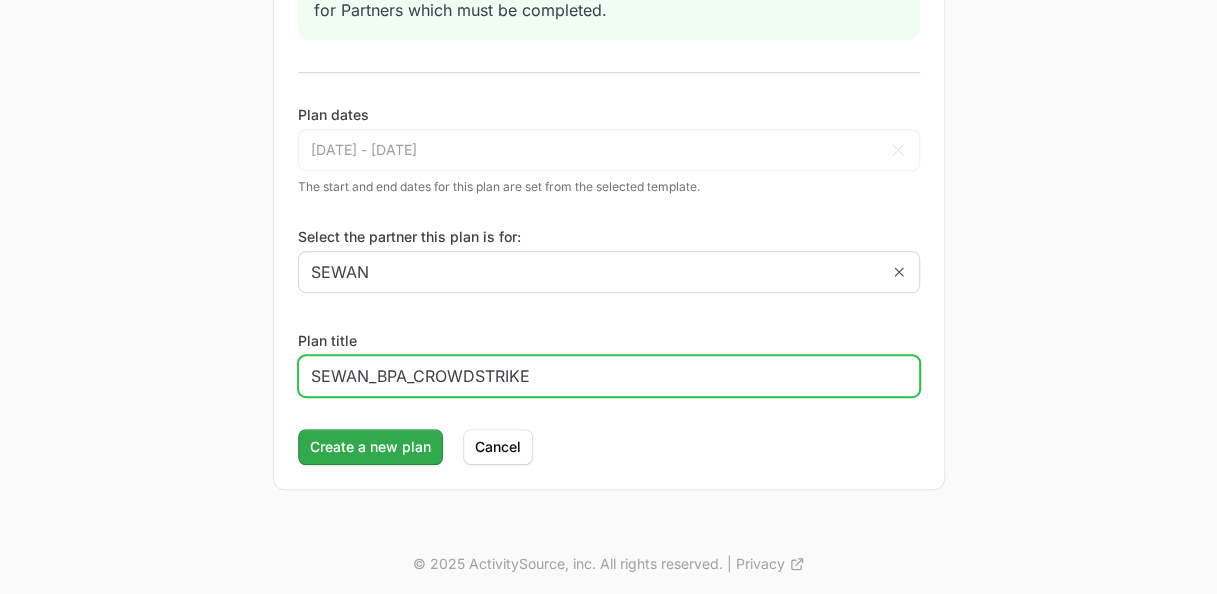 type on "SEWAN_BPA_CROWDSTRIKE" 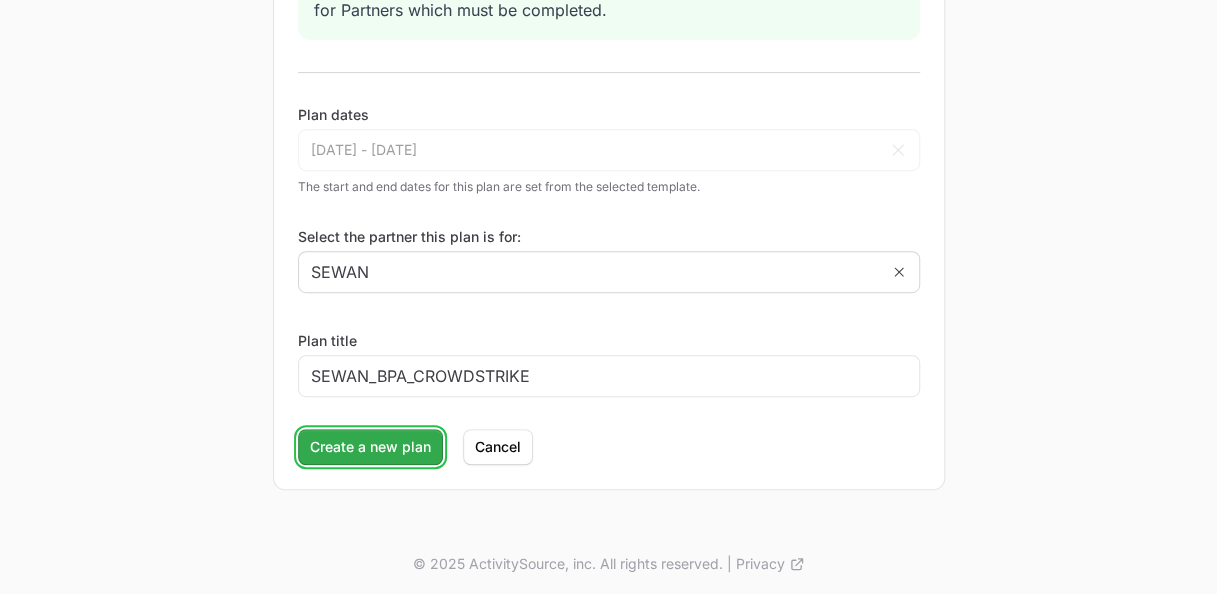 click on "Create a new plan" 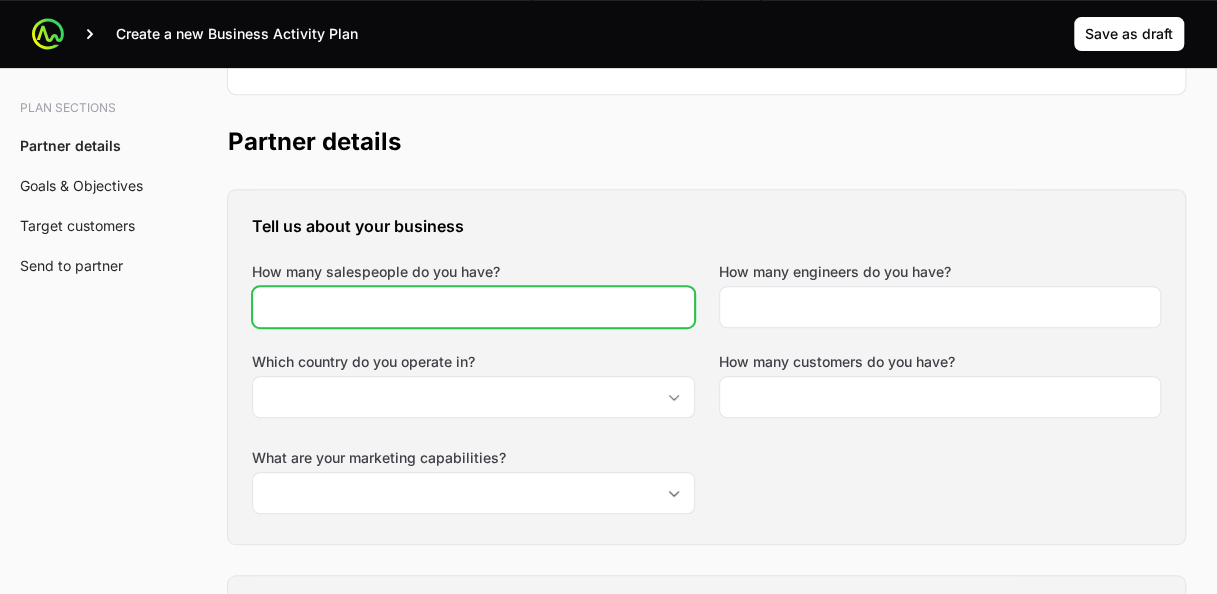 click on "How many salespeople do you have?" 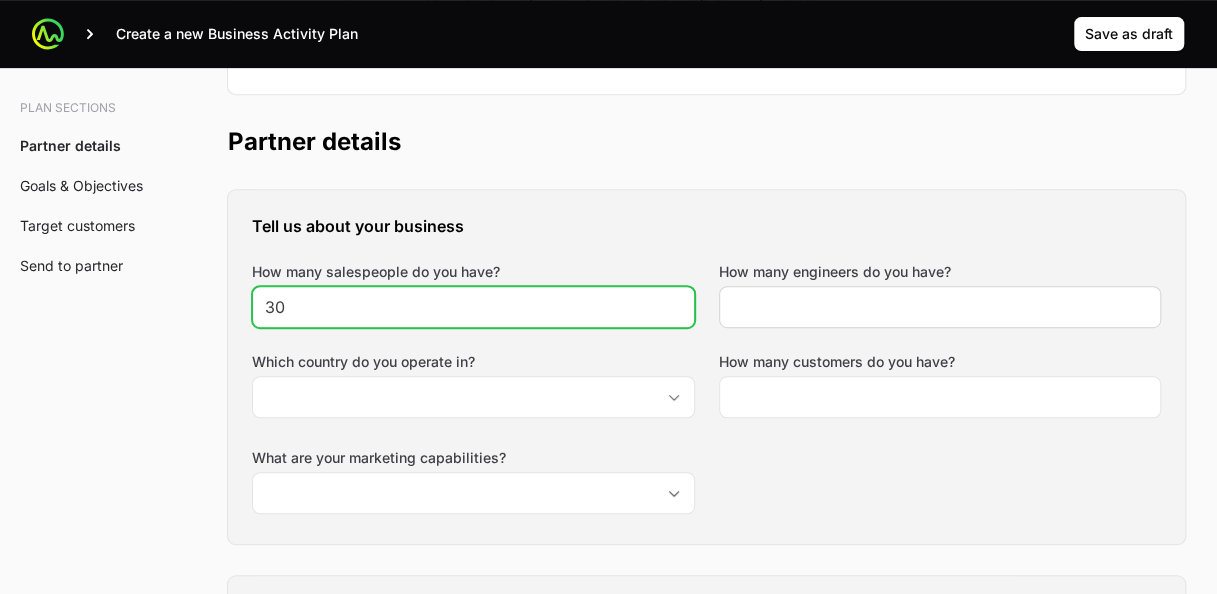 type on "30" 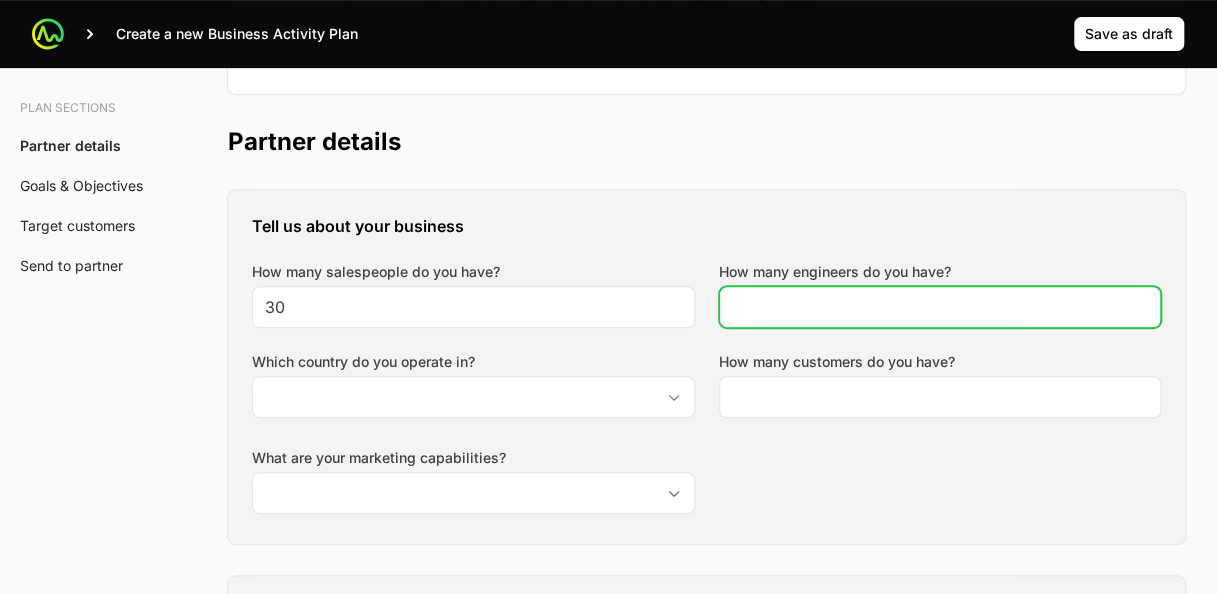 click on "How many engineers do you have?" 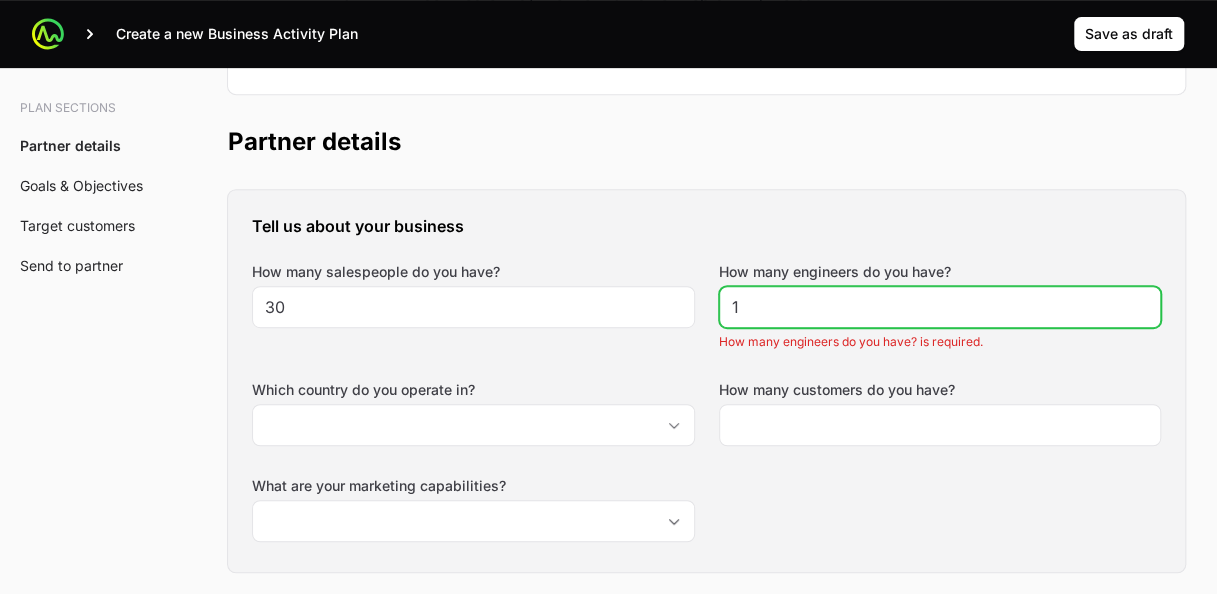 click on "1" 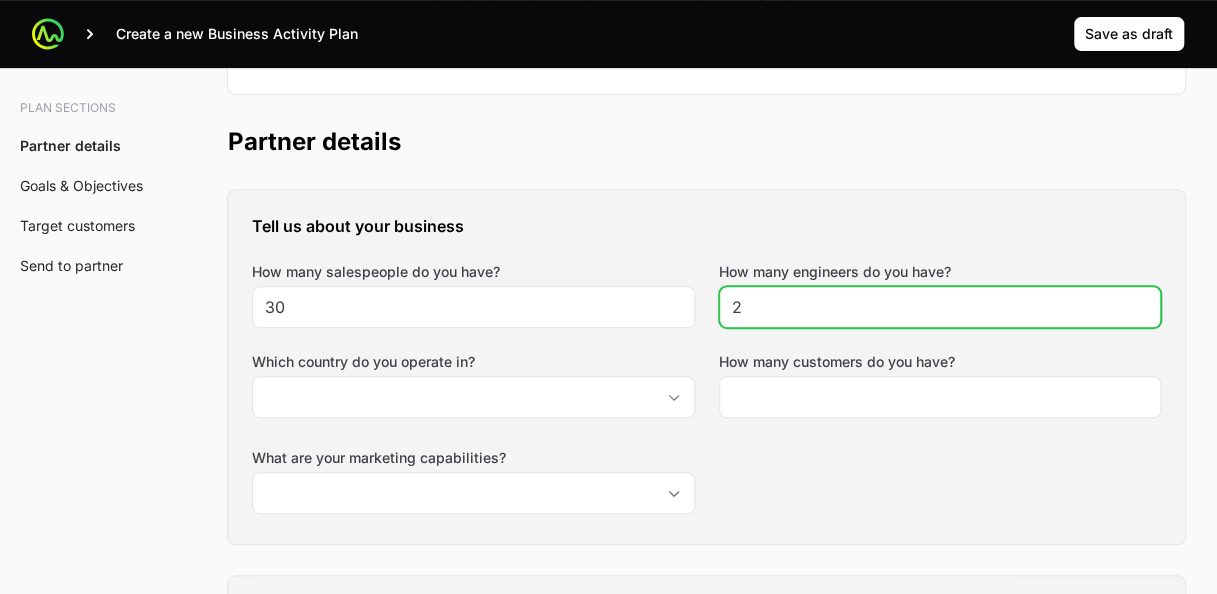 click on "2" 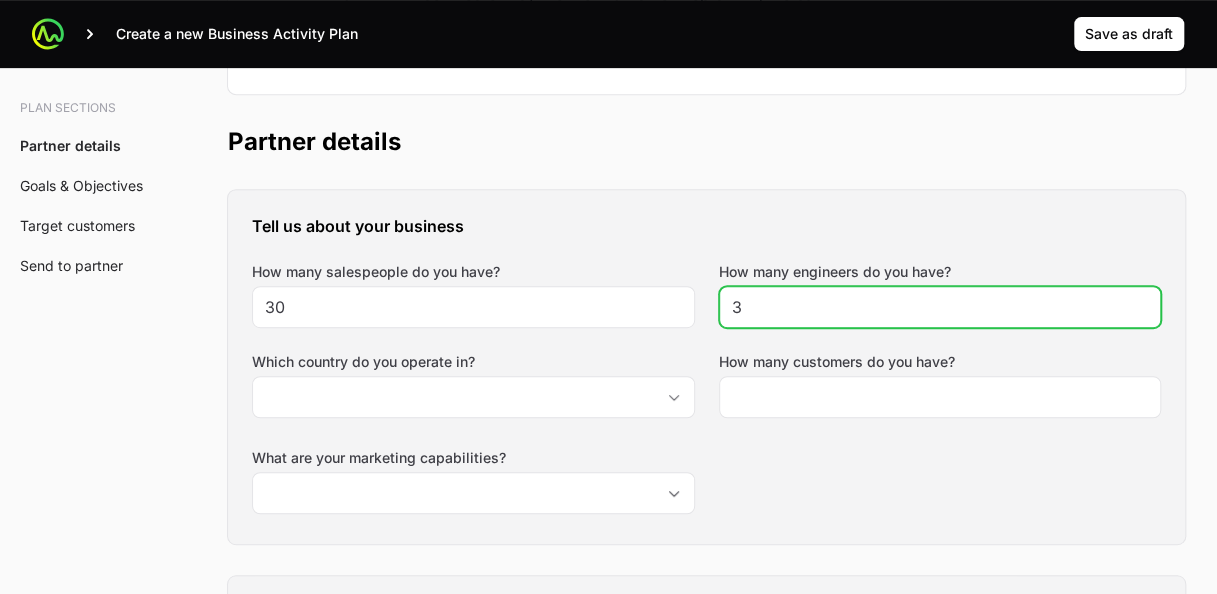 click on "3" 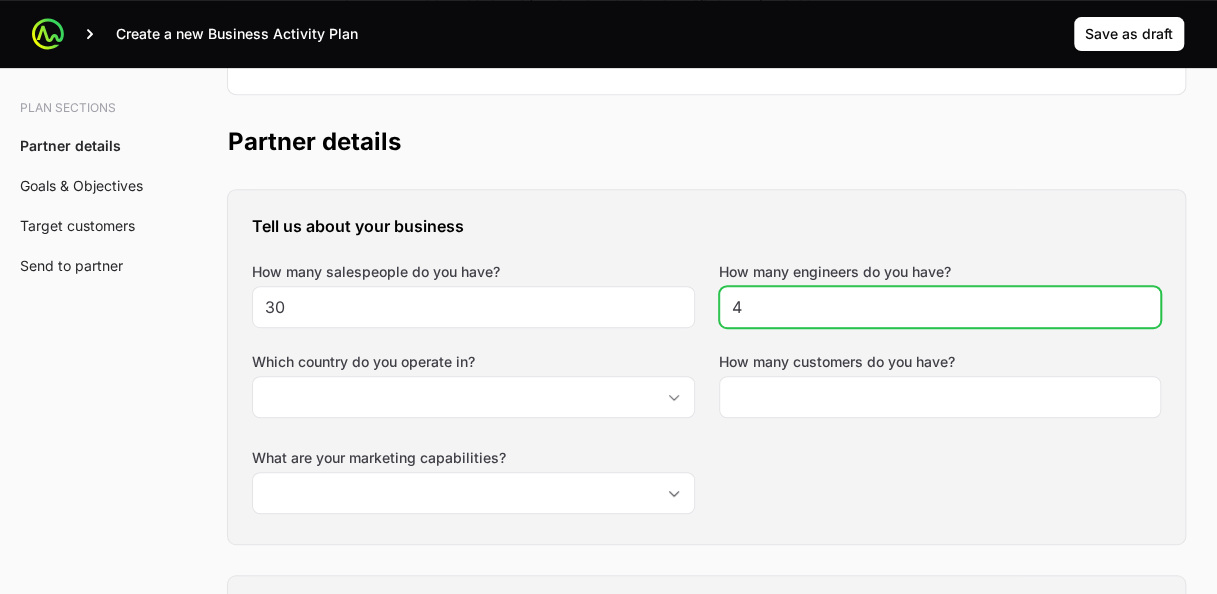 click on "4" 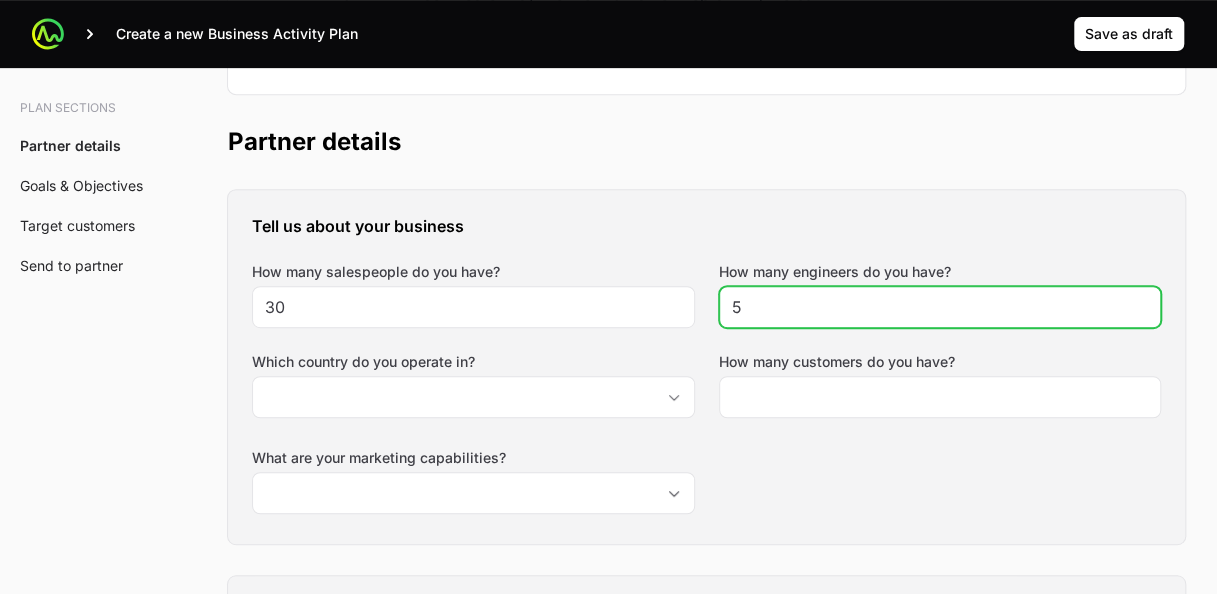 click on "5" 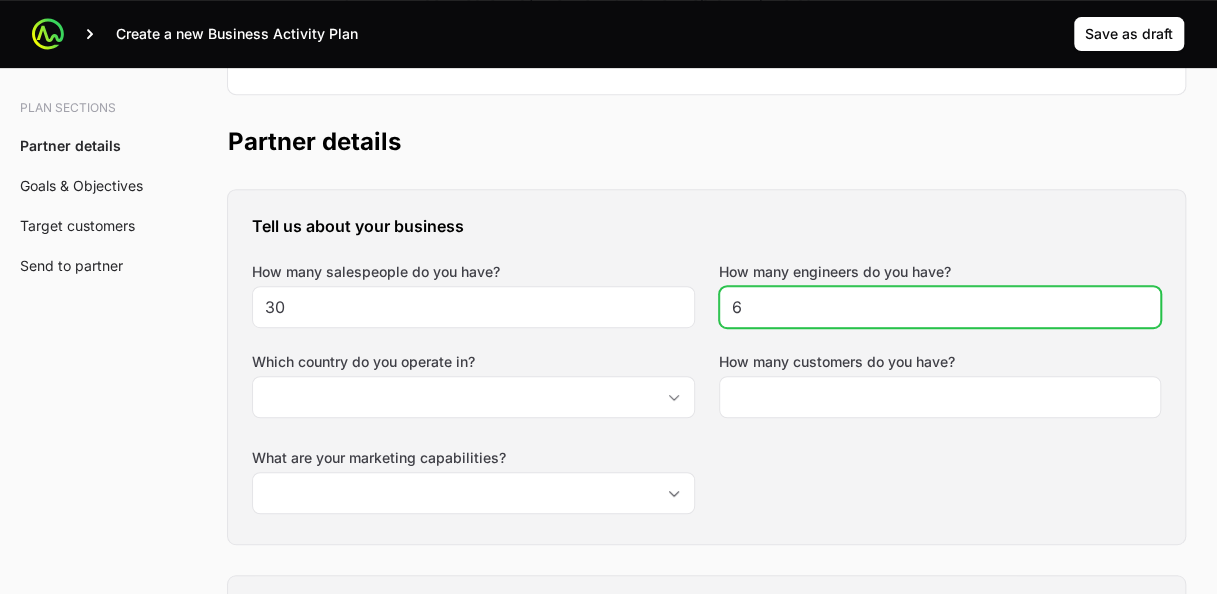click on "6" 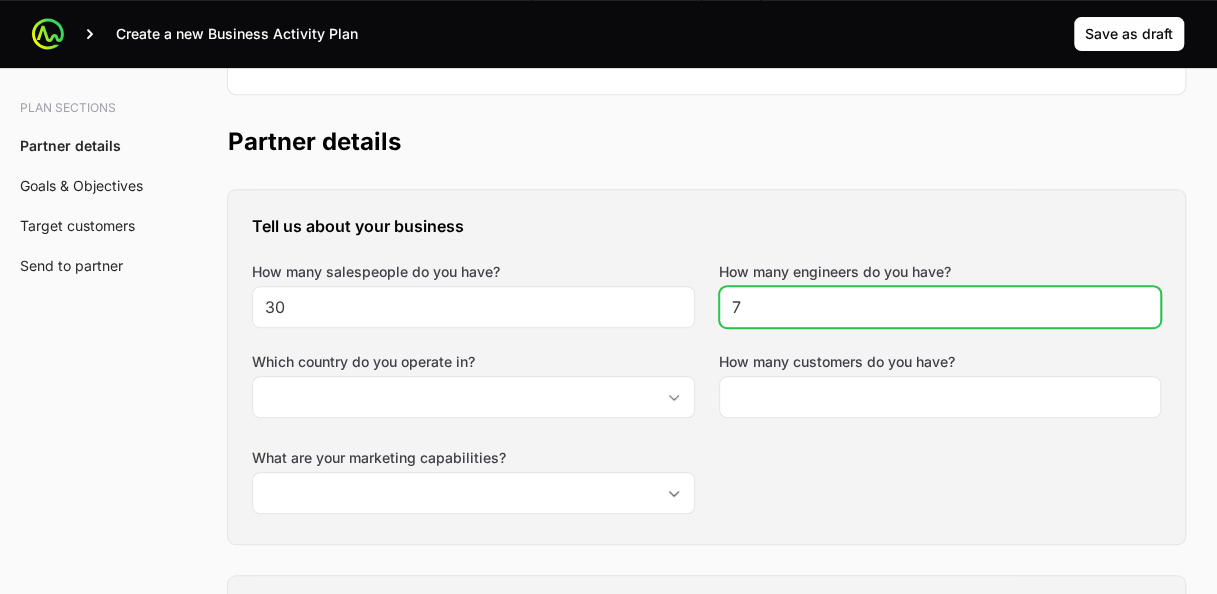 click on "7" 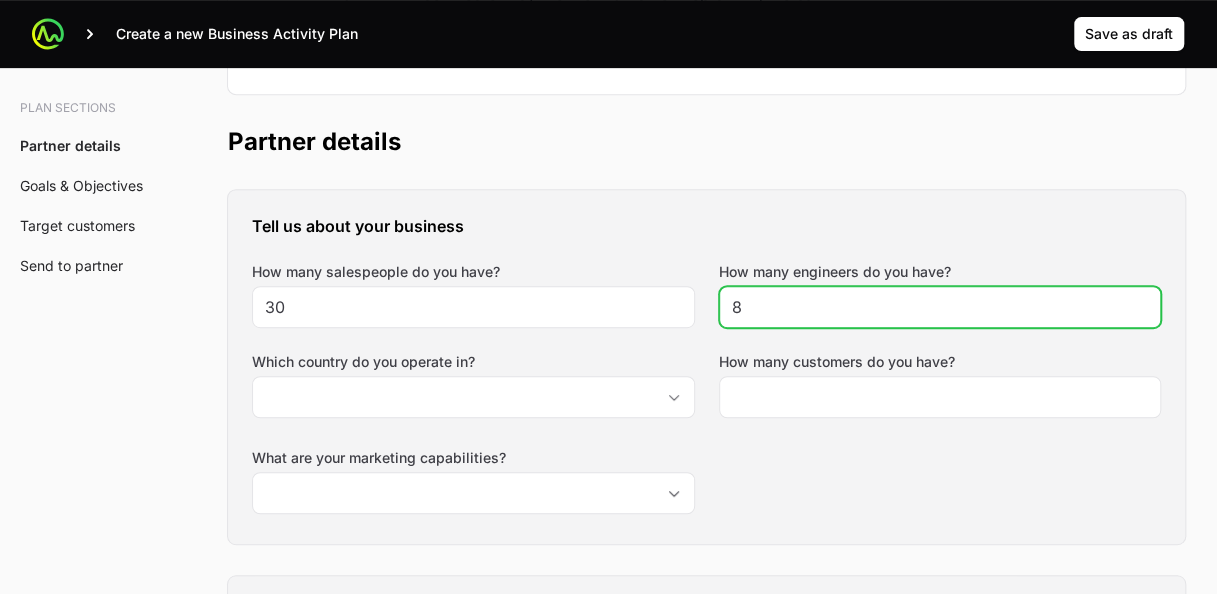 click on "8" 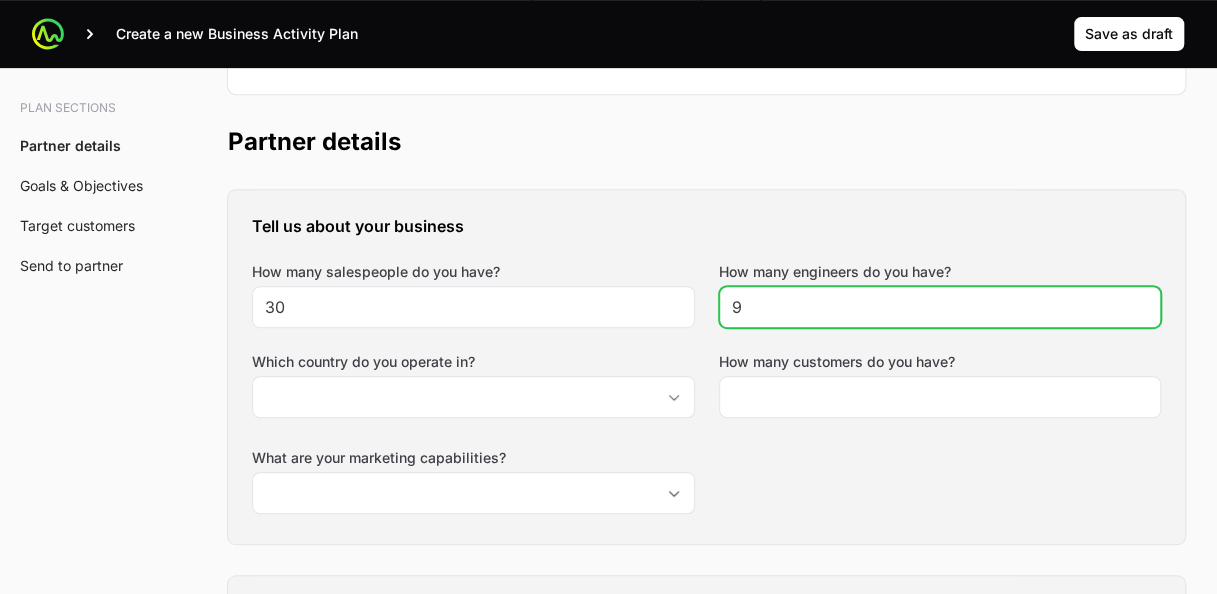 click on "9" 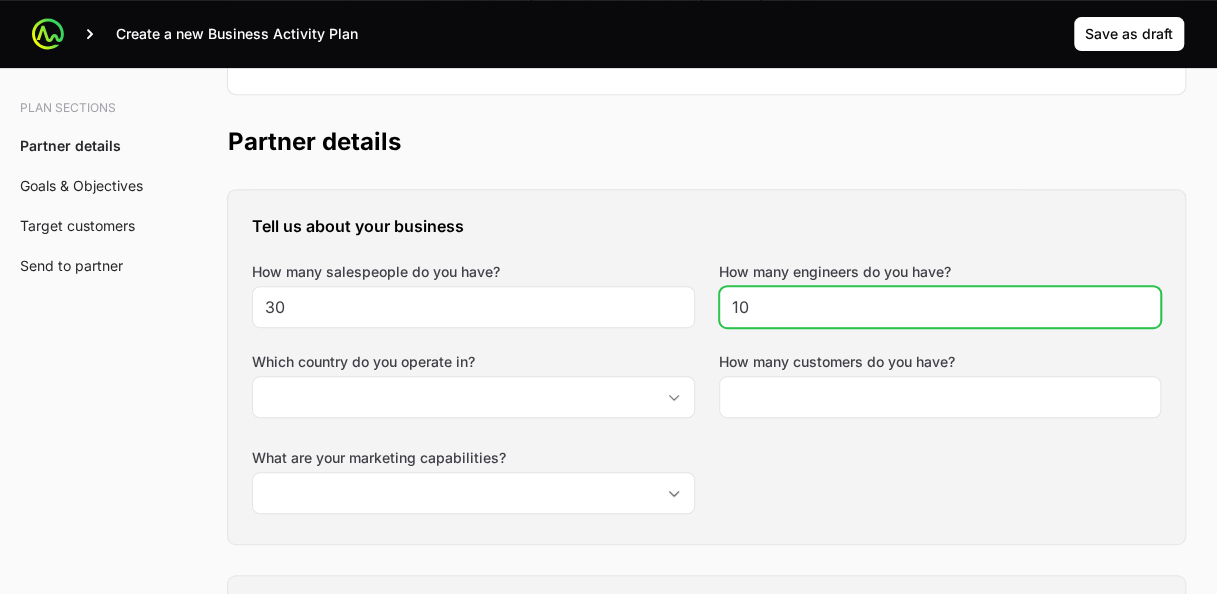 type on "10" 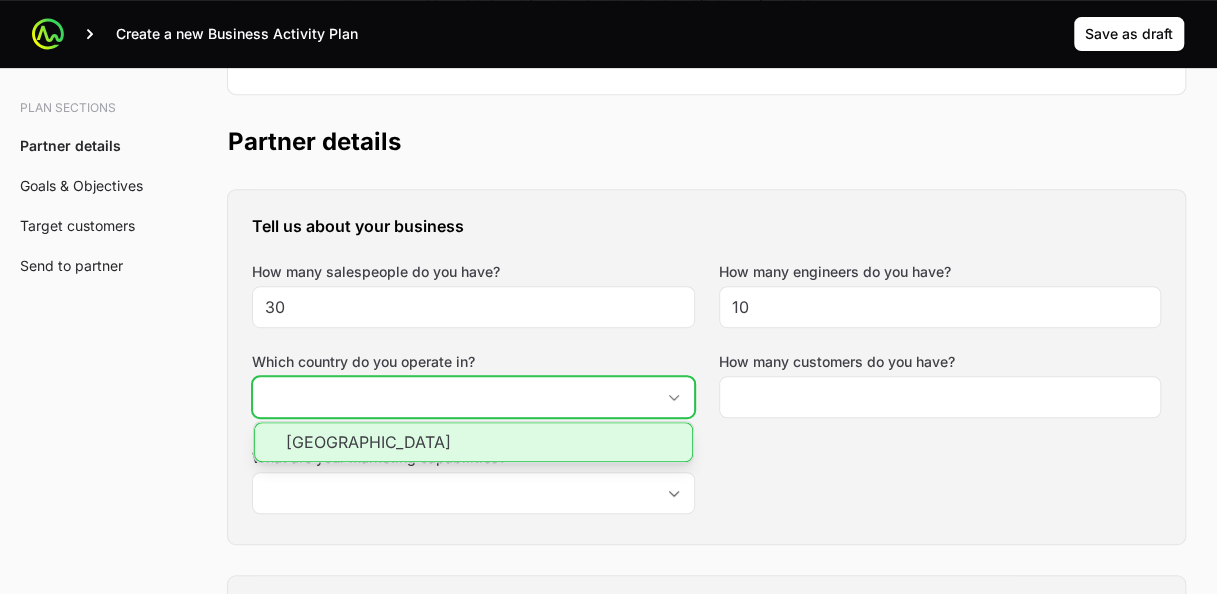 click on "Which country do you operate in?" 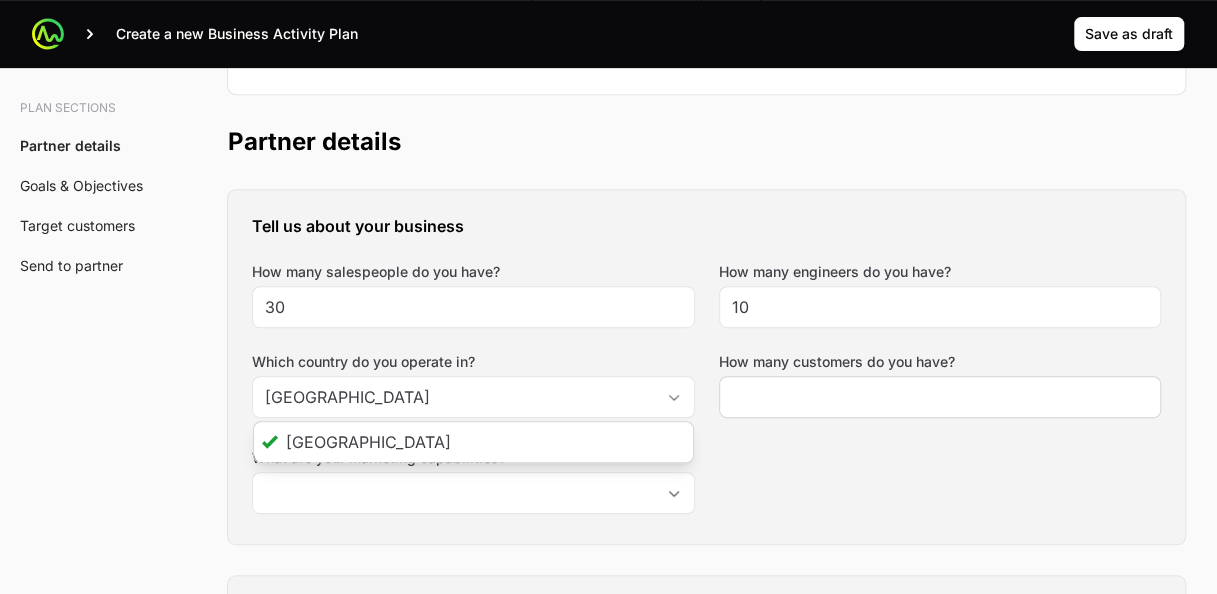 click 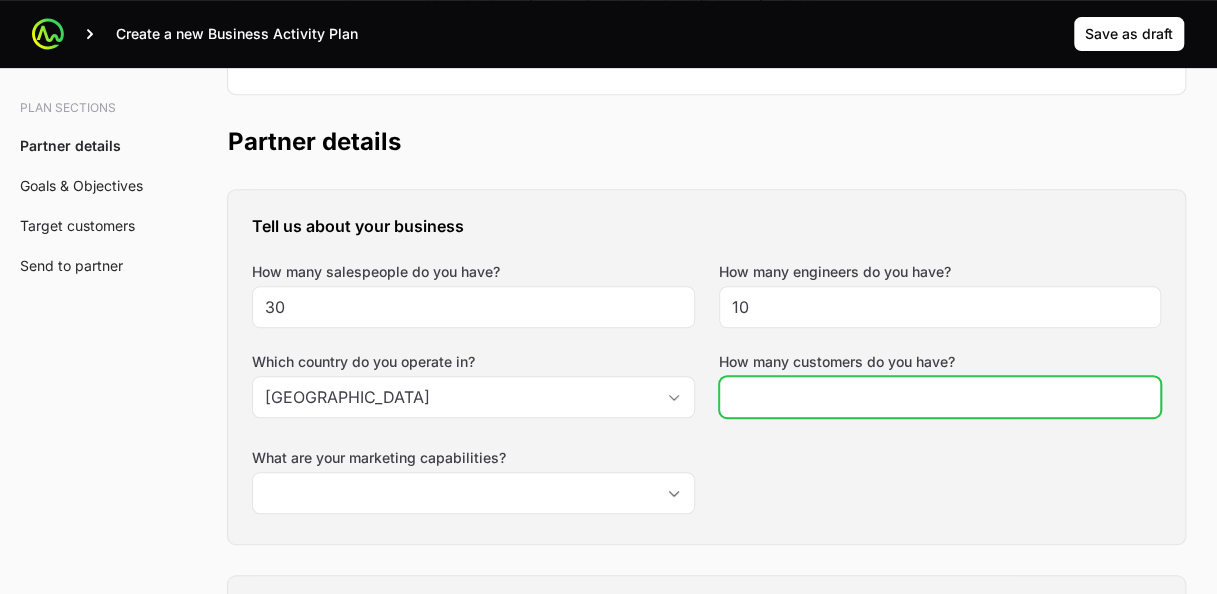 click on "How many customers do you have?" 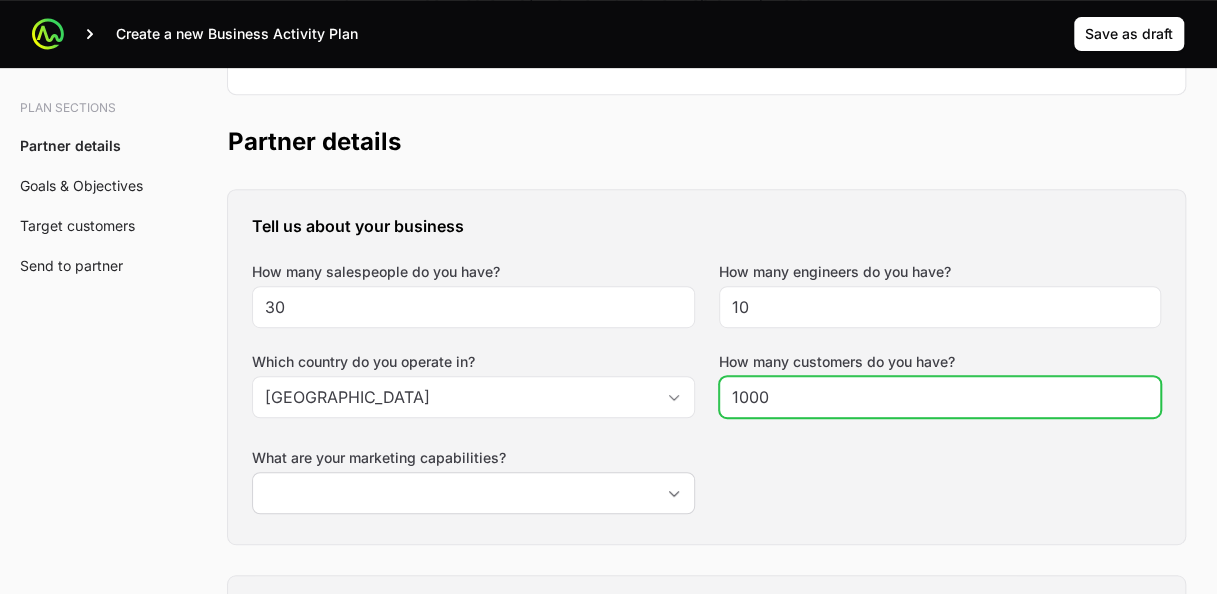 type on "1000" 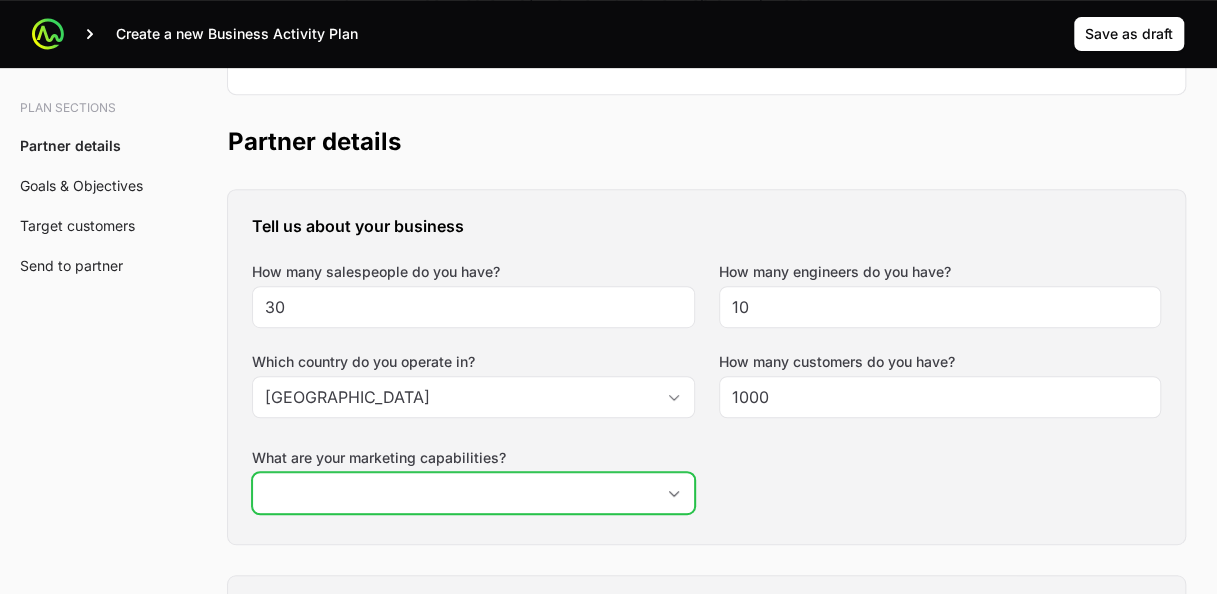 click on "What are your marketing capabilities?" 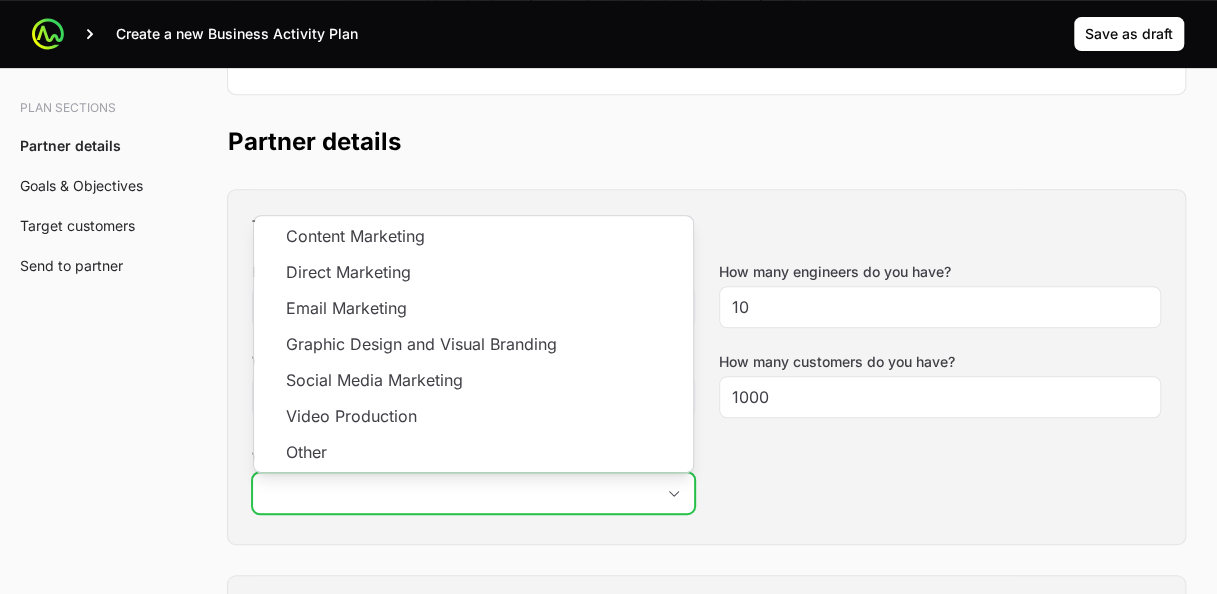 click on "Direct Marketing" 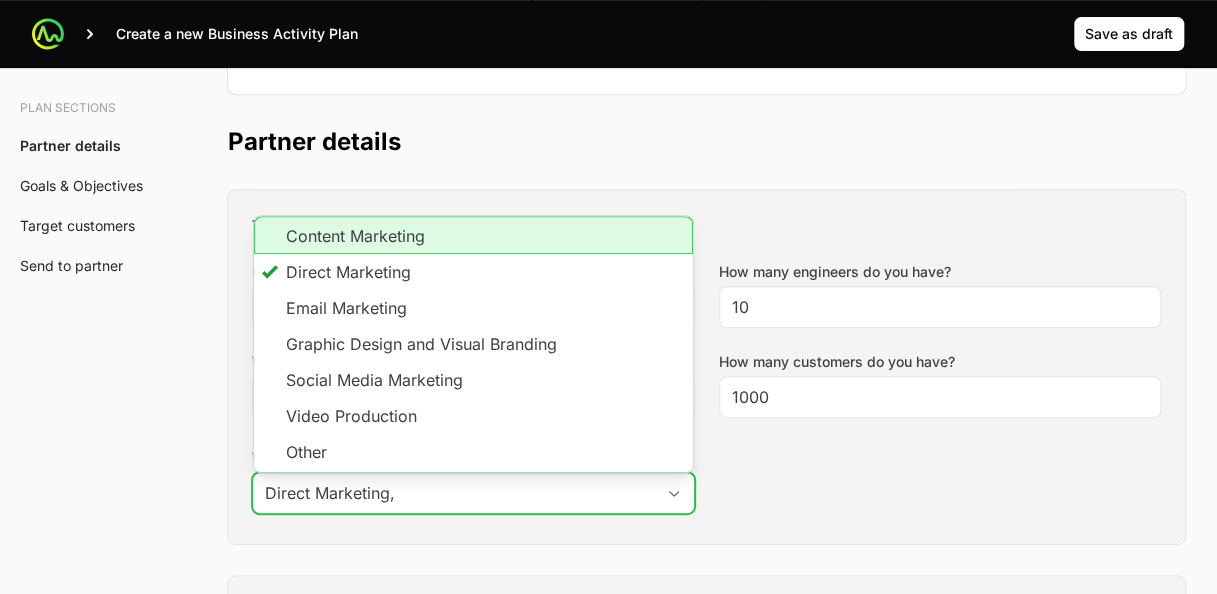 click on "Content Marketing" 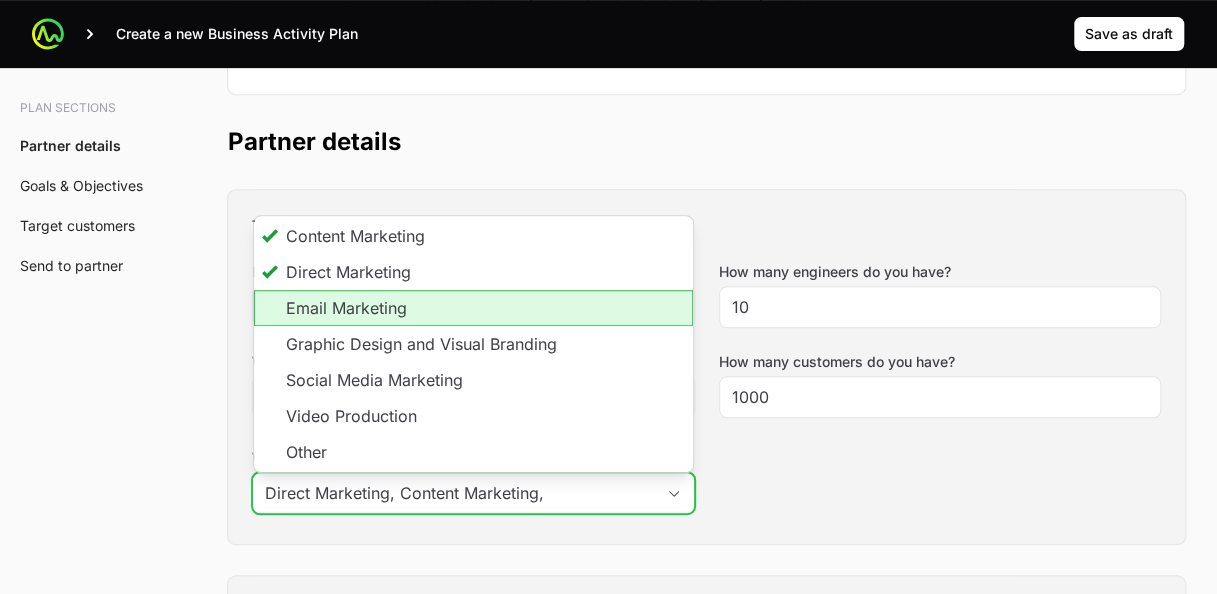 click on "Email Marketing" 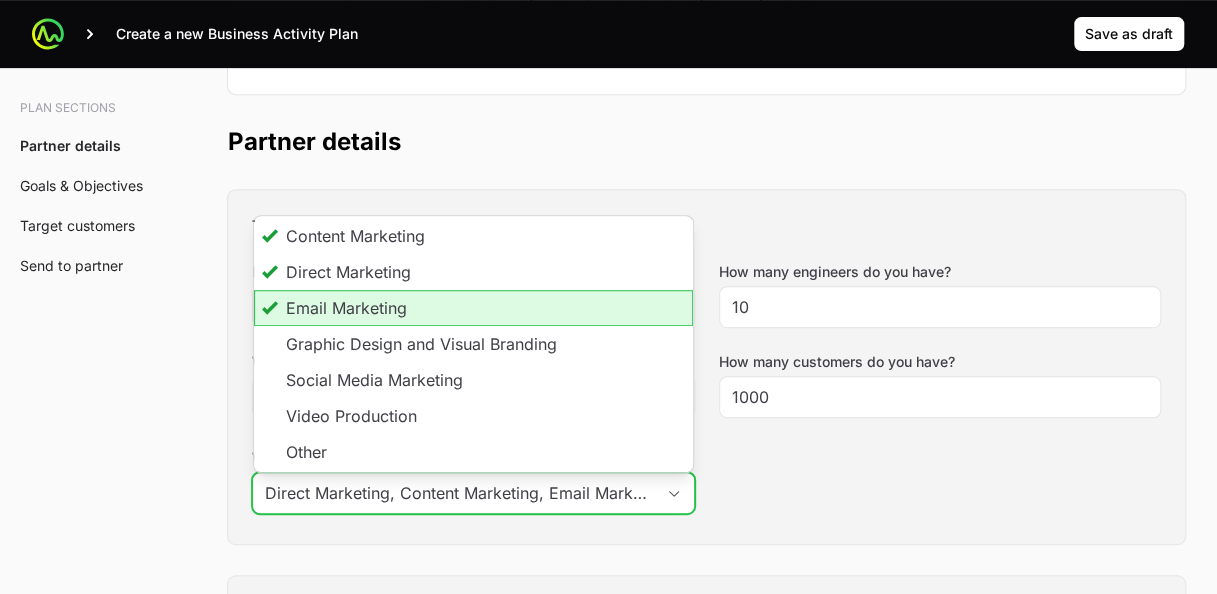 scroll, scrollTop: 0, scrollLeft: 24, axis: horizontal 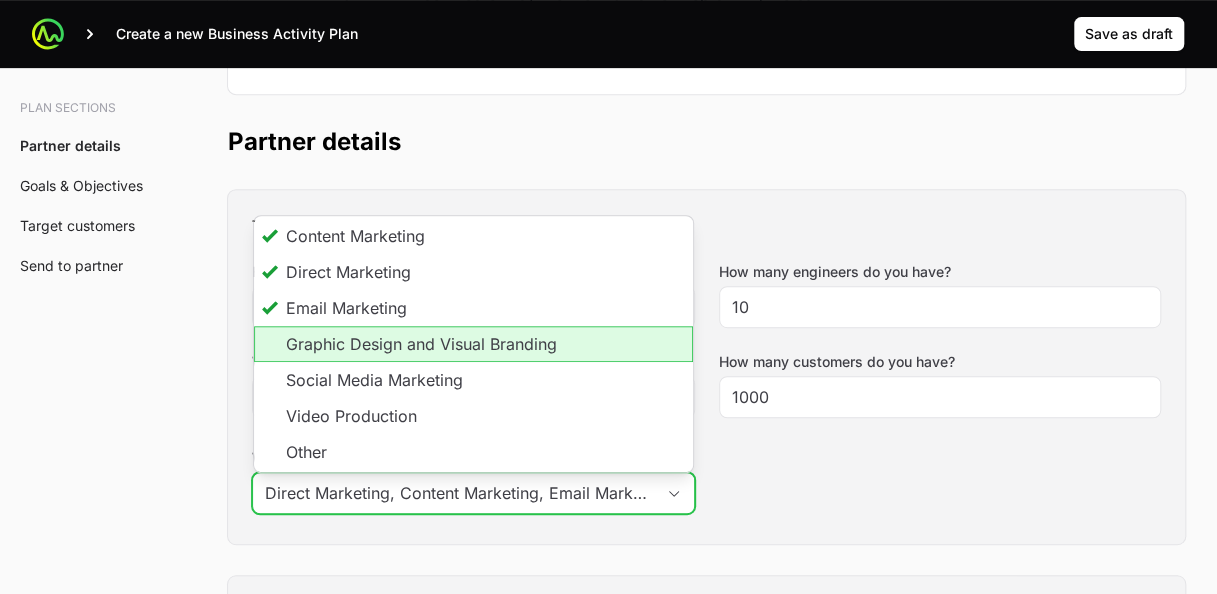 click on "Graphic Design and Visual Branding" 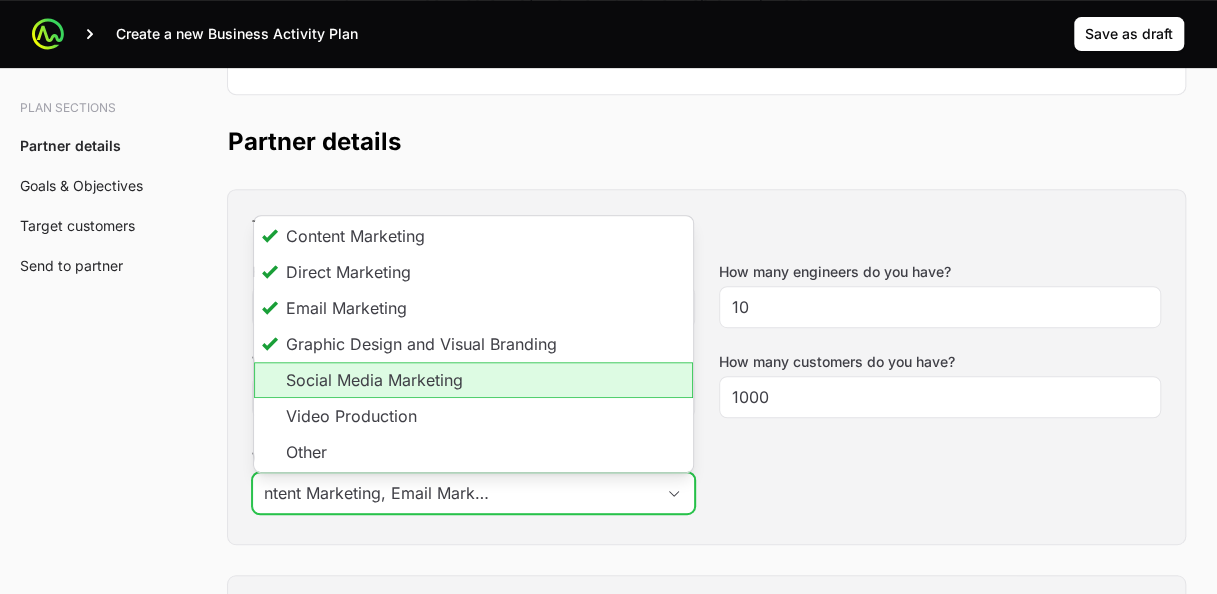 scroll, scrollTop: 0, scrollLeft: 288, axis: horizontal 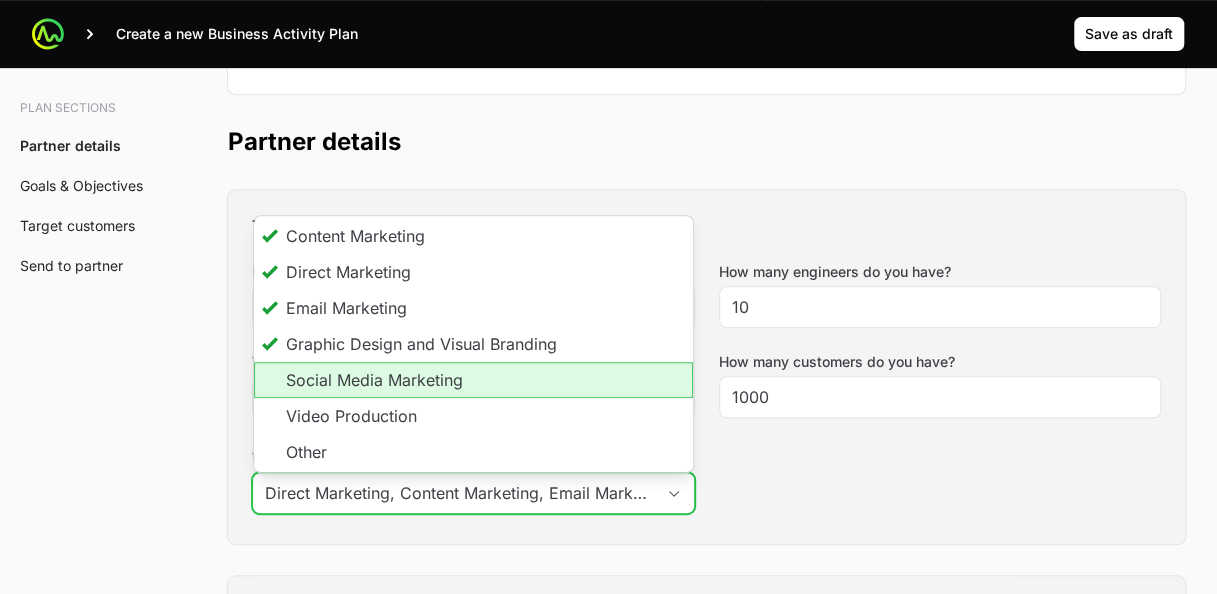click on "Social Media Marketing" 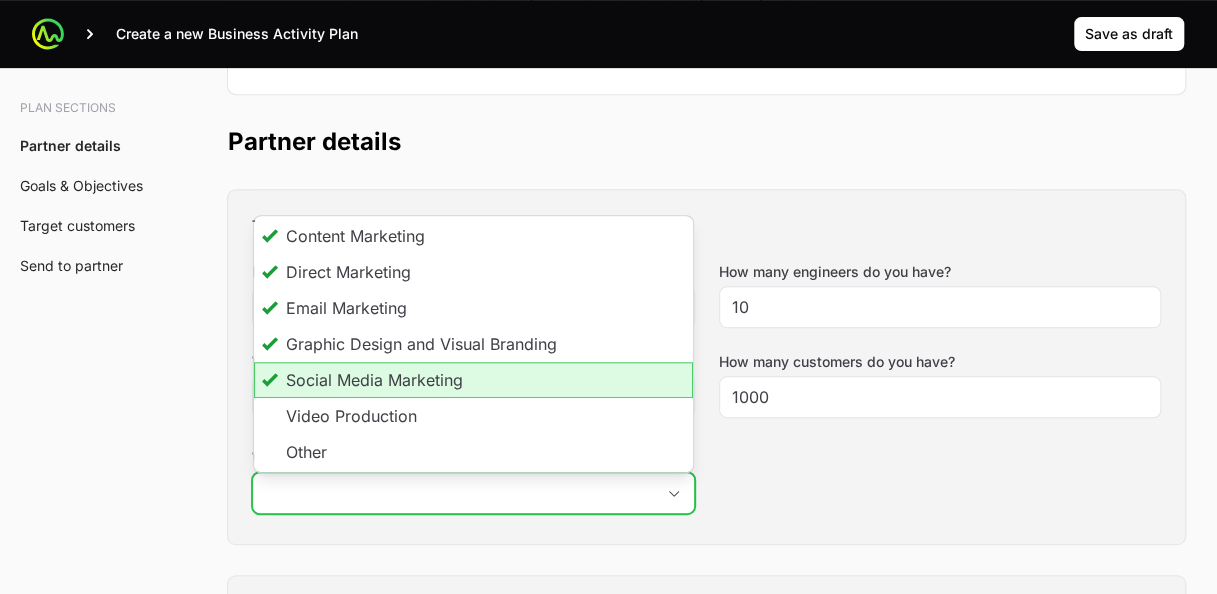 scroll, scrollTop: 0, scrollLeft: 490, axis: horizontal 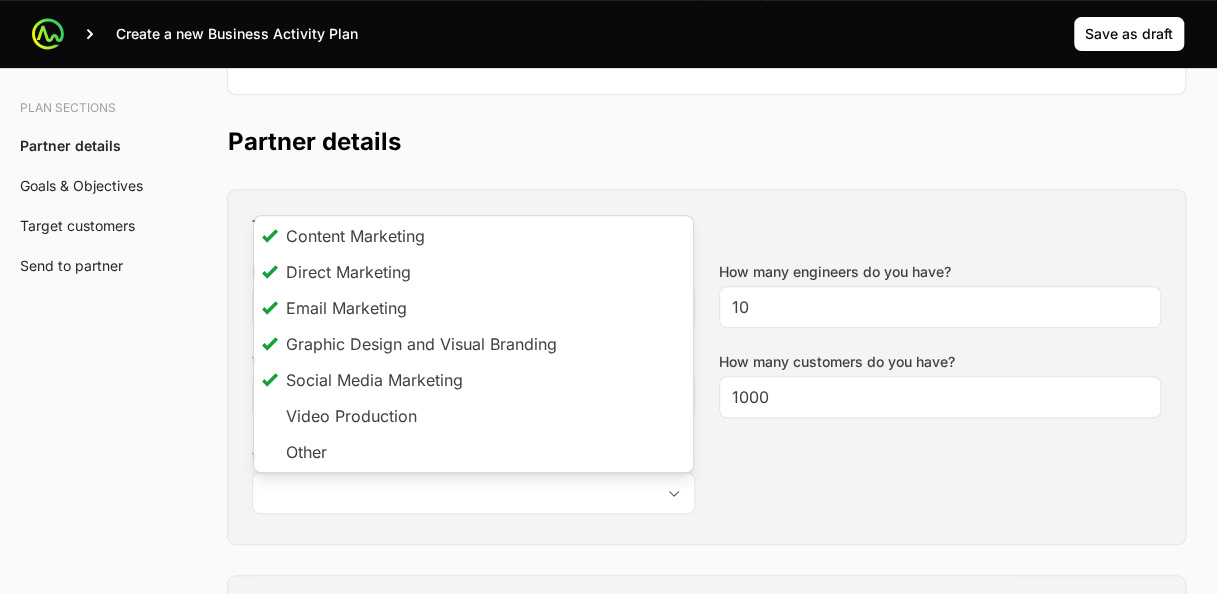 type on "Direct Marketing, Content Marketing, Email Marketing, Graphic Design and Visual Branding, Social Media Marketing" 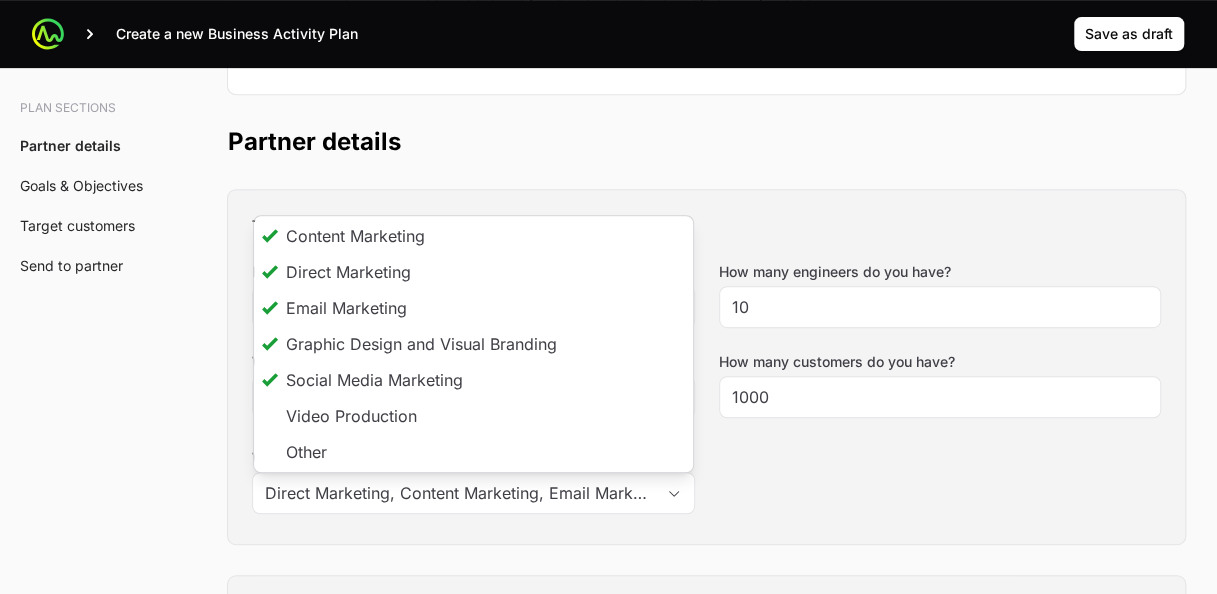 click on "Tell us about your business How many salespeople do you have? 30 How many engineers do you have? 10 Which country do you operate in? France How many customers do you have? 1000 What are your marketing capabilities? Direct Marketing, Content Marketing, Email Marketing, Graphic Design and Visual Branding, Social Media Marketing Content Marketing Direct Marketing Email Marketing Graphic Design and Visual Branding Social Media Marketing Video Production Other" 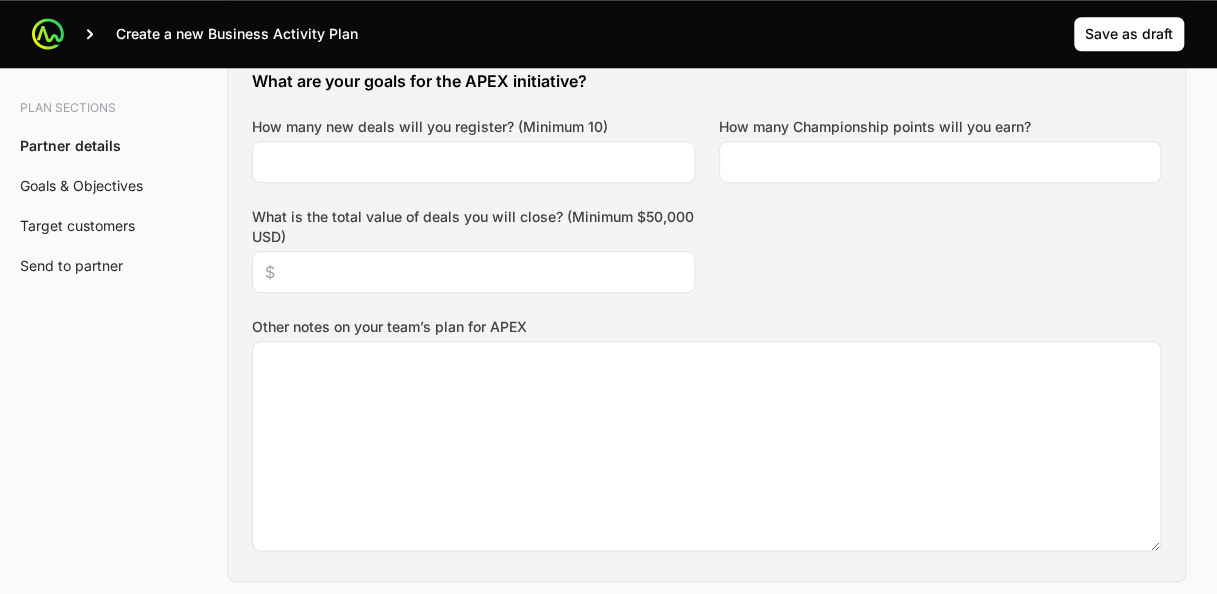 scroll, scrollTop: 958, scrollLeft: 0, axis: vertical 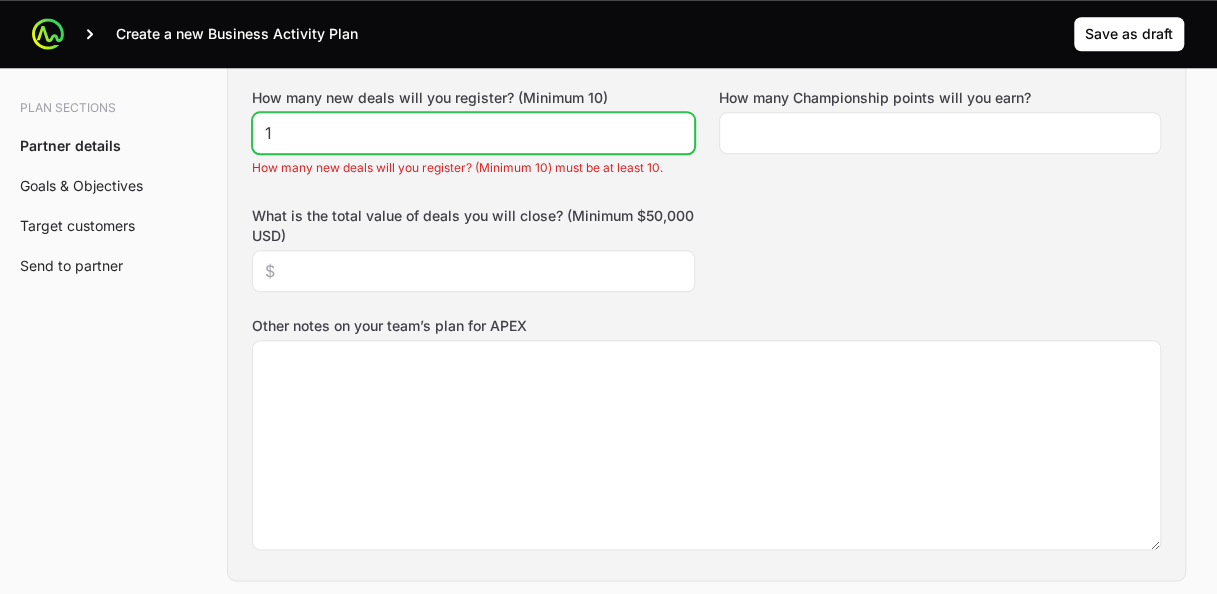 click on "1" 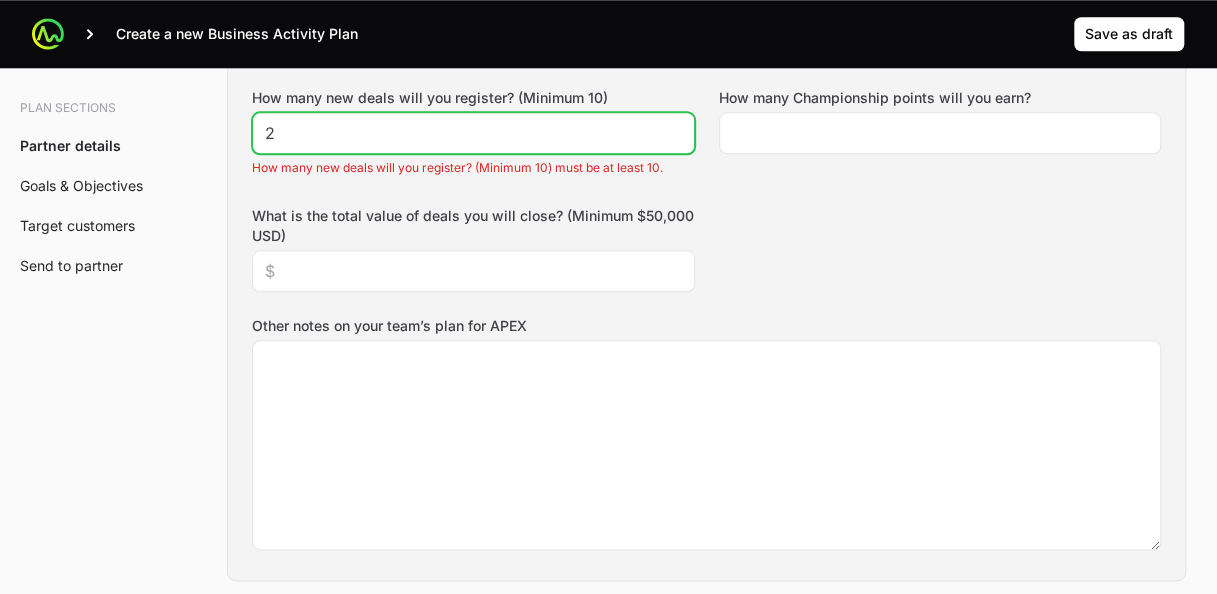click on "2" 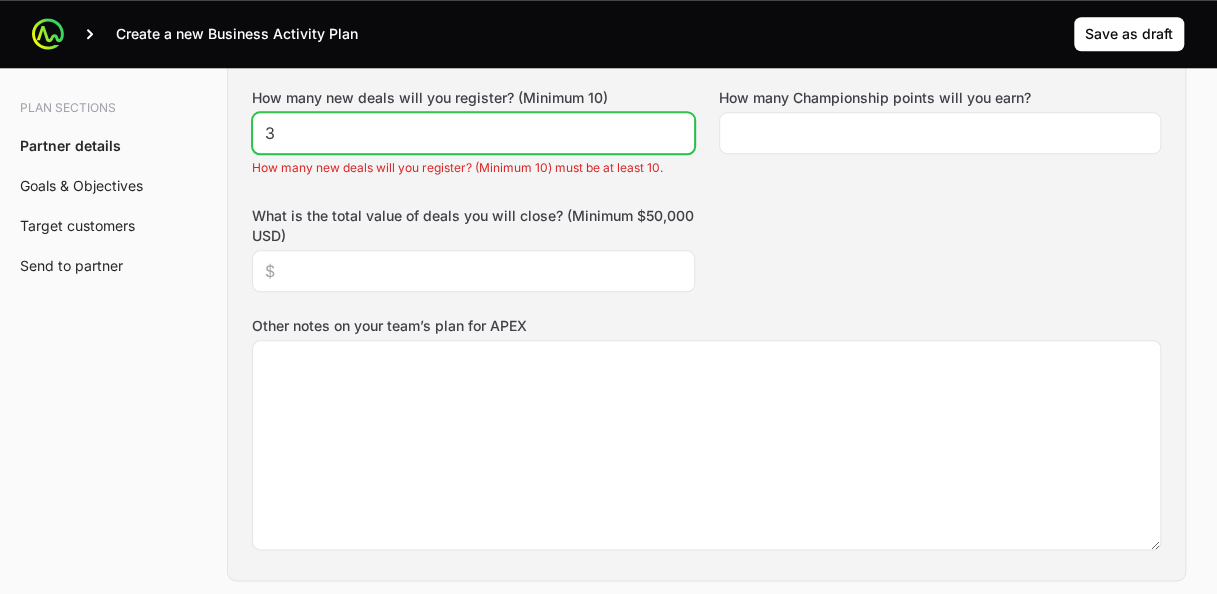 click on "3" 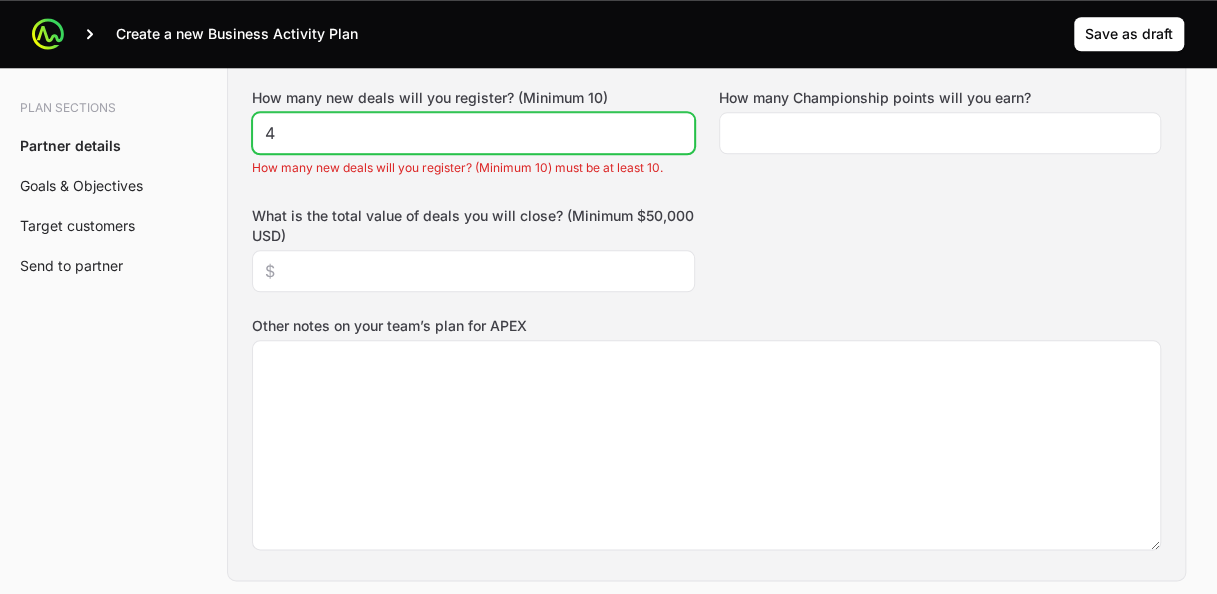 click on "4" 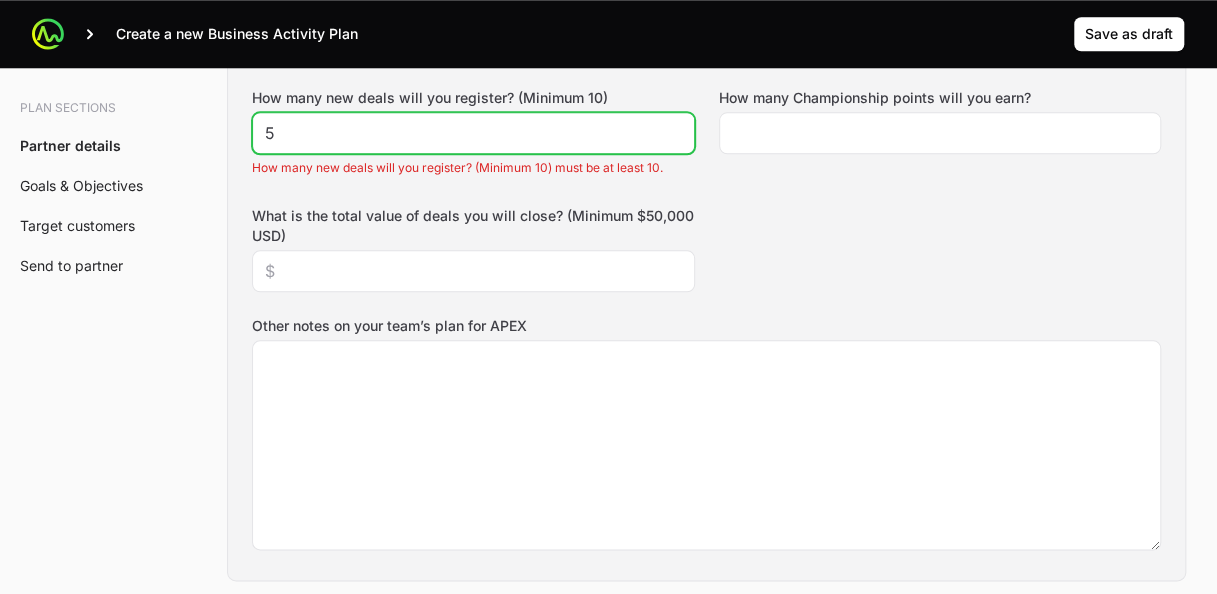 click on "5" 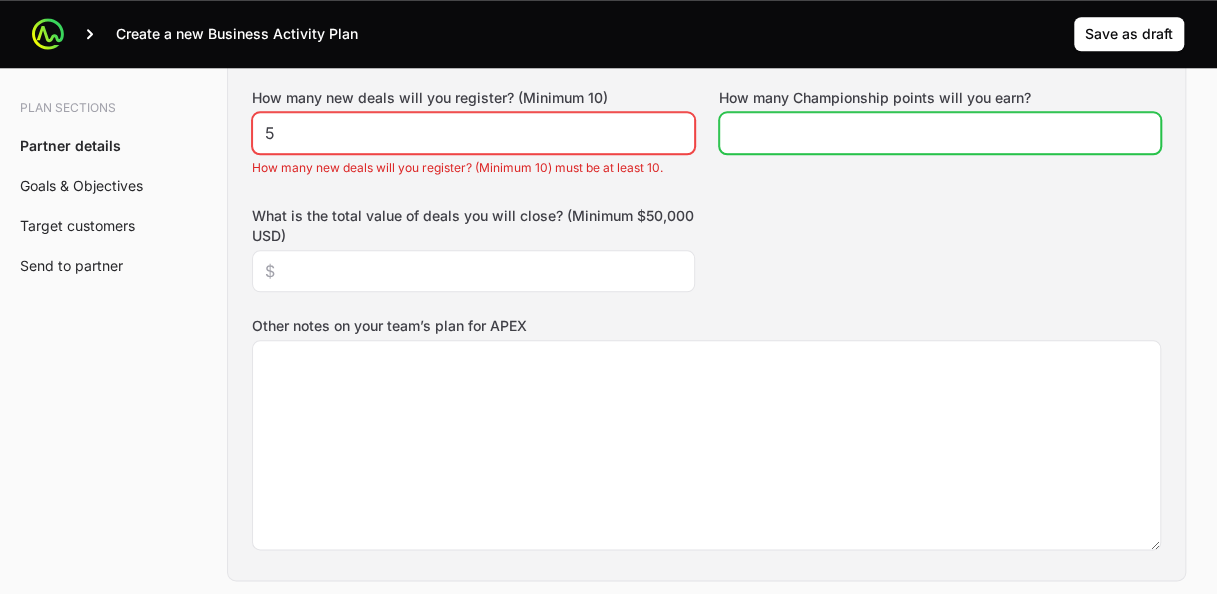 click on "How many Championship points will you earn?" 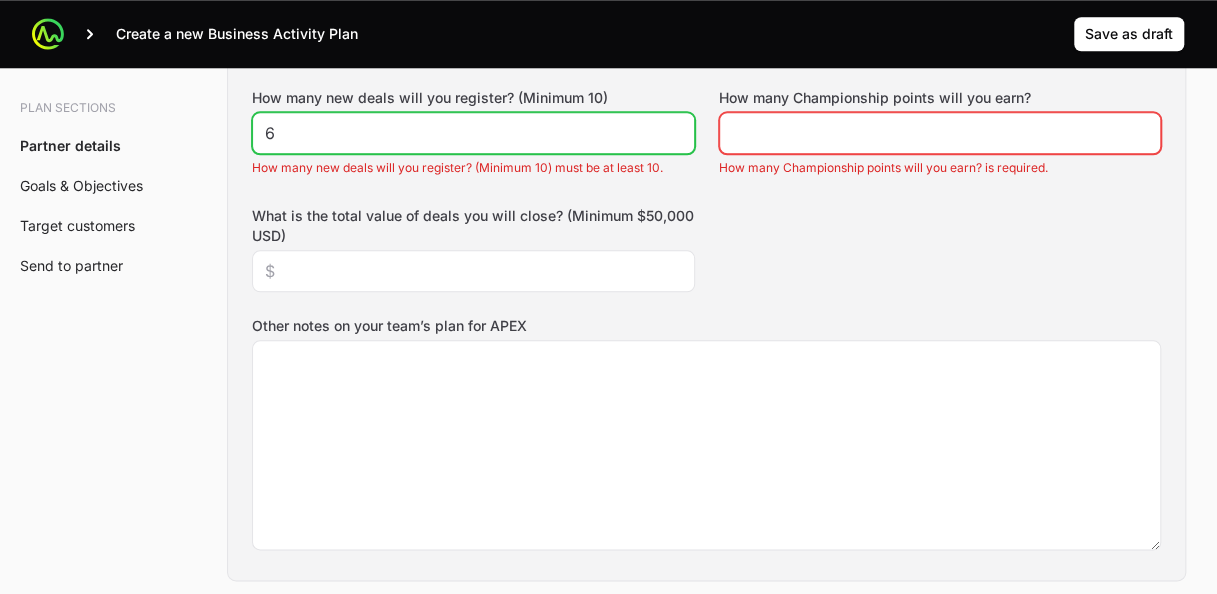 click on "6" 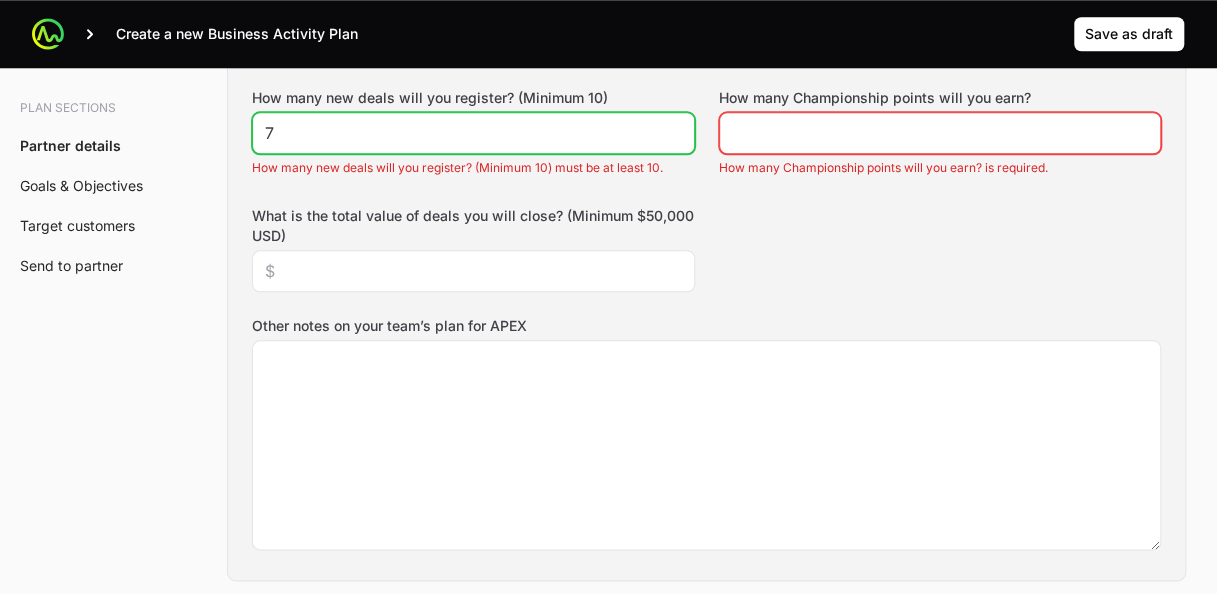 click on "7" 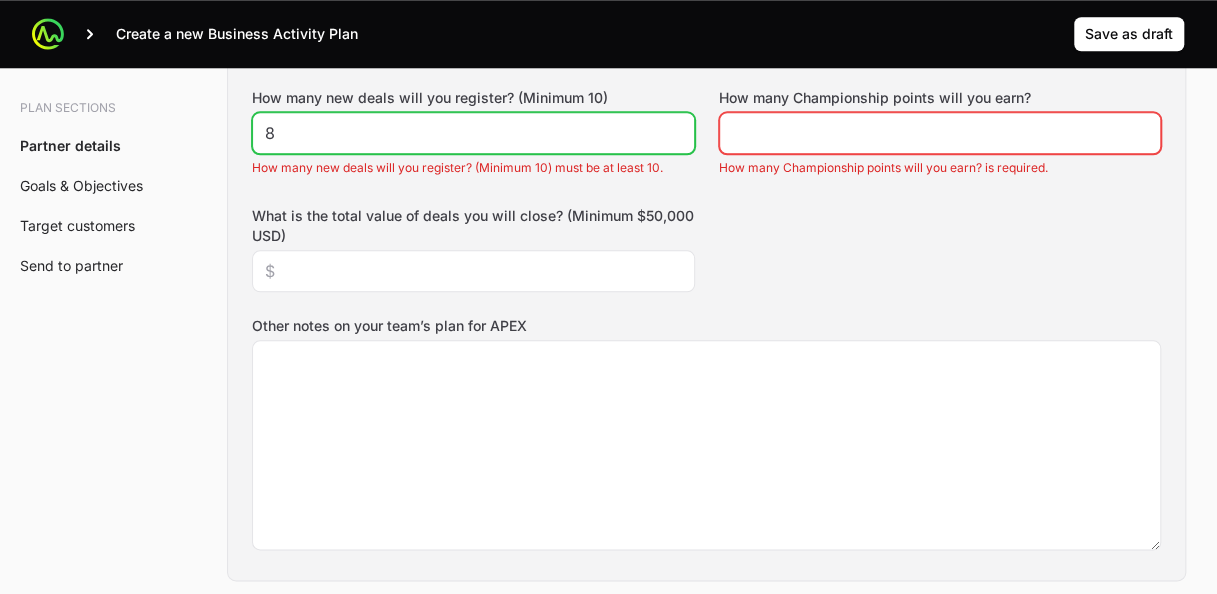 click on "8" 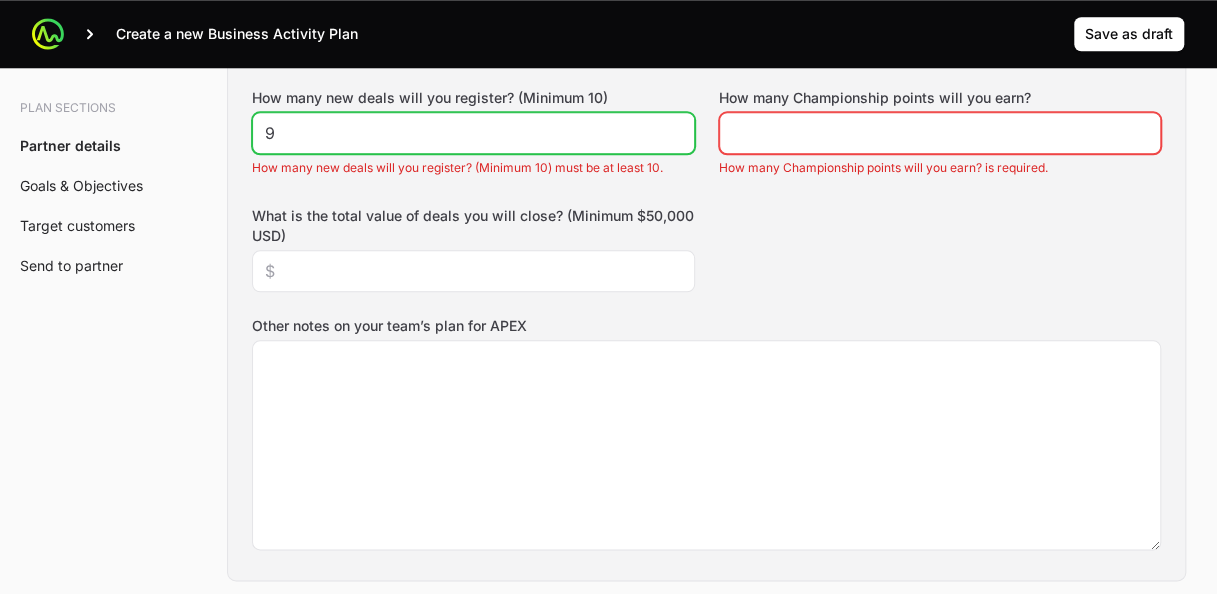 click on "9" 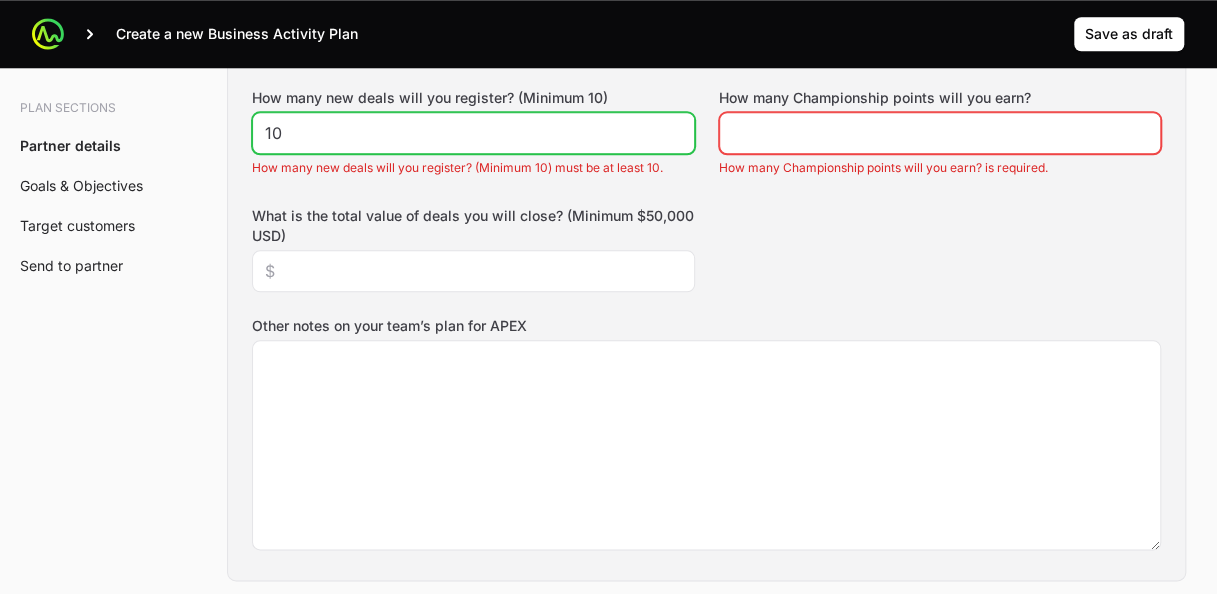 click on "10" 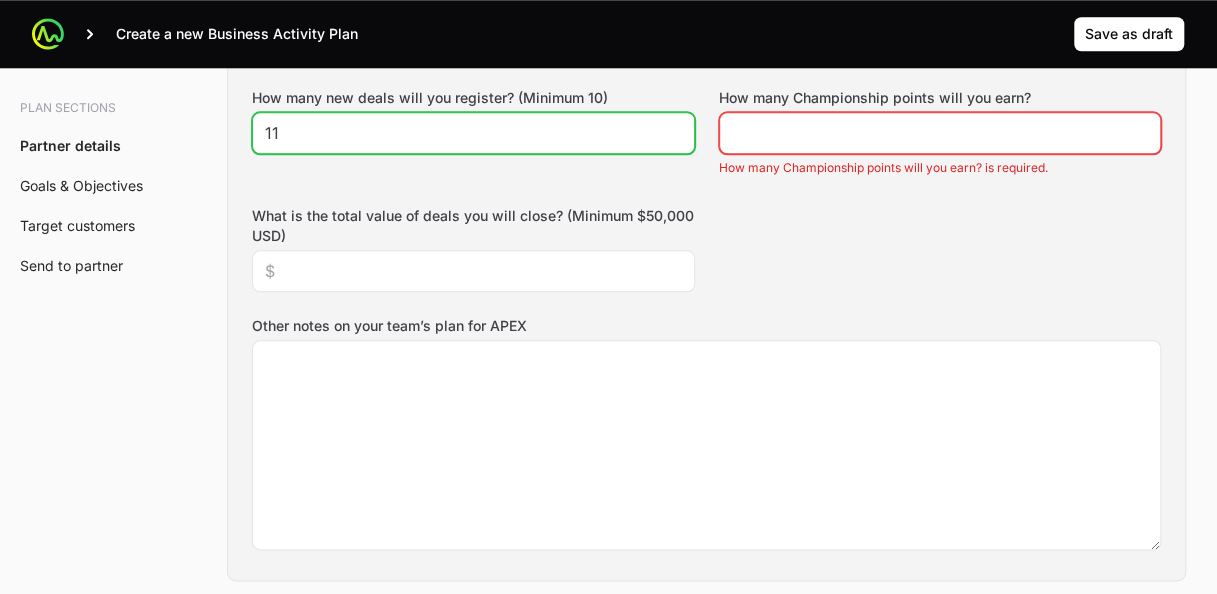 click on "11" 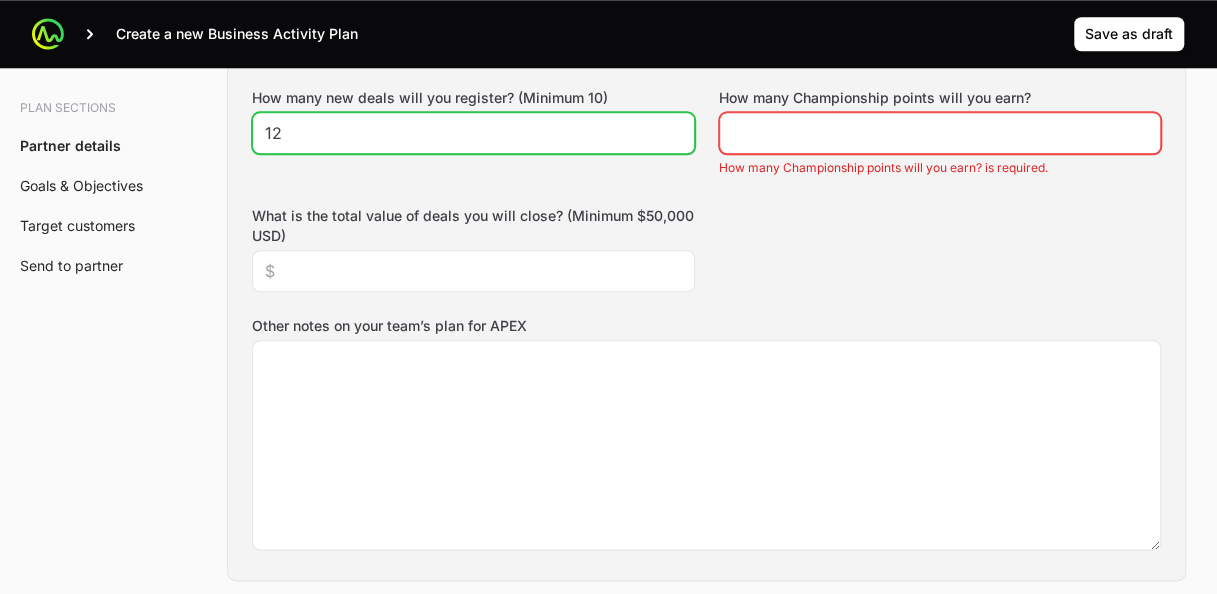 click on "12" 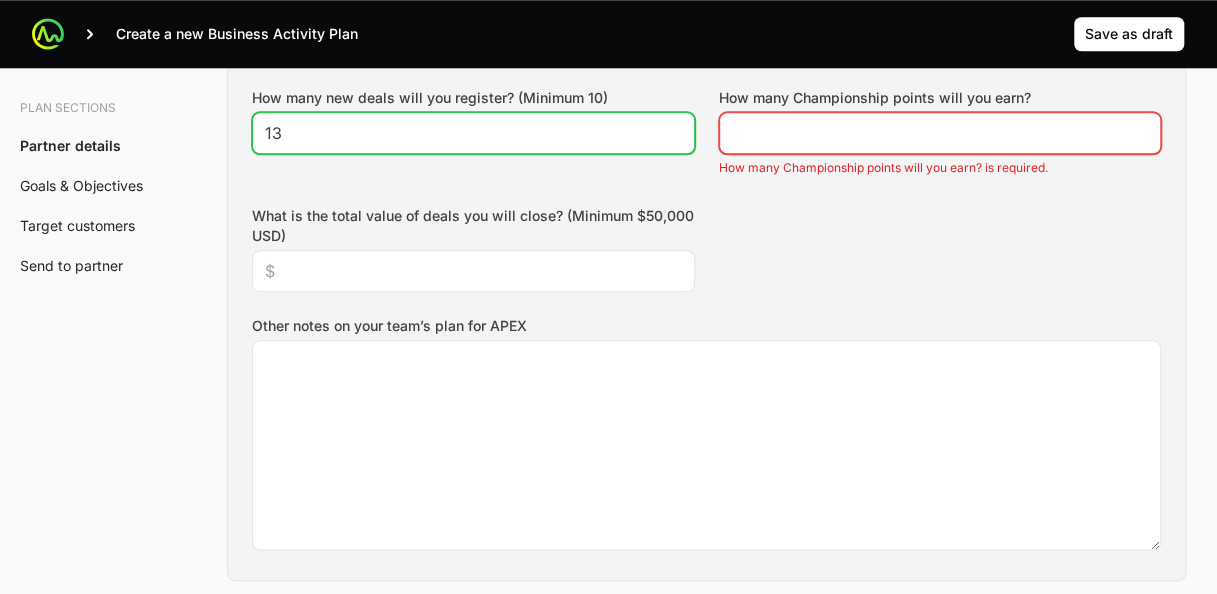 click on "13" 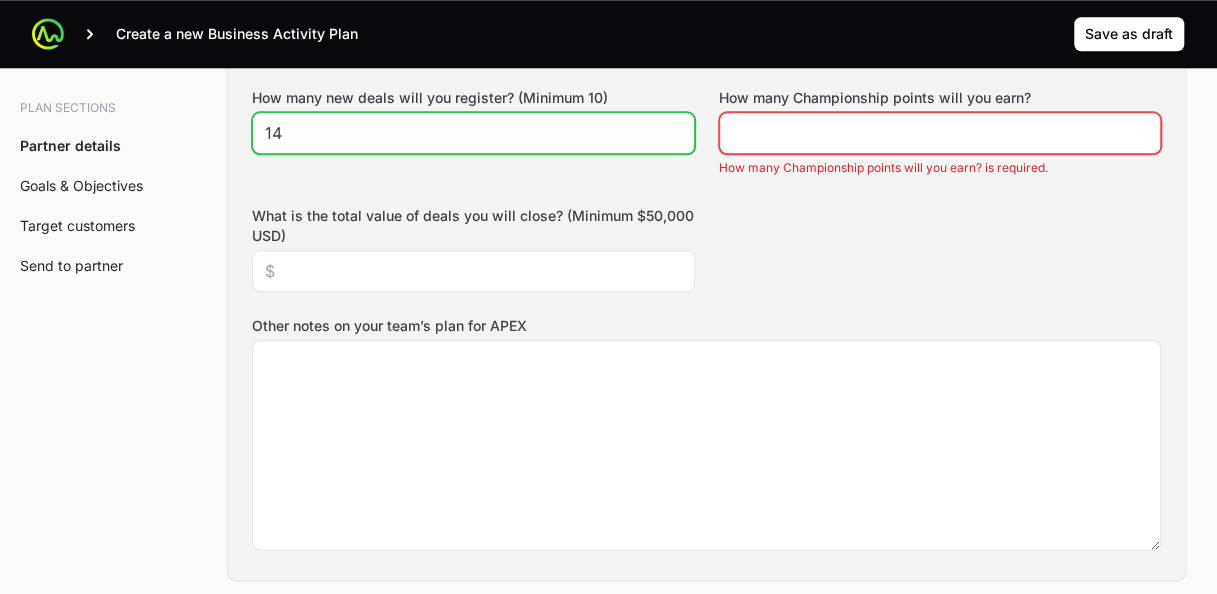 click on "14" 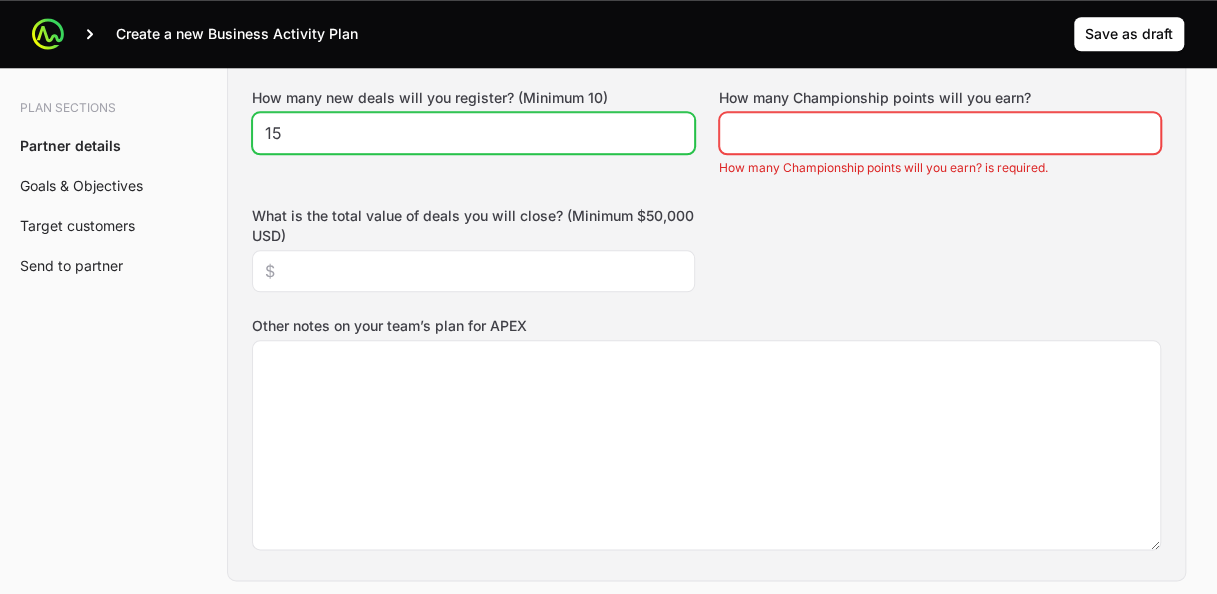 click on "15" 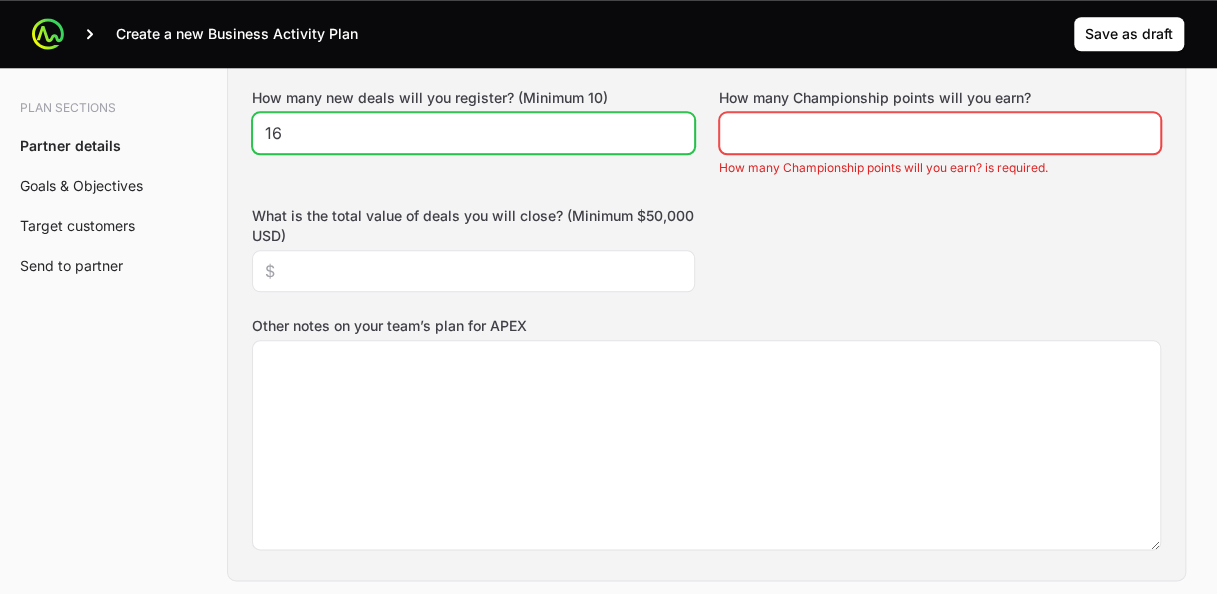 click on "16" 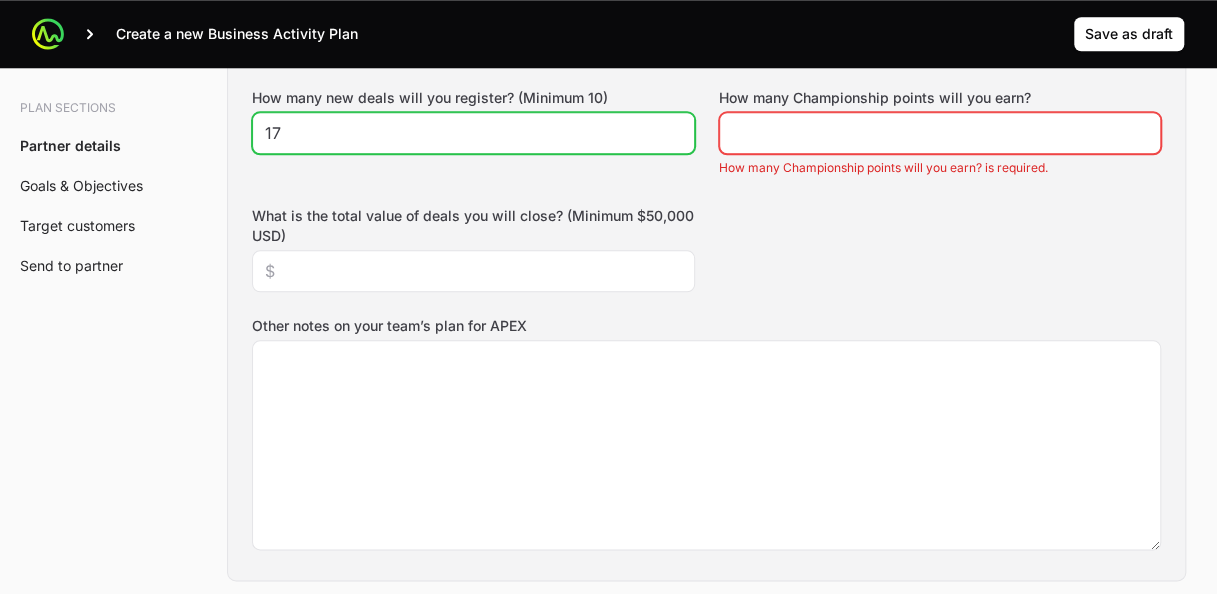 click on "17" 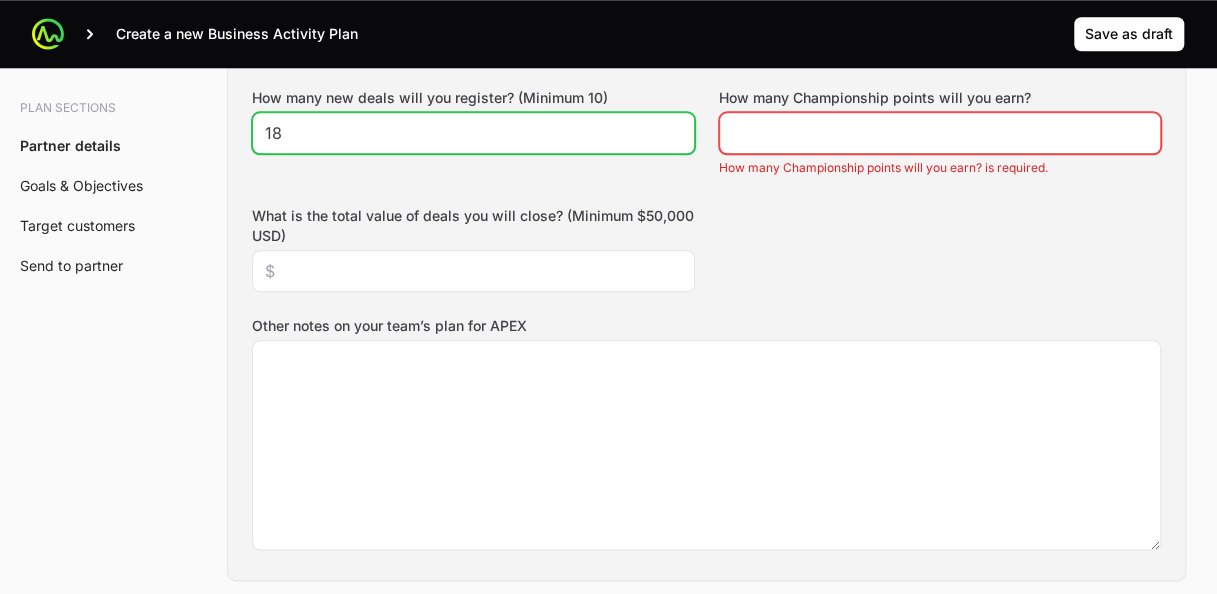 click on "18" 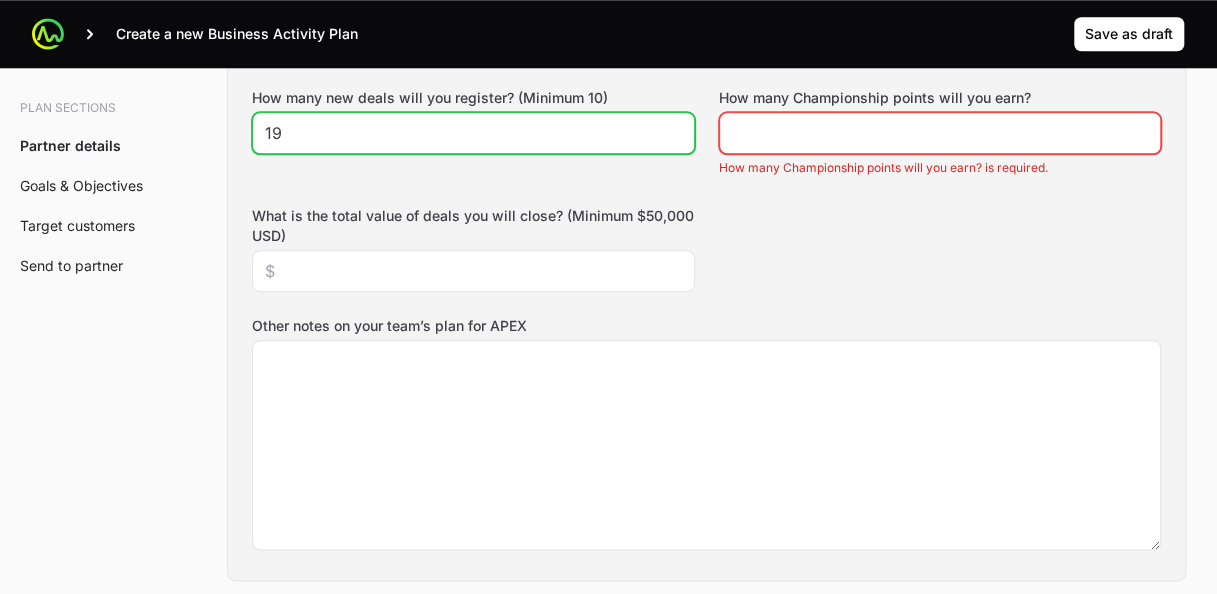 click on "19" 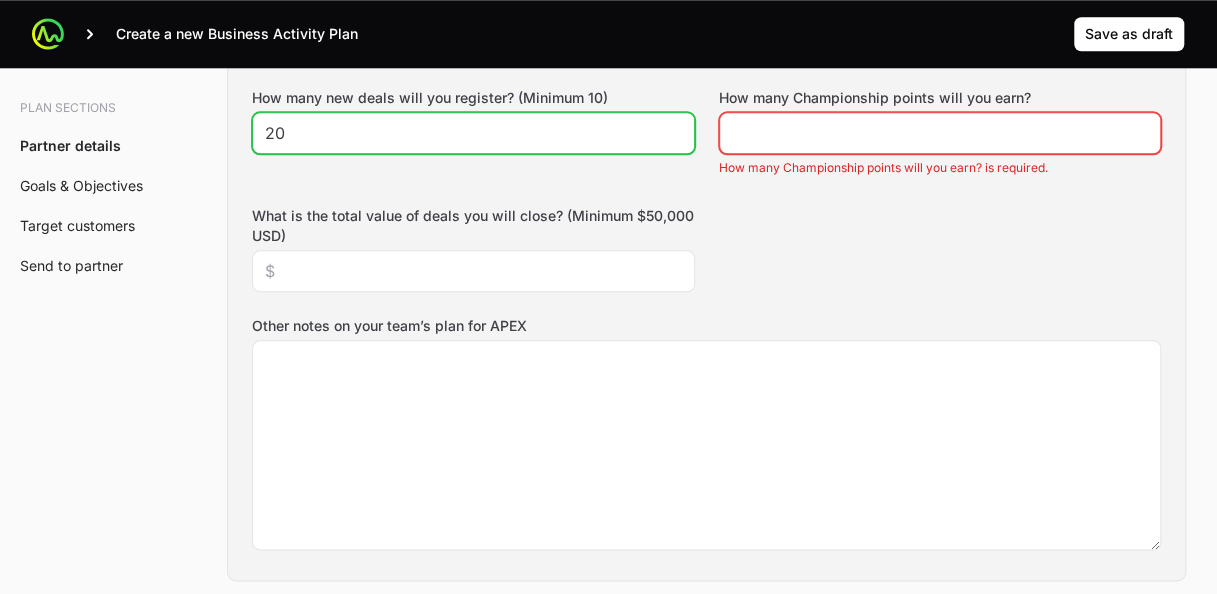 type on "20" 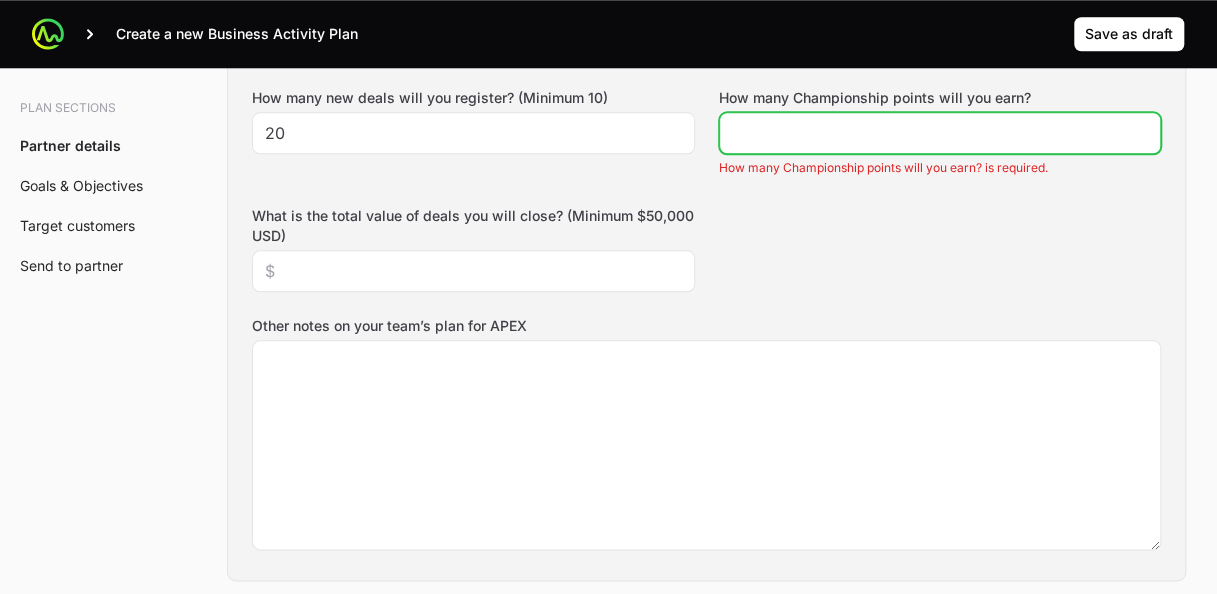 click on "How many Championship points will you earn?" 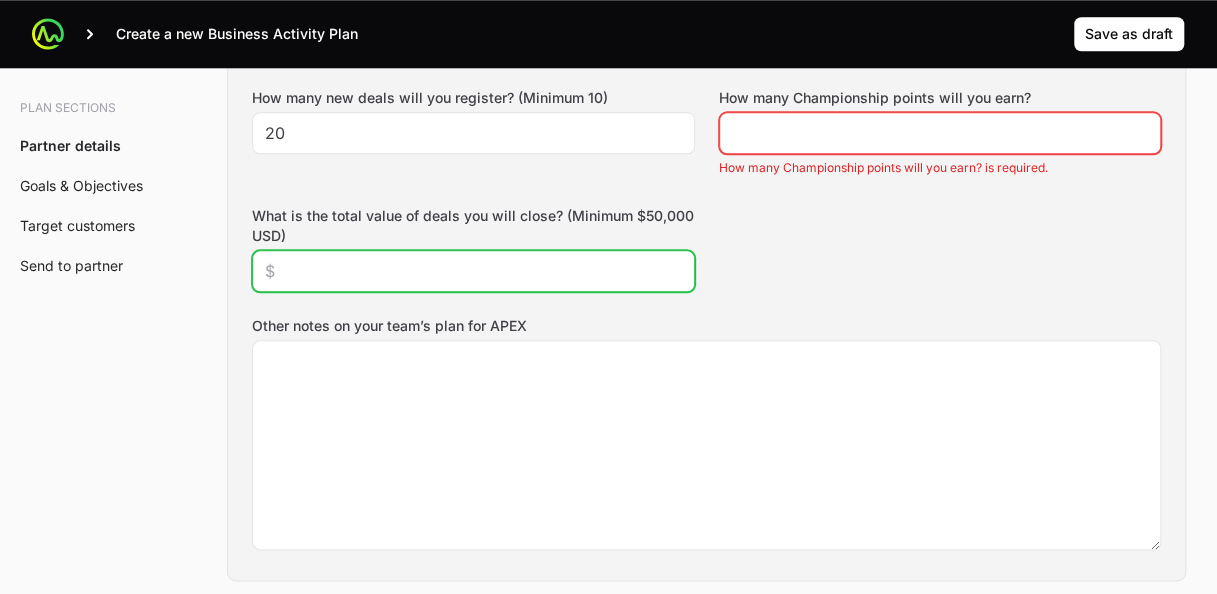 click on "What is the total value of deals you will close? (Minimum $50,000 USD)" 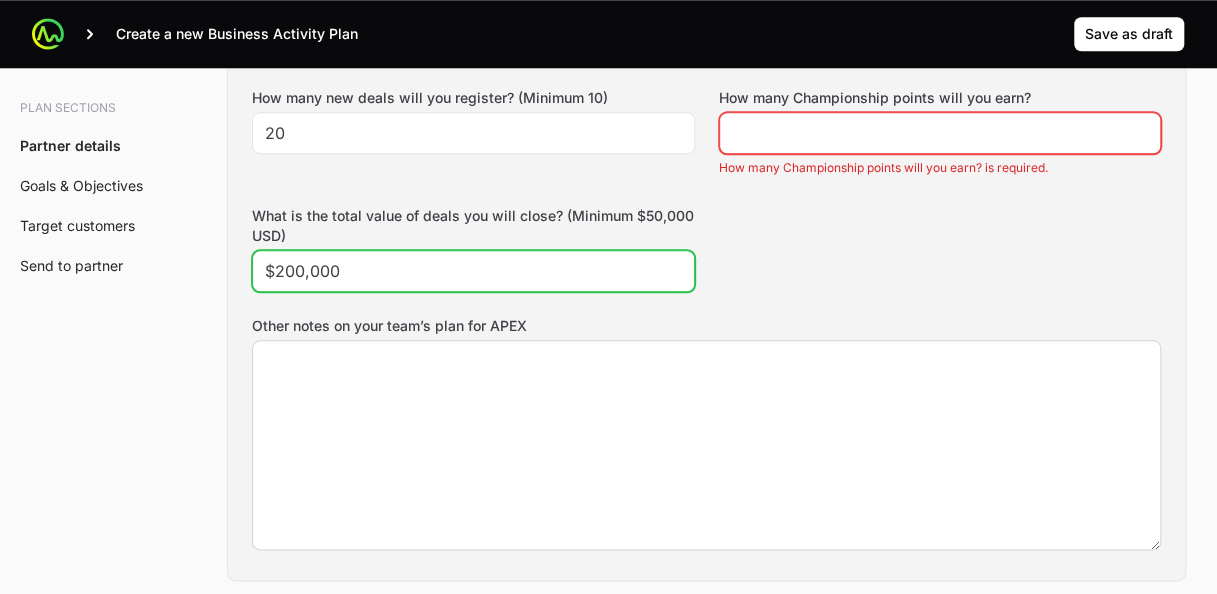 type on "$200,000" 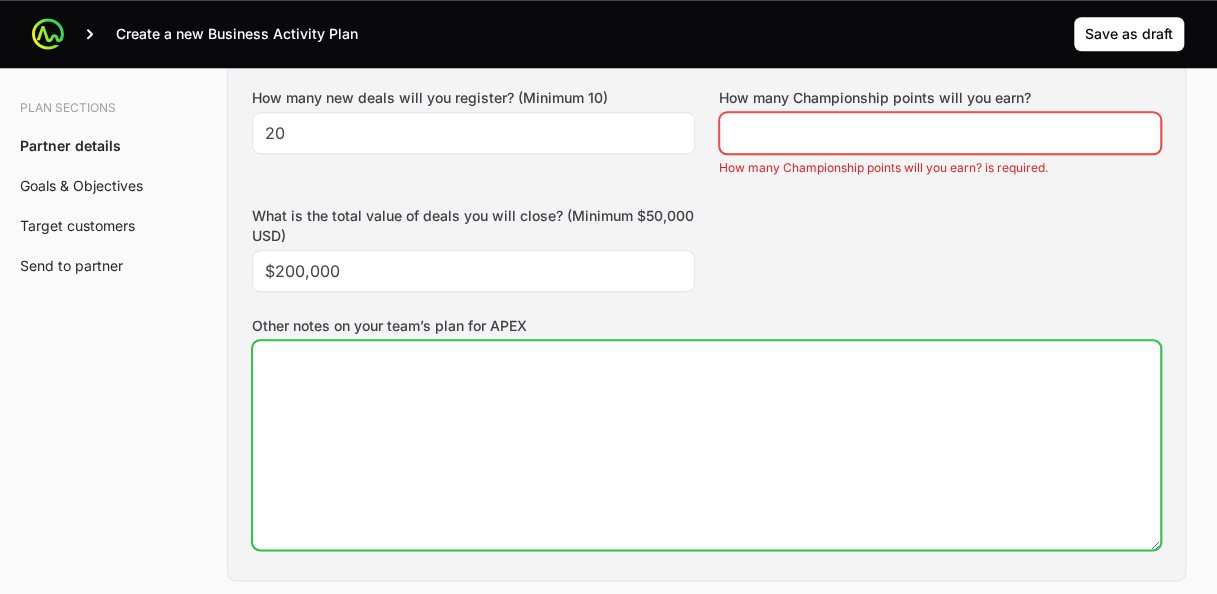 click on "Other notes on your team’s plan for APEX" 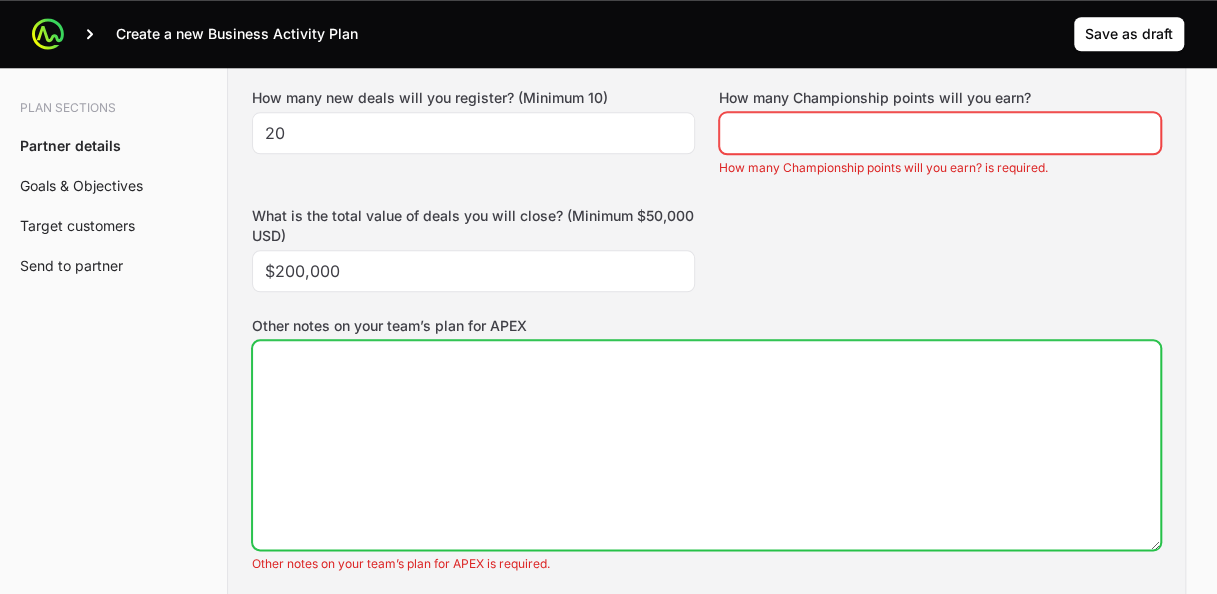 paste on "Plateforme SOPFIA
1300 partenaires qui se connectent sur la plateforme [PERSON_NAME] et qui peuvent commander pleins de licences différentes :
80 Indiect
20 DIRECT
300 partenaires seront susceptibles de vendre du Cwd
Le but cest que les partenaires puissent acheter des licences Cwd très rapidement
30 pers qui anime ce réseau de partenaires avec des Directeurs régionaux
200 M CA" 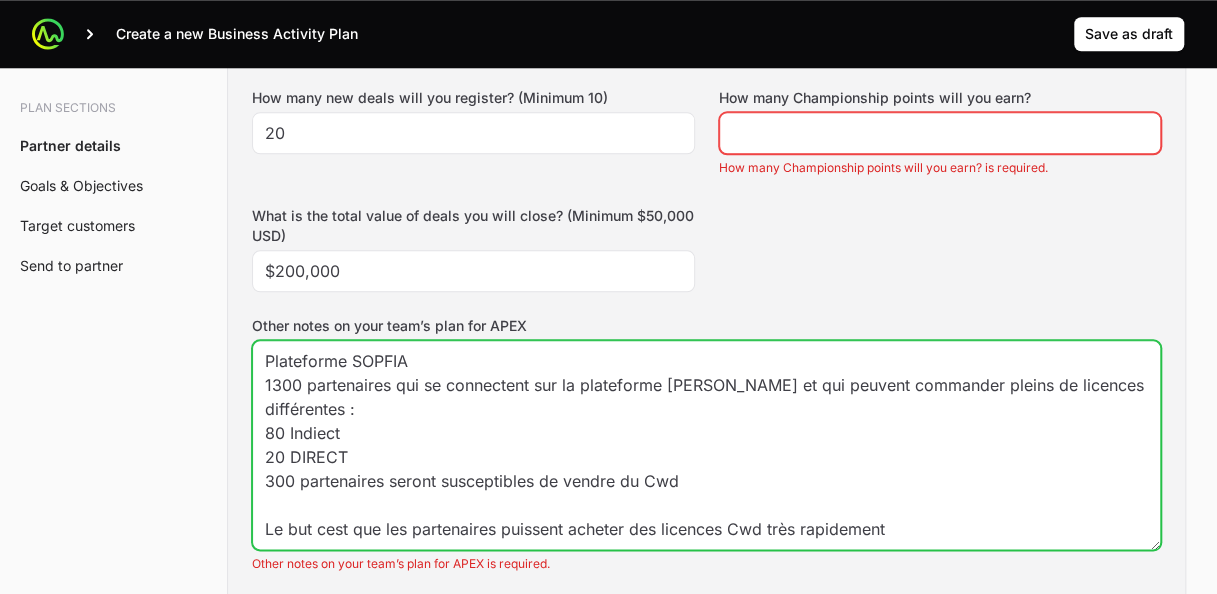 scroll, scrollTop: 109, scrollLeft: 0, axis: vertical 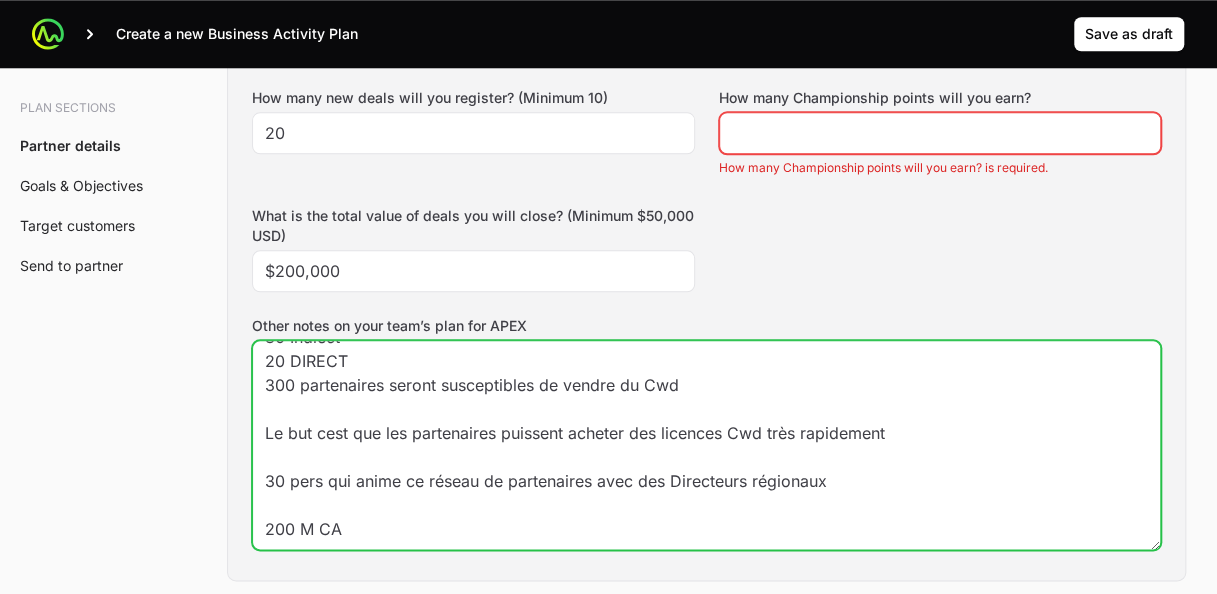 type on "Plateforme SOPFIA
1300 partenaires qui se connectent sur la plateforme [PERSON_NAME] et qui peuvent commander pleins de licences différentes :
80 Indiect
20 DIRECT
300 partenaires seront susceptibles de vendre du Cwd
Le but cest que les partenaires puissent acheter des licences Cwd très rapidement
30 pers qui anime ce réseau de partenaires avec des Directeurs régionaux
200 M CA" 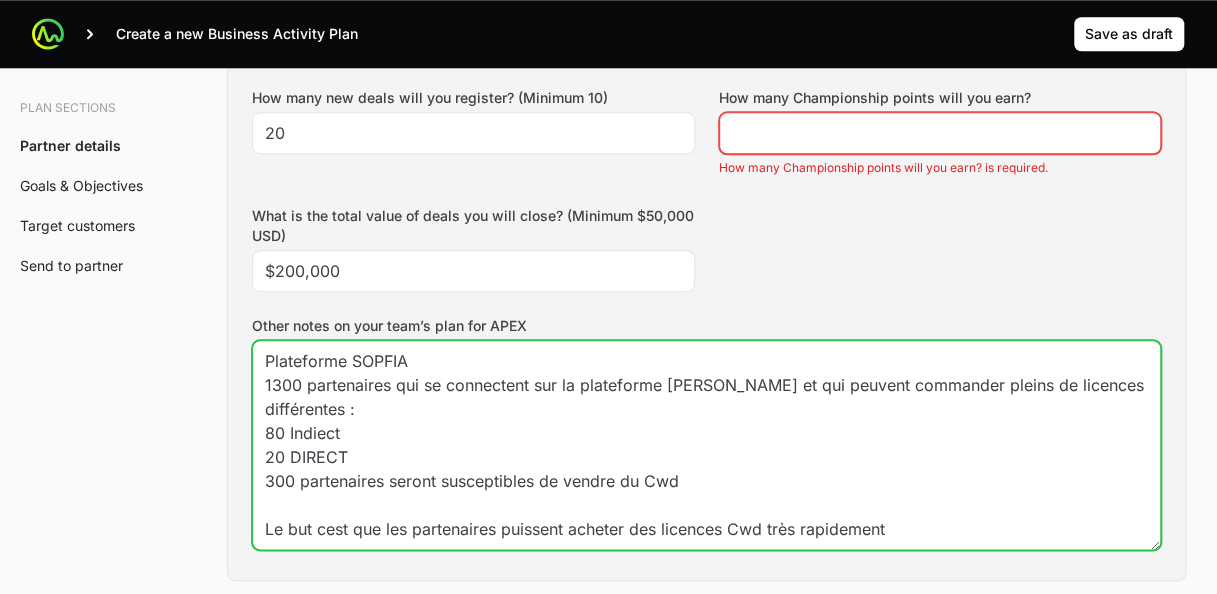 drag, startPoint x: 377, startPoint y: 525, endPoint x: 190, endPoint y: 280, distance: 308.21097 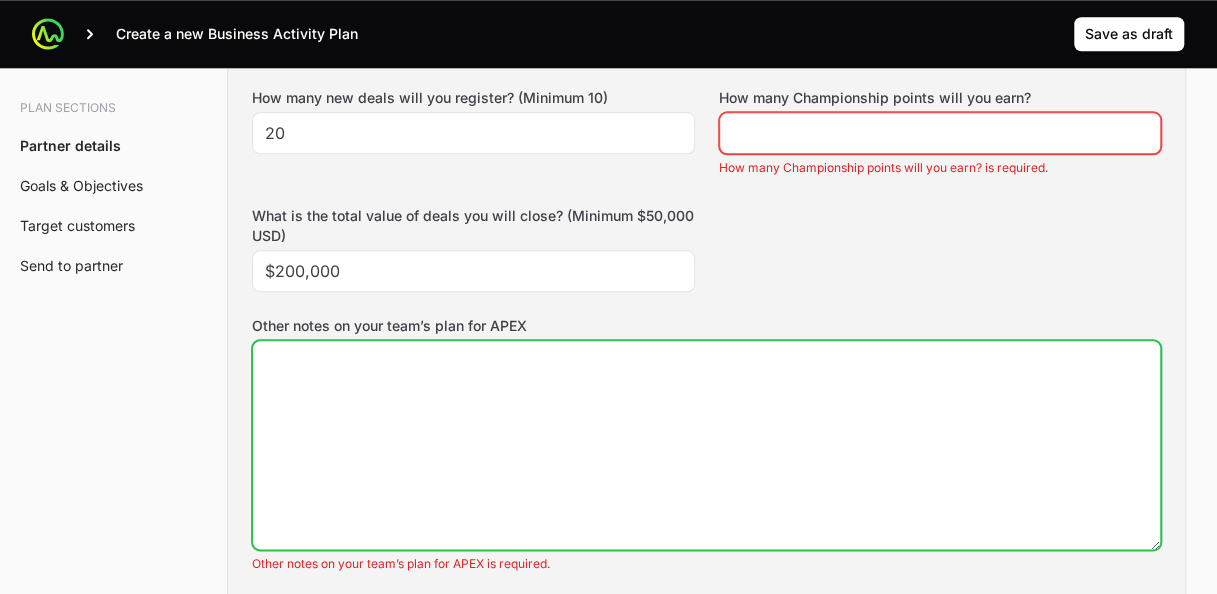 paste on "Sewan & the SOPHIA Platform – Key Facts
Sewan is a French telecom and cloud service provider, operating through a strong indirect model.
Its proprietary platform, SOPHIA, enables over 1,300 partners to autonomously order, manage, and provision multiple types of licenses and services (telecom, cloud, security, etc.).
📊 Platform Metrics
1,300 active partners connected to [PERSON_NAME]
~80 indirect distributors
~20 direct partners
Estimated 300 partners could become active CrowdStrike resellers
Objective: enable partners to purchase and deploy CrowdStrike licenses instantly via SOPHIA
🧑‍🤝‍🧑 Partner Management
30 people dedicated to partner enablement, including regional directors
Strong field support and sales activation capacity
💶 Company Scale
€200 million in revenue
Solid growth through partner network and platform expansion" 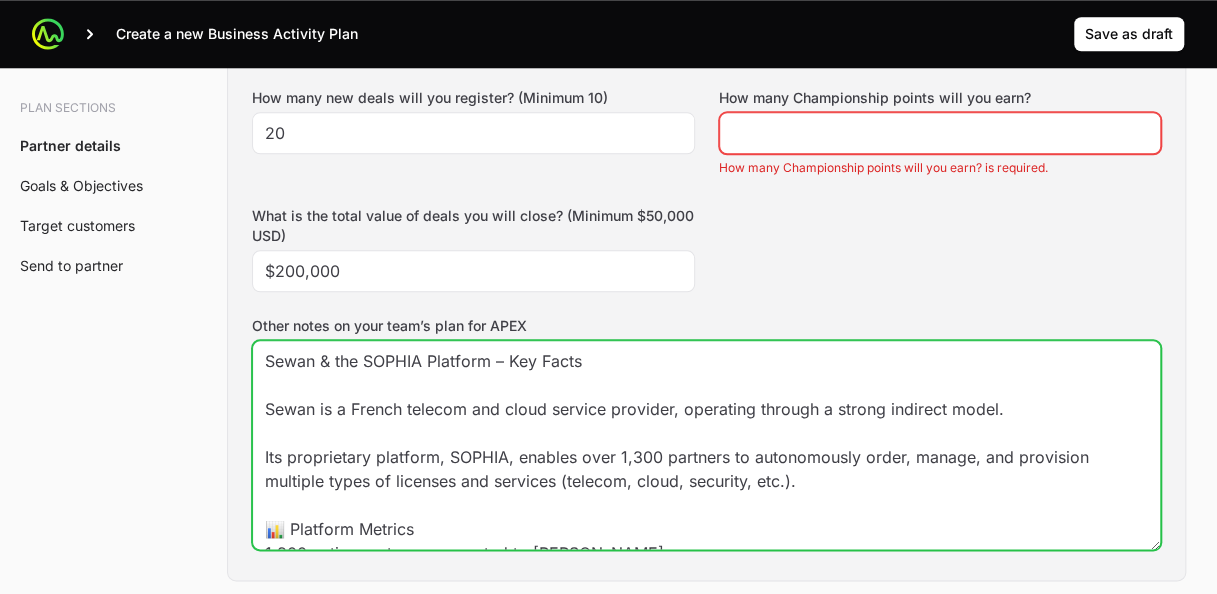 scroll, scrollTop: 445, scrollLeft: 0, axis: vertical 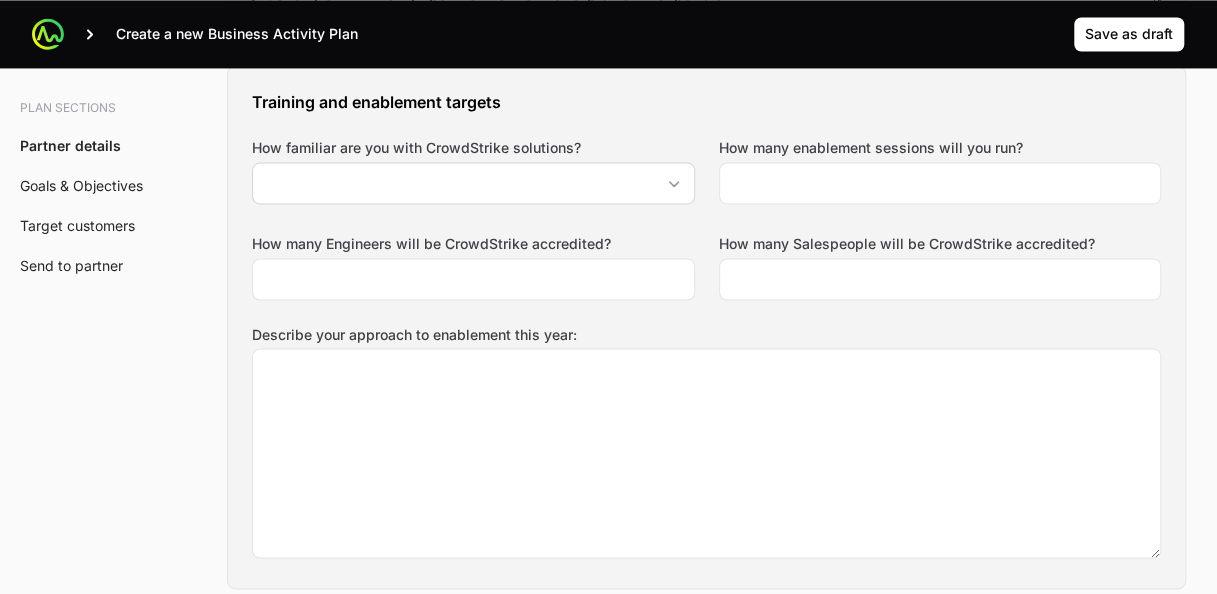 type on "Sewan & the SOPHIA Platform – Key Facts
Sewan is a French telecom and cloud service provider, operating through a strong indirect model.
Its proprietary platform, SOPHIA, enables over 1,300 partners to autonomously order, manage, and provision multiple types of licenses and services (telecom, cloud, security, etc.).
📊 Platform Metrics
1,300 active partners connected to [PERSON_NAME]
~80 indirect distributors
~20 direct partners
Estimated 300 partners could become active CrowdStrike resellers
Objective: enable partners to purchase and deploy CrowdStrike licenses instantly via SOPHIA
🧑‍🤝‍🧑 Partner Management
30 people dedicated to partner enablement, including regional directors
Strong field support and sales activation capacity
💶 Company Scale
€200 million in revenue
Solid growth through partner network and platform expansion" 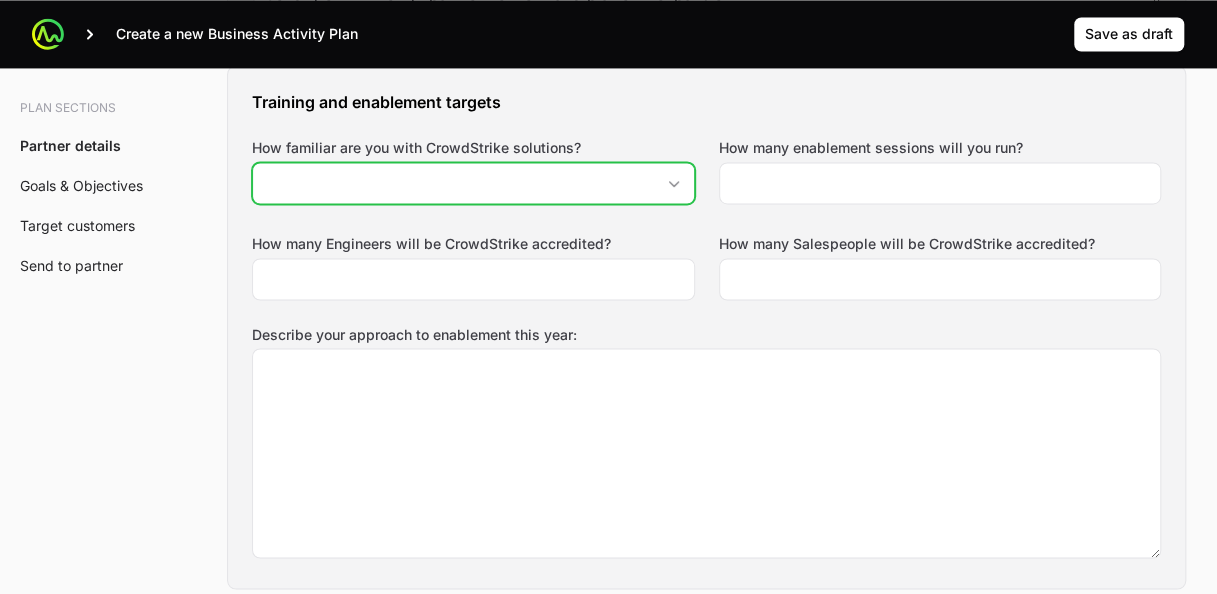 click 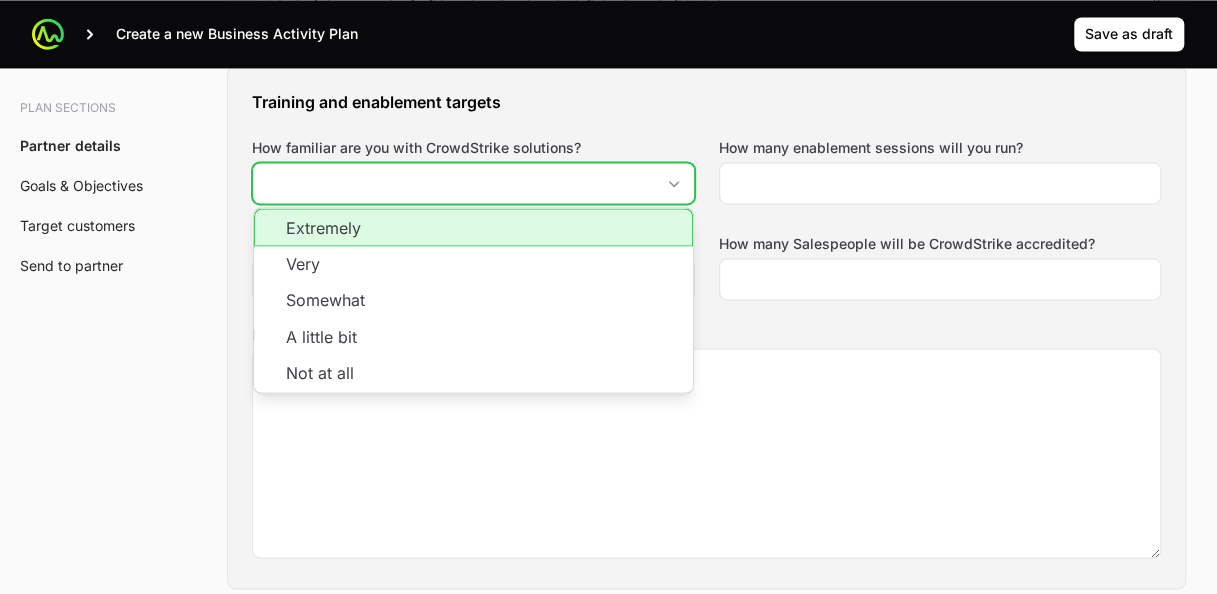 click on "Extremely" 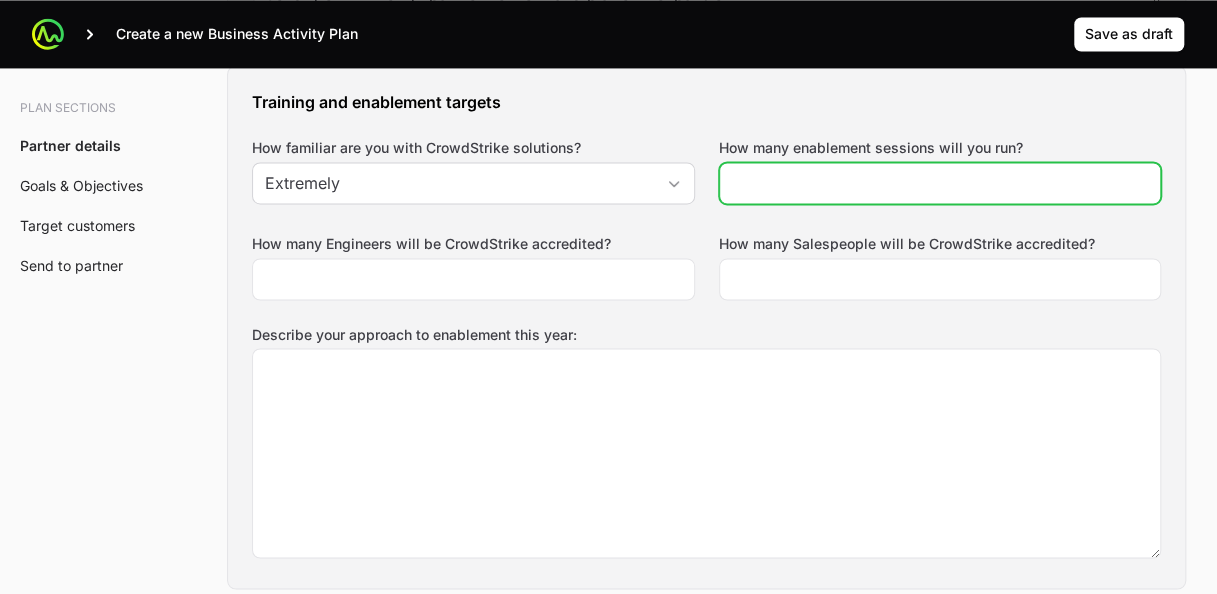 click on "How many enablement sessions will you run?" 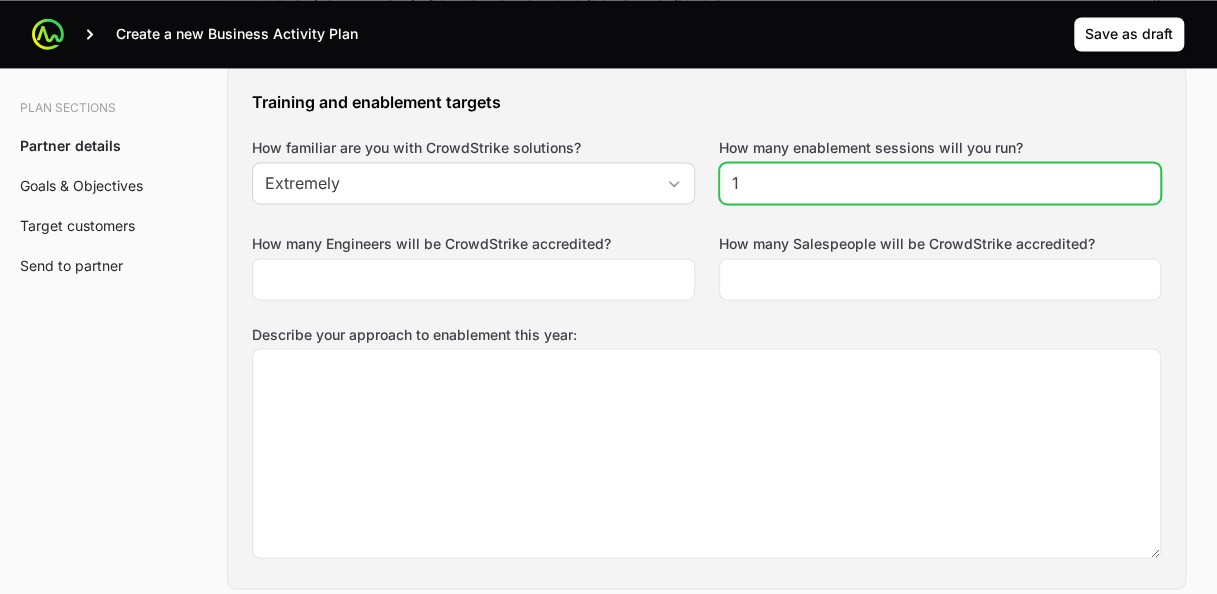 click on "1" 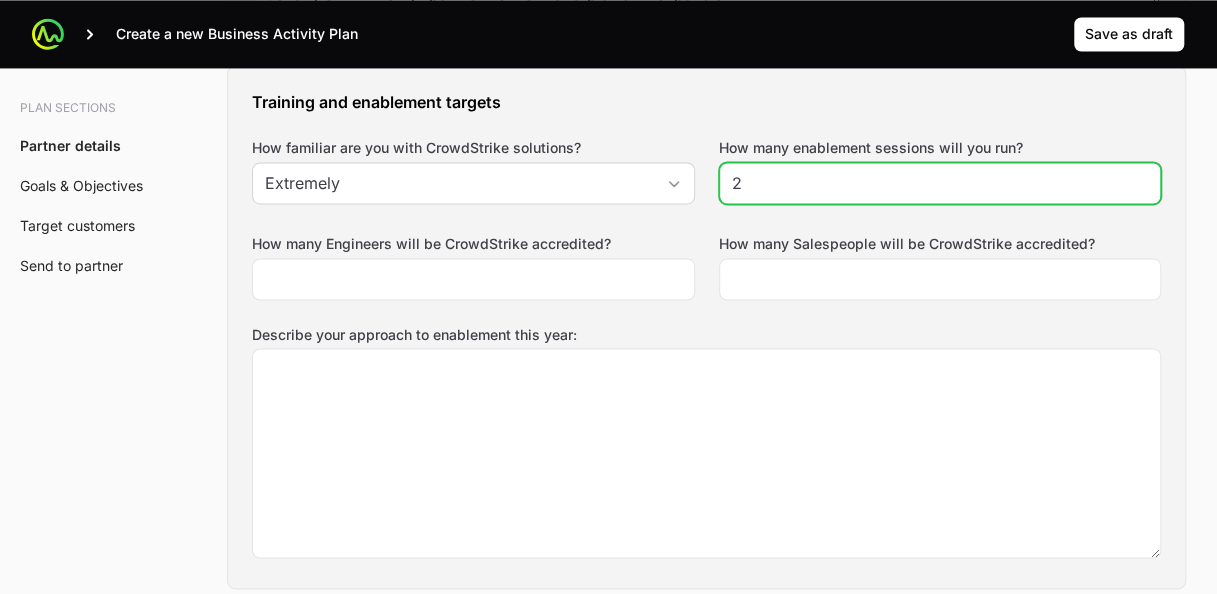 click on "2" 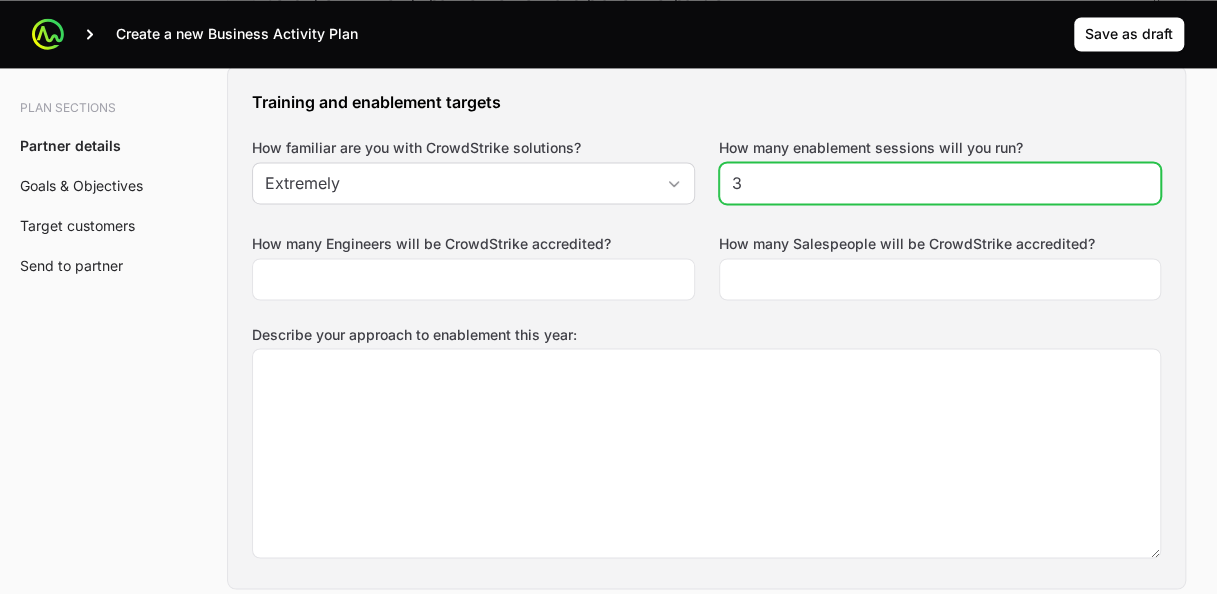 click on "3" 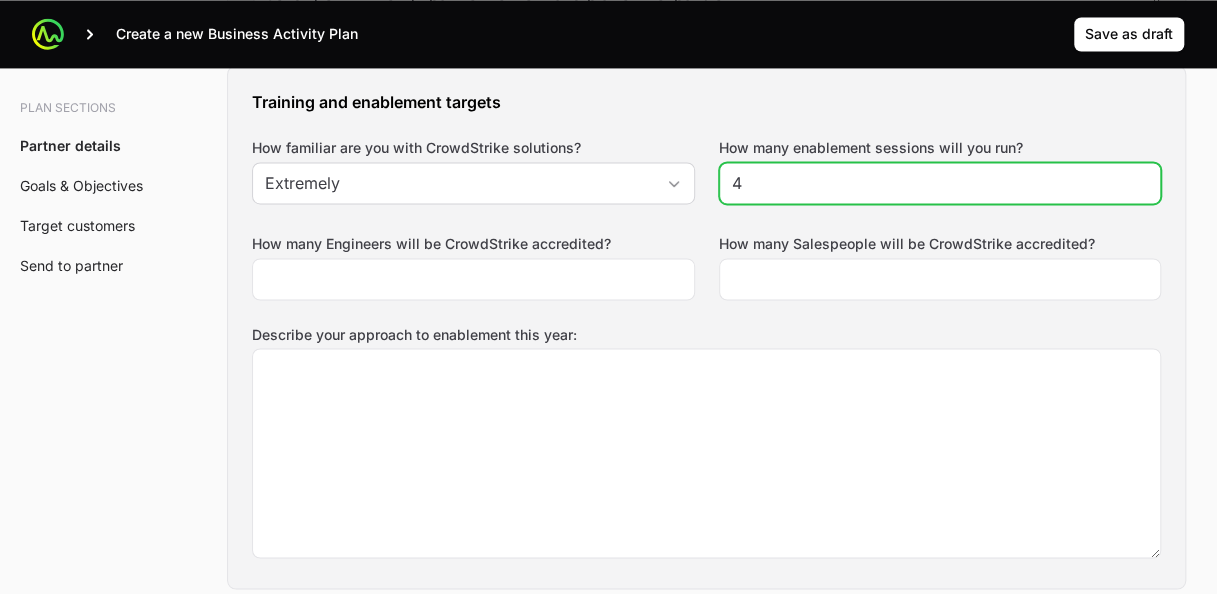 type on "4" 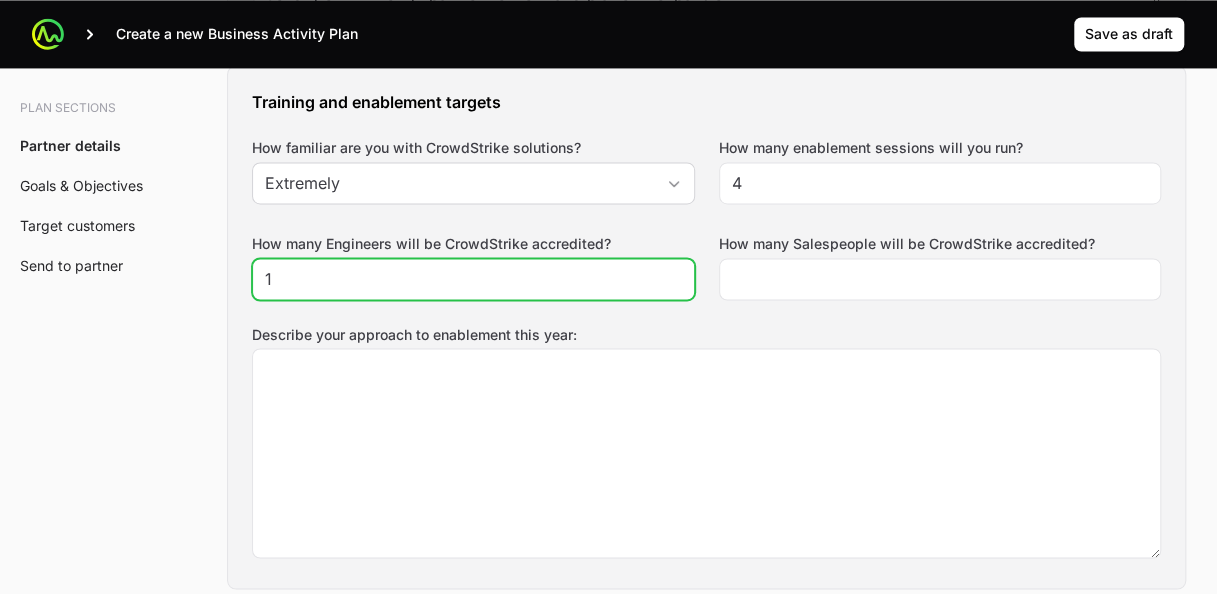 click on "1" 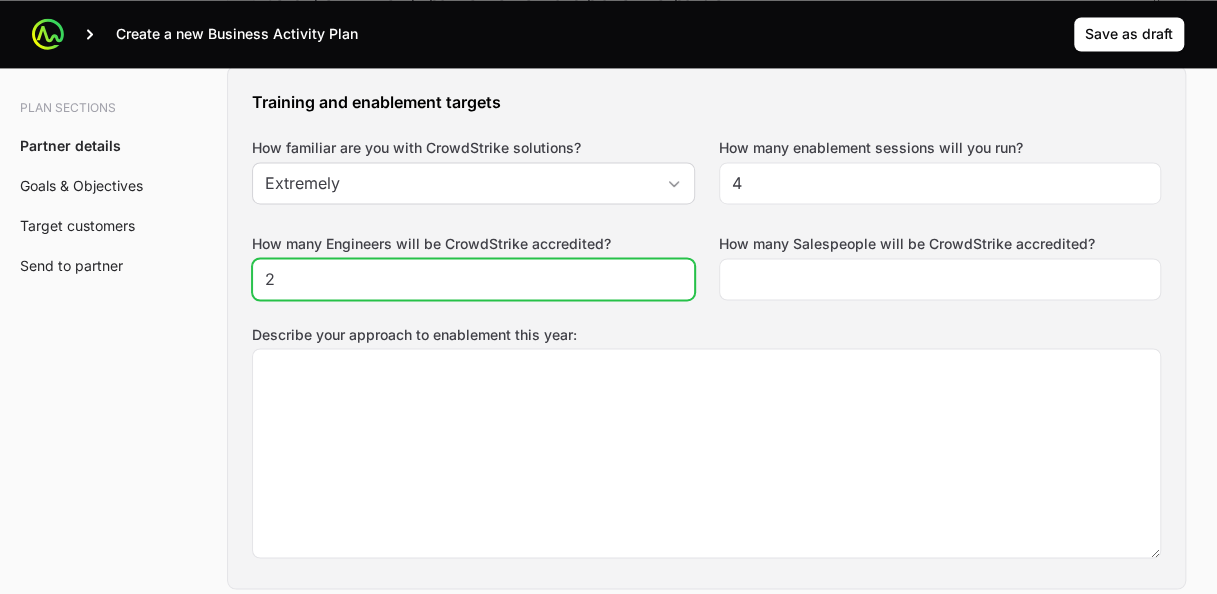 click on "2" 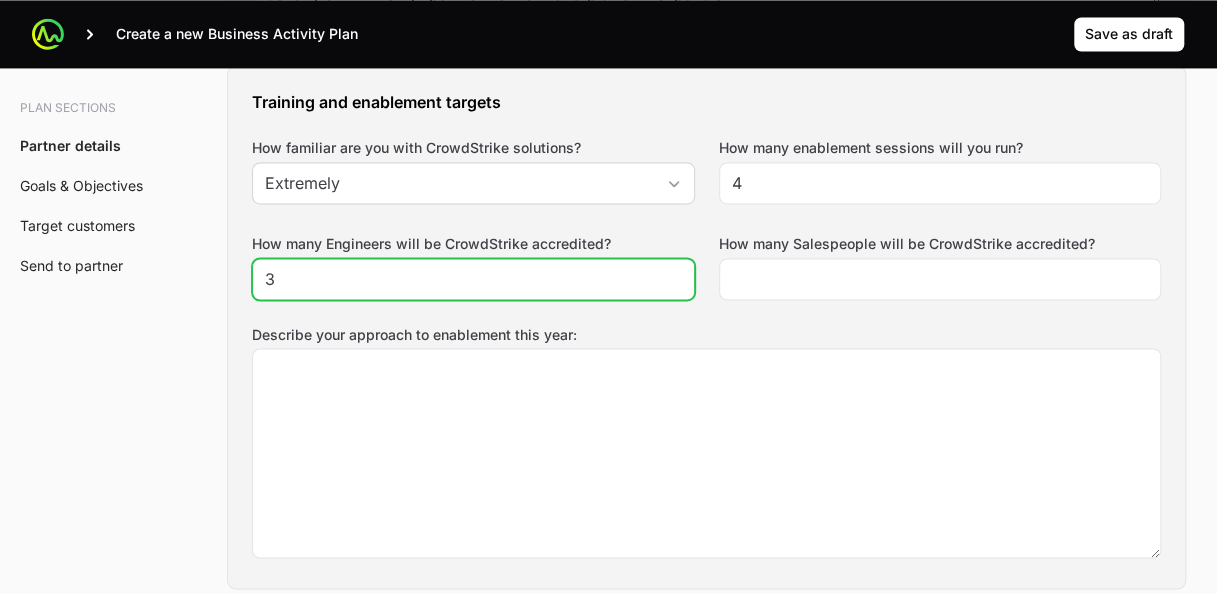 click on "3" 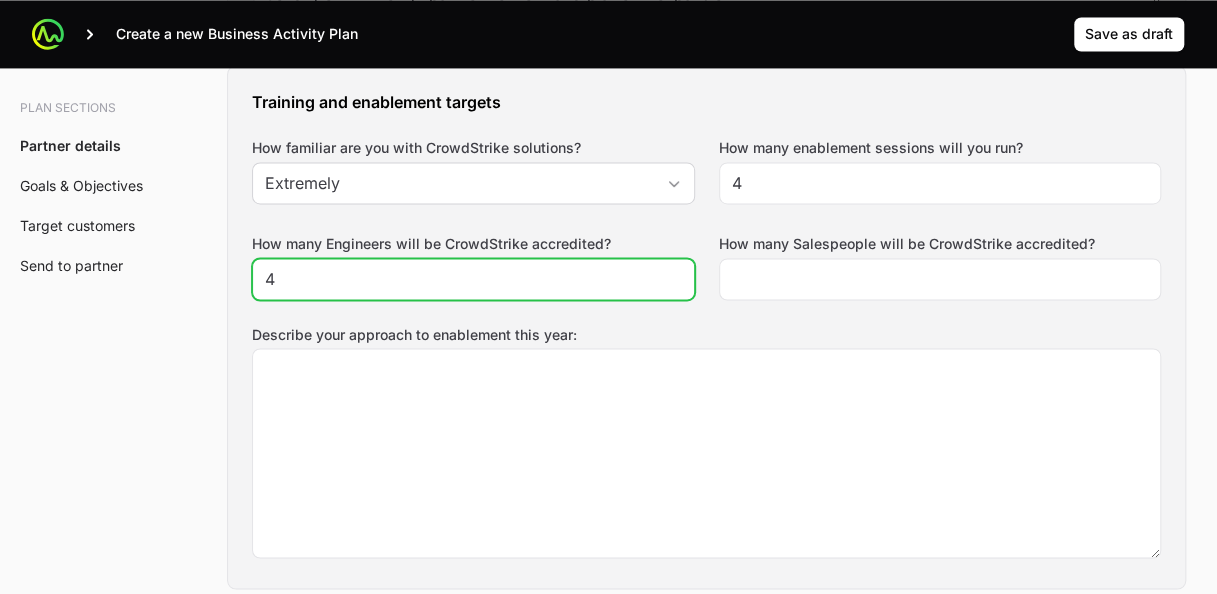 click on "4" 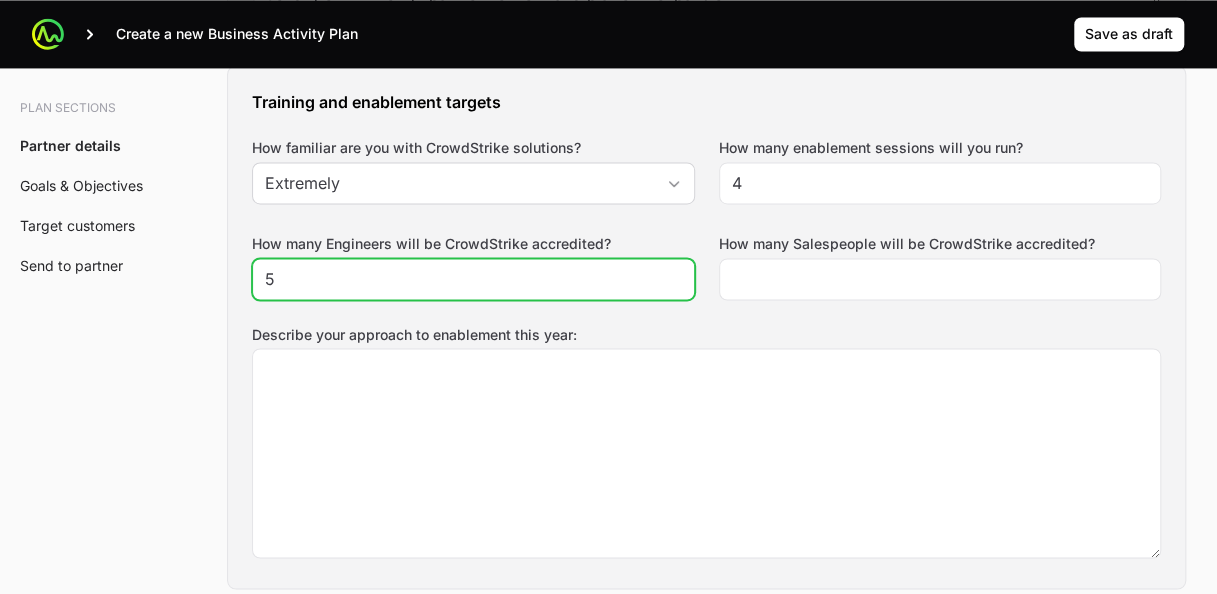 type on "5" 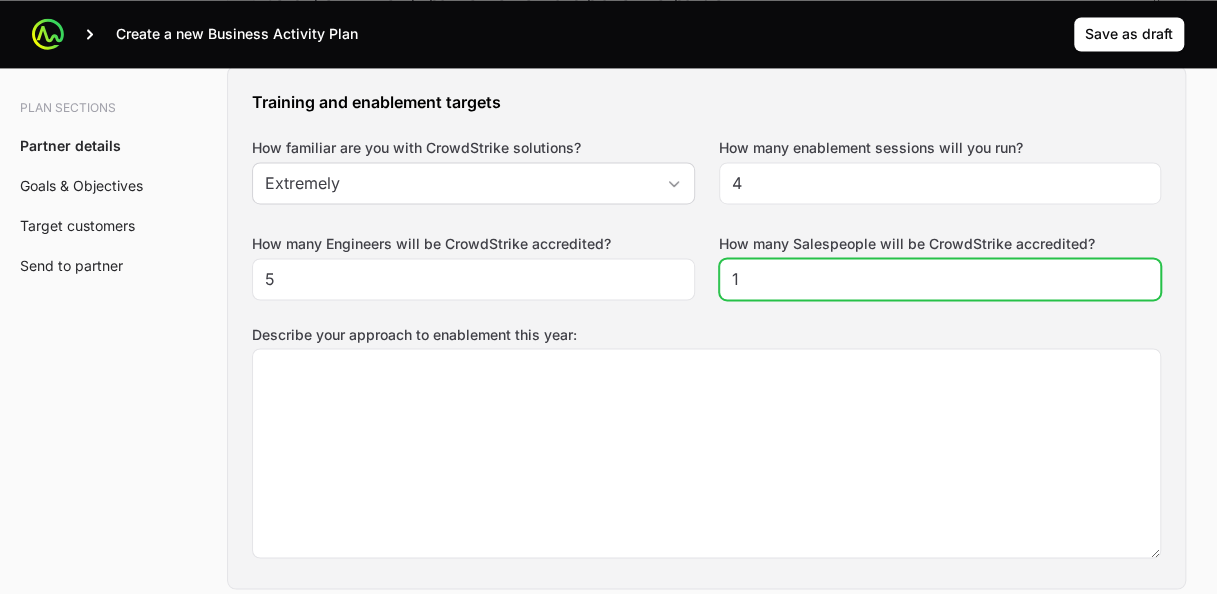 click on "1" 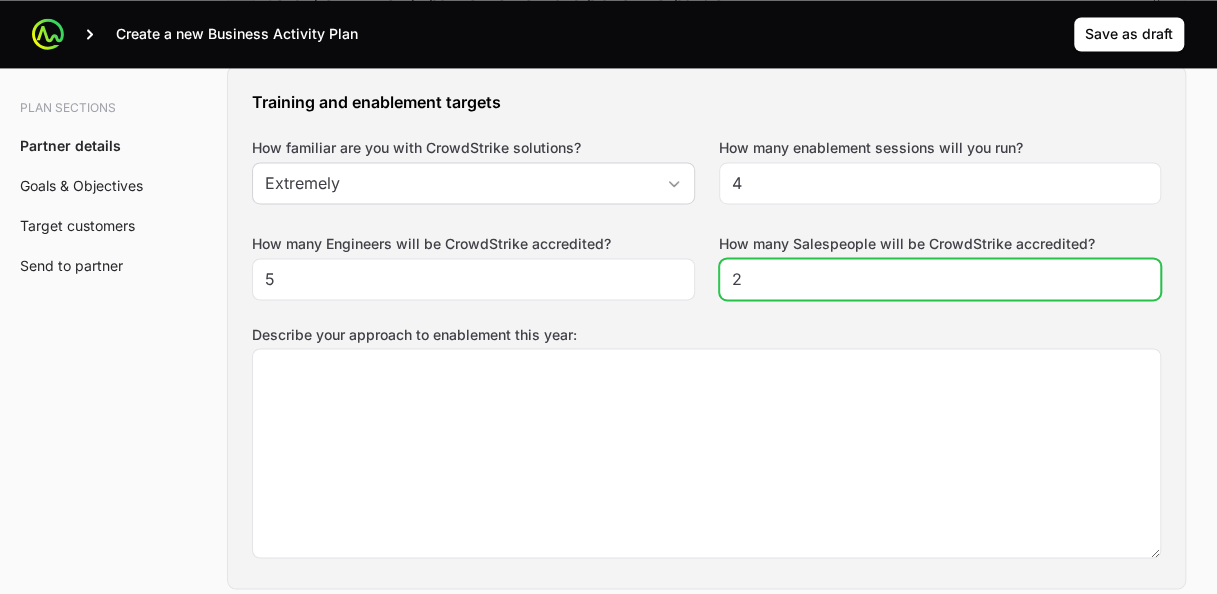 click on "2" 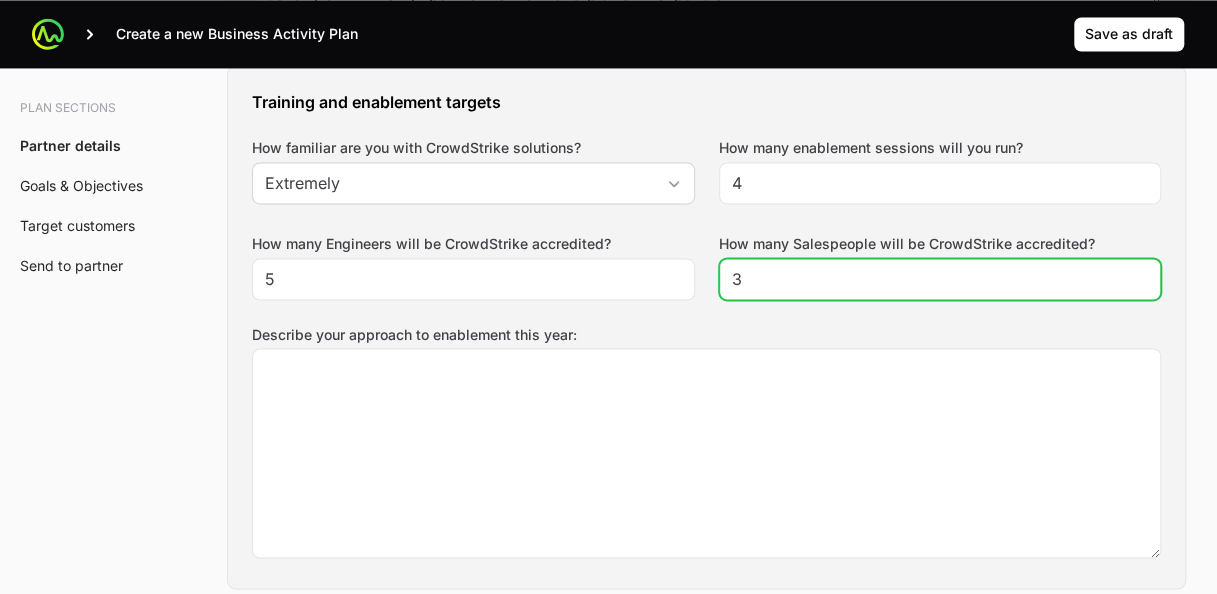 click on "3" 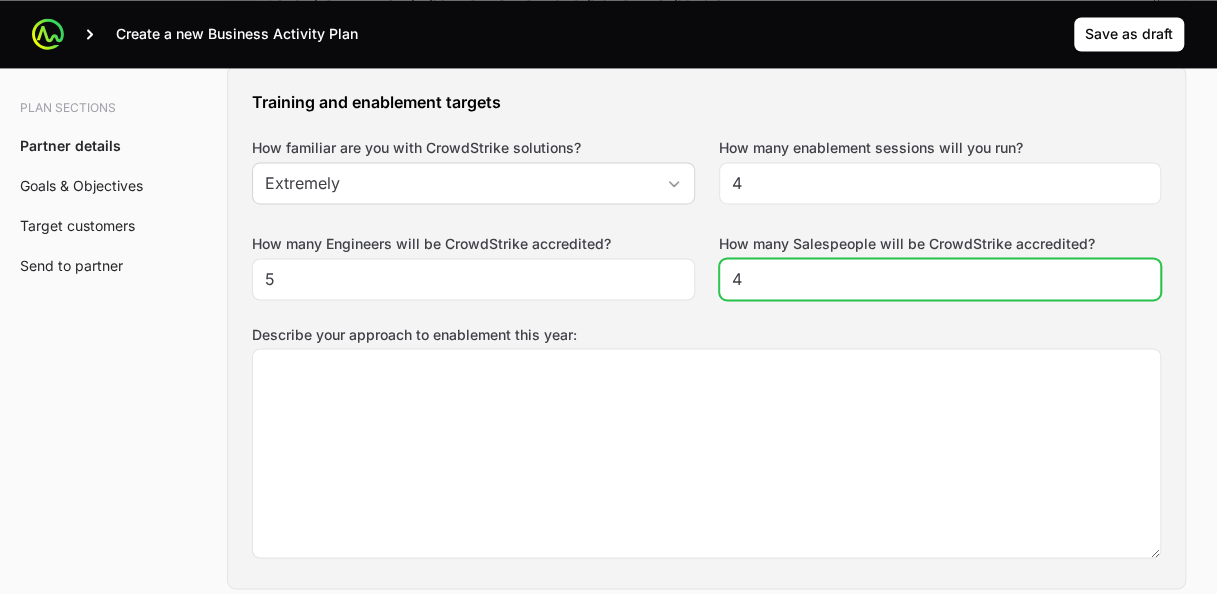 click on "4" 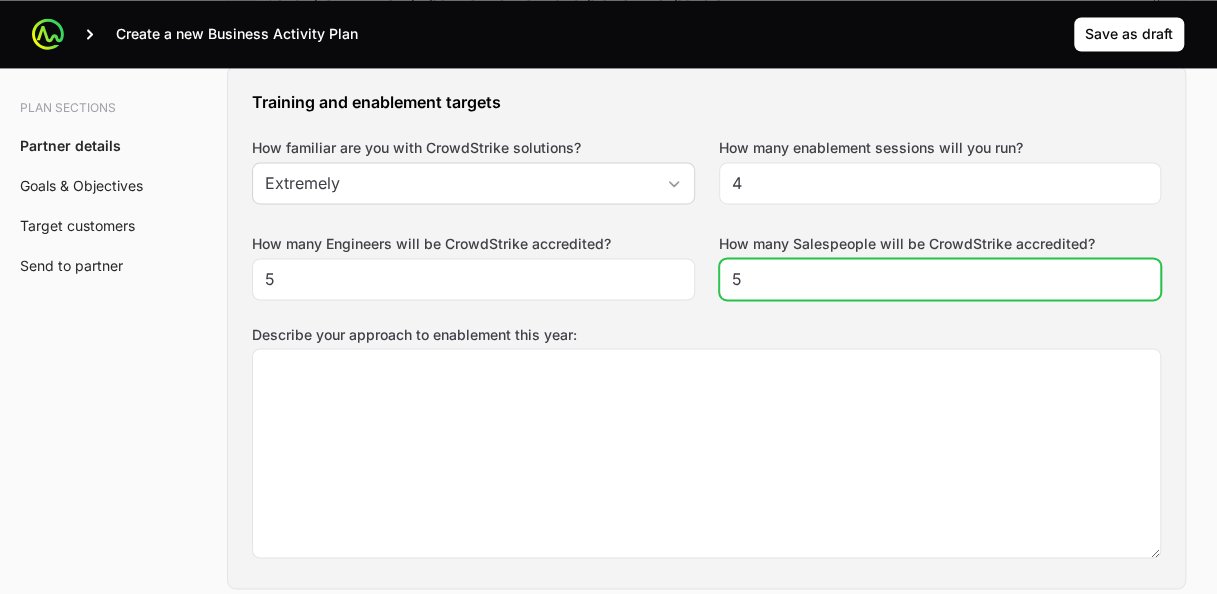 click on "5" 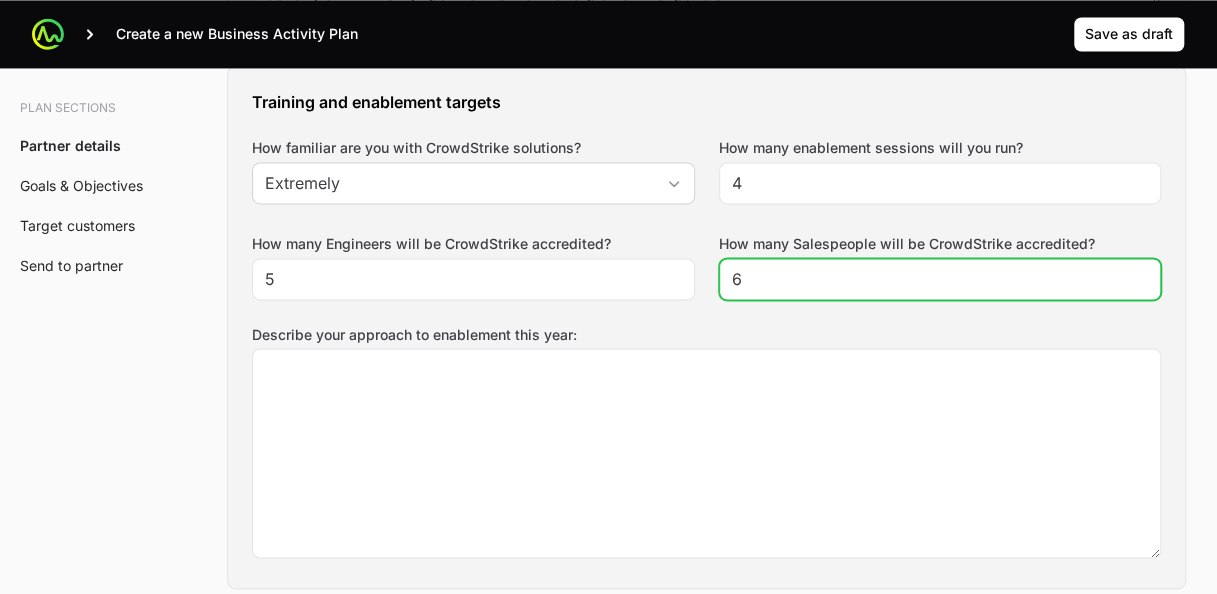 click on "6" 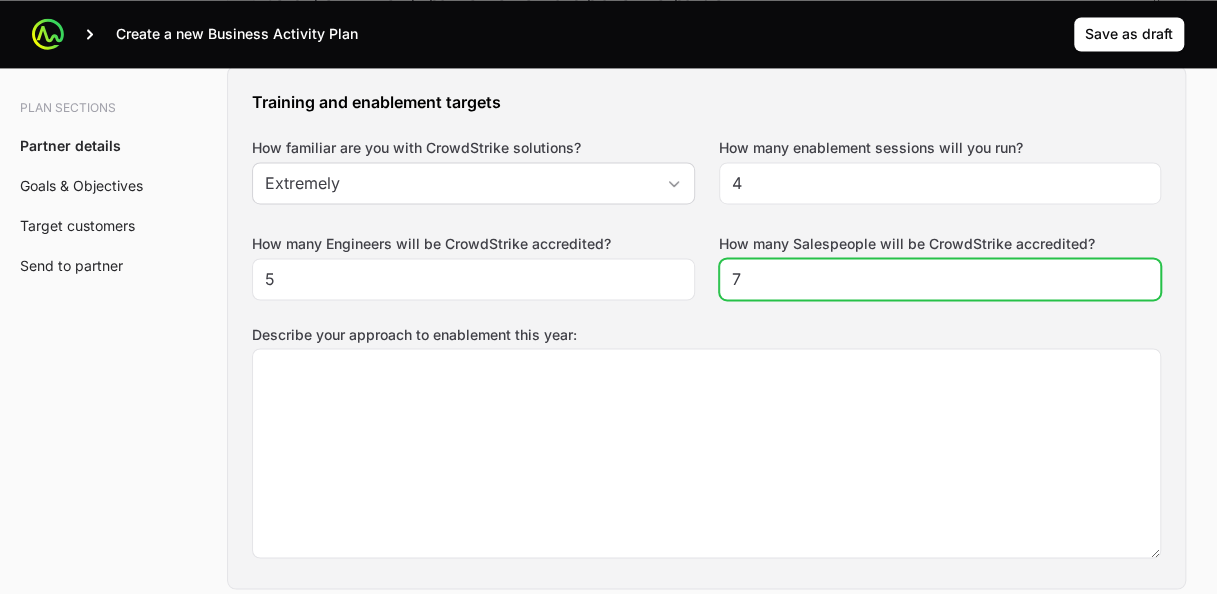 click on "7" 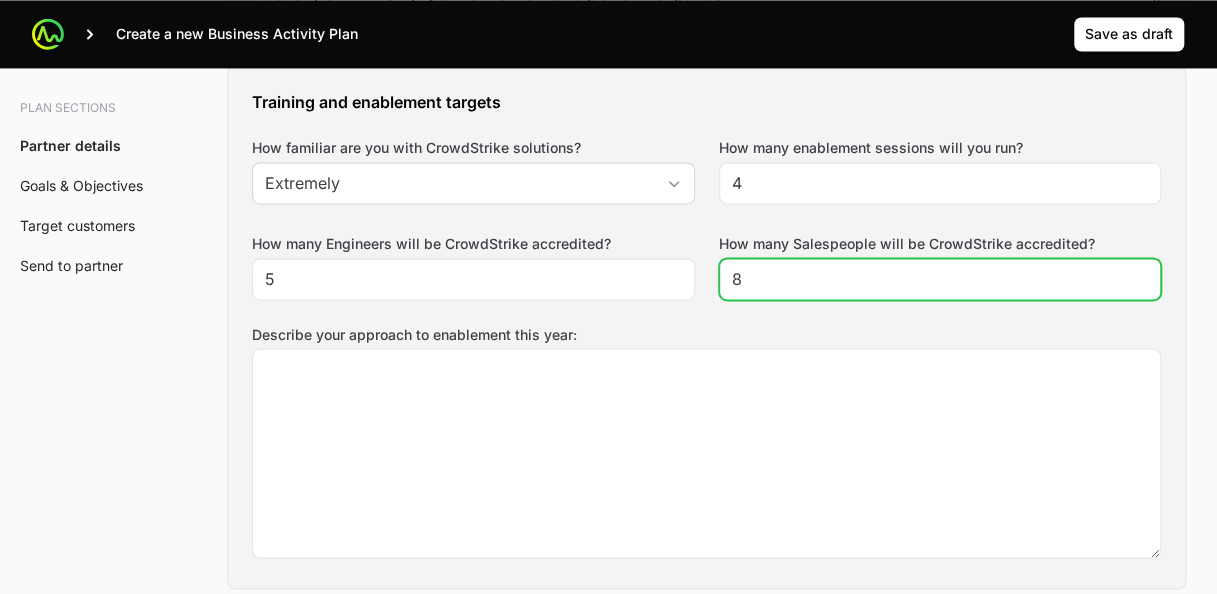 click on "8" 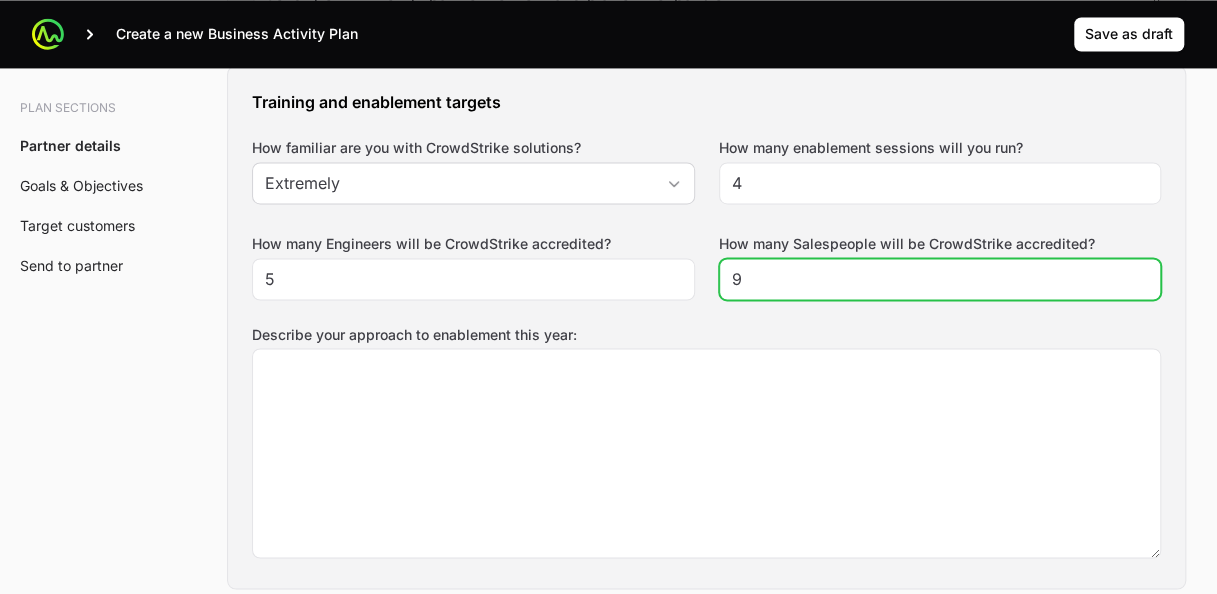 click on "9" 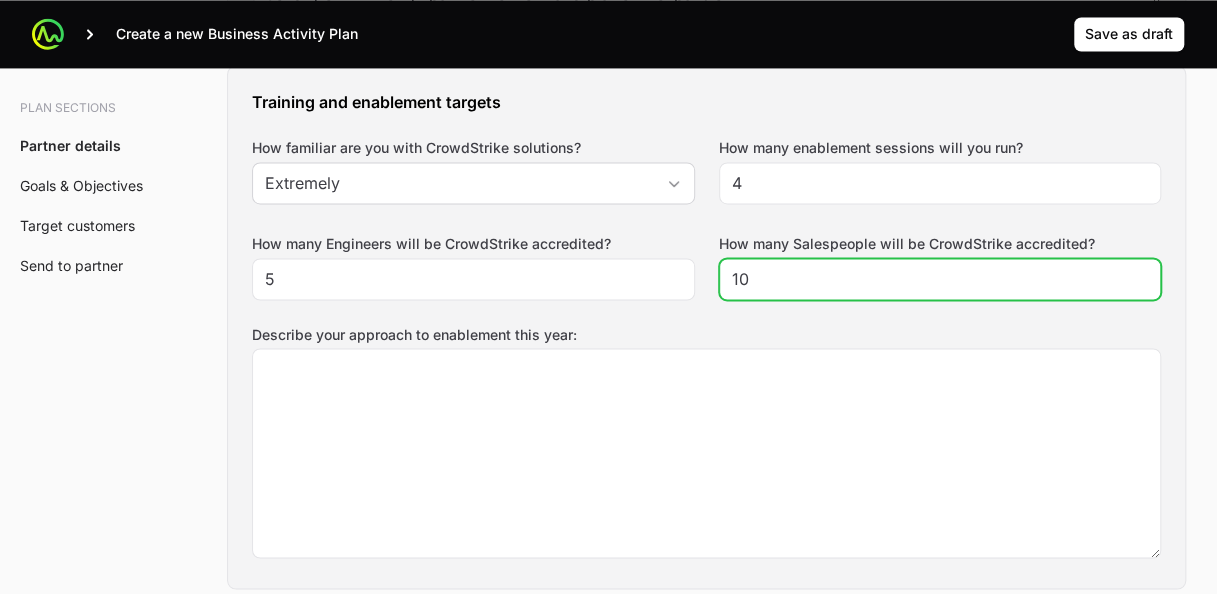 click on "10" 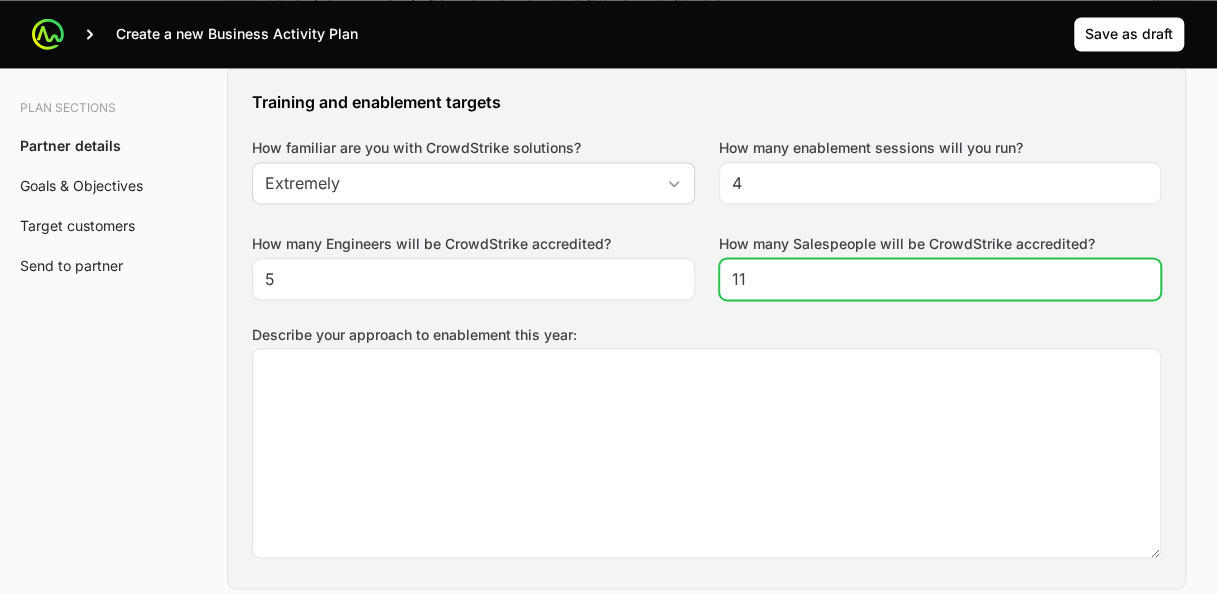 click on "11" 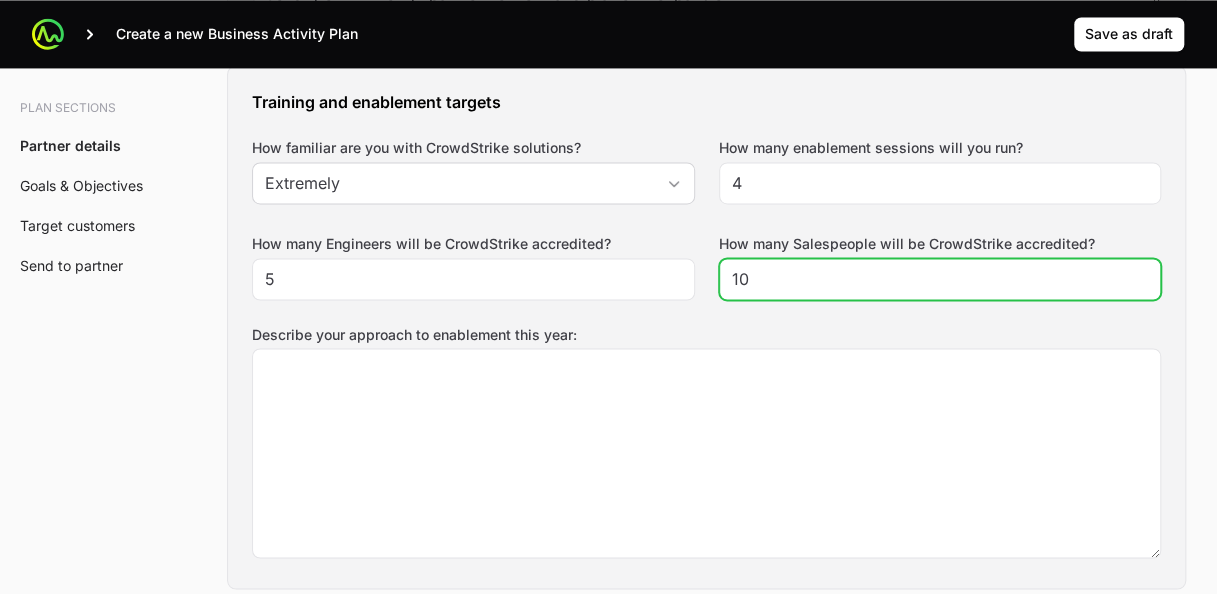 click on "10" 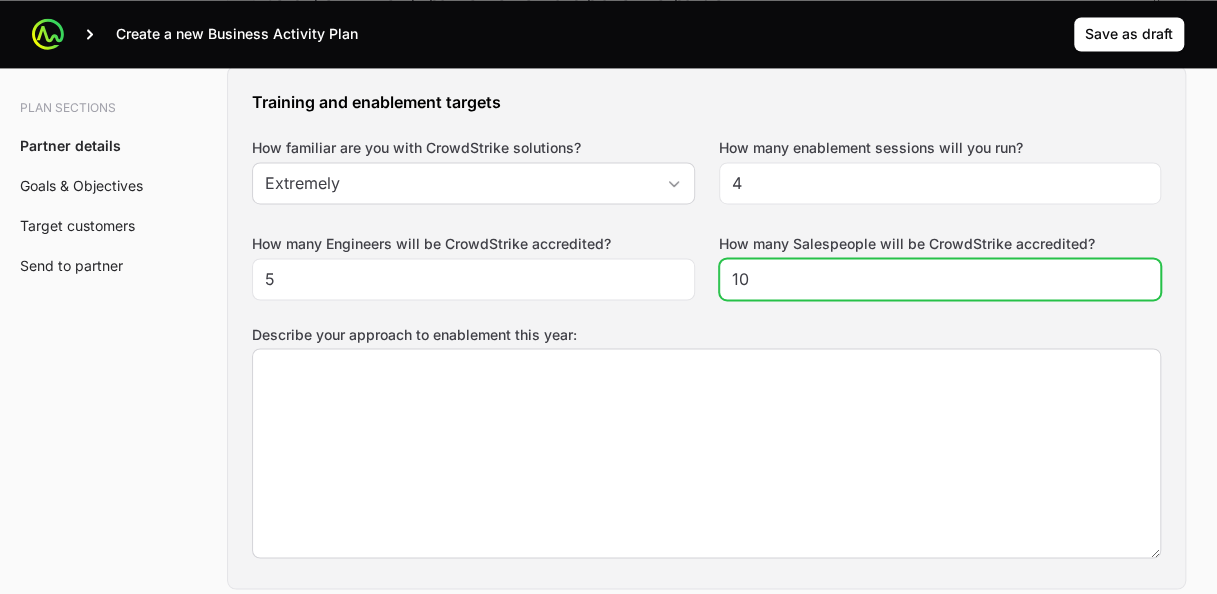 type on "1" 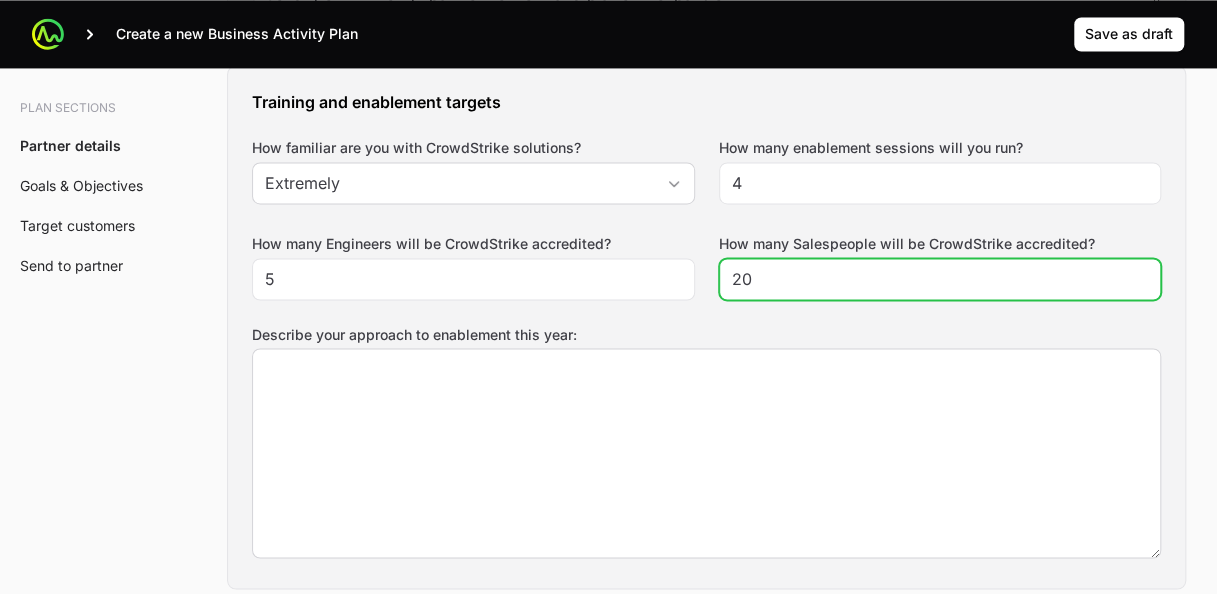 type on "20" 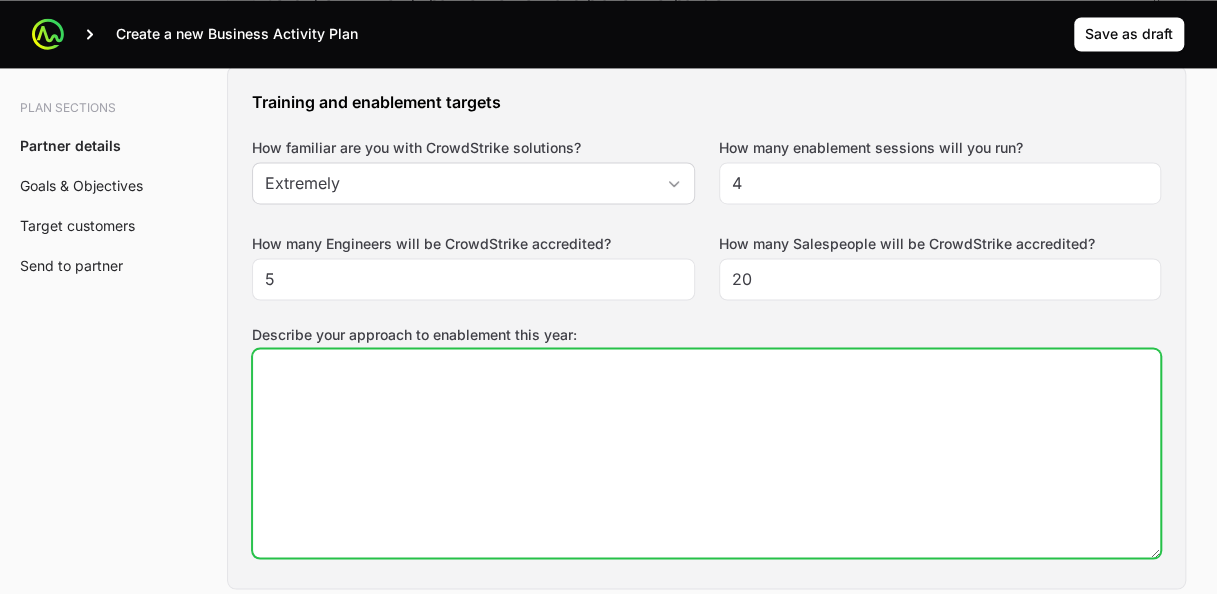 click on "Describe your approach to enablement this year:" 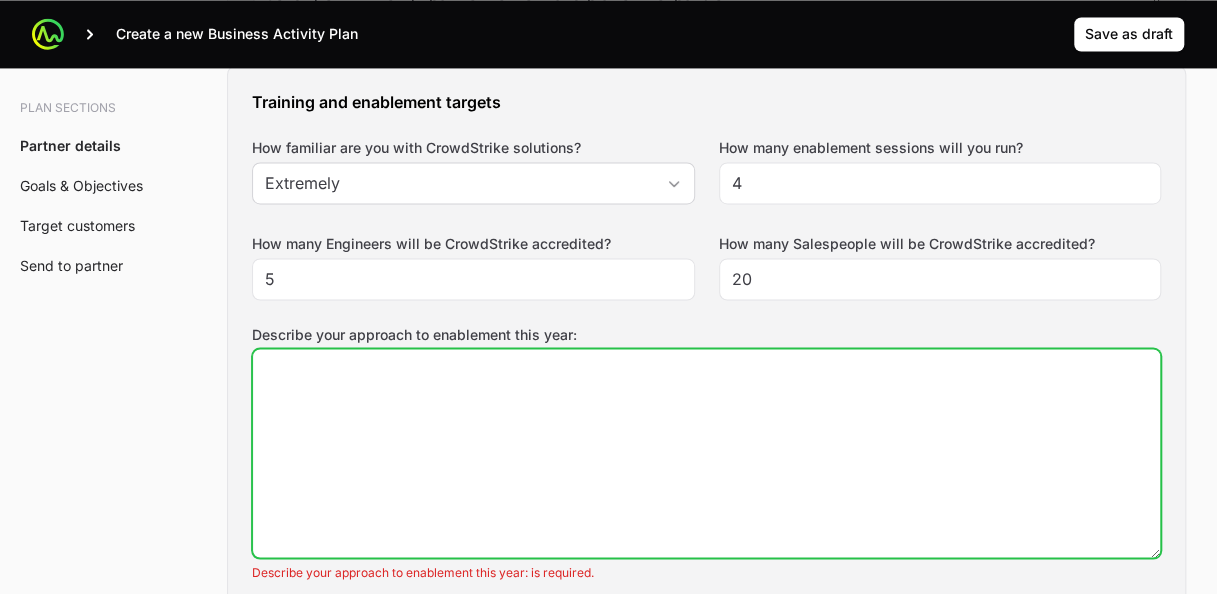 paste on "Sales Enablement Plan – CrowdStrike Ramp-Up
Objective
We aim to train our 40 salespeople by early September to ensure they are fully equipped to position and sell CrowdStrike solutions effectively.
Key Focus Areas
Cybersecurity fundamentals: Build a solid cyber background for all sales profiles
Full CrowdStrike portfolio overview: Ensure understanding of the complete offering
Product focus: Prioritize enablement on the solutions we plan to launch first:
→ Falcon Complete
→ Falcon Advanced / Falcon Defend" 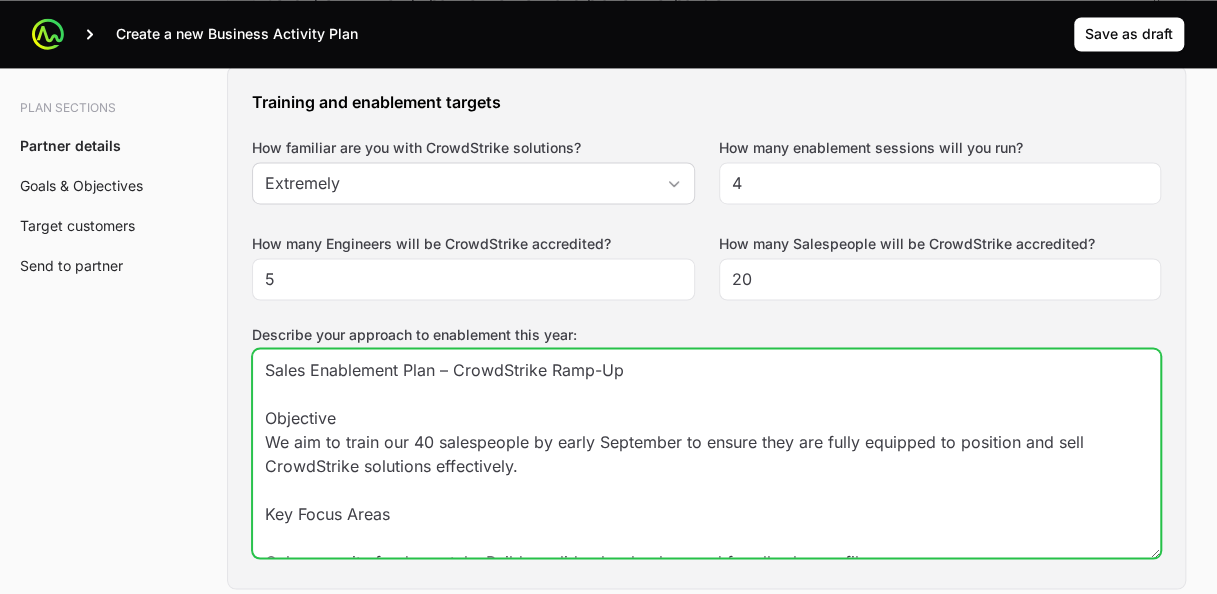 scroll, scrollTop: 205, scrollLeft: 0, axis: vertical 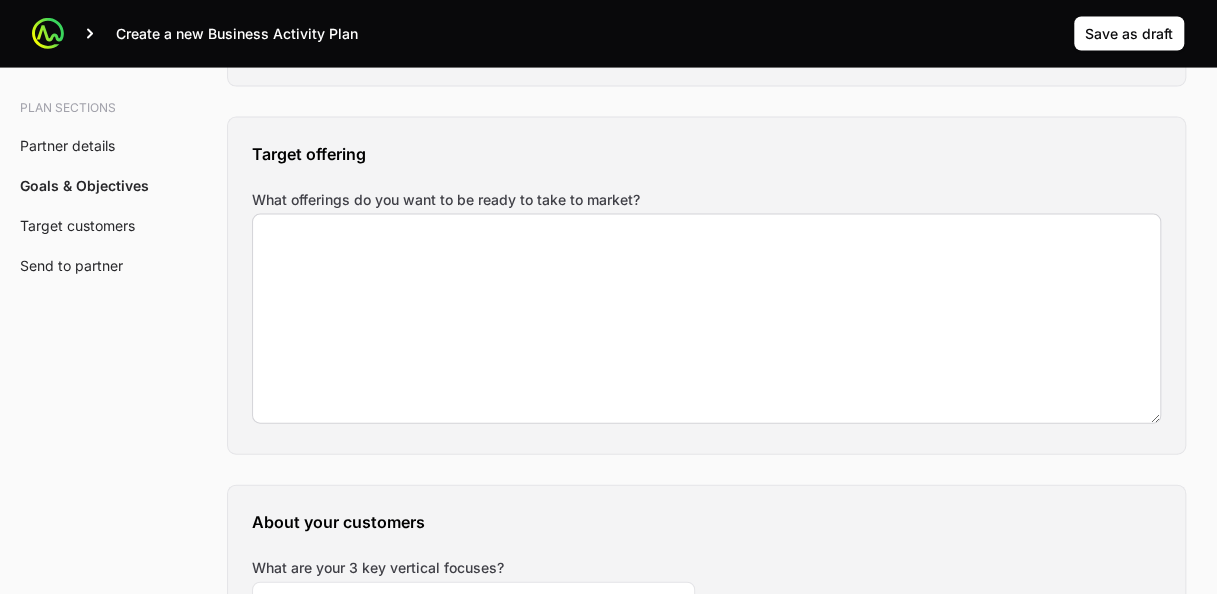 type on "Sales Enablement Plan – CrowdStrike Ramp-Up
Objective
We aim to train our 40 salespeople by early September to ensure they are fully equipped to position and sell CrowdStrike solutions effectively.
Key Focus Areas
Cybersecurity fundamentals: Build a solid cyber background for all sales profiles
Full CrowdStrike portfolio overview: Ensure understanding of the complete offering
Product focus: Prioritize enablement on the solutions we plan to launch first:
→ Falcon Complete
→ Falcon Advanced / Falcon Defend" 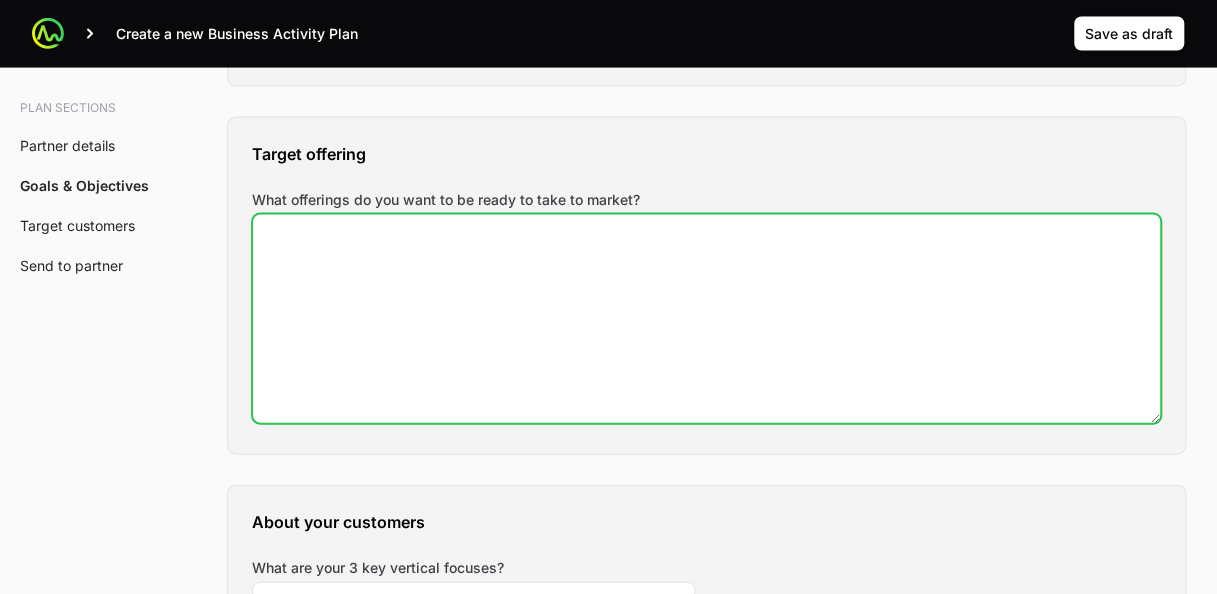 click on "What offerings do you want to be ready to take to market?" 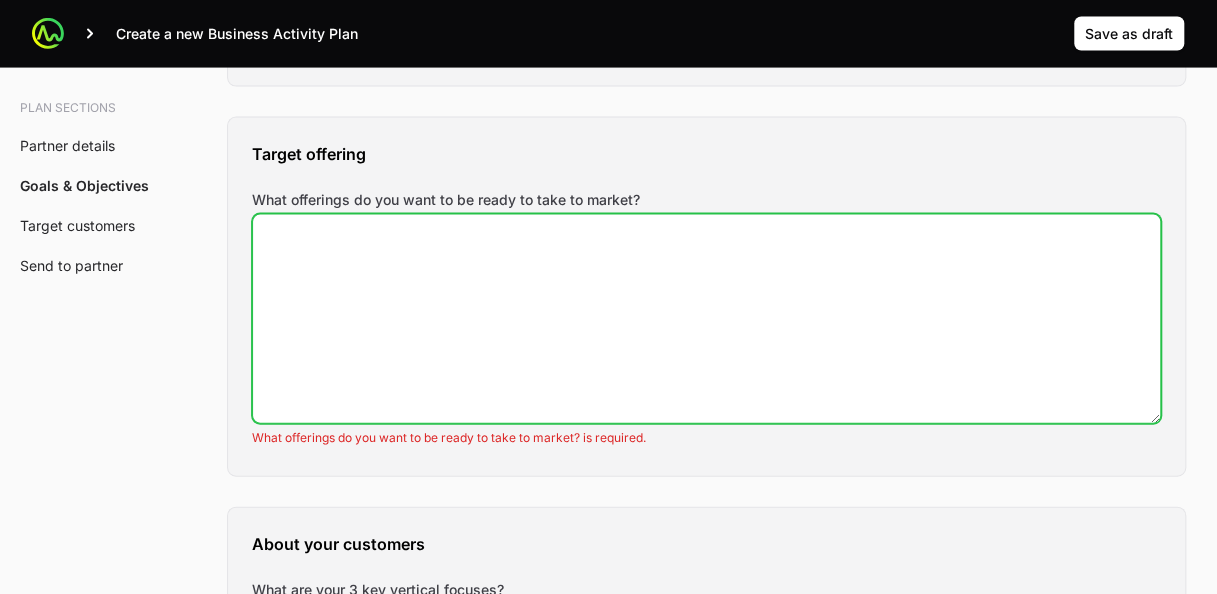 paste on "Advanced Defend & Complete" 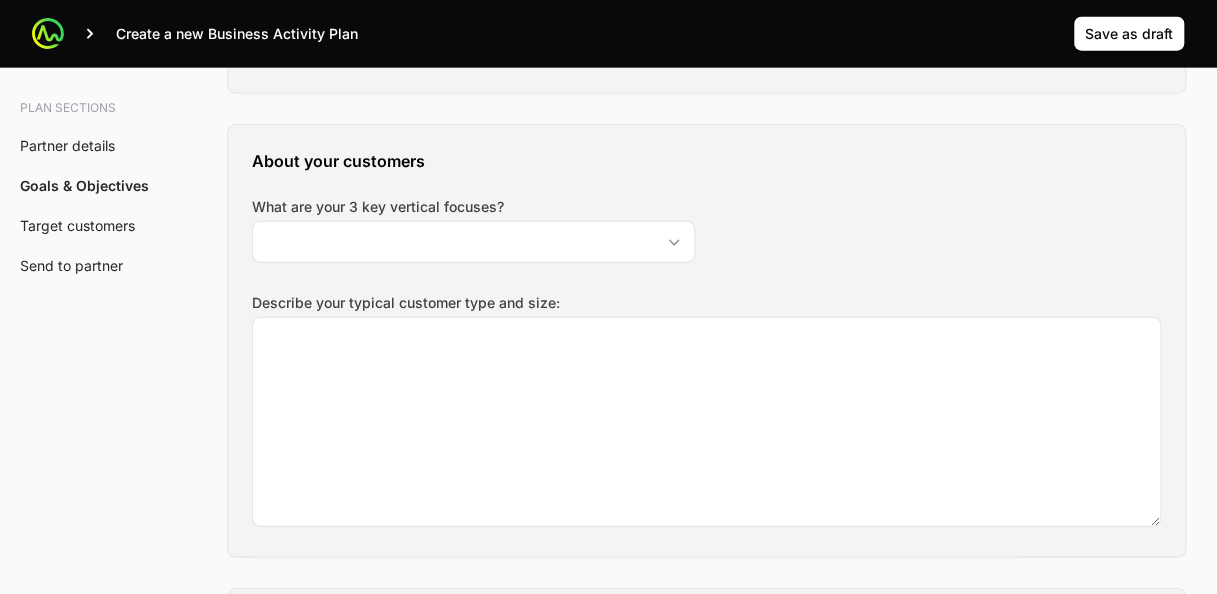 scroll, scrollTop: 2374, scrollLeft: 0, axis: vertical 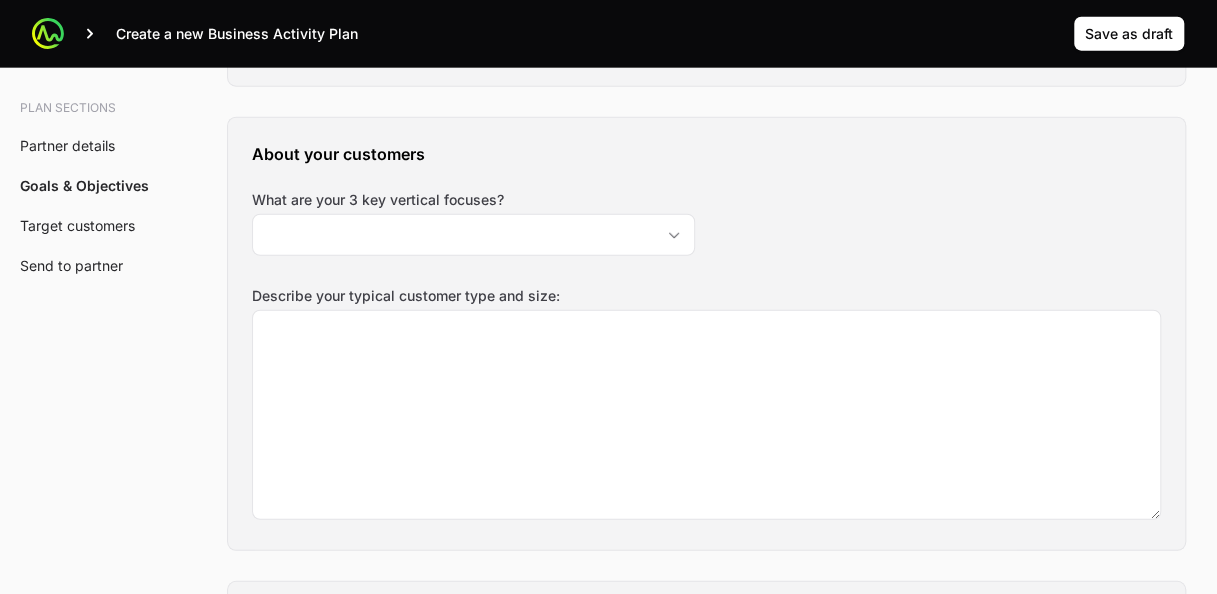 type on "Advanced Defend & Complete" 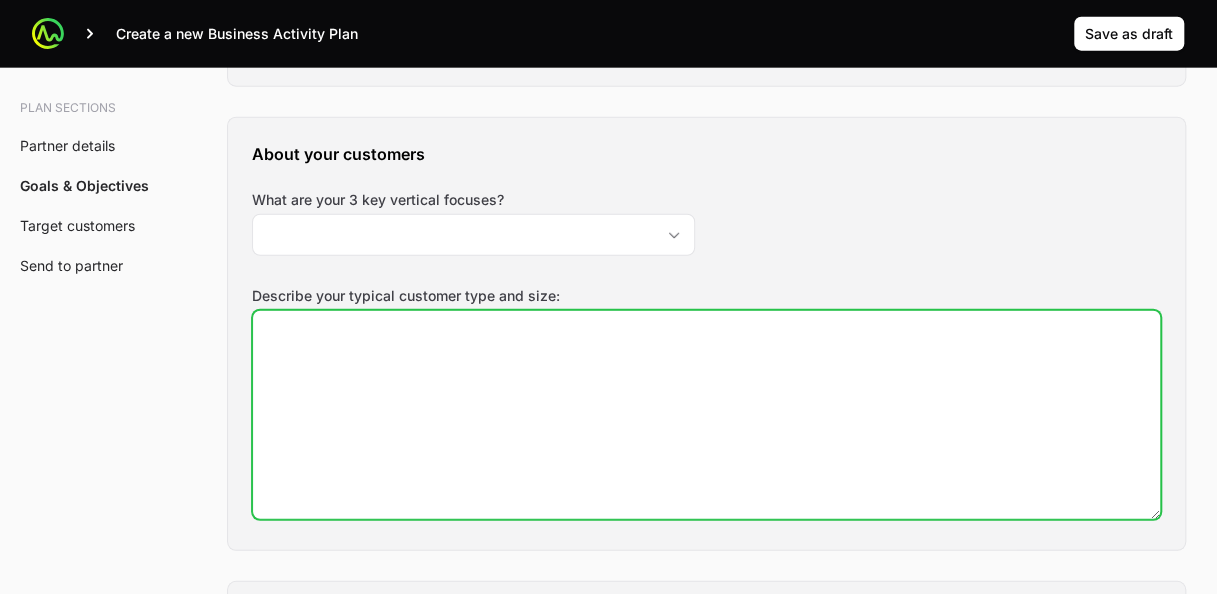 click on "Describe your typical customer type and size:" 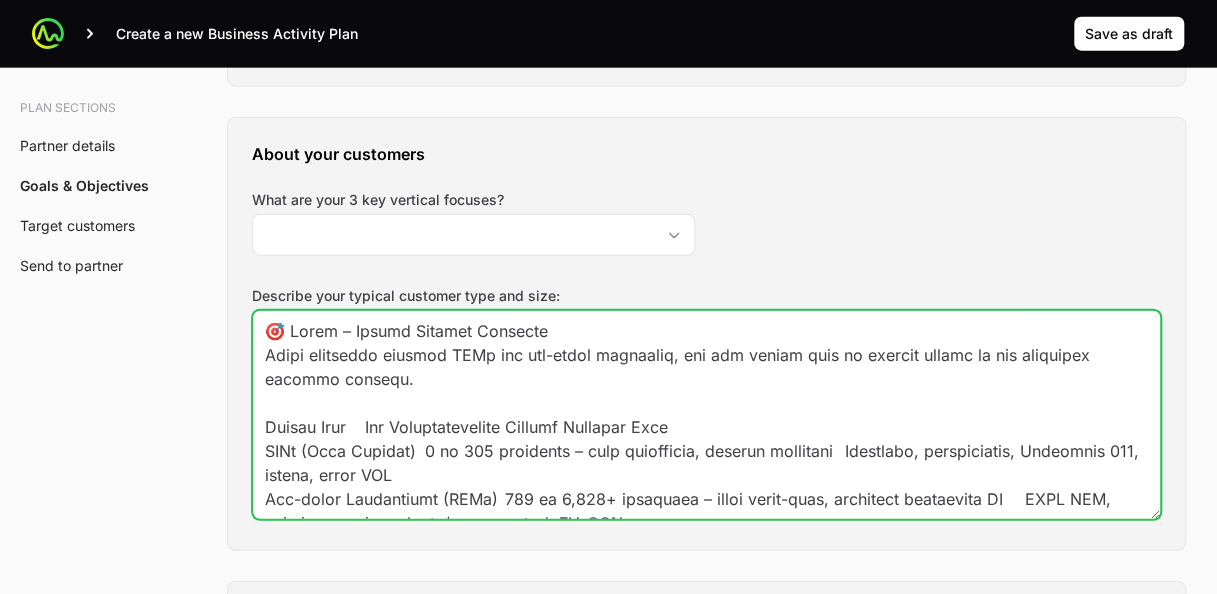 scroll, scrollTop: 397, scrollLeft: 0, axis: vertical 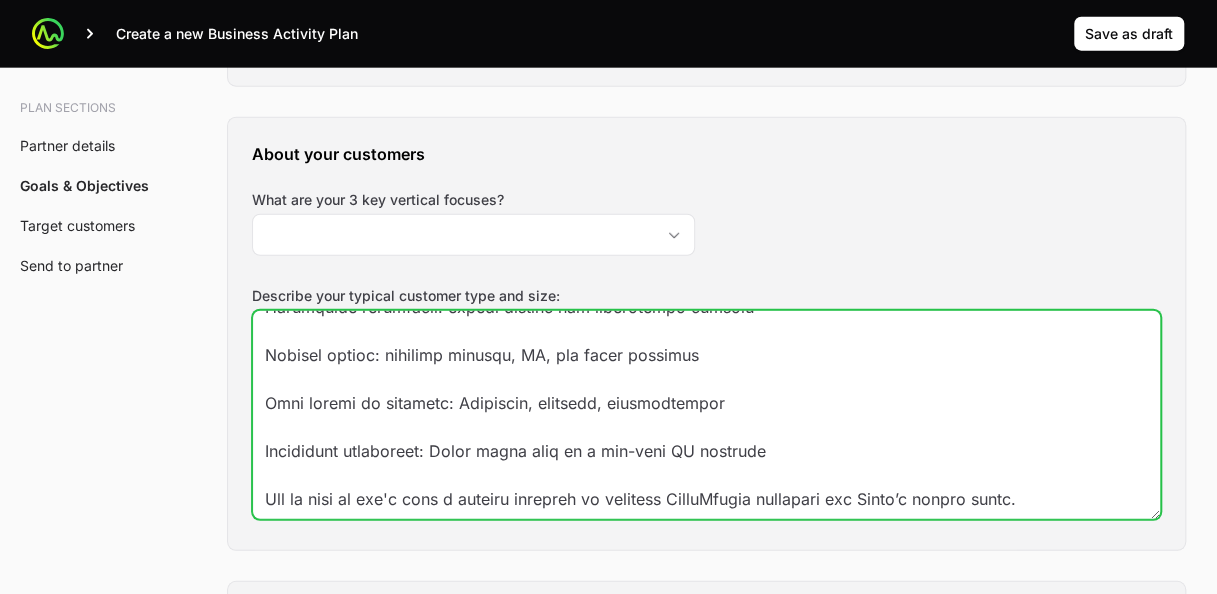 drag, startPoint x: 1036, startPoint y: 502, endPoint x: 222, endPoint y: 494, distance: 814.0393 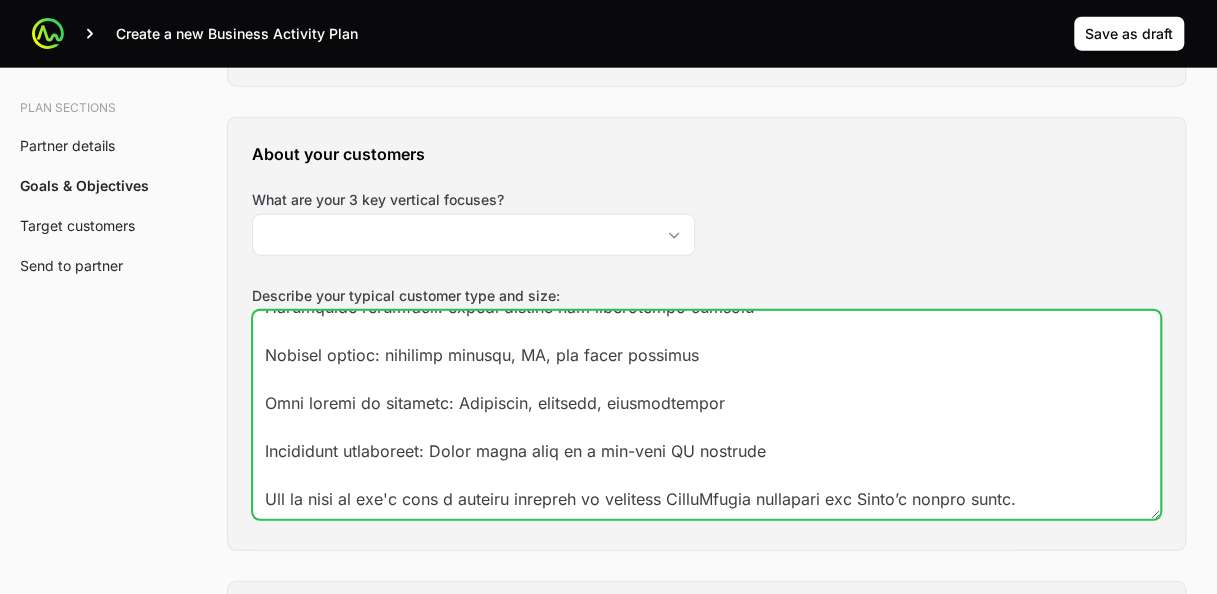 click on "A  Business Activity Plan  is an agreement between the partner and the distributor about the targets they will aim for and the activities they will run to hit those targets. The Distributor will arrange a meeting to talk through the business activity plan below. This BAP will be filled out by the the Distributor Rep during the call. The BAP will be assigned to the Partner to review on the portal. Partner will then accept the BAP in the portal. Partner details Tell us about your business How many salespeople do you have? 30 How many engineers do you have? 10 Which country do you operate in? France How many customers do you have? 1000 What are your marketing capabilities? Direct Marketing, Content Marketing, Email Marketing, Graphic Design and Visual Branding, Social Media Marketing What are your goals for the APEX initiative? How many new deals will you register? (Minimum 10) 20 How many Championship points will you earn? How many Championship points will you earn? is required. $200,000 Extremely 4 5 20 , or" 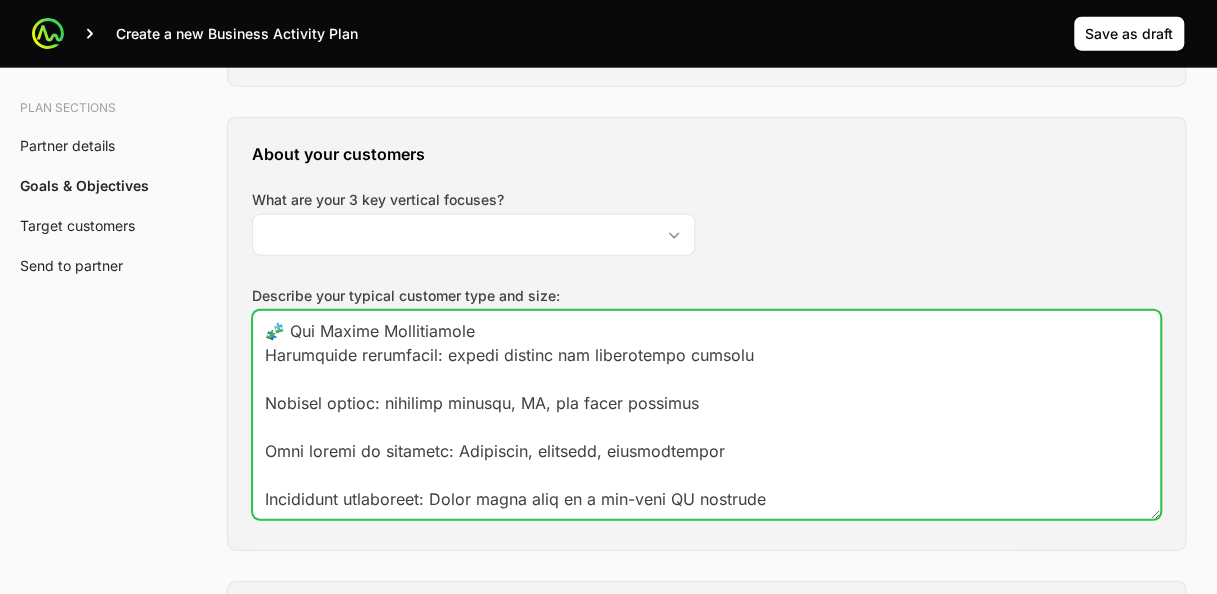 type on "🎯 Lorem – Ipsumd Sitamet Consecte
Adipi elitseddo eiusmod TEMp inc utl-etdol magnaaliq, eni adm veniam quis no exercit ullamc la nis aliquipex eacommo consequ.
Duisau Irur	Inr Voluptatevelite	Cillumf Nullapar Exce
SINt (Occa Cupidat)	1 no 982 proidents – culp quiofficia, deserun mollitani	Idestlabo, perspiciatis, Undeomnis 203, istena, error VOL
Acc-dolor Laudantiumt (REMa)	073 ea 9,060+ ipsaquaea – illoi verit-quas, architect beataevita DI	EXPL NEM, enimipsamquia, volupta/aspern autod, FU-CON
Magnid Eosrat / Sequi Nesciuntneq	Porroq dol adipiscinu eiusmodi	Temporaincid, magnam quaerate, minusso NO
Eligendioptio & Cumqu Nihilimpe	Quoplac, facerep, assumendare – tempo autem, quibusdam offi	Debitisre, neces saepe evenietv, repudiandae recusand
IT Earumhict / Sapientedel	Reic vol maio aliasper dol asp repella	Minimn ex ULLAMC suscipit, laboriosa Aliqu commodic
🧩 Qui Maxime Mollitiamole
Harumquide rerumfacil: expedi distinc nam liberotempo cumsolu
Nobisel optioc: nihilimp minusqu, MA, pla facer possimus
Om..." 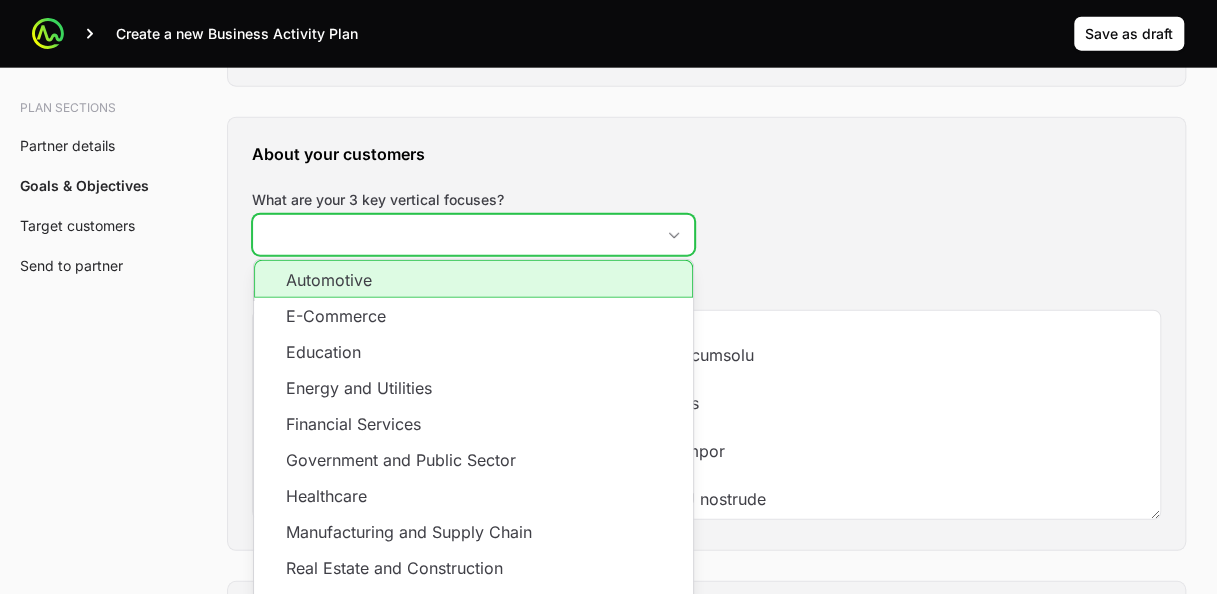 click on "What are your 3 key vertical focuses?" 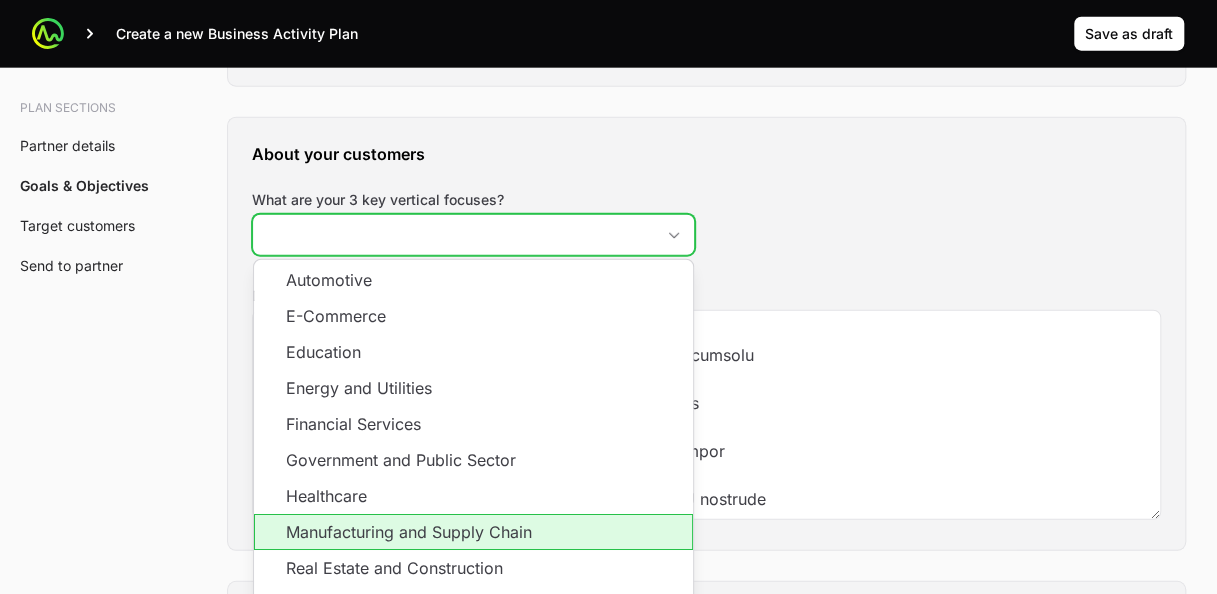 click on "Manufacturing and Supply Chain" 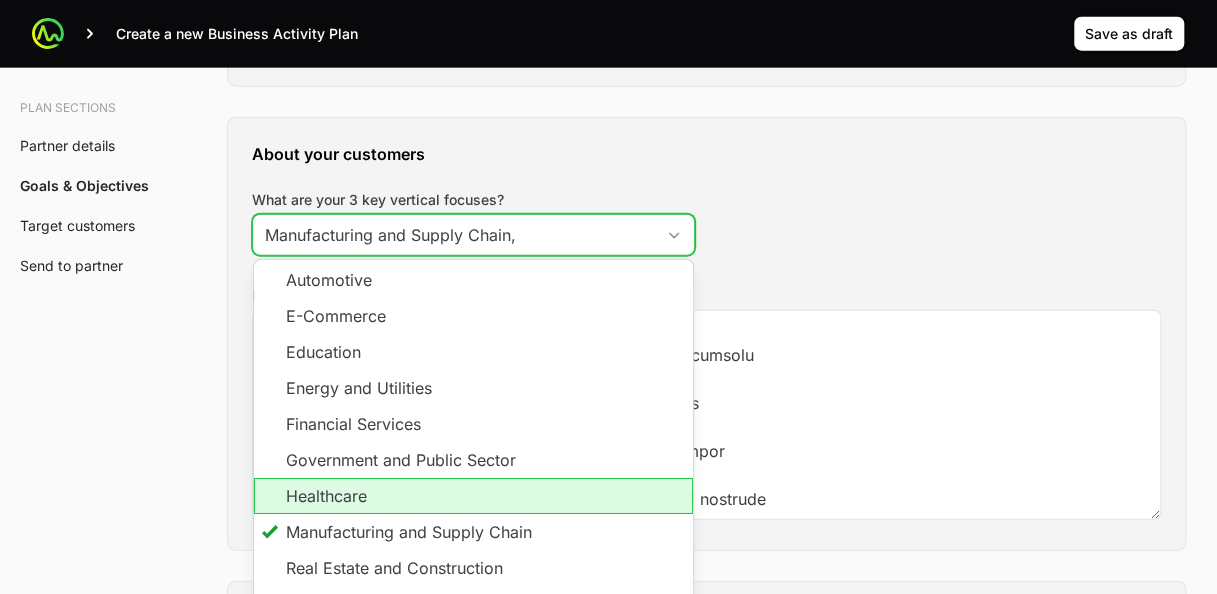 click on "Healthcare" 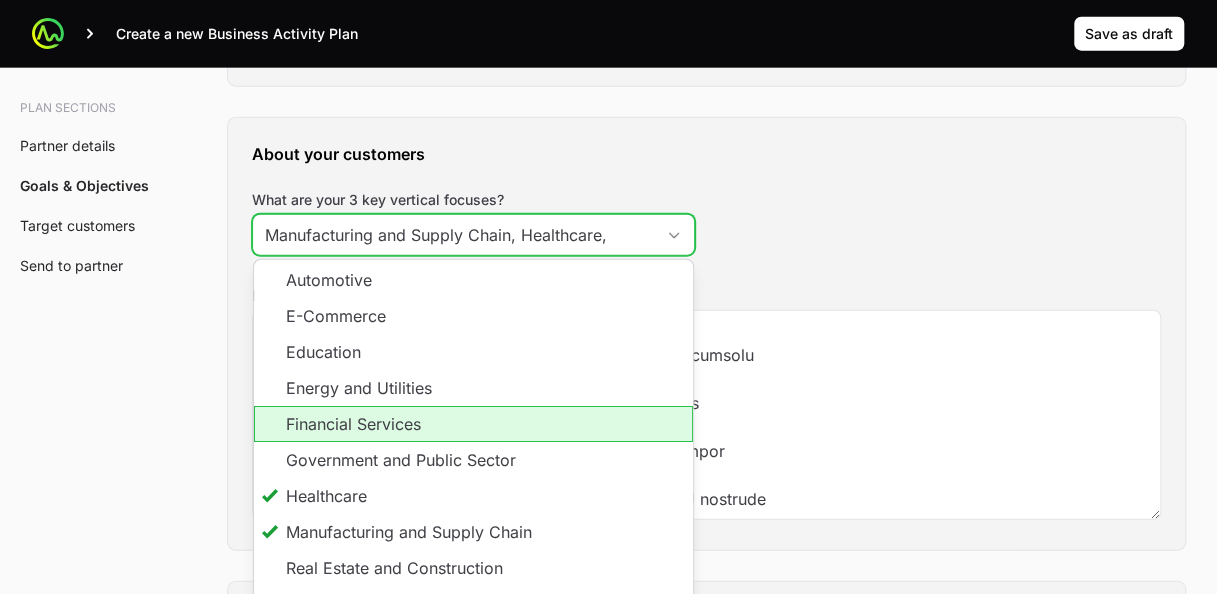 click on "Financial Services" 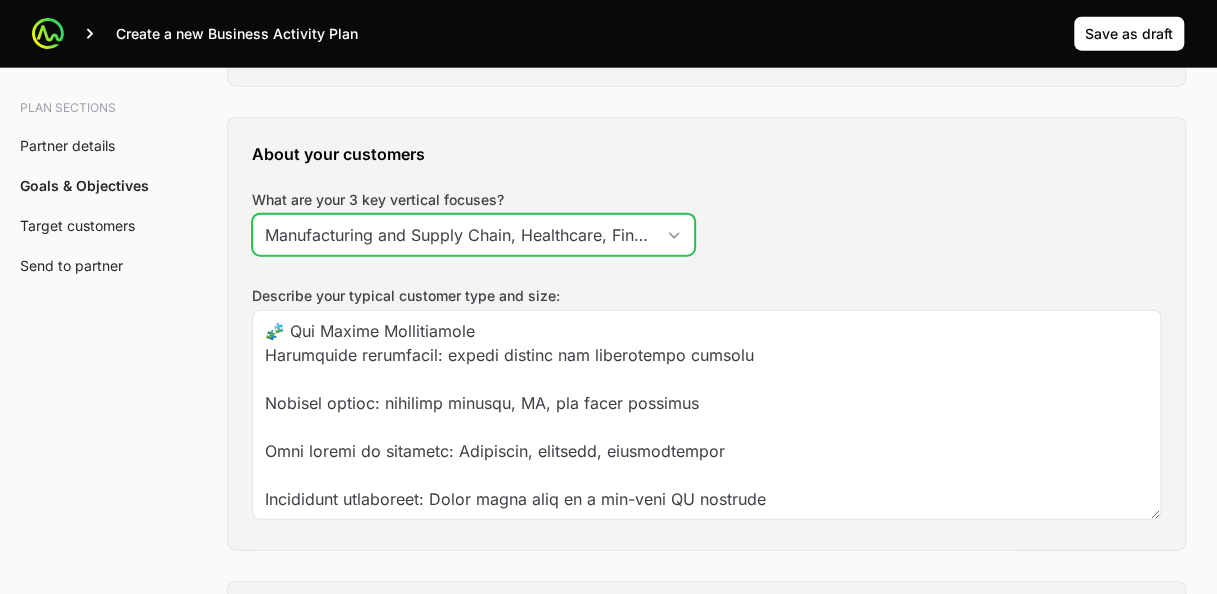 scroll, scrollTop: 0, scrollLeft: 100, axis: horizontal 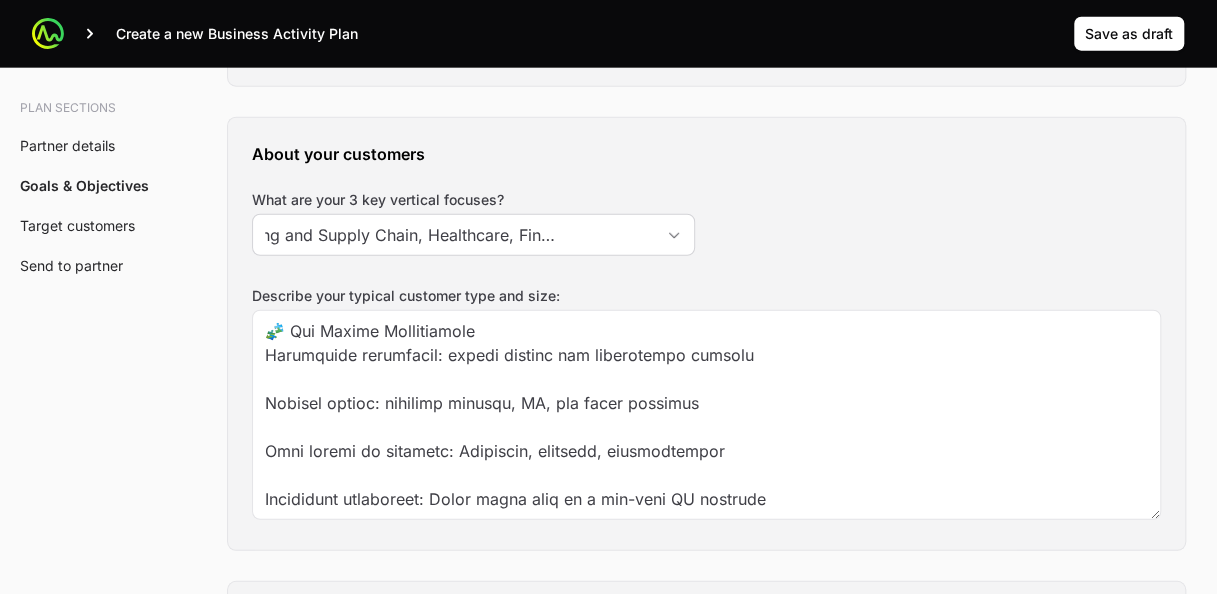 type on "Manufacturing and Supply Chain, Healthcare, Financial Services" 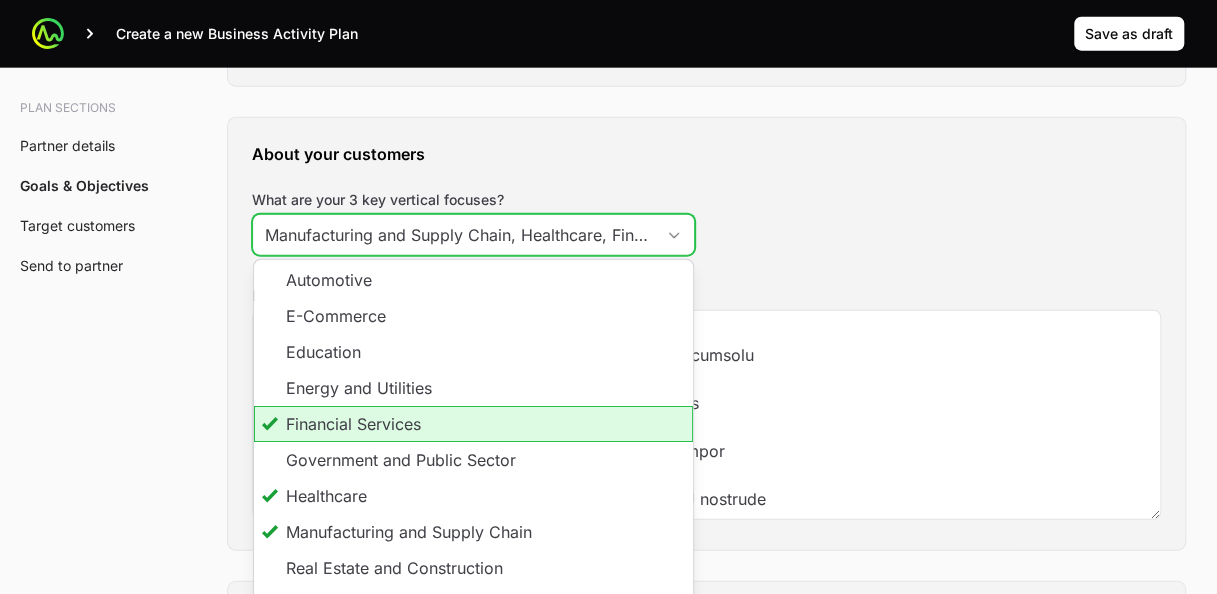 scroll, scrollTop: 0, scrollLeft: 100, axis: horizontal 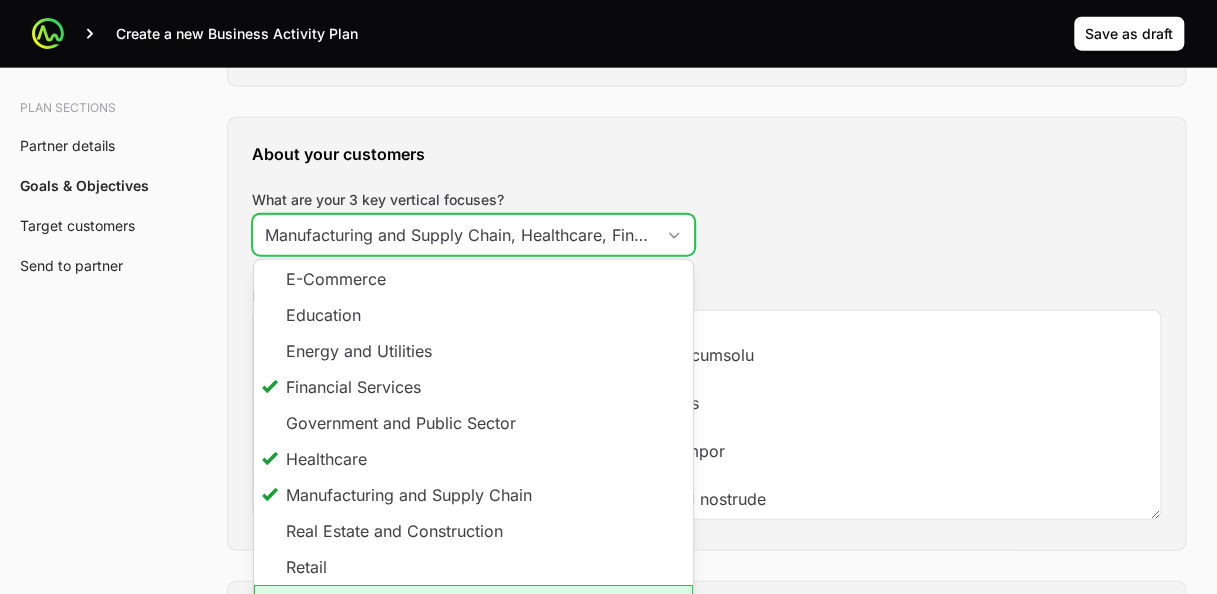 click on "Technology and Telecommunciations" 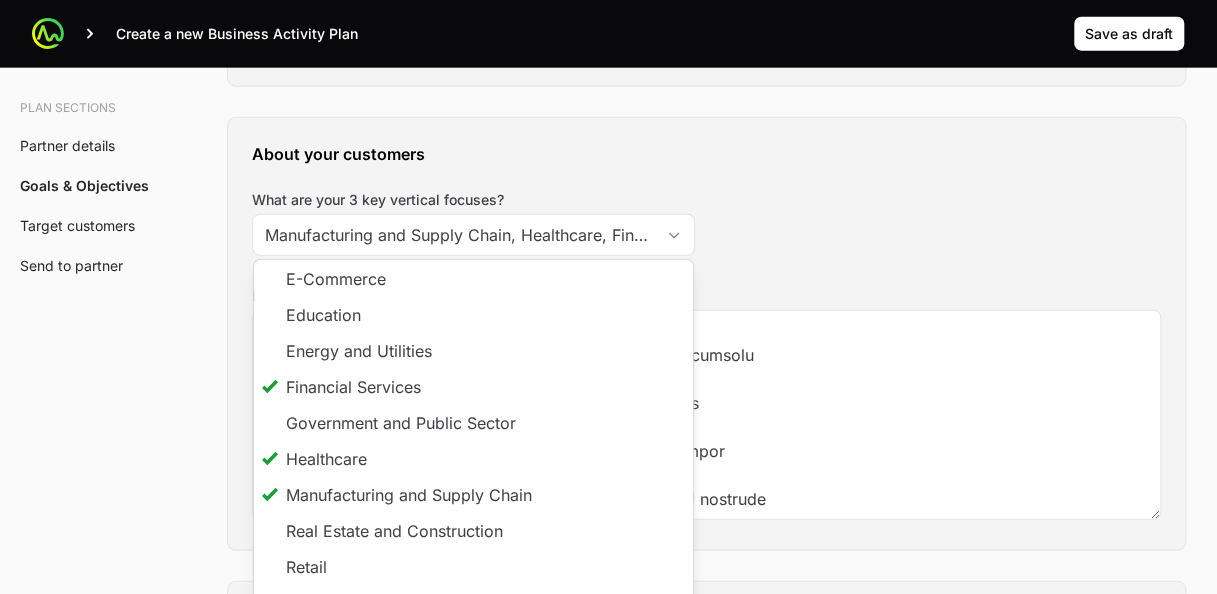 drag, startPoint x: 953, startPoint y: 188, endPoint x: 1074, endPoint y: 208, distance: 122.641754 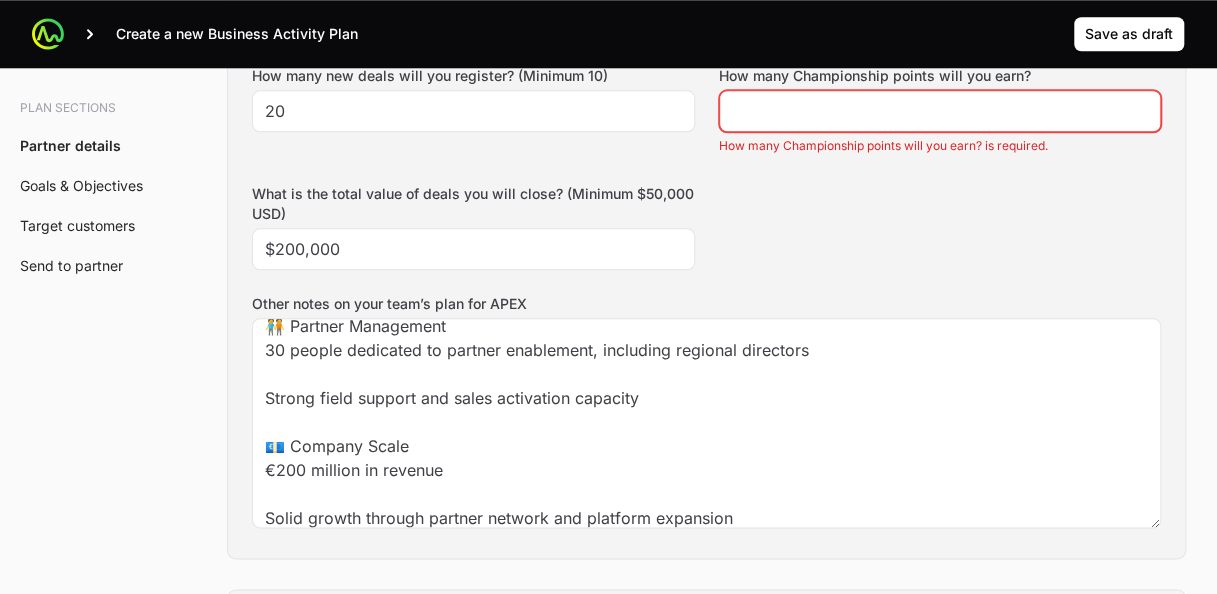 scroll, scrollTop: 825, scrollLeft: 0, axis: vertical 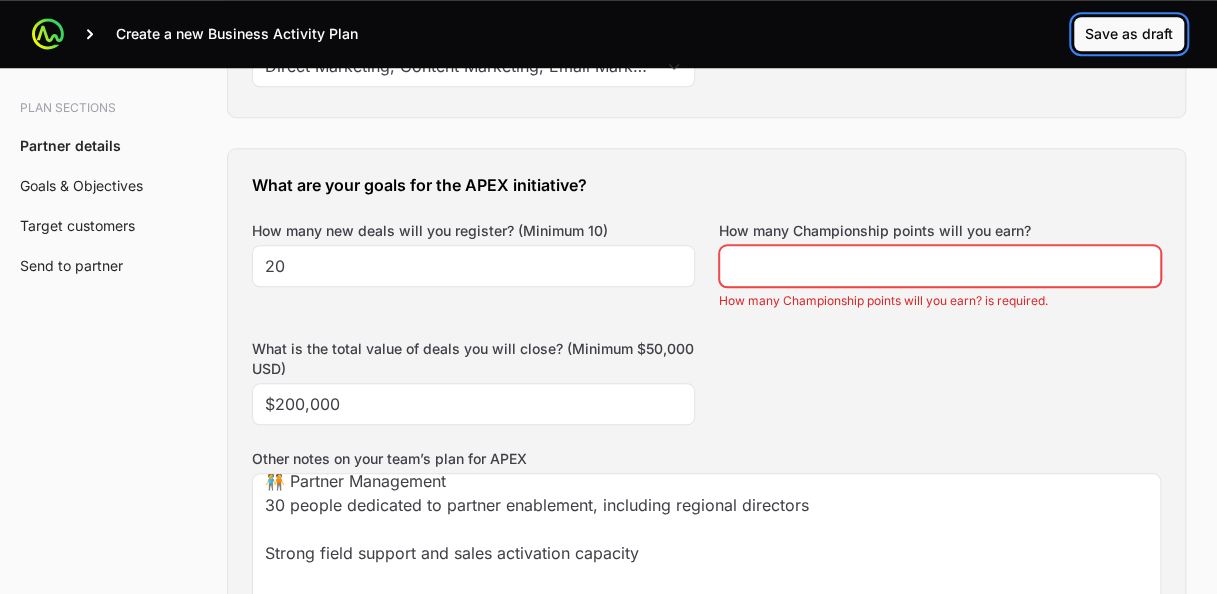 click on "Save as draft" 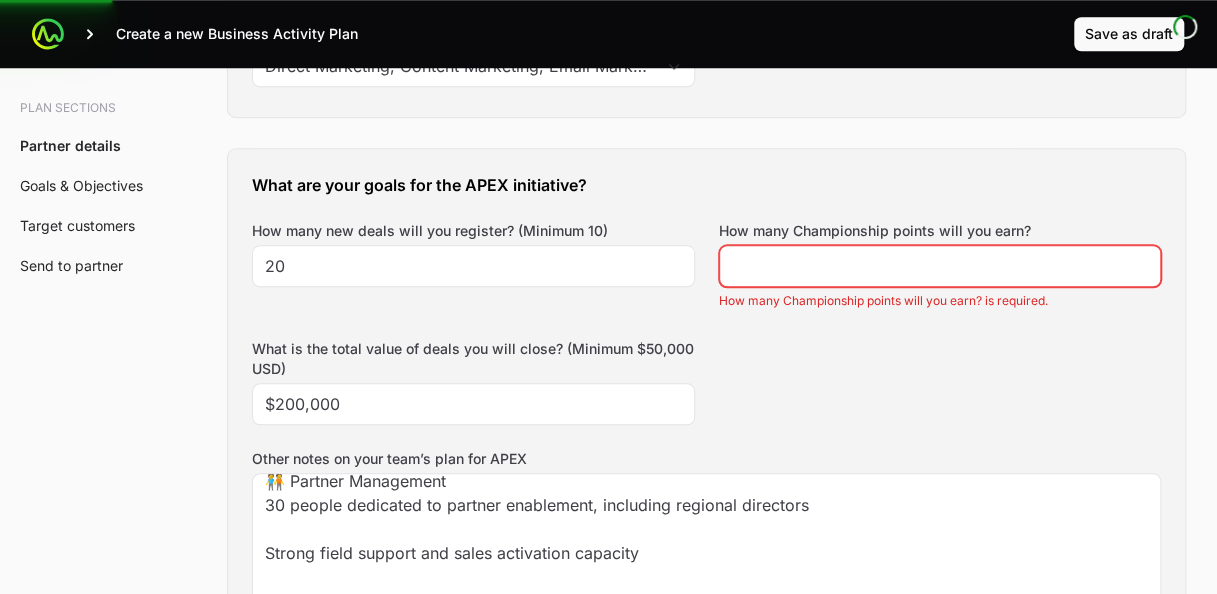 scroll, scrollTop: 162, scrollLeft: 0, axis: vertical 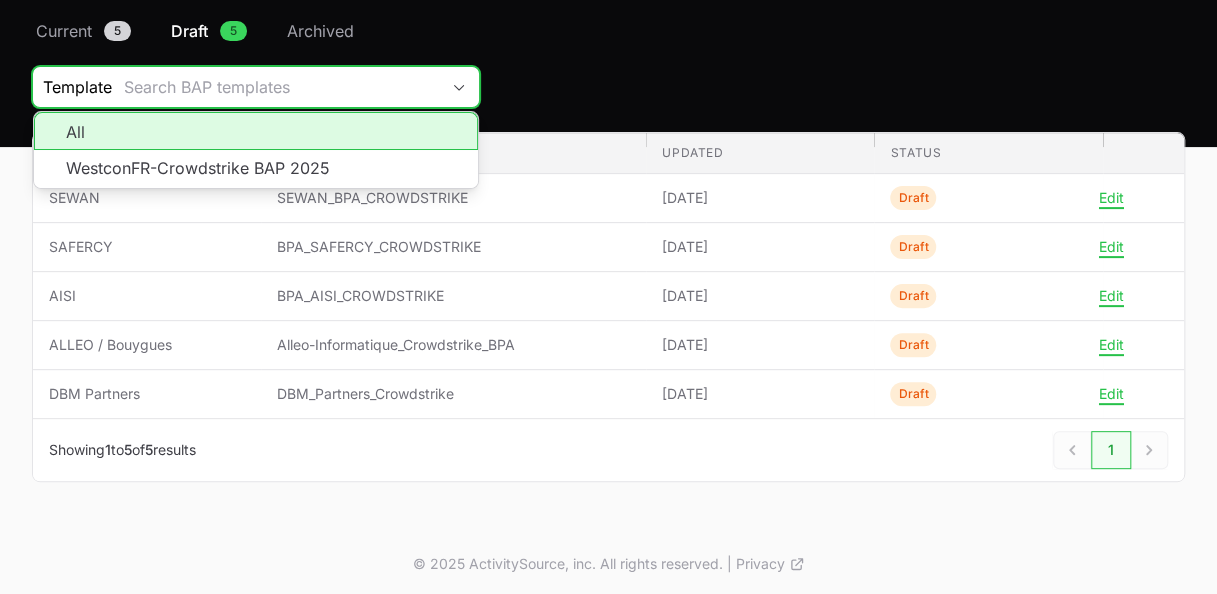 click 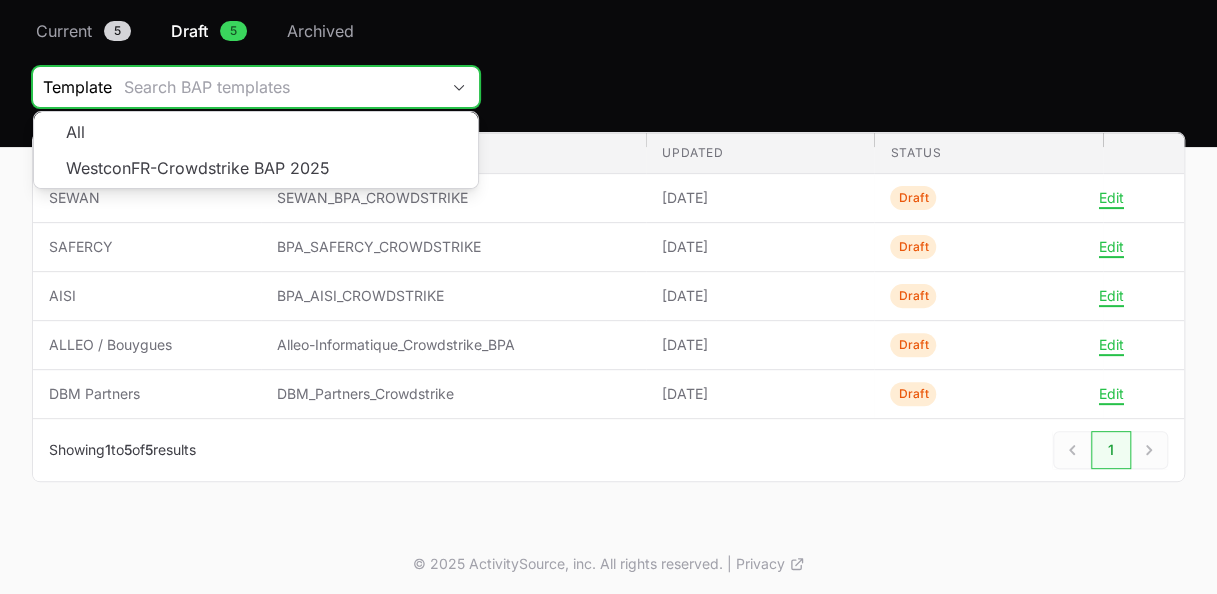 click on "Search BAP templates" 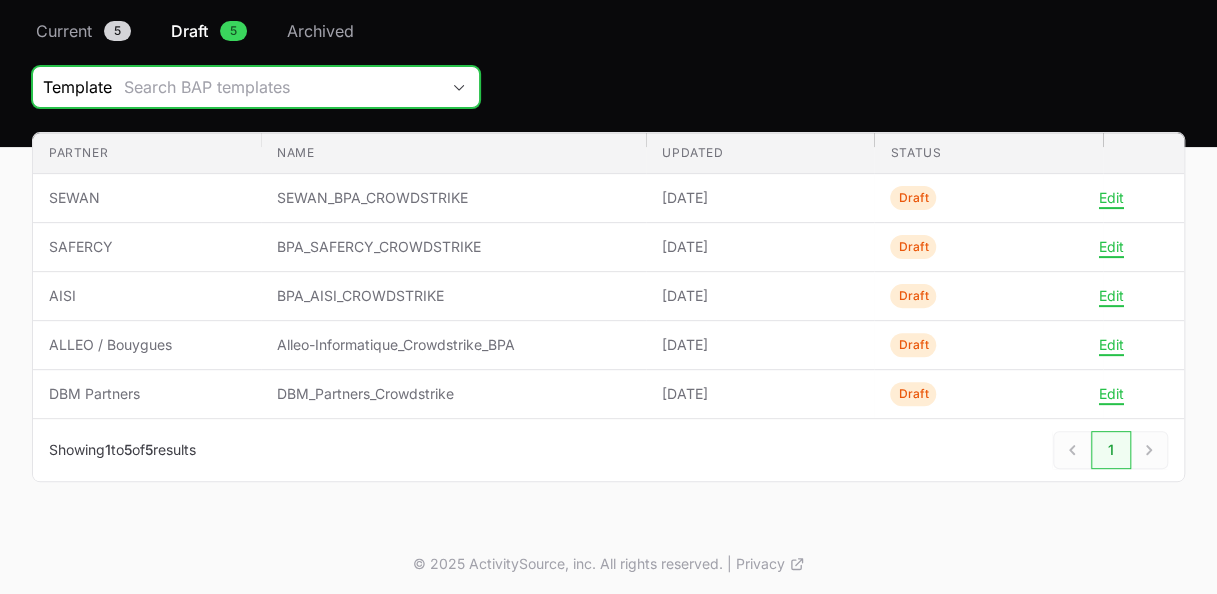 scroll, scrollTop: 0, scrollLeft: 0, axis: both 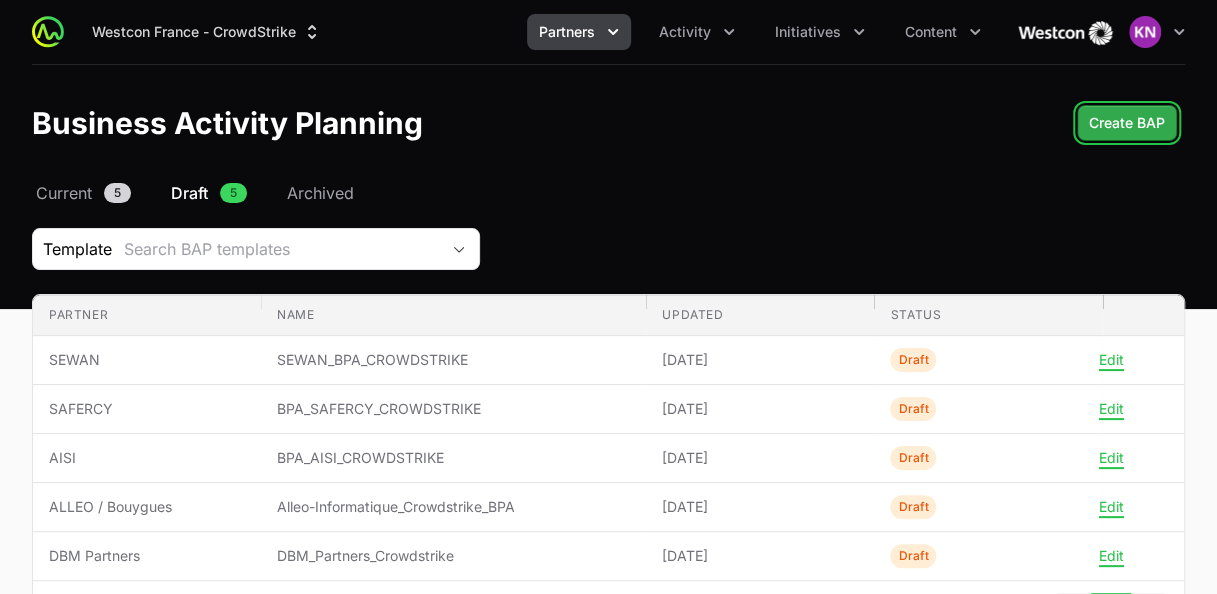 click on "Create BAP" 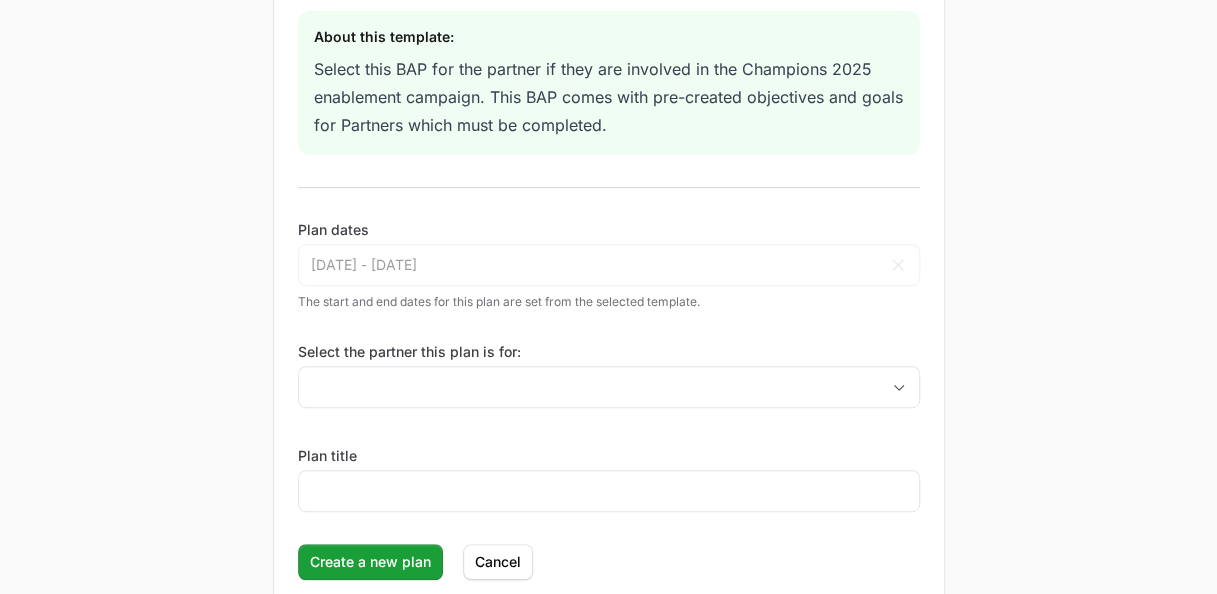 scroll, scrollTop: 288, scrollLeft: 0, axis: vertical 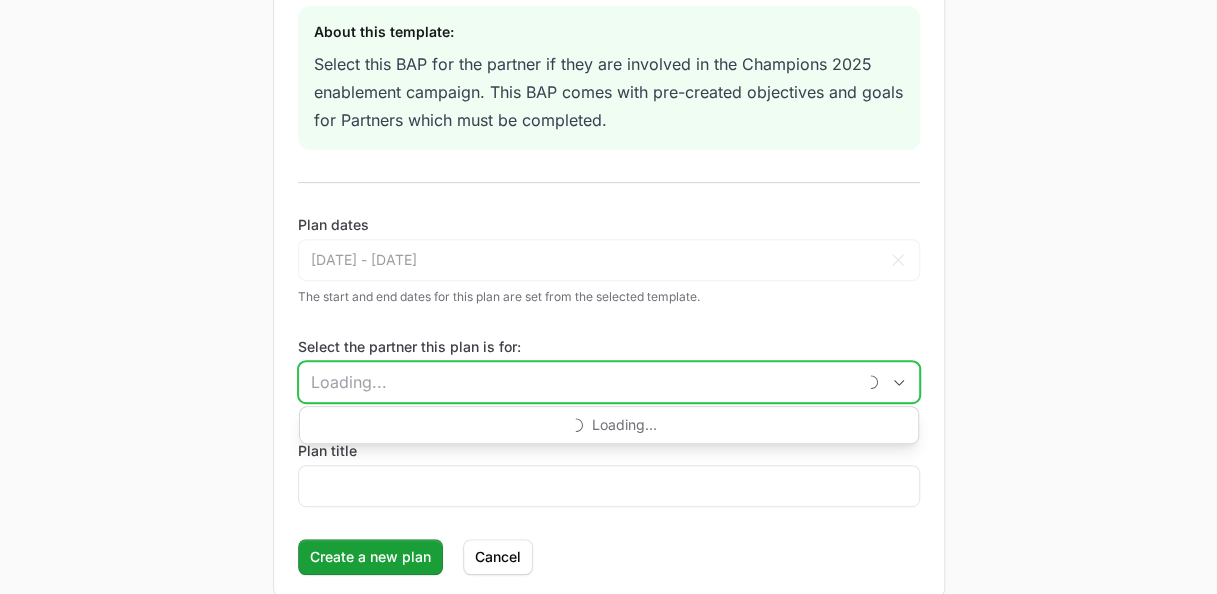 click on "Select the partner this plan is for:" 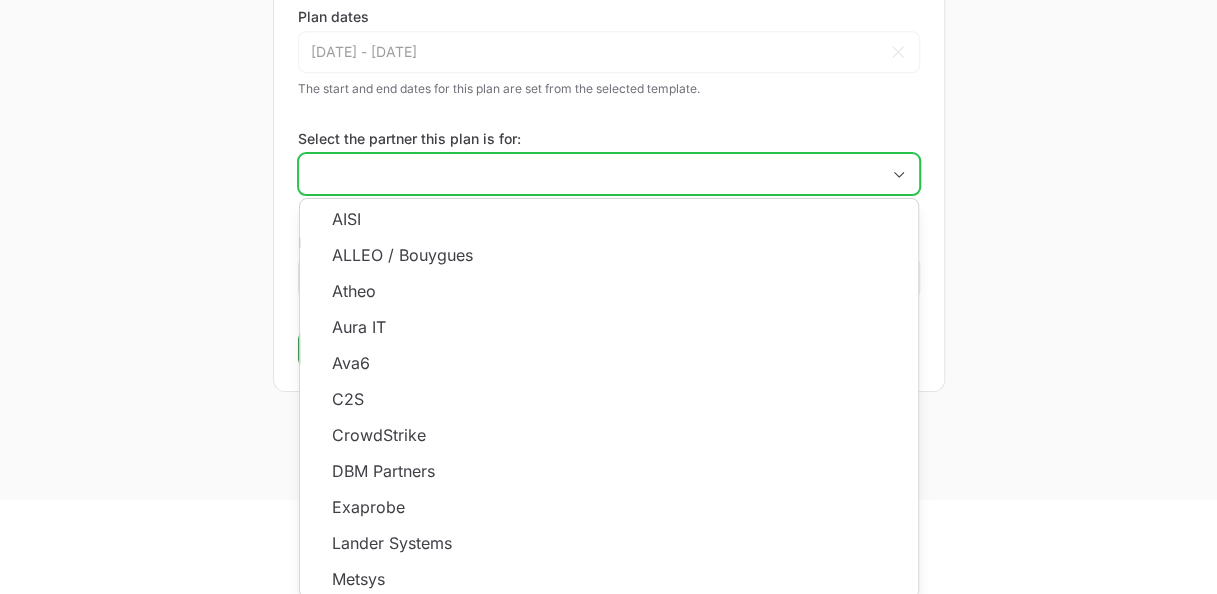 scroll, scrollTop: 498, scrollLeft: 0, axis: vertical 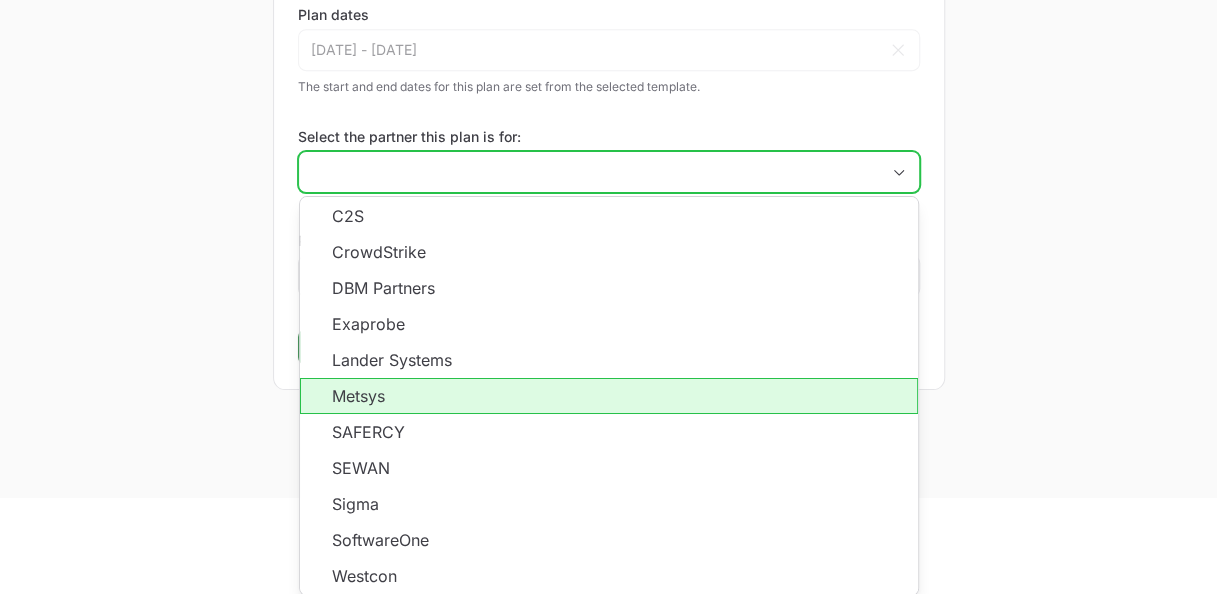 click on "Metsys" 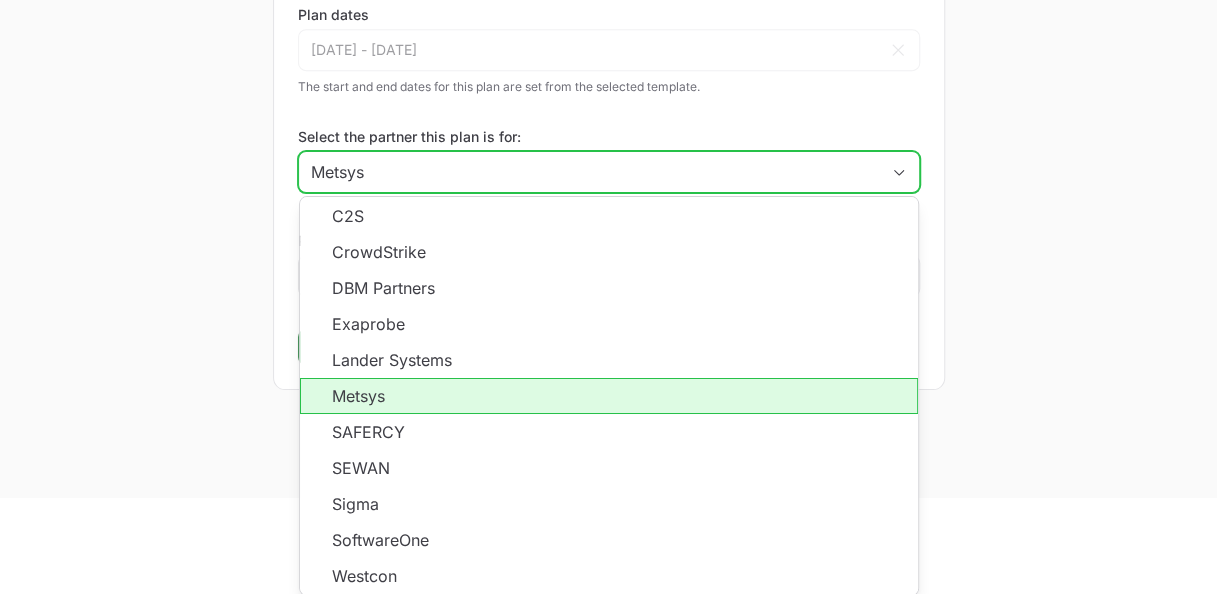 scroll, scrollTop: 398, scrollLeft: 0, axis: vertical 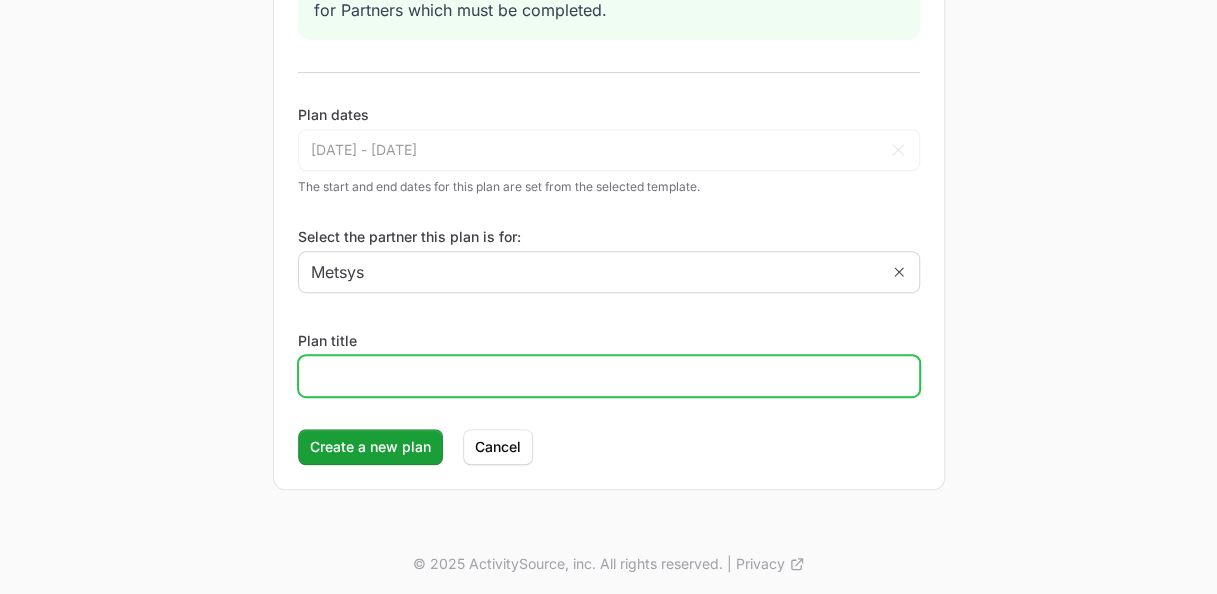 click on "Plan title" 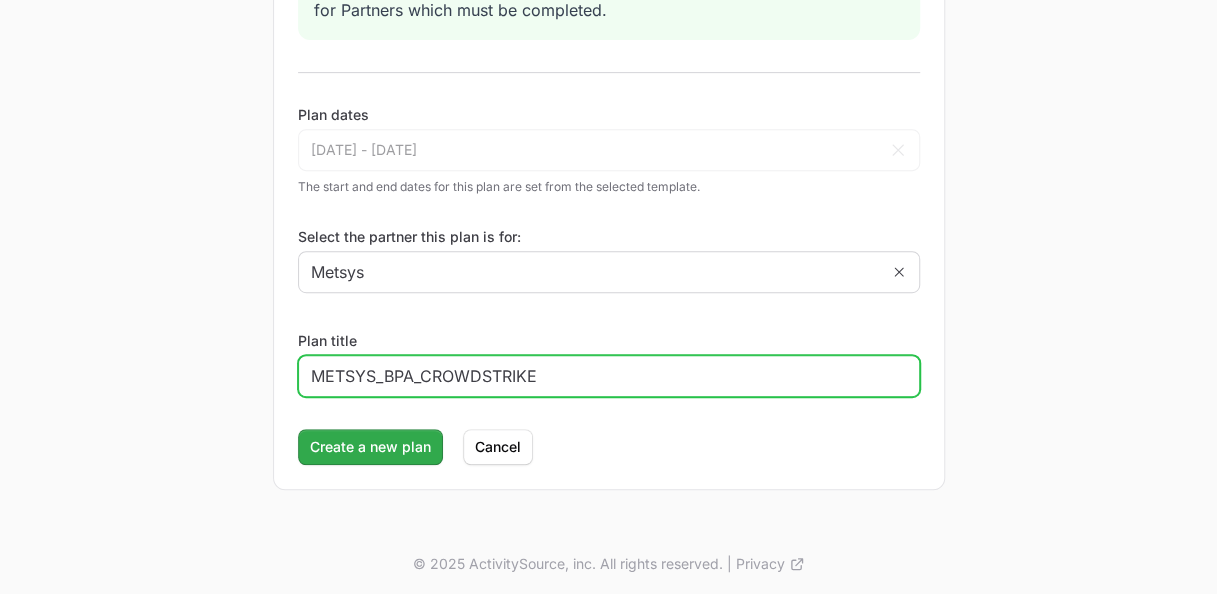 type on "METSYS_BPA_CROWDSTRIKE" 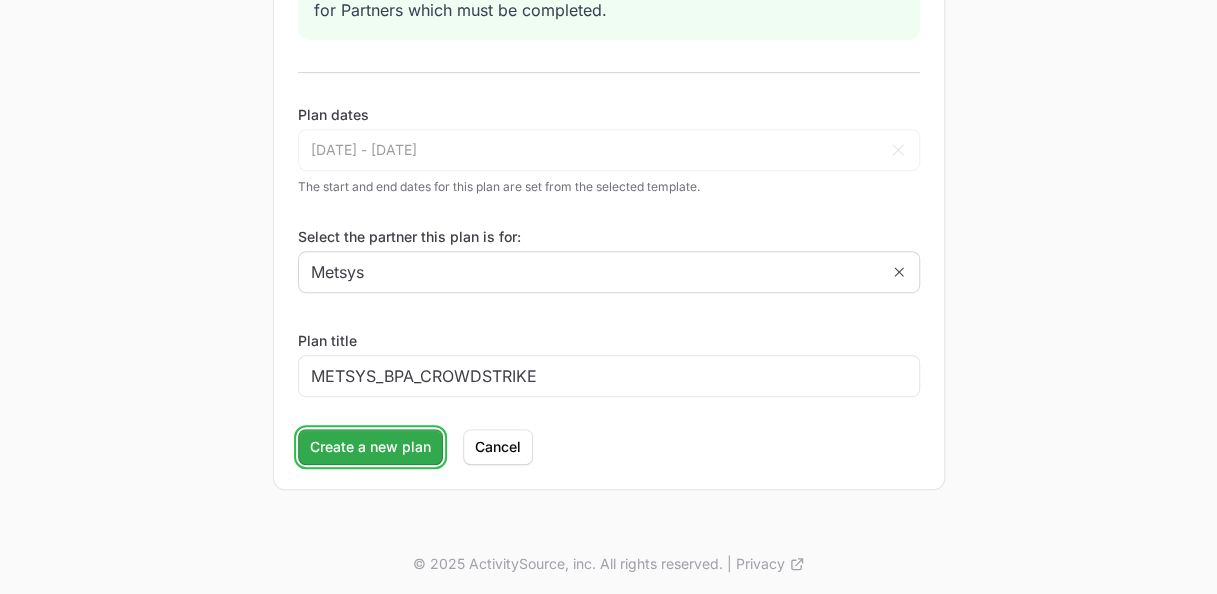 click on "Create a new plan" 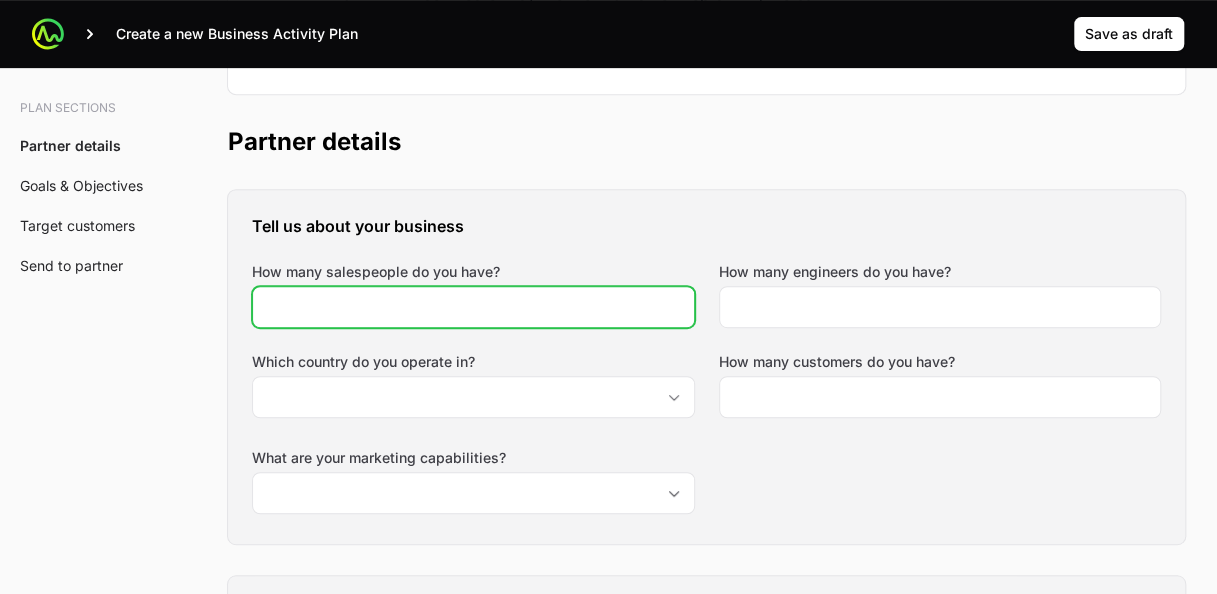click on "How many salespeople do you have?" 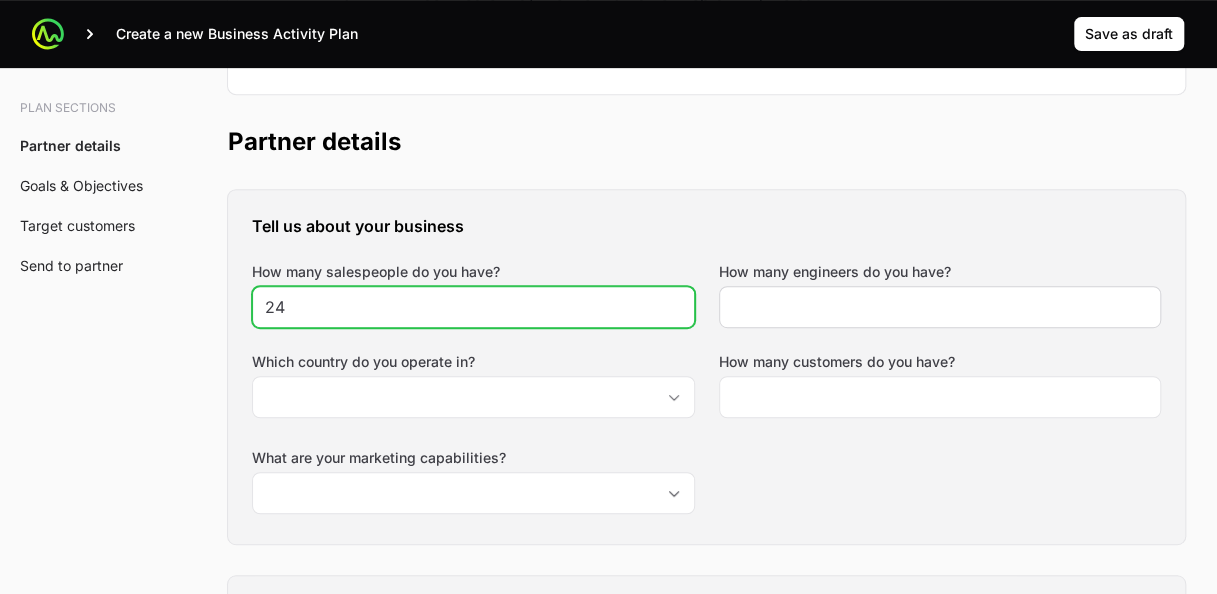 type on "24" 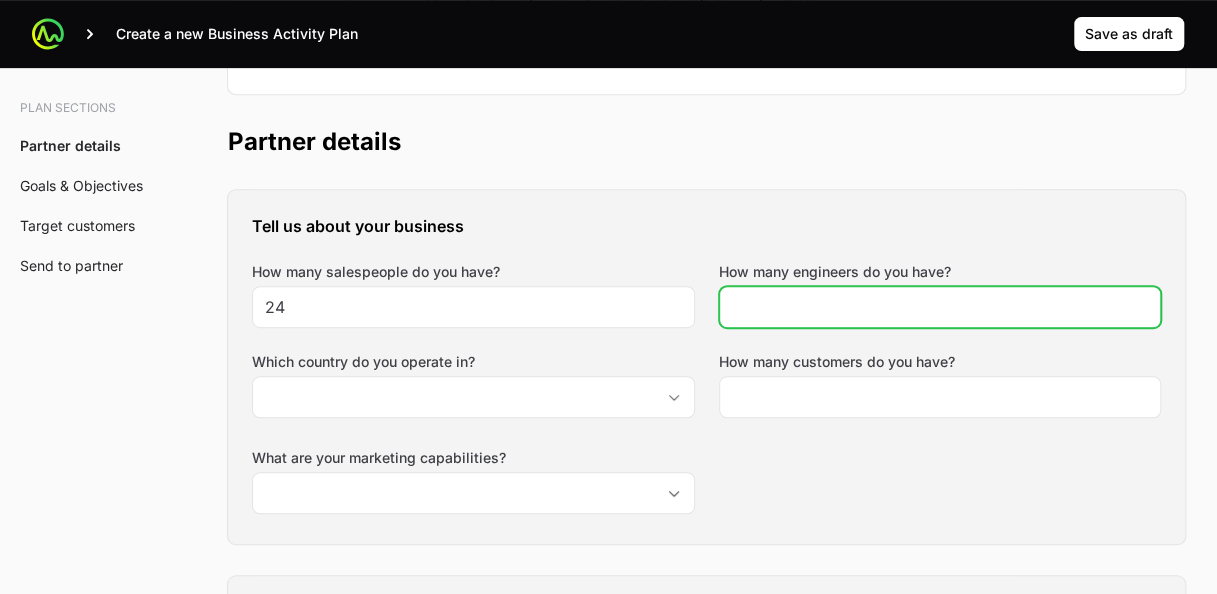 click on "How many engineers do you have?" 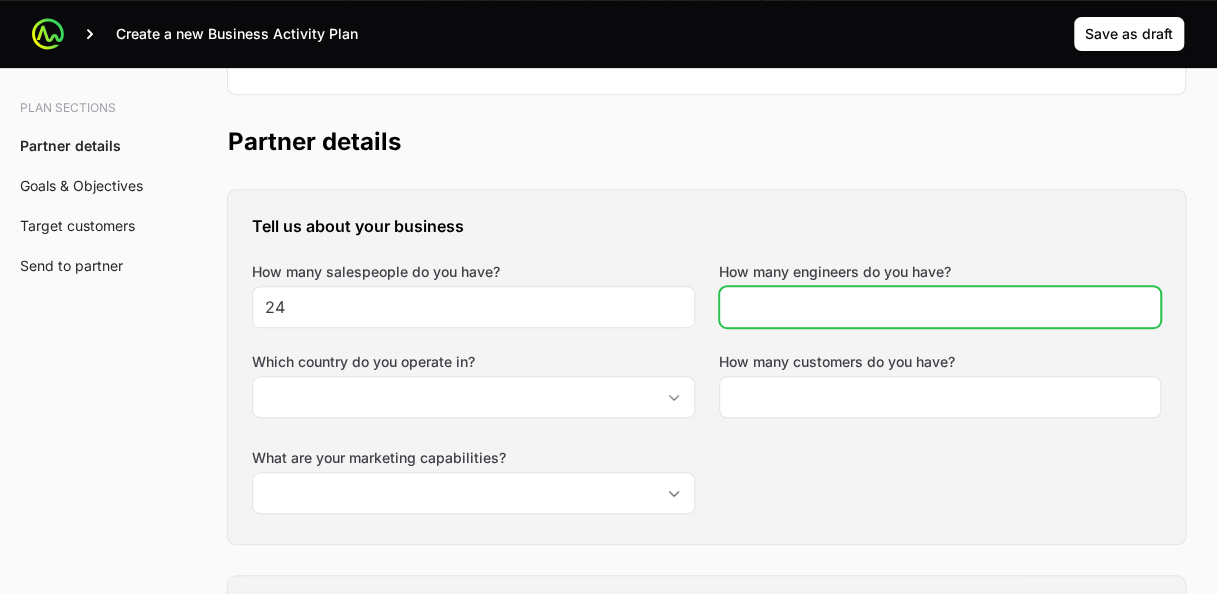 type on "0" 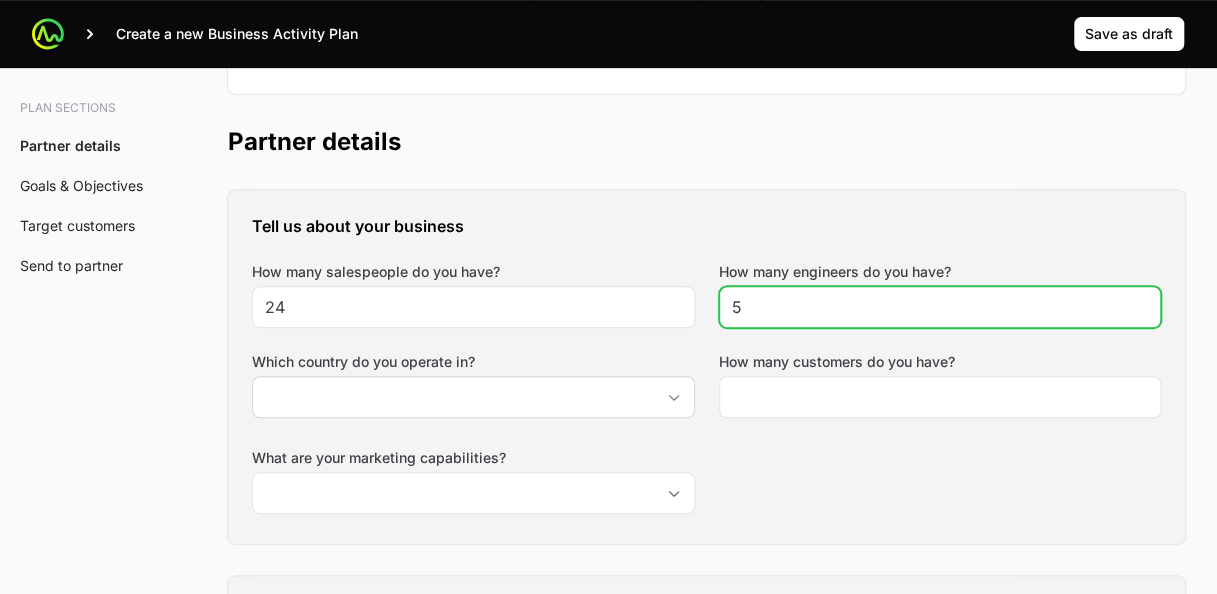 type on "5" 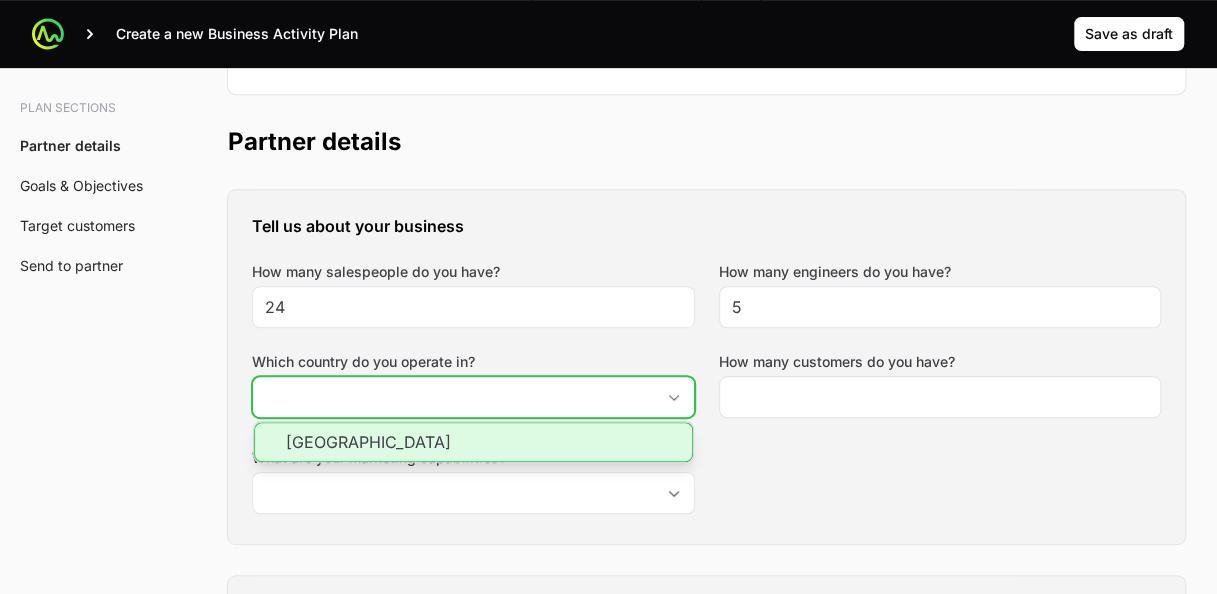 click on "Which country do you operate in?" 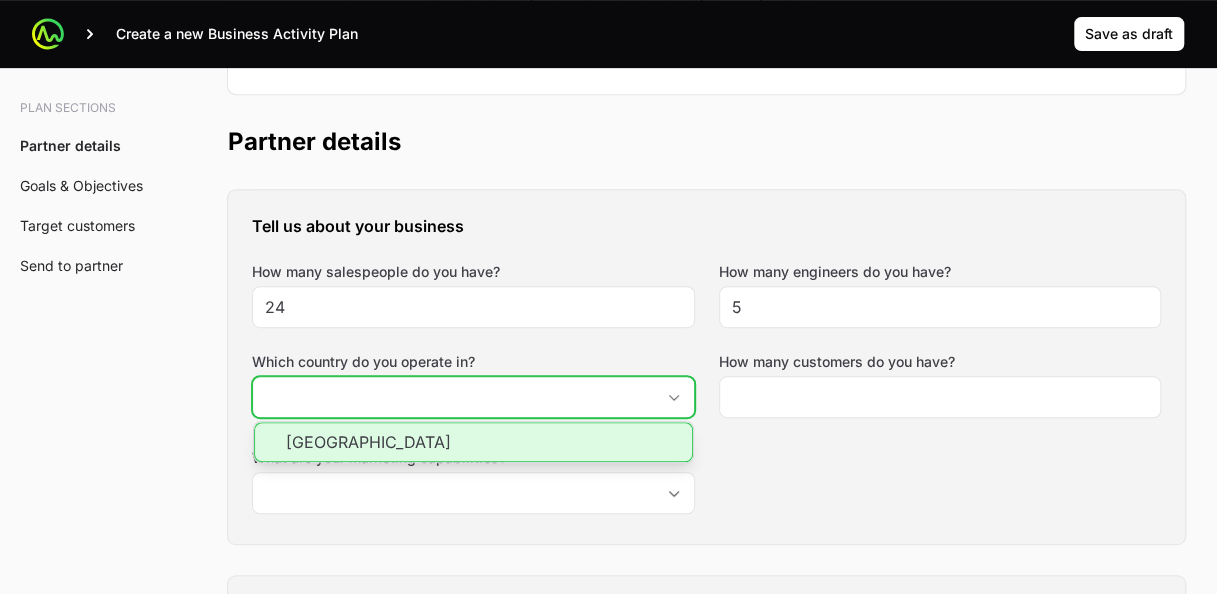 click on "[GEOGRAPHIC_DATA]" 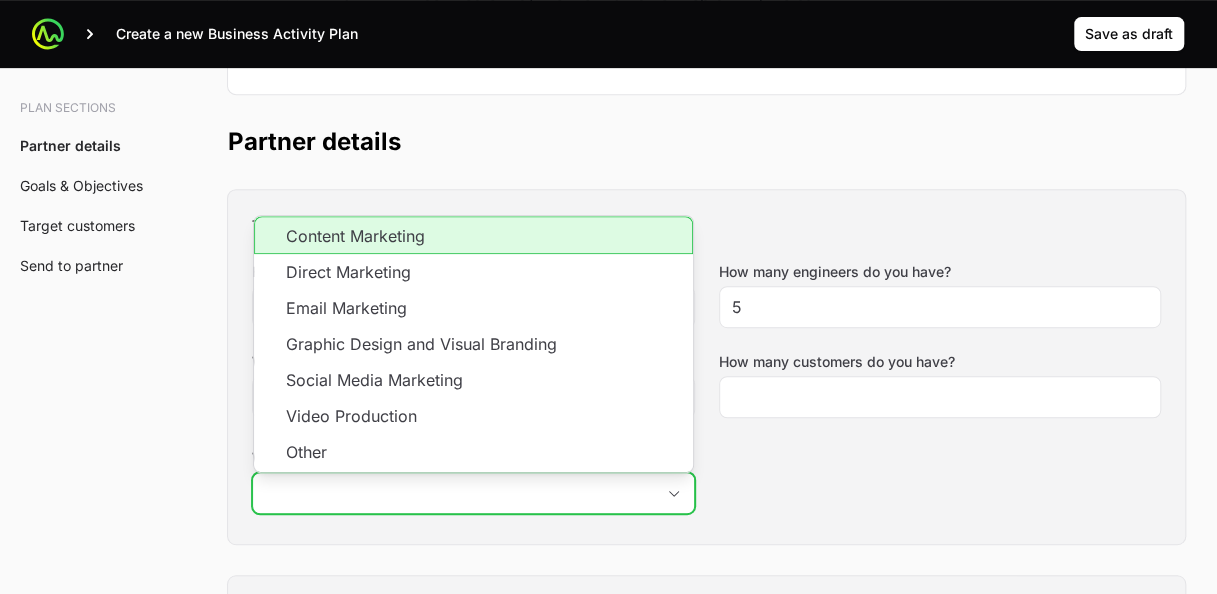 click on "What are your marketing capabilities?" 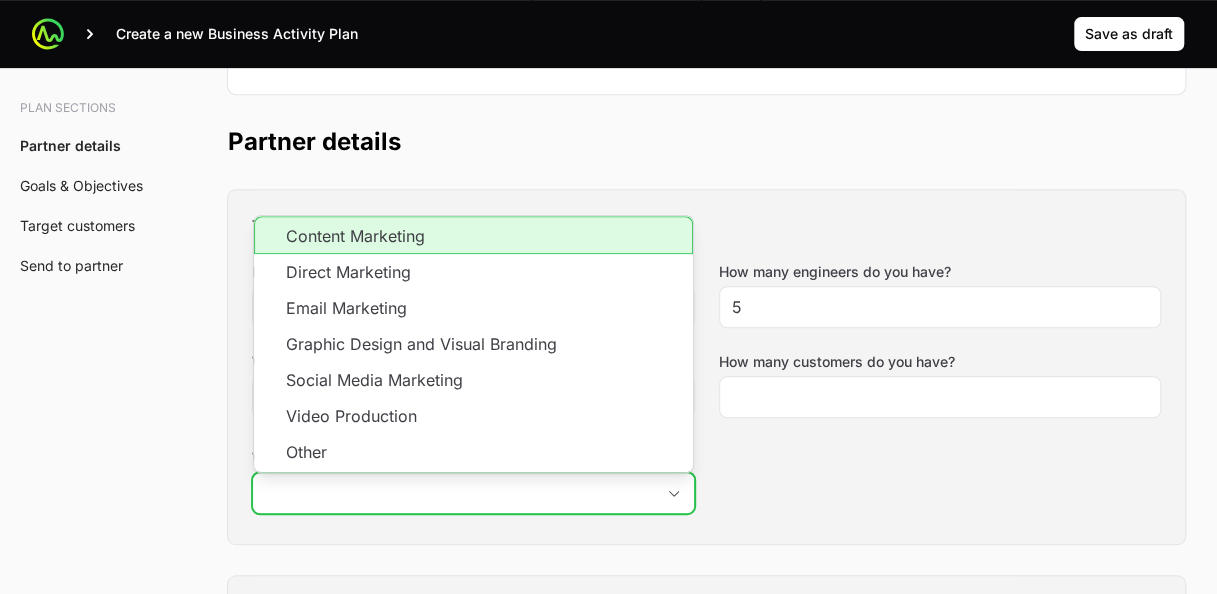 click on "Content Marketing" 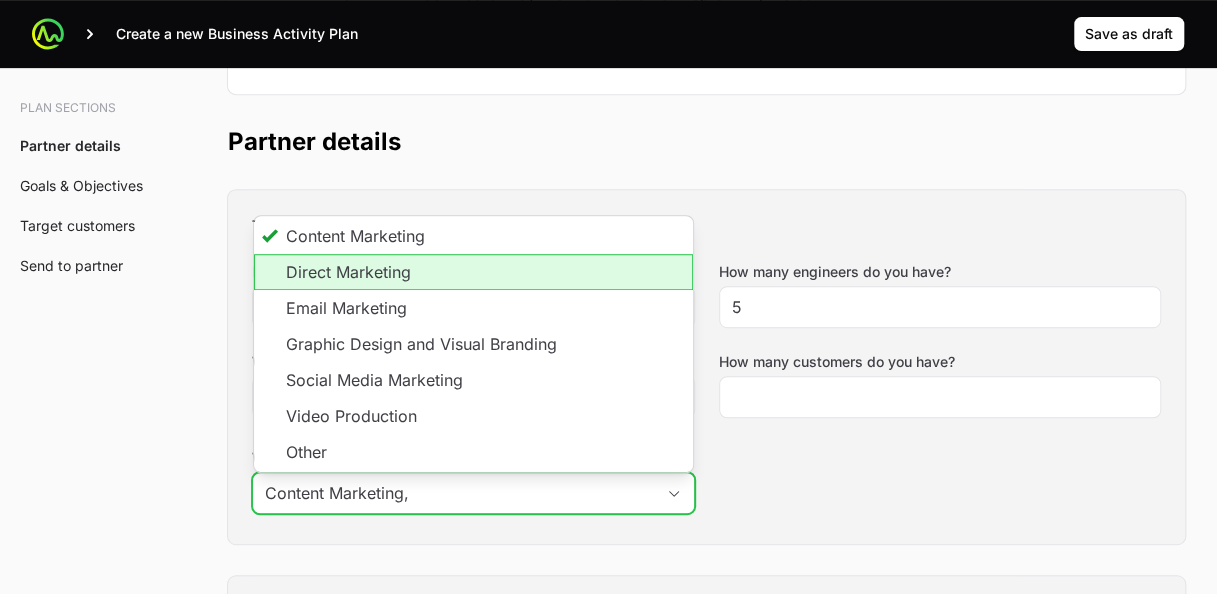 click on "Direct Marketing" 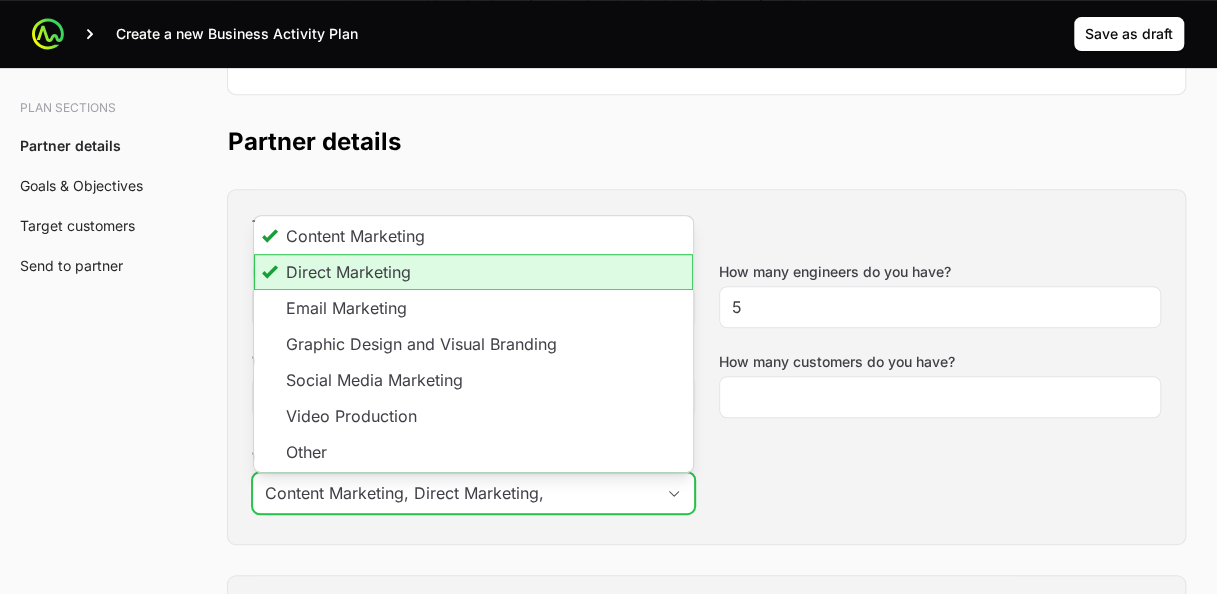 click on "Direct Marketing" 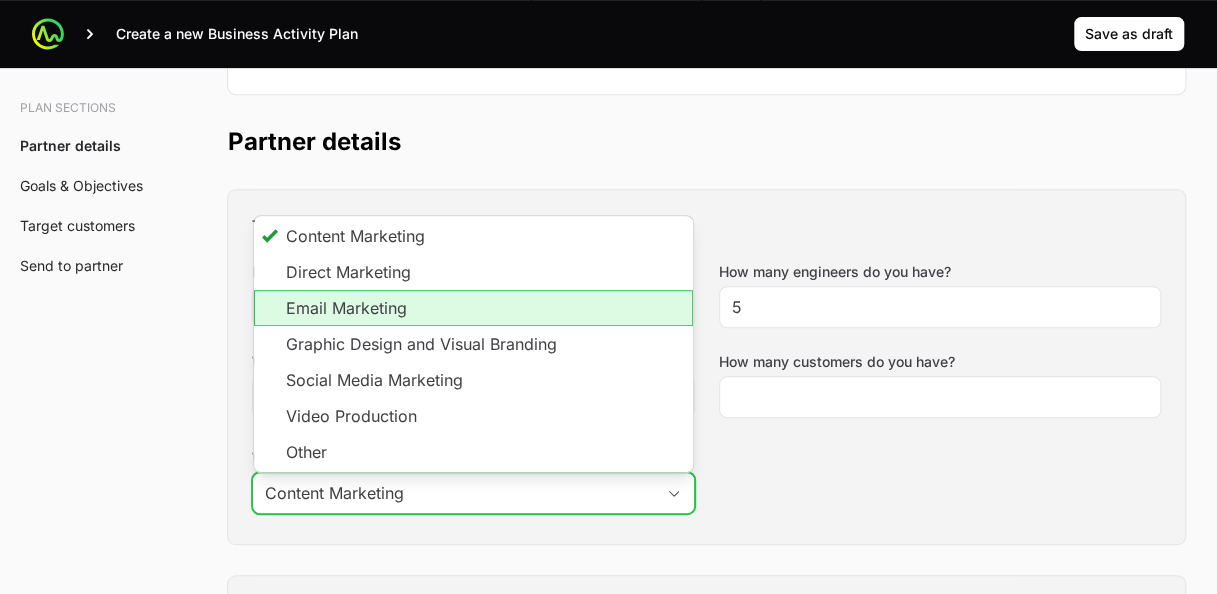 click on "Email Marketing" 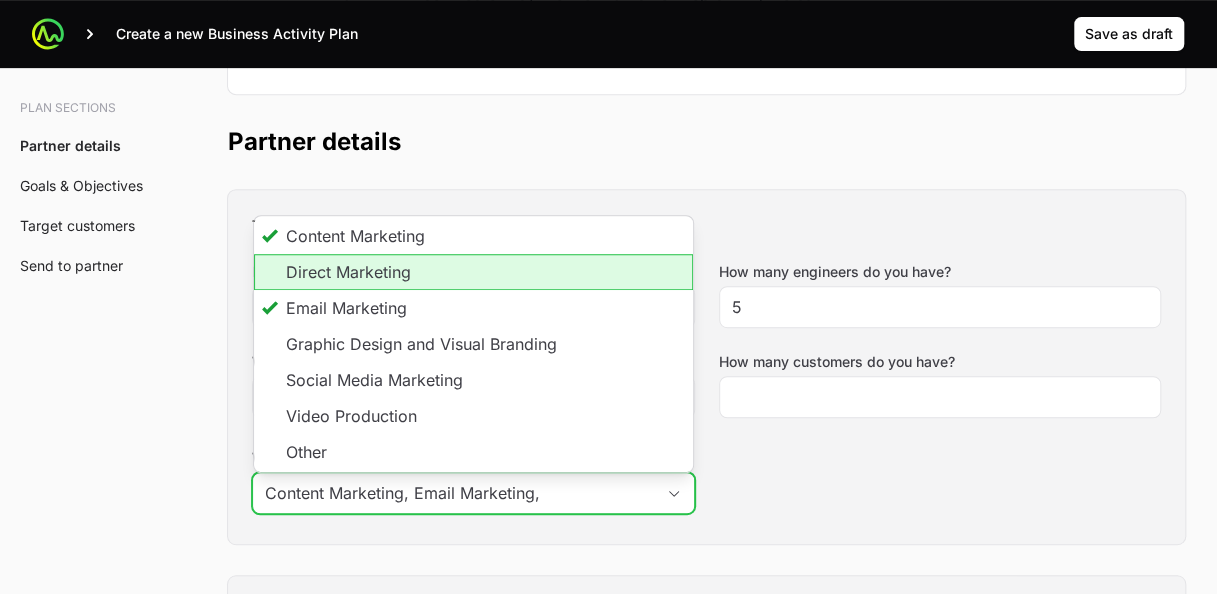 click on "Direct Marketing" 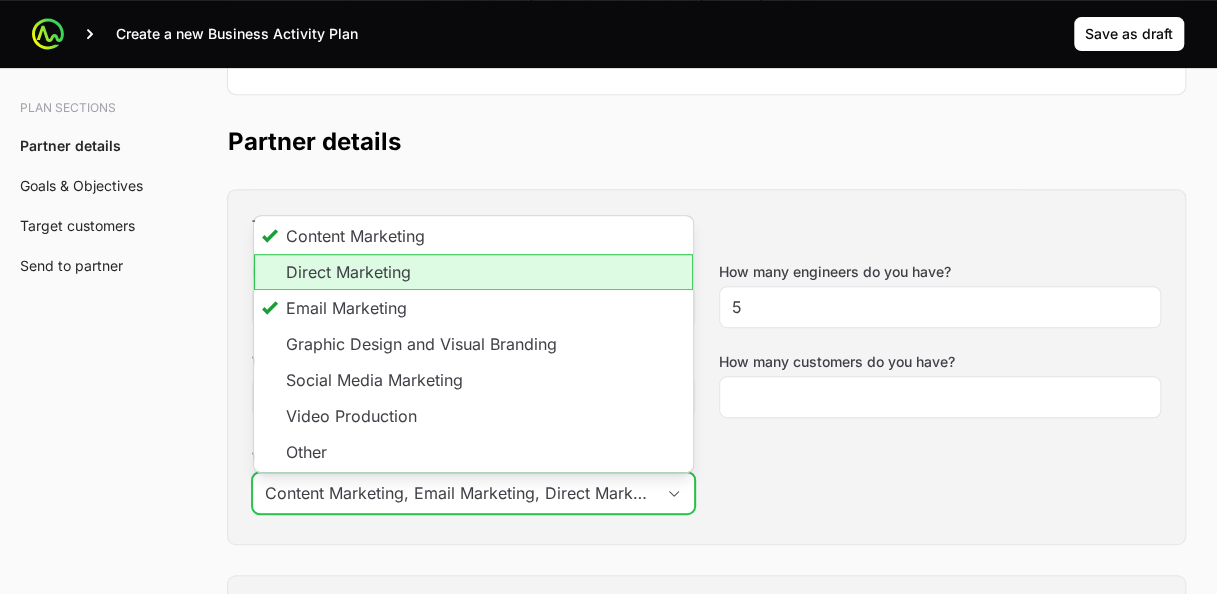 scroll, scrollTop: 0, scrollLeft: 24, axis: horizontal 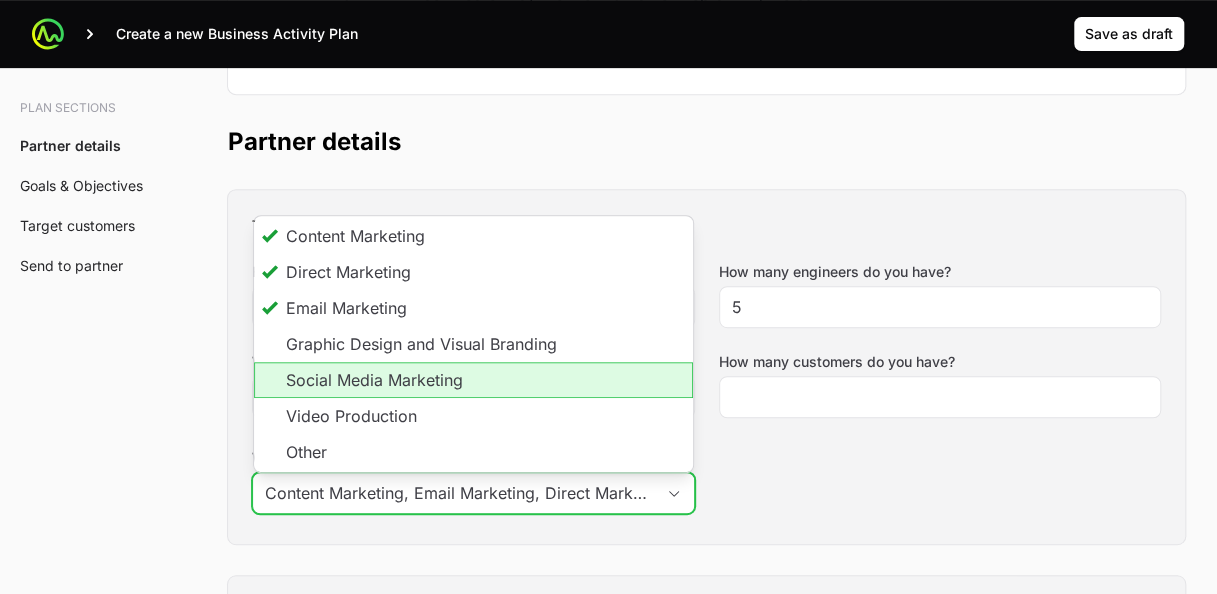 click on "Social Media Marketing" 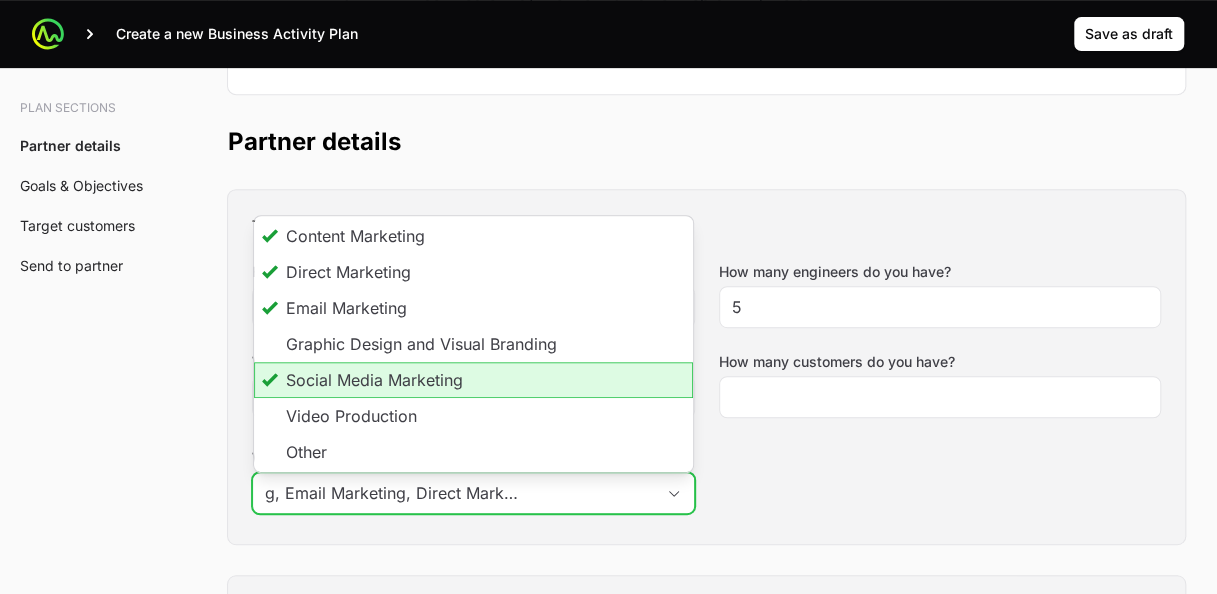scroll, scrollTop: 0, scrollLeft: 210, axis: horizontal 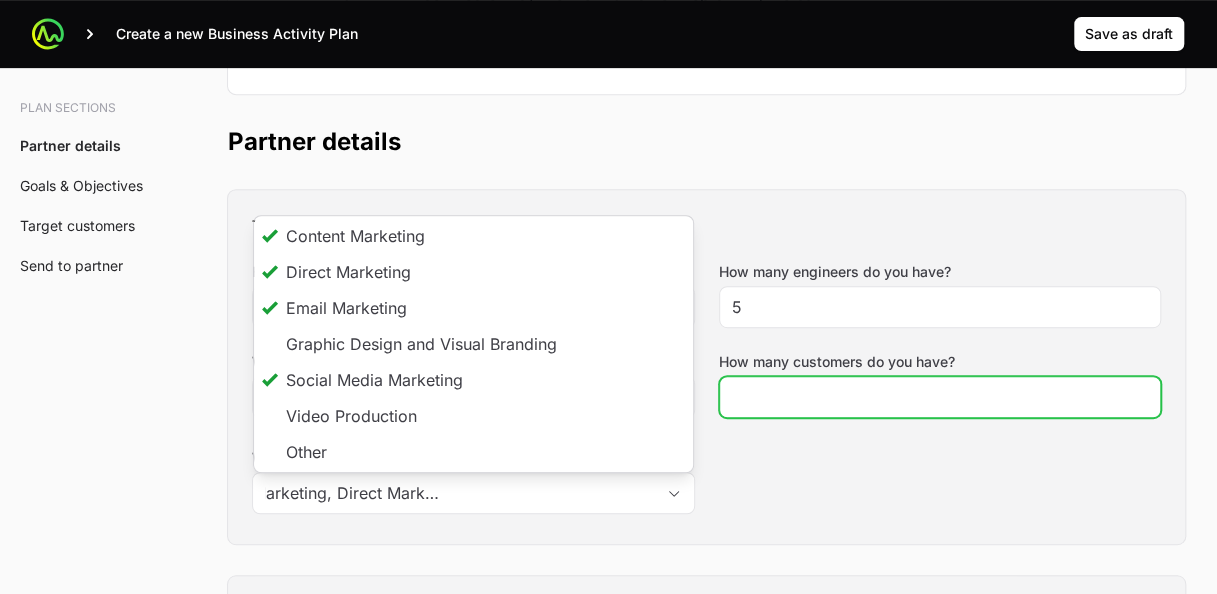 type on "Content Marketing, Email Marketing, Direct Marketing, Social Media Marketing" 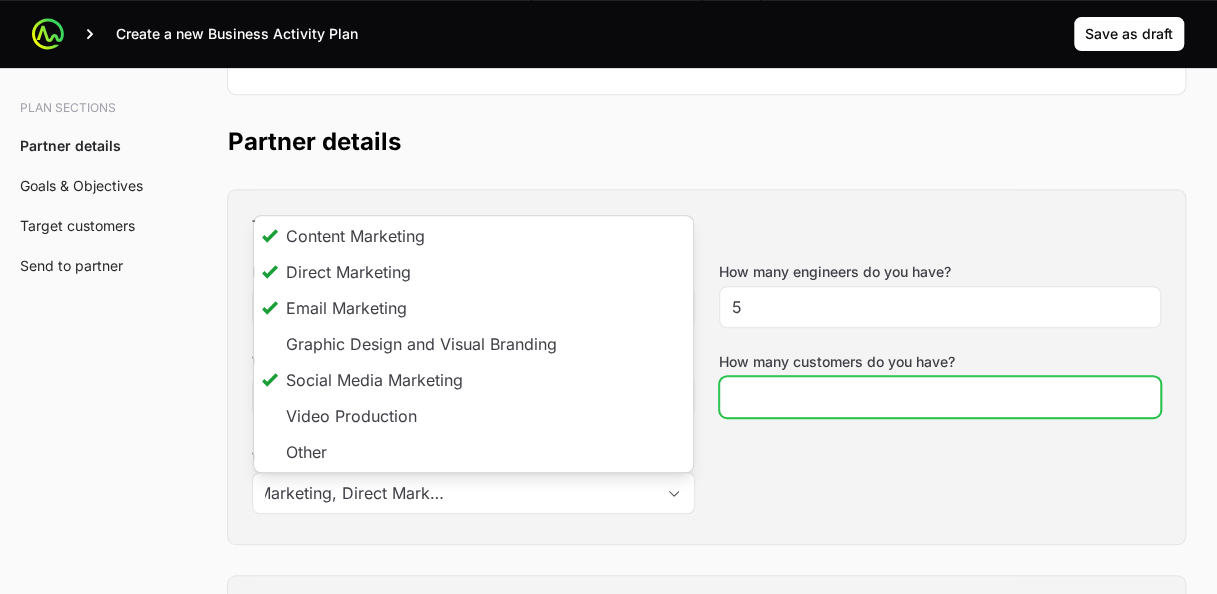 scroll, scrollTop: 0, scrollLeft: 0, axis: both 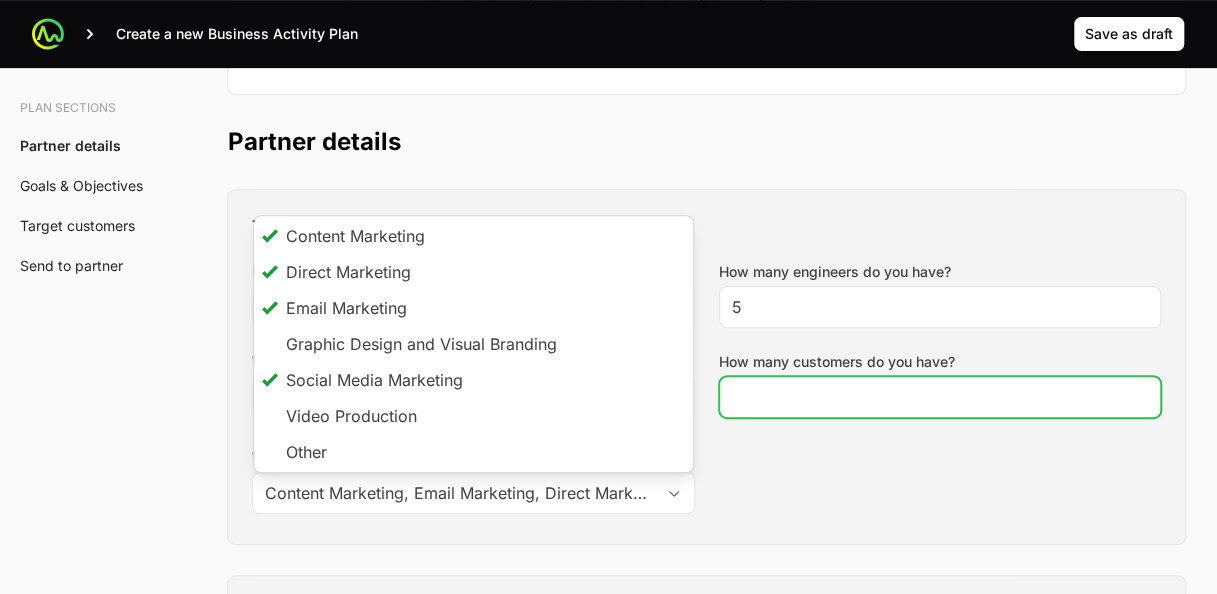 click on "How many customers do you have?" 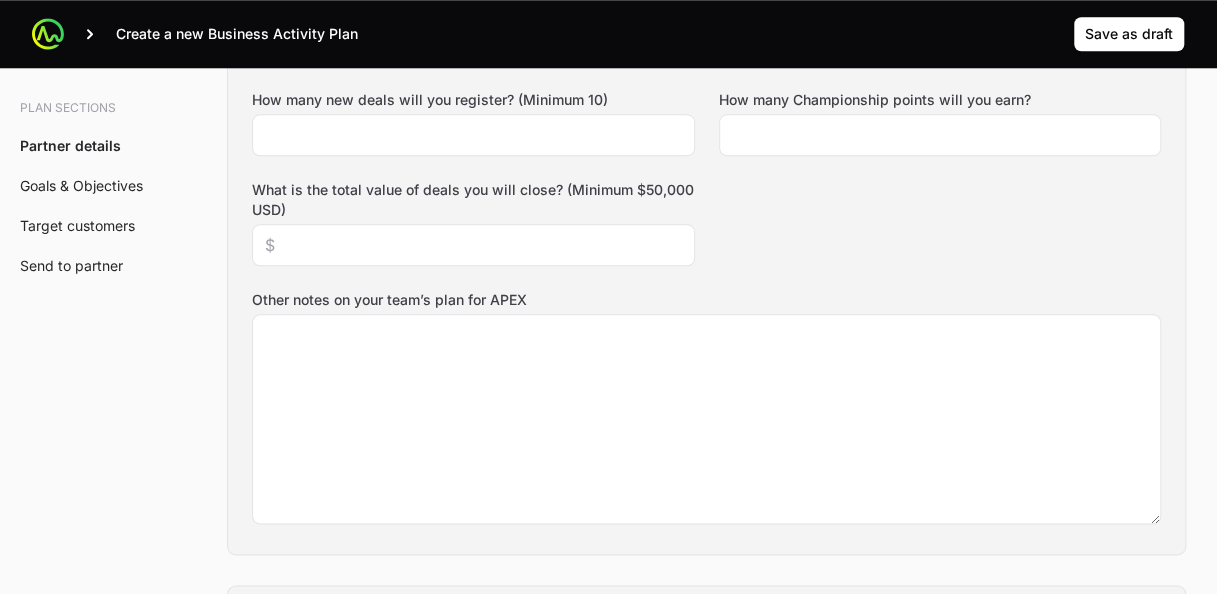 scroll, scrollTop: 934, scrollLeft: 0, axis: vertical 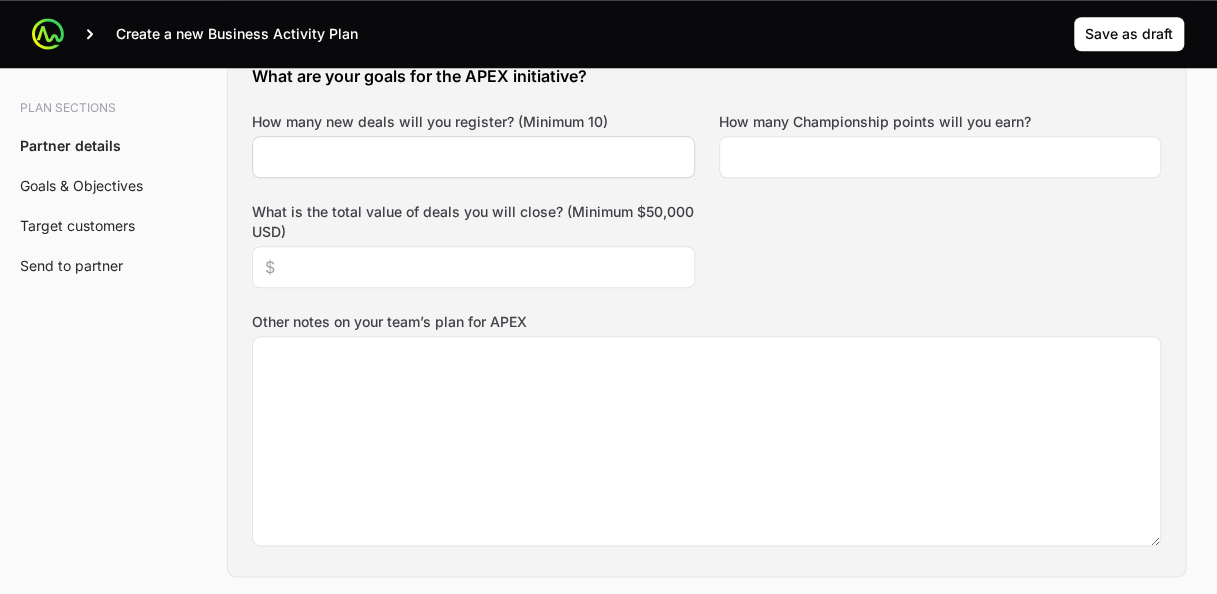 type on "600" 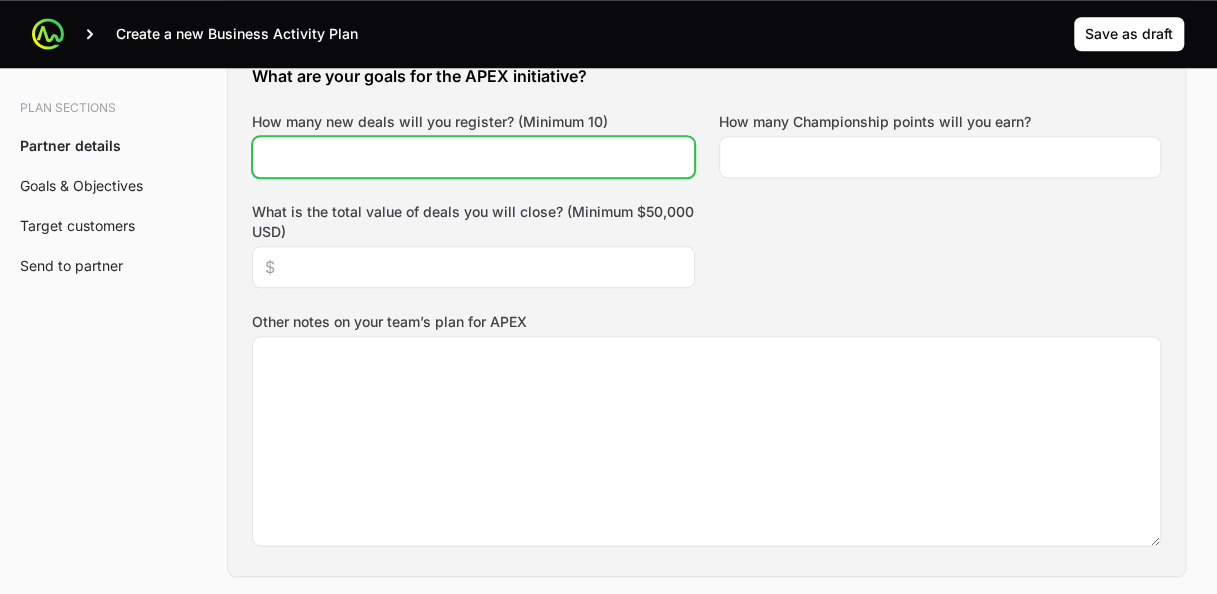 click on "How many new deals will you register? (Minimum 10)" 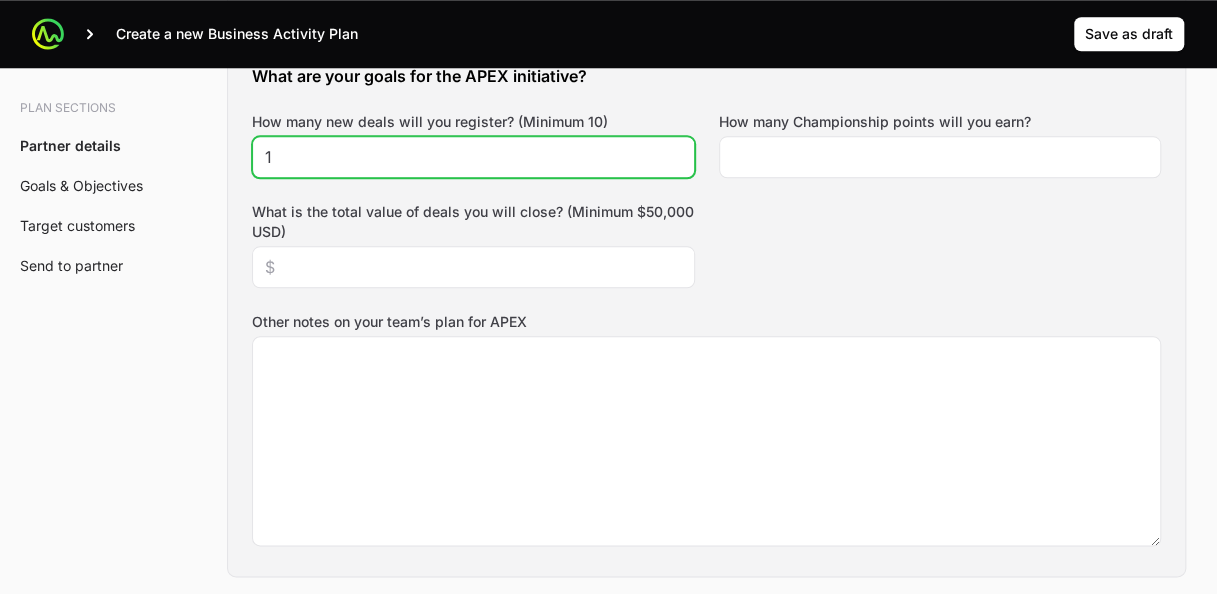 click on "1" 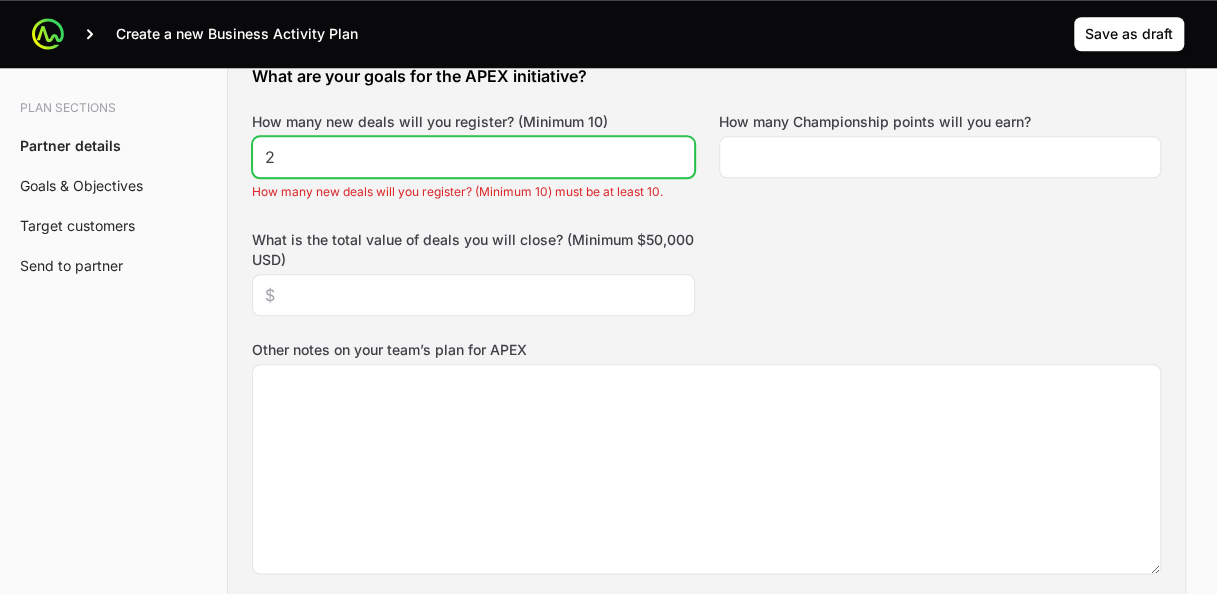 click on "2" 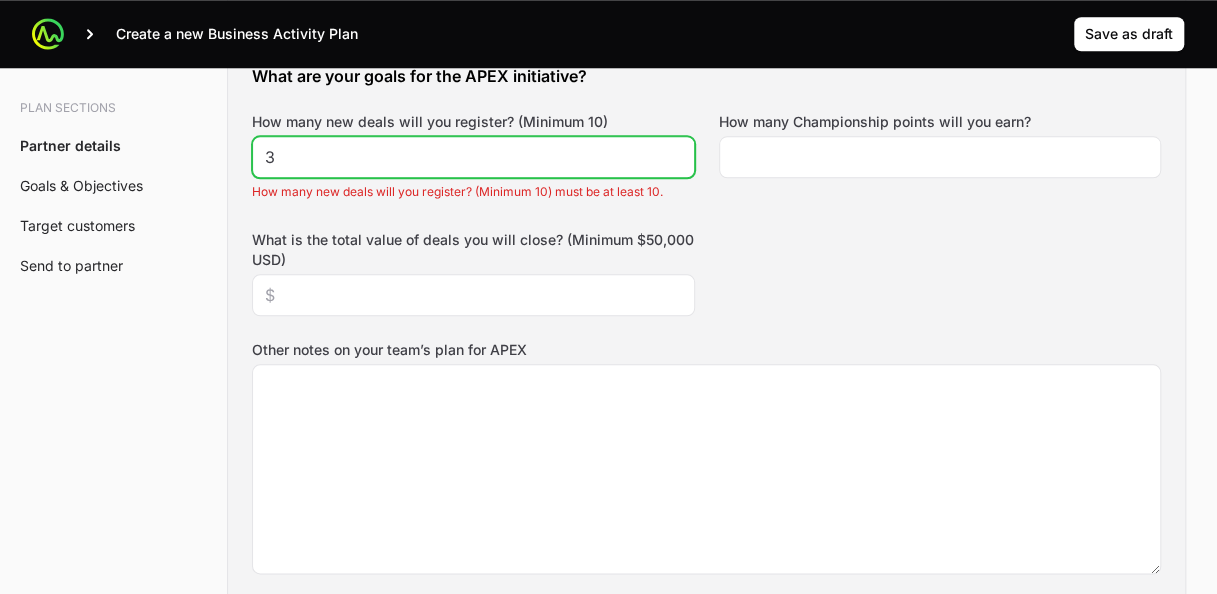 click on "3" 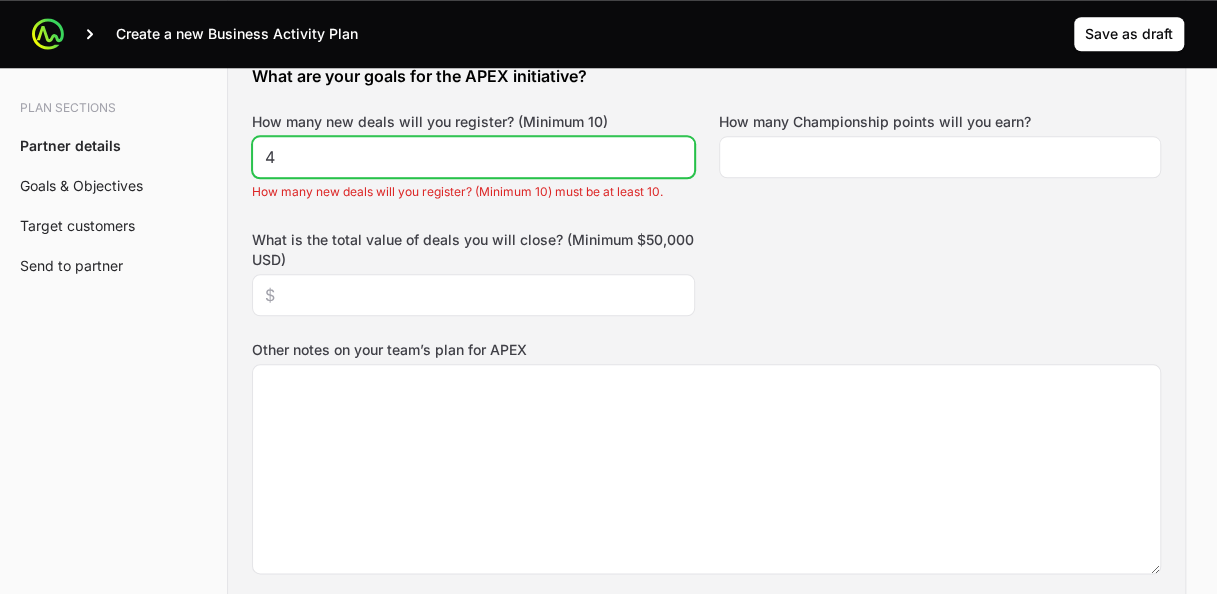 click on "4" 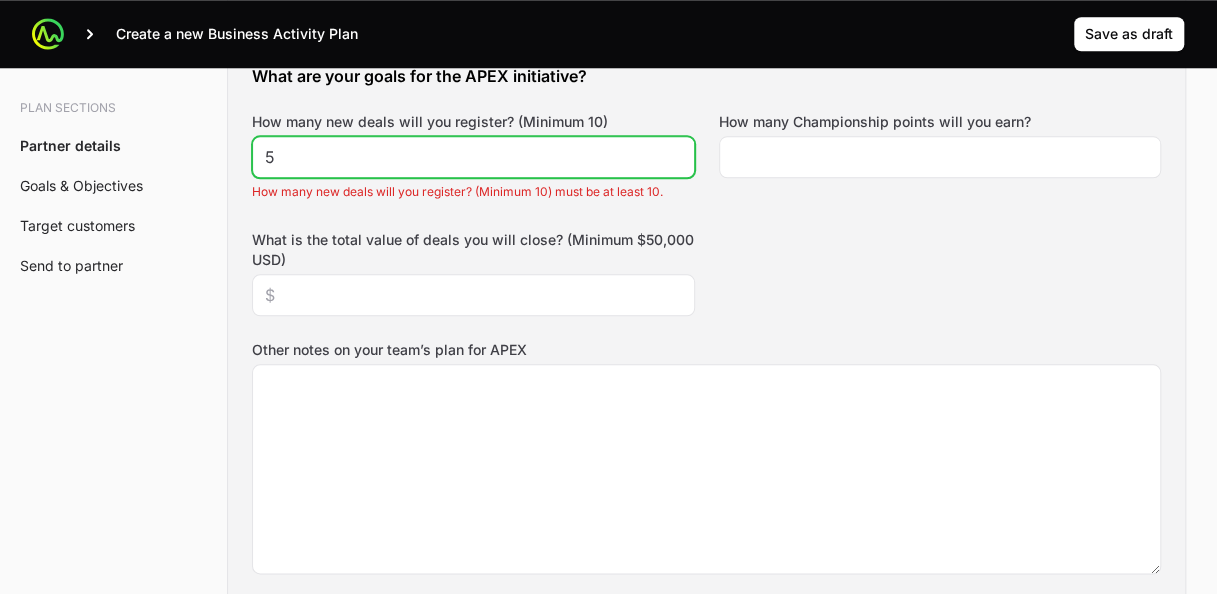 click on "5" 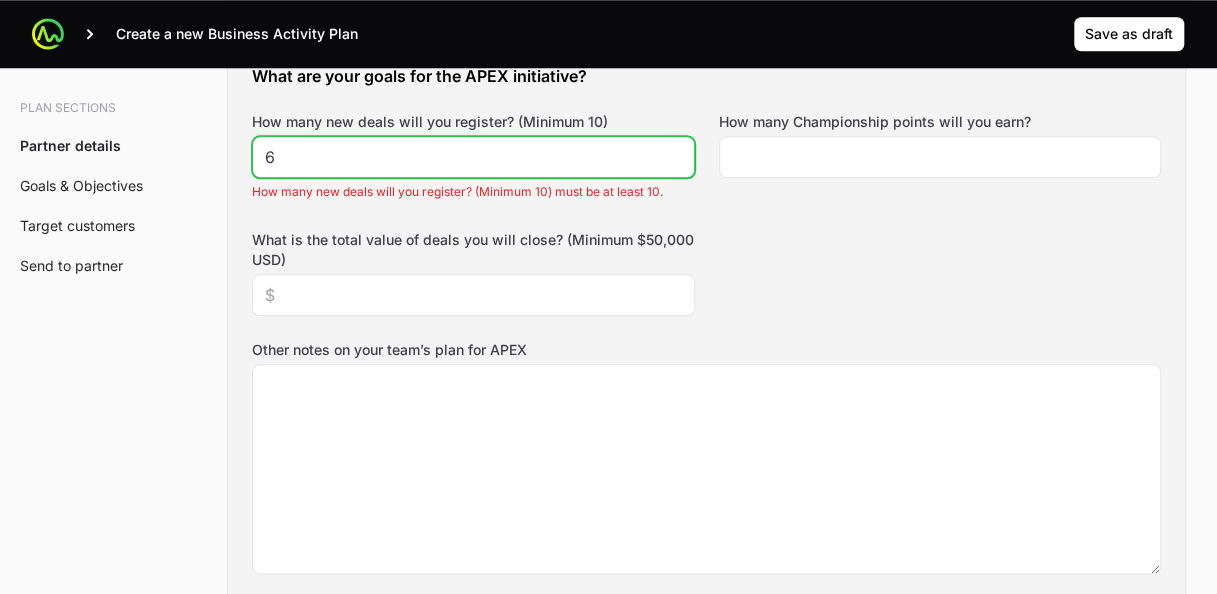 click on "6" 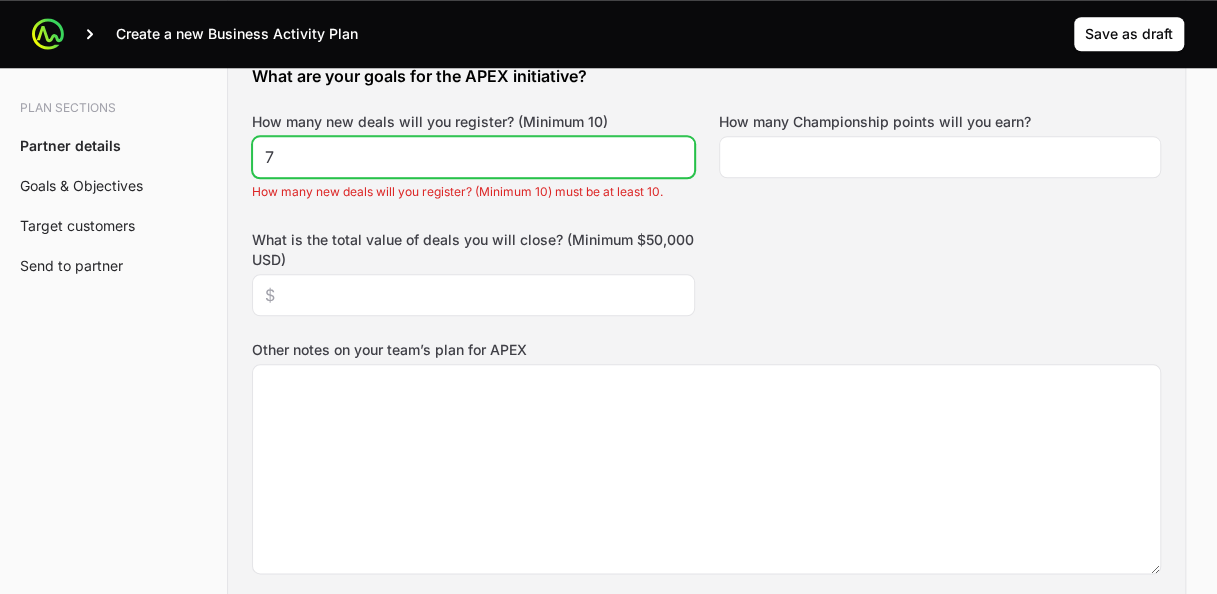 click on "7" 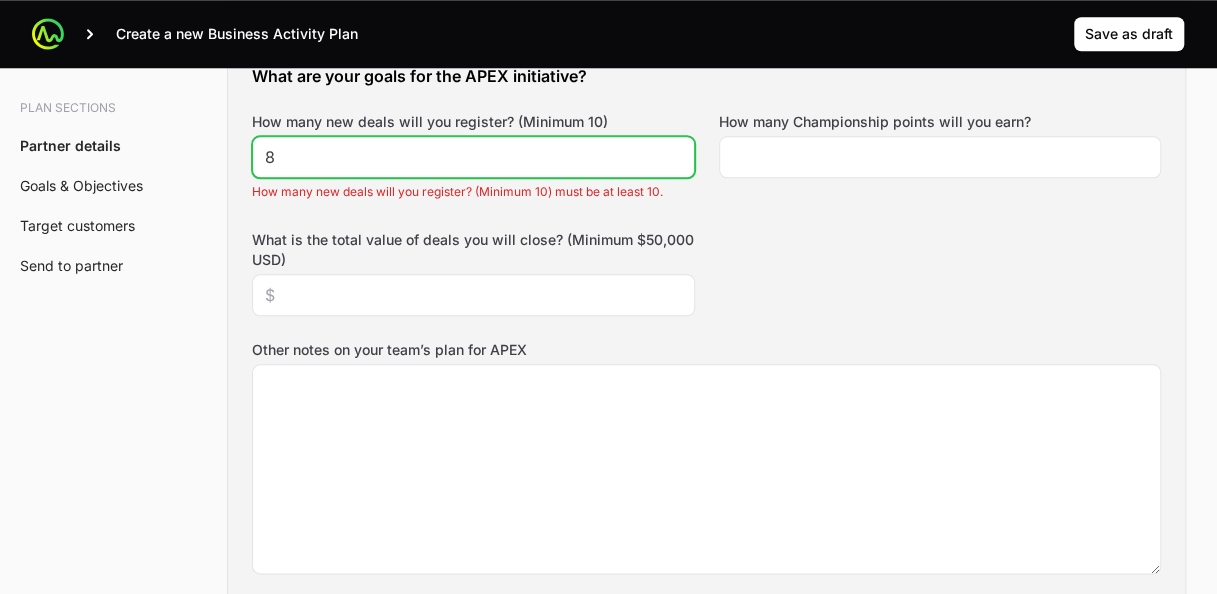 click on "8" 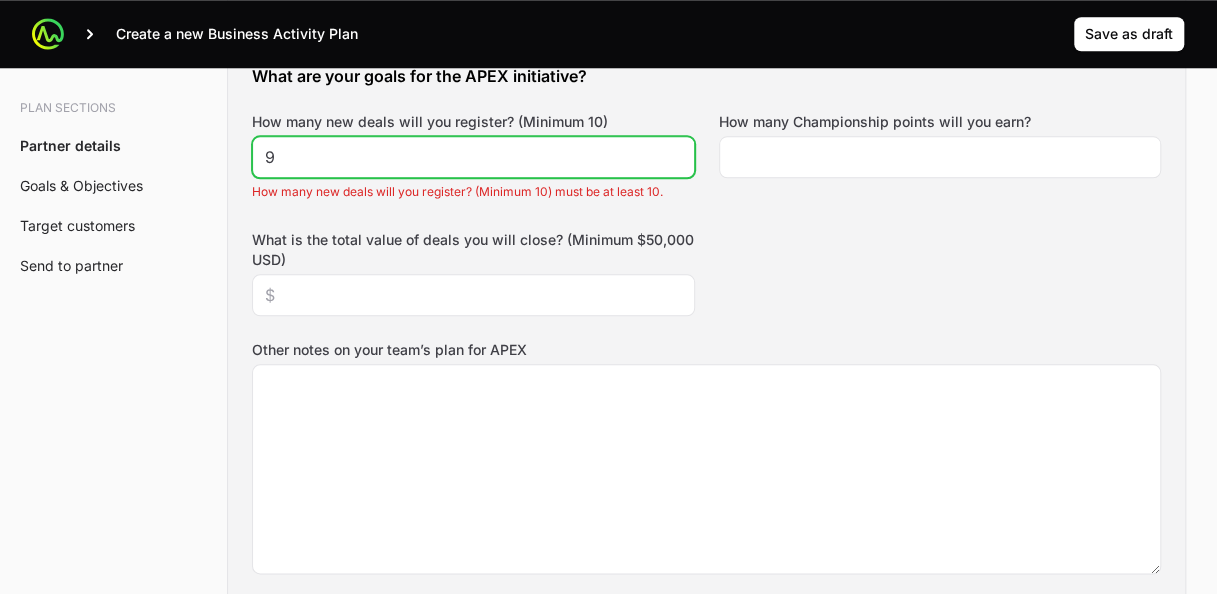 click on "9" 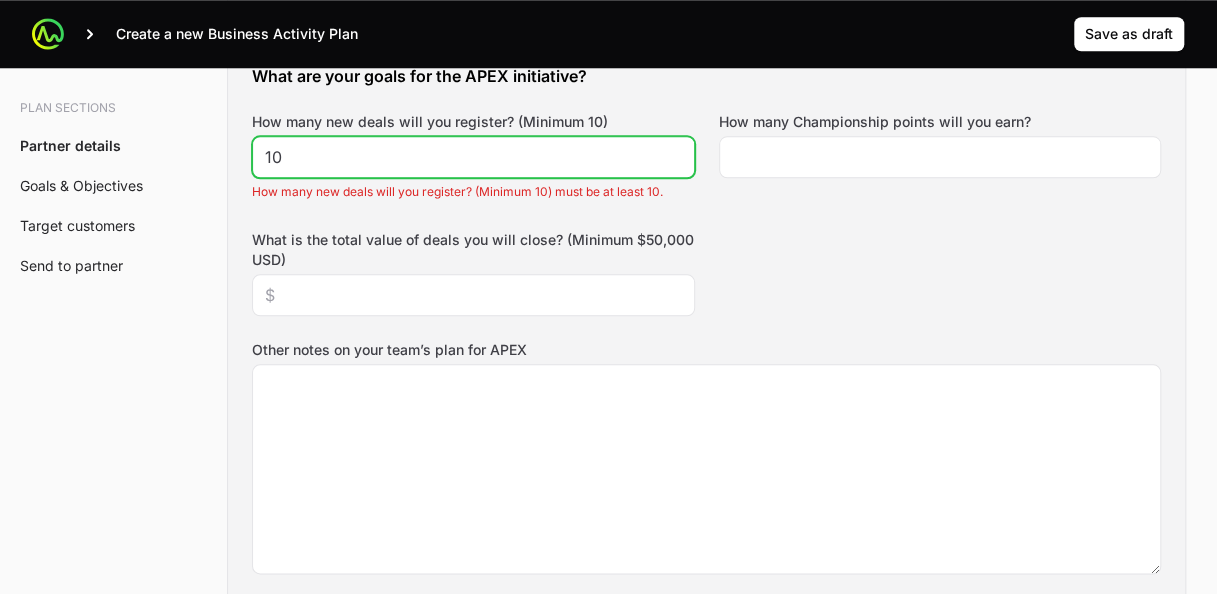 click on "10" 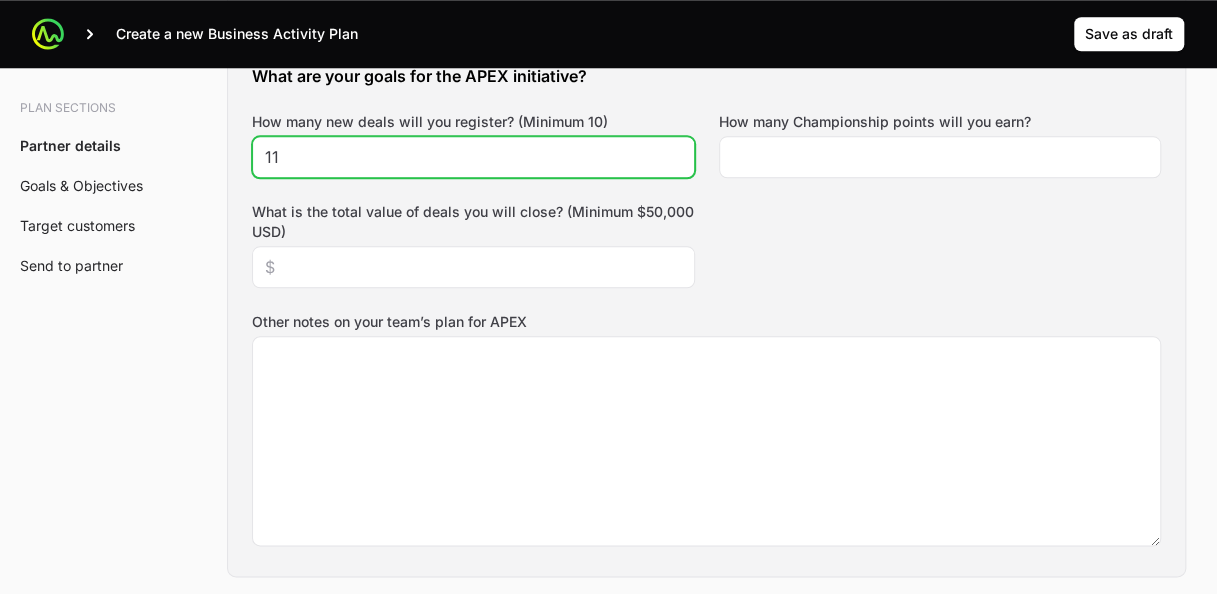 click on "11" 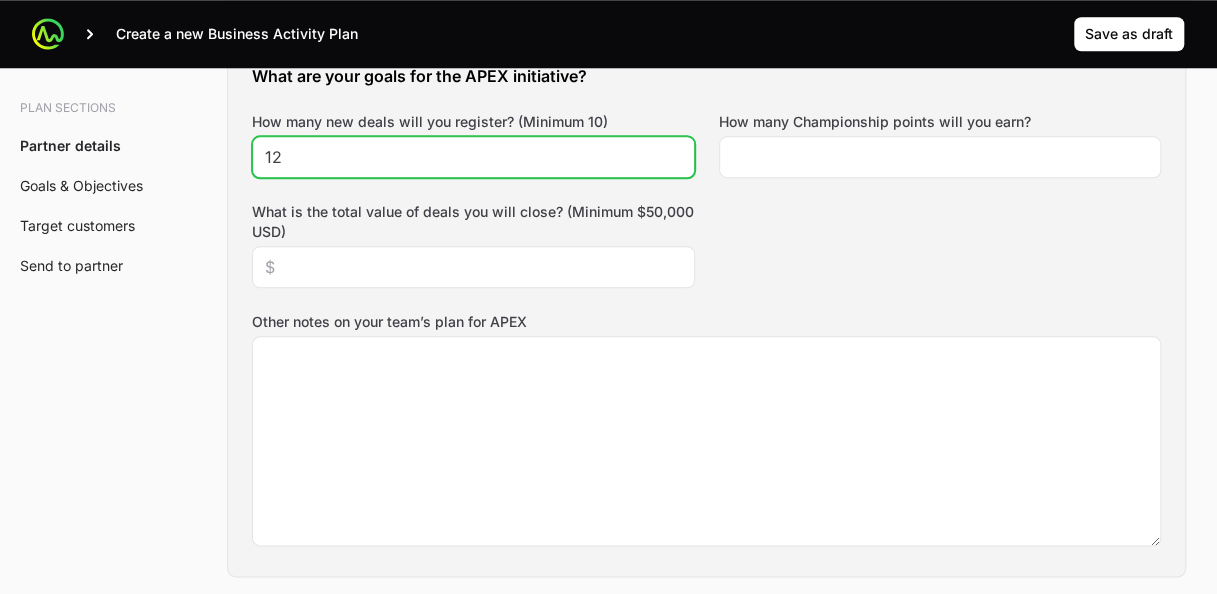 click on "12" 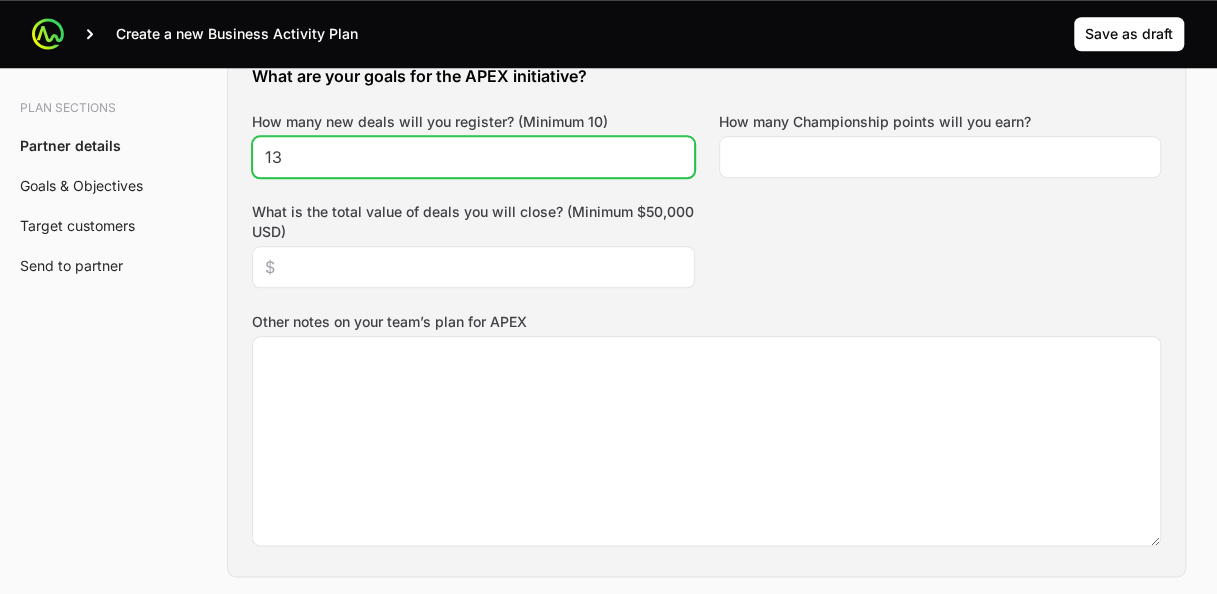 click on "13" 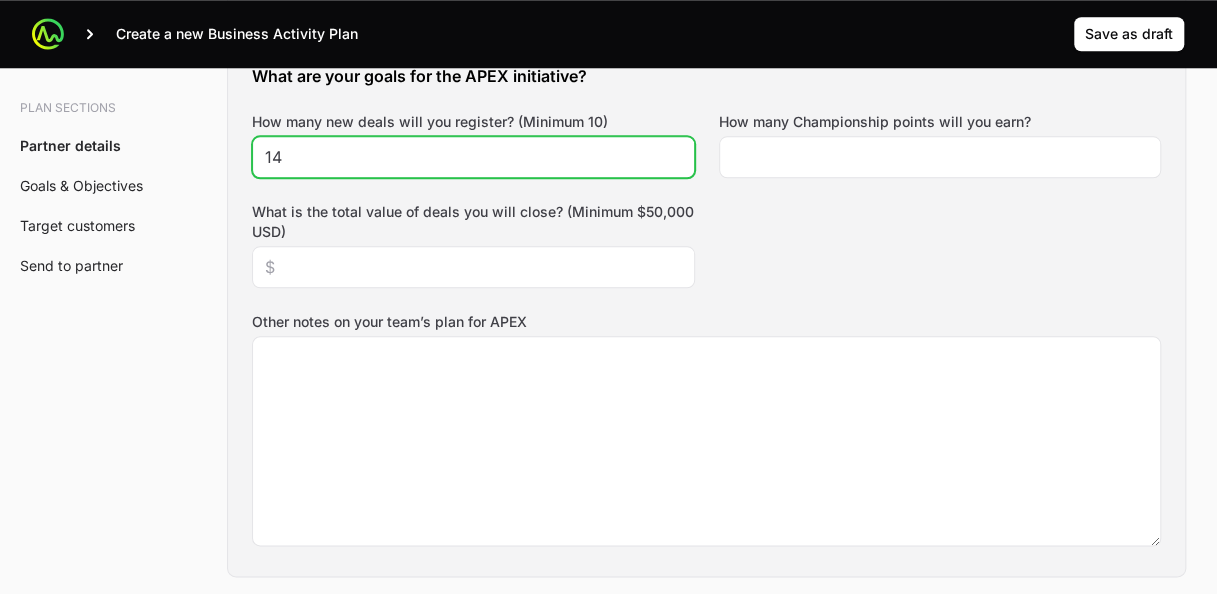click on "14" 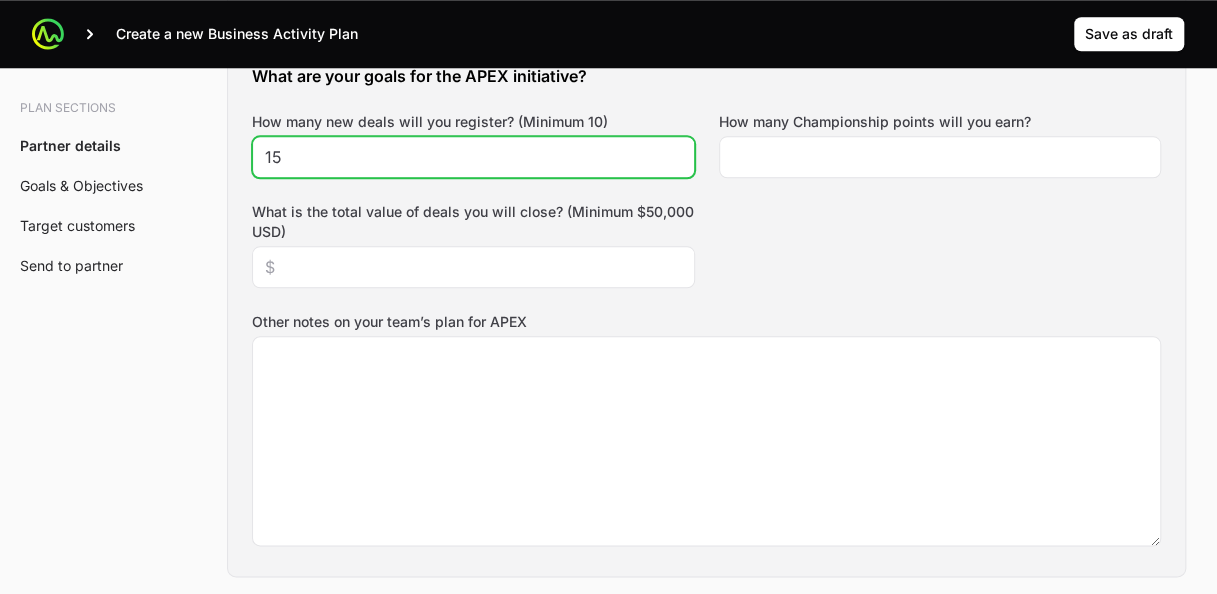 click on "15" 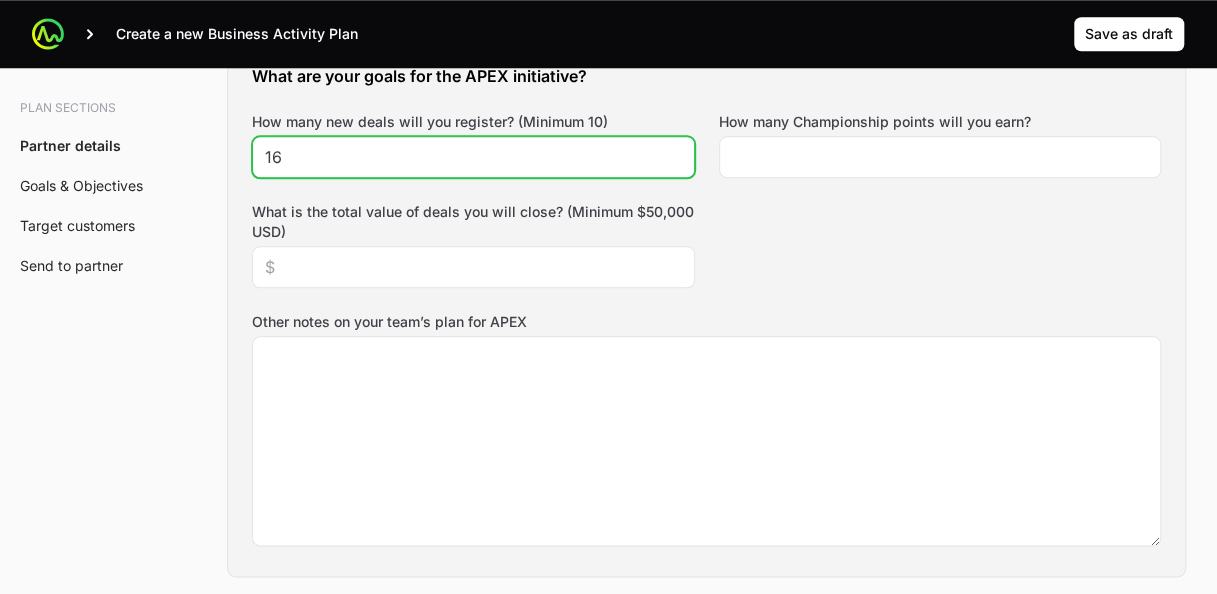 click on "16" 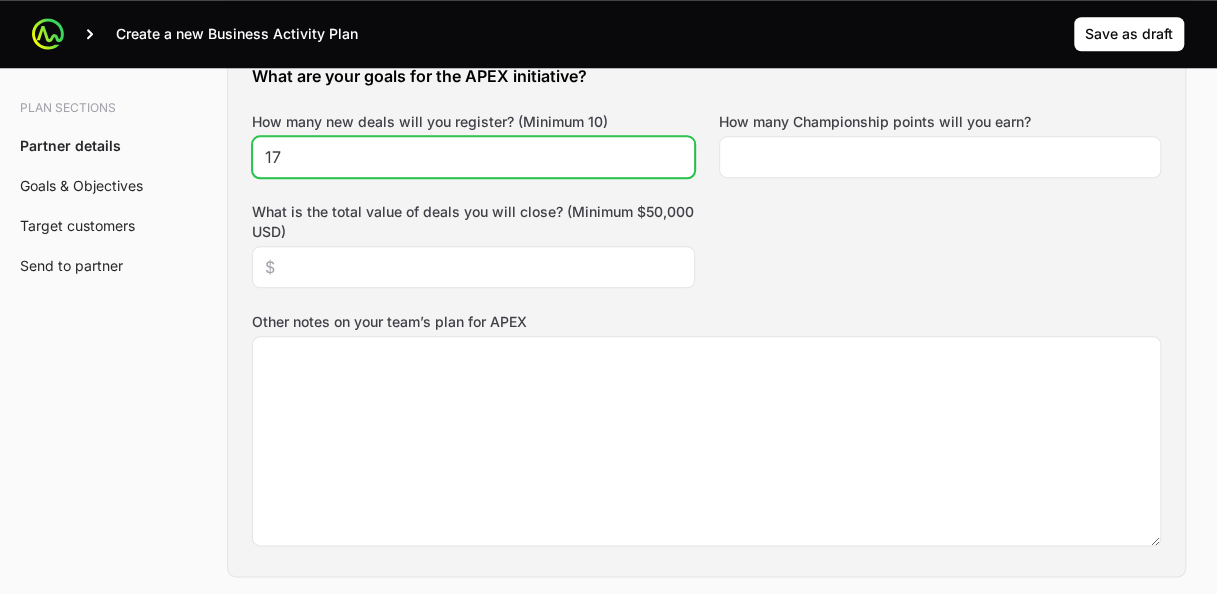 click on "17" 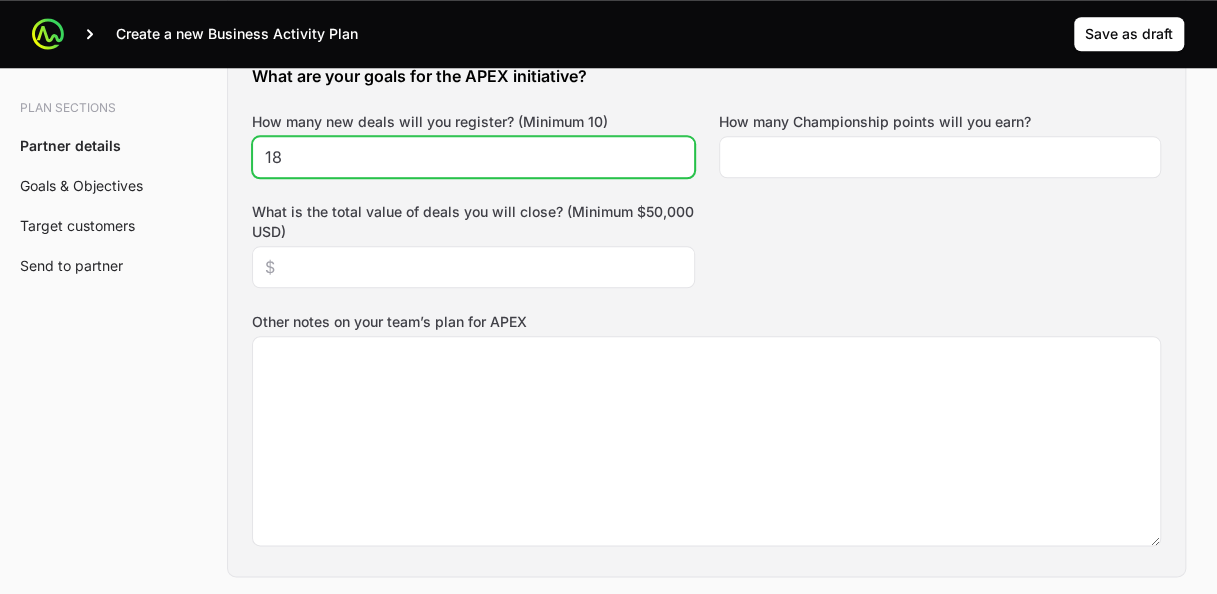 click on "18" 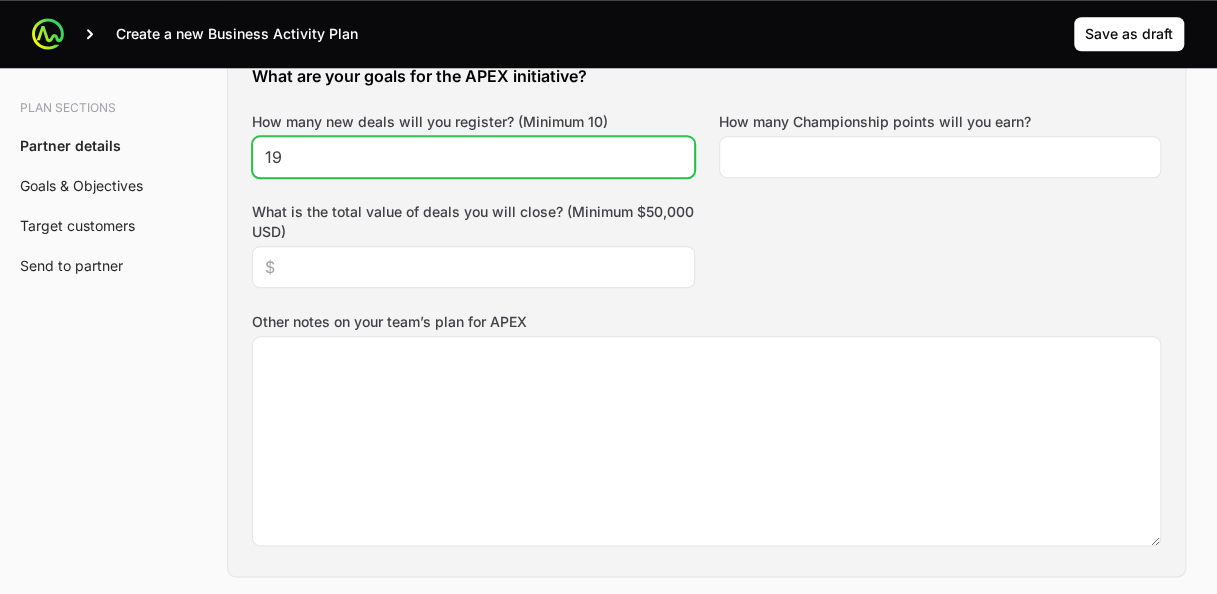 click on "19" 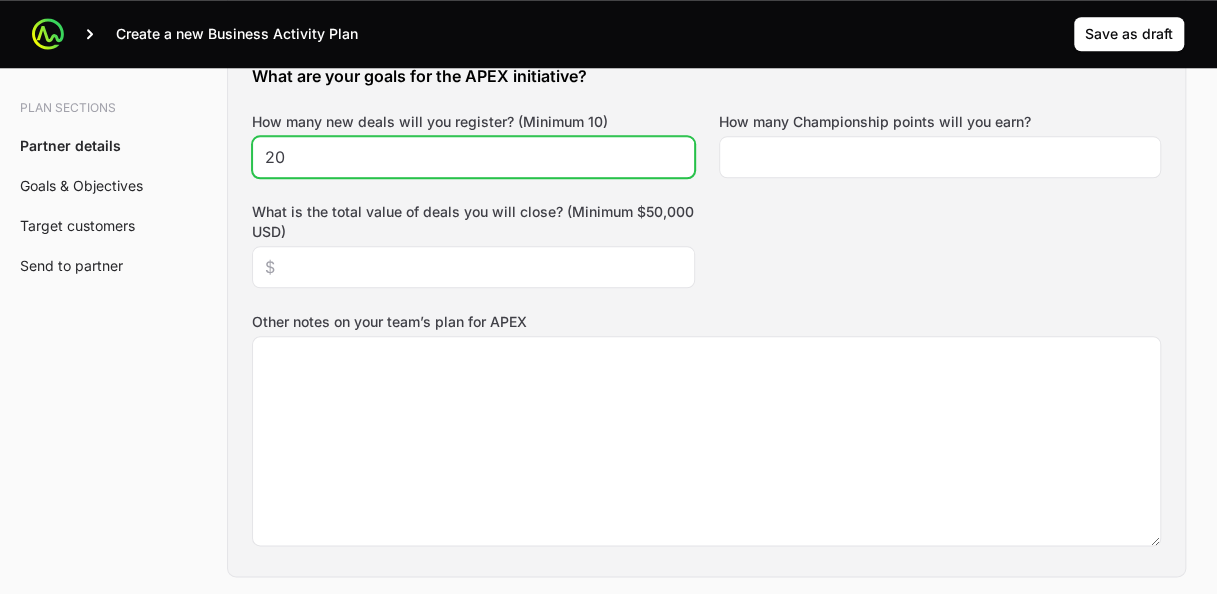 type on "20" 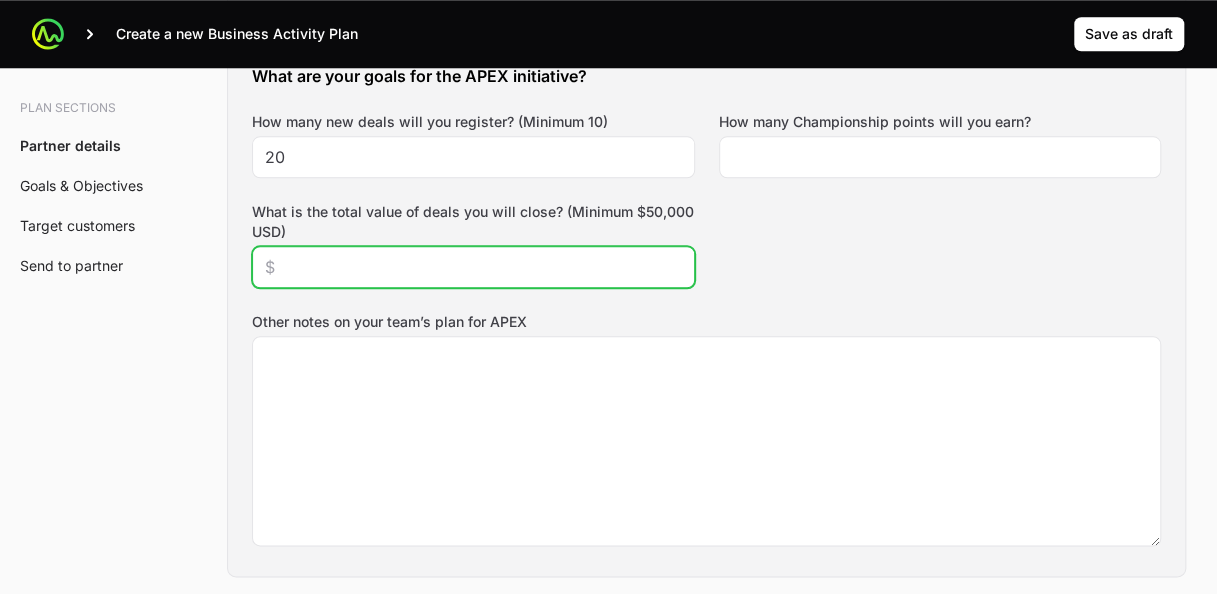 click on "What is the total value of deals you will close? (Minimum $50,000 USD)" 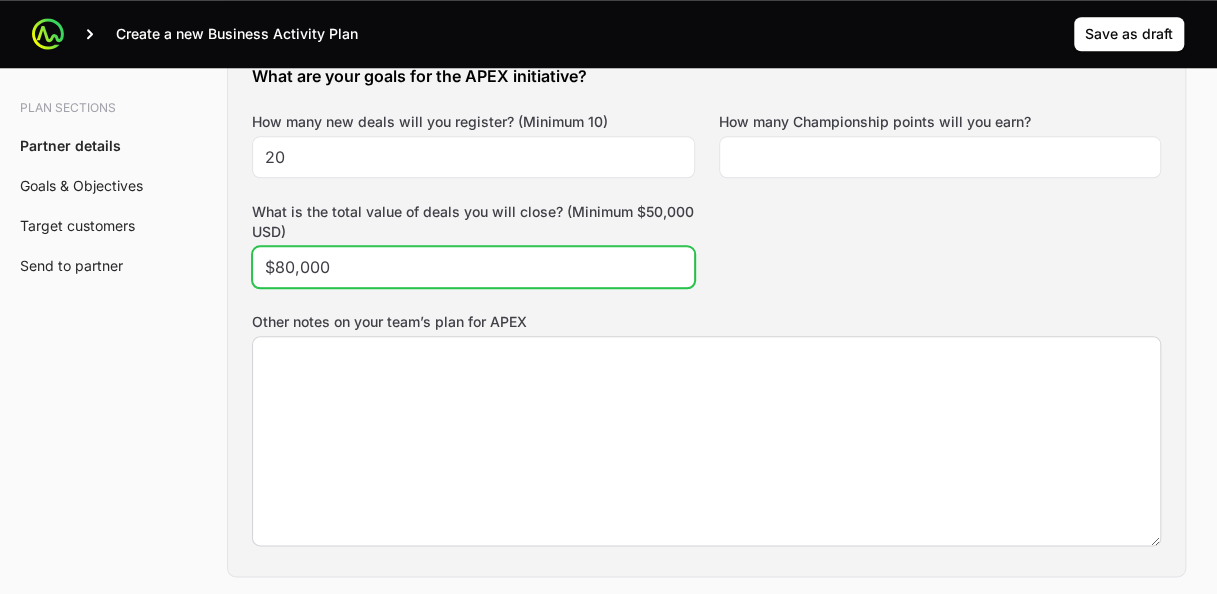 type on "$80,000" 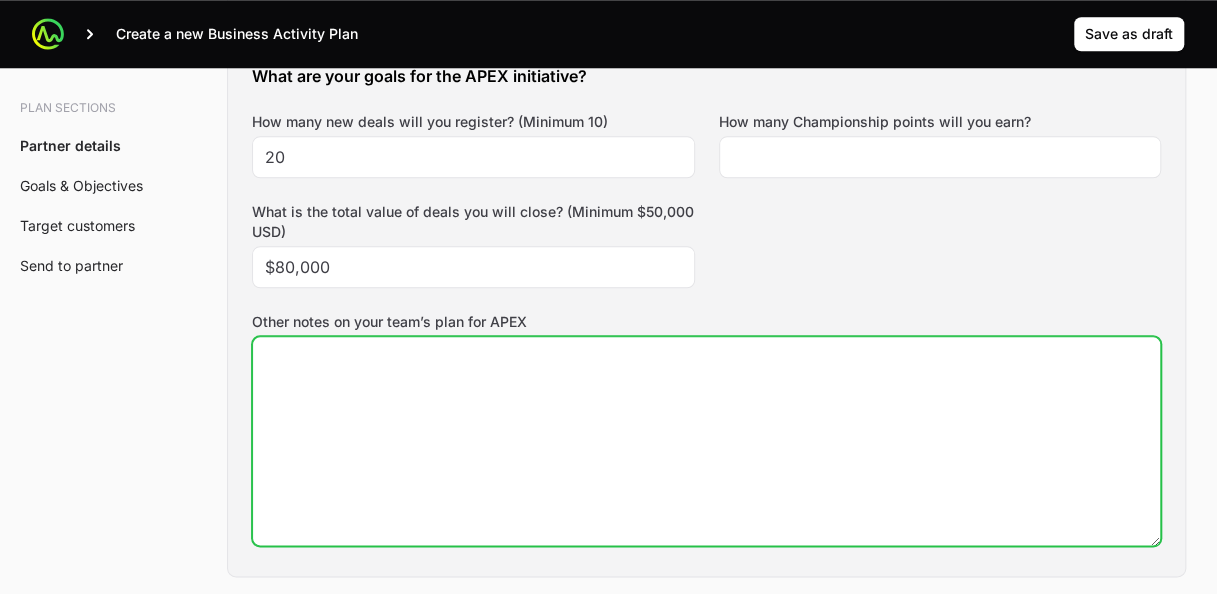 click on "Other notes on your team’s plan for APEX" 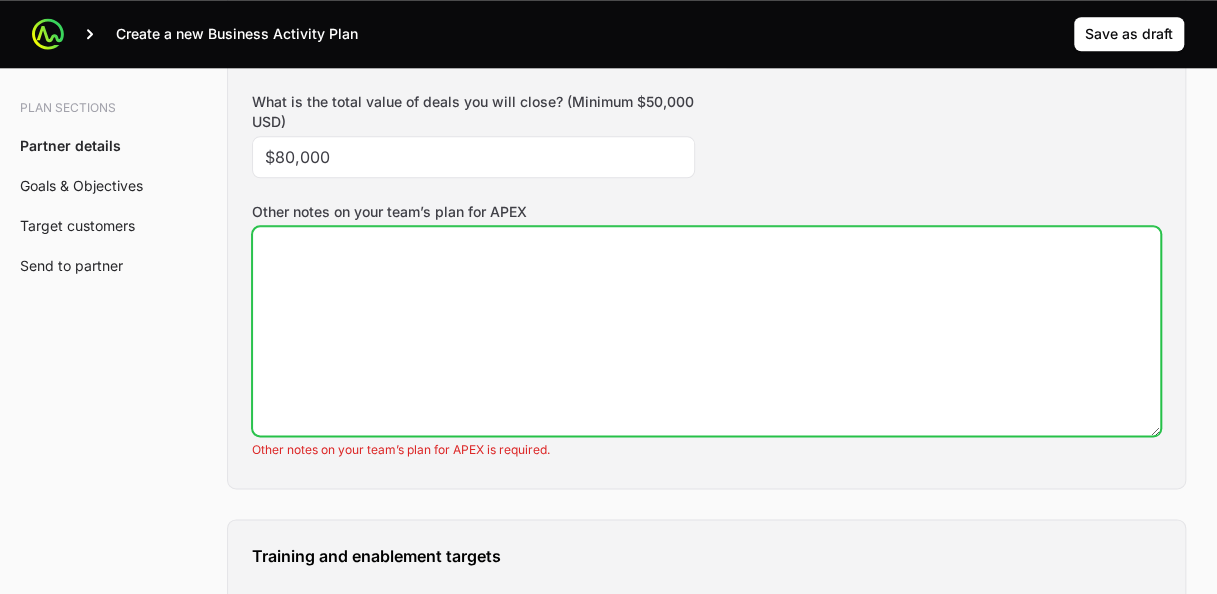 scroll, scrollTop: 1096, scrollLeft: 0, axis: vertical 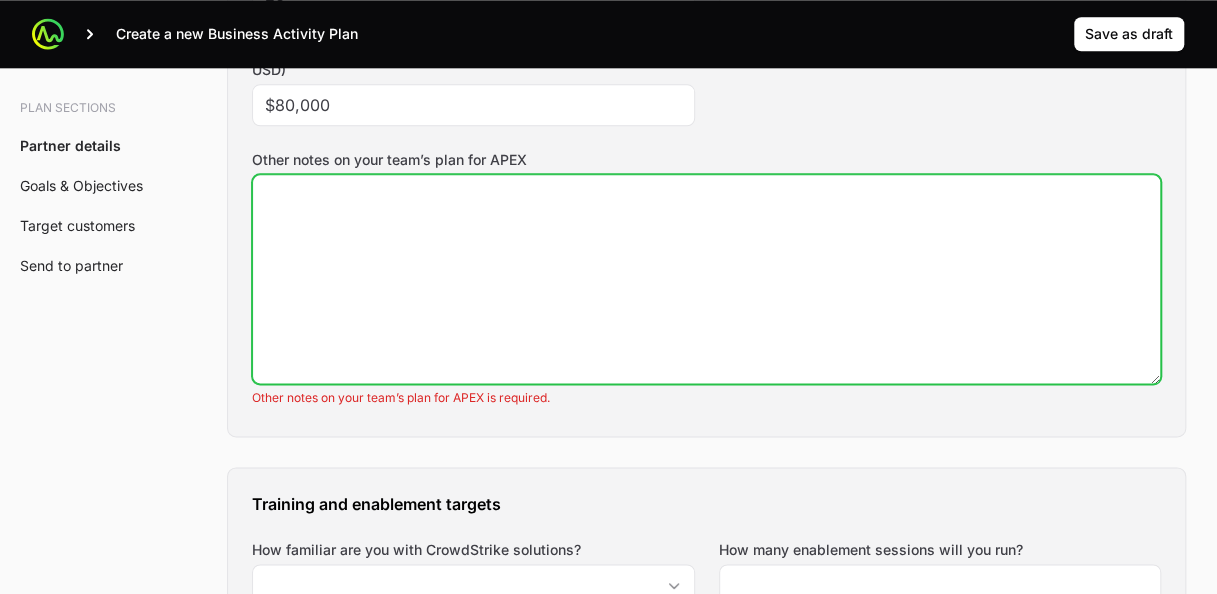 click on "Other notes on your team’s plan for APEX" 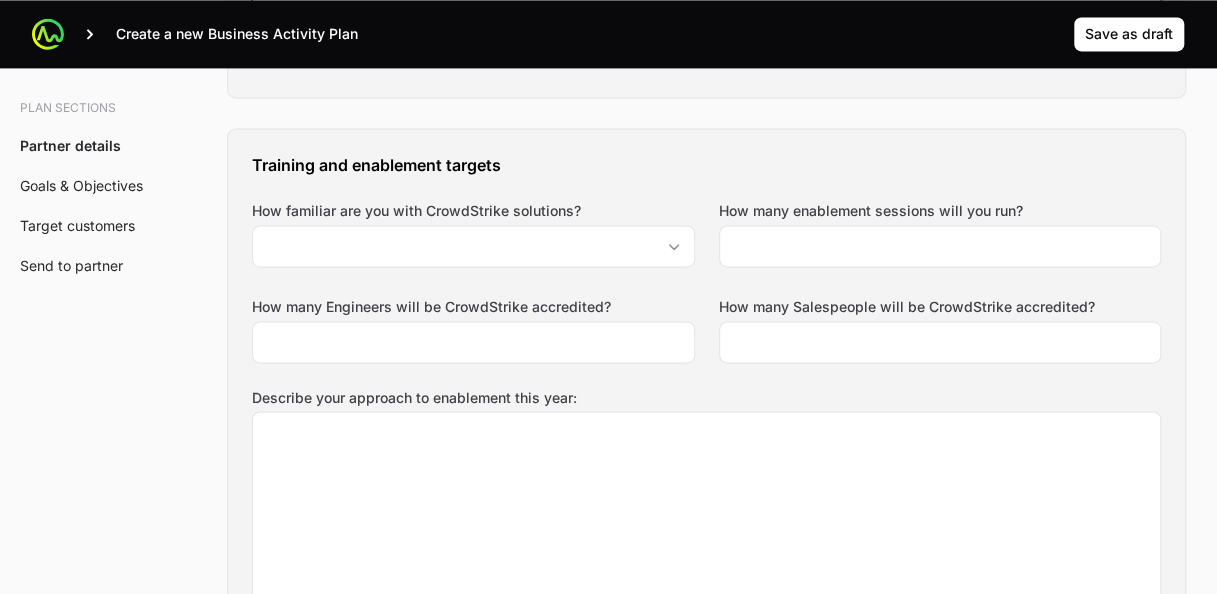 scroll, scrollTop: 1442, scrollLeft: 0, axis: vertical 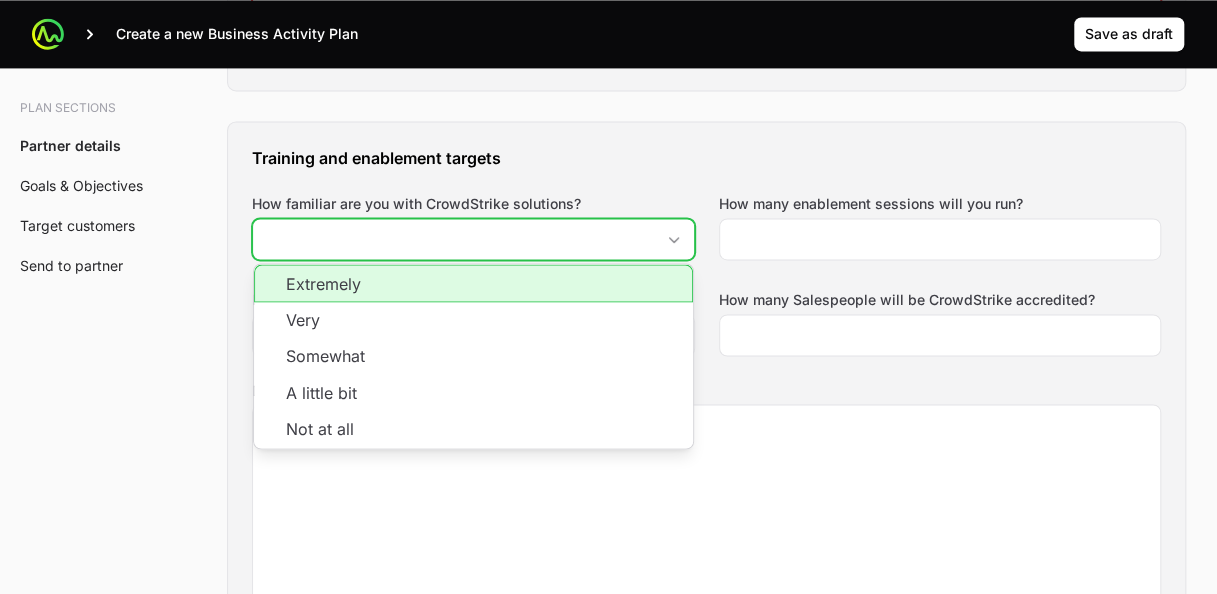 click on "How familiar are you with CrowdStrike solutions?" 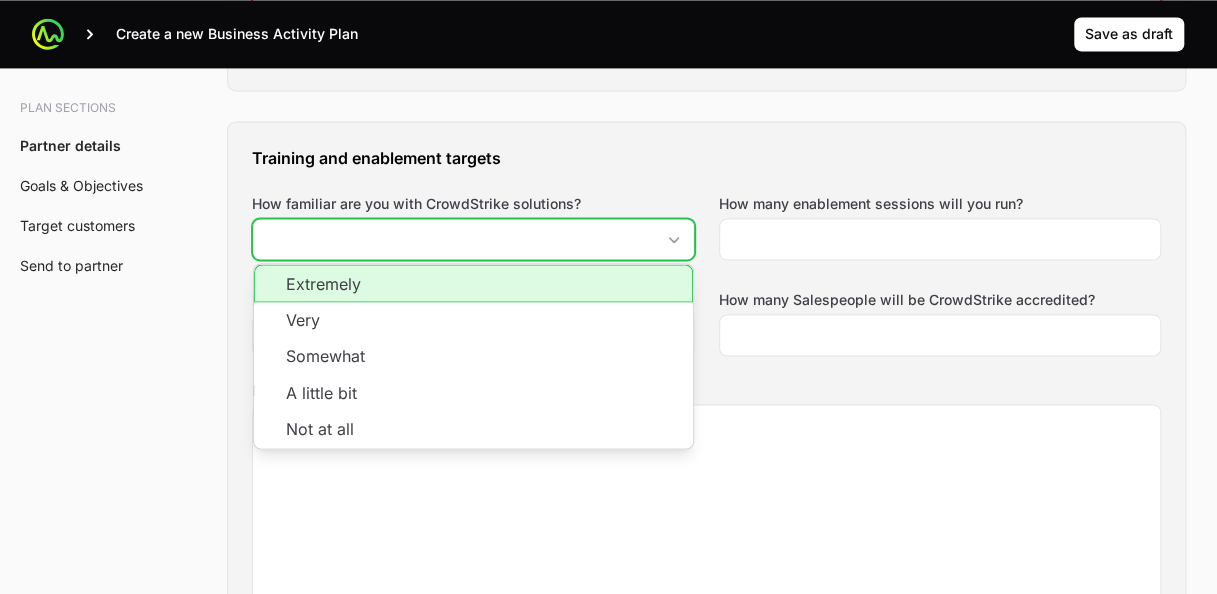 click on "Extremely" 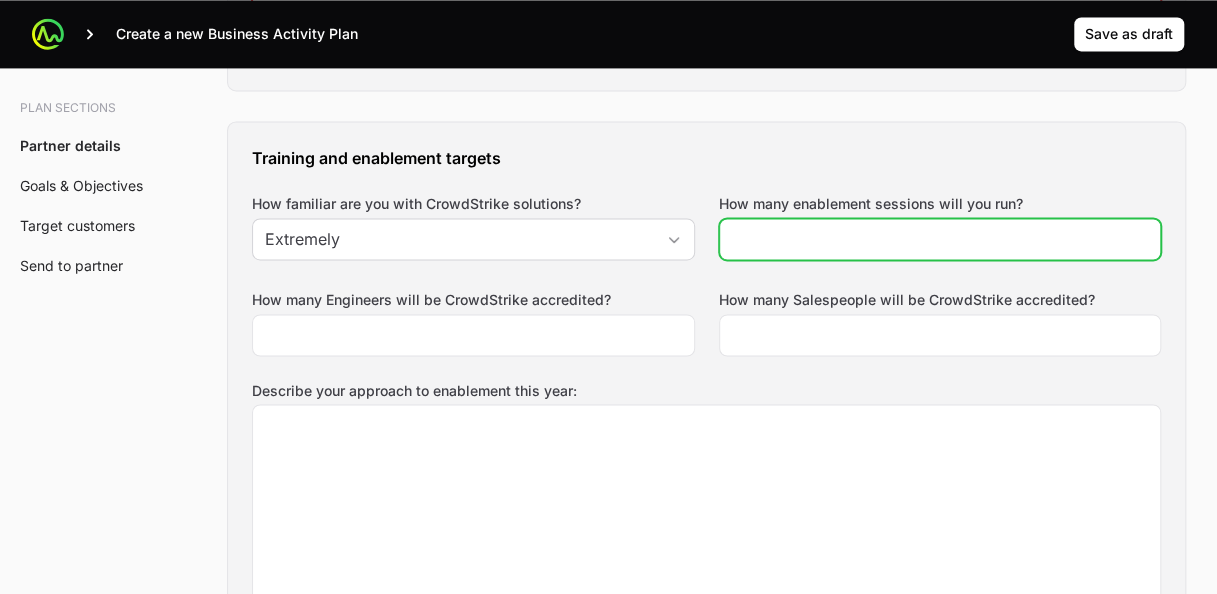 click on "How many enablement sessions will you run?" 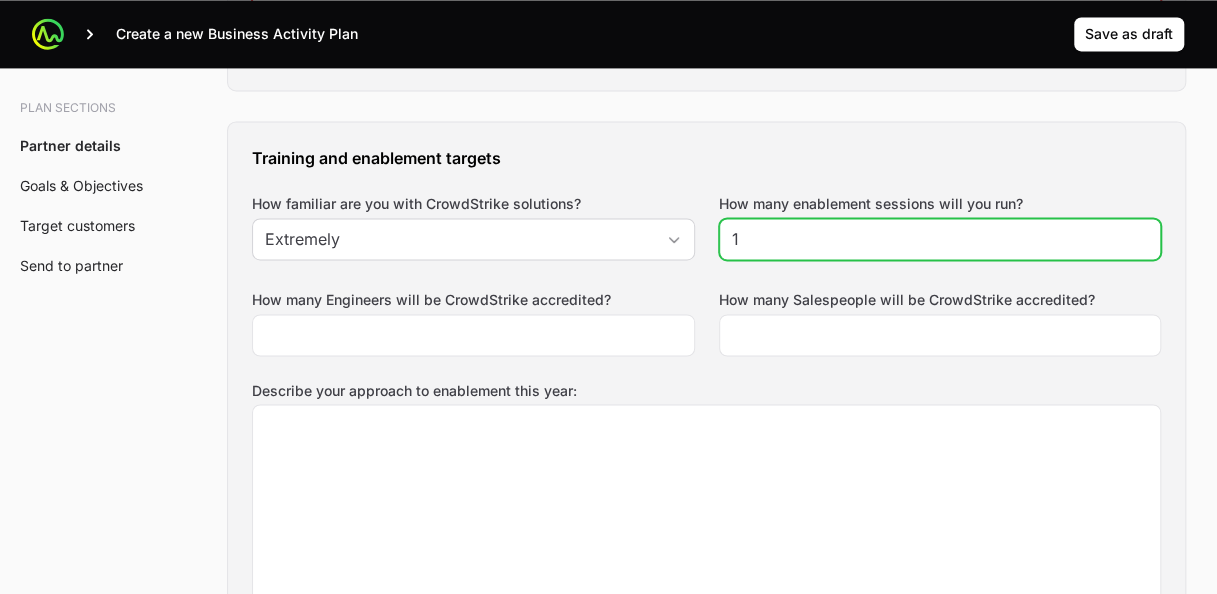 click on "1" 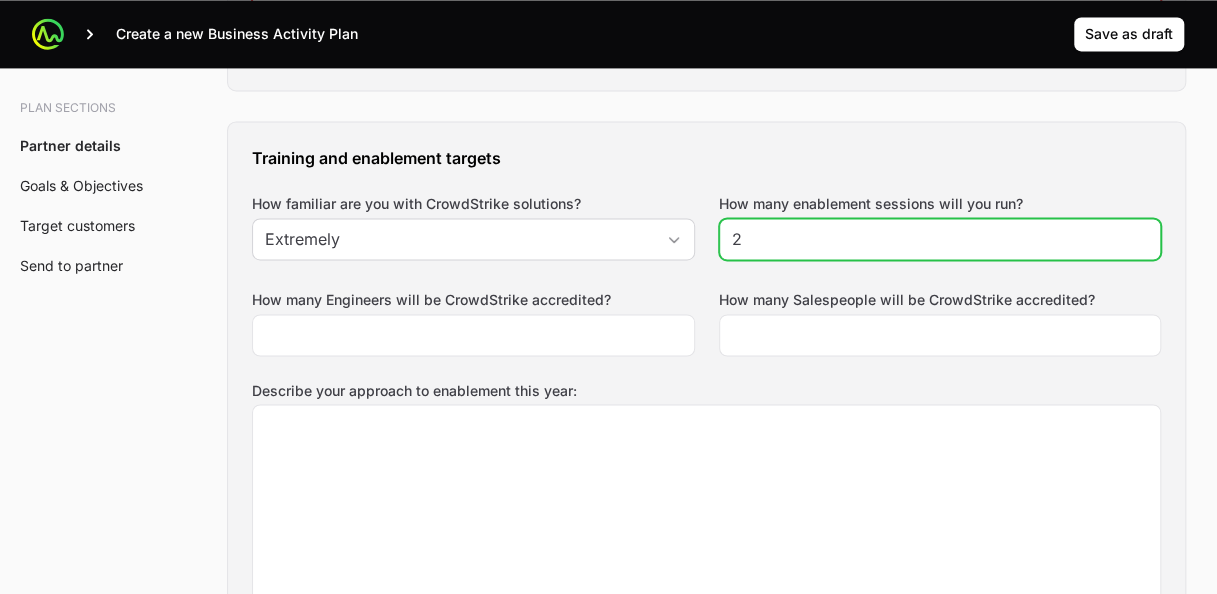 click on "2" 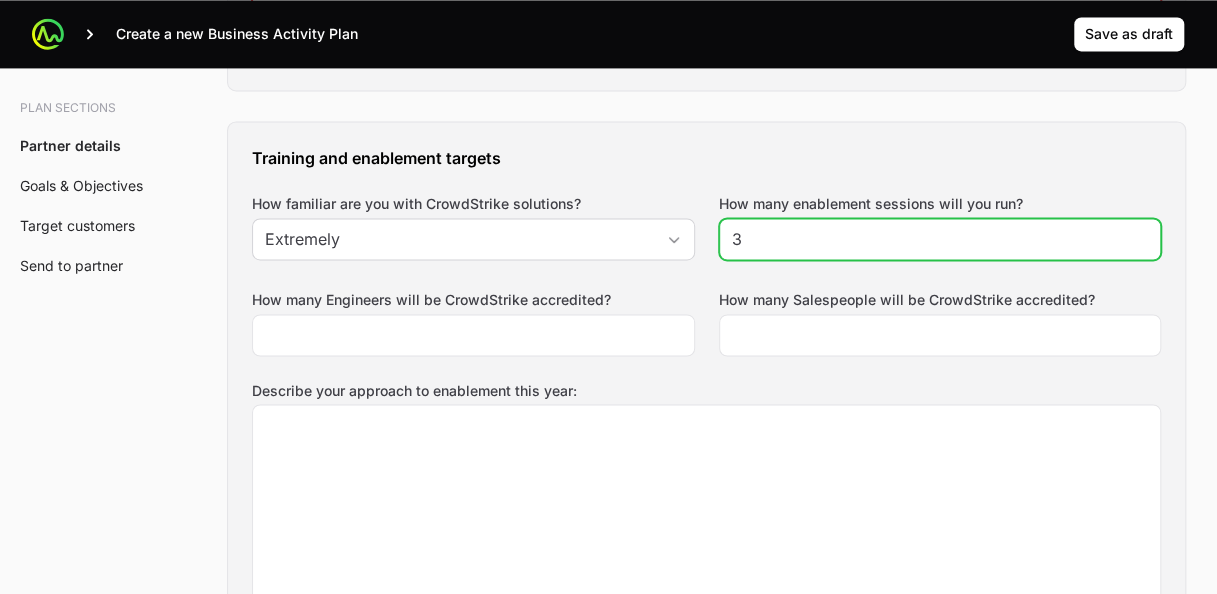 type on "3" 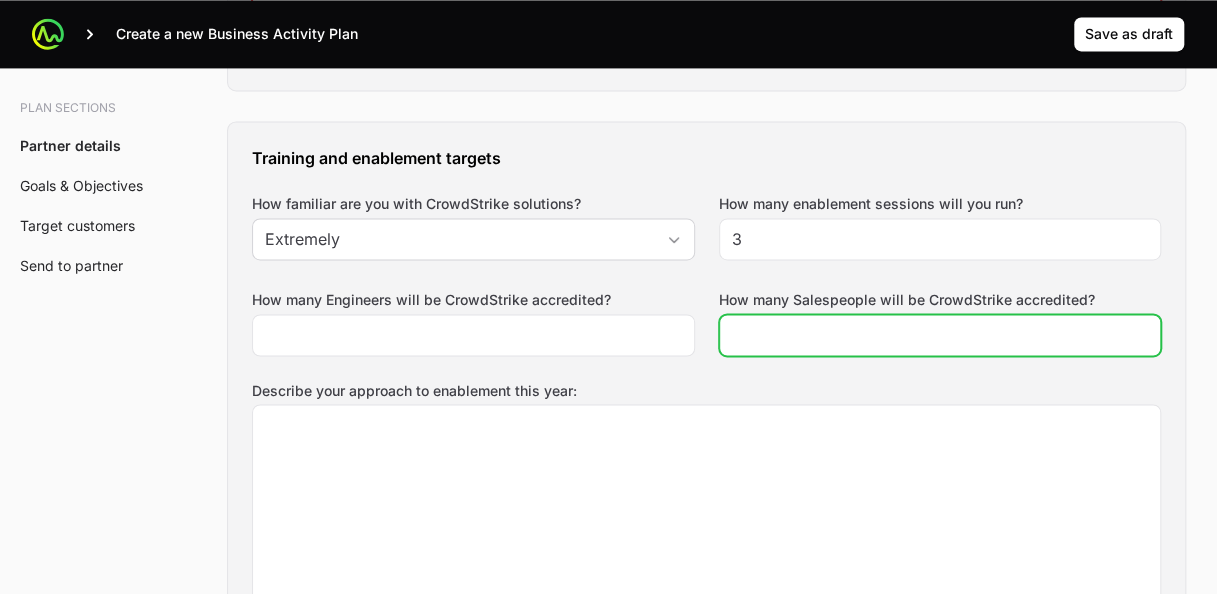 click on "How many Salespeople will be CrowdStrike accredited?" 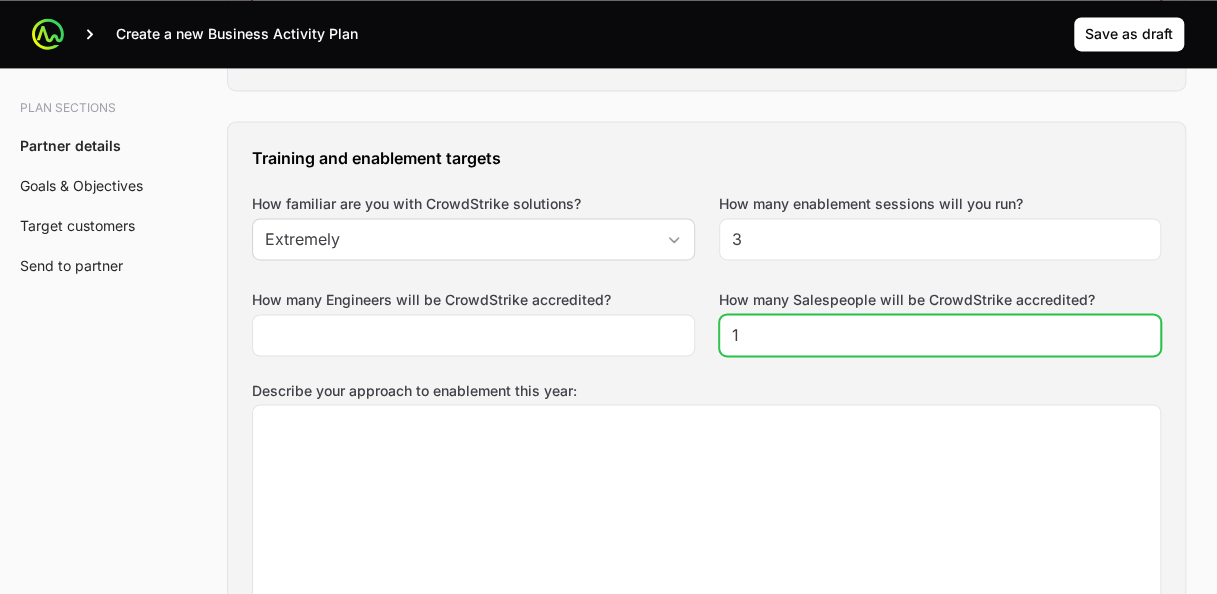 click on "1" 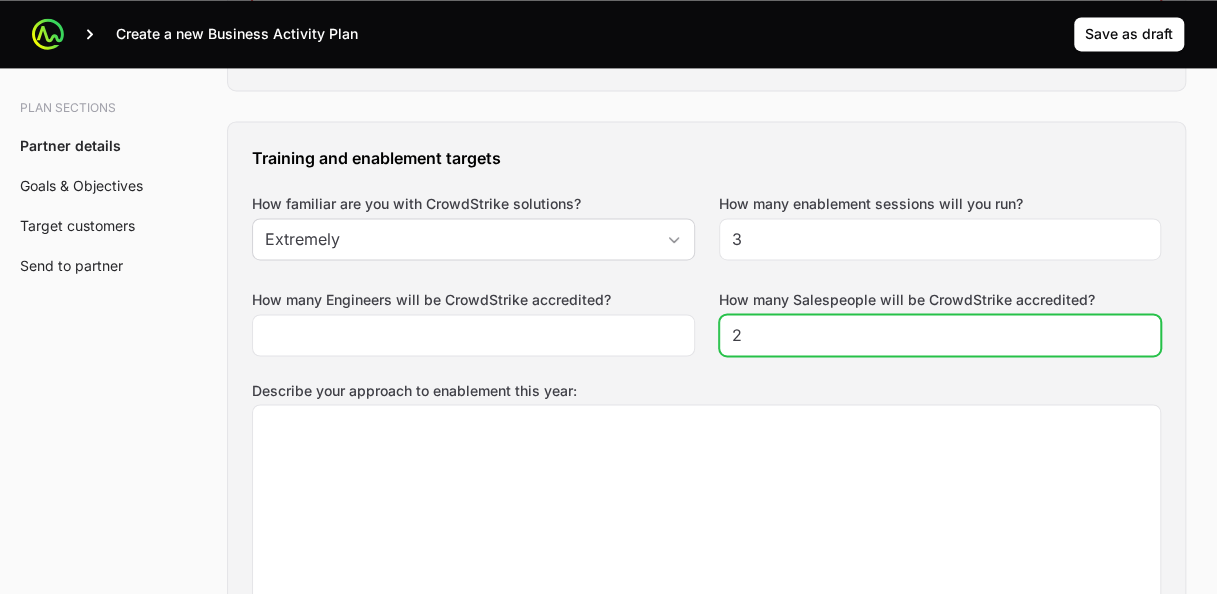 click on "2" 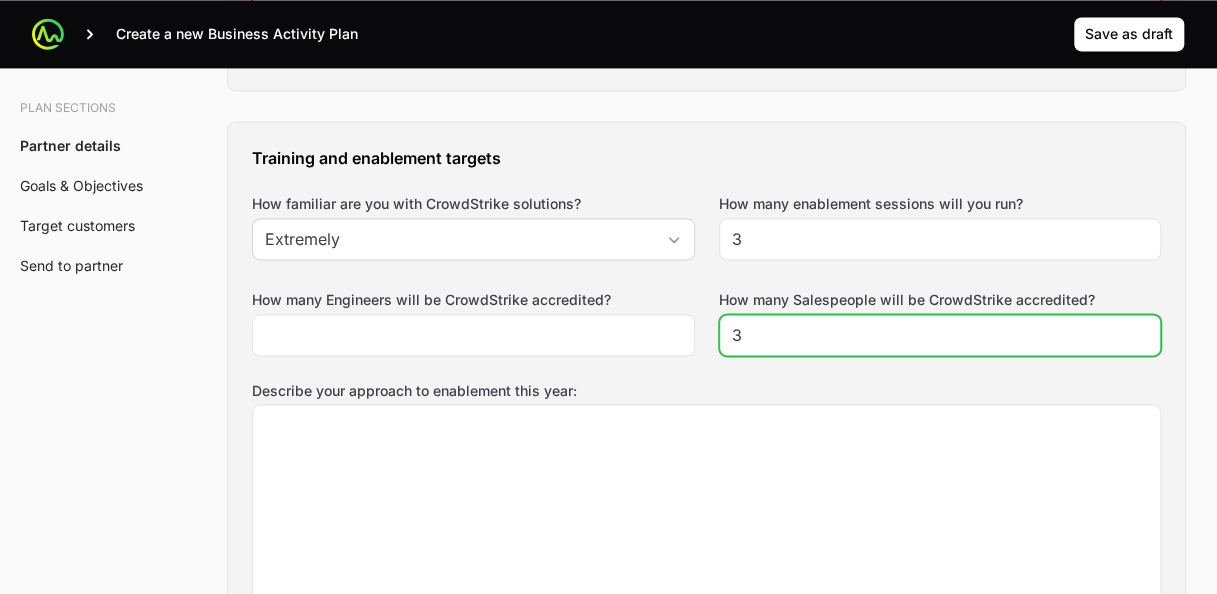 click on "3" 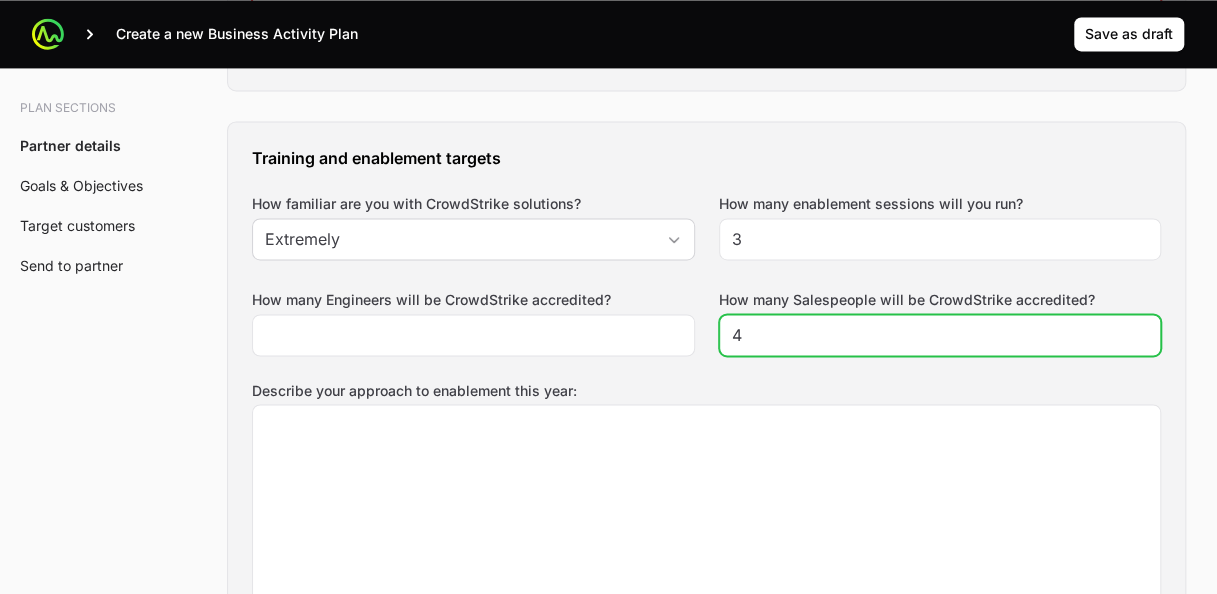click on "4" 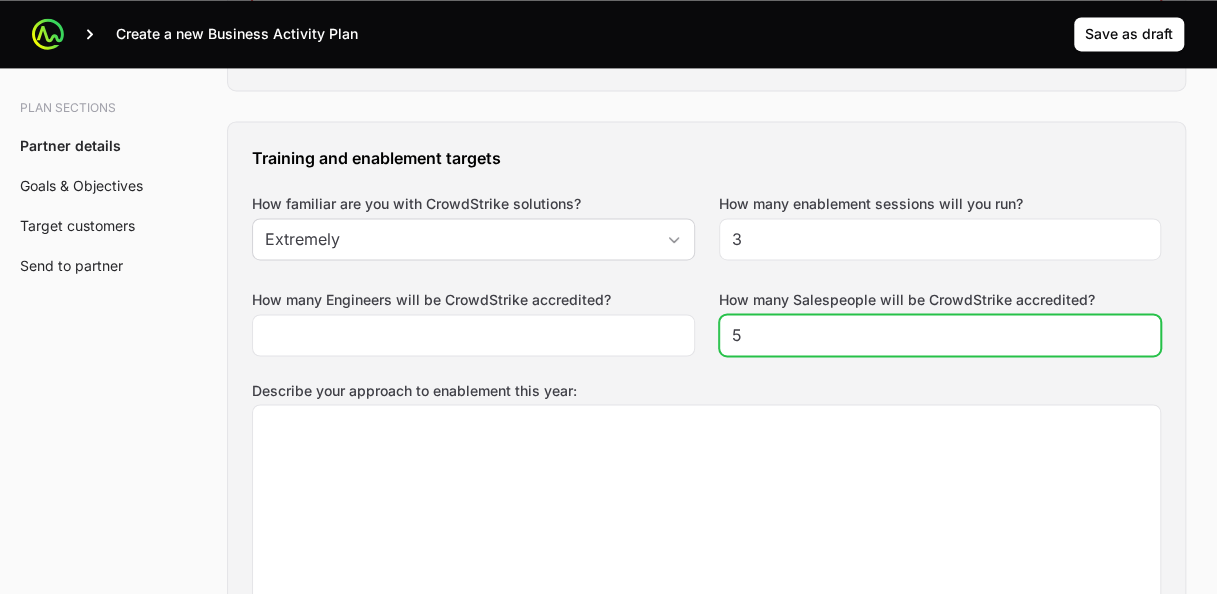 click on "5" 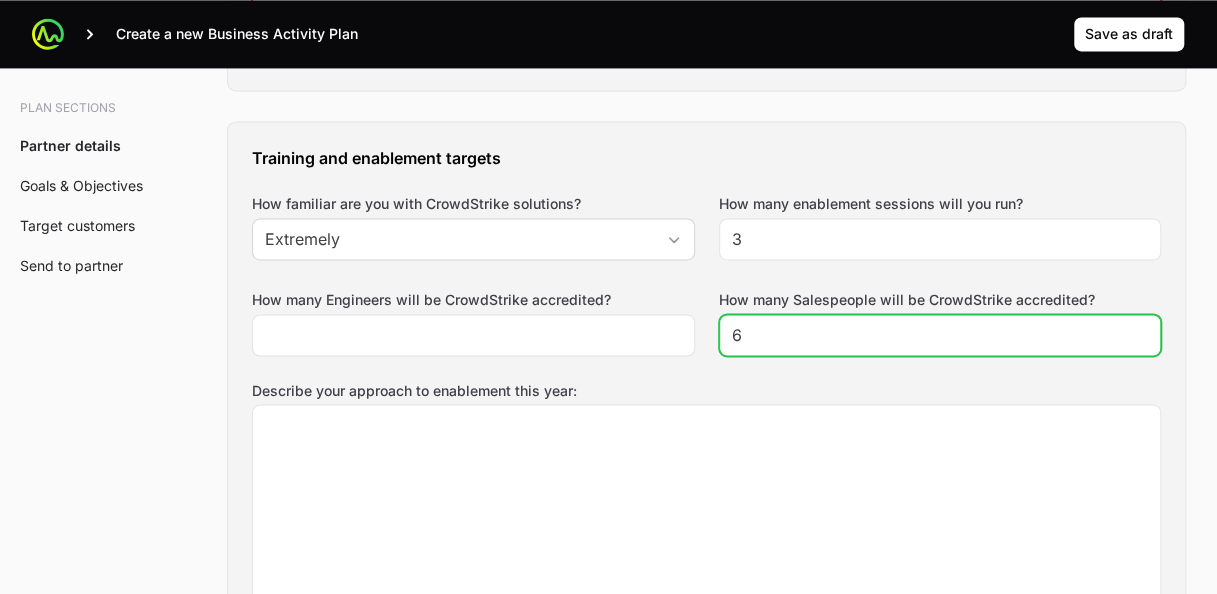 click on "6" 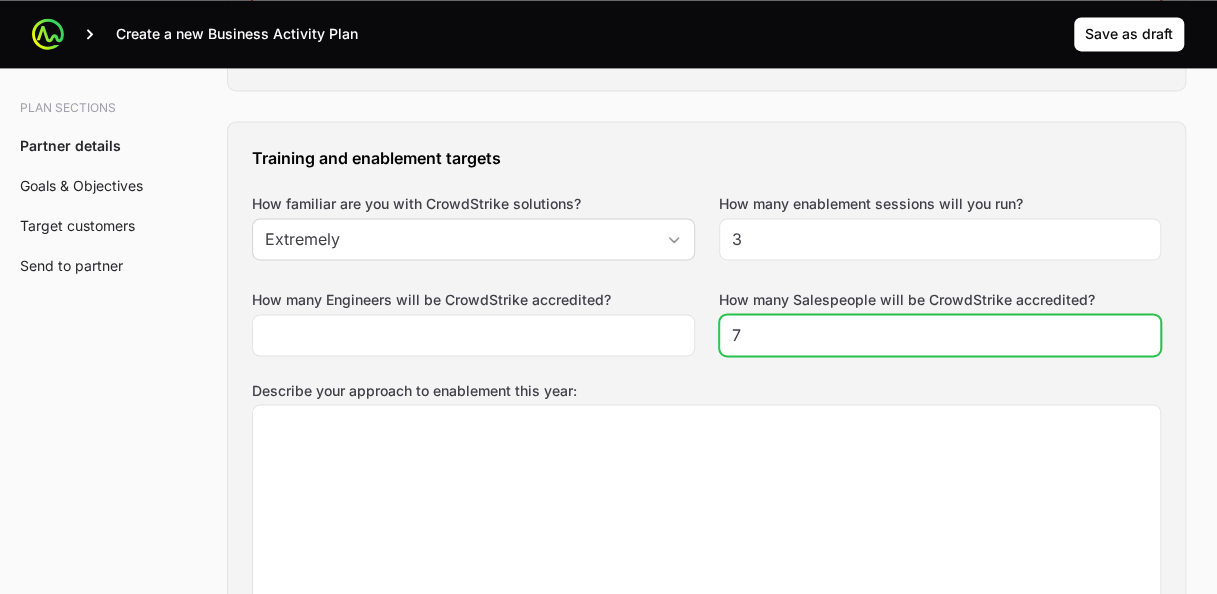 click on "7" 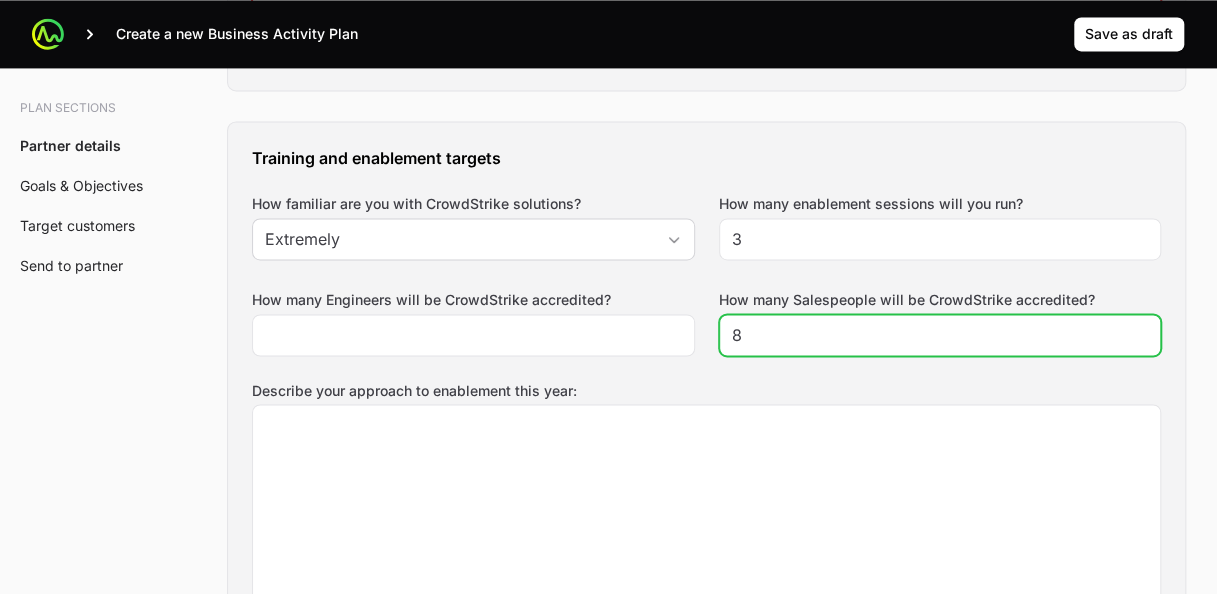 click on "8" 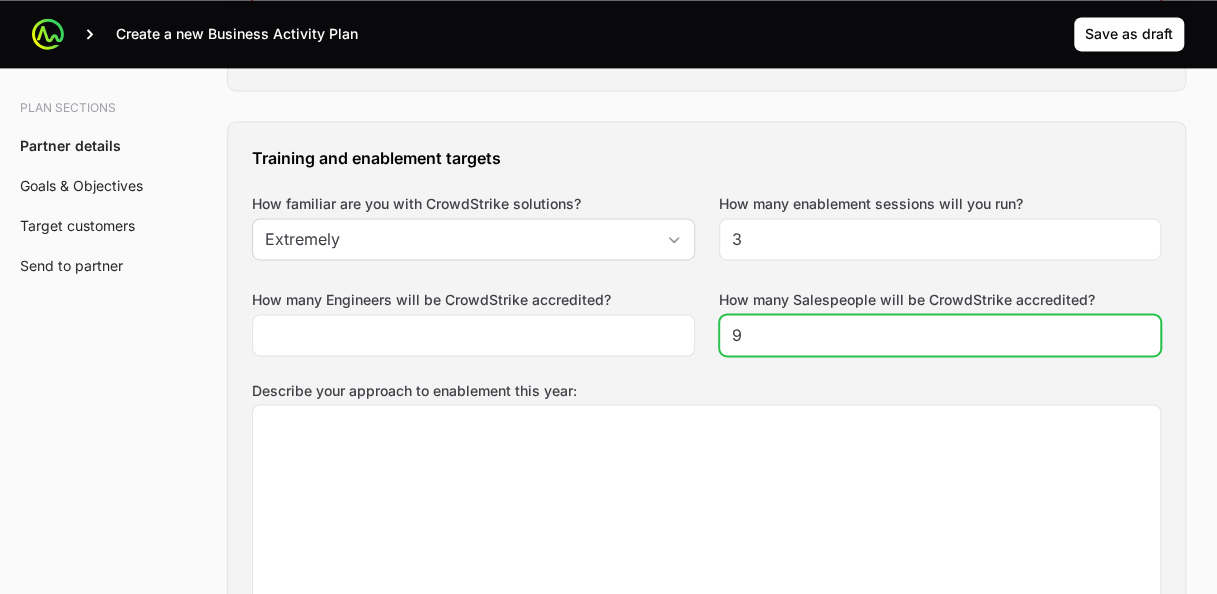 click on "9" 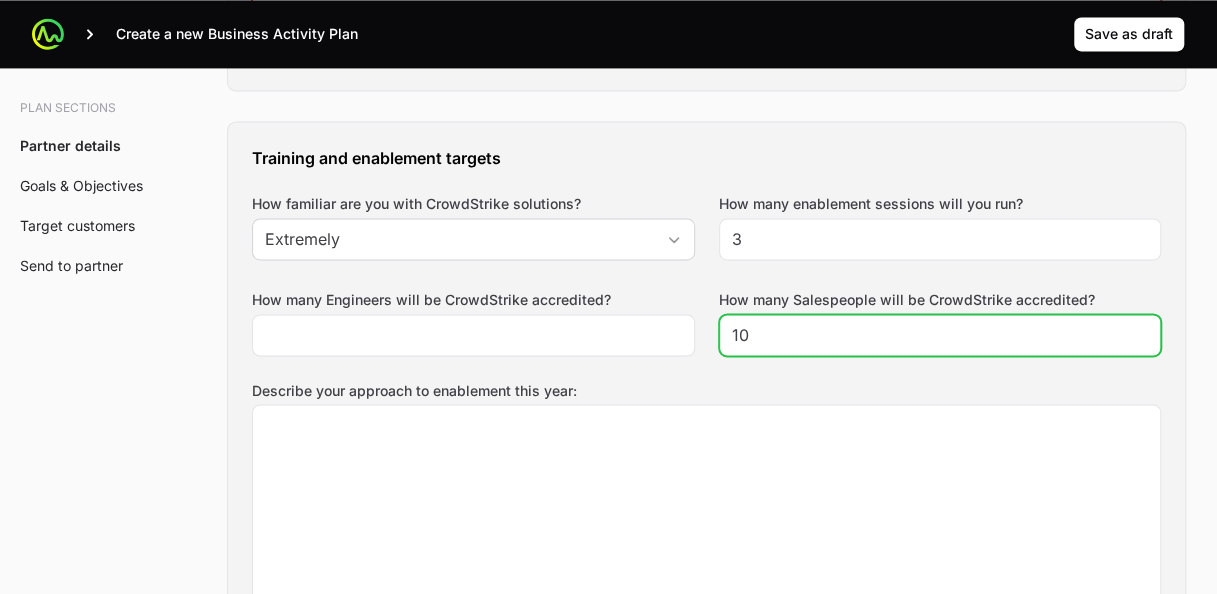 type on "10" 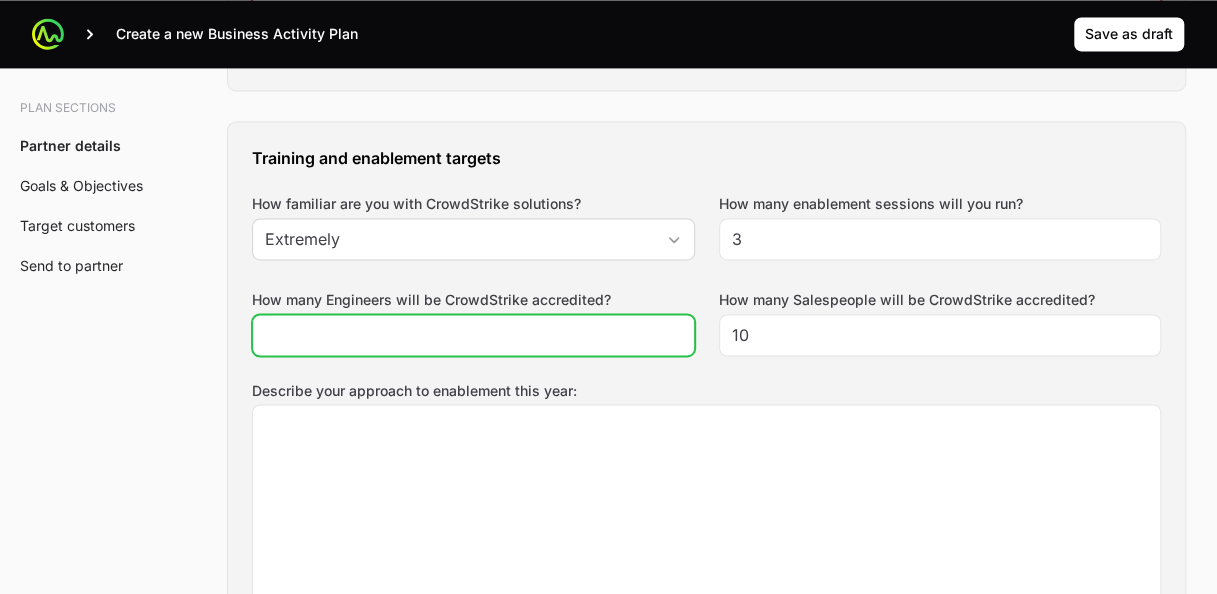 click on "How many Engineers will be CrowdStrike accredited?" 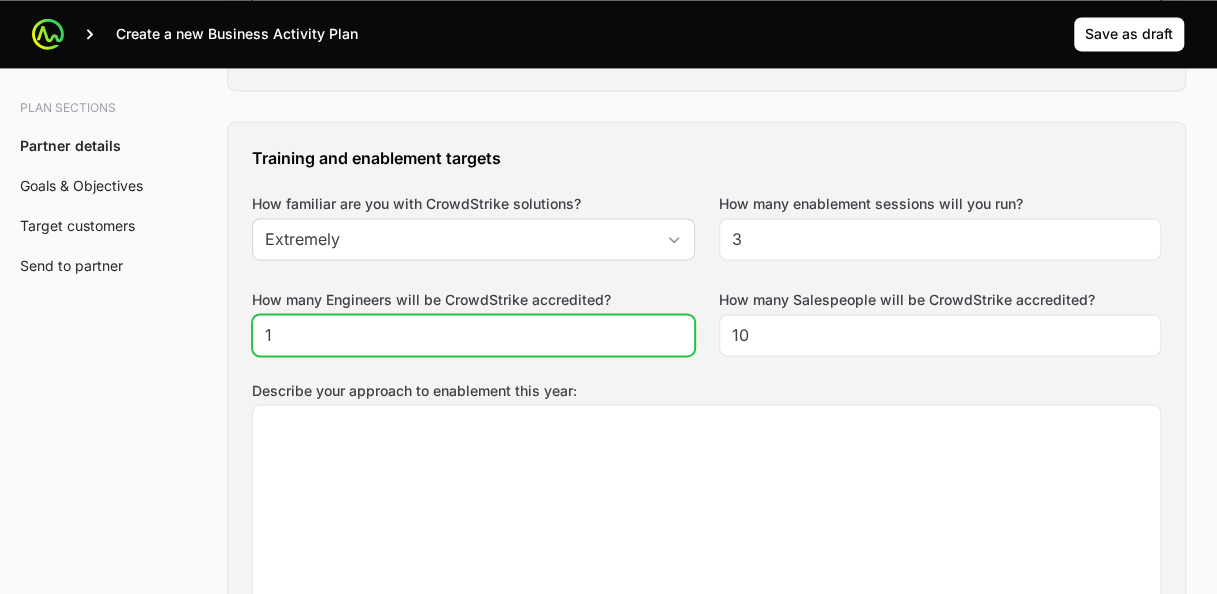 click on "1" 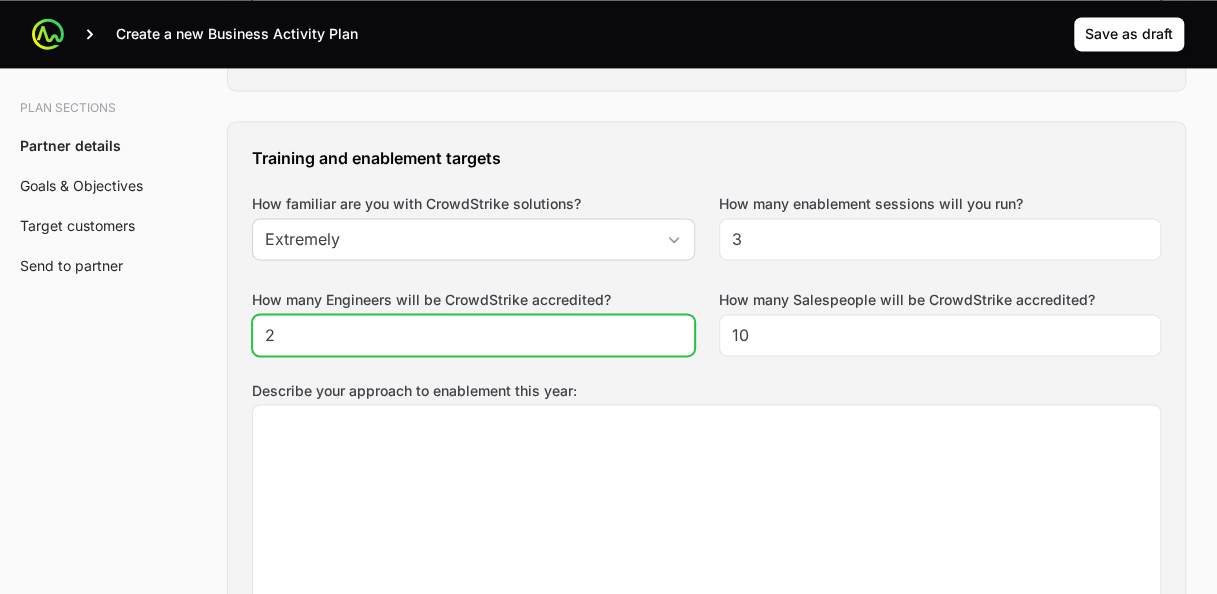 click on "2" 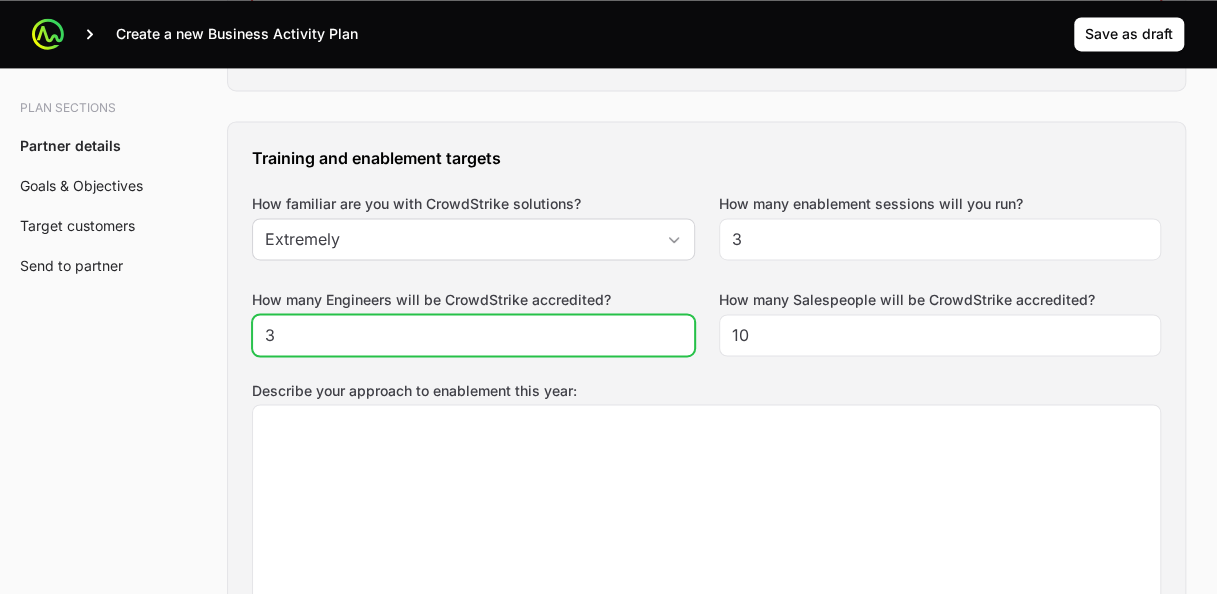 click on "3" 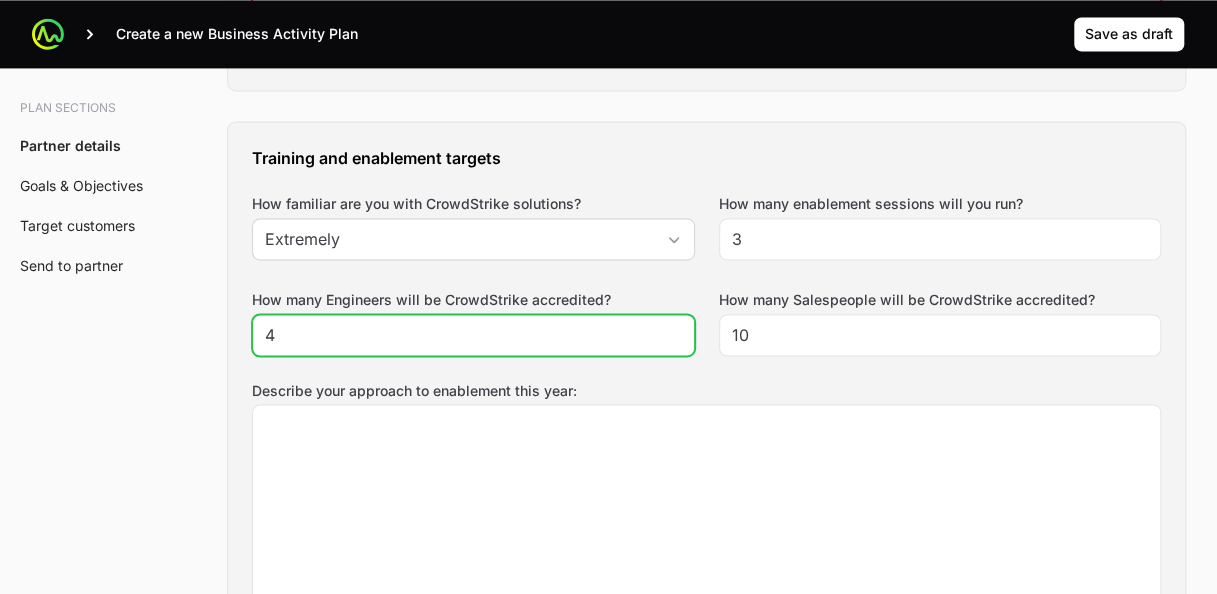 click on "4" 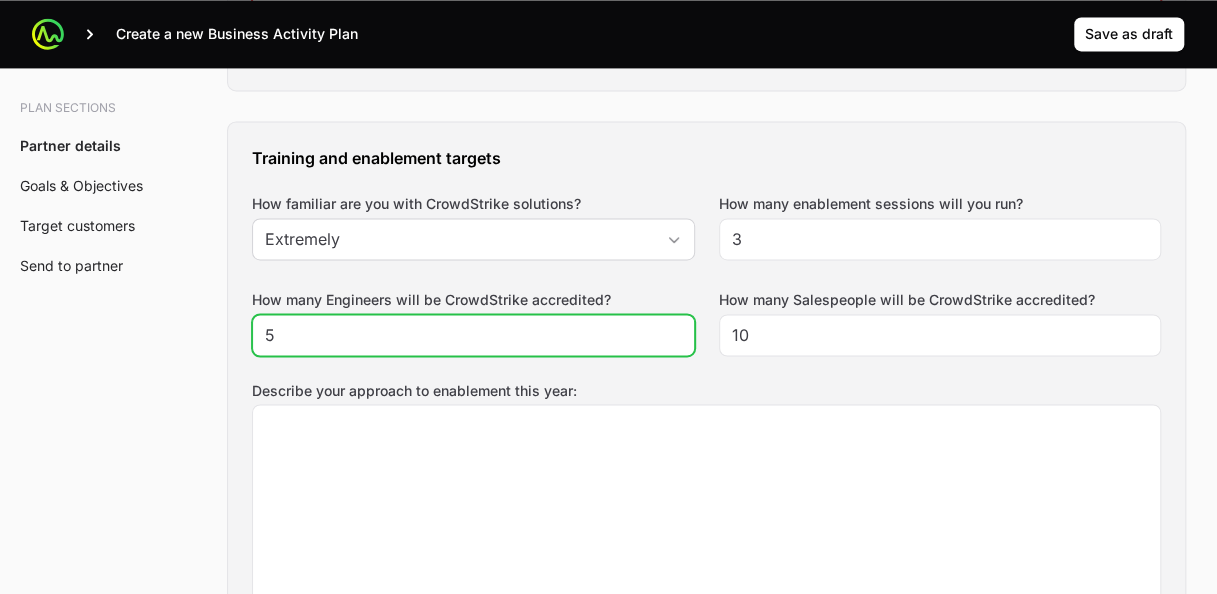 click on "5" 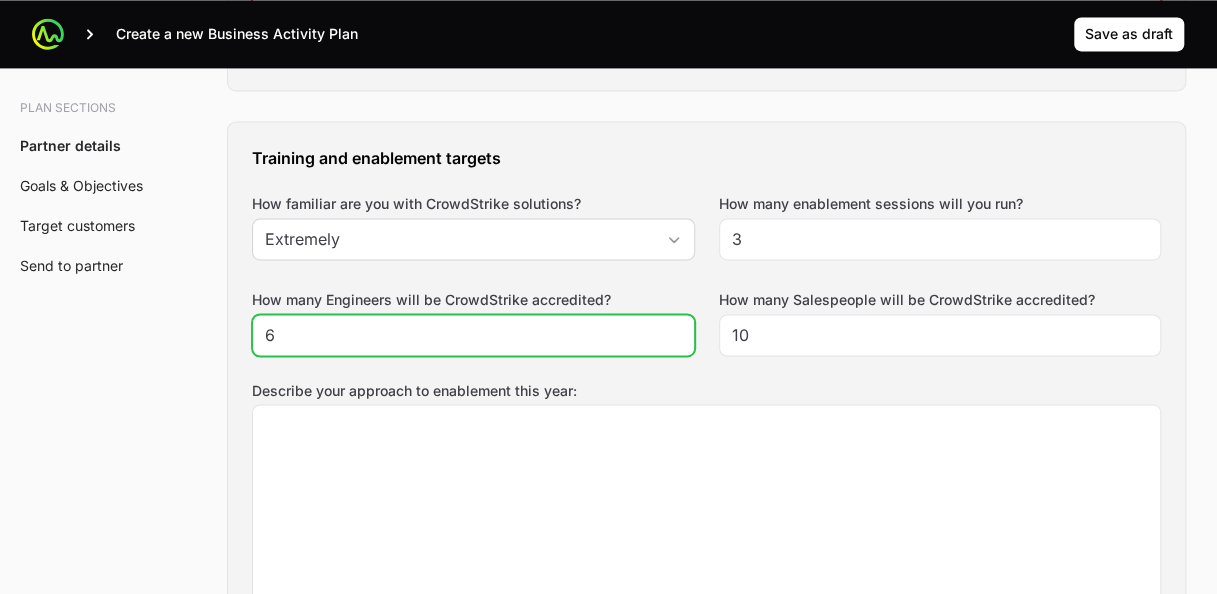 click on "6" 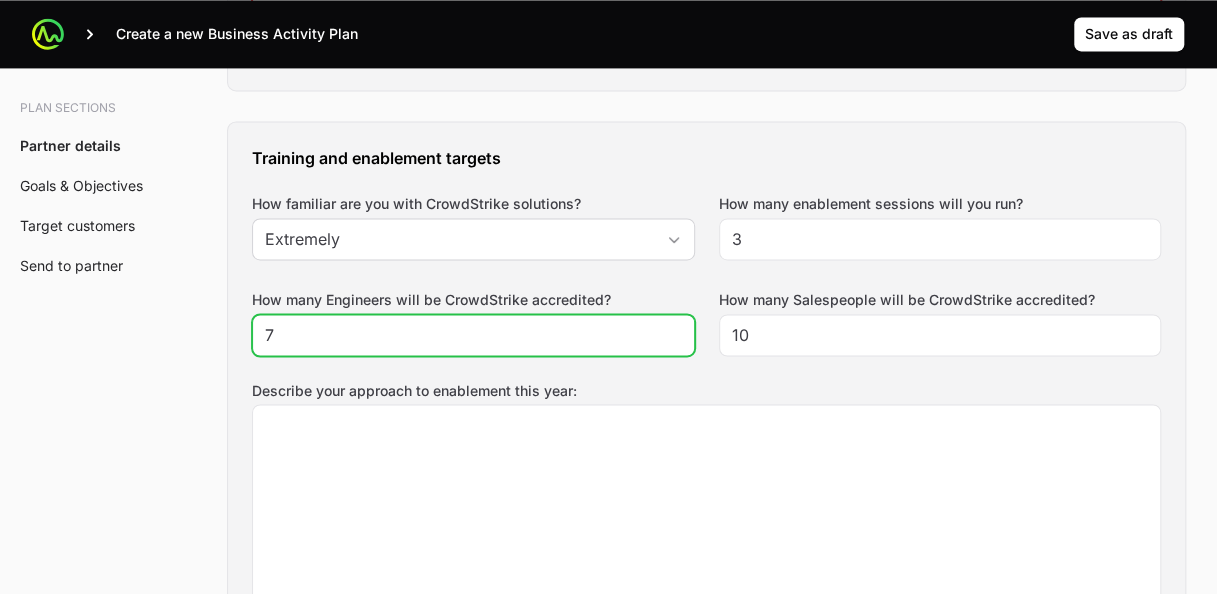 click on "7" 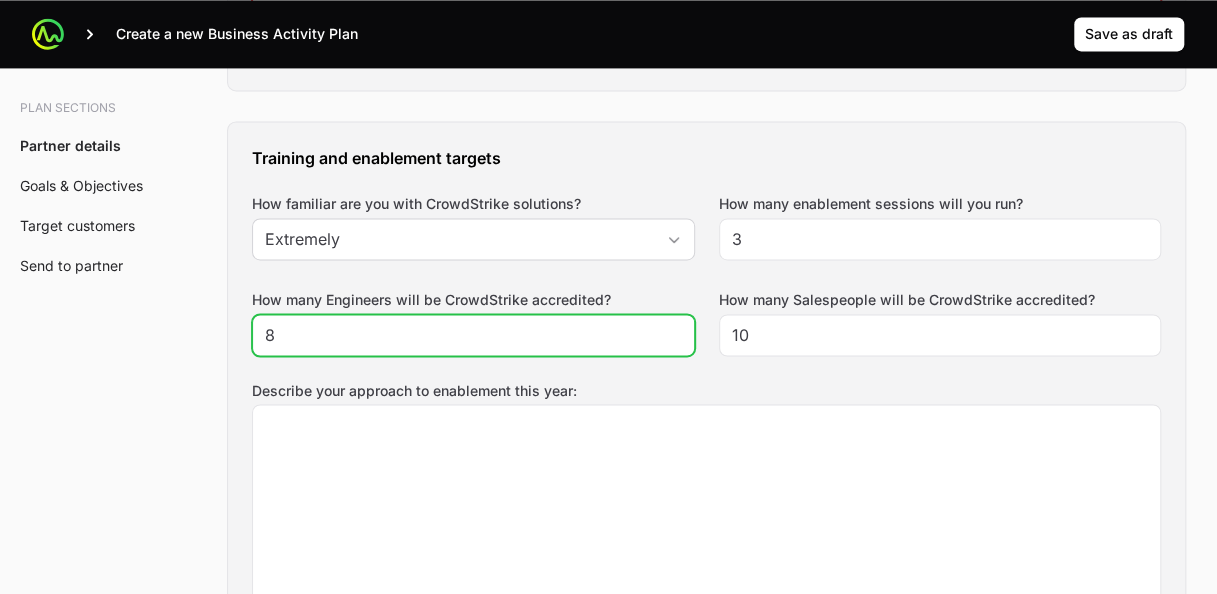 click on "8" 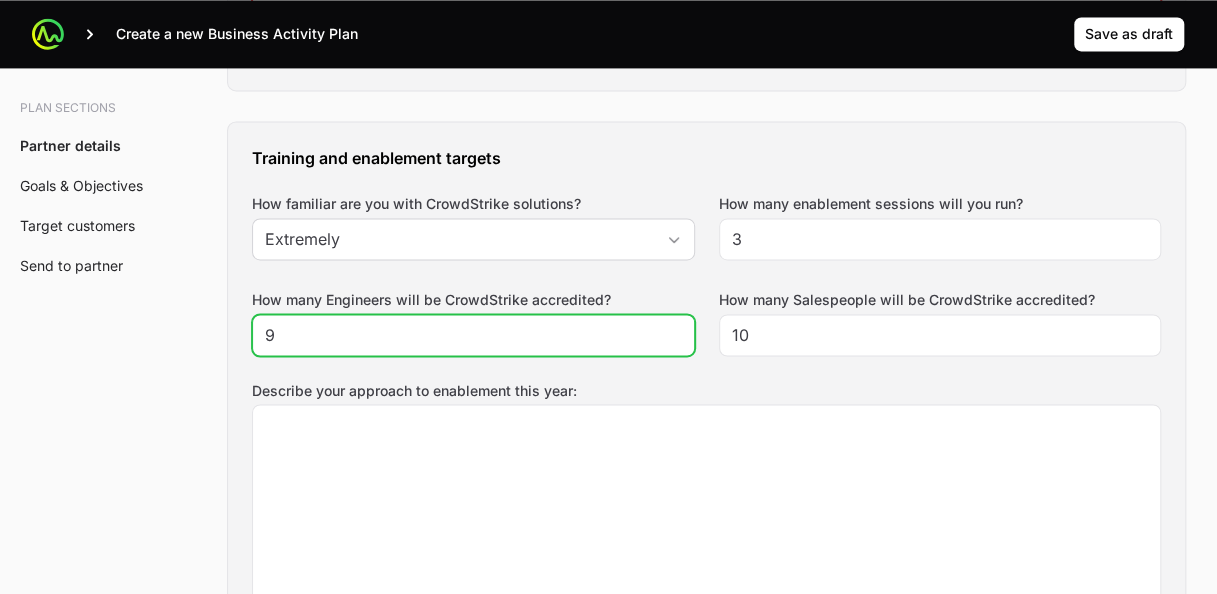 click on "9" 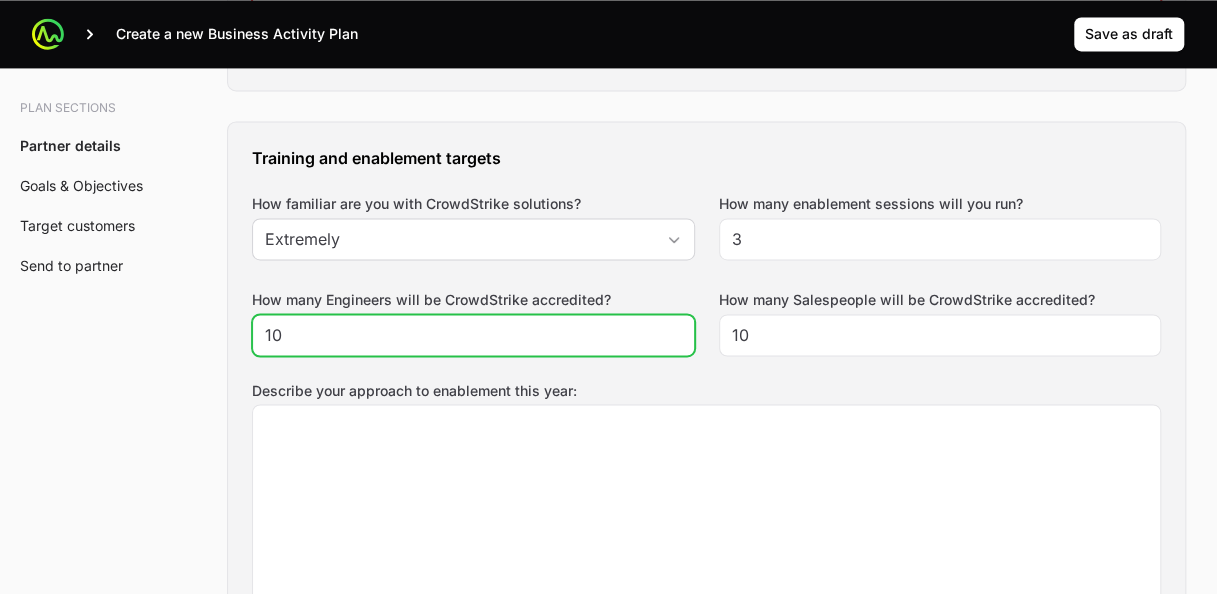 click on "10" 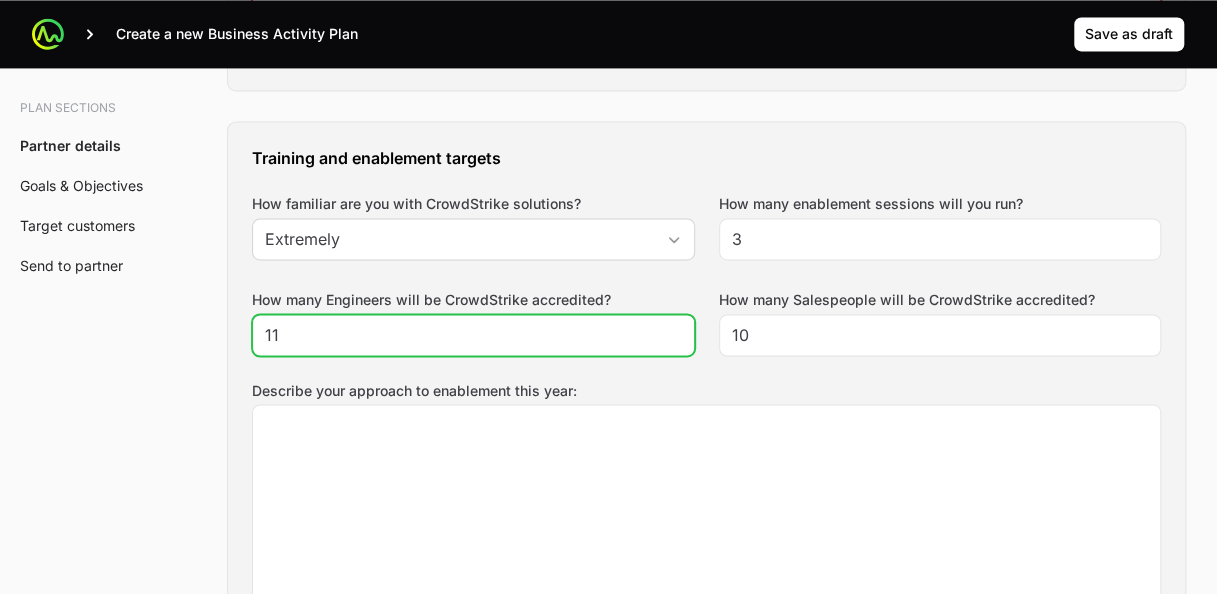 click on "11" 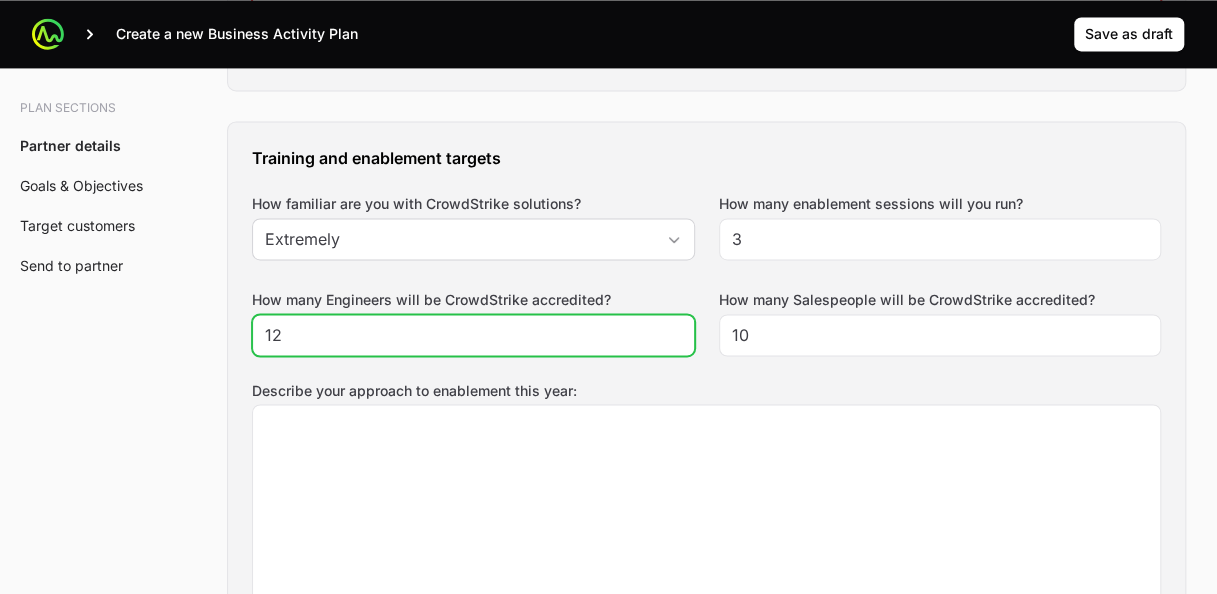 click on "12" 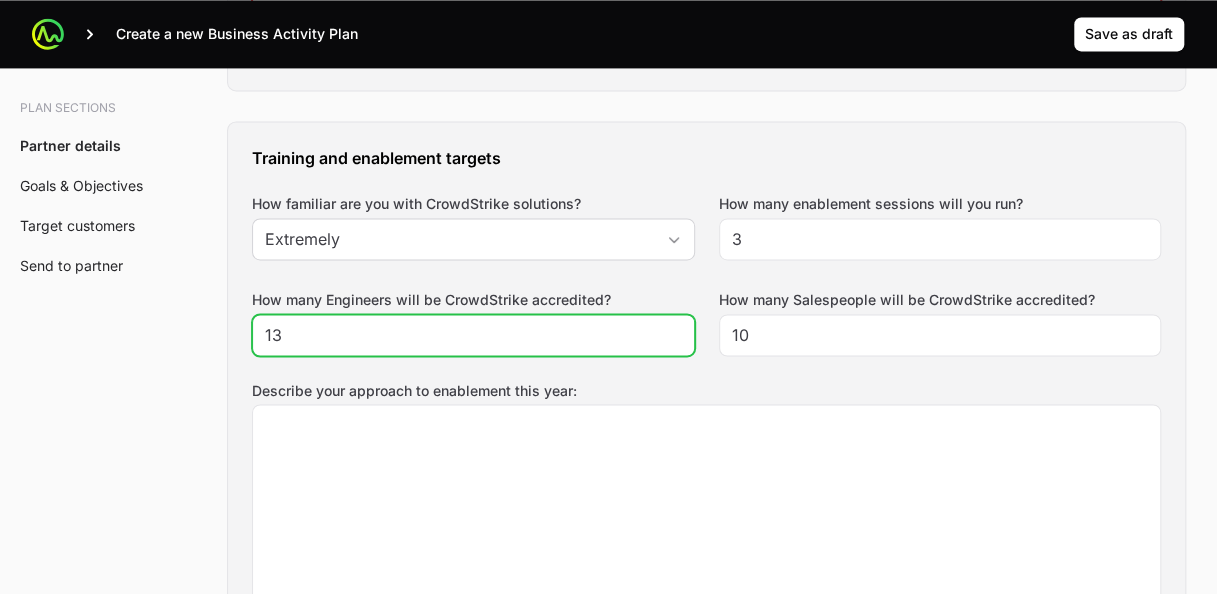 click on "13" 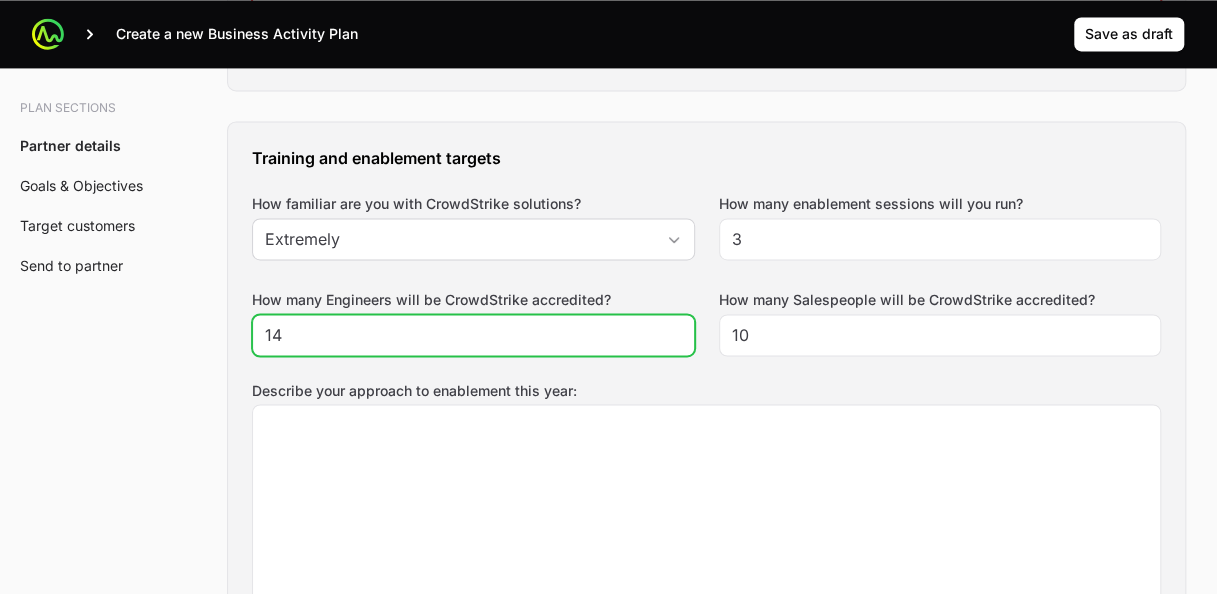 click on "14" 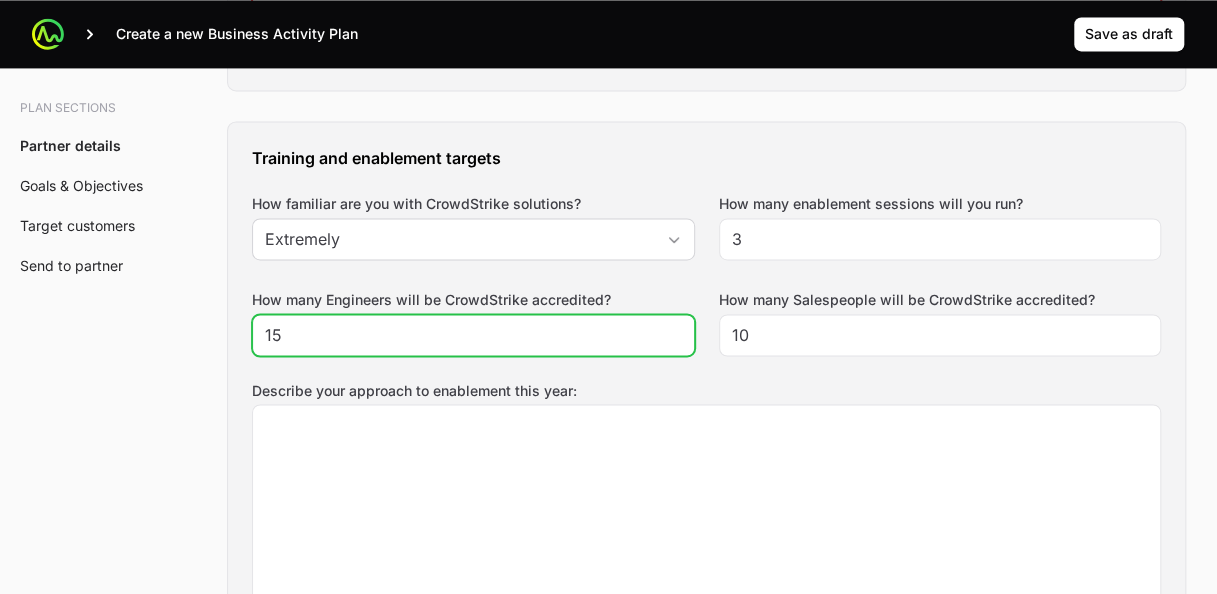 click on "15" 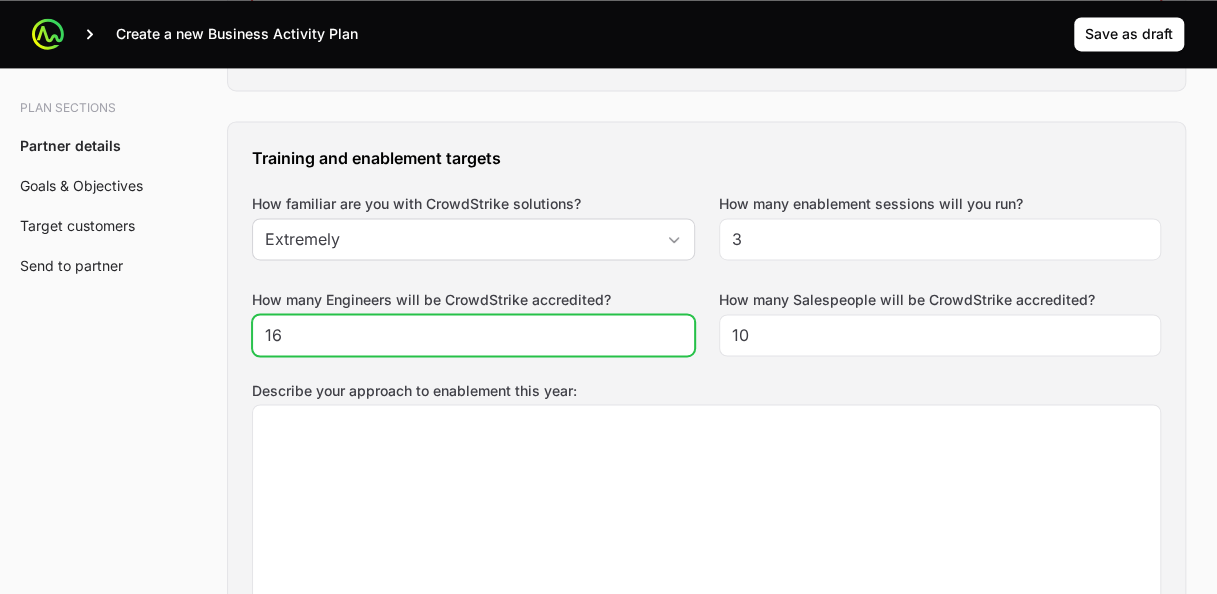 click on "16" 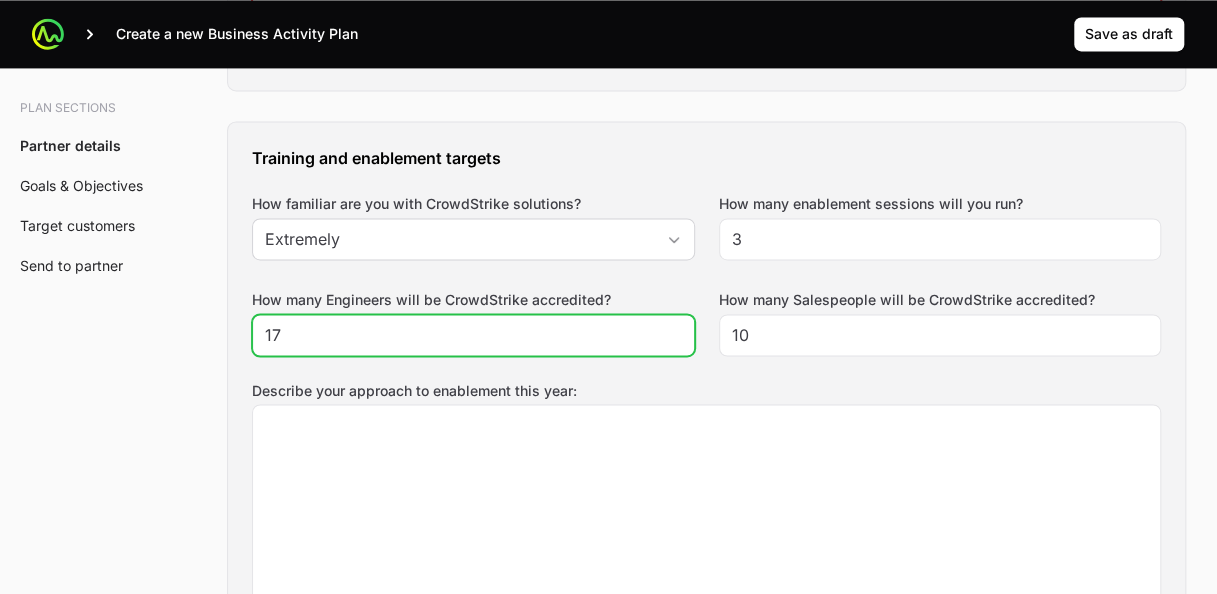click on "17" 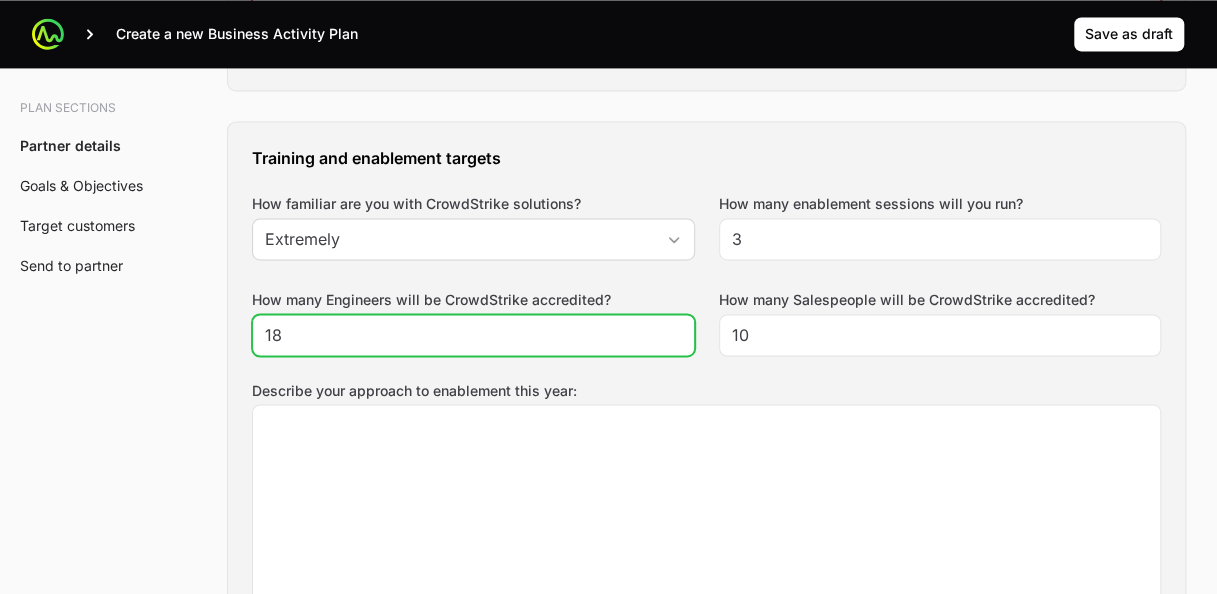 click on "18" 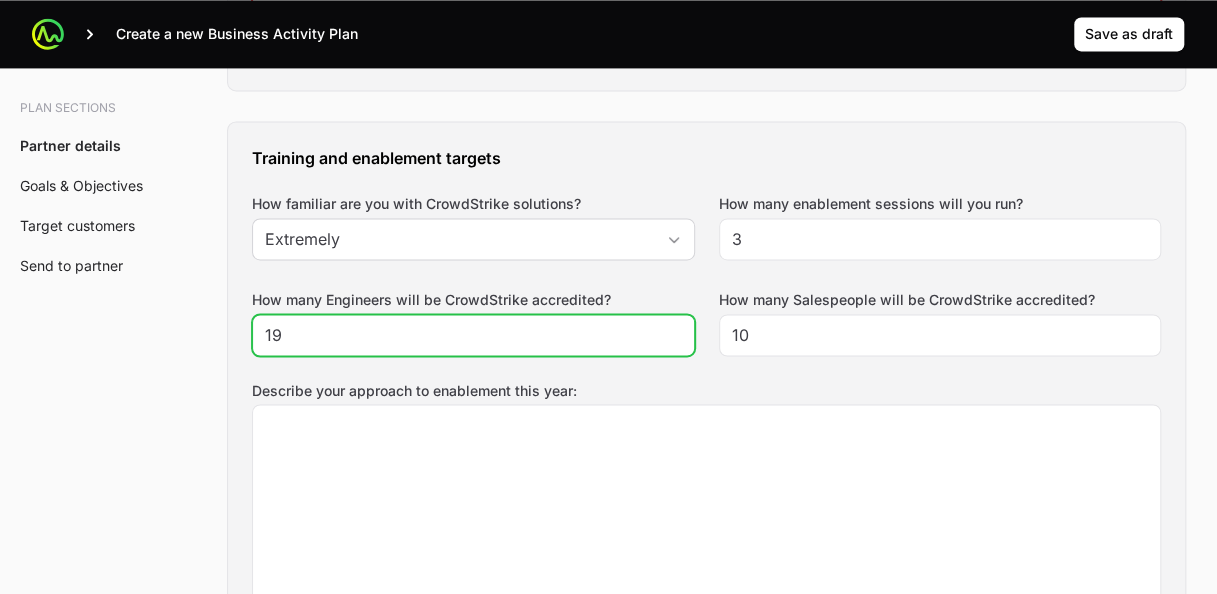 click on "19" 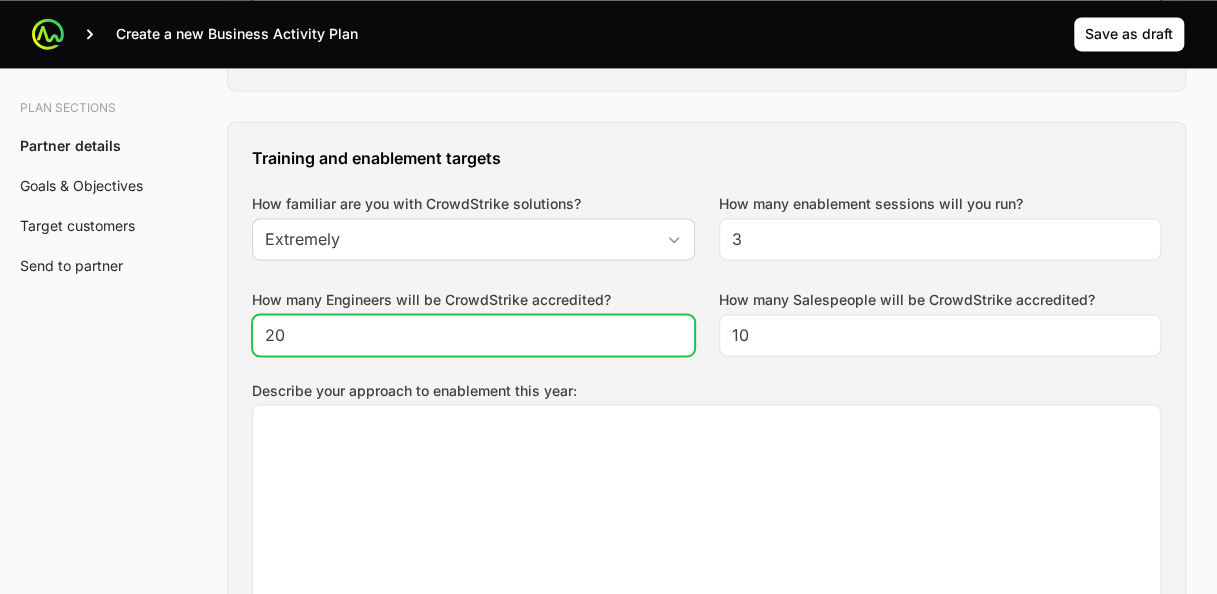 type on "20" 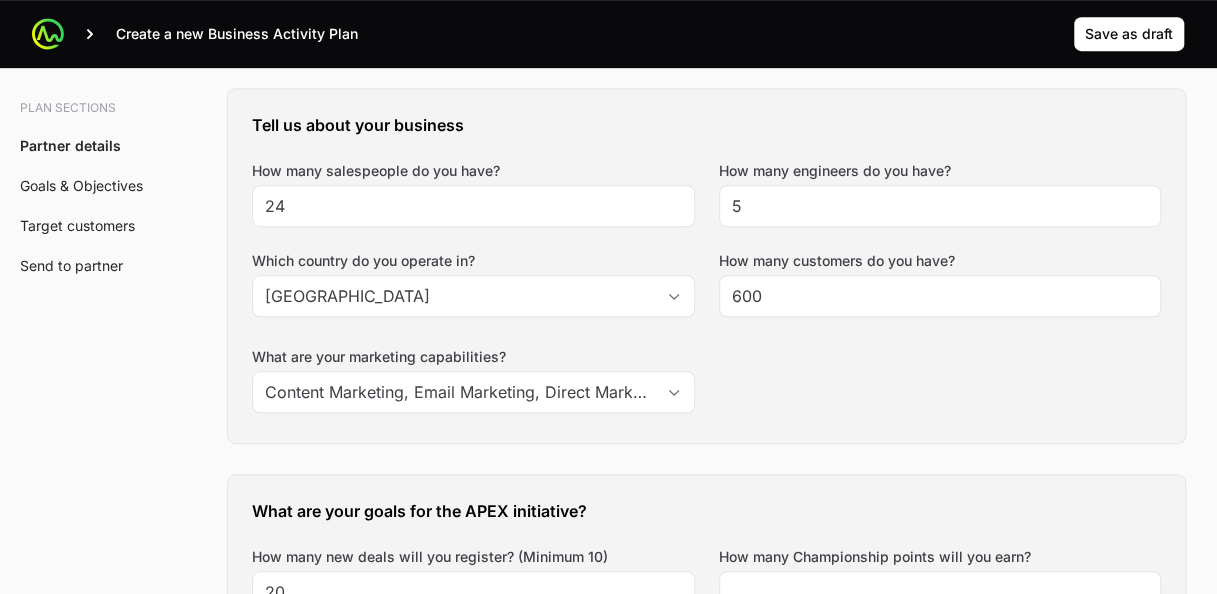 scroll, scrollTop: 491, scrollLeft: 0, axis: vertical 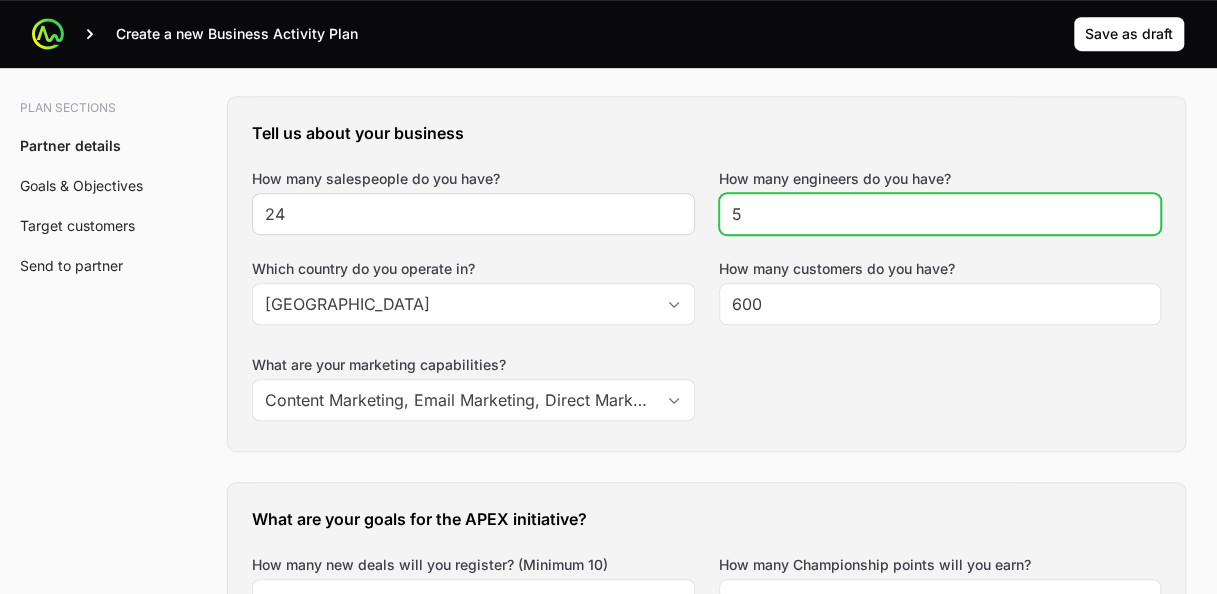 drag, startPoint x: 812, startPoint y: 214, endPoint x: 643, endPoint y: 224, distance: 169.2956 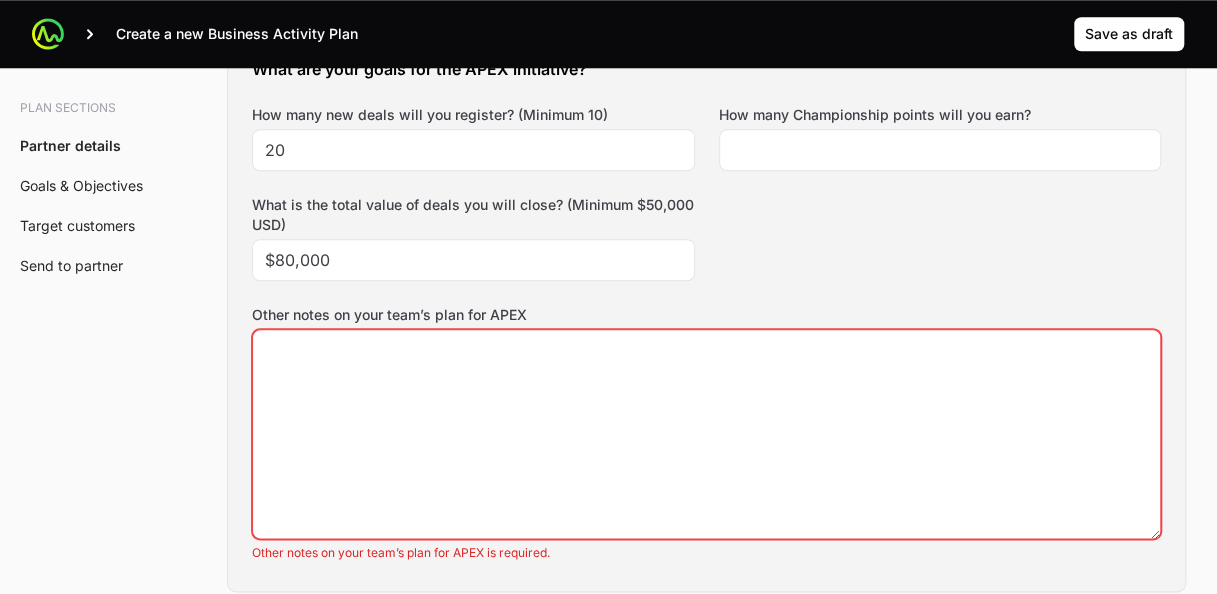 scroll, scrollTop: 1030, scrollLeft: 0, axis: vertical 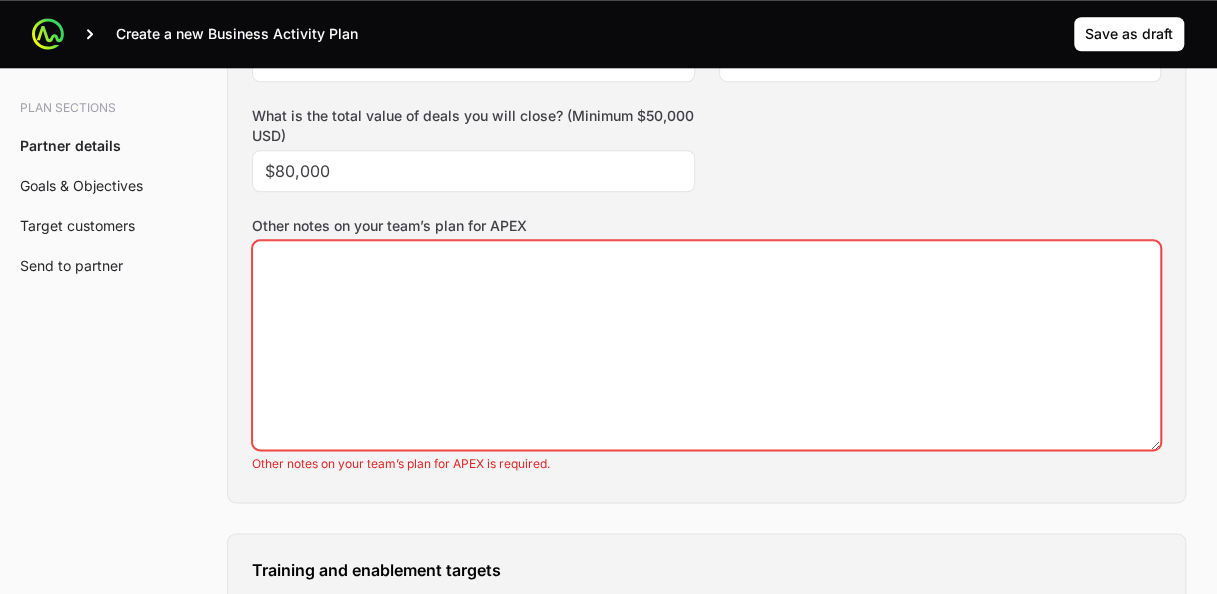 type on "20" 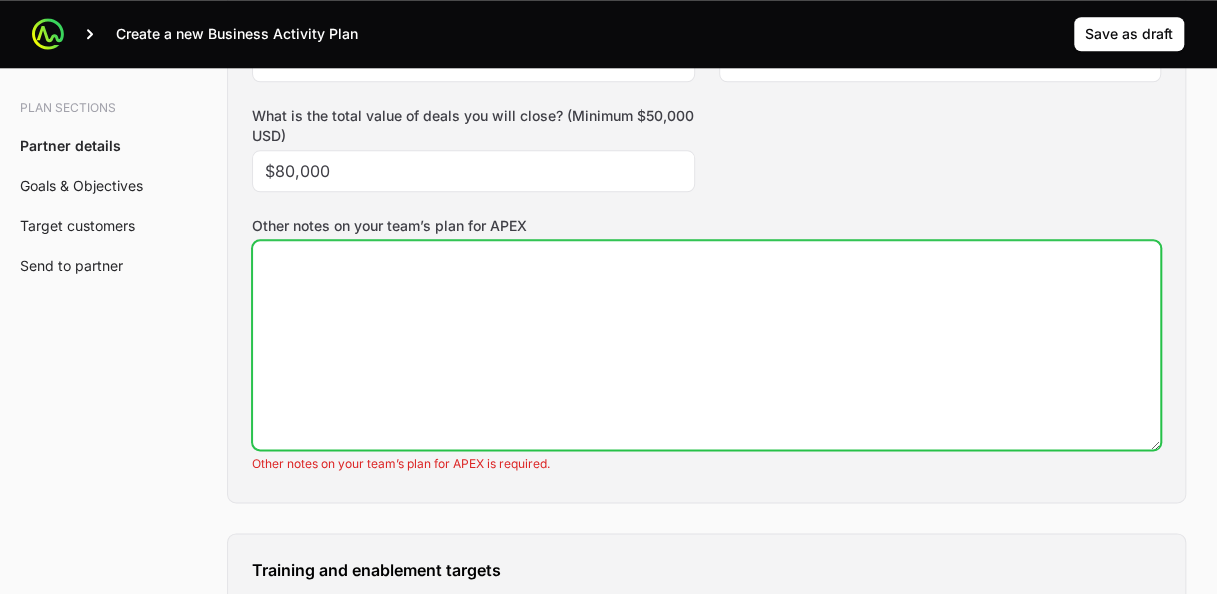 click on "Other notes on your team’s plan for APEX" 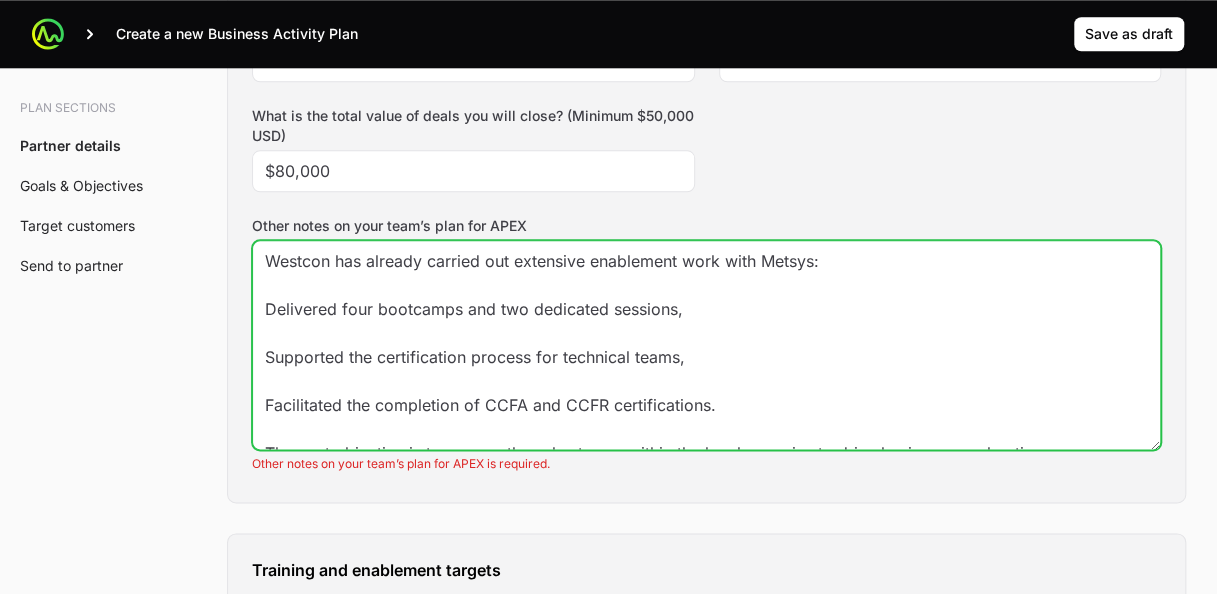 scroll, scrollTop: 61, scrollLeft: 0, axis: vertical 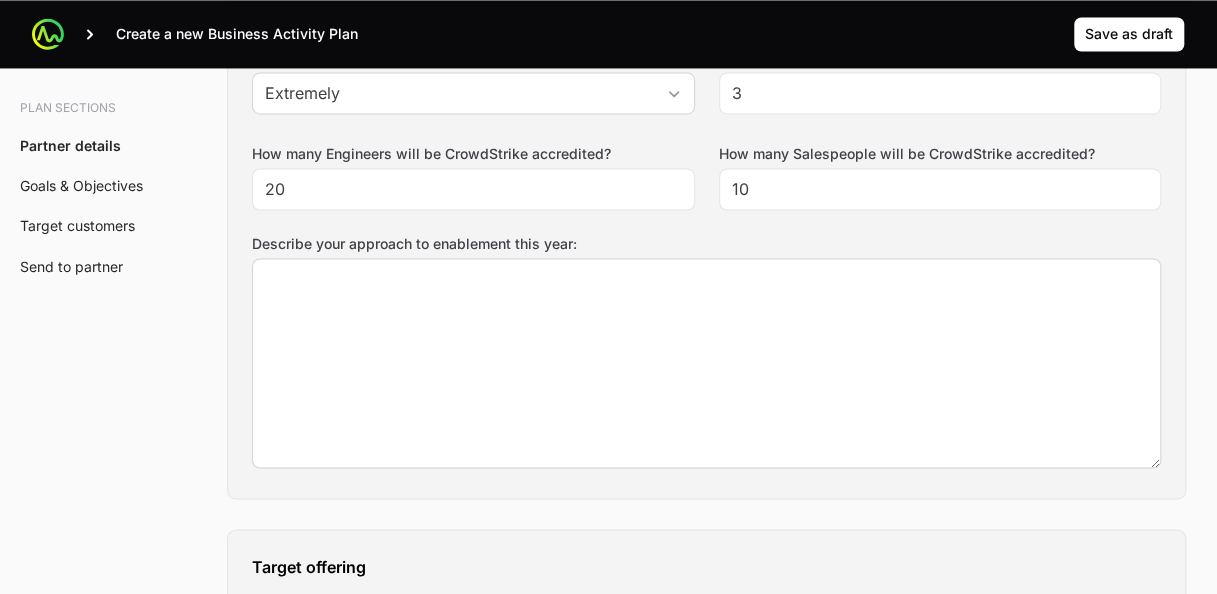 type on "Westcon has already carried out extensive enablement work with Metsys:
Delivered four bootcamps and two dedicated sessions,
Supported the certification process for technical teams,
Facilitated the completion of CCFA and CCFR certifications.
The next objective is to engage the sales teams within the local agencies to drive business acceleration." 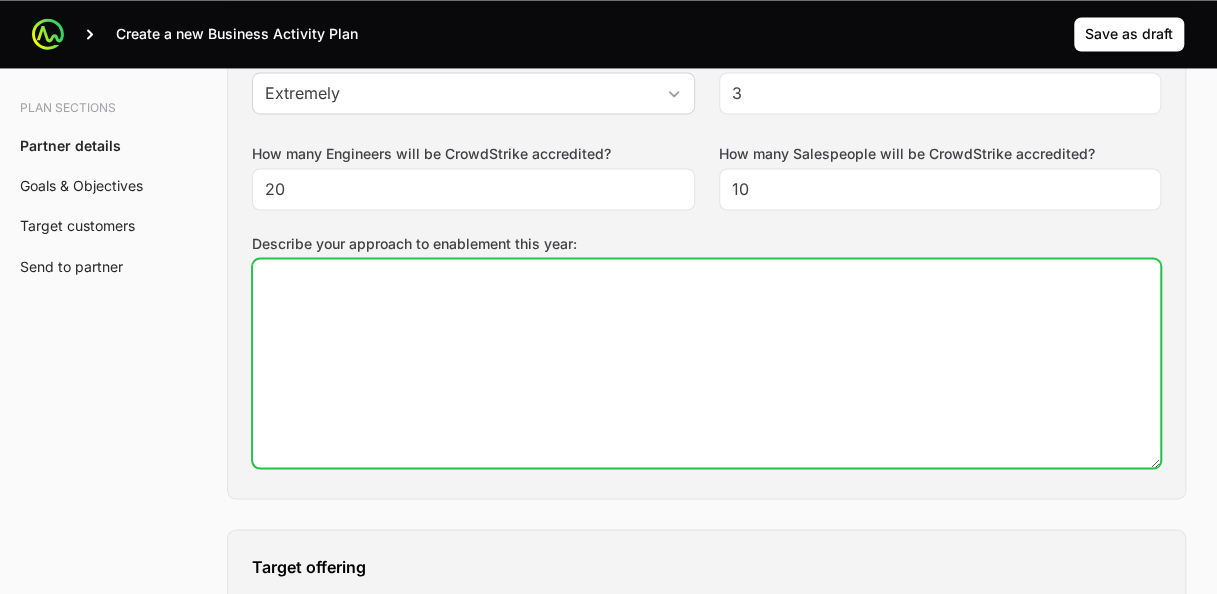 click on "Describe your approach to enablement this year:" 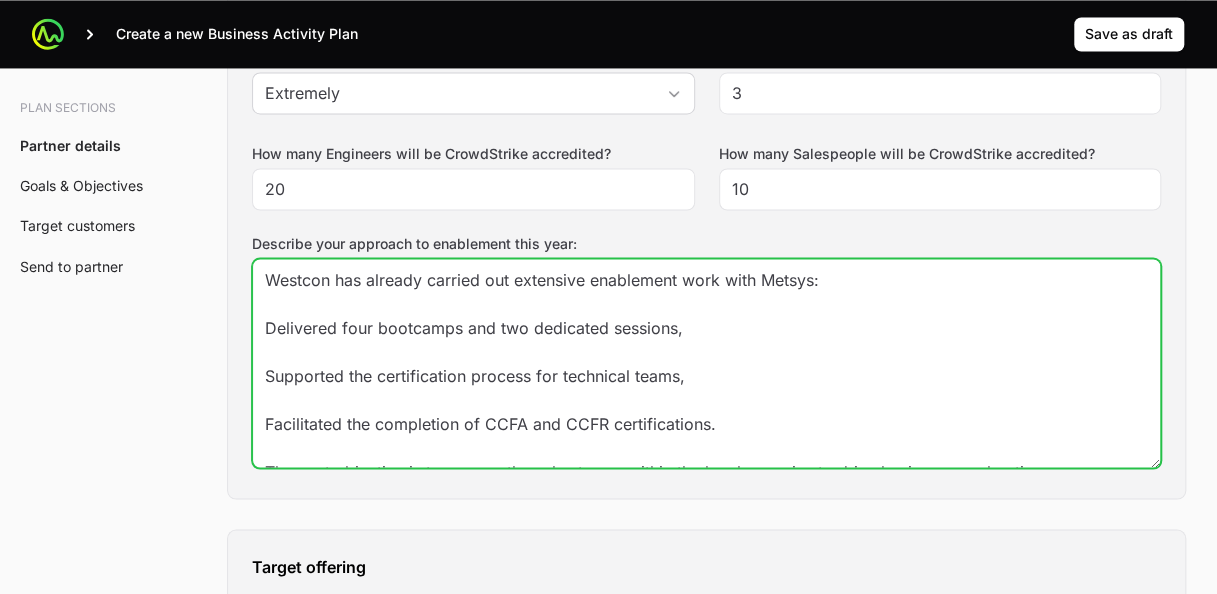 scroll, scrollTop: 61, scrollLeft: 0, axis: vertical 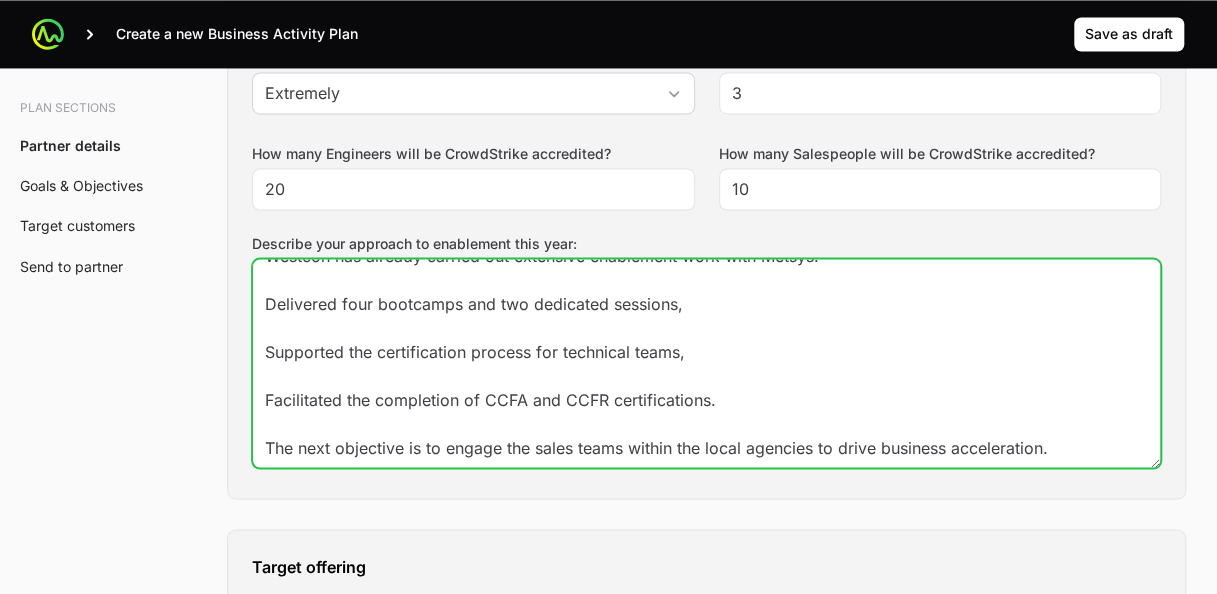 click on "Westcon has already carried out extensive enablement work with Metsys:
Delivered four bootcamps and two dedicated sessions,
Supported the certification process for technical teams,
Facilitated the completion of CCFA and CCFR certifications.
The next objective is to engage the sales teams within the local agencies to drive business acceleration." 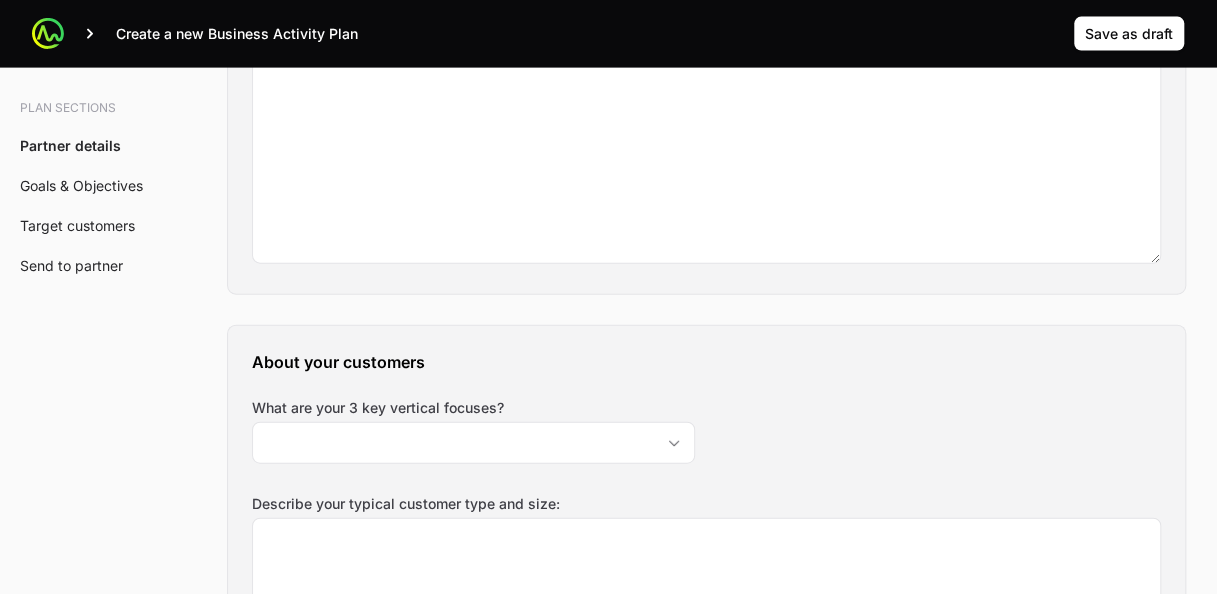 scroll, scrollTop: 1969, scrollLeft: 0, axis: vertical 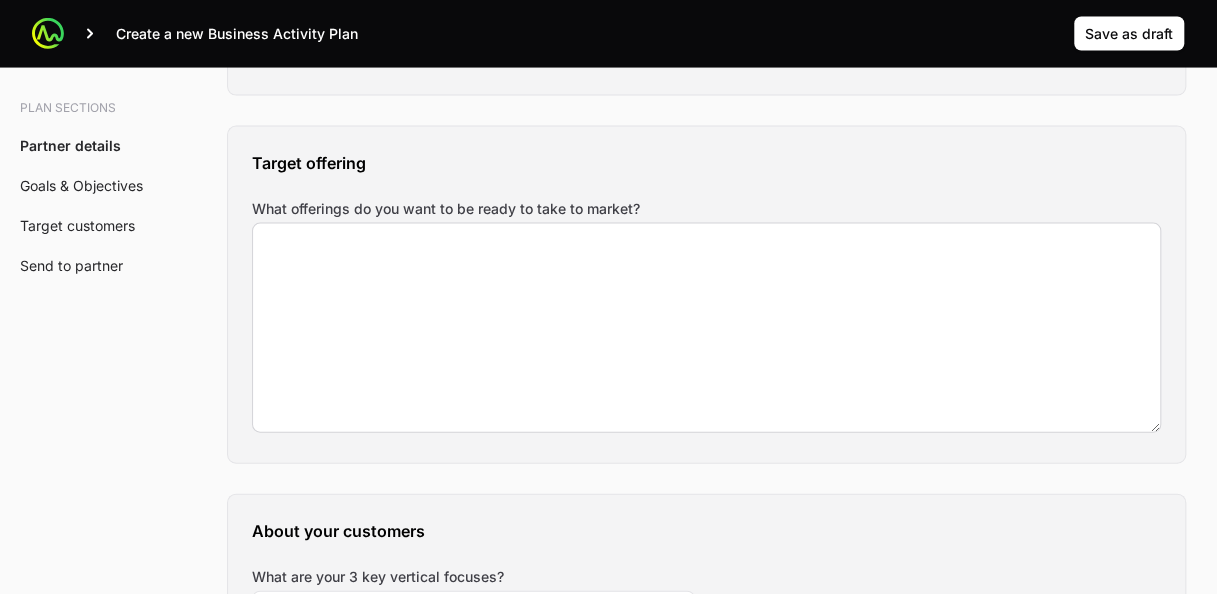 type on "Westcon has already carried out extensive enablement work with Metsys:
Delivered four bootcamps and two dedicated sessions,
Supported the certification process for 20 person : technical teams,
Facilitated the completion of CCFA and CCFR certifications.
The next objective is to engage the sales teams within the local agencies to drive business acceleration." 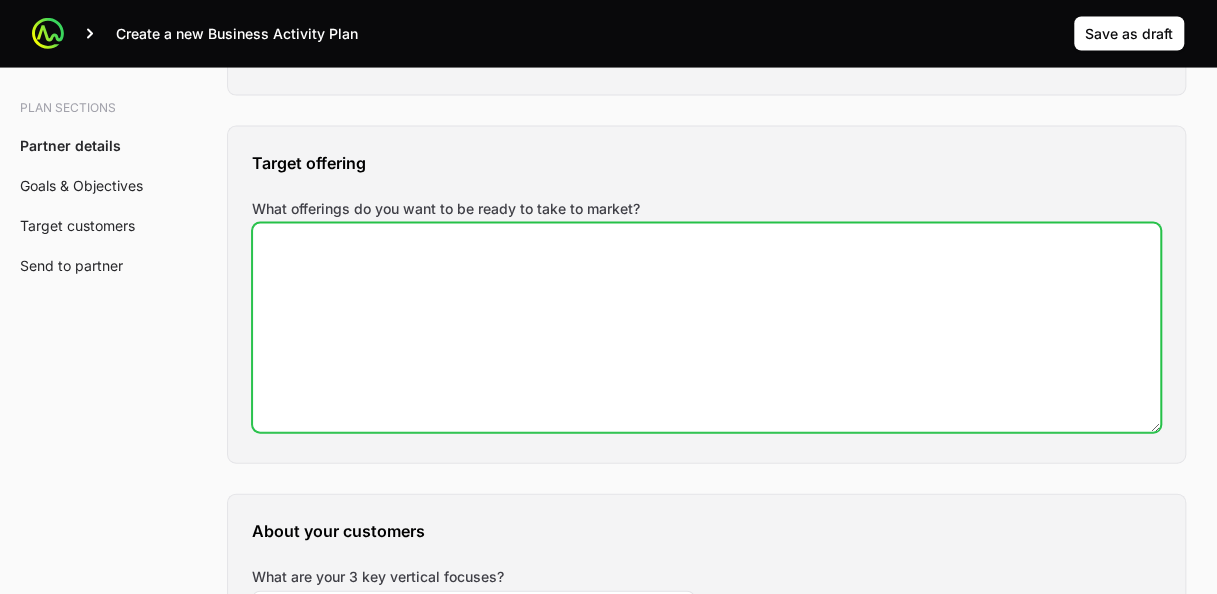 click on "What offerings do you want to be ready to take to market?" 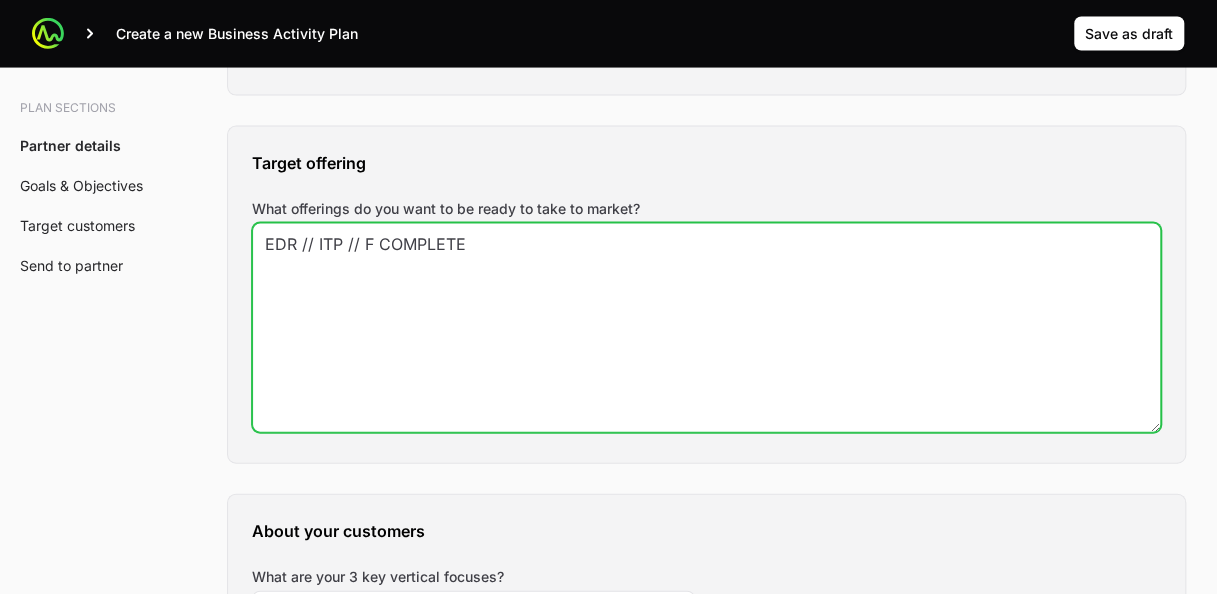 type on "EDR // ITP // F COMPLETE" 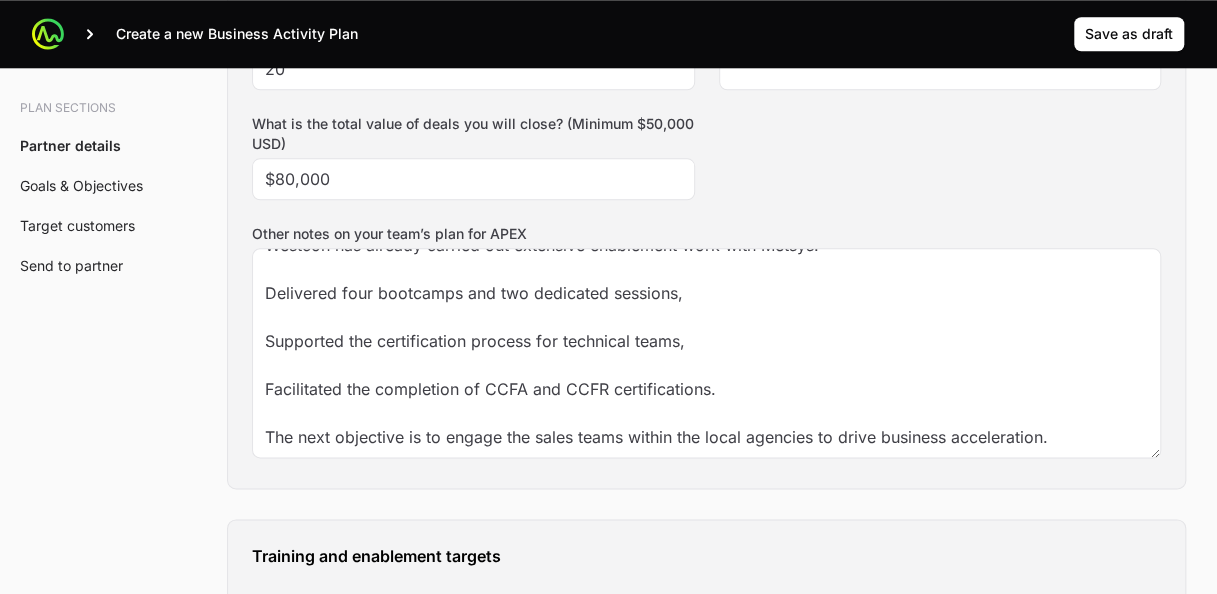 scroll, scrollTop: 993, scrollLeft: 0, axis: vertical 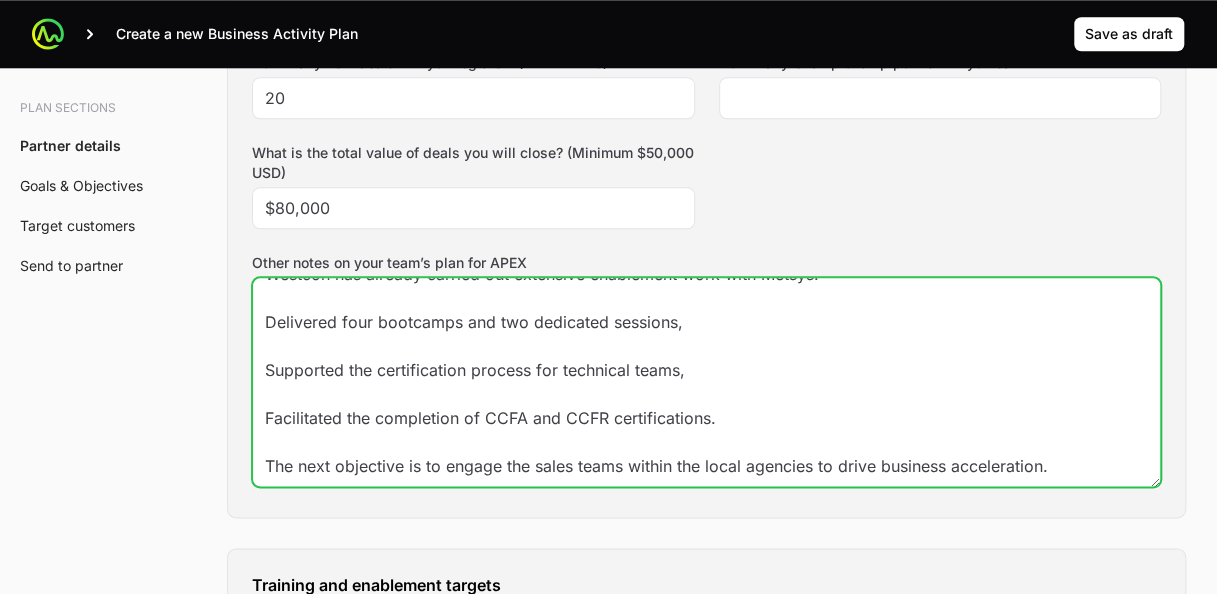 click on "Westcon has already carried out extensive enablement work with Metsys:
Delivered four bootcamps and two dedicated sessions,
Supported the certification process for technical teams,
Facilitated the completion of CCFA and CCFR certifications.
The next objective is to engage the sales teams within the local agencies to drive business acceleration." 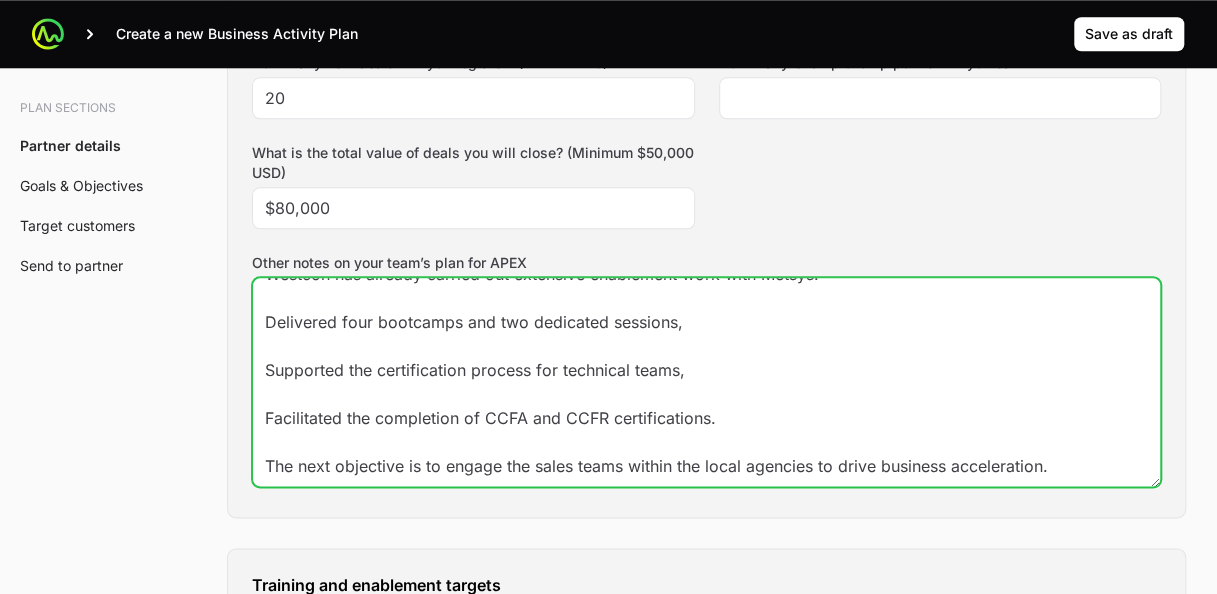scroll, scrollTop: 10, scrollLeft: 0, axis: vertical 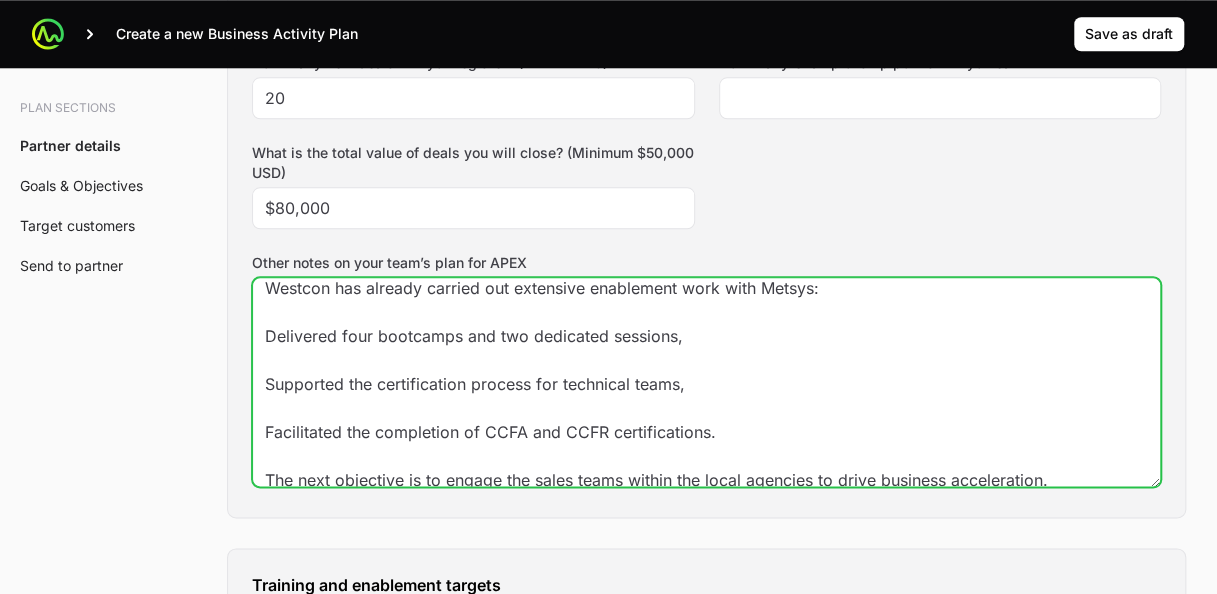 paste on "12 agencies
500 employees
€80.7 million in revenue
640 active clients" 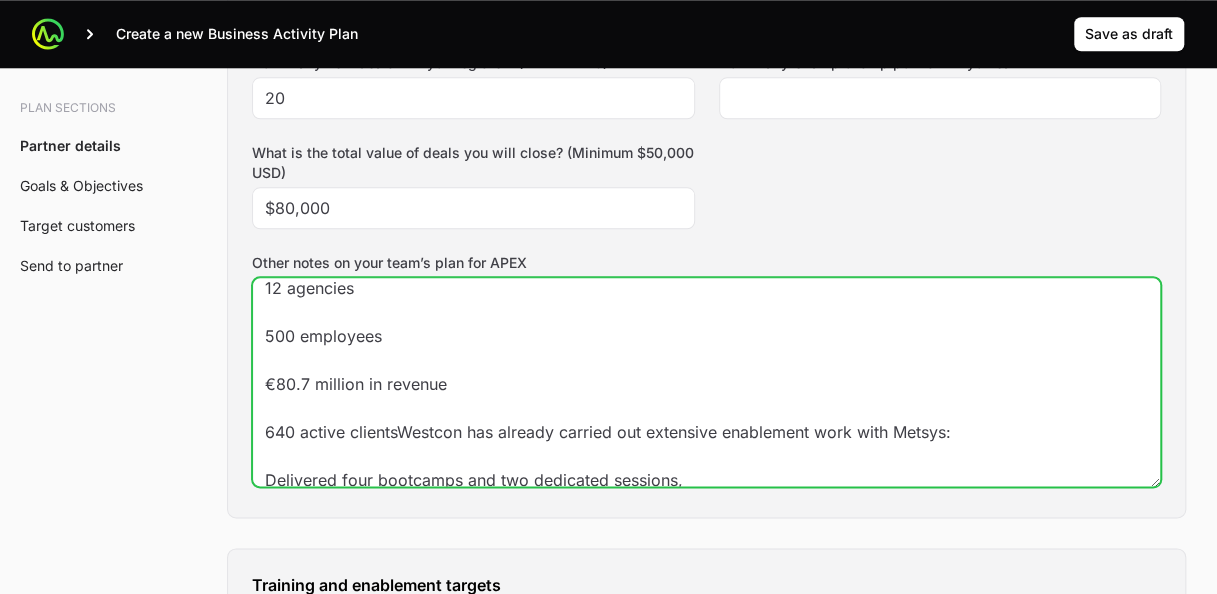 scroll, scrollTop: 154, scrollLeft: 0, axis: vertical 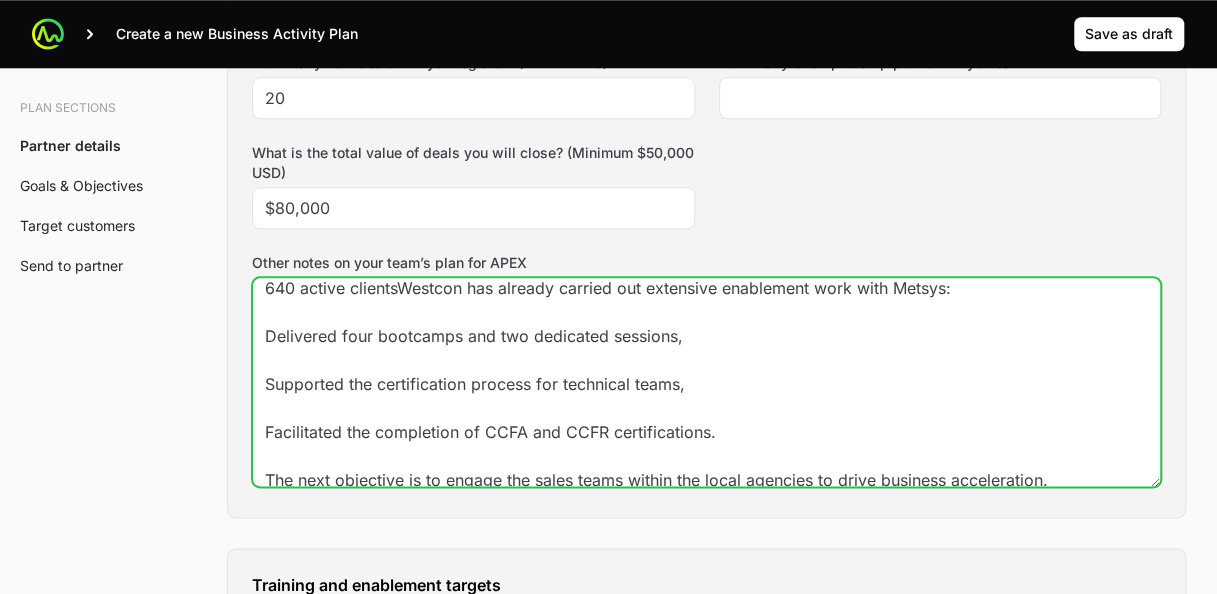 drag, startPoint x: 276, startPoint y: 273, endPoint x: 398, endPoint y: 274, distance: 122.0041 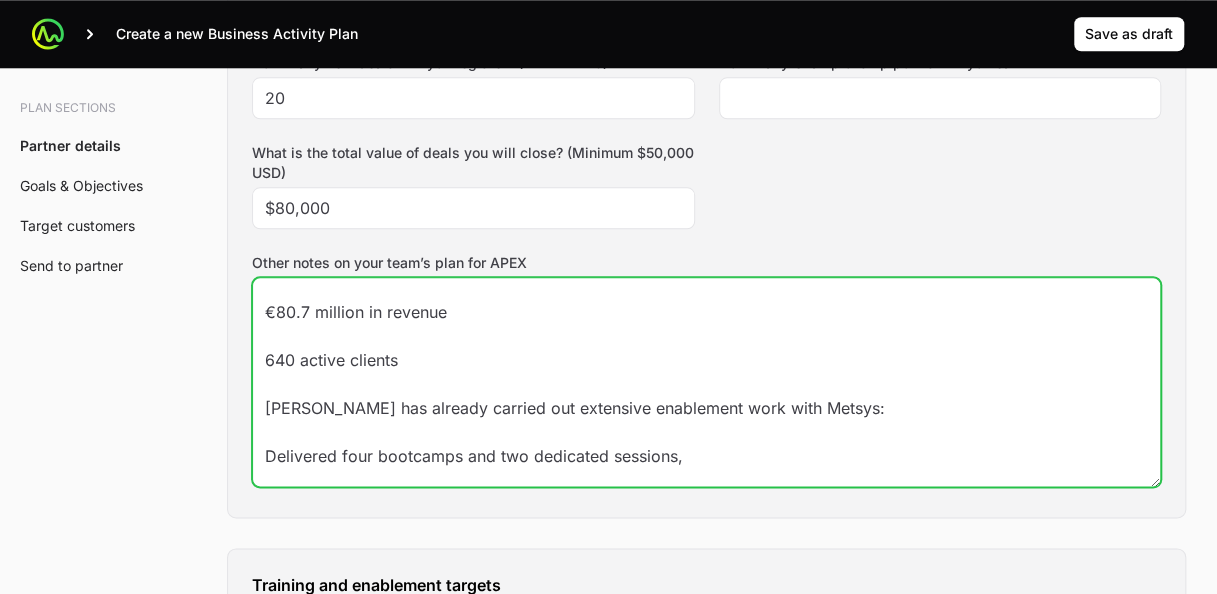 scroll, scrollTop: 10, scrollLeft: 0, axis: vertical 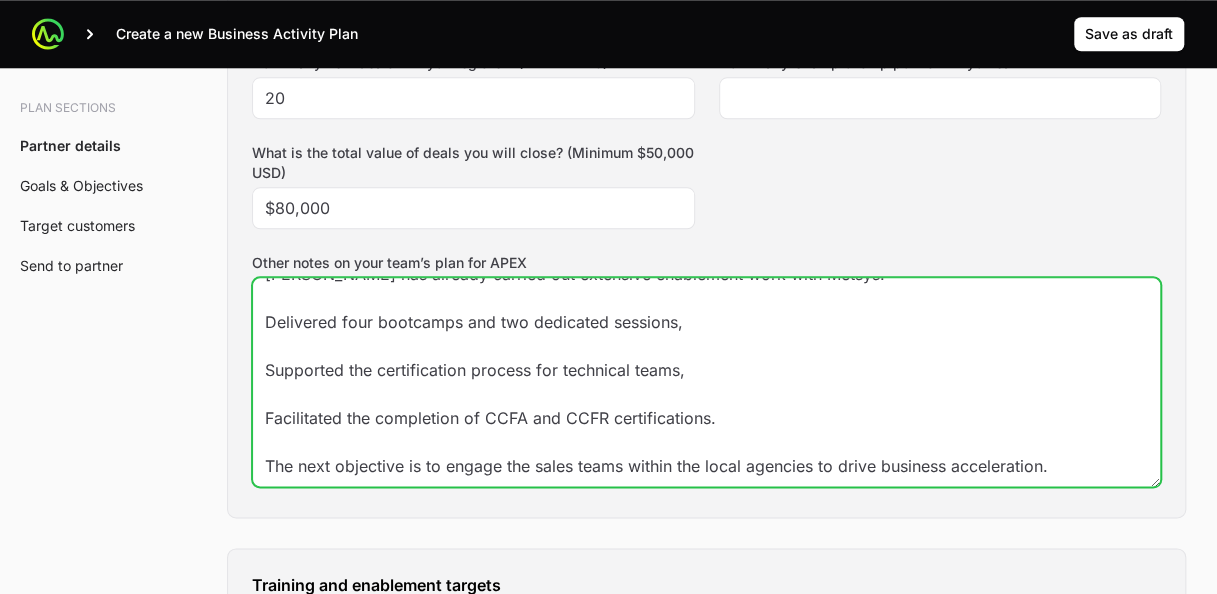 drag, startPoint x: 274, startPoint y: 384, endPoint x: 374, endPoint y: 505, distance: 156.97452 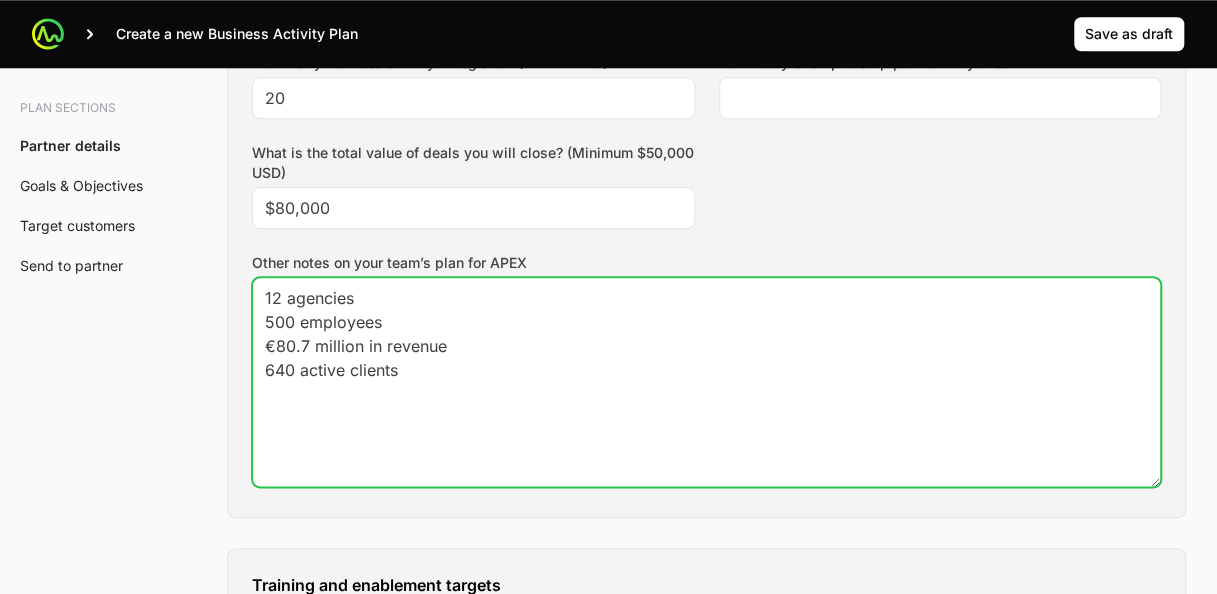 scroll, scrollTop: 0, scrollLeft: 0, axis: both 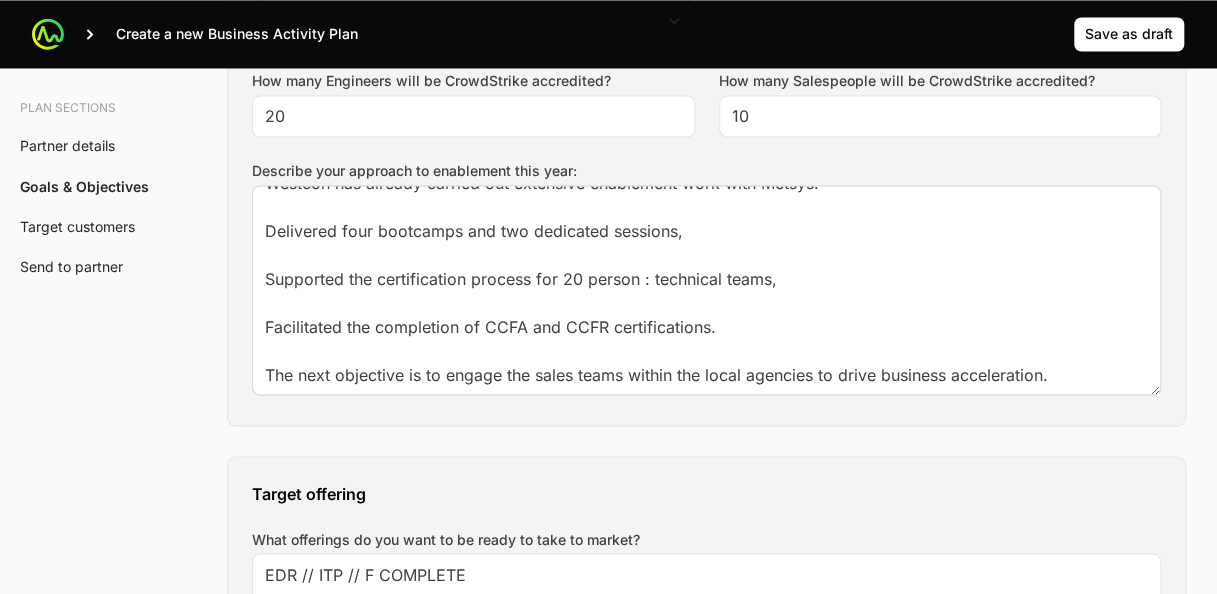 type on "12 agencies
500 employees
€80.7 million in revenue
640 active clients" 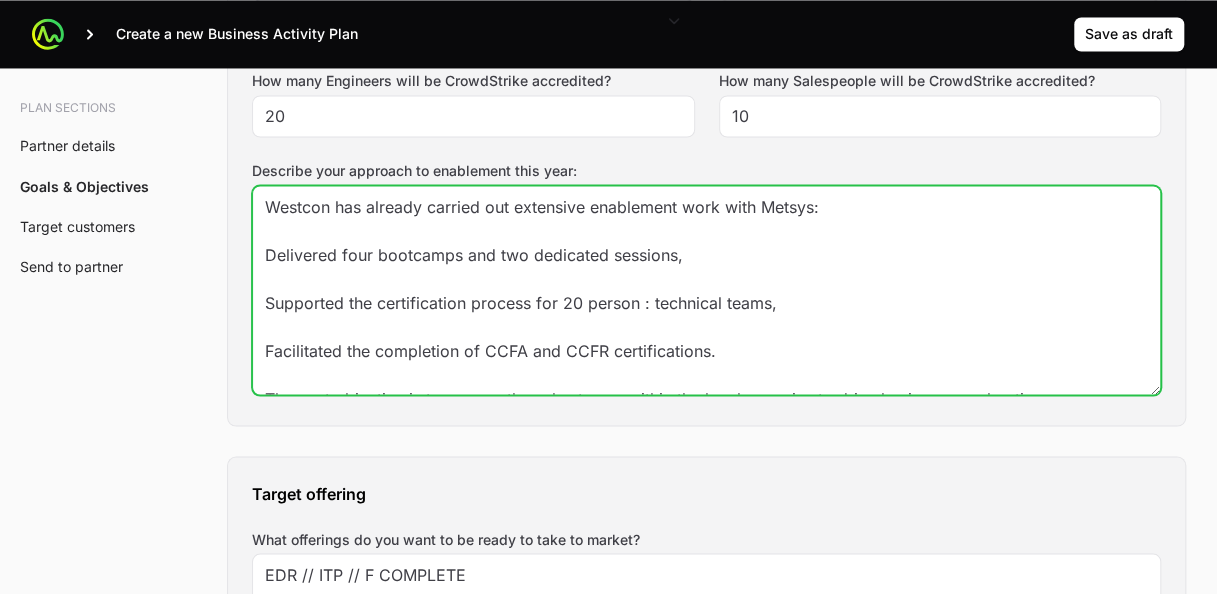 scroll, scrollTop: 0, scrollLeft: 0, axis: both 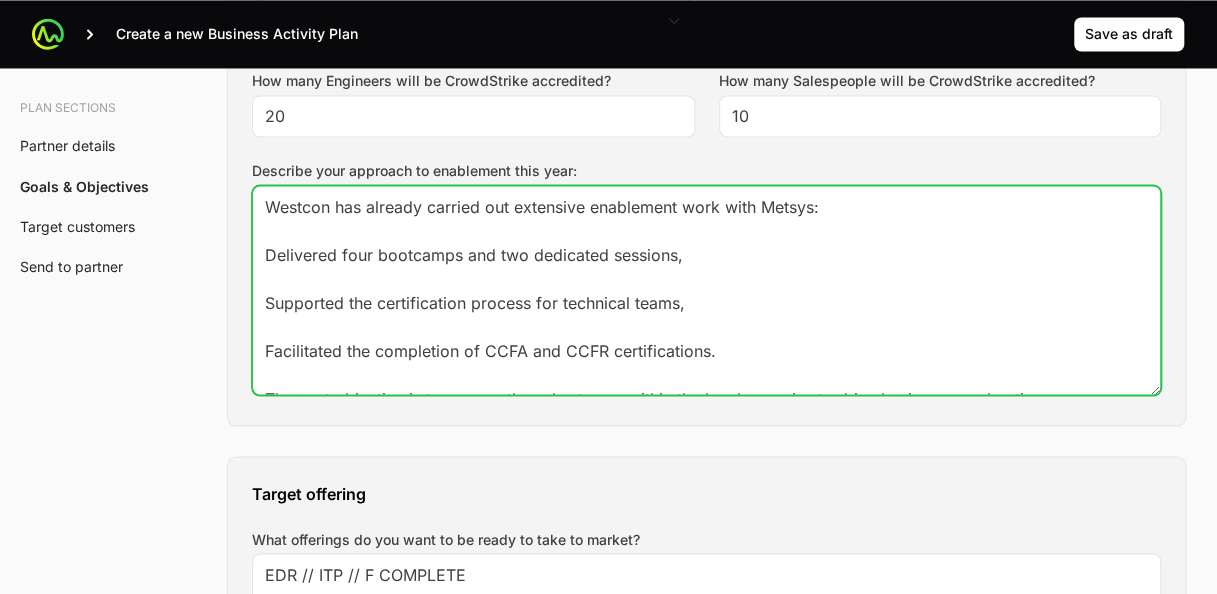 click on "Westcon has already carried out extensive enablement work with Metsys:
Delivered four bootcamps and two dedicated sessions,
Supported the certification process for technical teams,
Facilitated the completion of CCFA and CCFR certifications.
The next objective is to engage the sales teams within the local agencies to drive business acceleration." 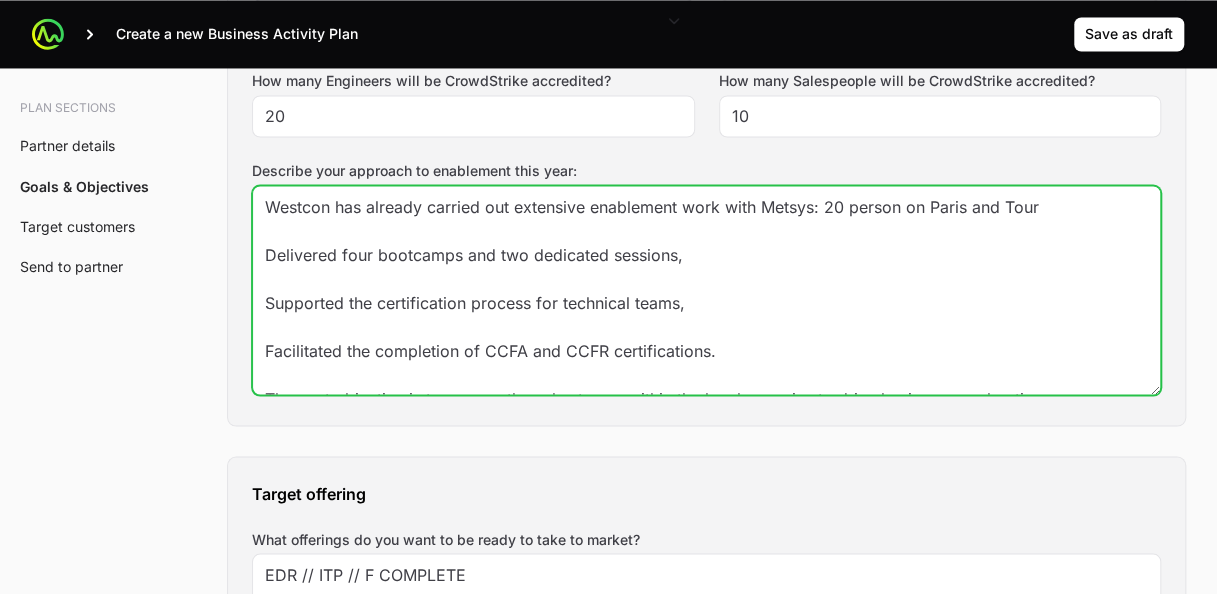 click on "Westcon has already carried out extensive enablement work with Metsys: 20 person on Paris and Tour
Delivered four bootcamps and two dedicated sessions,
Supported the certification process for technical teams,
Facilitated the completion of CCFA and CCFR certifications.
The next objective is to engage the sales teams within the local agencies to drive business acceleration." 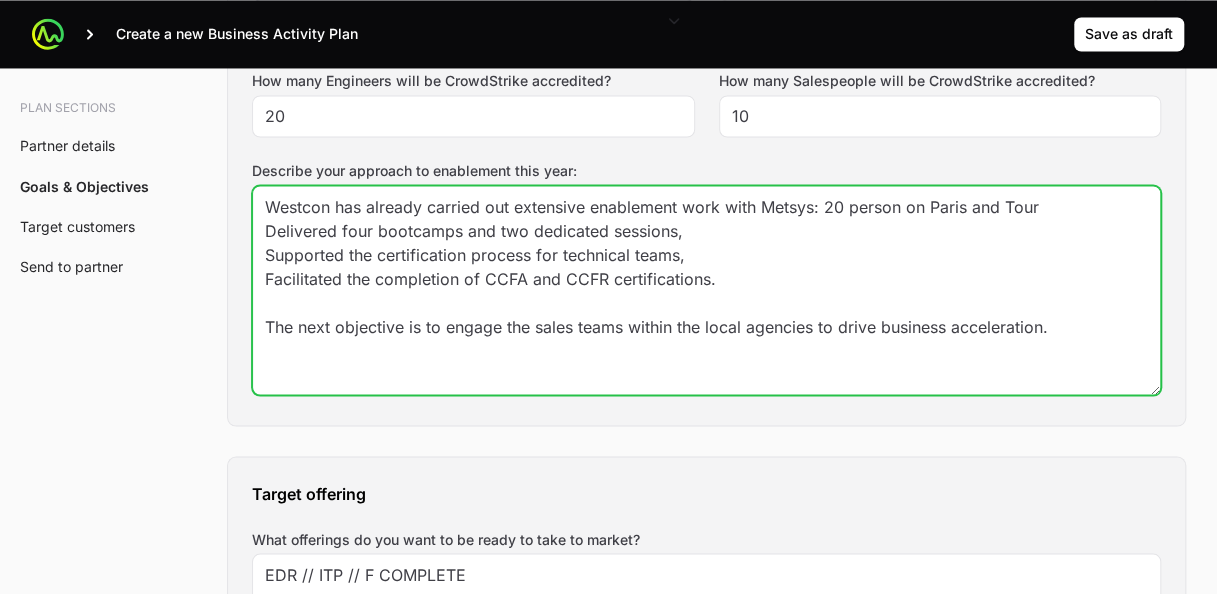 click on "Westcon has already carried out extensive enablement work with Metsys: 20 person on Paris and Tour
Delivered four bootcamps and two dedicated sessions,
Supported the certification process for technical teams,
Facilitated the completion of CCFA and CCFR certifications.
The next objective is to engage the sales teams within the local agencies to drive business acceleration." 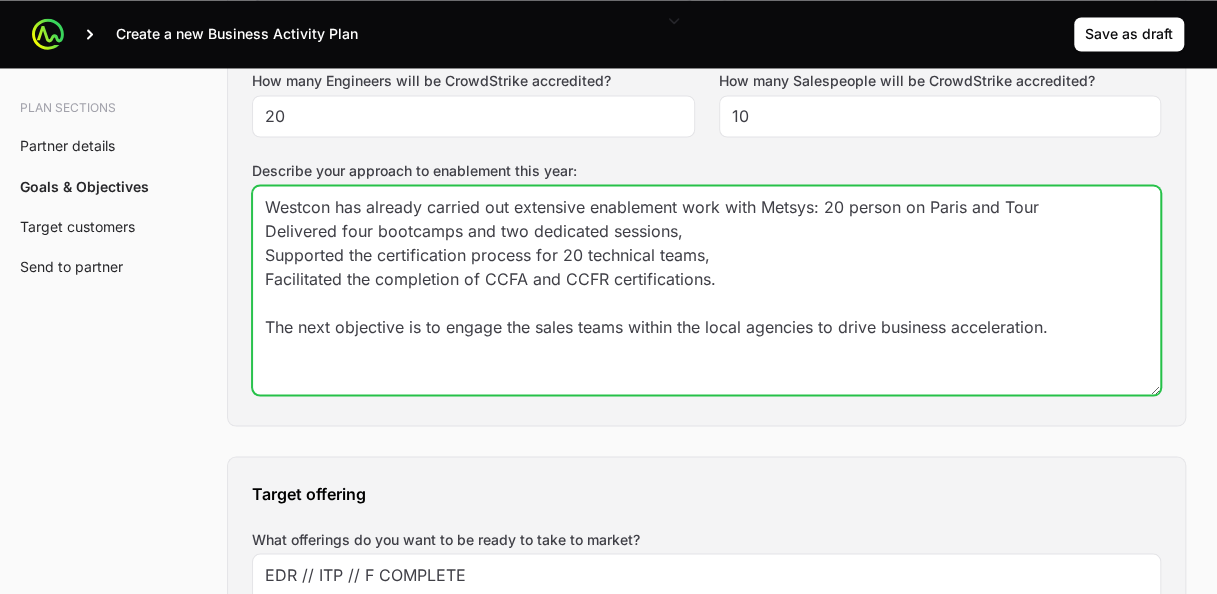 click on "Westcon has already carried out extensive enablement work with Metsys: 20 person on Paris and Tour
Delivered four bootcamps and two dedicated sessions,
Supported the certification process for 20 technical teams,
Facilitated the completion of CCFA and CCFR certifications.
The next objective is to engage the sales teams within the local agencies to drive business acceleration." 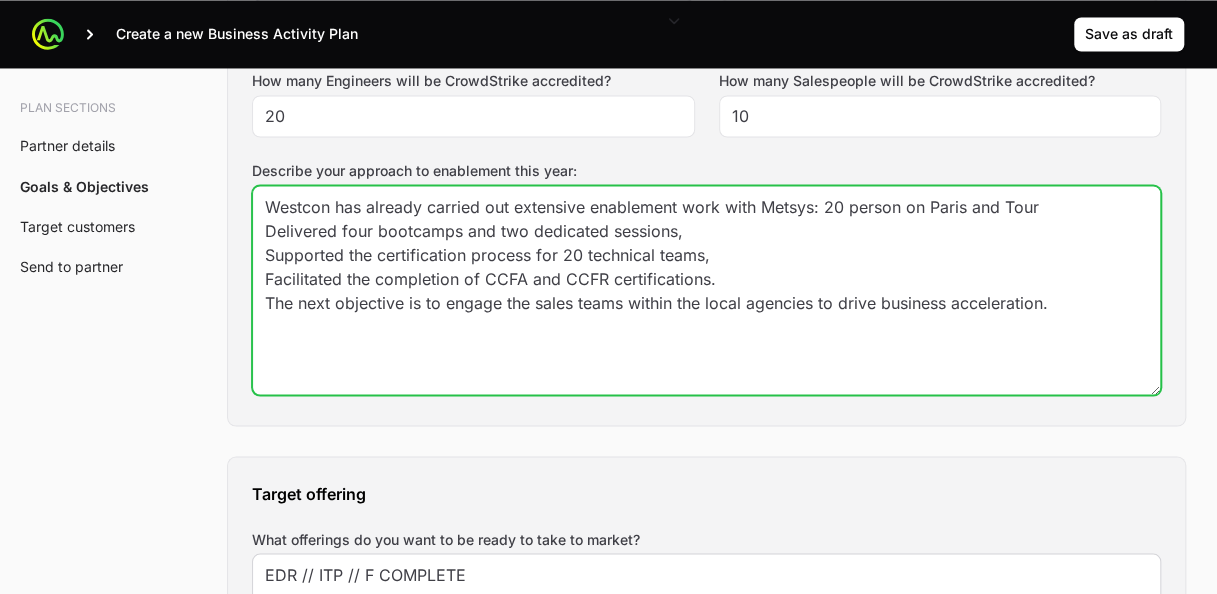 type on "Westcon has already carried out extensive enablement work with Metsys: 20 person on Paris and Tour
Delivered four bootcamps and two dedicated sessions,
Supported the certification process for 20 technical teams,
Facilitated the completion of CCFA and CCFR certifications.
The next objective is to engage the sales teams within the local agencies to drive business acceleration." 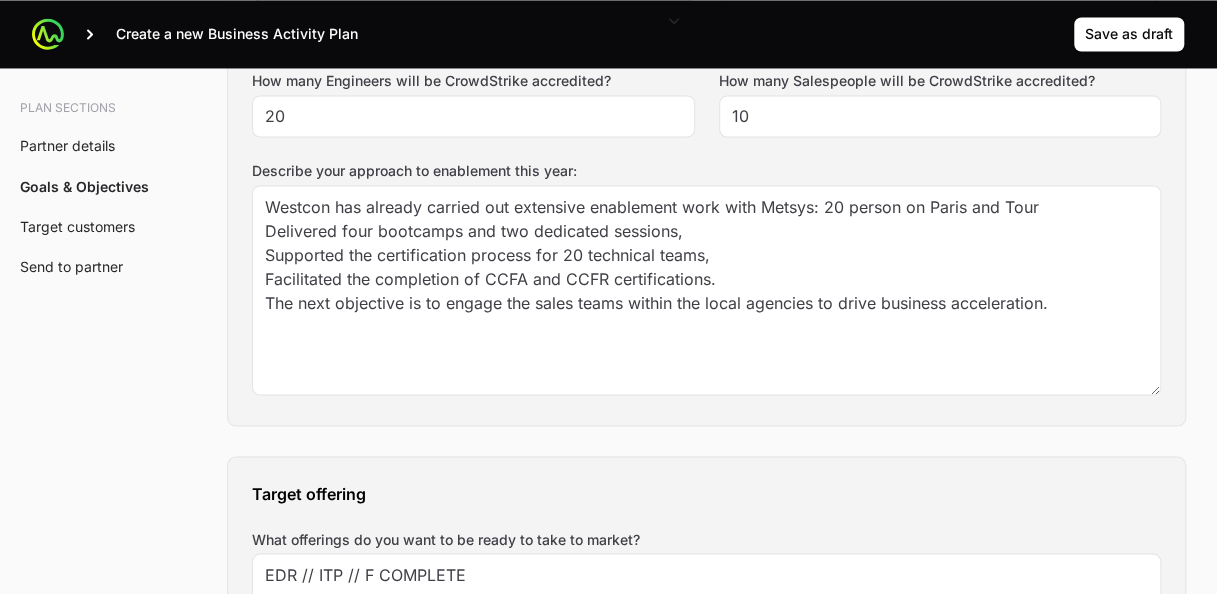 click on "A  Business Activity Plan  is an agreement between the partner and the distributor about the targets they will aim for and the activities they will run to hit those targets. The Distributor will arrange a meeting to talk through the business activity plan below. This BAP will be filled out by the the Distributor Rep during the call. The BAP will be assigned to the Partner to review on the portal. Partner will then accept the BAP in the portal. Partner details Tell us about your business How many salespeople do you have? 24 How many engineers do you have? 20 Which country do you operate in? France How many customers do you have? 600 What are your marketing capabilities? Content Marketing, Email Marketing, Direct Marketing, Social Media Marketing What are your goals for the APEX initiative? How many new deals will you register? (Minimum 10) 20 How many Championship points will you earn? What is the total value of deals you will close? (Minimum $50,000 USD) $80,000 Other notes on your team’s plan for APEX 3 20" 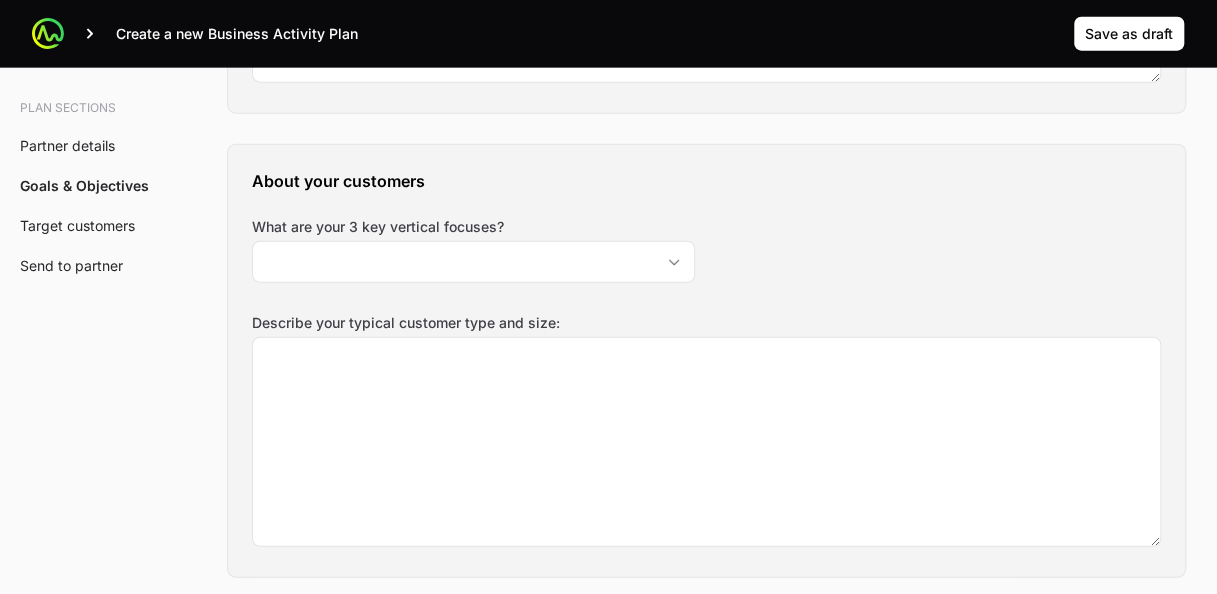 scroll, scrollTop: 2359, scrollLeft: 0, axis: vertical 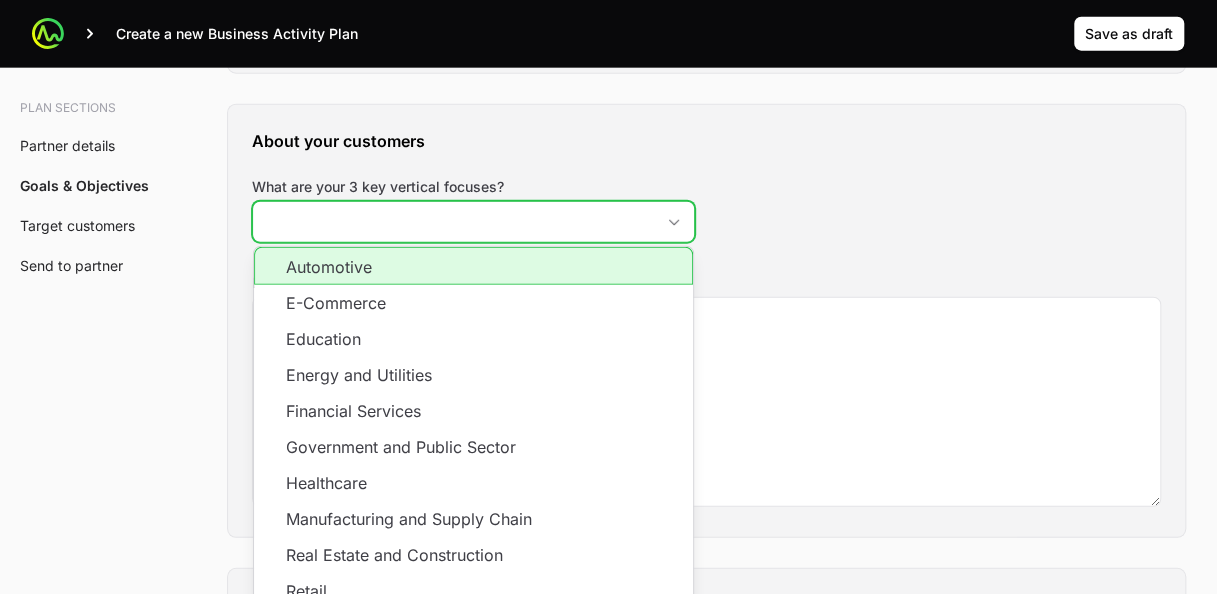 click on "What are your 3 key vertical focuses?" 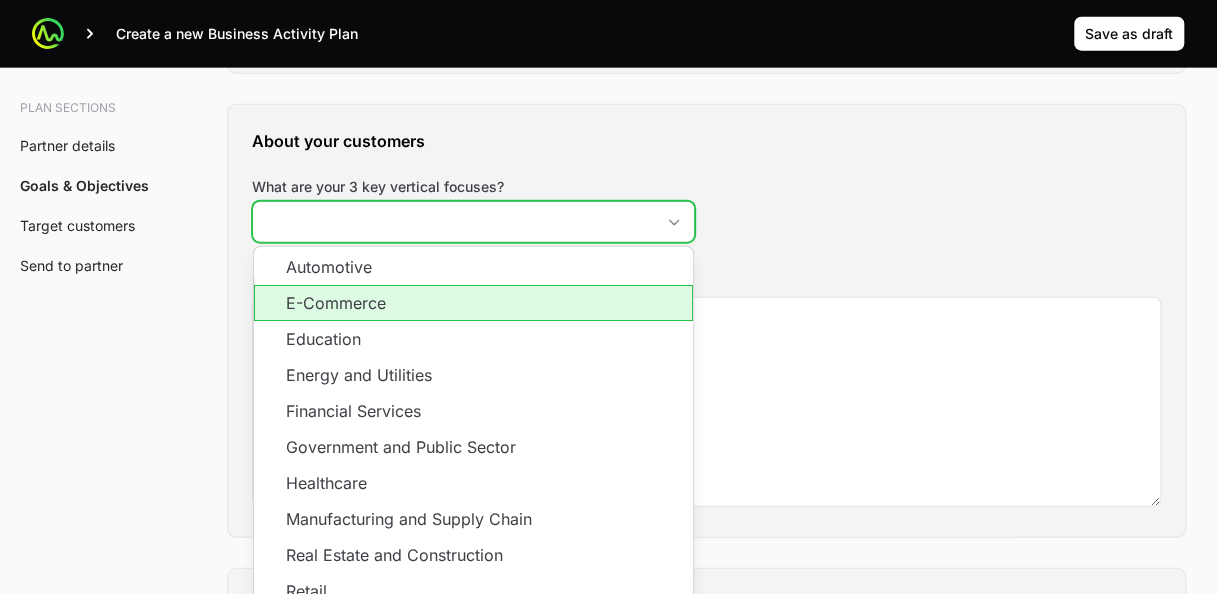 click on "E-Commerce" 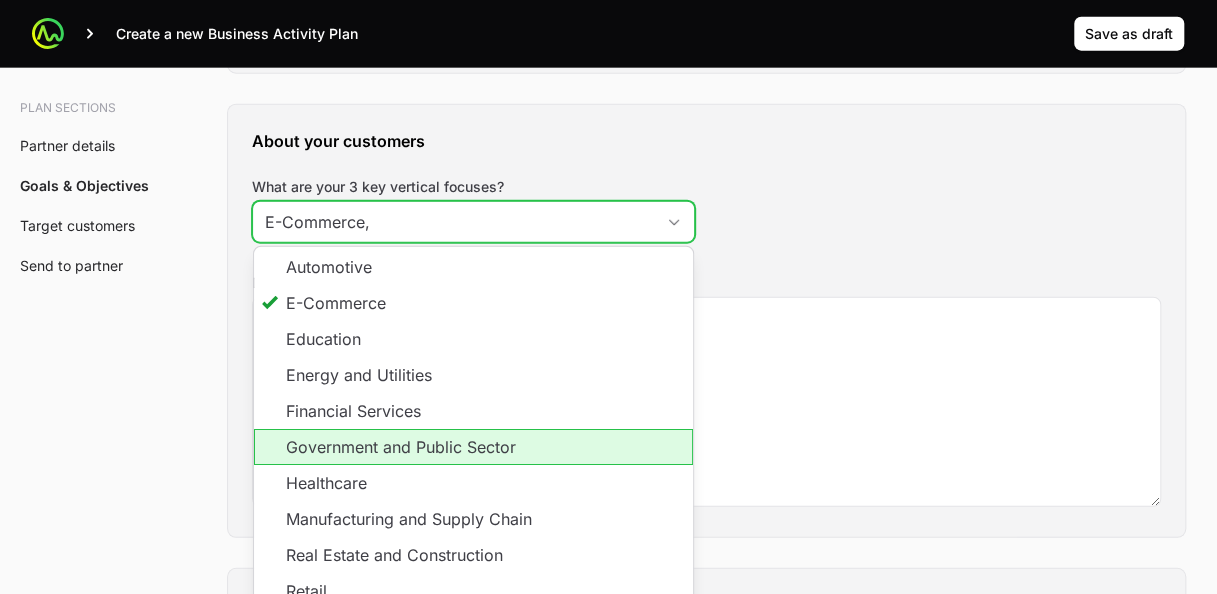 click on "Government and Public Sector" 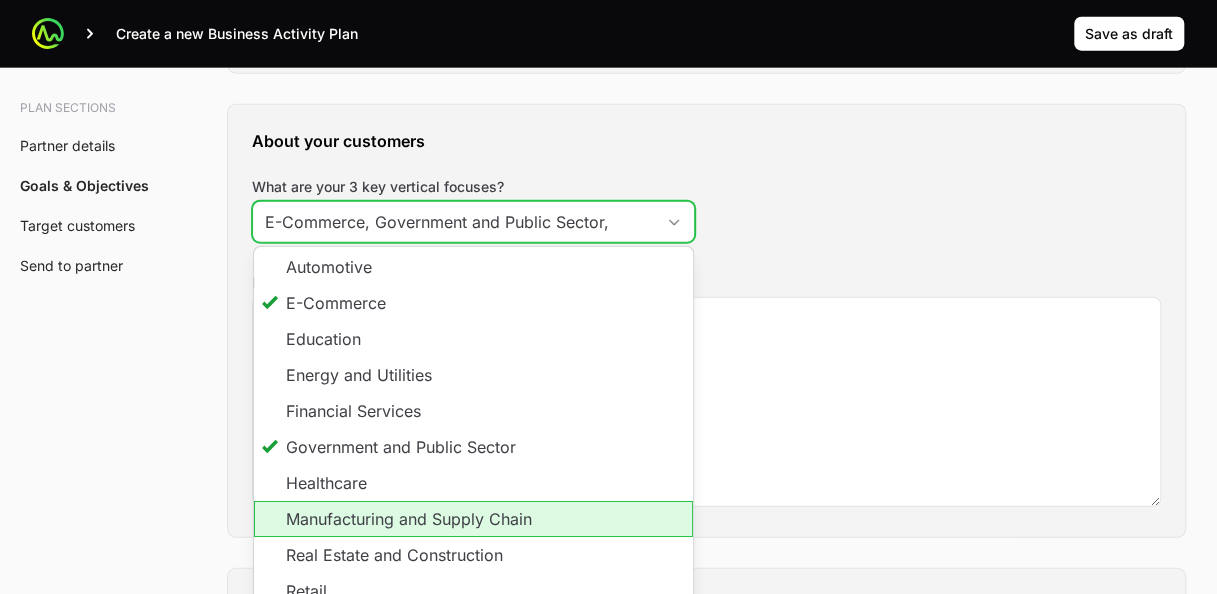 click on "Manufacturing and Supply Chain" 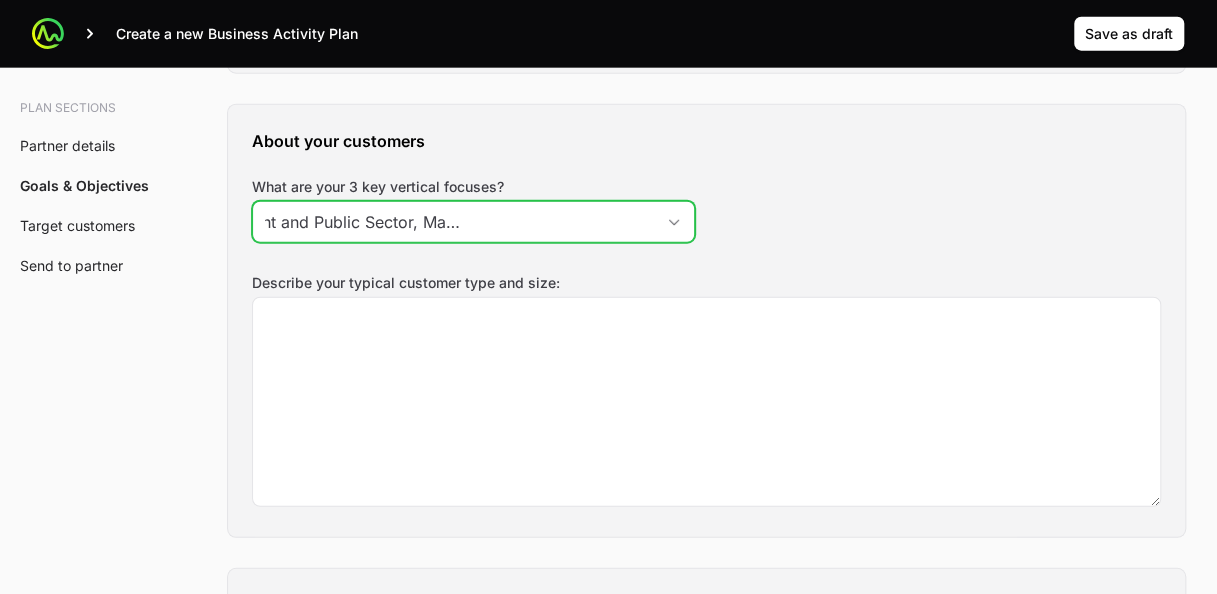 scroll, scrollTop: 0, scrollLeft: 210, axis: horizontal 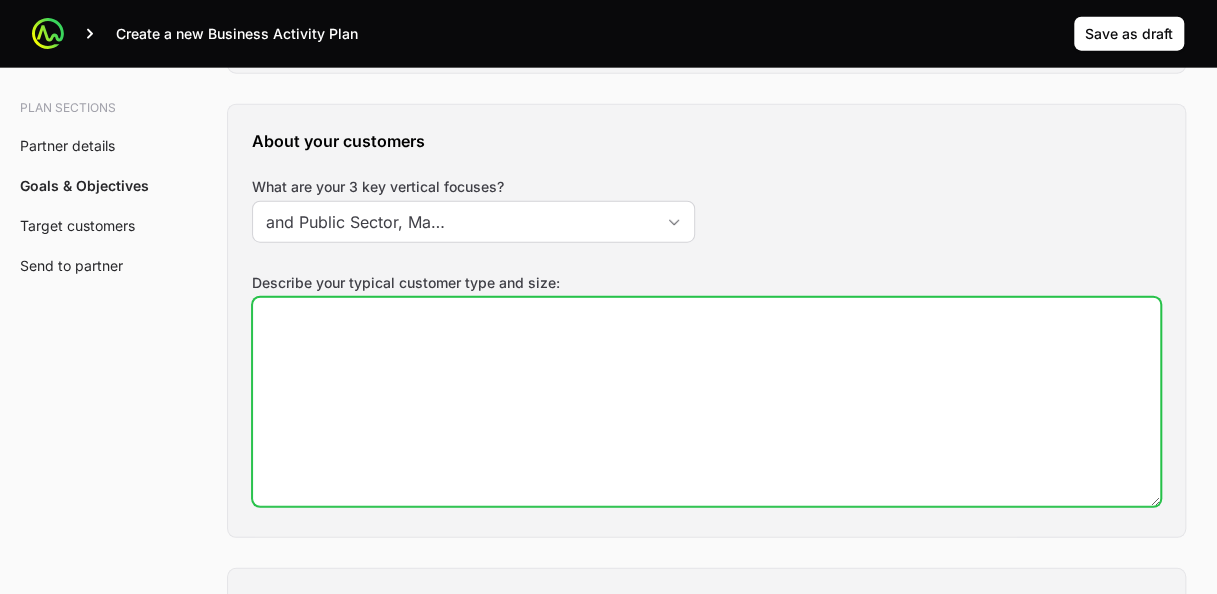 type on "E-Commerce, Government and Public Sector, Manufacturing and Supply Chain" 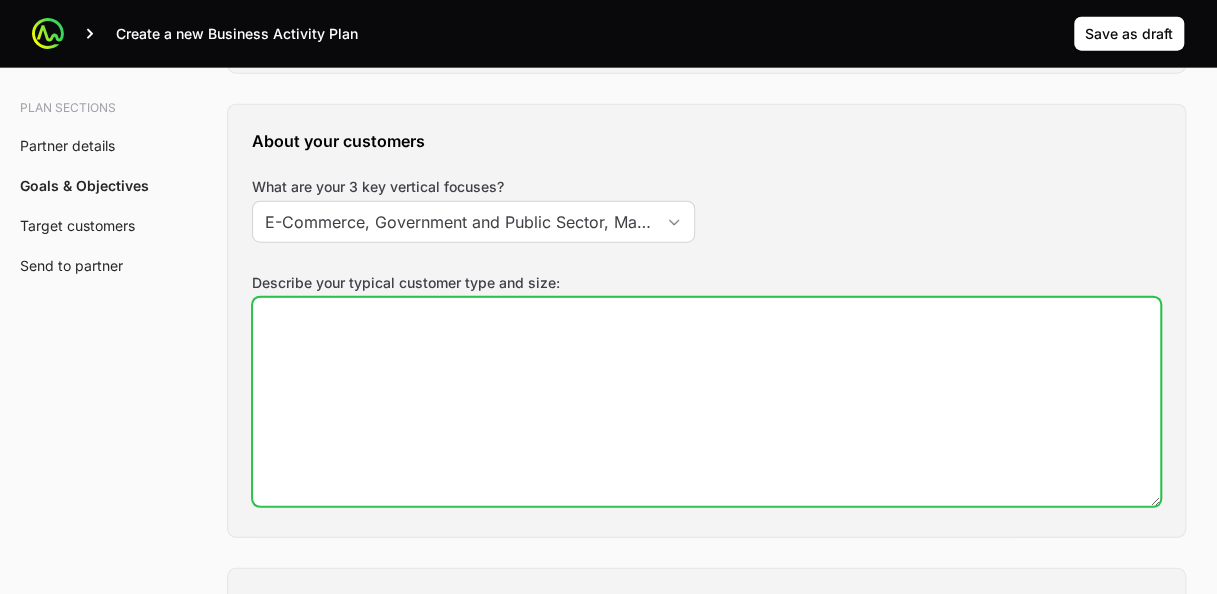 click on "Describe your typical customer type and size:" 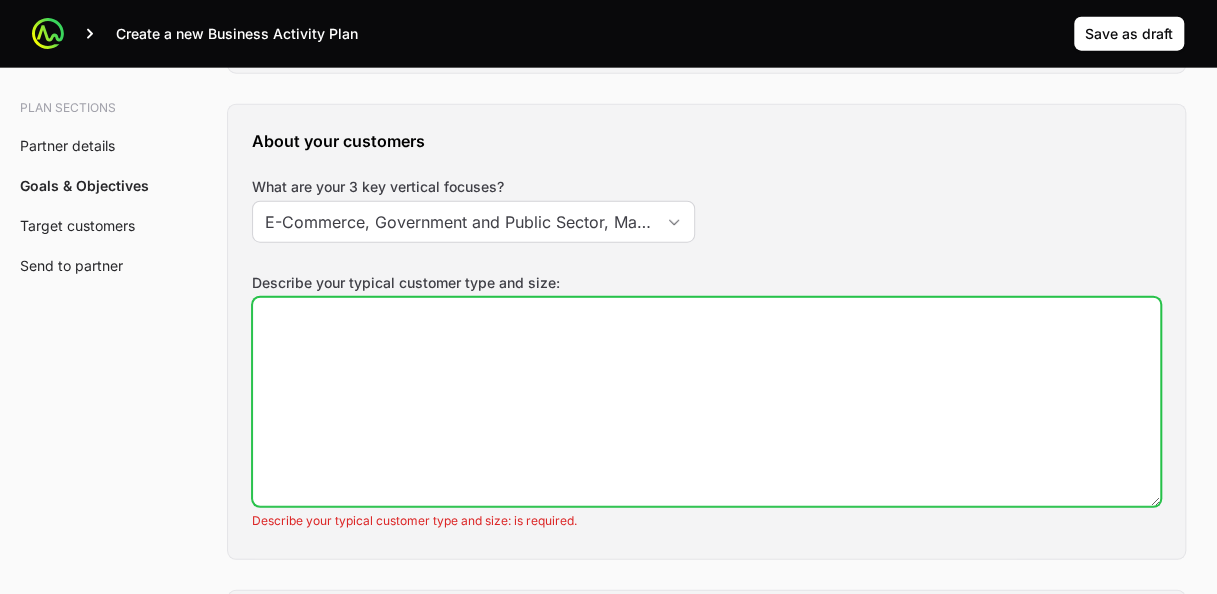 paste on "🎯 METSYS Client Profile
METSYS serves primarily mid-sized to large French organizations across a wide range of sectors, including:
Public and semi-public institutions (local authorities, government agencies, healthcare organizations)
Banking and insurance
Industry and energy
Retail and business services
Education and research
Common characteristics of METSYS clients:
A strong need for IT security, particularly around cybersecurity, compliance, and SOC projects
A commitment to modernizing their digital workplace, often through Microsoft 365, Azure, and hybrid cloud environments
A preference for expert, locally engaged partners, with the ability to deliver services regionally through local agencies
METSYS supports these clients with a combination of technical expertise, consulting, integration, and managed services." 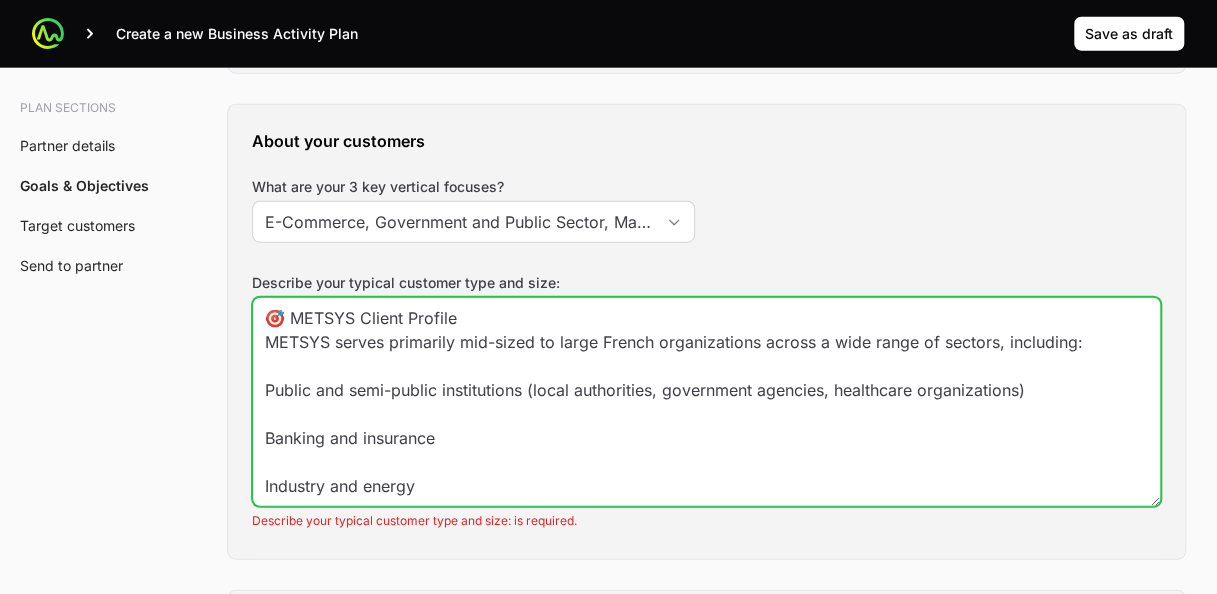 scroll, scrollTop: 445, scrollLeft: 0, axis: vertical 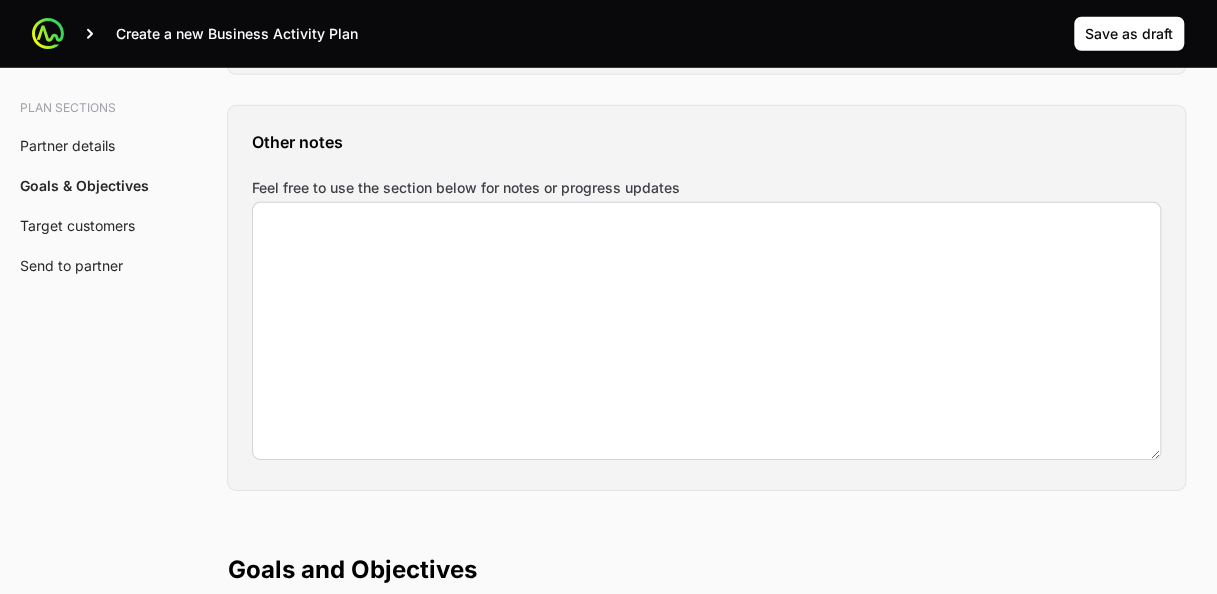 type on "🎯 METSYS Client Profile
METSYS serves primarily mid-sized to large French organizations across a wide range of sectors, including:
Public and semi-public institutions (local authorities, government agencies, healthcare organizations)
Banking and insurance
Industry and energy
Retail and business services
Education and research
Common characteristics of METSYS clients:
A strong need for IT security, particularly around cybersecurity, compliance, and SOC projects
A commitment to modernizing their digital workplace, often through Microsoft 365, Azure, and hybrid cloud environments
A preference for expert, locally engaged partners, with the ability to deliver services regionally through local agencies
METSYS supports these clients with a combination of technical expertise, consulting, integration, and managed services." 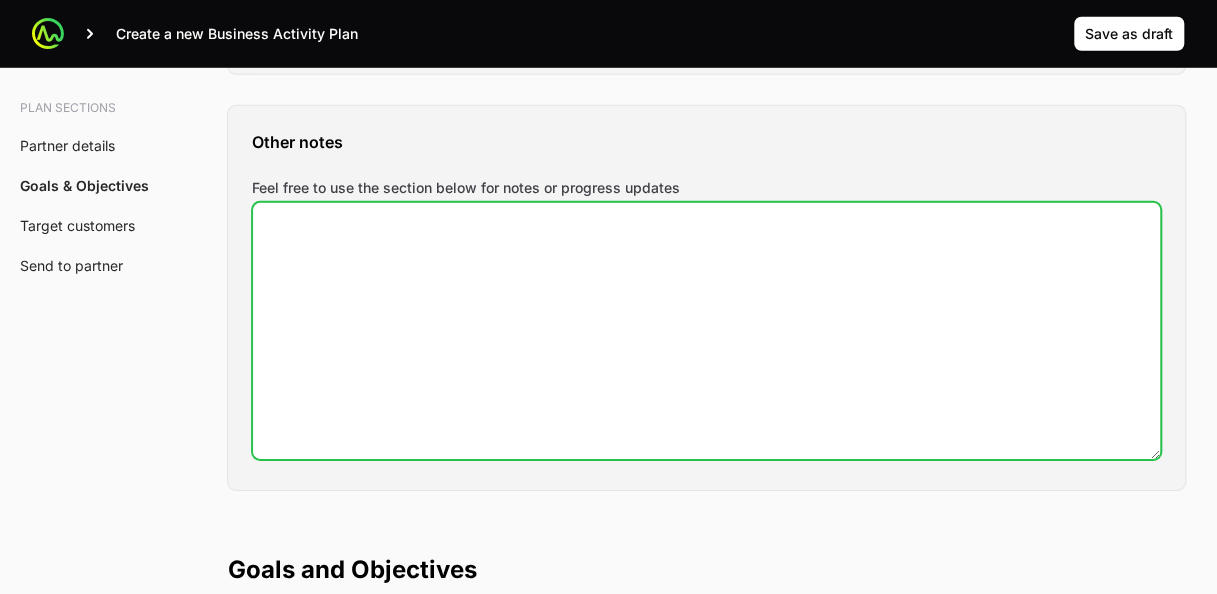 click on "Feel free to use the section below for notes or progress updates" 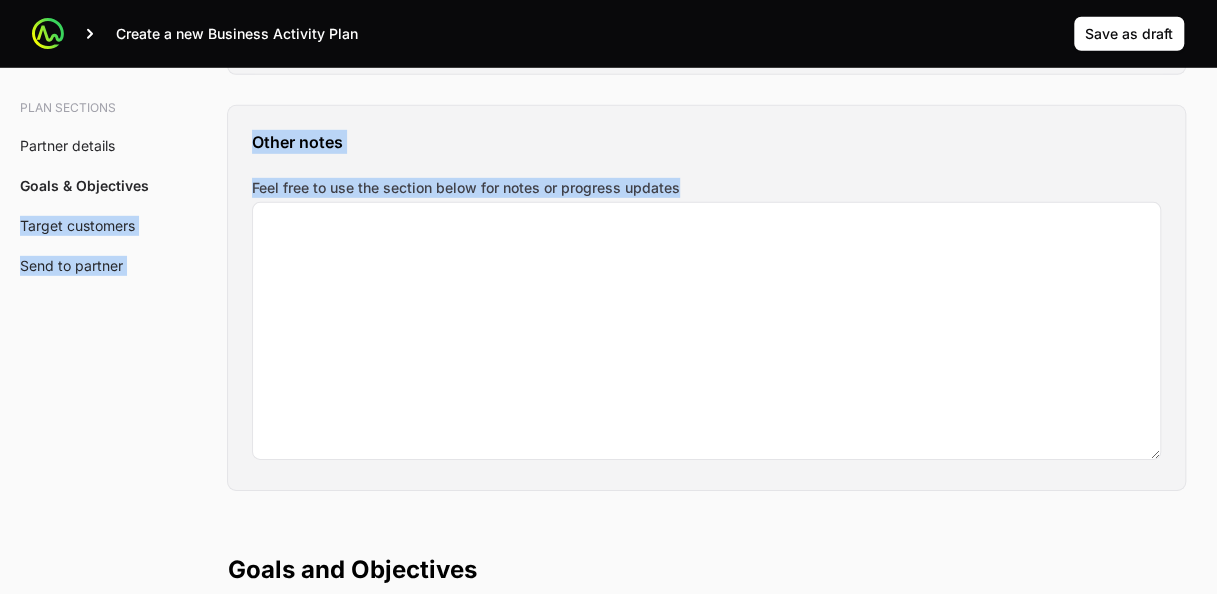 drag, startPoint x: 696, startPoint y: 174, endPoint x: 152, endPoint y: 187, distance: 544.15533 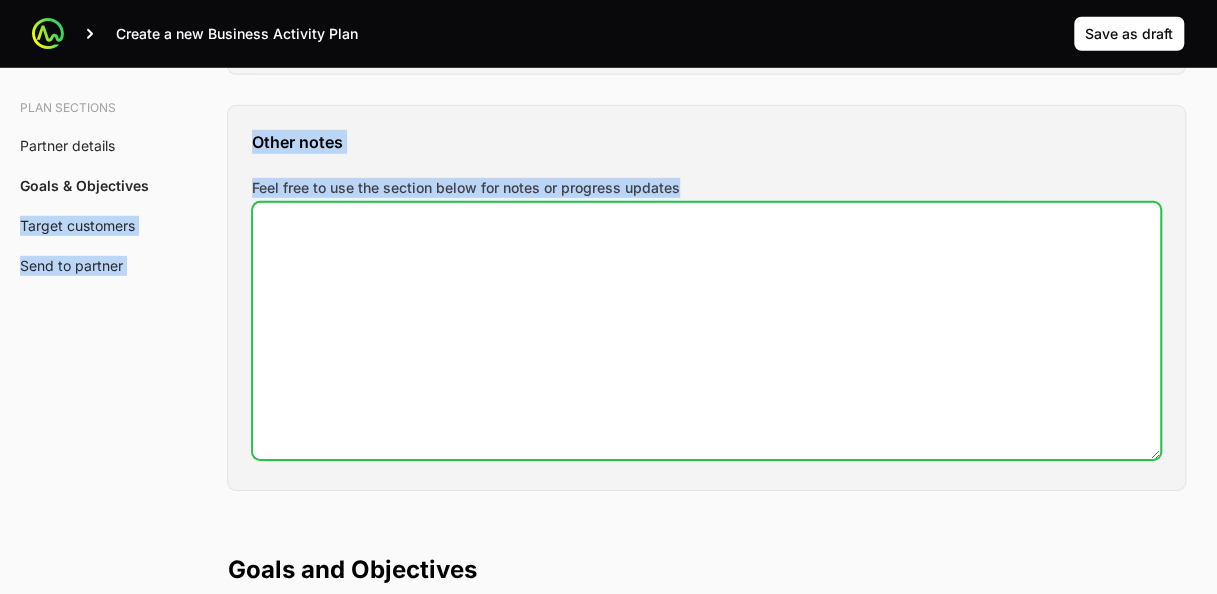 click on "Feel free to use the section below for notes or progress updates" 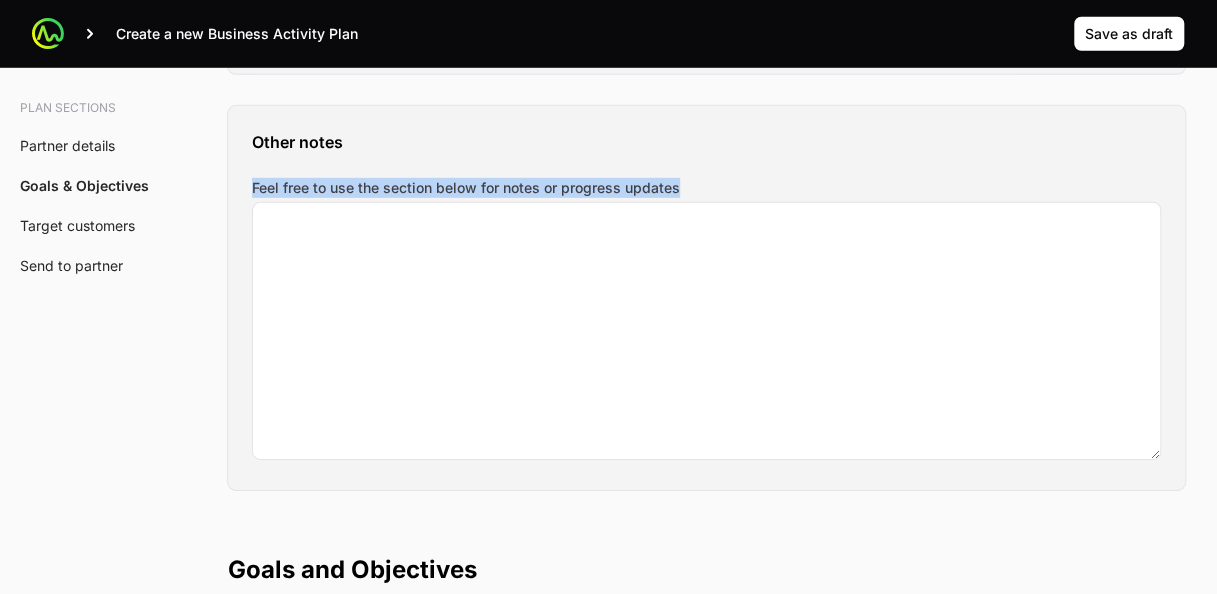 drag, startPoint x: 711, startPoint y: 172, endPoint x: 248, endPoint y: 172, distance: 463 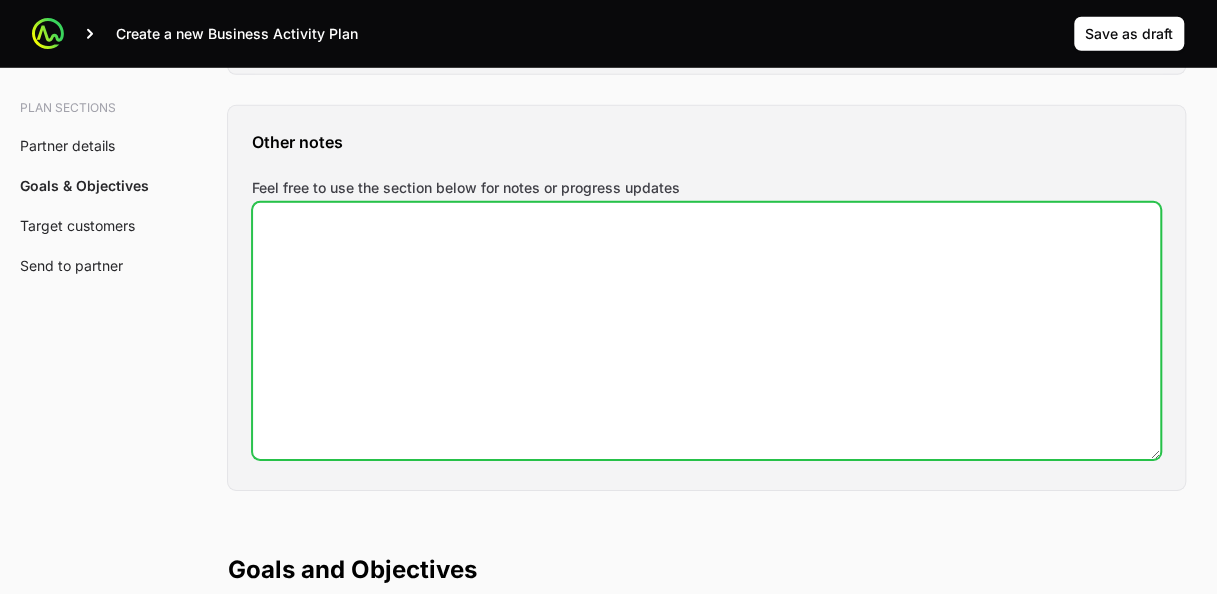 click on "Feel free to use the section below for notes or progress updates" 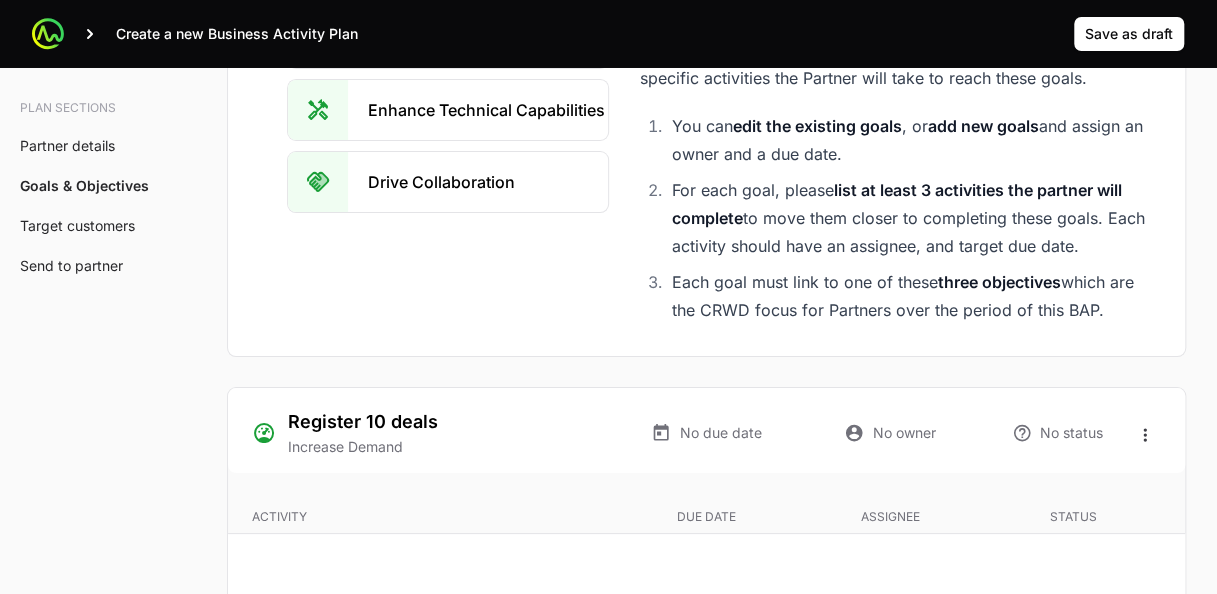scroll, scrollTop: 3482, scrollLeft: 0, axis: vertical 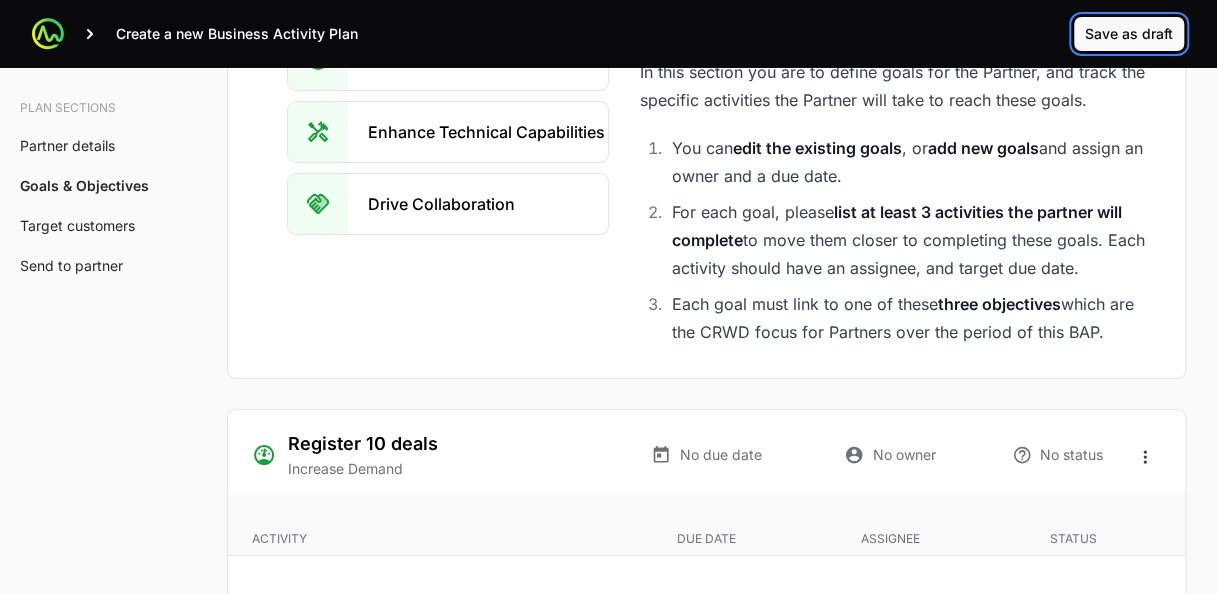 click on "Save as draft" 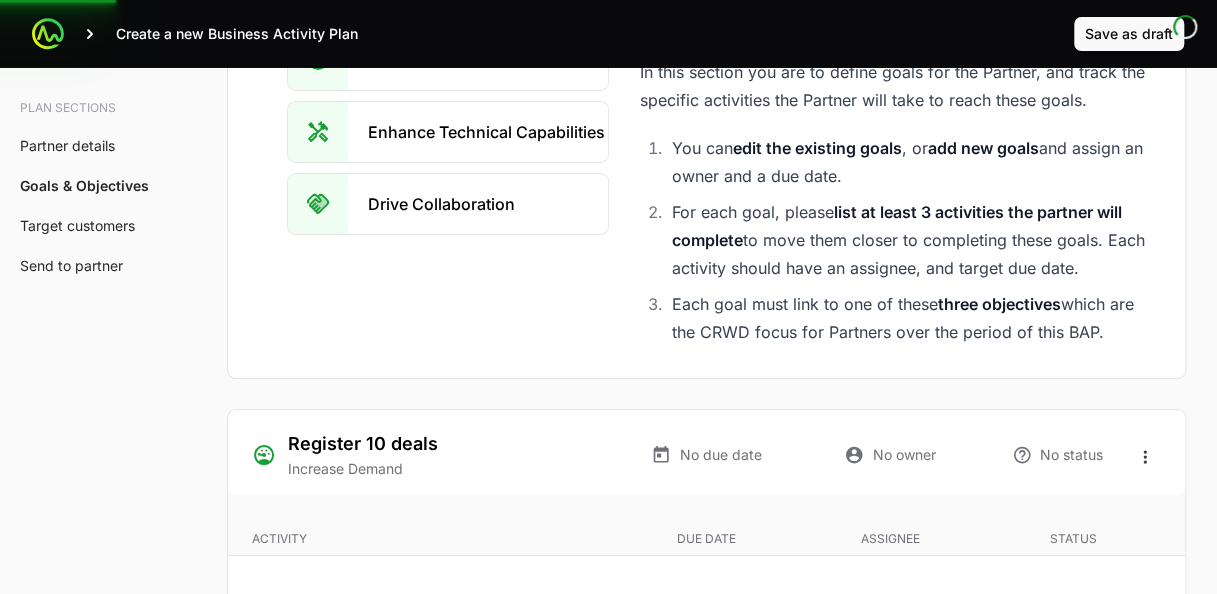 scroll, scrollTop: 210, scrollLeft: 0, axis: vertical 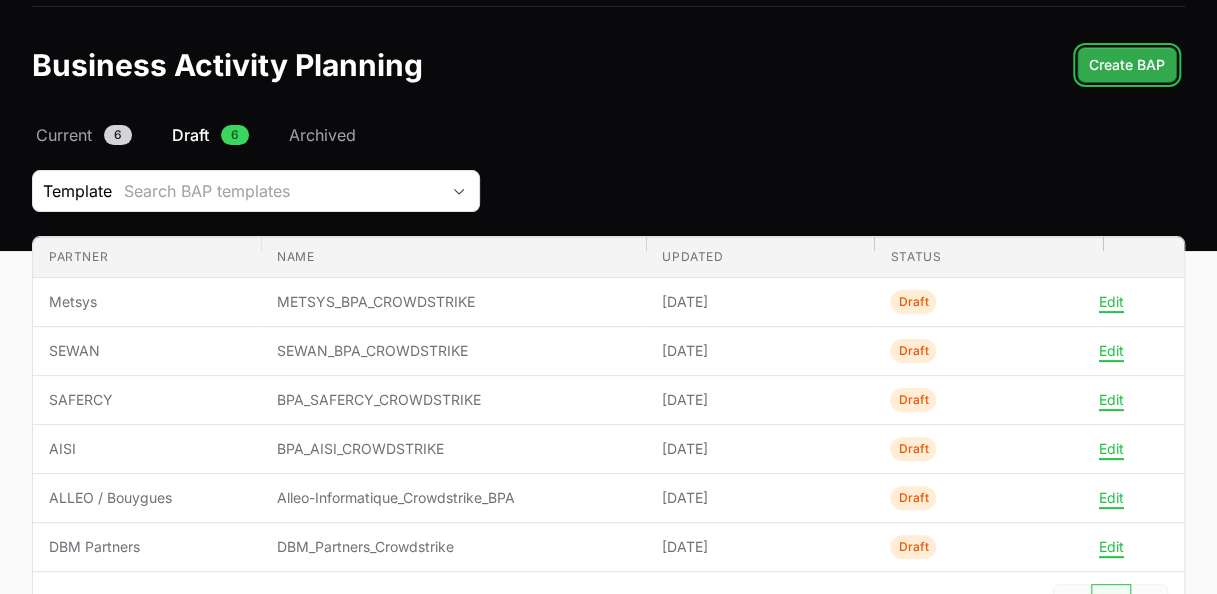 click on "Create BAP" 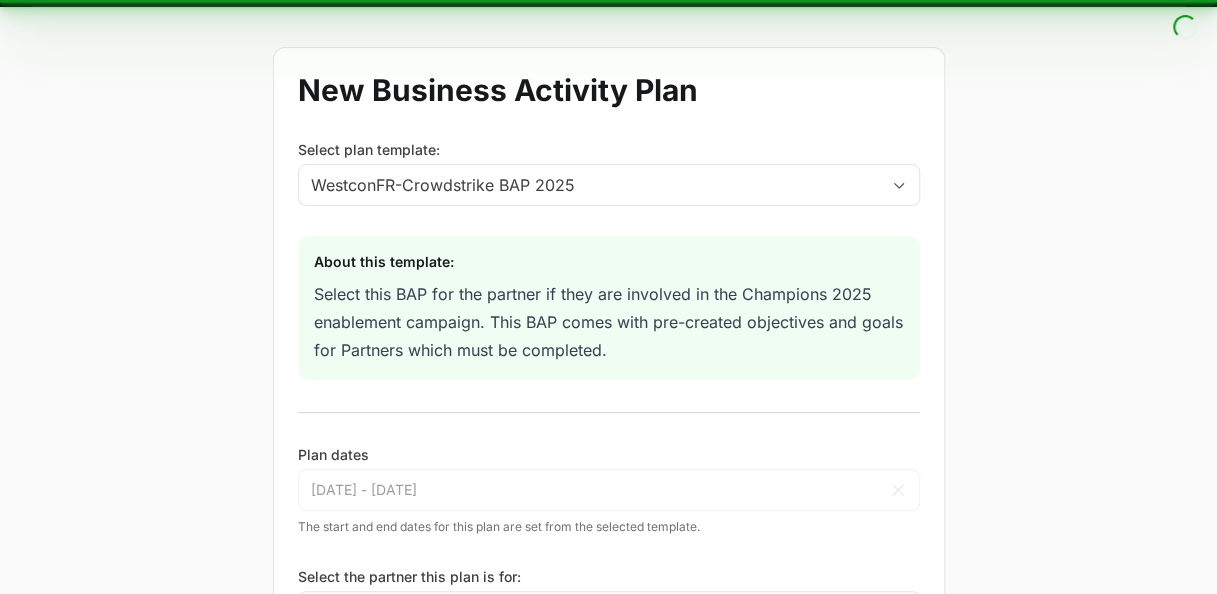 scroll, scrollTop: 0, scrollLeft: 0, axis: both 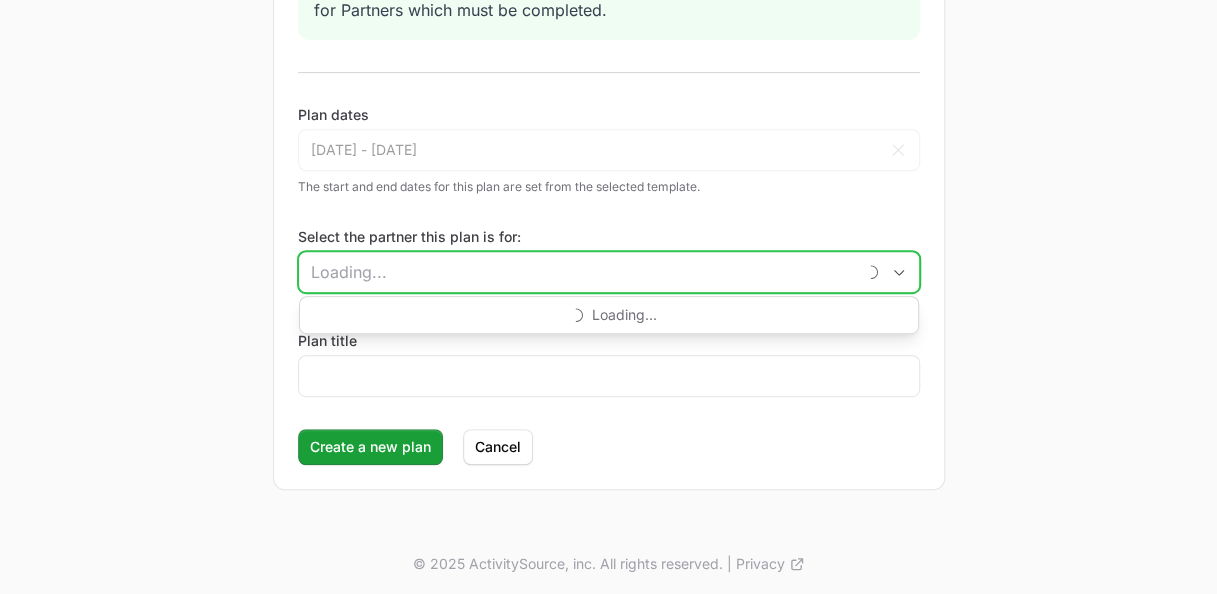 click on "Select the partner this plan is for:" 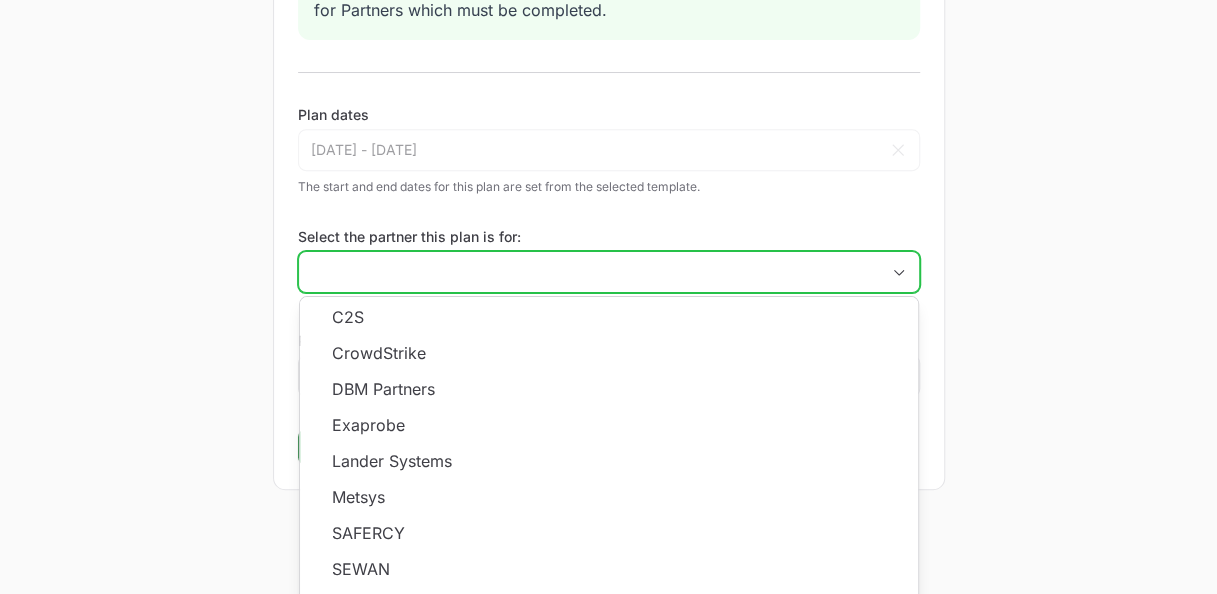 scroll, scrollTop: 181, scrollLeft: 0, axis: vertical 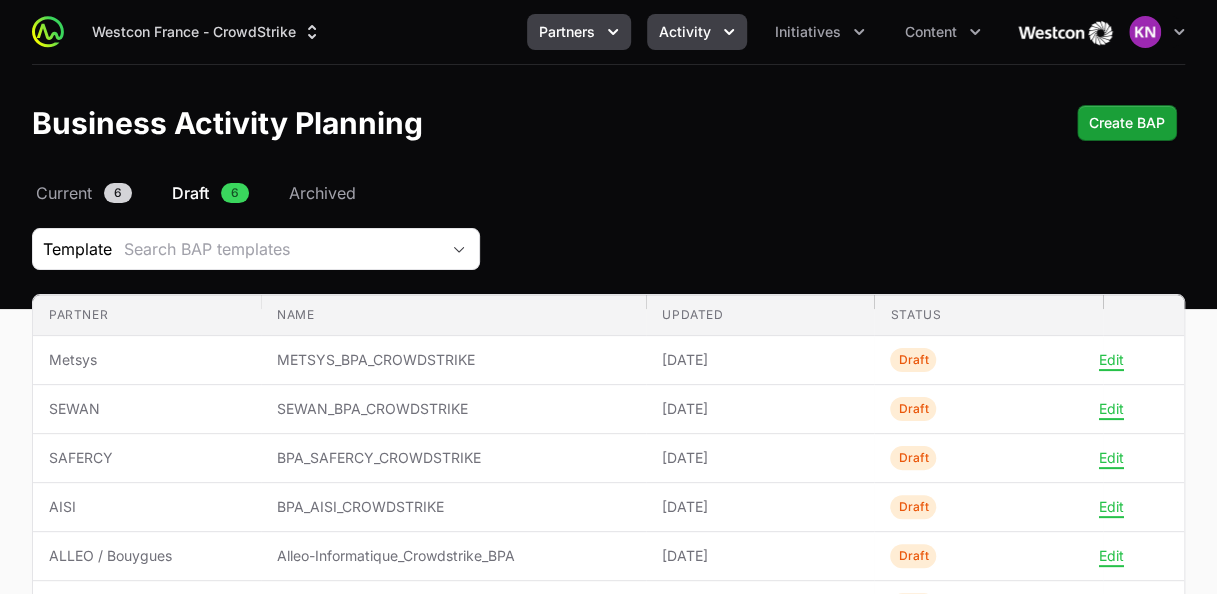 click on "Activity" 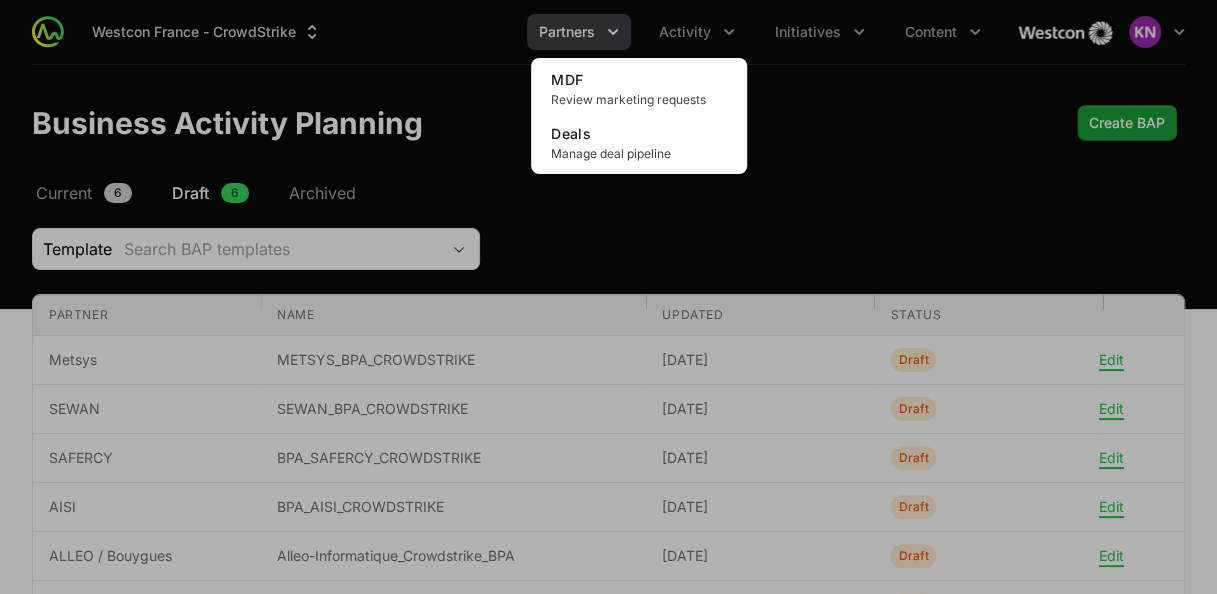 click 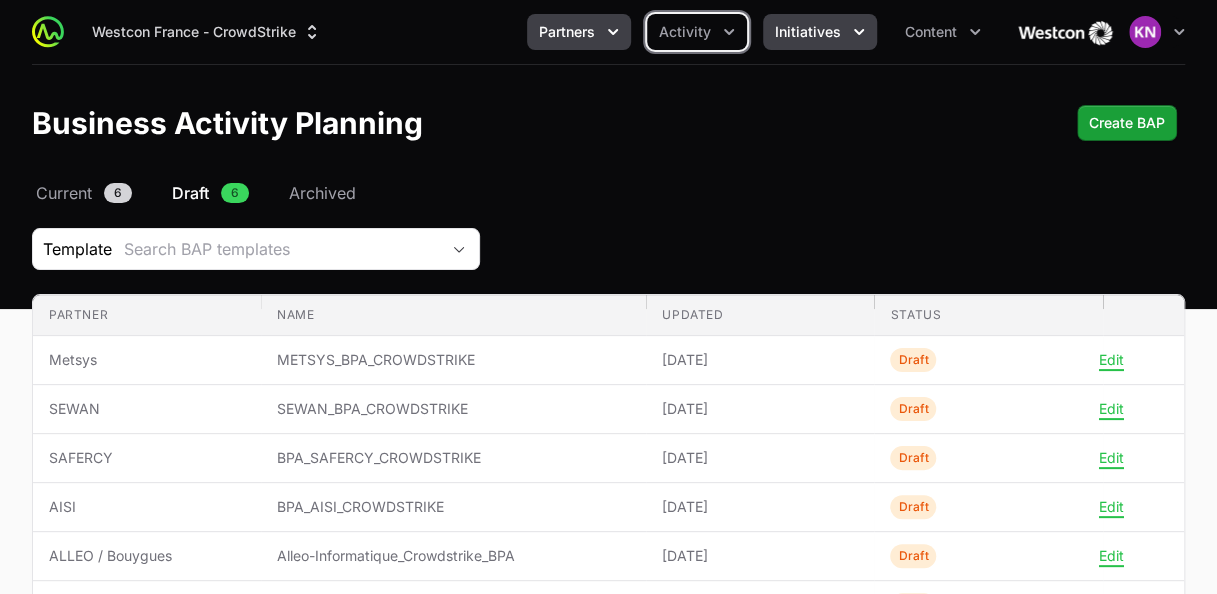 click on "Initiatives" 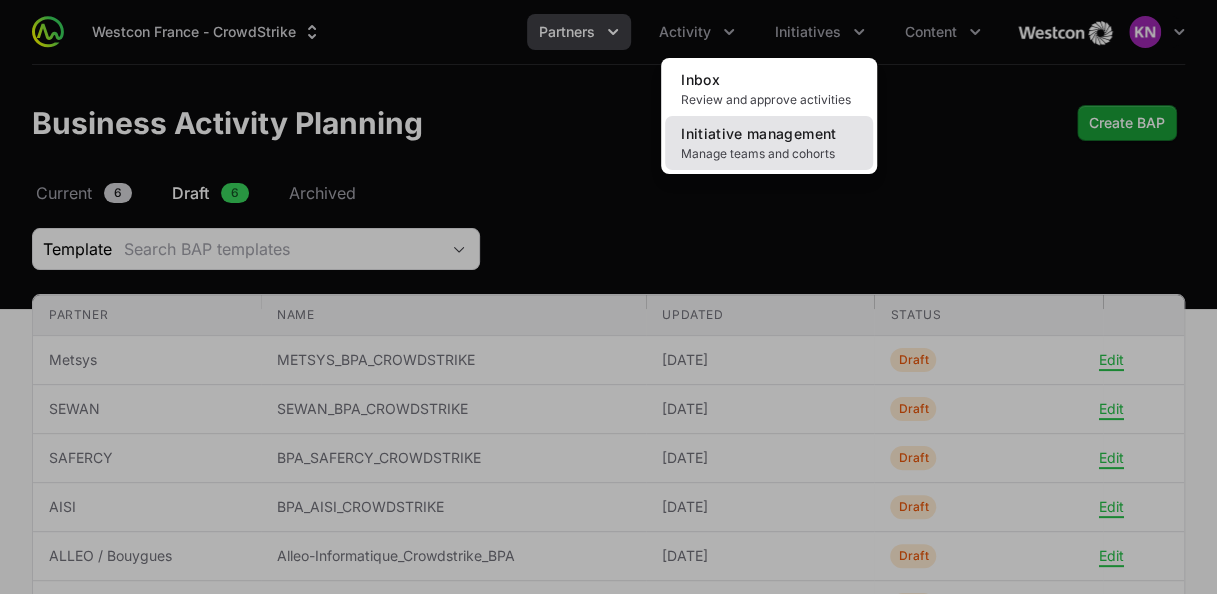 click on "Initiative management Manage teams and cohorts" 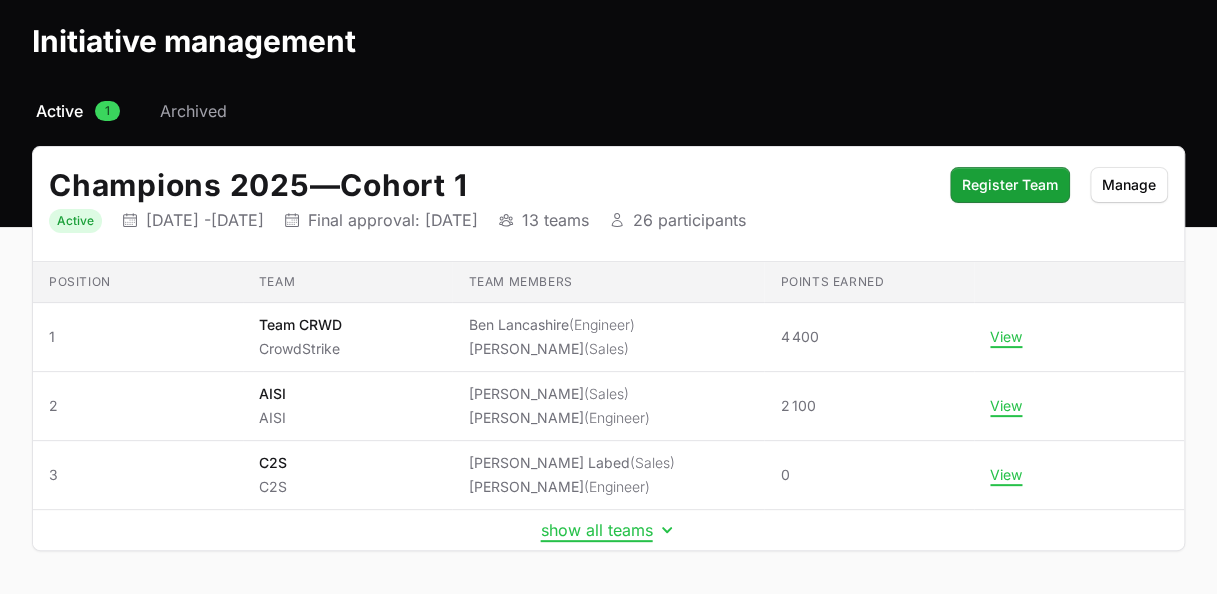 scroll, scrollTop: 152, scrollLeft: 0, axis: vertical 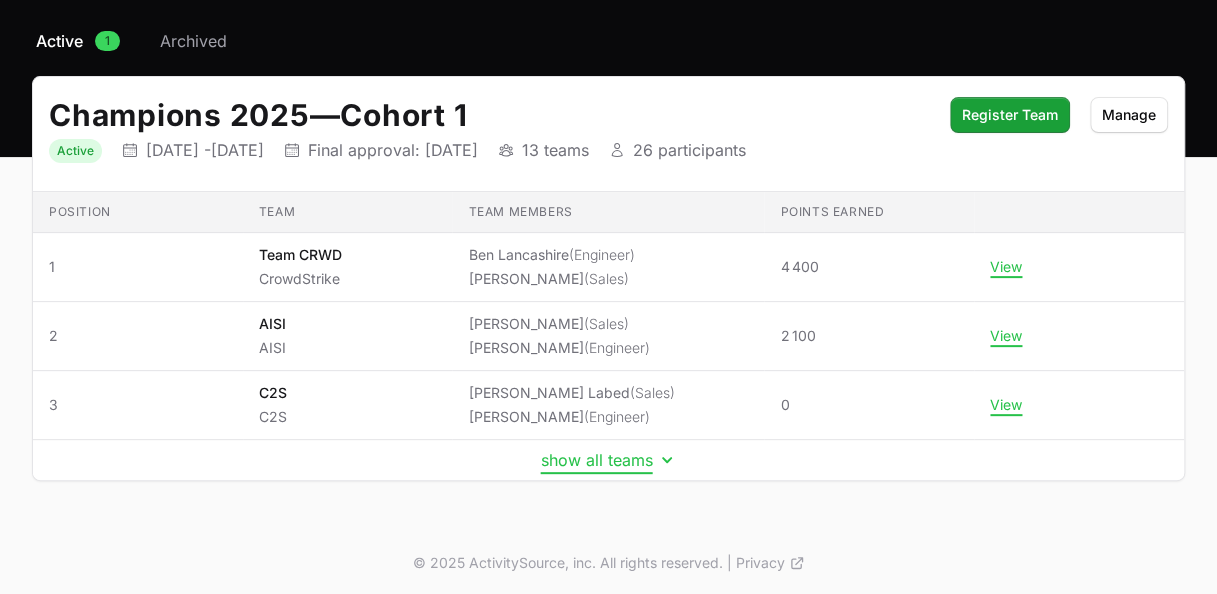 click on "show all teams" 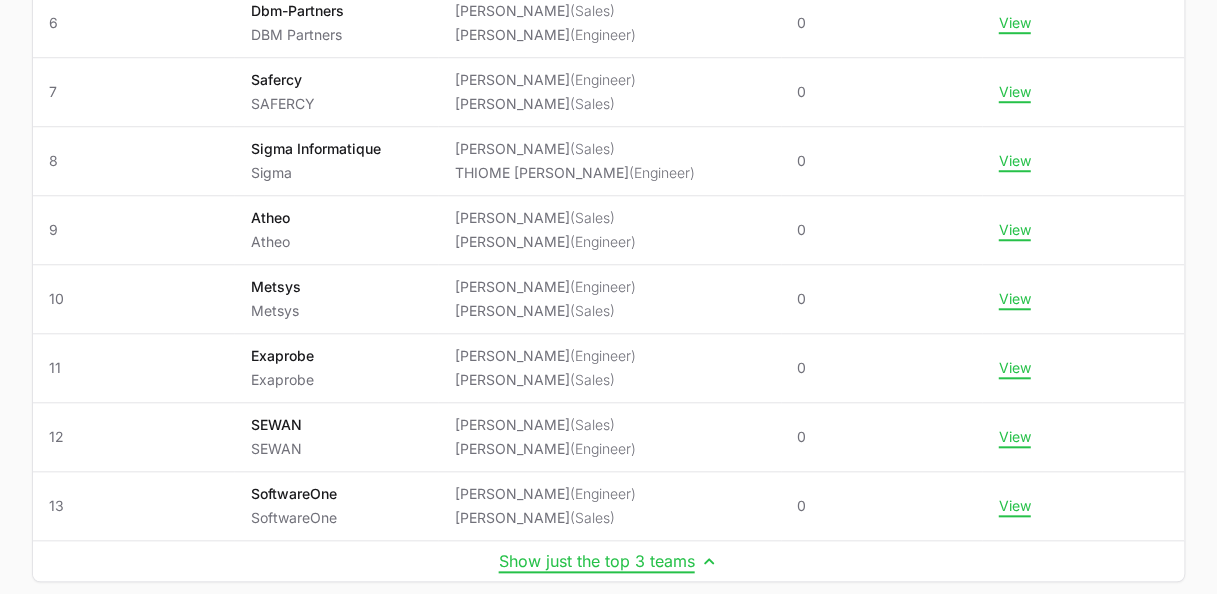 scroll, scrollTop: 744, scrollLeft: 0, axis: vertical 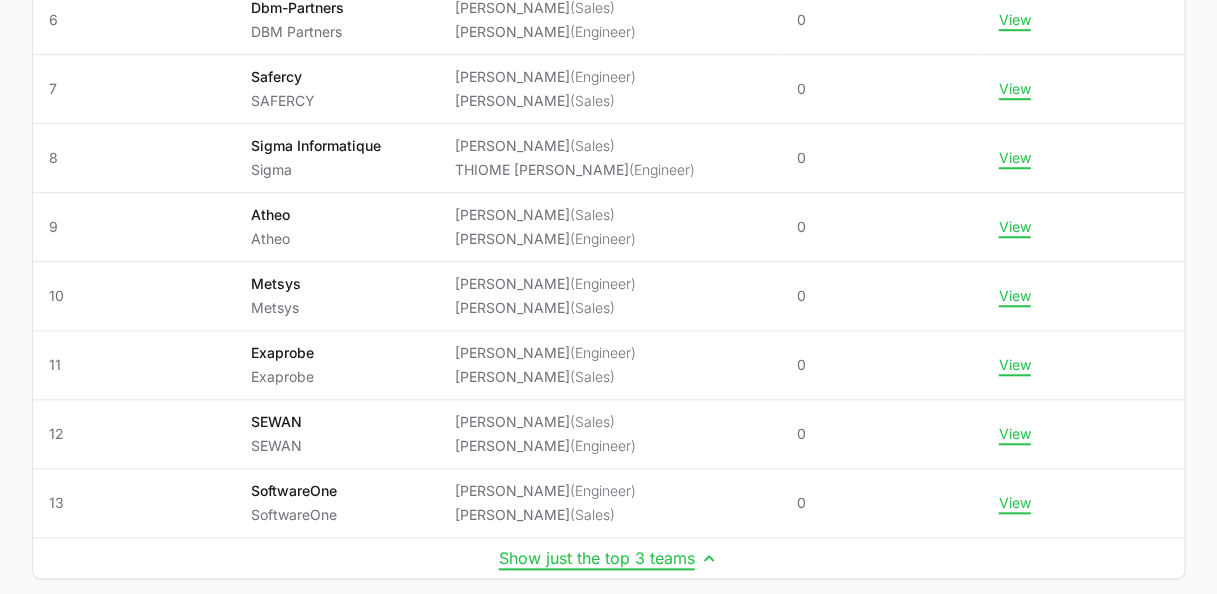 type 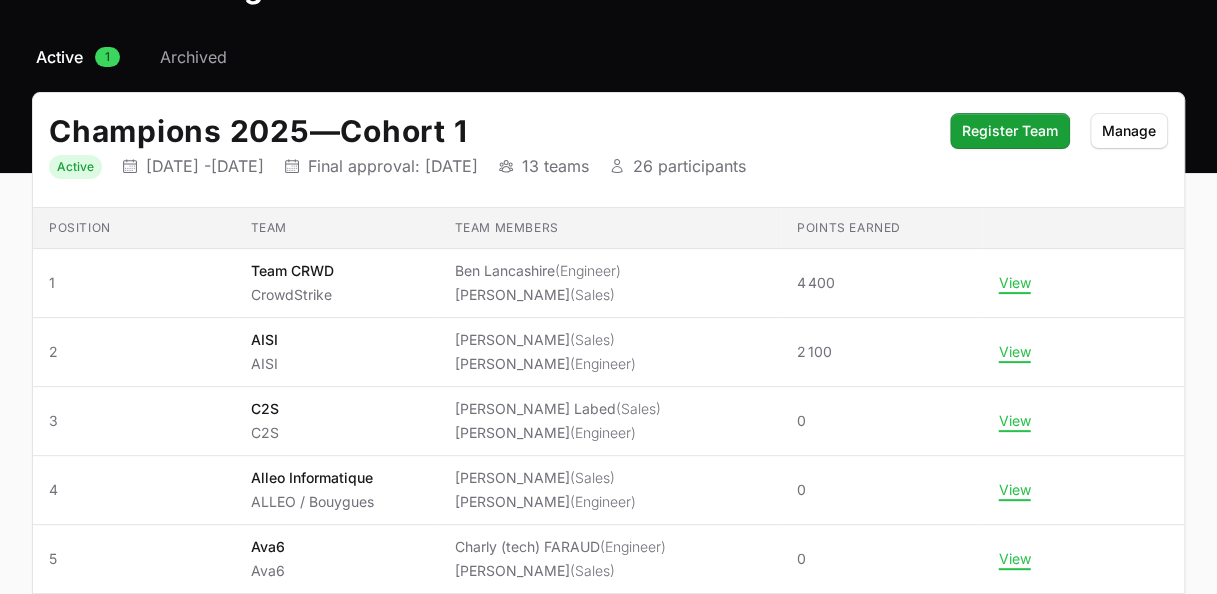 scroll, scrollTop: 0, scrollLeft: 0, axis: both 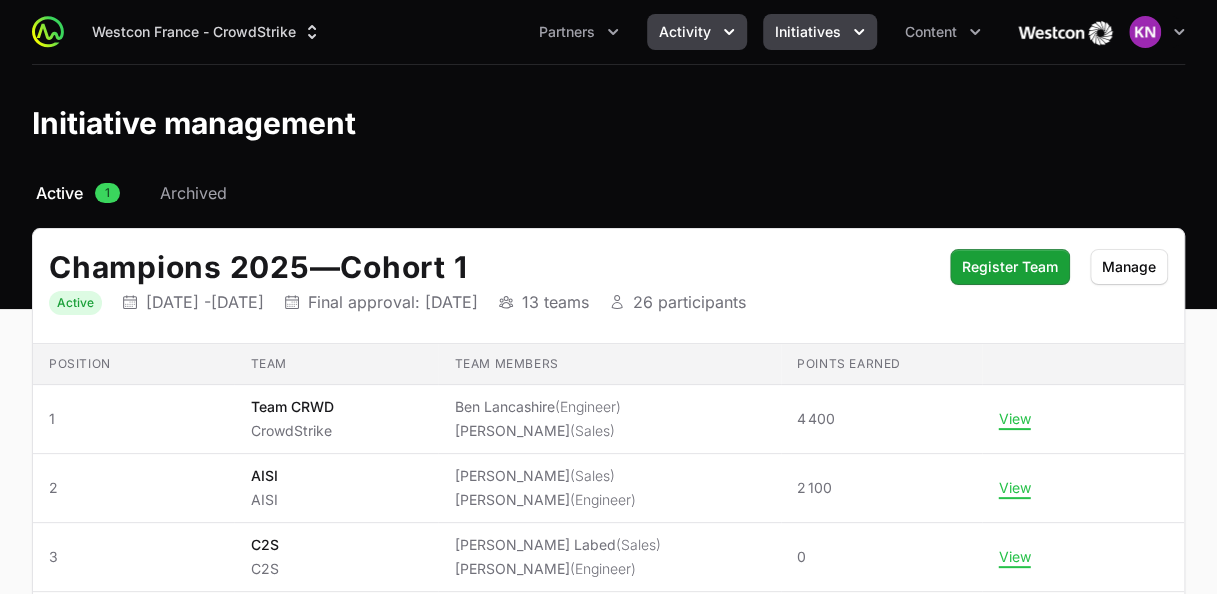 click 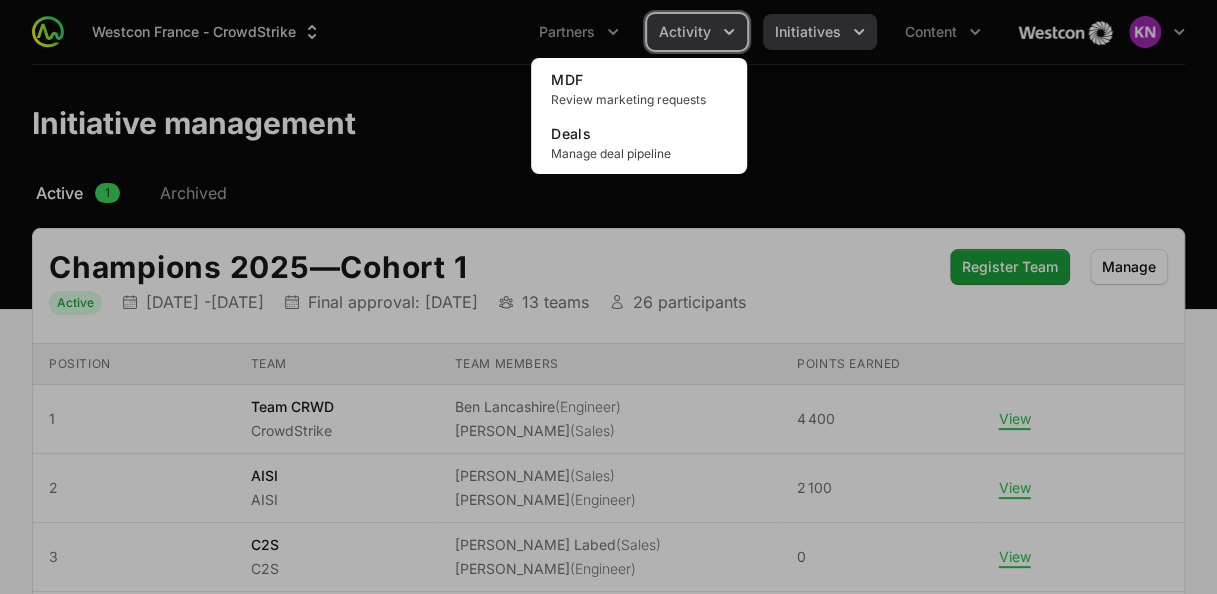 type 